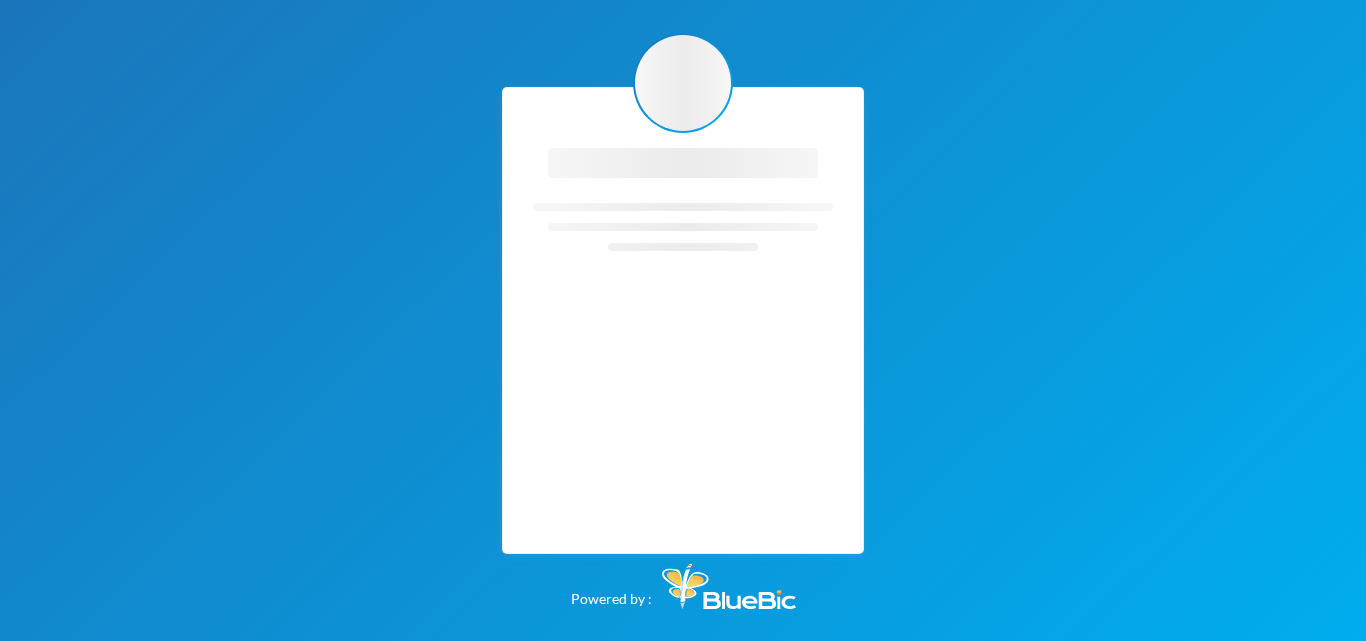scroll, scrollTop: 0, scrollLeft: 0, axis: both 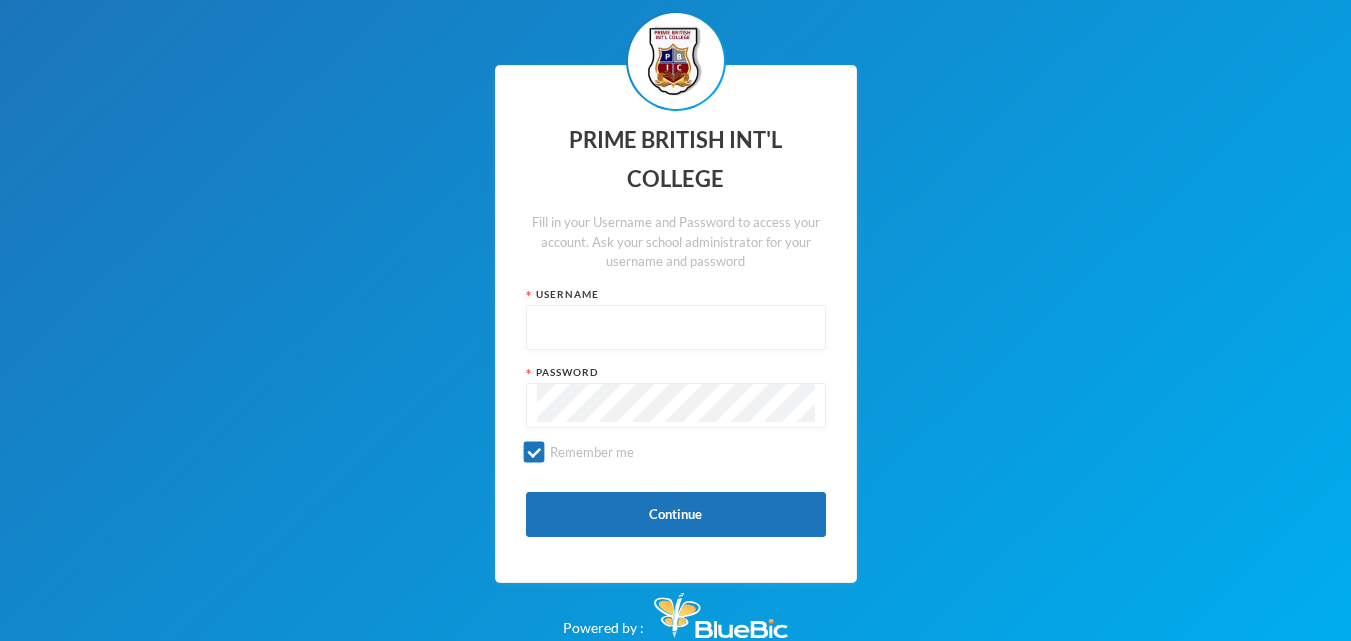 type on "pbics008" 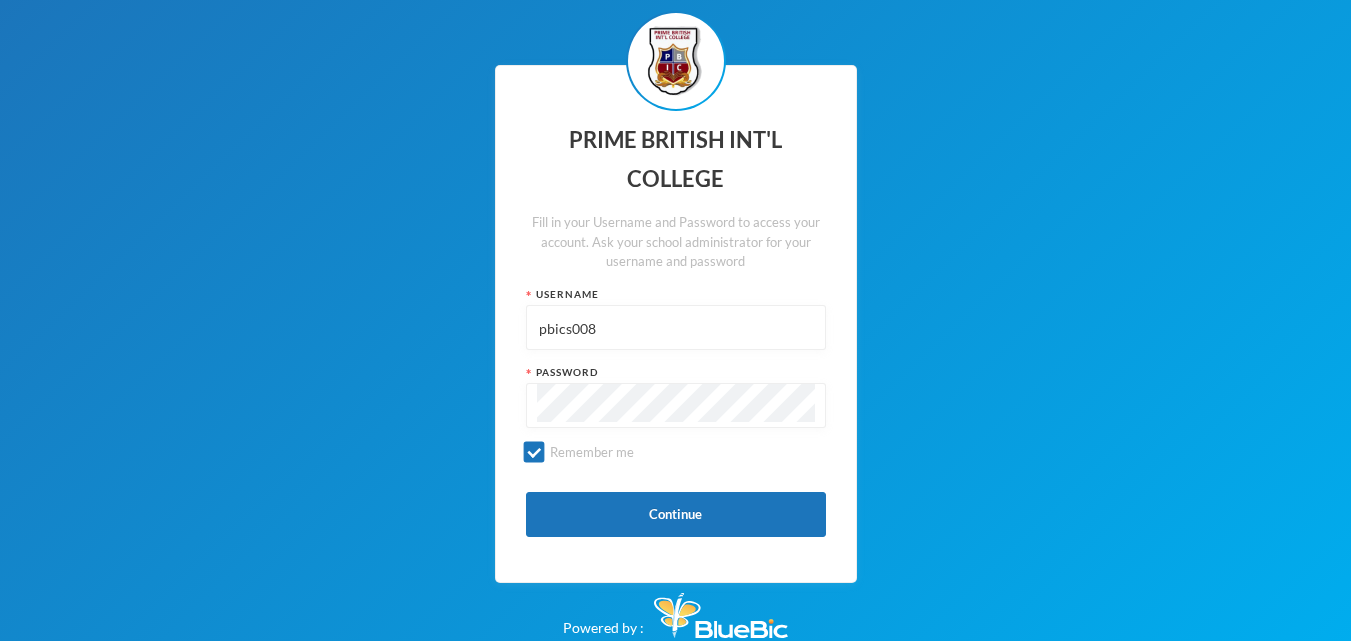 click on "pbics008" at bounding box center [676, 328] 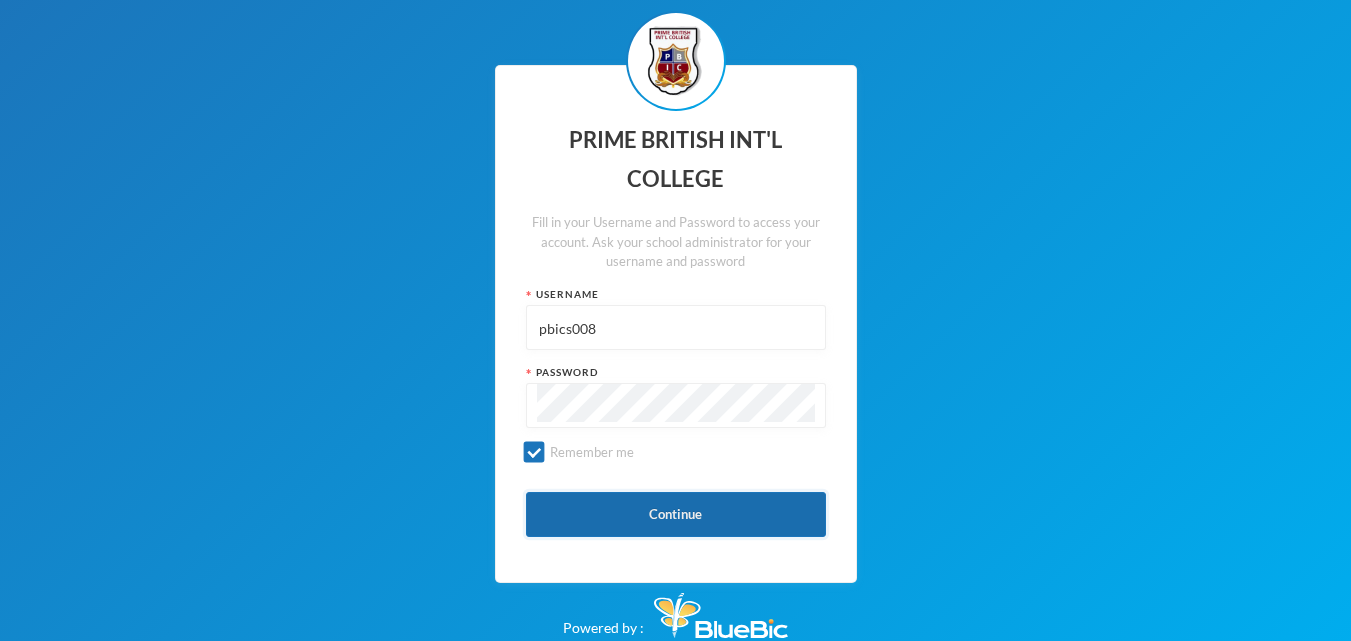 click on "Continue" at bounding box center (676, 514) 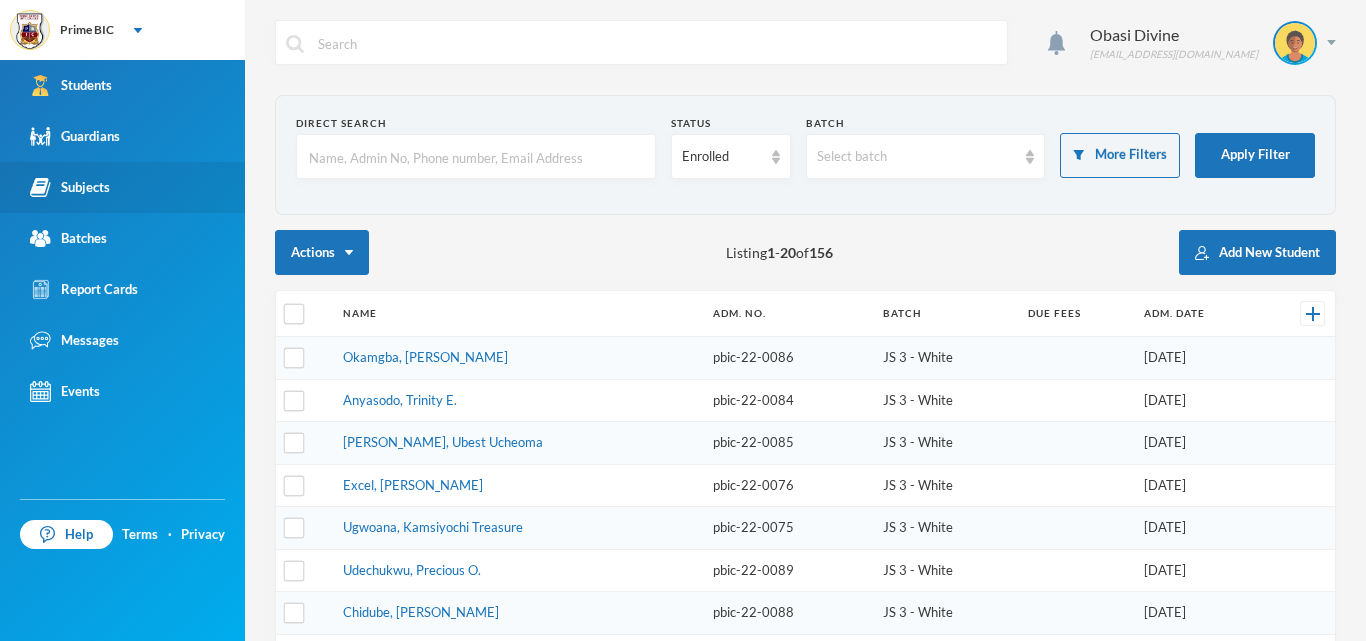 click on "Subjects" at bounding box center [70, 187] 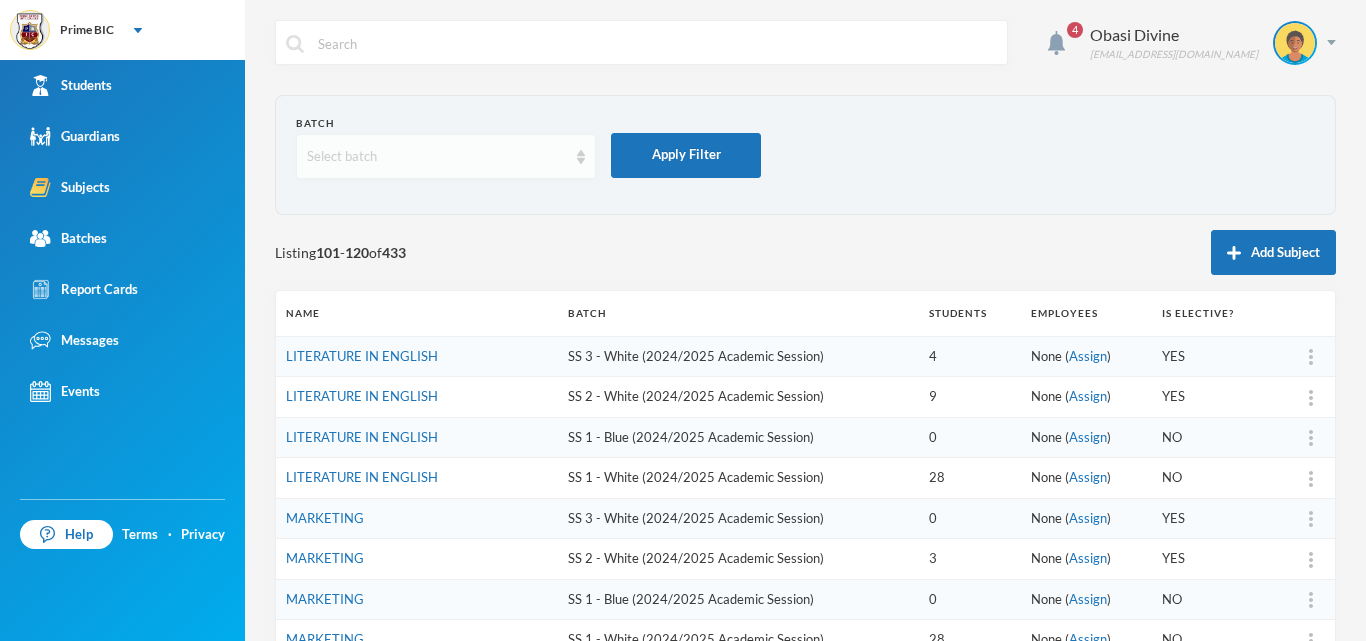 click at bounding box center [581, 157] 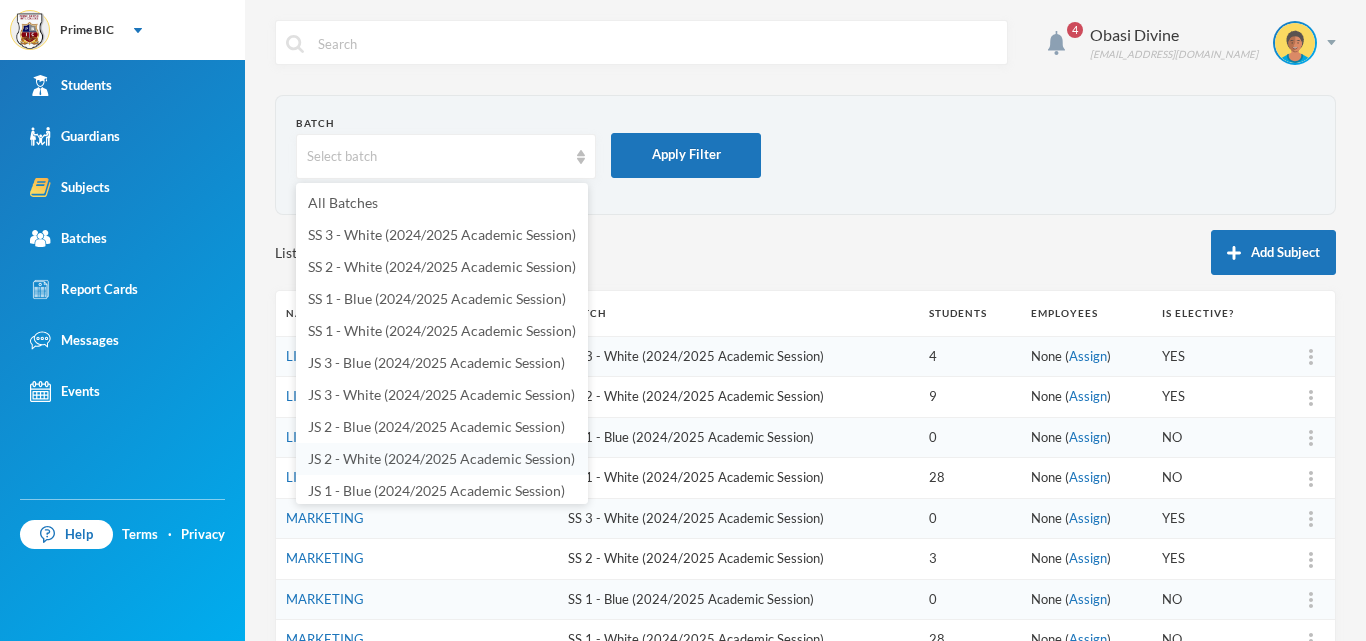 click on "JS 2 - White (2024/2025 Academic Session)" at bounding box center (441, 458) 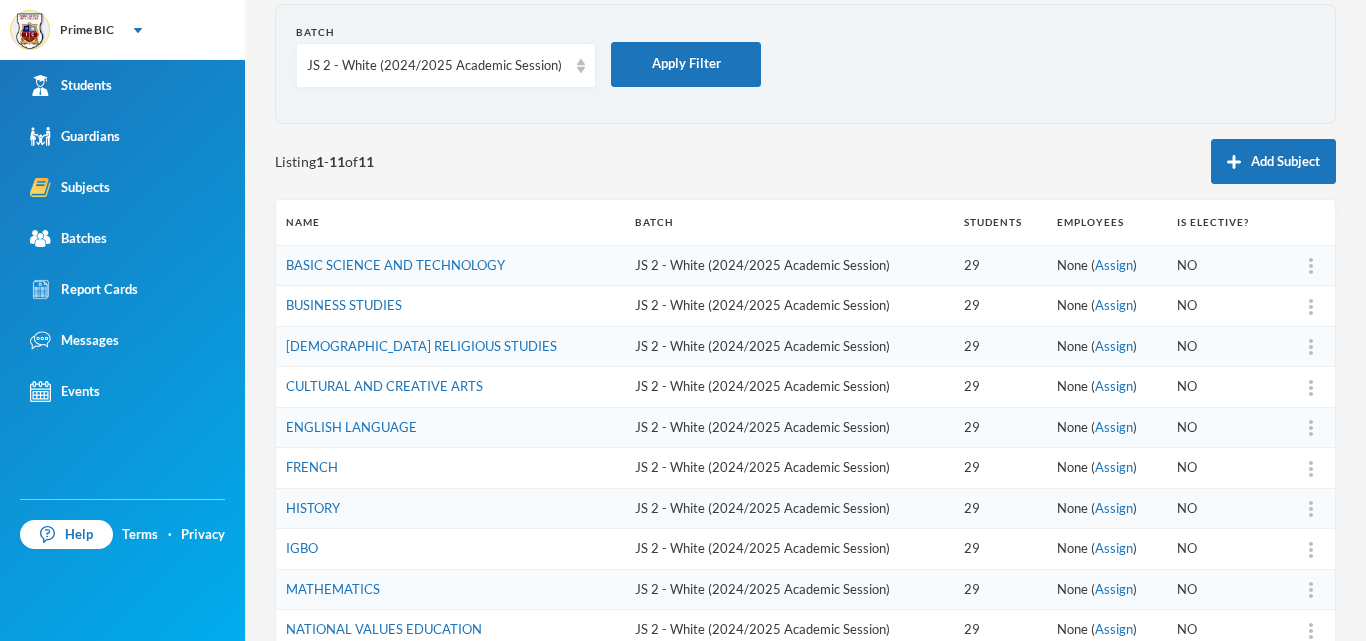 scroll, scrollTop: 95, scrollLeft: 0, axis: vertical 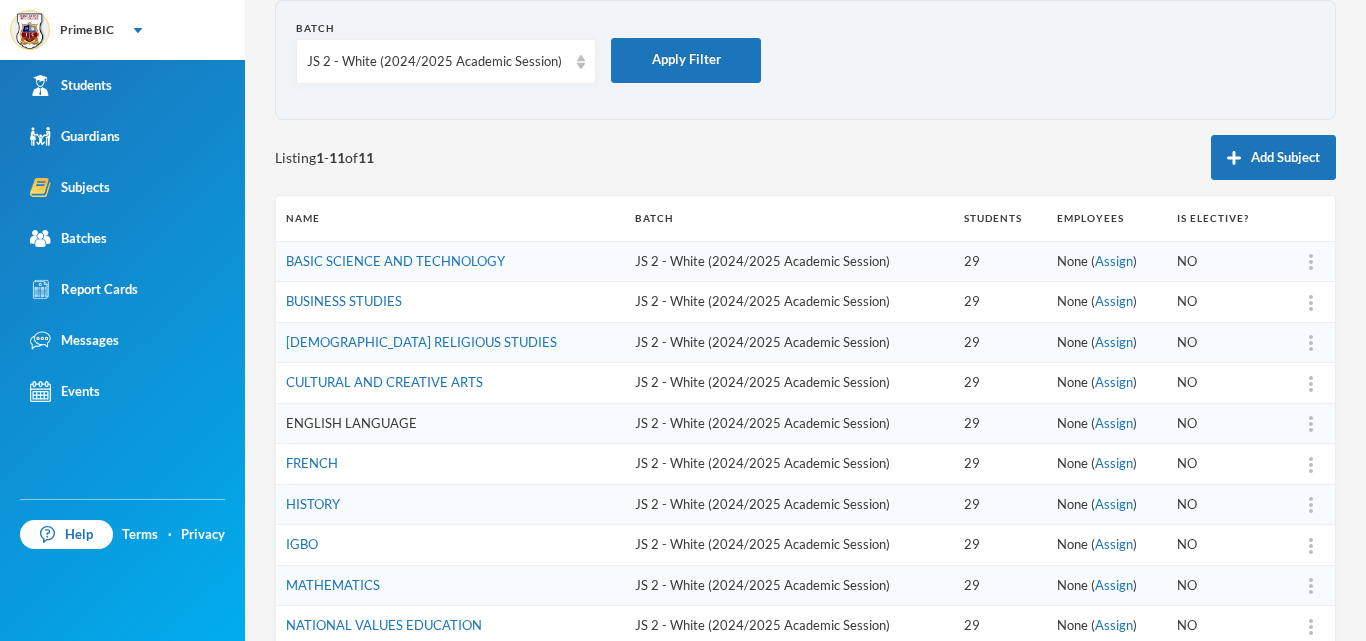 click on "ENGLISH LANGUAGE" at bounding box center [351, 423] 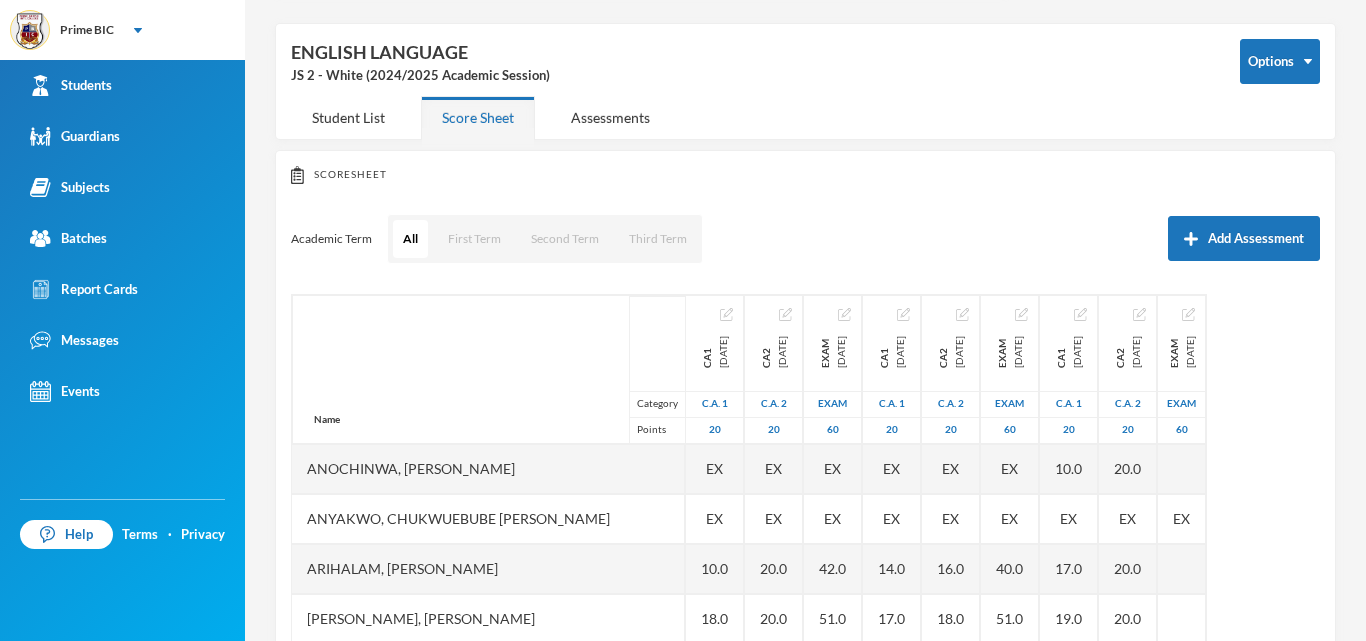 scroll, scrollTop: 95, scrollLeft: 0, axis: vertical 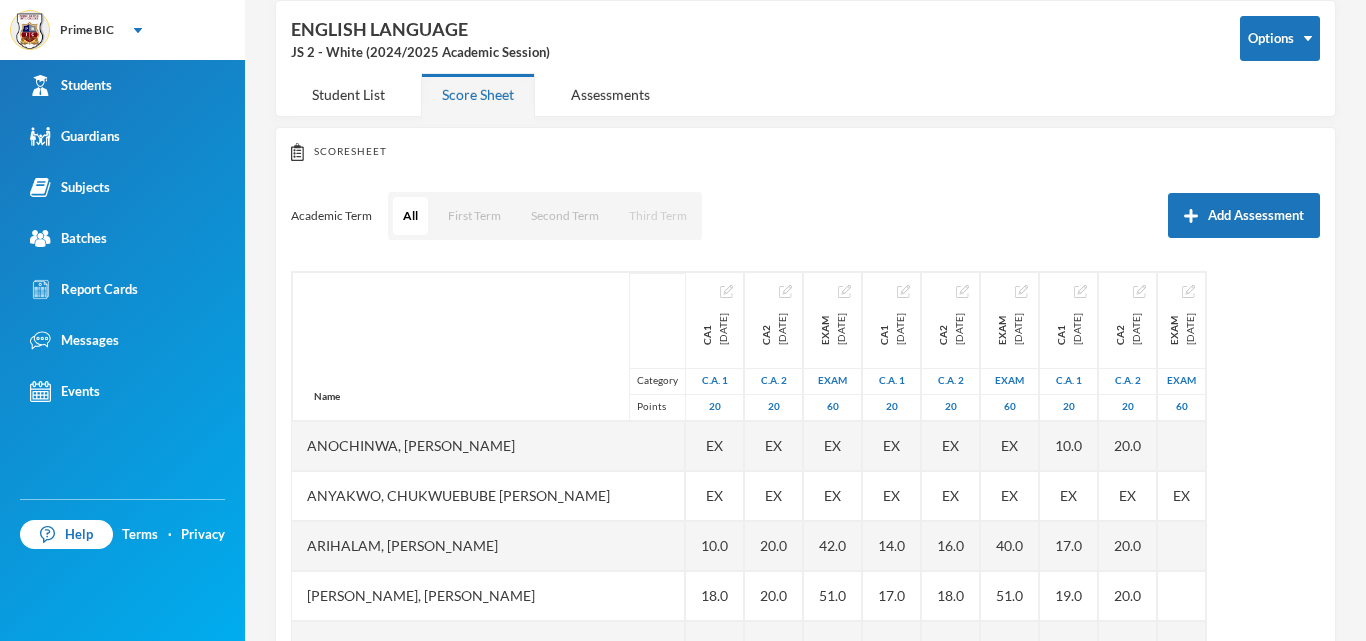 click on "Third Term" at bounding box center [658, 216] 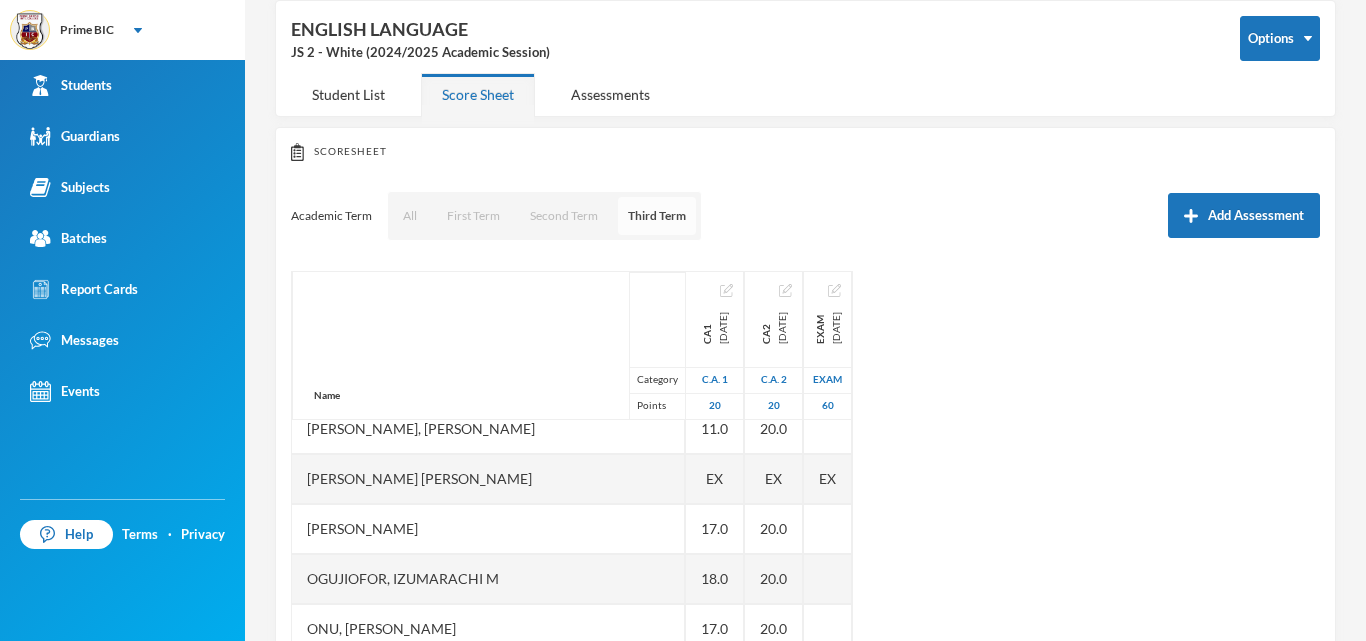 scroll, scrollTop: 870, scrollLeft: 0, axis: vertical 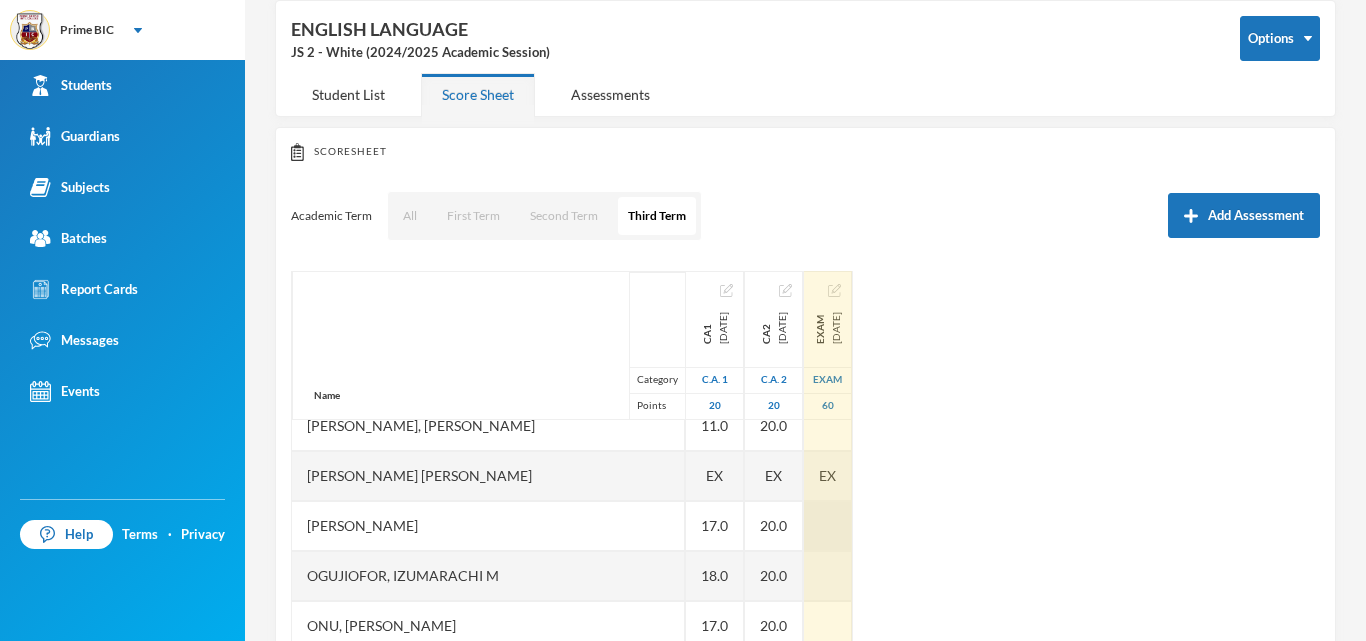 click at bounding box center (828, 526) 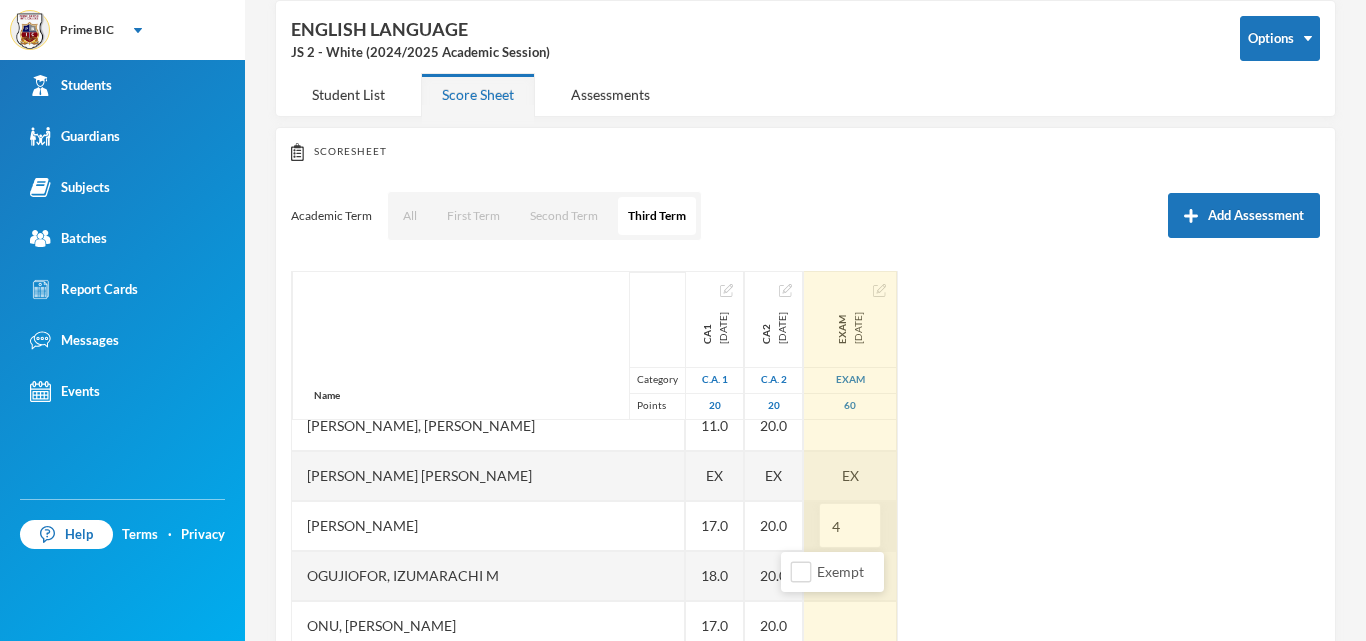 type on "40" 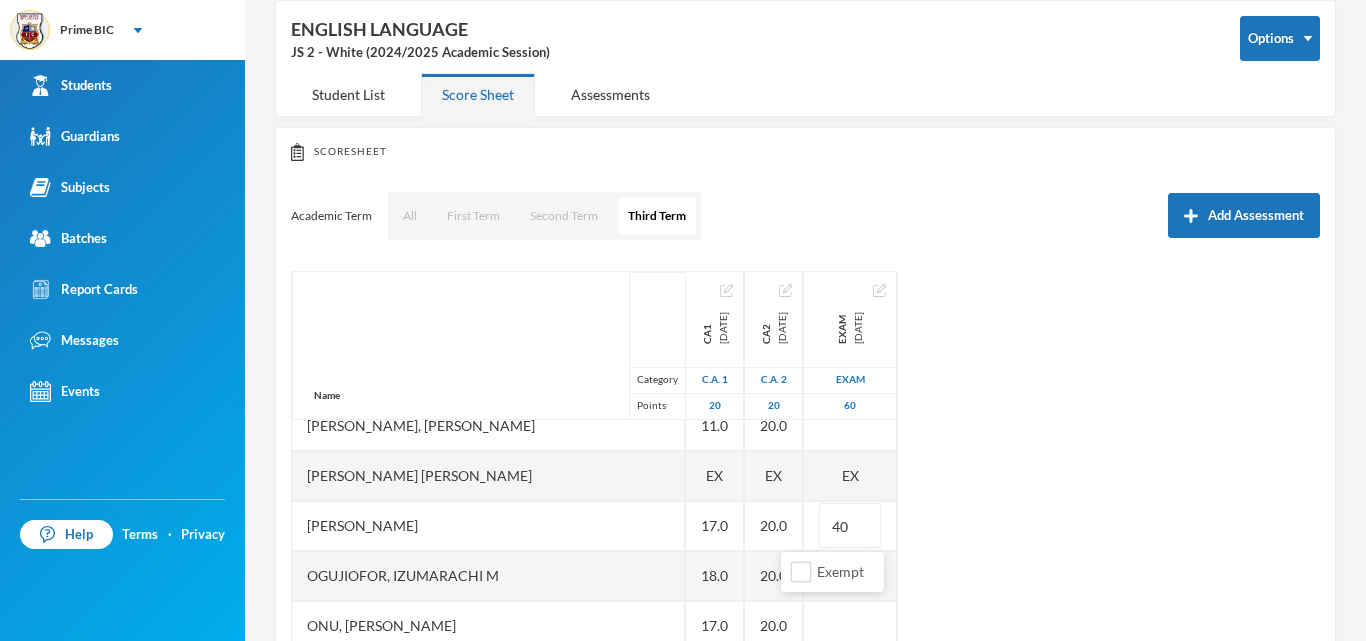 click on "Name   Category Points [PERSON_NAME], [PERSON_NAME] [PERSON_NAME], [PERSON_NAME] [PERSON_NAME], [PERSON_NAME], [PERSON_NAME], Treasure E [PERSON_NAME], [PERSON_NAME], [PERSON_NAME], [PERSON_NAME], Prince [PERSON_NAME], [PERSON_NAME] [PERSON_NAME], [PERSON_NAME] Treasure [PERSON_NAME], [PERSON_NAME] Excel, [PERSON_NAME] [PERSON_NAME], [PERSON_NAME] [PERSON_NAME], [PERSON_NAME], Chiagoziem .c [PERSON_NAME], Royal [PERSON_NAME], [PERSON_NAME] [PERSON_NAME] [PERSON_NAME], [PERSON_NAME], [PERSON_NAME], [PERSON_NAME] [PERSON_NAME] [PERSON_NAME], Chimdindu Gospel [PERSON_NAME], Goodluck Chinagoromu Uboebulam, [PERSON_NAME] [PERSON_NAME], [DEMOGRAPHIC_DATA] [PERSON_NAME], Chinecherem [PERSON_NAME], [PERSON_NAME] C CA1 [DATE] C.A. 1 20 10.0 EX 17.0 19.0 13.0 EX EX 19.0 18.0 17.0 16.0 13.0 17.0 12.0 EX 19.0 19.0 11.0 EX 17.0 18.0 17.0 10.0 15.0 10.0 14.0 EX 12.0 EX CA2 [DATE] C.A. 2 20 20.0 EX 20.0 20.0 20.0 EX EX 20.0 20.0 20.0 20.0 20.0 20.0 20.0 EX 20.0 20.0" at bounding box center (805, 521) 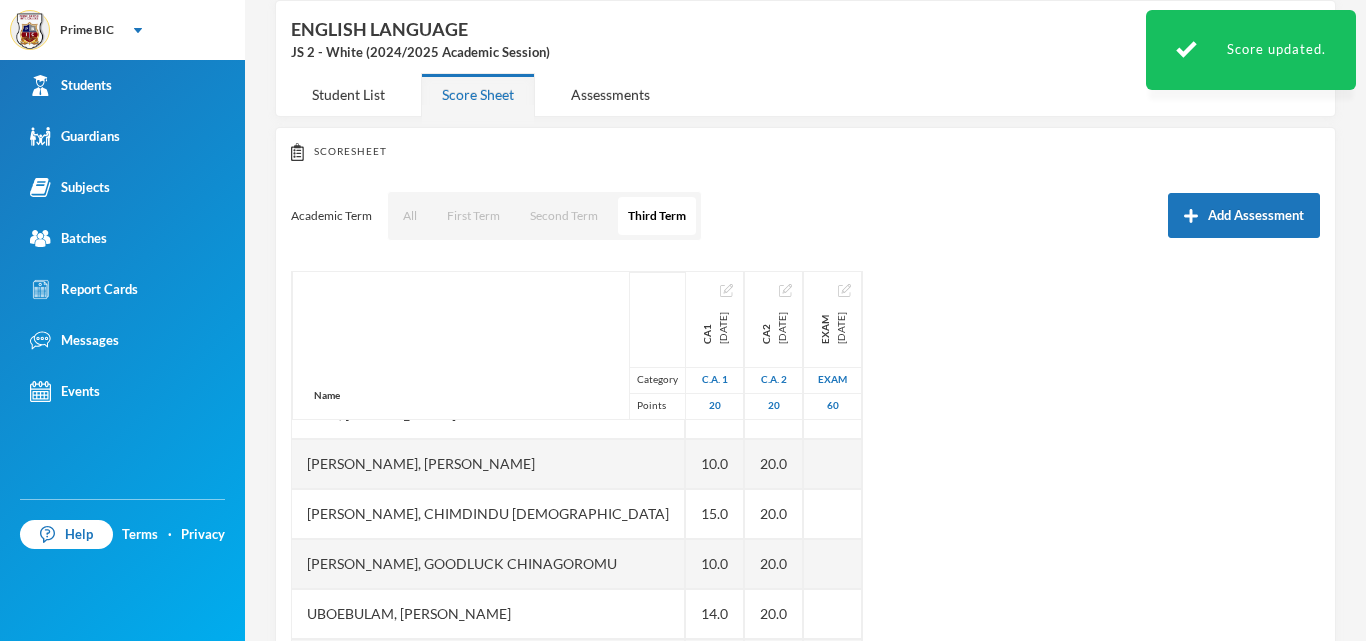scroll, scrollTop: 1101, scrollLeft: 0, axis: vertical 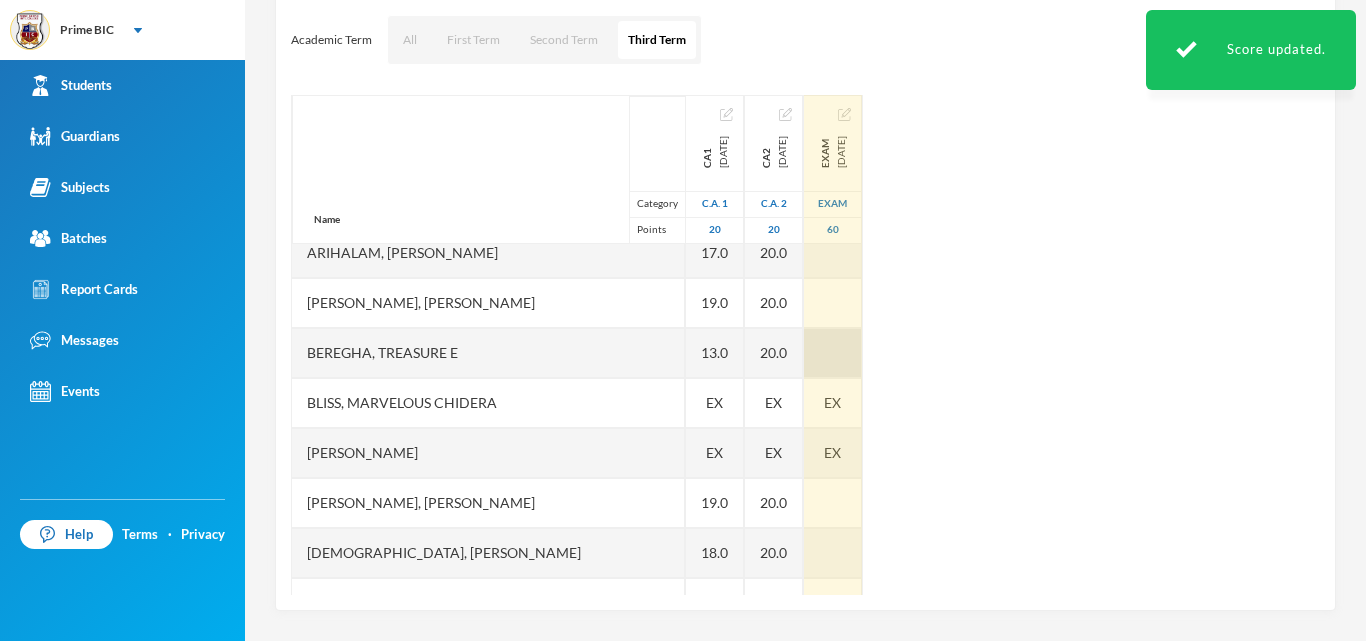 click at bounding box center (833, 353) 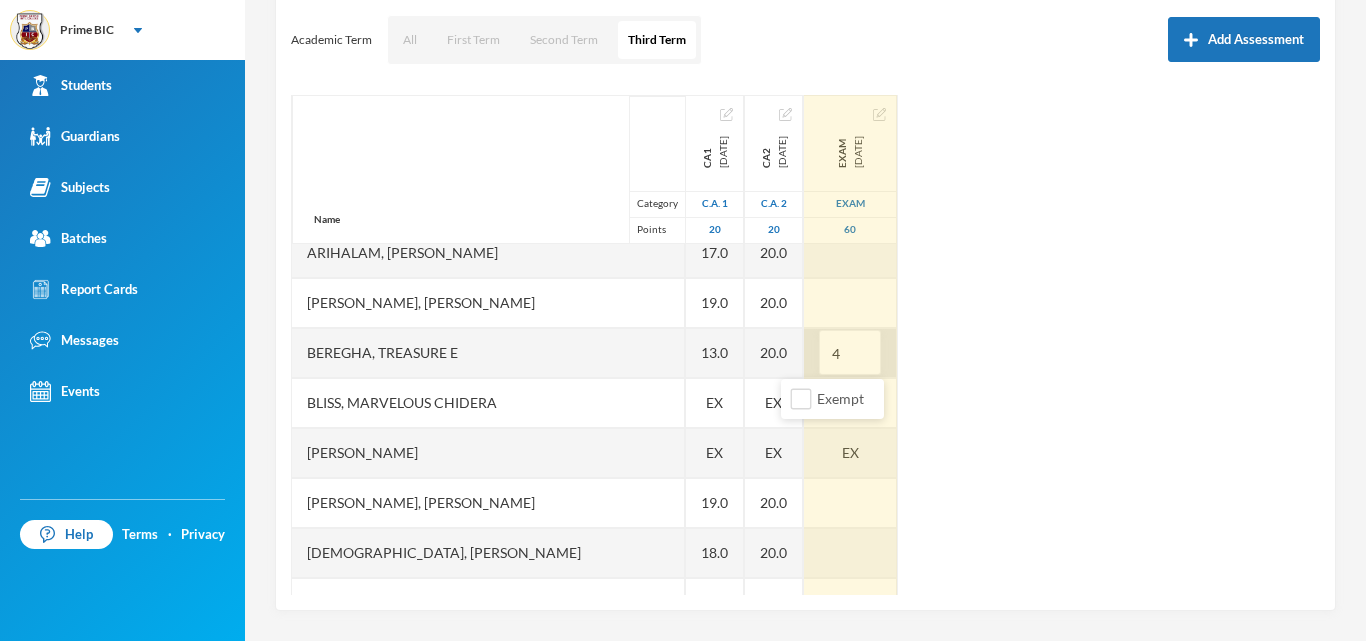 type on "40" 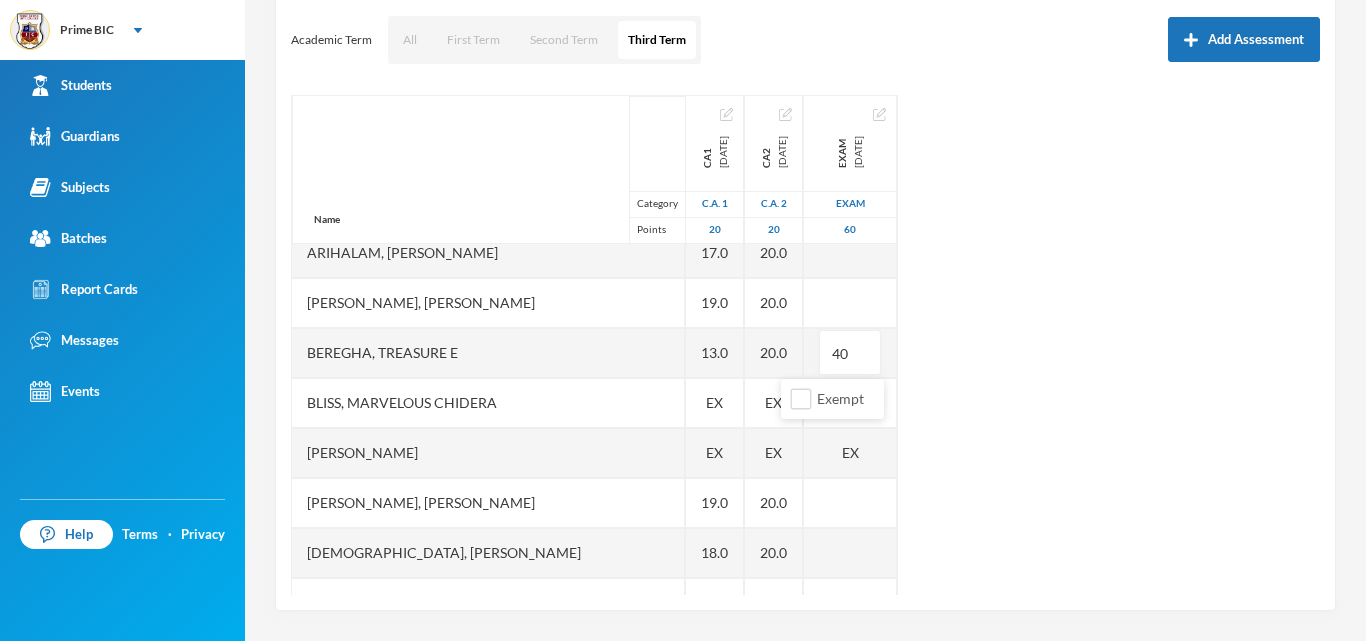 click on "Name   Category Points [PERSON_NAME], [PERSON_NAME] [PERSON_NAME], [PERSON_NAME] [PERSON_NAME], [PERSON_NAME], [PERSON_NAME], Treasure E [PERSON_NAME], [PERSON_NAME], [PERSON_NAME], [PERSON_NAME], Prince [PERSON_NAME], [PERSON_NAME] [PERSON_NAME], [PERSON_NAME] Treasure [PERSON_NAME], [PERSON_NAME] Excel, [PERSON_NAME] [PERSON_NAME], [PERSON_NAME] [PERSON_NAME], [PERSON_NAME], Chiagoziem .c [PERSON_NAME], Royal [PERSON_NAME], [PERSON_NAME] [PERSON_NAME] [PERSON_NAME], [PERSON_NAME], [PERSON_NAME], [PERSON_NAME] [PERSON_NAME] [PERSON_NAME], Chimdindu Gospel [PERSON_NAME], Goodluck Chinagoromu Uboebulam, [PERSON_NAME] [PERSON_NAME], [DEMOGRAPHIC_DATA] [PERSON_NAME], Chinecherem [PERSON_NAME], [PERSON_NAME] C CA1 [DATE] C.A. 1 20 10.0 EX 17.0 19.0 13.0 EX EX 19.0 18.0 17.0 16.0 13.0 17.0 12.0 EX 19.0 19.0 11.0 EX 17.0 18.0 17.0 10.0 15.0 10.0 14.0 EX 12.0 EX CA2 [DATE] C.A. 2 20 20.0 EX 20.0 20.0 20.0 EX EX 20.0 20.0 20.0 20.0 20.0 20.0 20.0 EX 20.0 20.0" at bounding box center [805, 345] 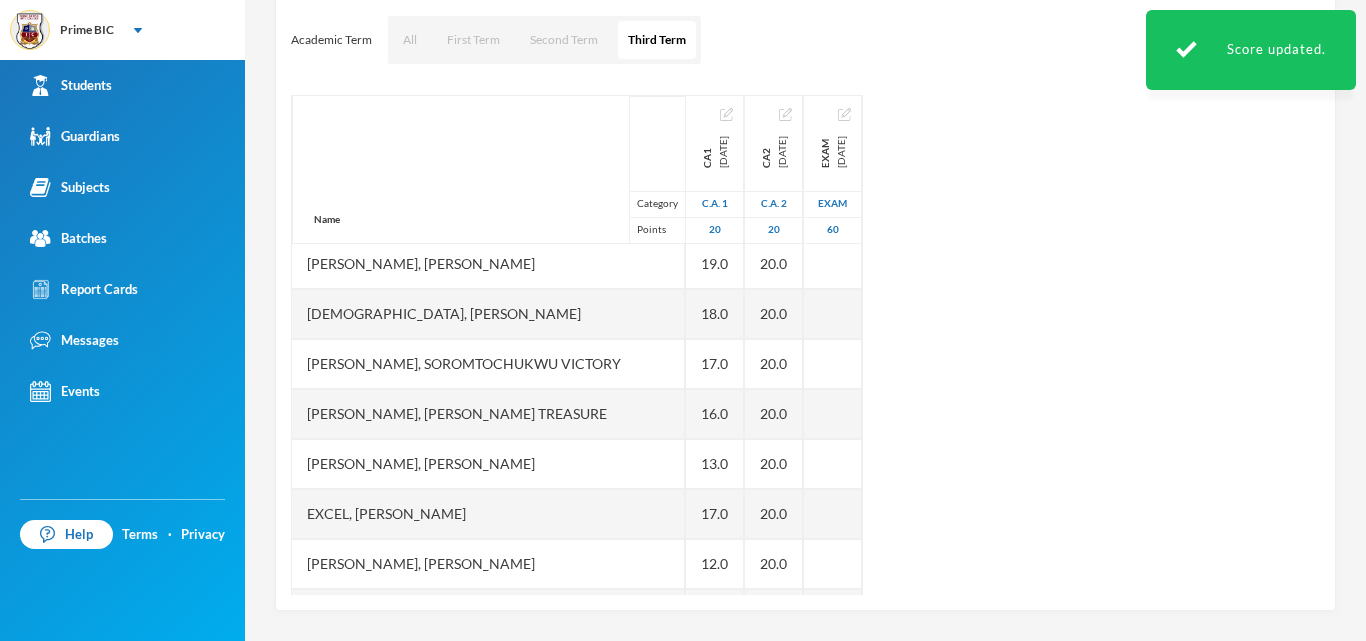 scroll, scrollTop: 372, scrollLeft: 0, axis: vertical 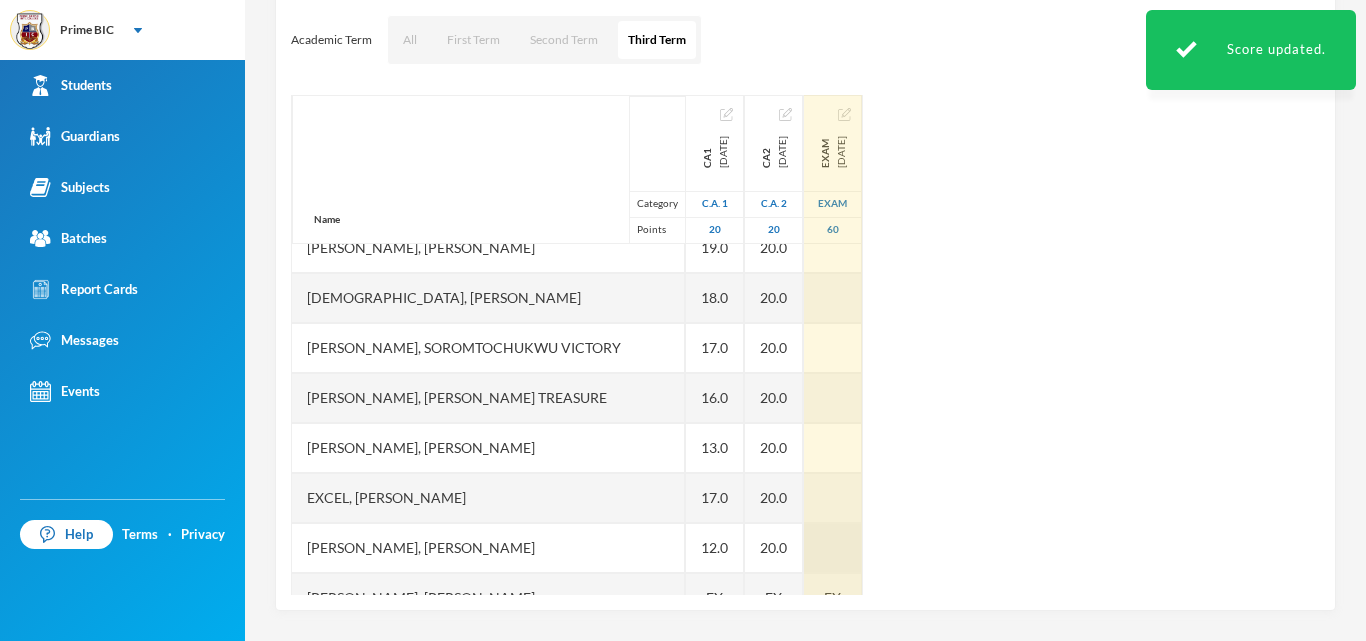 click at bounding box center (833, 548) 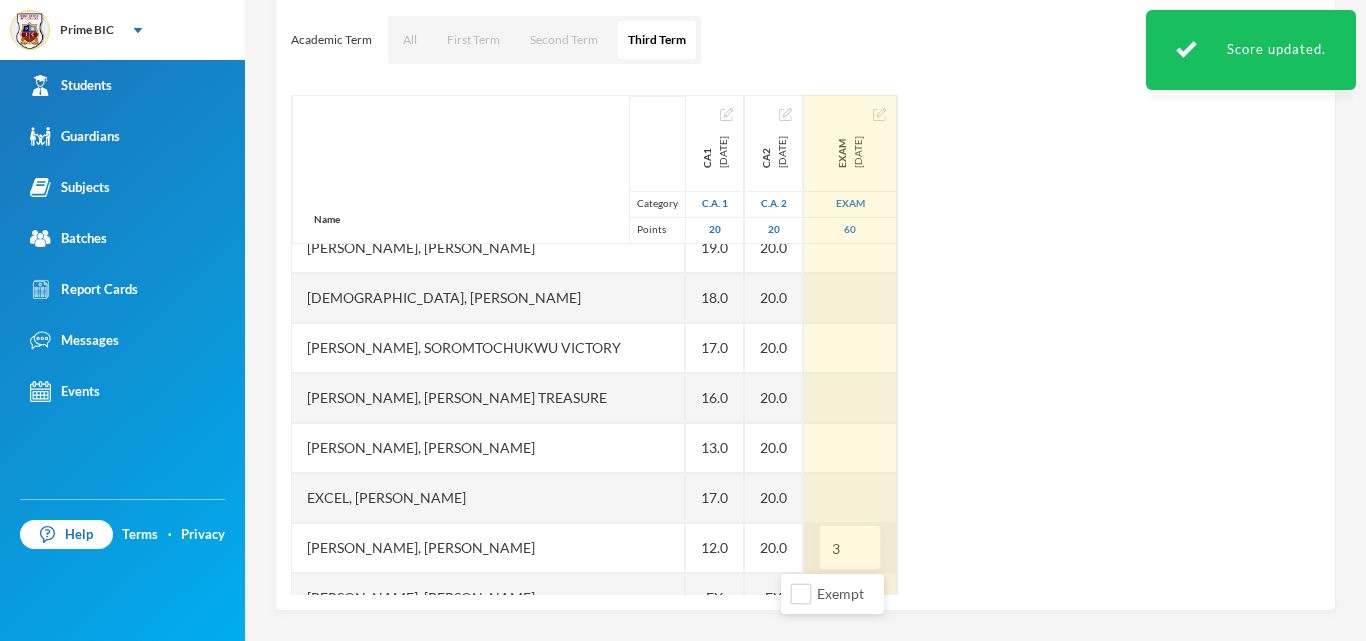 type on "30" 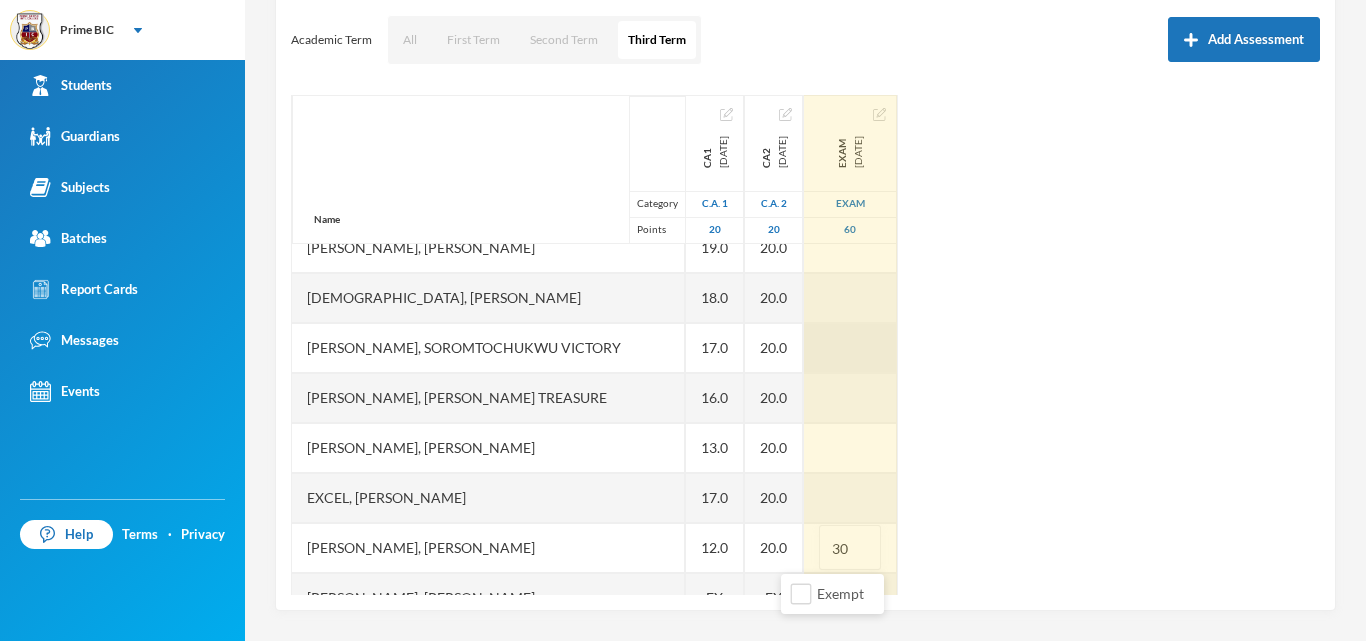 click at bounding box center [850, 348] 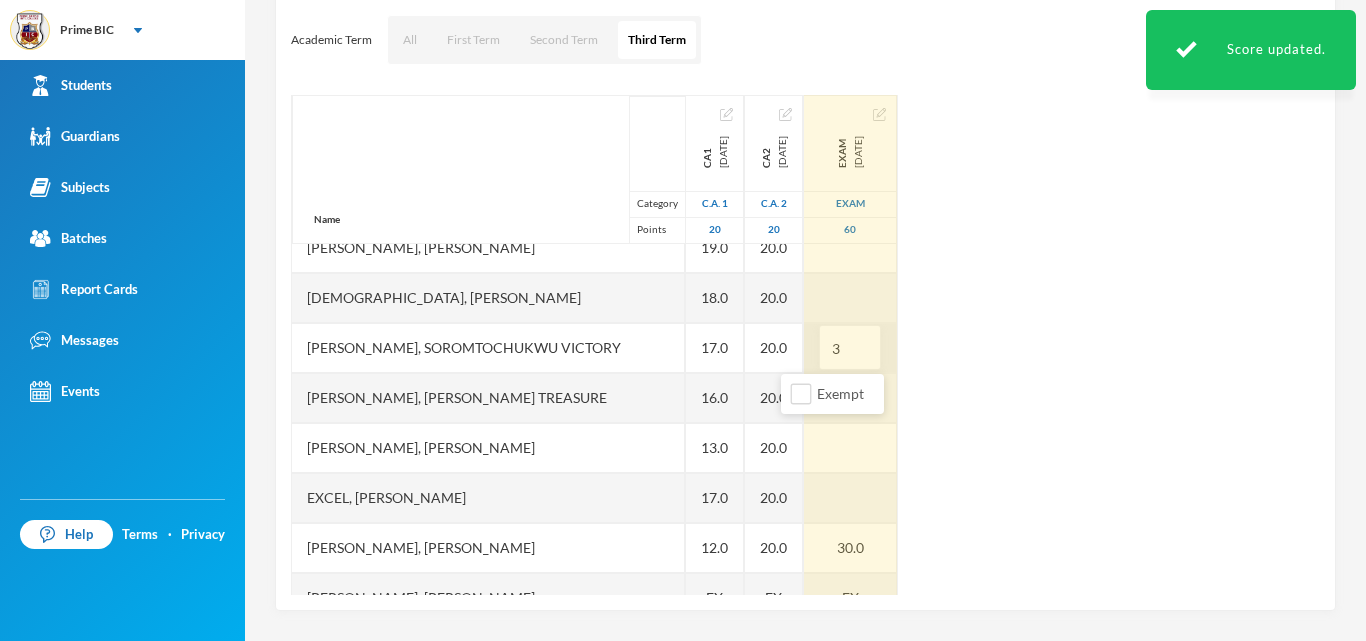 type on "37" 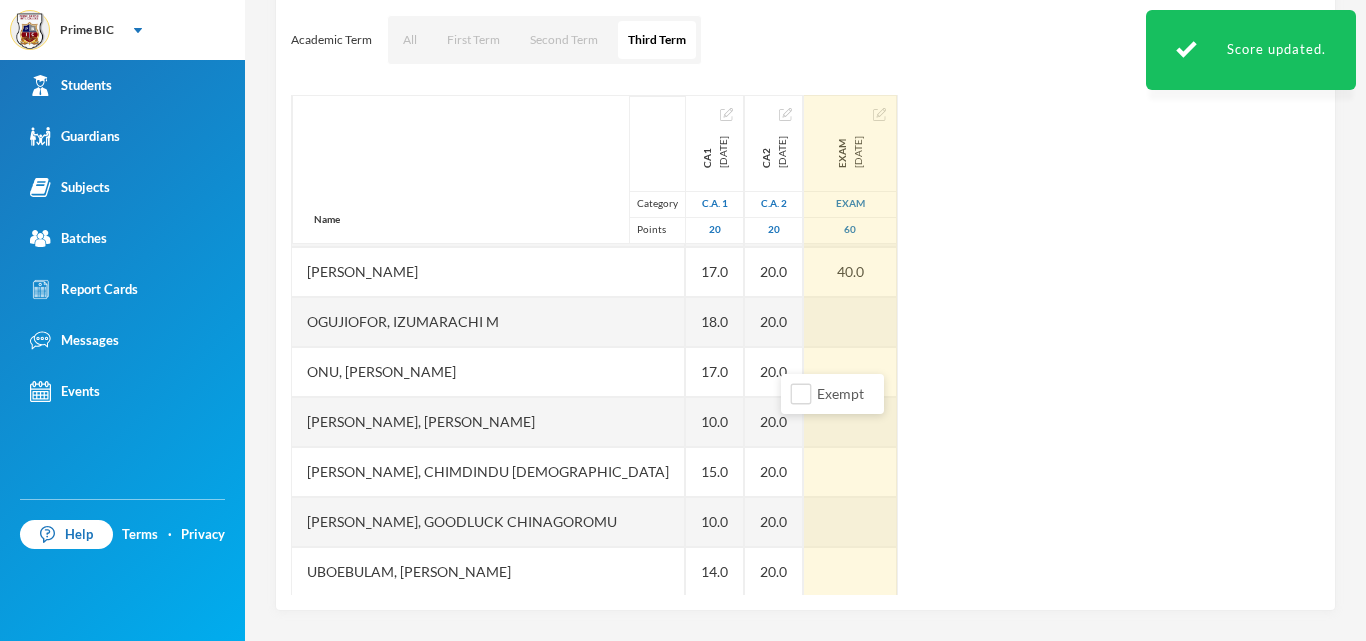 scroll, scrollTop: 995, scrollLeft: 0, axis: vertical 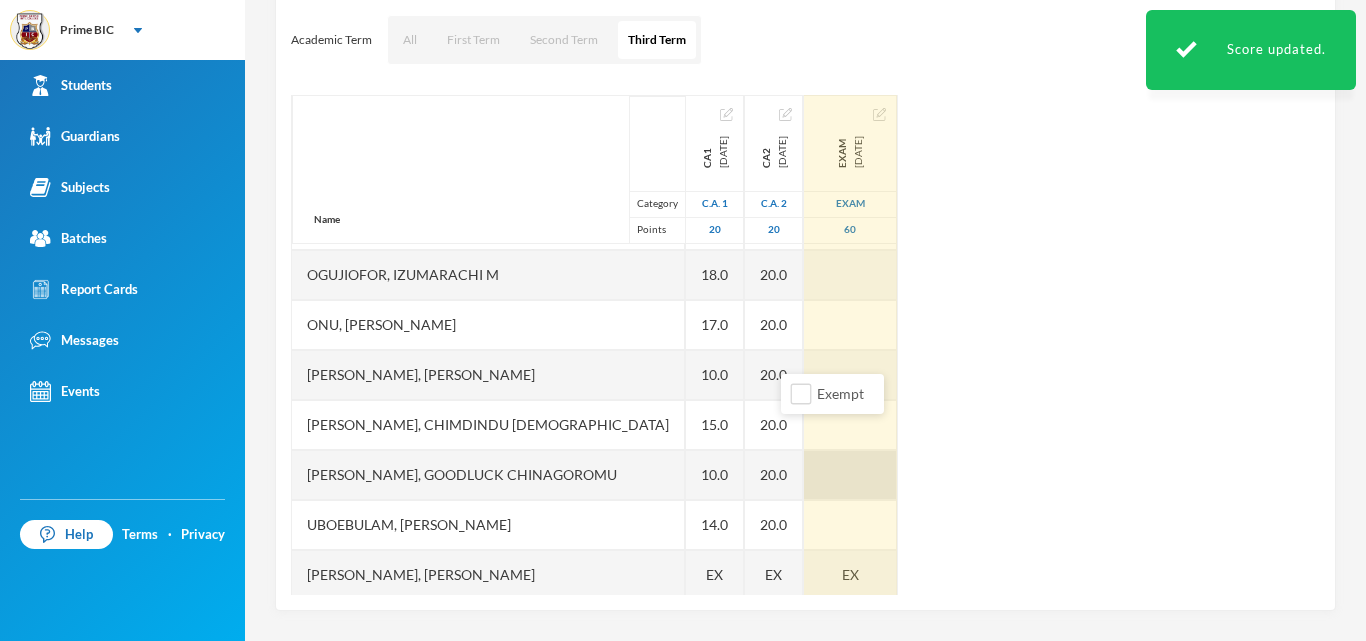click at bounding box center (850, 475) 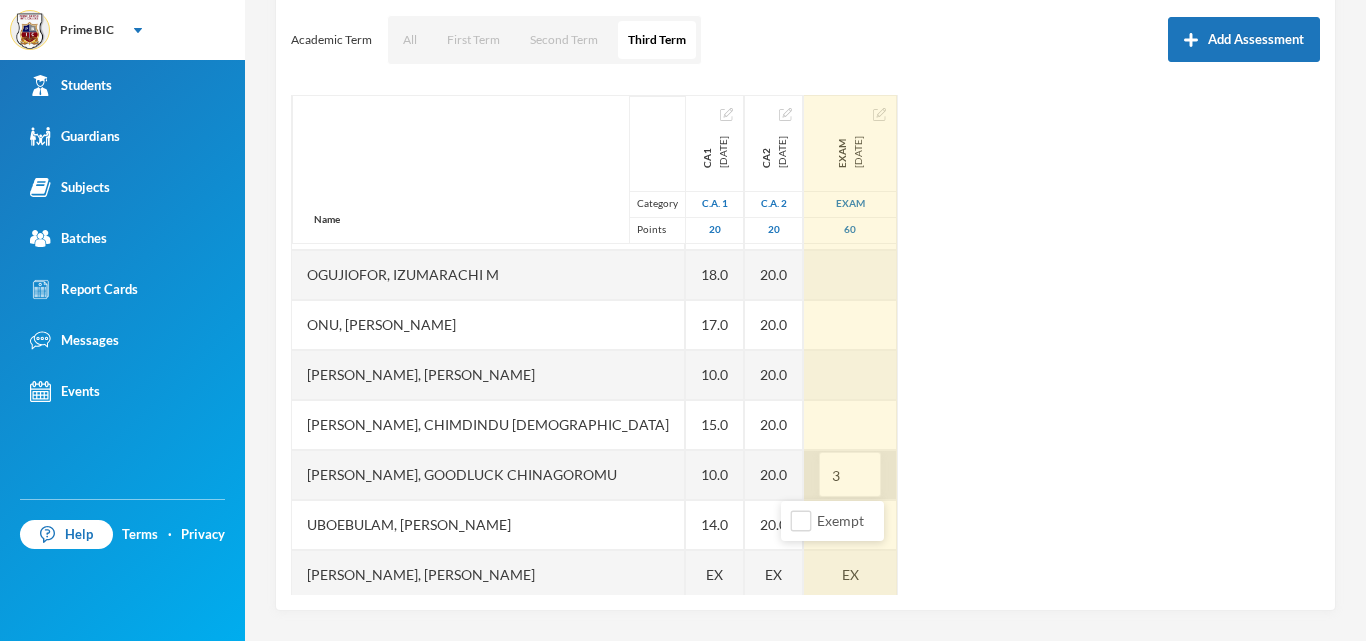 type on "31" 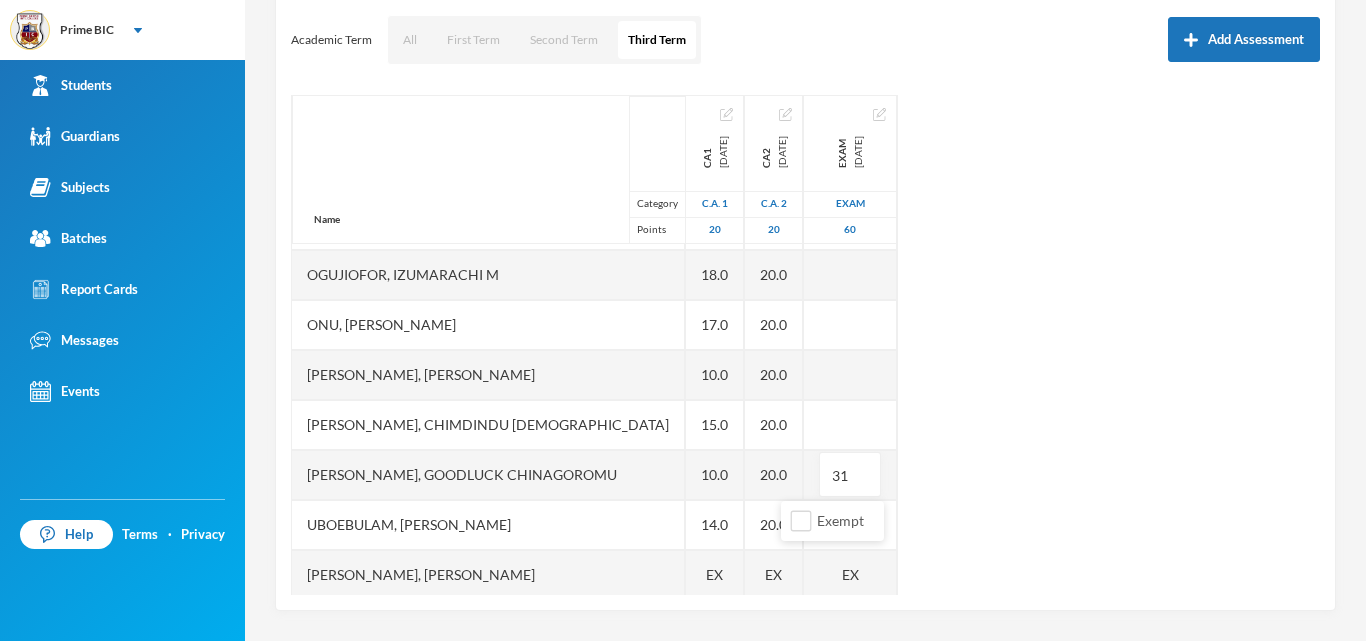 click on "Name   Category Points [PERSON_NAME], [PERSON_NAME] [PERSON_NAME], [PERSON_NAME] [PERSON_NAME], [PERSON_NAME], [PERSON_NAME], Treasure E [PERSON_NAME], [PERSON_NAME], [PERSON_NAME], [PERSON_NAME], Prince [PERSON_NAME], [PERSON_NAME] [PERSON_NAME], [PERSON_NAME] Treasure [PERSON_NAME], [PERSON_NAME] Excel, [PERSON_NAME] [PERSON_NAME], [PERSON_NAME] [PERSON_NAME], [PERSON_NAME], Chiagoziem .c [PERSON_NAME], Royal [PERSON_NAME], [PERSON_NAME] [PERSON_NAME] [PERSON_NAME], [PERSON_NAME], [PERSON_NAME], [PERSON_NAME] [PERSON_NAME] [PERSON_NAME], Chimdindu Gospel [PERSON_NAME], Goodluck Chinagoromu Uboebulam, [PERSON_NAME] [PERSON_NAME], [DEMOGRAPHIC_DATA] [PERSON_NAME], Chinecherem [PERSON_NAME], [PERSON_NAME] C CA1 [DATE] C.A. 1 20 10.0 EX 17.0 19.0 13.0 EX EX 19.0 18.0 17.0 16.0 13.0 17.0 12.0 EX 19.0 19.0 11.0 EX 17.0 18.0 17.0 10.0 15.0 10.0 14.0 EX 12.0 EX CA2 [DATE] C.A. 2 20 20.0 EX 20.0 20.0 20.0 EX EX 20.0 20.0 20.0 20.0 20.0 20.0 20.0 EX 20.0 20.0" at bounding box center [805, 345] 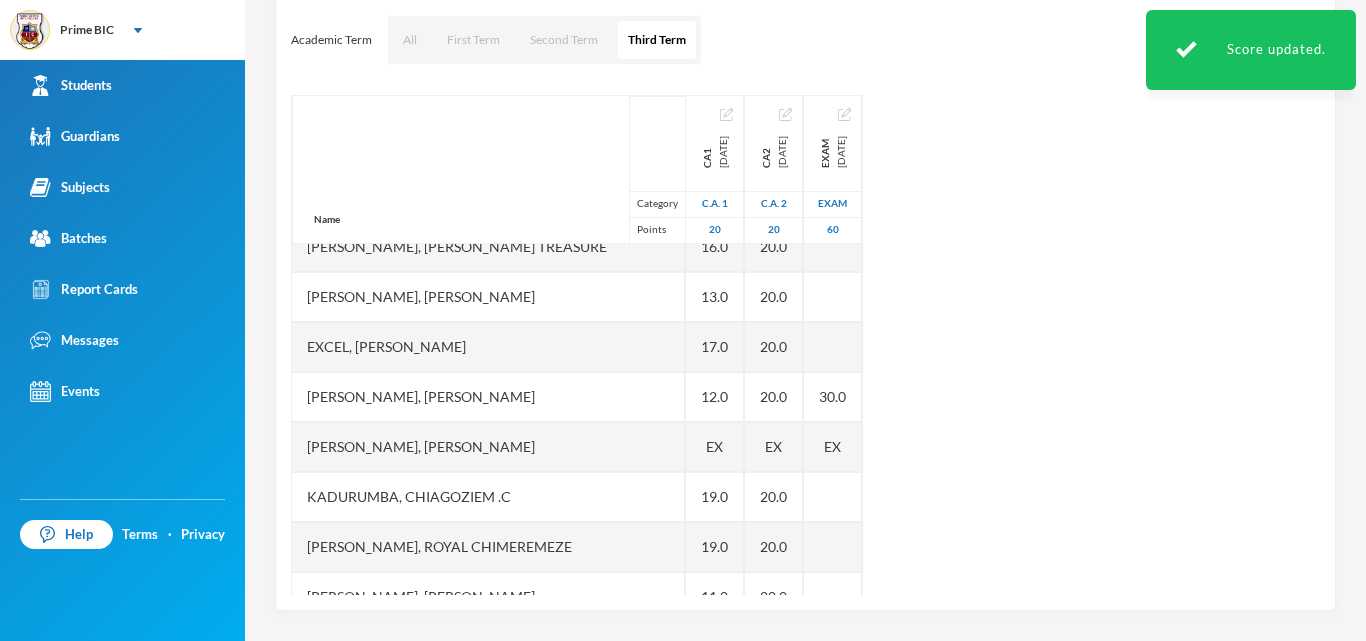scroll, scrollTop: 512, scrollLeft: 0, axis: vertical 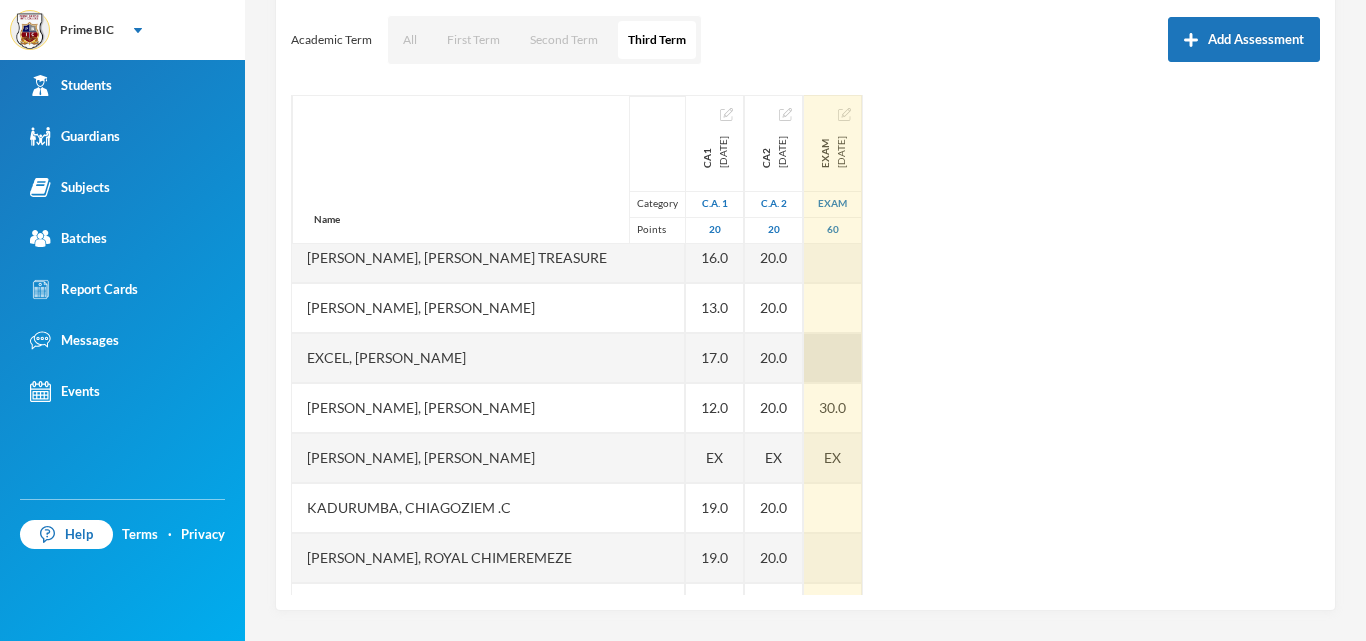 click at bounding box center [833, 358] 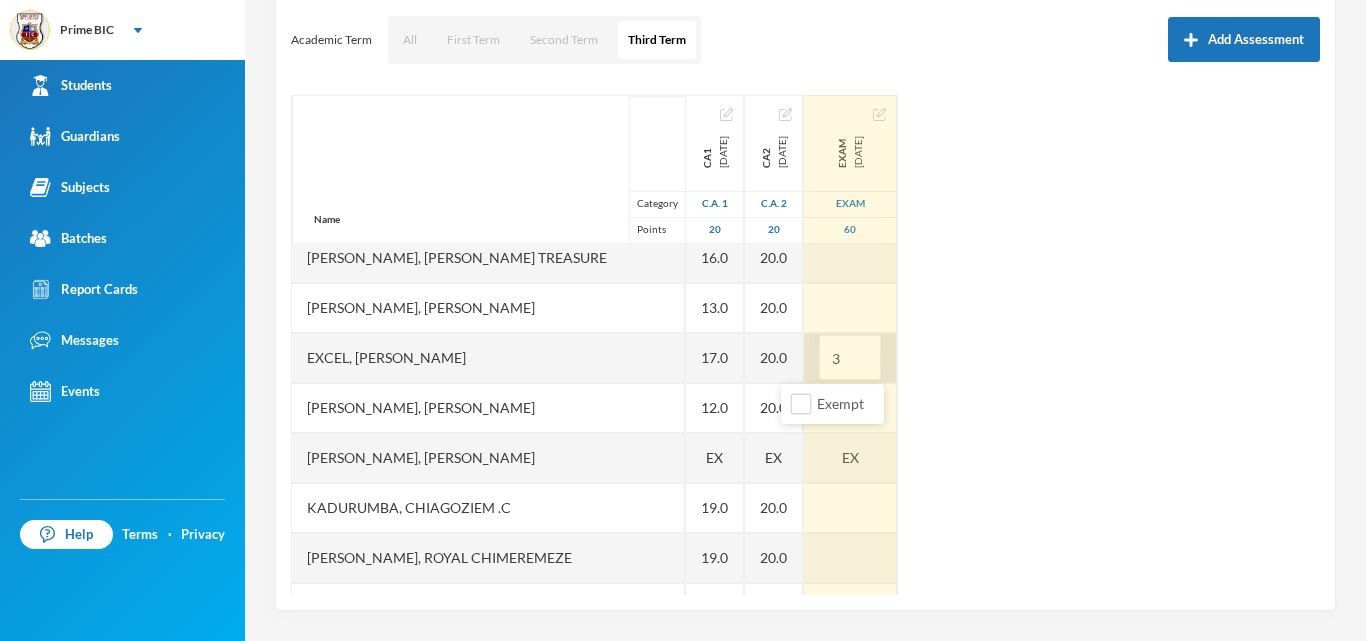 type on "38" 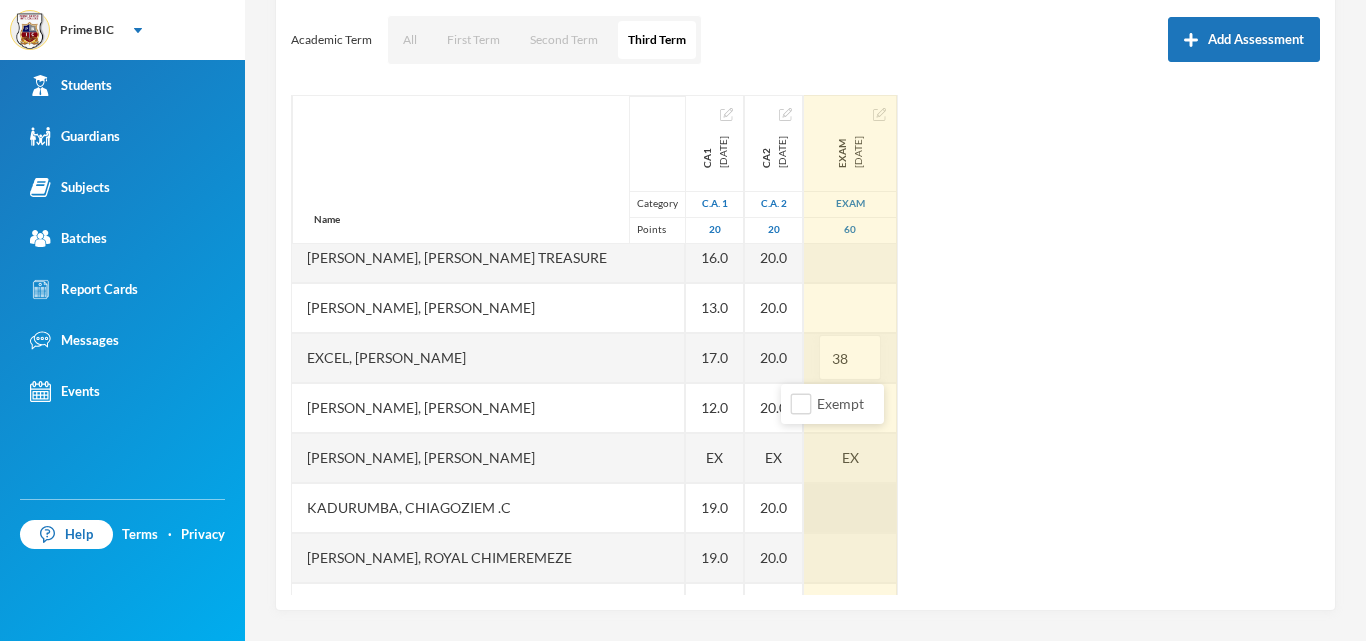 click at bounding box center [850, 508] 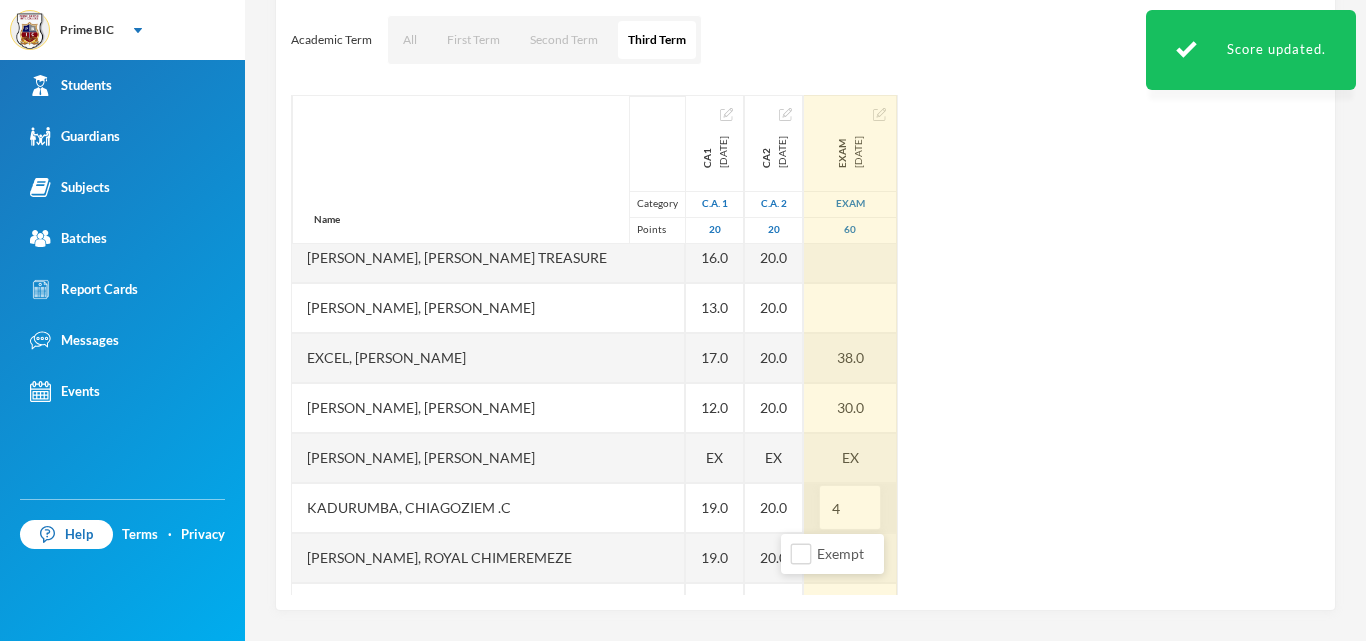 type on "47" 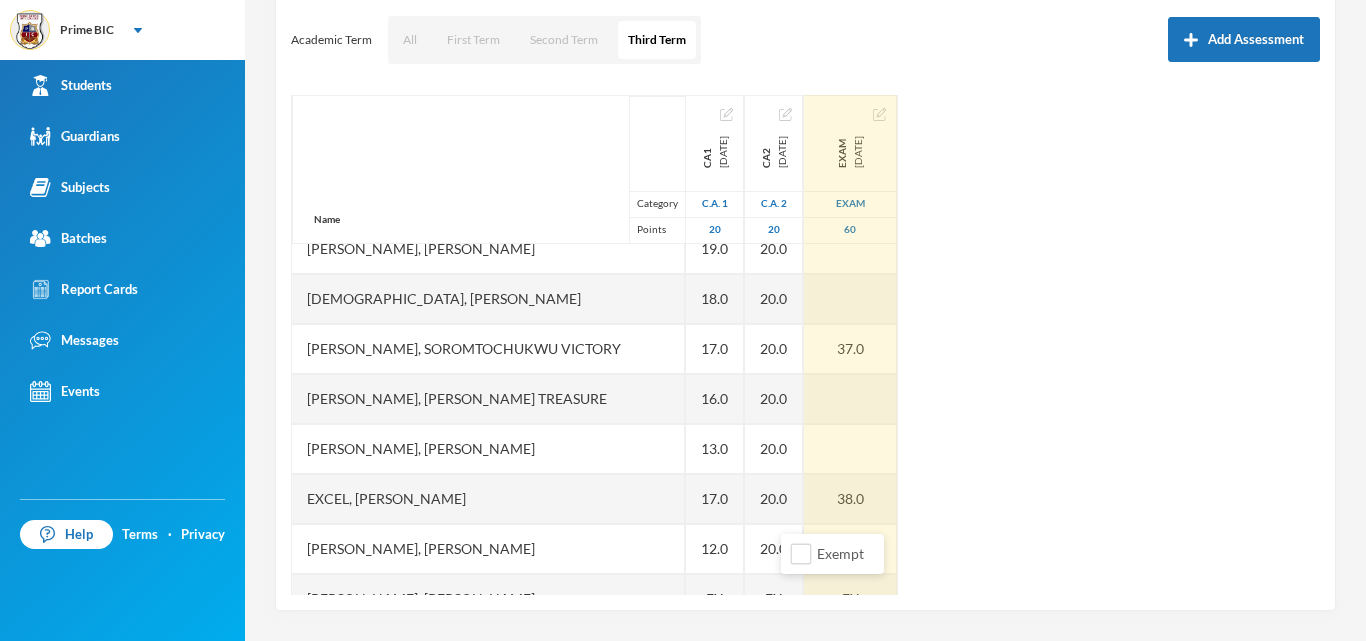 scroll, scrollTop: 370, scrollLeft: 0, axis: vertical 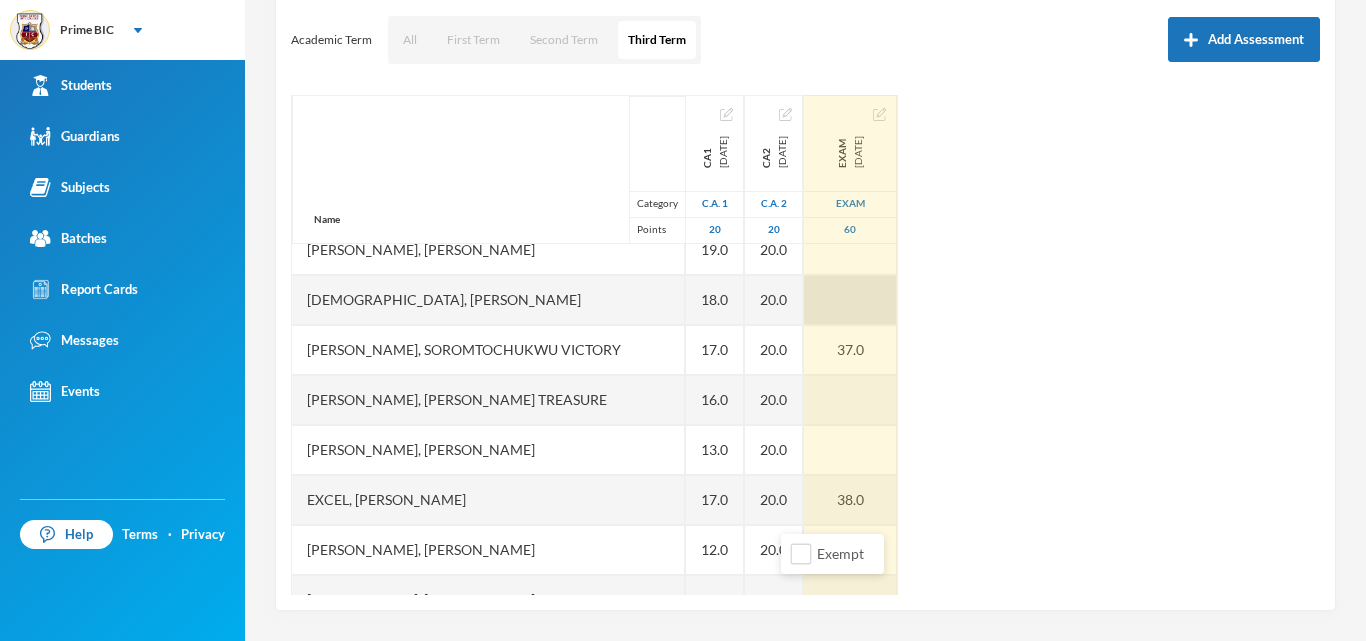 click at bounding box center (850, 300) 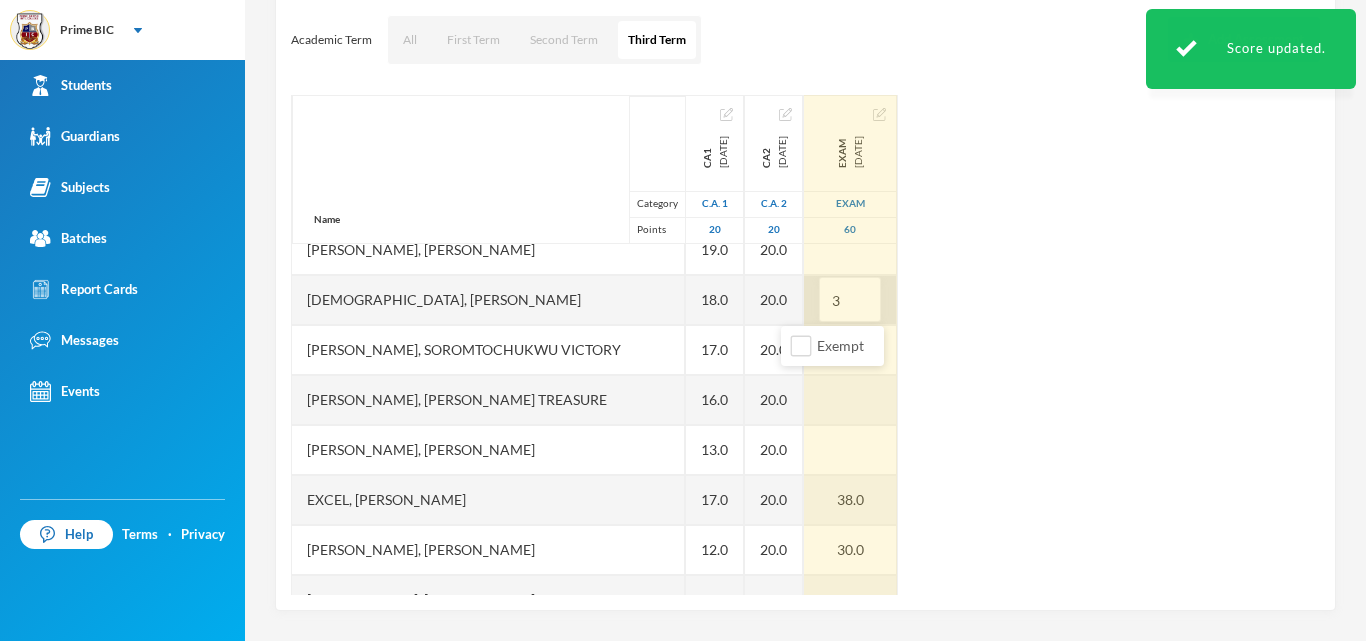 type on "37" 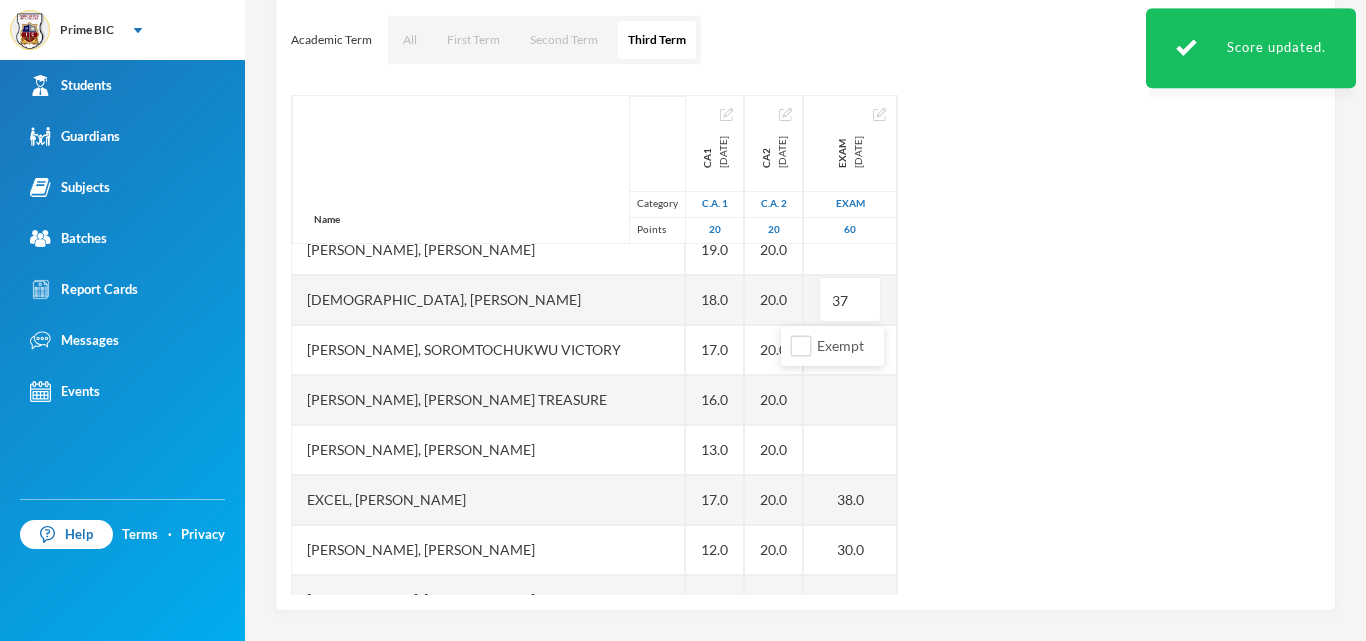 click on "Name   Category Points [PERSON_NAME], [PERSON_NAME] [PERSON_NAME], [PERSON_NAME] [PERSON_NAME], [PERSON_NAME], [PERSON_NAME], Treasure E [PERSON_NAME], [PERSON_NAME], [PERSON_NAME], [PERSON_NAME], Prince [PERSON_NAME], [PERSON_NAME] [PERSON_NAME], [PERSON_NAME] Treasure [PERSON_NAME], [PERSON_NAME] Excel, [PERSON_NAME] [PERSON_NAME], [PERSON_NAME] [PERSON_NAME], [PERSON_NAME], Chiagoziem .c [PERSON_NAME], Royal [PERSON_NAME], [PERSON_NAME] [PERSON_NAME] [PERSON_NAME], [PERSON_NAME], [PERSON_NAME], [PERSON_NAME] [PERSON_NAME] [PERSON_NAME], Chimdindu Gospel [PERSON_NAME], Goodluck Chinagoromu Uboebulam, [PERSON_NAME] [PERSON_NAME], [DEMOGRAPHIC_DATA] [PERSON_NAME], Chinecherem [PERSON_NAME], [PERSON_NAME] C CA1 [DATE] C.A. 1 20 10.0 EX 17.0 19.0 13.0 EX EX 19.0 18.0 17.0 16.0 13.0 17.0 12.0 EX 19.0 19.0 11.0 EX 17.0 18.0 17.0 10.0 15.0 10.0 14.0 EX 12.0 EX CA2 [DATE] C.A. 2 20 20.0 EX 20.0 20.0 20.0 EX EX 20.0 20.0 20.0 20.0 20.0 20.0 20.0 EX 20.0 20.0" at bounding box center (805, 345) 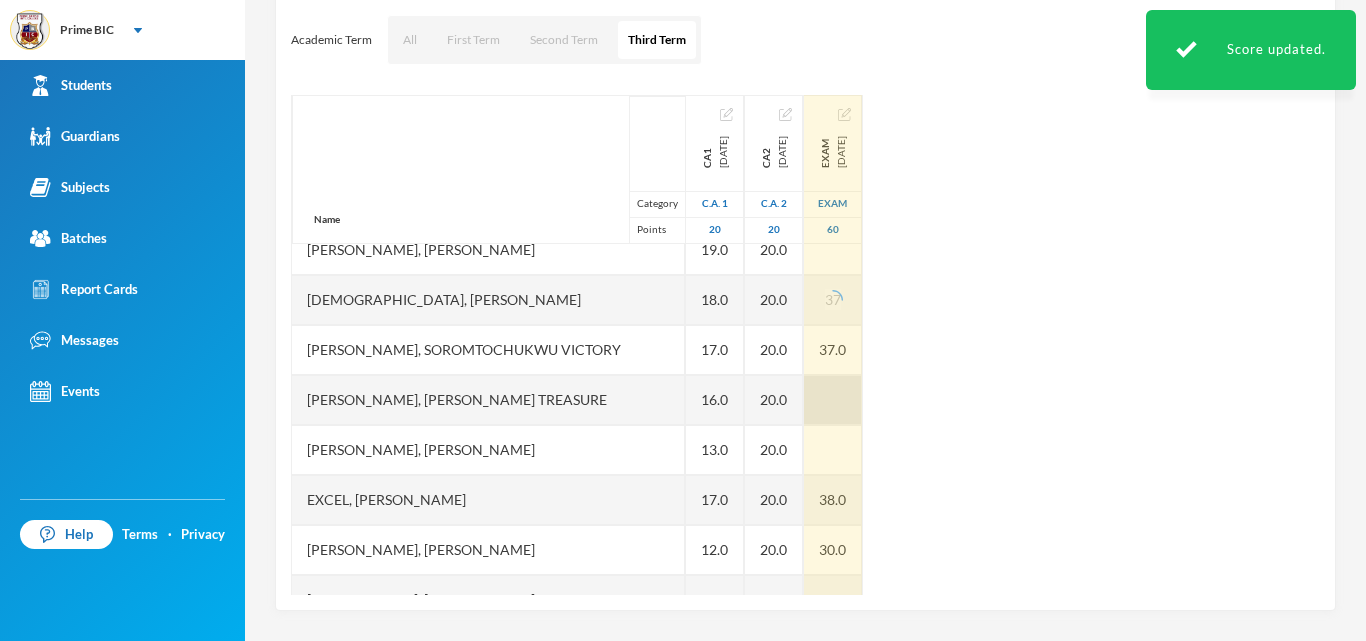click at bounding box center [833, 400] 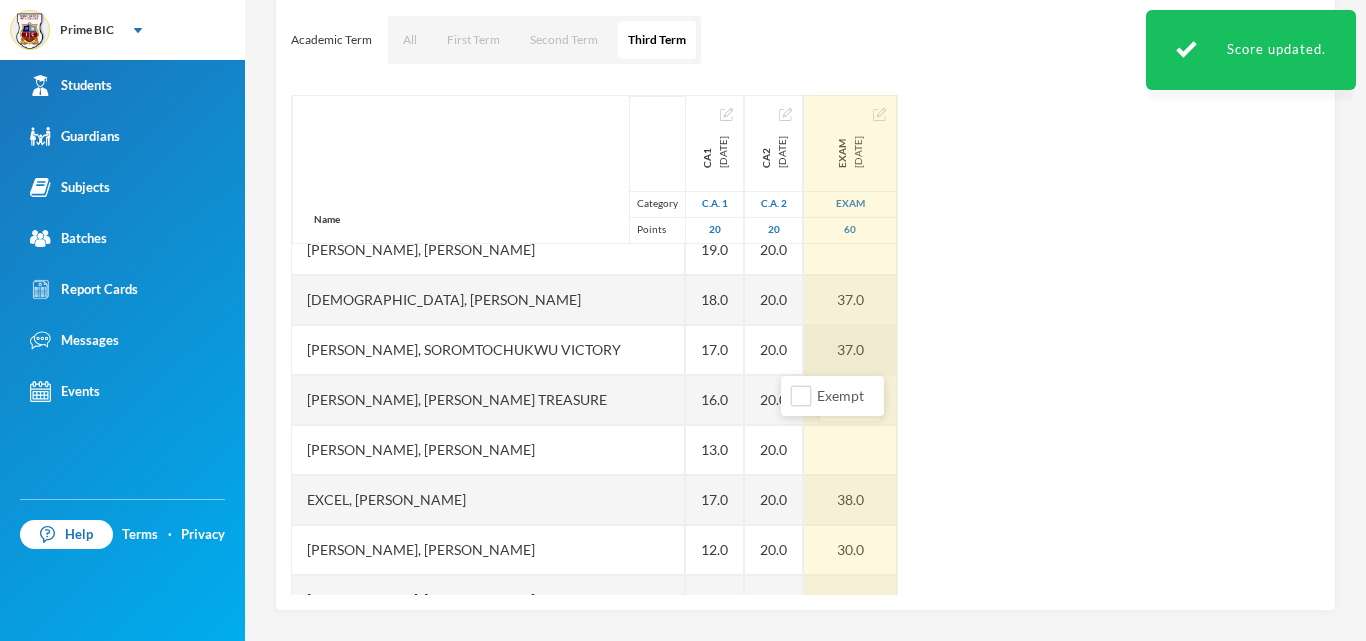 click on "37.0" at bounding box center [850, 350] 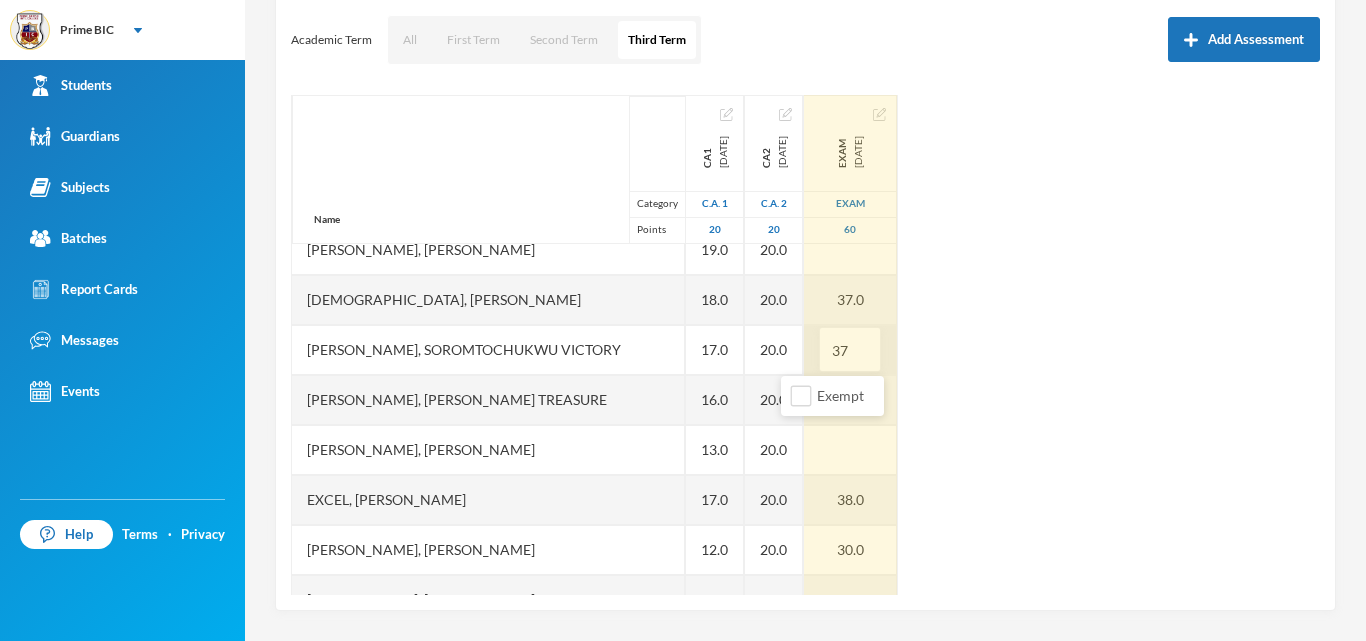 type on "3" 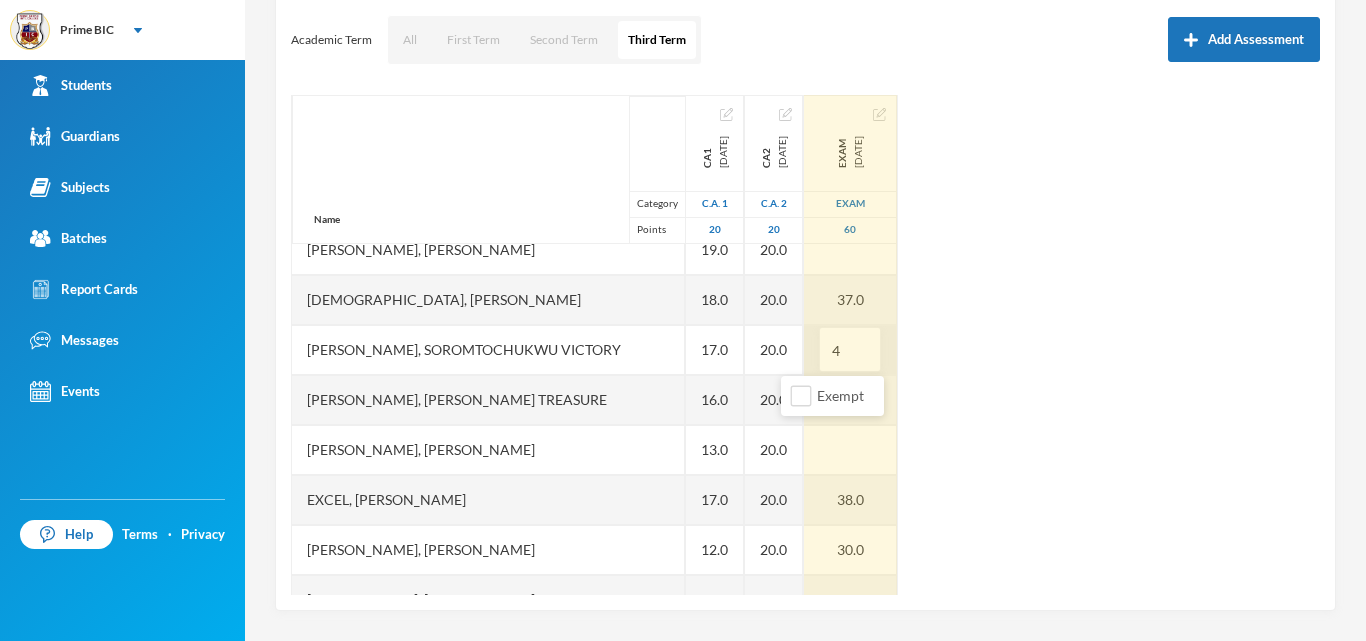 type on "43" 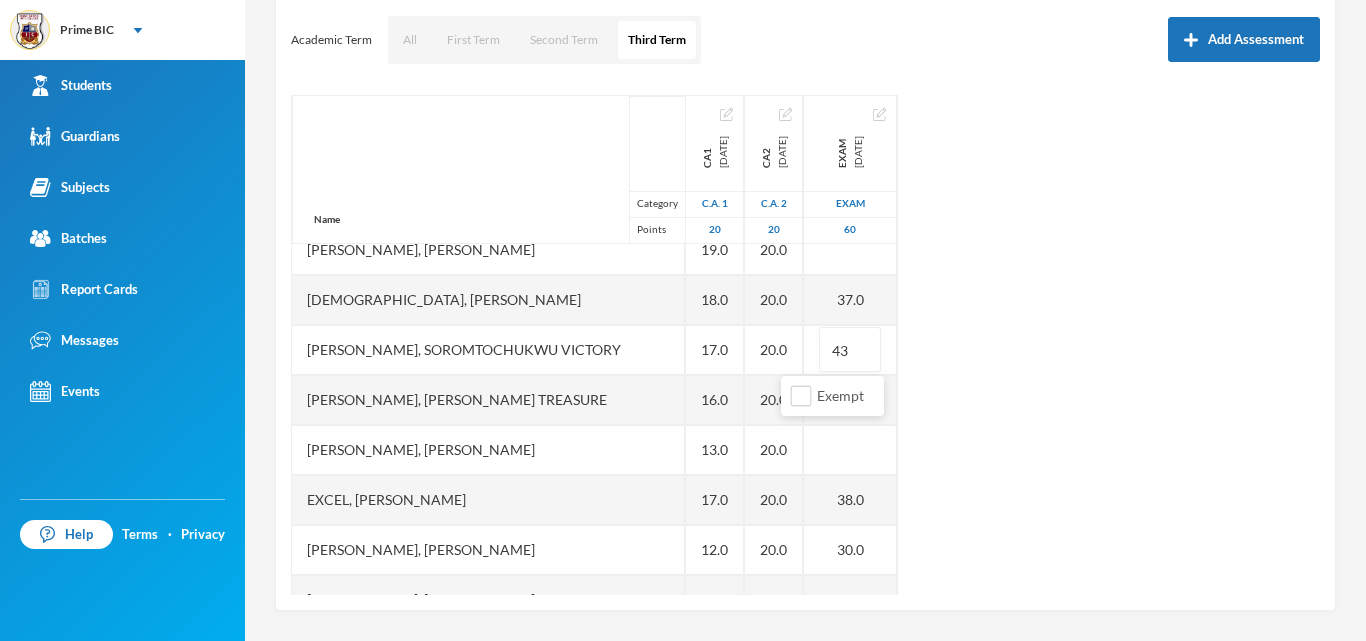 click on "Name   Category Points [PERSON_NAME], [PERSON_NAME] [PERSON_NAME], [PERSON_NAME] [PERSON_NAME], [PERSON_NAME], [PERSON_NAME], Treasure E [PERSON_NAME], [PERSON_NAME], [PERSON_NAME], [PERSON_NAME], Prince [PERSON_NAME], [PERSON_NAME] [PERSON_NAME], [PERSON_NAME] Treasure [PERSON_NAME], [PERSON_NAME] Excel, [PERSON_NAME] [PERSON_NAME], [PERSON_NAME] [PERSON_NAME], [PERSON_NAME], Chiagoziem .c [PERSON_NAME], Royal [PERSON_NAME], [PERSON_NAME] [PERSON_NAME] [PERSON_NAME], [PERSON_NAME], [PERSON_NAME], [PERSON_NAME] [PERSON_NAME] [PERSON_NAME], Chimdindu Gospel [PERSON_NAME], Goodluck Chinagoromu Uboebulam, [PERSON_NAME] [PERSON_NAME], [DEMOGRAPHIC_DATA] [PERSON_NAME], Chinecherem [PERSON_NAME], [PERSON_NAME] C CA1 [DATE] C.A. 1 20 10.0 EX 17.0 19.0 13.0 EX EX 19.0 18.0 17.0 16.0 13.0 17.0 12.0 EX 19.0 19.0 11.0 EX 17.0 18.0 17.0 10.0 15.0 10.0 14.0 EX 12.0 EX CA2 [DATE] C.A. 2 20 20.0 EX 20.0 20.0 20.0 EX EX 20.0 20.0 20.0 20.0 20.0 20.0 20.0 EX 20.0 20.0" at bounding box center [805, 345] 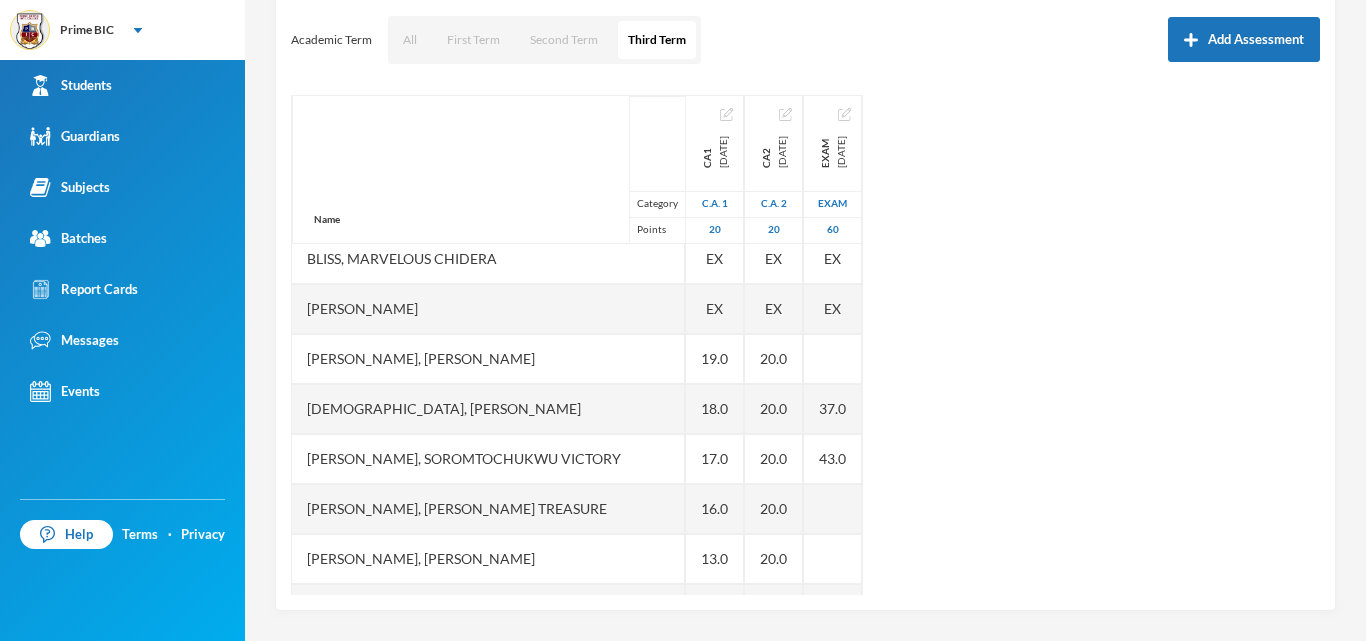 scroll, scrollTop: 230, scrollLeft: 0, axis: vertical 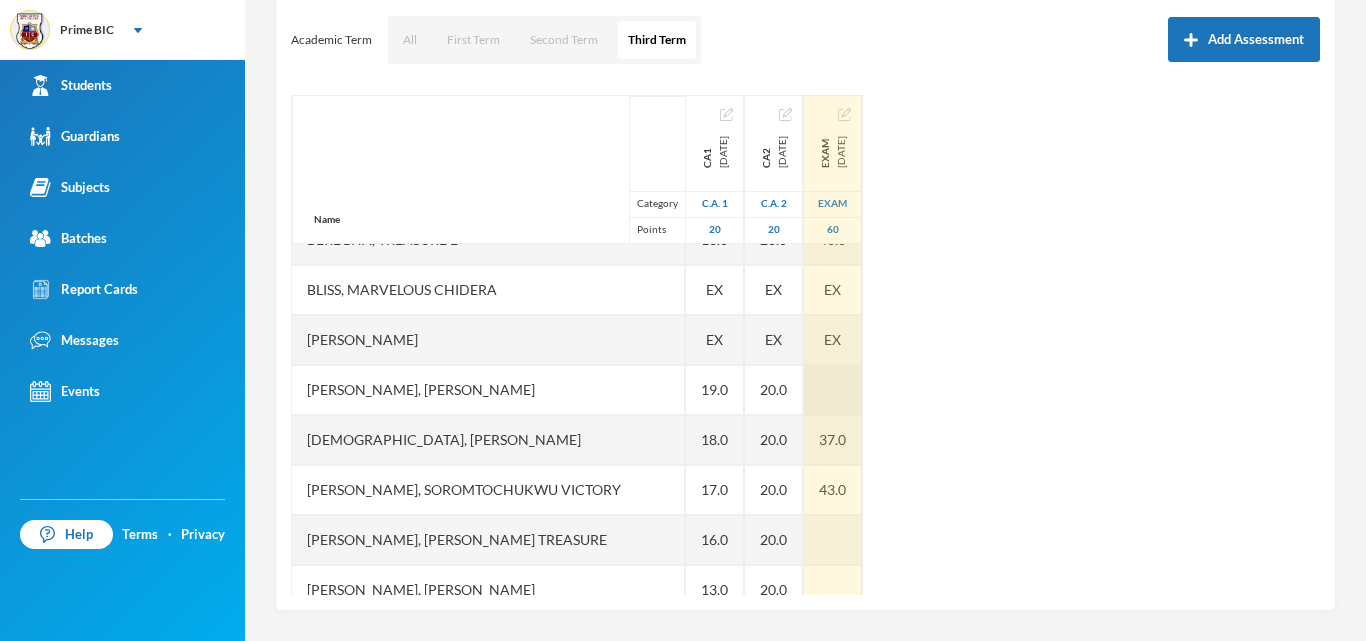 click at bounding box center [833, 390] 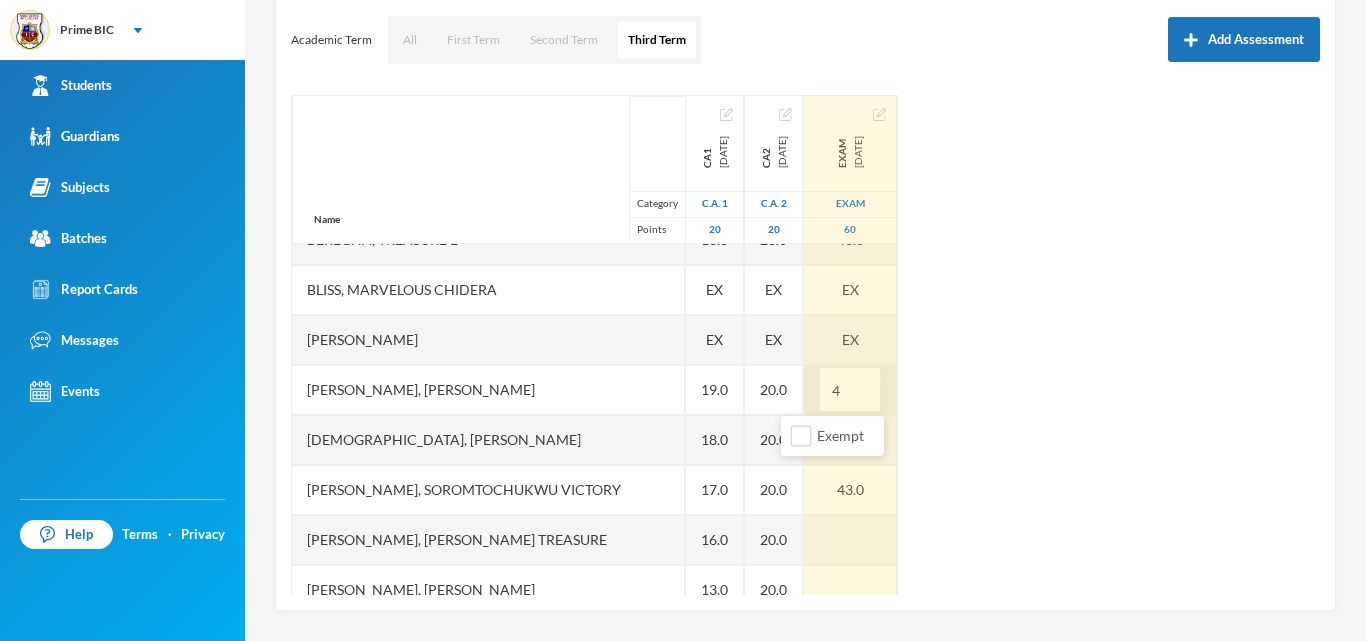 type on "42" 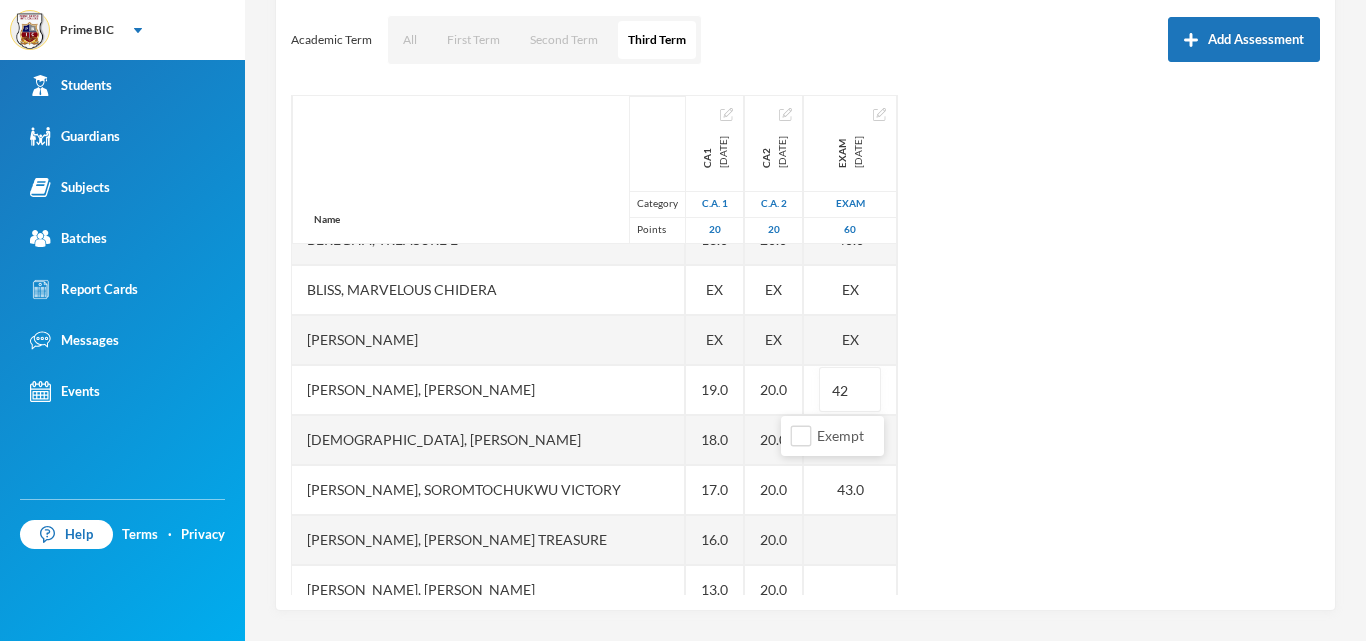 click on "Name   Category Points [PERSON_NAME], [PERSON_NAME] [PERSON_NAME], [PERSON_NAME] [PERSON_NAME], [PERSON_NAME], [PERSON_NAME], Treasure E [PERSON_NAME], [PERSON_NAME], [PERSON_NAME], [PERSON_NAME], Prince [PERSON_NAME], [PERSON_NAME] [PERSON_NAME], [PERSON_NAME] Treasure [PERSON_NAME], [PERSON_NAME] Excel, [PERSON_NAME] [PERSON_NAME], [PERSON_NAME] [PERSON_NAME], [PERSON_NAME], Chiagoziem .c [PERSON_NAME], Royal [PERSON_NAME], [PERSON_NAME] [PERSON_NAME] [PERSON_NAME], [PERSON_NAME], [PERSON_NAME], [PERSON_NAME] [PERSON_NAME] [PERSON_NAME], Chimdindu Gospel [PERSON_NAME], Goodluck Chinagoromu Uboebulam, [PERSON_NAME] [PERSON_NAME], [DEMOGRAPHIC_DATA] [PERSON_NAME], Chinecherem [PERSON_NAME], [PERSON_NAME] C CA1 [DATE] C.A. 1 20 10.0 EX 17.0 19.0 13.0 EX EX 19.0 18.0 17.0 16.0 13.0 17.0 12.0 EX 19.0 19.0 11.0 EX 17.0 18.0 17.0 10.0 15.0 10.0 14.0 EX 12.0 EX CA2 [DATE] C.A. 2 20 20.0 EX 20.0 20.0 20.0 EX EX 20.0 20.0 20.0 20.0 20.0 20.0 20.0 EX 20.0 20.0" at bounding box center (805, 345) 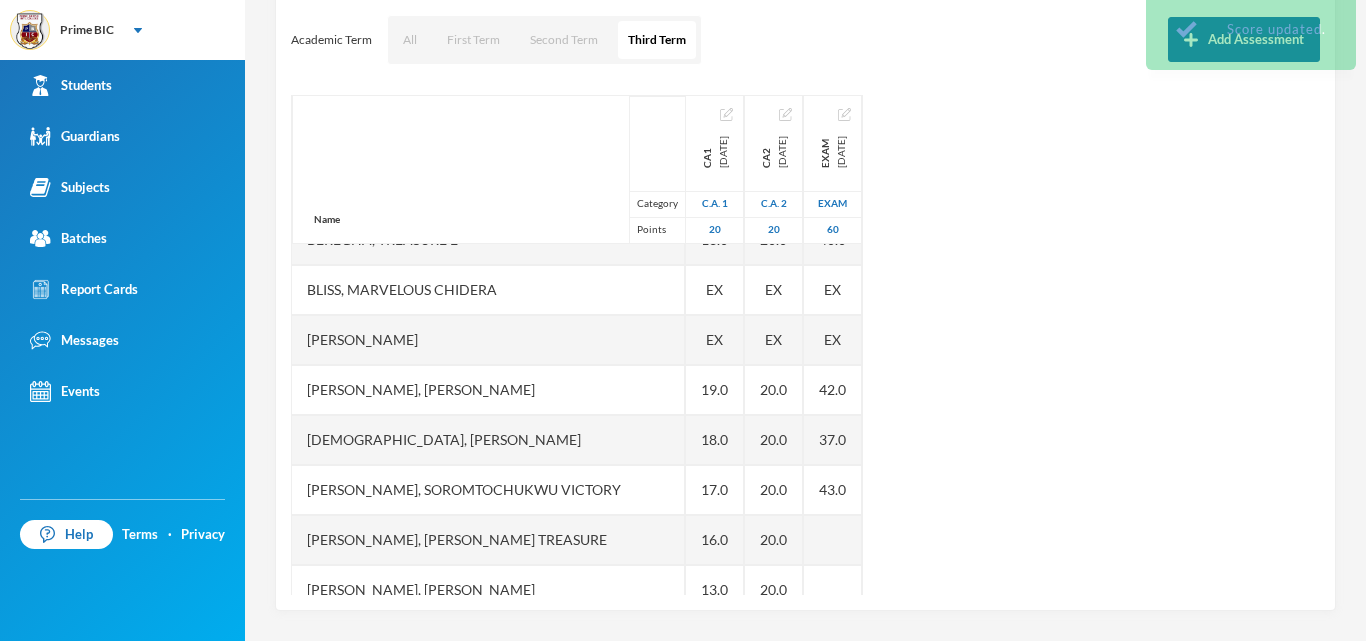 scroll, scrollTop: 0, scrollLeft: 0, axis: both 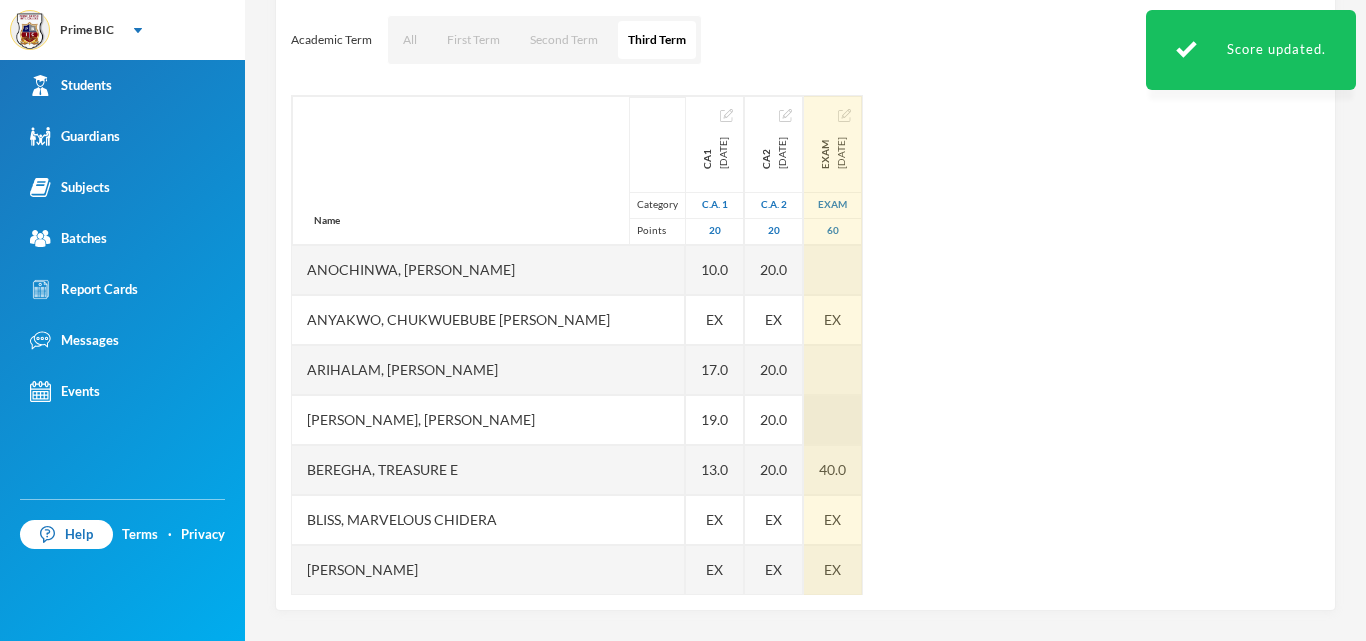 click at bounding box center (833, 420) 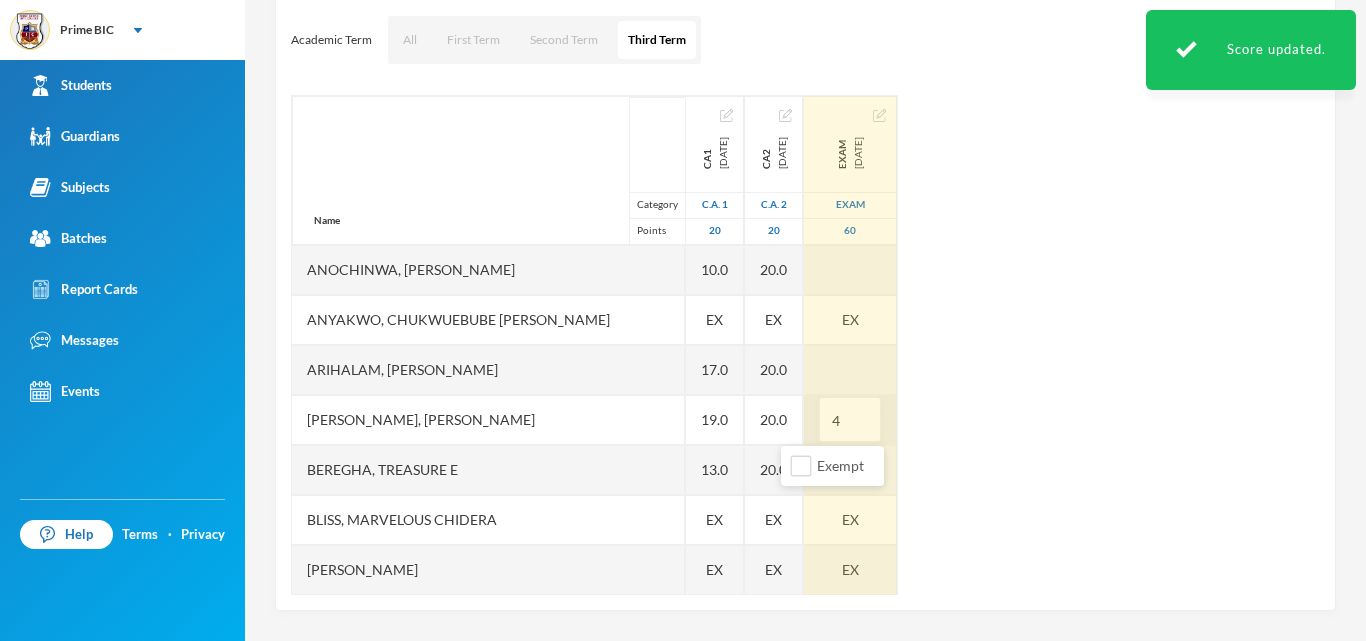 type on "48" 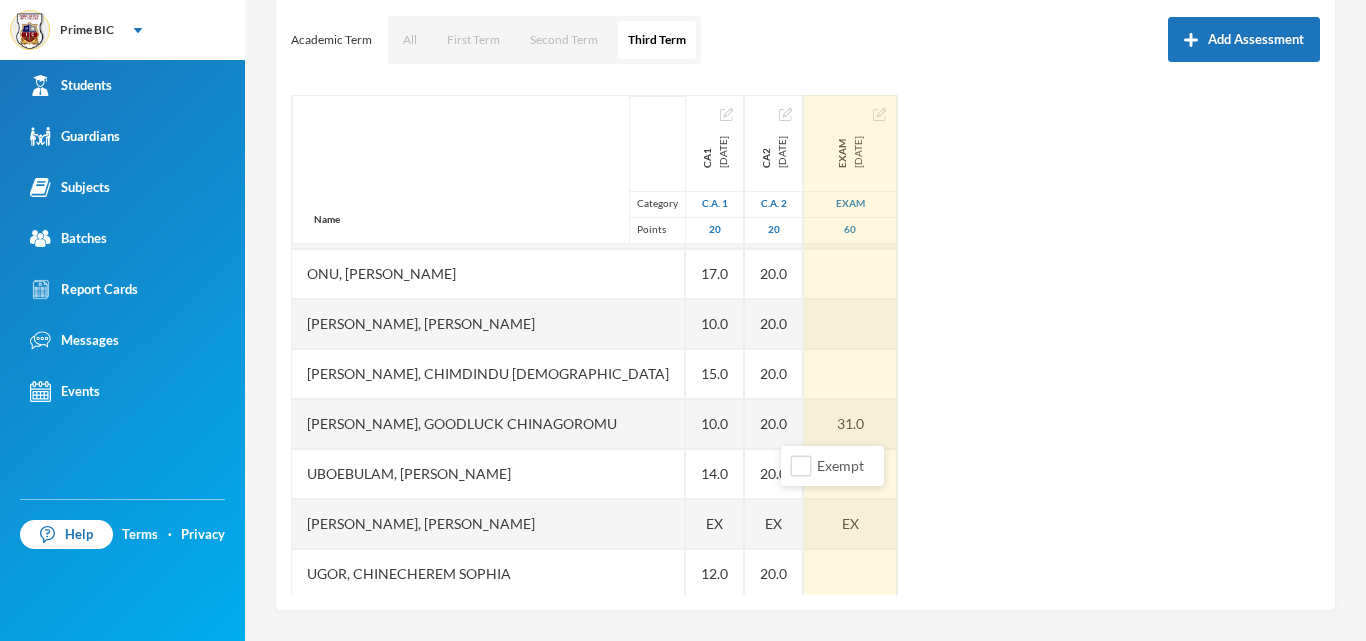 scroll, scrollTop: 1047, scrollLeft: 0, axis: vertical 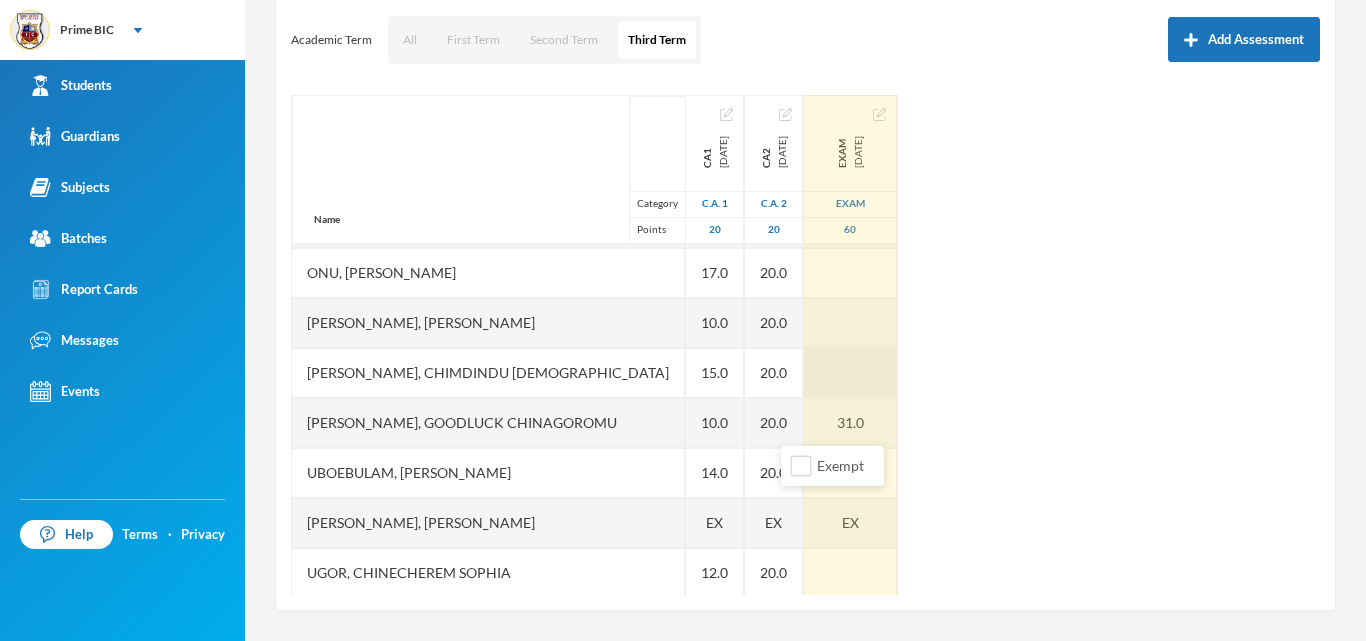 click at bounding box center (850, 373) 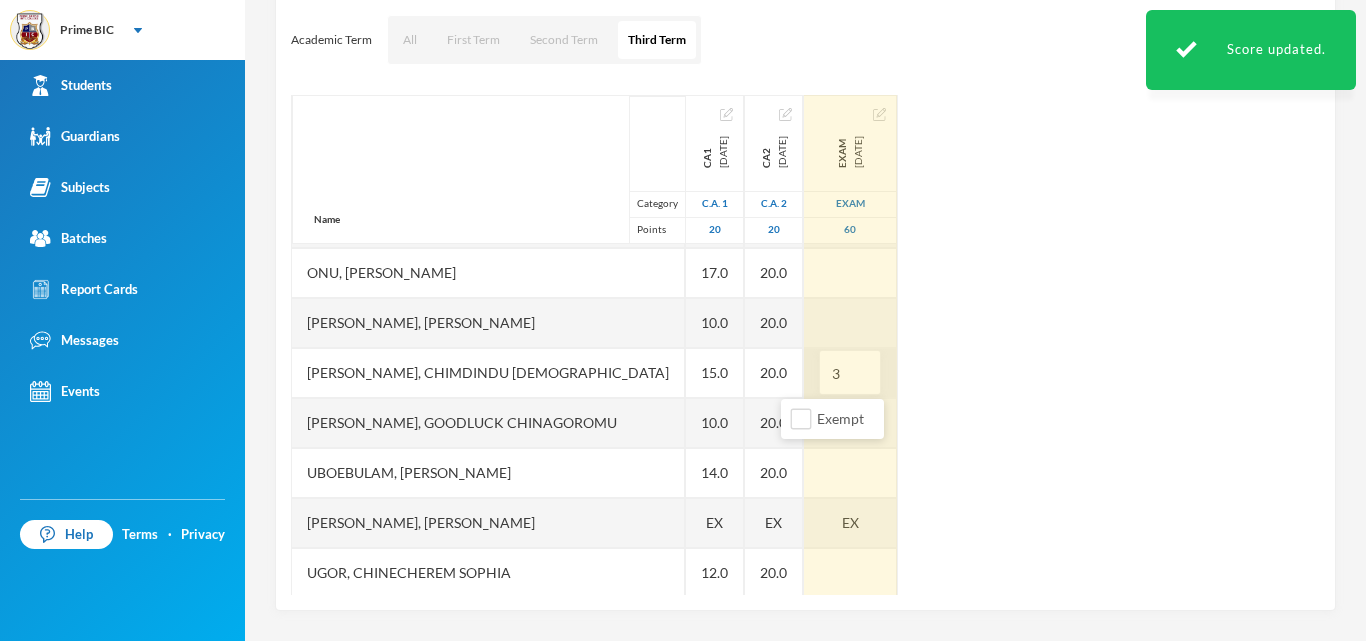 type on "33" 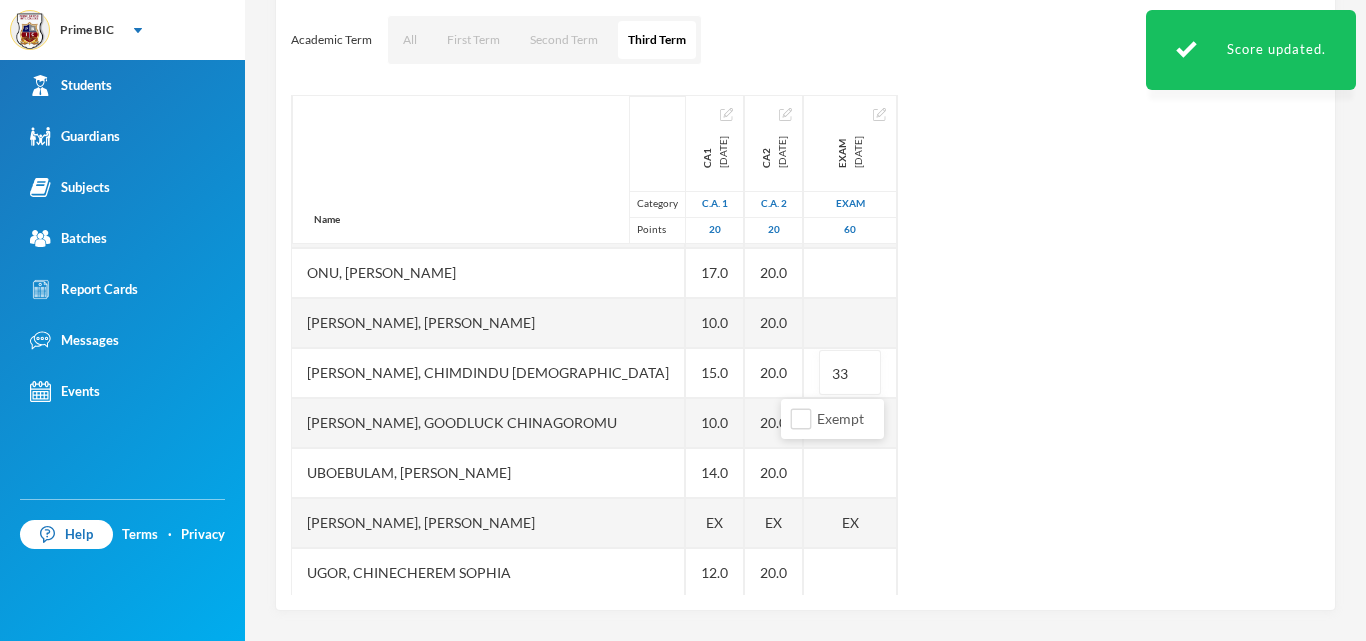 click on "Name   Category Points [PERSON_NAME], [PERSON_NAME] [PERSON_NAME], [PERSON_NAME] [PERSON_NAME], [PERSON_NAME], [PERSON_NAME], Treasure E [PERSON_NAME], [PERSON_NAME], [PERSON_NAME], [PERSON_NAME], Prince [PERSON_NAME], [PERSON_NAME] [PERSON_NAME], [PERSON_NAME] Treasure [PERSON_NAME], [PERSON_NAME] Excel, [PERSON_NAME] [PERSON_NAME], [PERSON_NAME] [PERSON_NAME], [PERSON_NAME], Chiagoziem .c [PERSON_NAME], Royal [PERSON_NAME], [PERSON_NAME] [PERSON_NAME] [PERSON_NAME], [PERSON_NAME], [PERSON_NAME], [PERSON_NAME] [PERSON_NAME] [PERSON_NAME], Chimdindu Gospel [PERSON_NAME], Goodluck Chinagoromu Uboebulam, [PERSON_NAME] [PERSON_NAME], [DEMOGRAPHIC_DATA] [PERSON_NAME], Chinecherem [PERSON_NAME], [PERSON_NAME] C CA1 [DATE] C.A. 1 20 10.0 EX 17.0 19.0 13.0 EX EX 19.0 18.0 17.0 16.0 13.0 17.0 12.0 EX 19.0 19.0 11.0 EX 17.0 18.0 17.0 10.0 15.0 10.0 14.0 EX 12.0 EX CA2 [DATE] C.A. 2 20 20.0 EX 20.0 20.0 20.0 EX EX 20.0 20.0 20.0 20.0 20.0 20.0 20.0 EX 20.0 20.0" at bounding box center [805, 345] 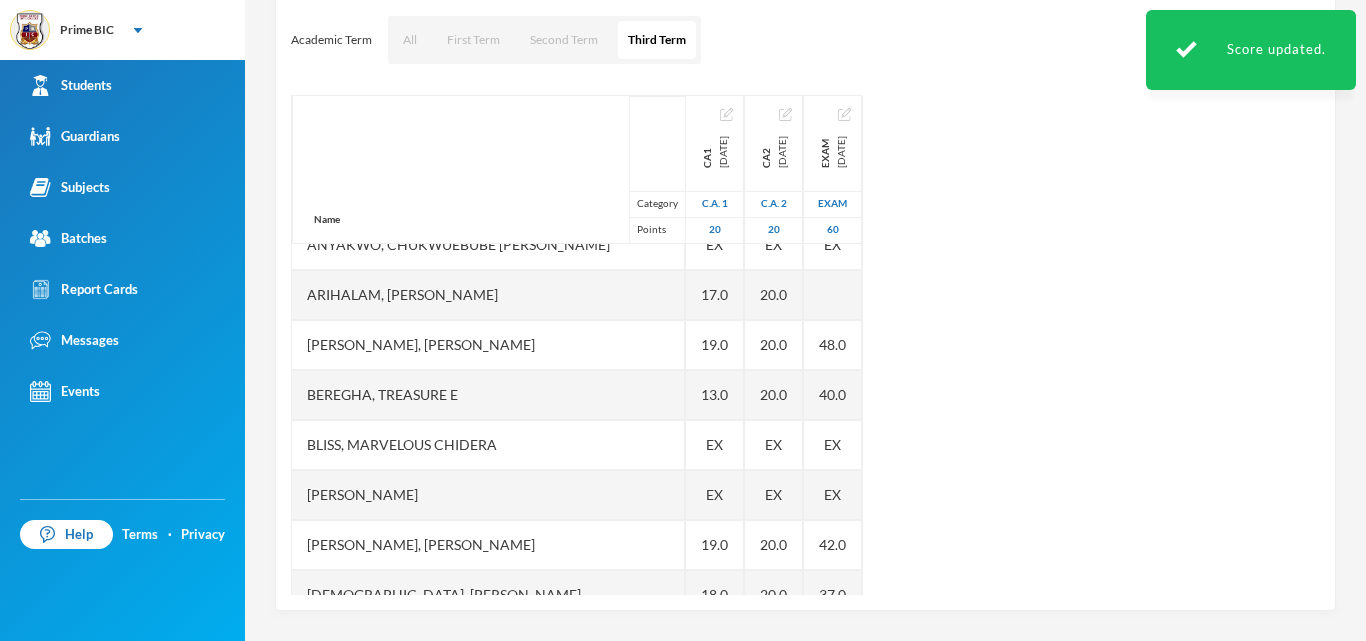 scroll, scrollTop: 0, scrollLeft: 0, axis: both 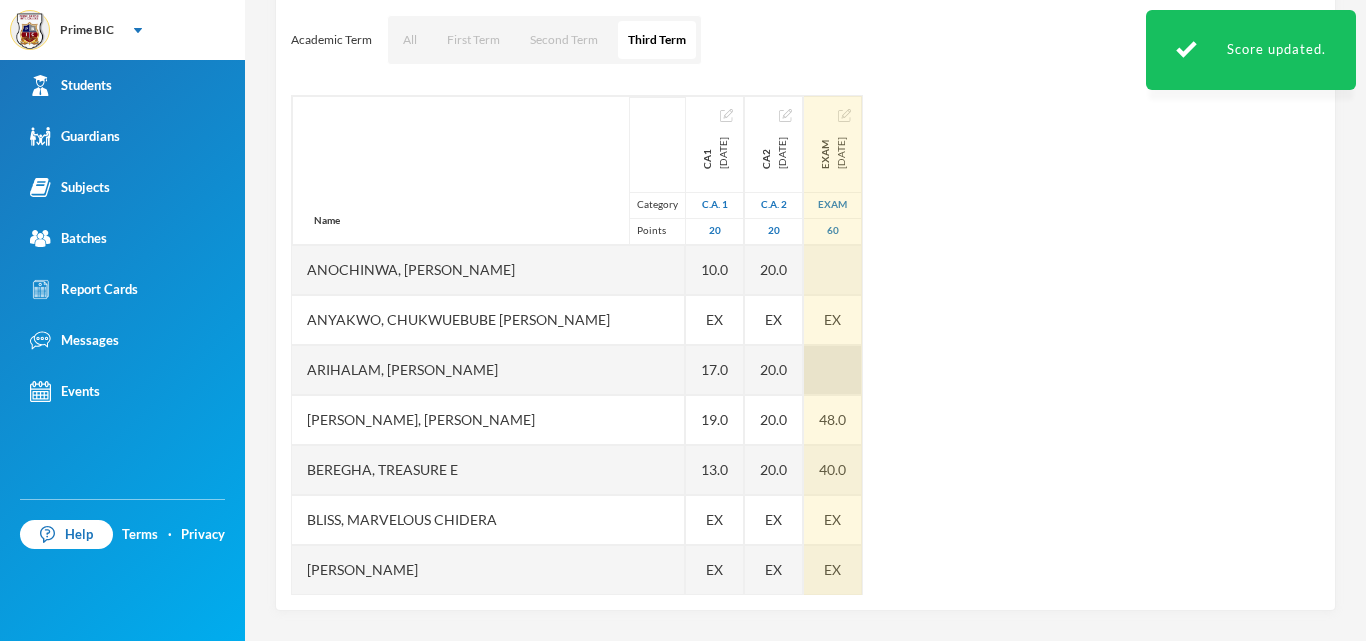 click at bounding box center [833, 370] 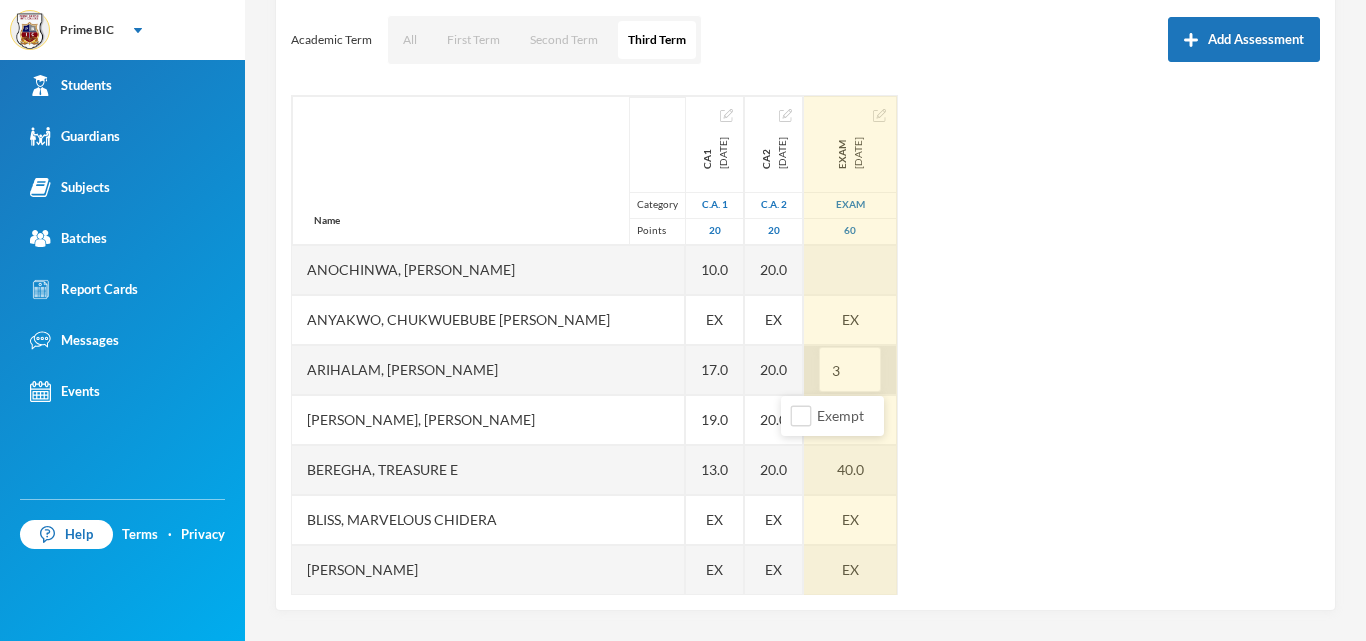 type on "31" 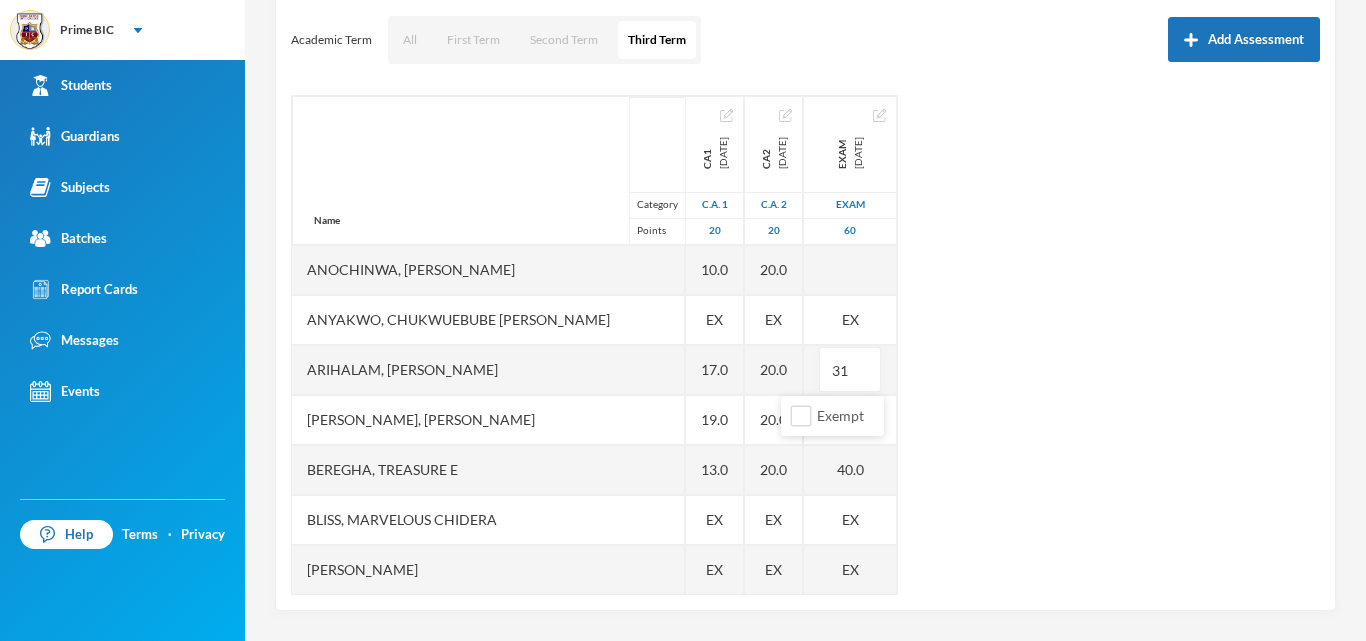 click on "Name   Category Points [PERSON_NAME], [PERSON_NAME] [PERSON_NAME], [PERSON_NAME] [PERSON_NAME], [PERSON_NAME], [PERSON_NAME], Treasure E [PERSON_NAME], [PERSON_NAME], [PERSON_NAME], [PERSON_NAME], Prince [PERSON_NAME], [PERSON_NAME] [PERSON_NAME], [PERSON_NAME] Treasure [PERSON_NAME], [PERSON_NAME] Excel, [PERSON_NAME] [PERSON_NAME], [PERSON_NAME] [PERSON_NAME], [PERSON_NAME], Chiagoziem .c [PERSON_NAME], Royal [PERSON_NAME], [PERSON_NAME] [PERSON_NAME] [PERSON_NAME], [PERSON_NAME], [PERSON_NAME], [PERSON_NAME] [PERSON_NAME] [PERSON_NAME], Chimdindu Gospel [PERSON_NAME], Goodluck Chinagoromu Uboebulam, [PERSON_NAME] [PERSON_NAME], [DEMOGRAPHIC_DATA] [PERSON_NAME], Chinecherem [PERSON_NAME], [PERSON_NAME] C CA1 [DATE] C.A. 1 20 10.0 EX 17.0 19.0 13.0 EX EX 19.0 18.0 17.0 16.0 13.0 17.0 12.0 EX 19.0 19.0 11.0 EX 17.0 18.0 17.0 10.0 15.0 10.0 14.0 EX 12.0 EX CA2 [DATE] C.A. 2 20 20.0 EX 20.0 20.0 20.0 EX EX 20.0 20.0 20.0 20.0 20.0 20.0 20.0 EX 20.0 20.0" at bounding box center [805, 345] 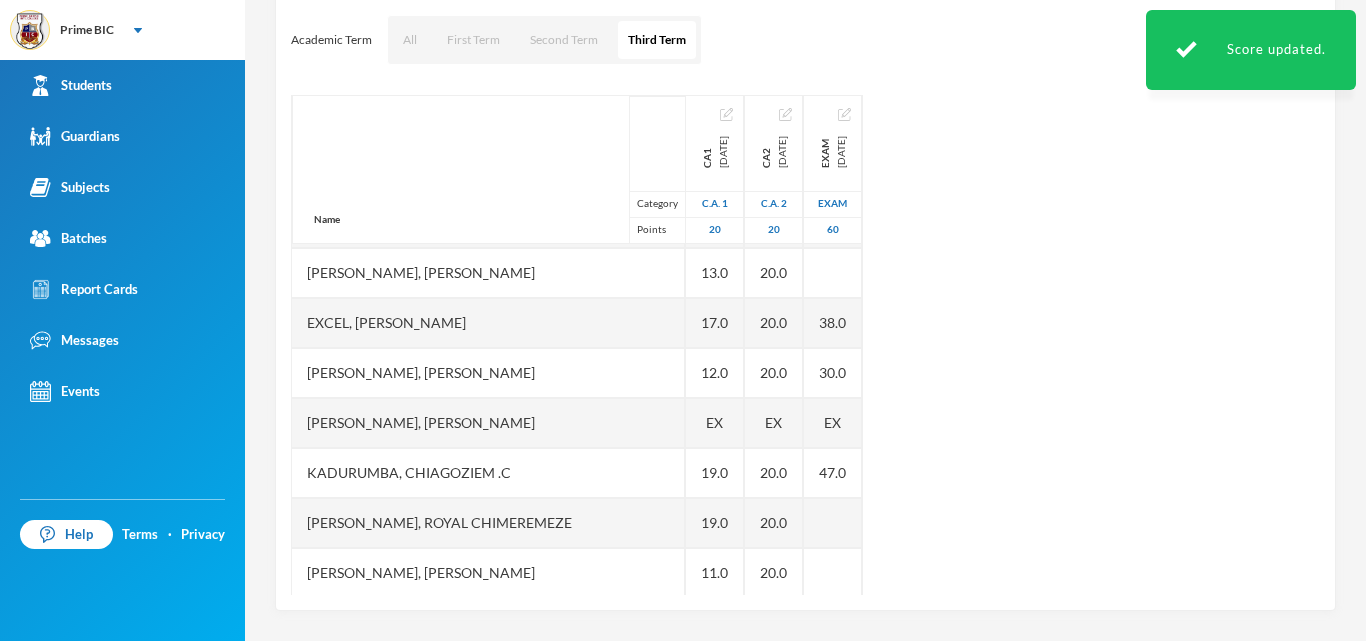 scroll, scrollTop: 550, scrollLeft: 0, axis: vertical 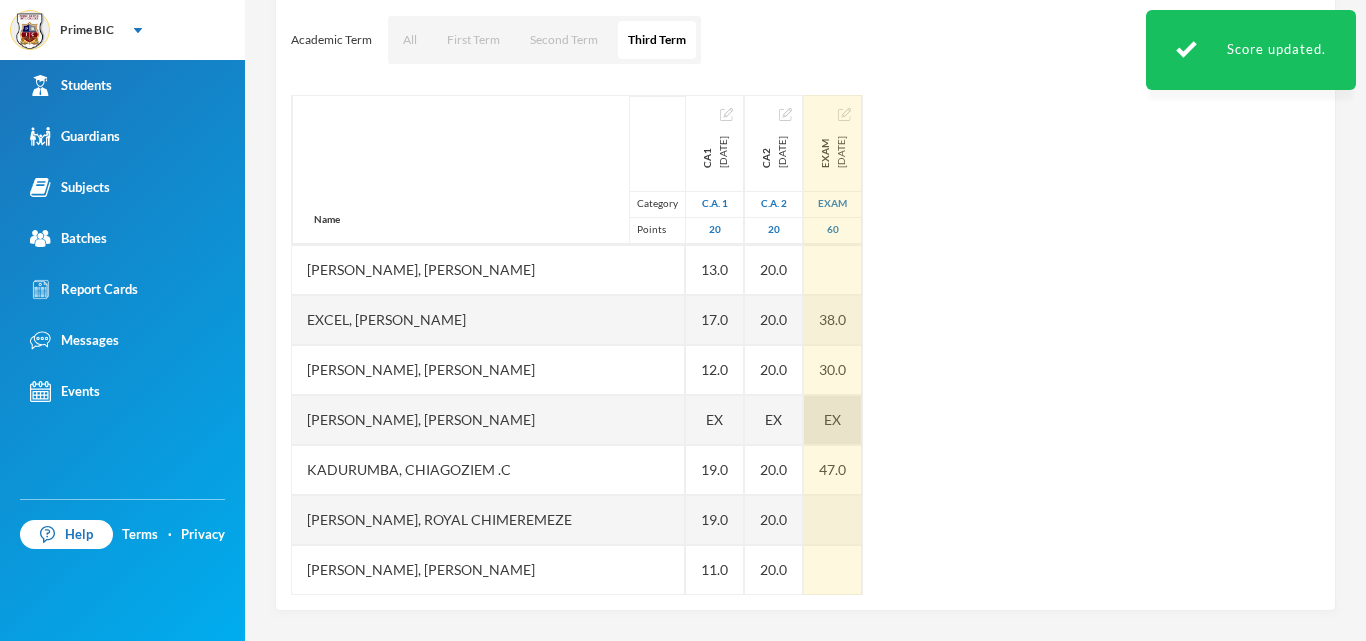 click on "EX" at bounding box center [832, 419] 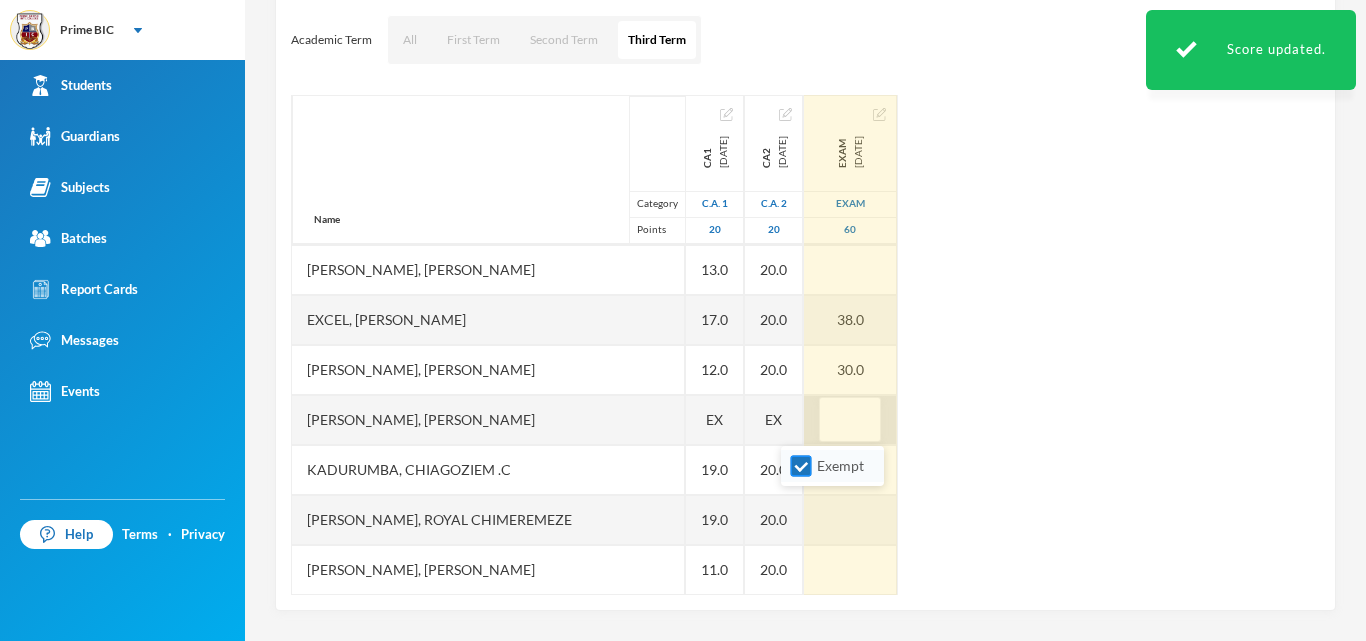 click on "Exempt" at bounding box center (801, 466) 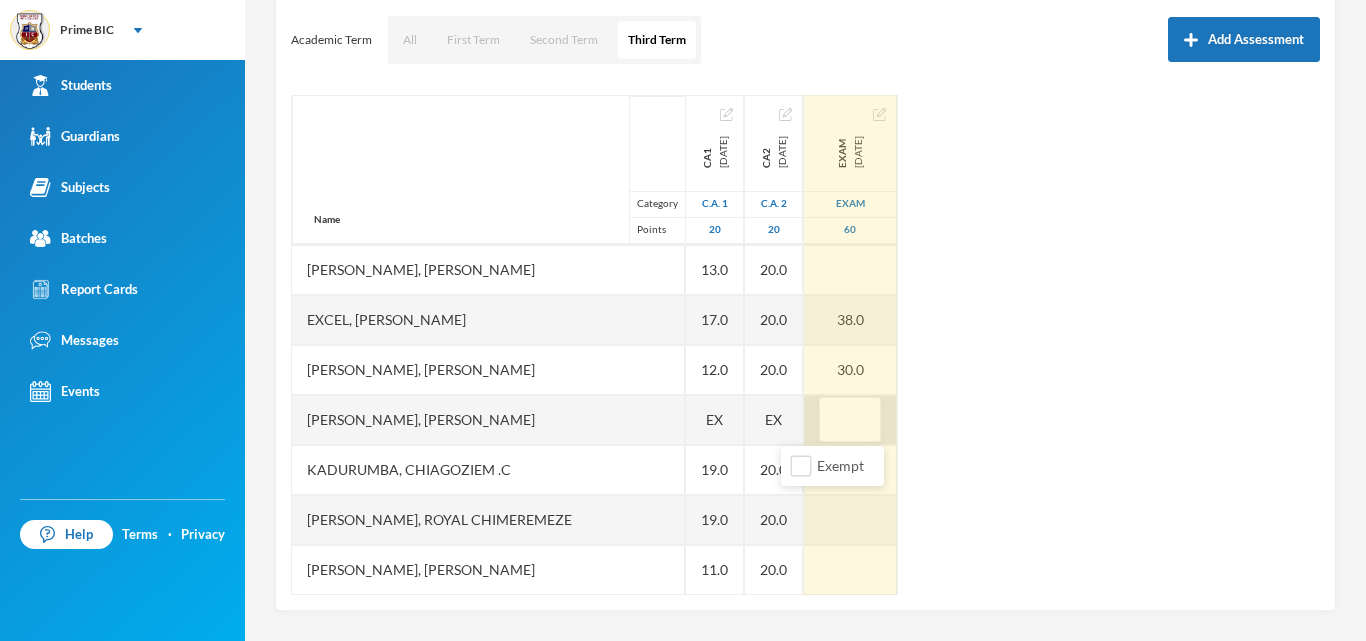 click at bounding box center [850, 420] 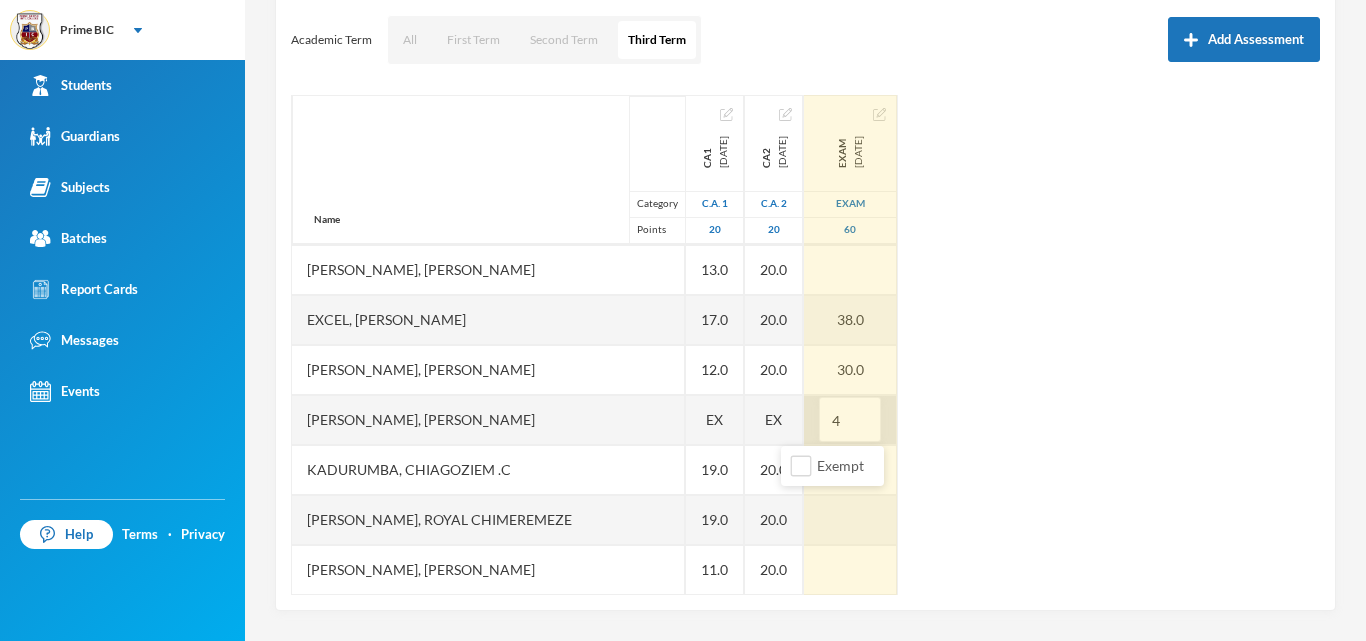 type on "44" 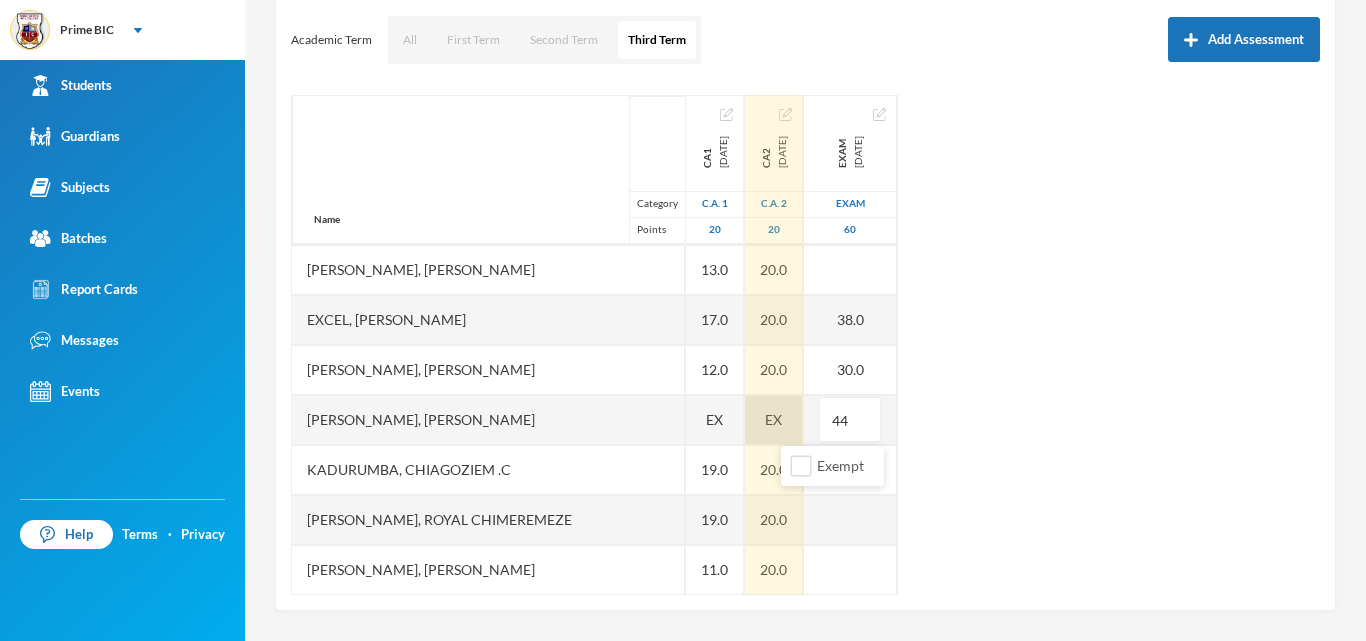 click on "EX" at bounding box center (774, 420) 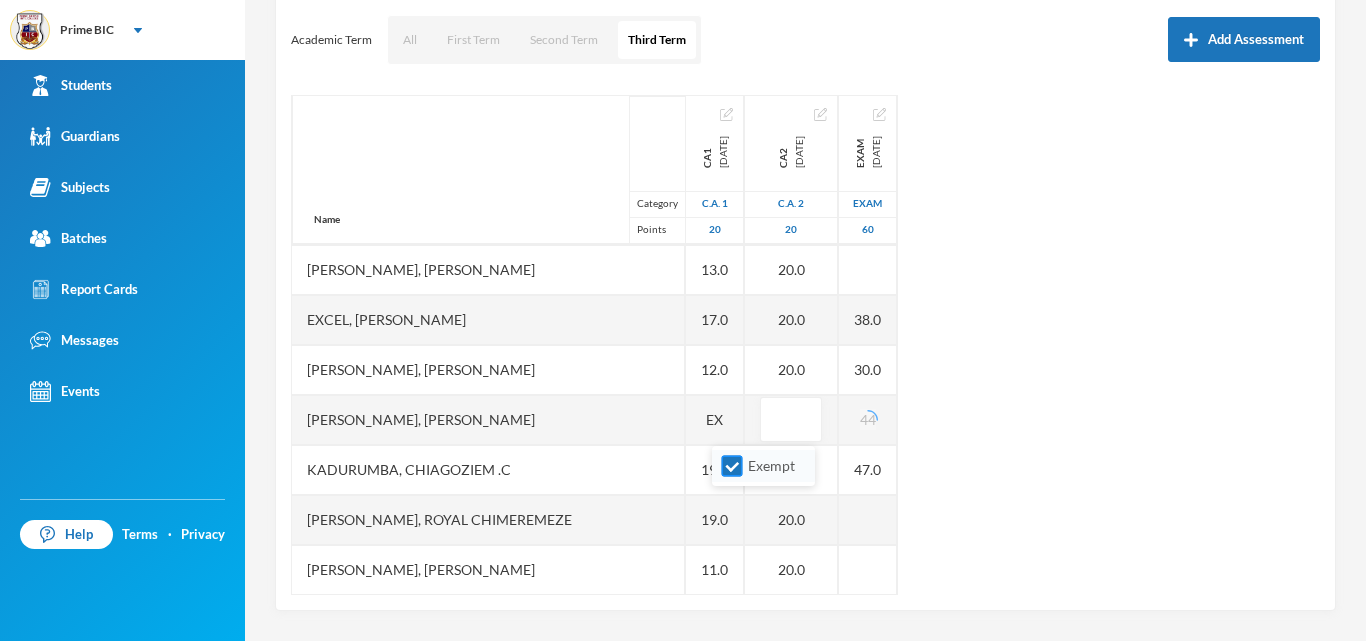 click on "Exempt" at bounding box center (732, 466) 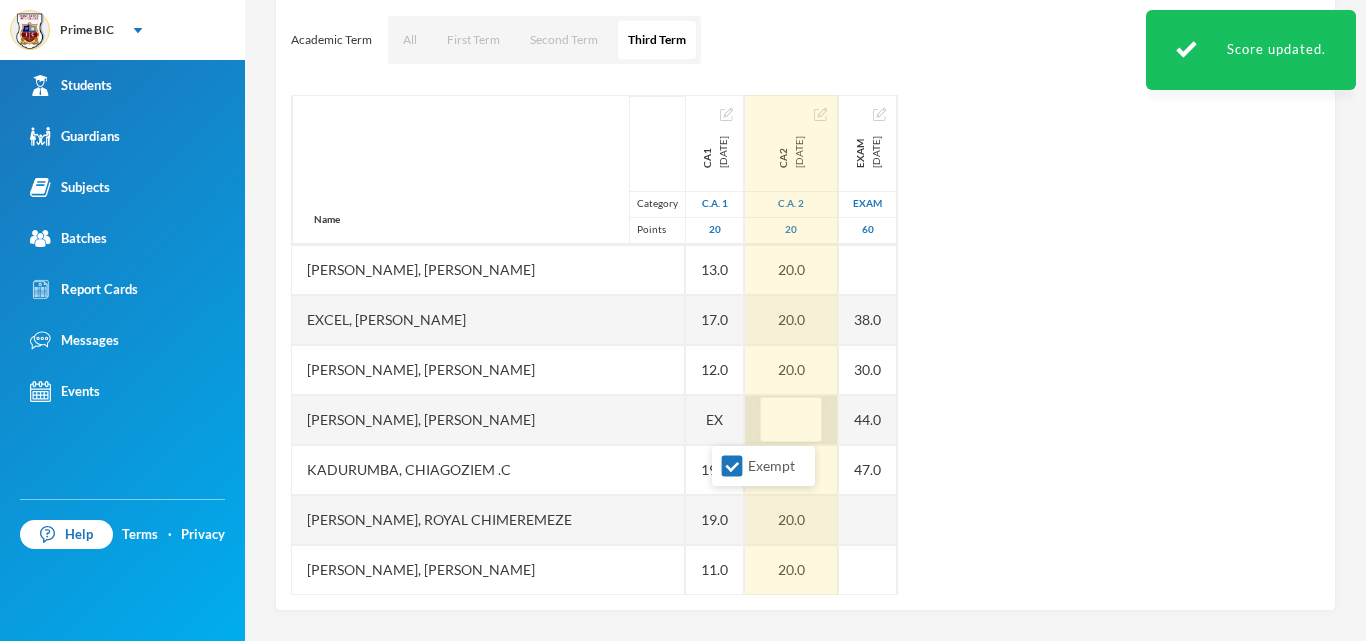 click at bounding box center [791, 420] 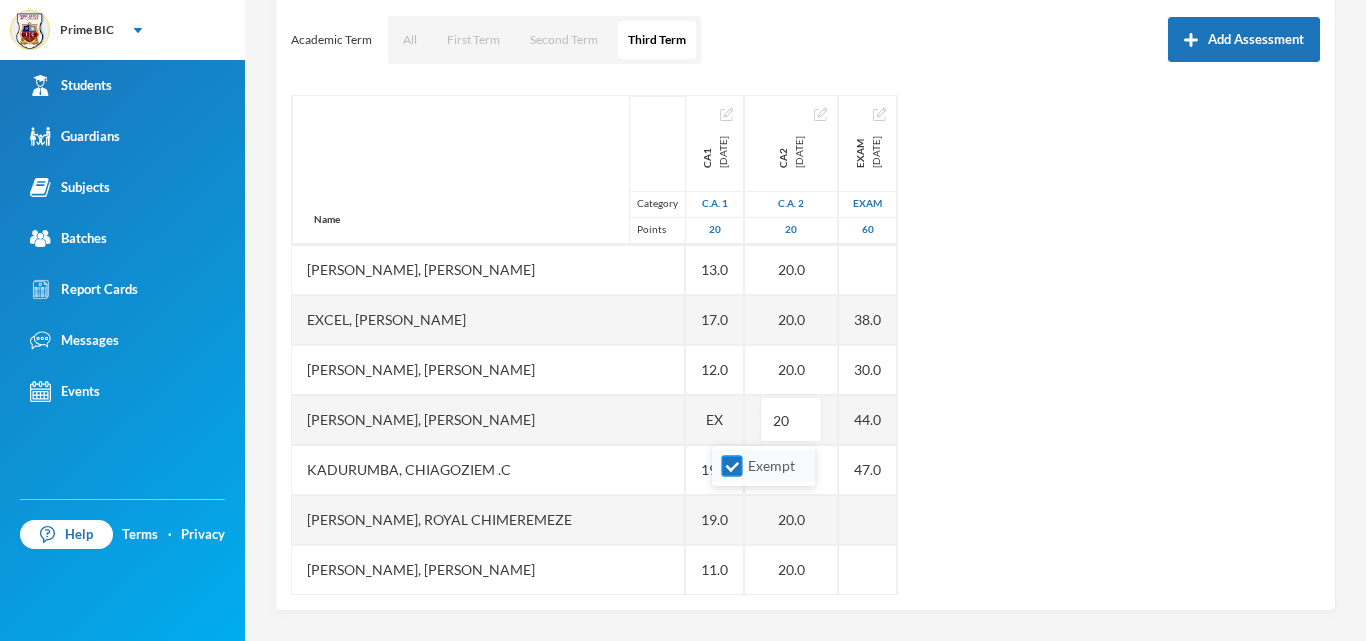 type on "20" 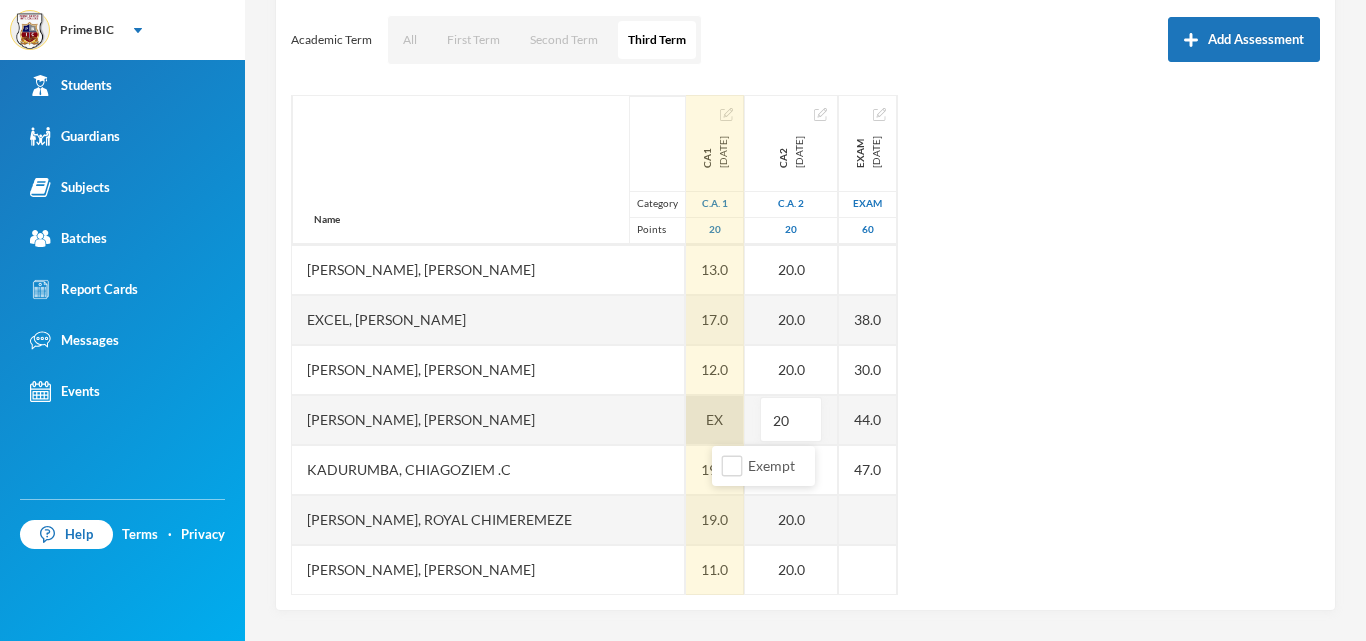 click on "EX" at bounding box center [715, 420] 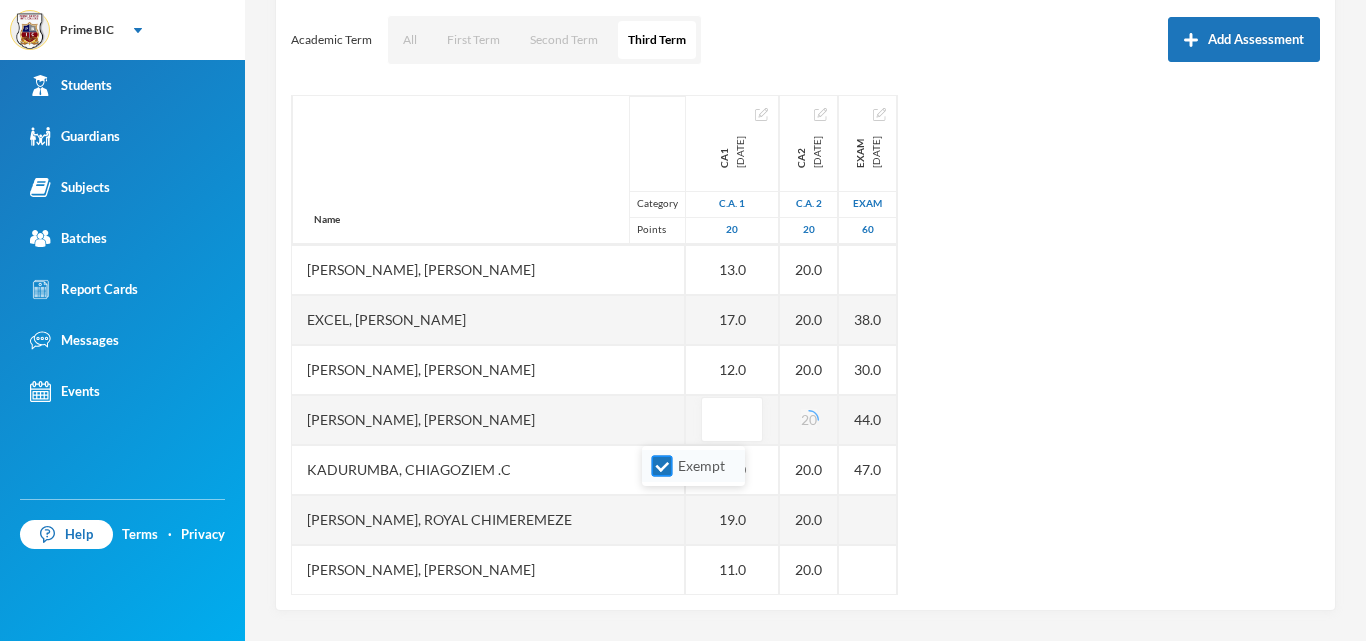 click on "Exempt" at bounding box center (662, 466) 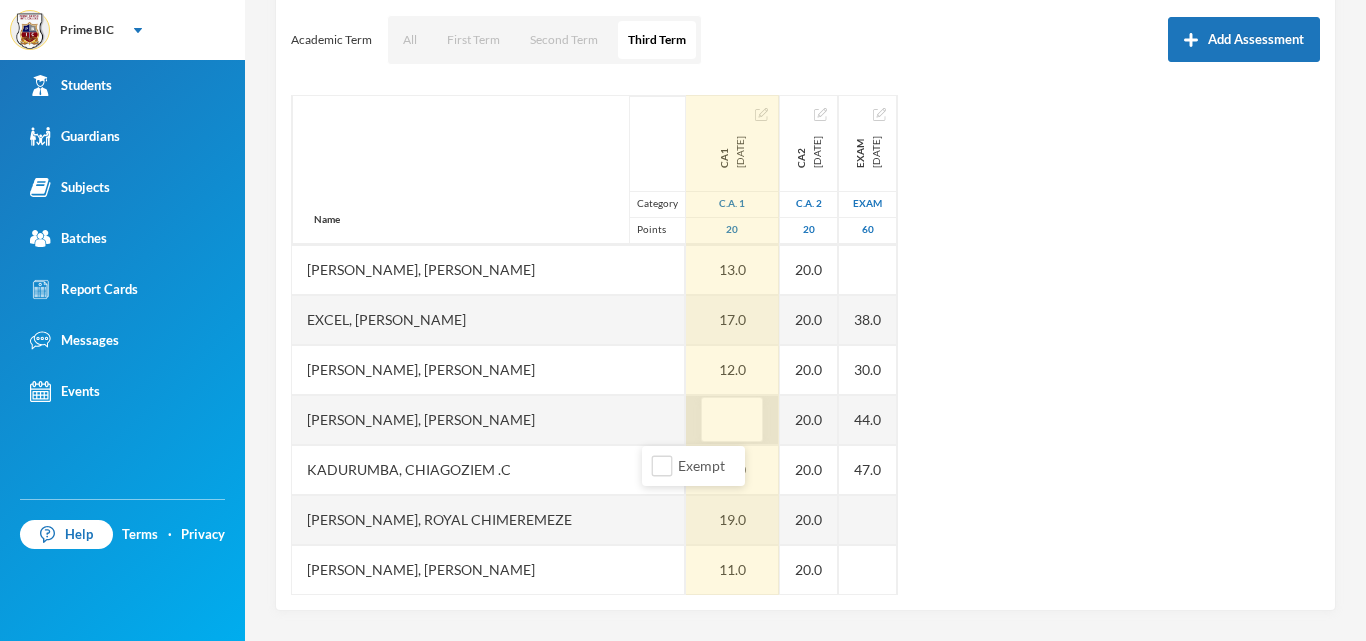 click at bounding box center [732, 420] 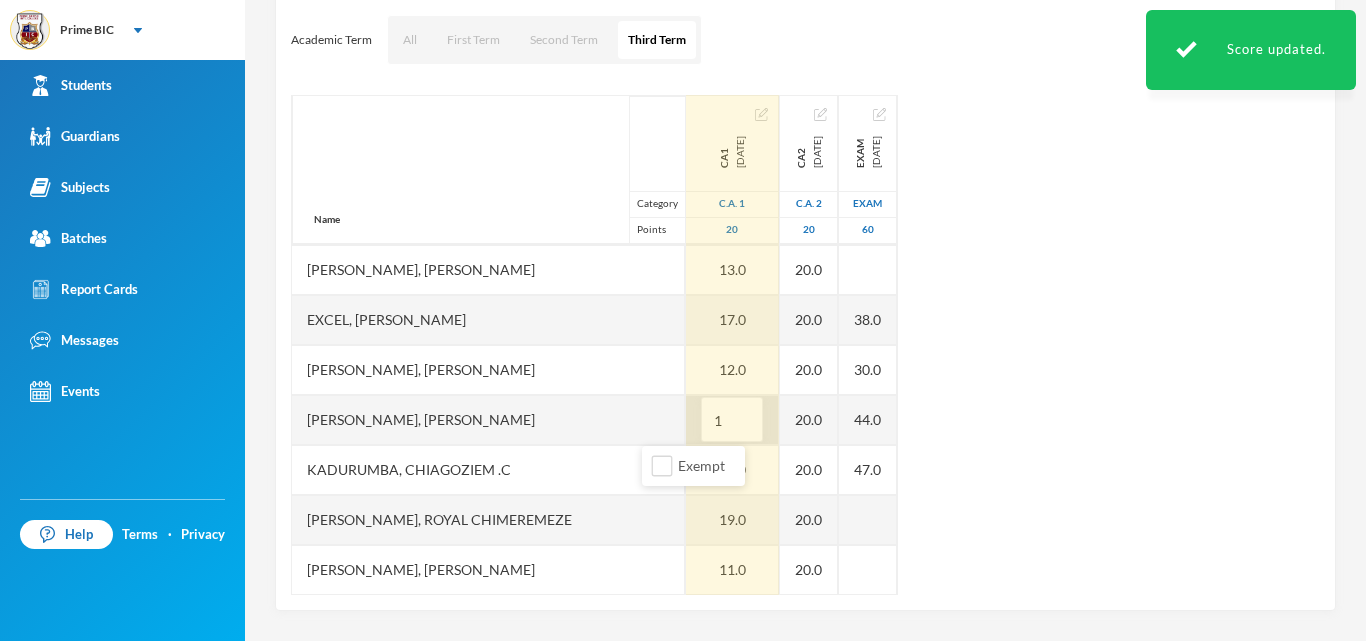 type on "19" 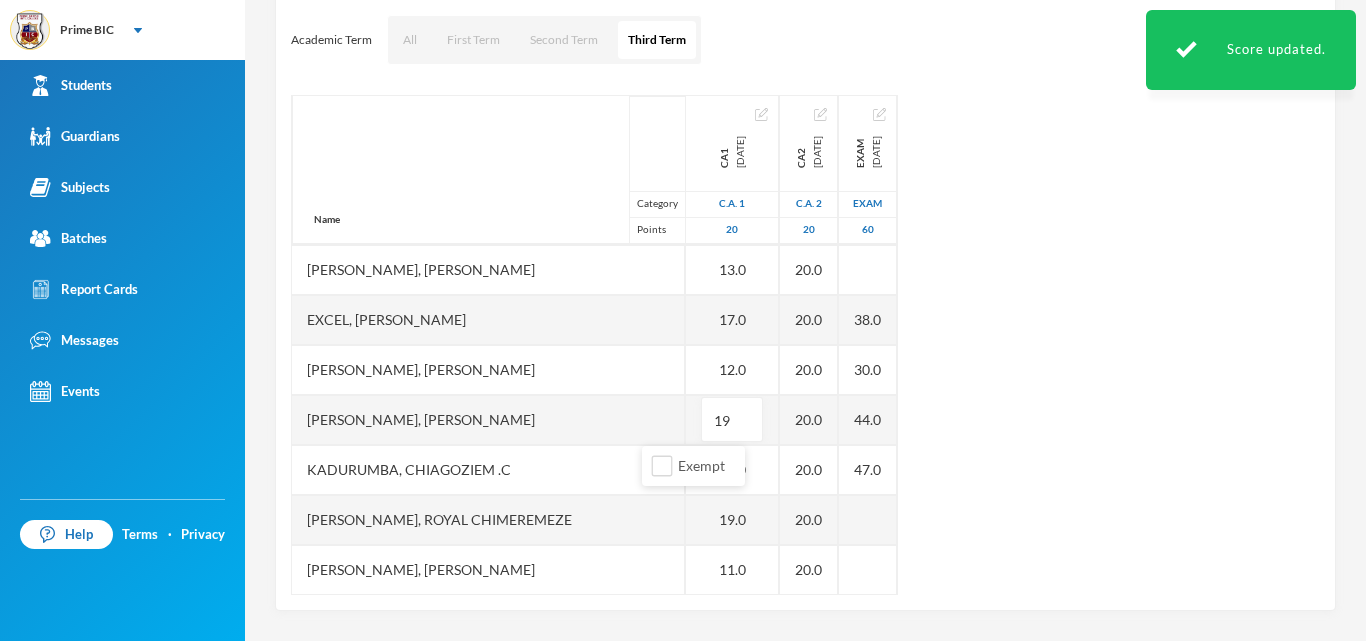 click on "Name   Category Points [PERSON_NAME], [PERSON_NAME] [PERSON_NAME], [PERSON_NAME] [PERSON_NAME], [PERSON_NAME], [PERSON_NAME], Treasure E [PERSON_NAME], [PERSON_NAME], [PERSON_NAME], [PERSON_NAME], Prince [PERSON_NAME], [PERSON_NAME] [PERSON_NAME], [PERSON_NAME] Treasure [PERSON_NAME], [PERSON_NAME] Excel, [PERSON_NAME] [PERSON_NAME], [PERSON_NAME] [PERSON_NAME], [PERSON_NAME], Chiagoziem .c [PERSON_NAME], Royal [PERSON_NAME], [PERSON_NAME] [PERSON_NAME] [PERSON_NAME], [PERSON_NAME], [PERSON_NAME], [PERSON_NAME] [PERSON_NAME] [PERSON_NAME], Chimdindu Gospel [PERSON_NAME], Goodluck Chinagoromu Uboebulam, [PERSON_NAME] [PERSON_NAME], [DEMOGRAPHIC_DATA] [PERSON_NAME], Chinecherem [PERSON_NAME], [PERSON_NAME] C CA1 [DATE] C.A. 1 20 10.0 EX 17.0 19.0 13.0 EX EX 19.0 18.0 17.0 16.0 13.0 17.0 12.0 19 19.0 19.0 11.0 EX 17.0 18.0 17.0 10.0 15.0 10.0 14.0 EX 12.0 EX CA2 [DATE] C.A. 2 20 20.0 EX 20.0 20.0 20.0 EX EX 20.0 20.0 20.0 20.0 20.0 20.0 20.0 20.0 20.0 EX" at bounding box center [805, 345] 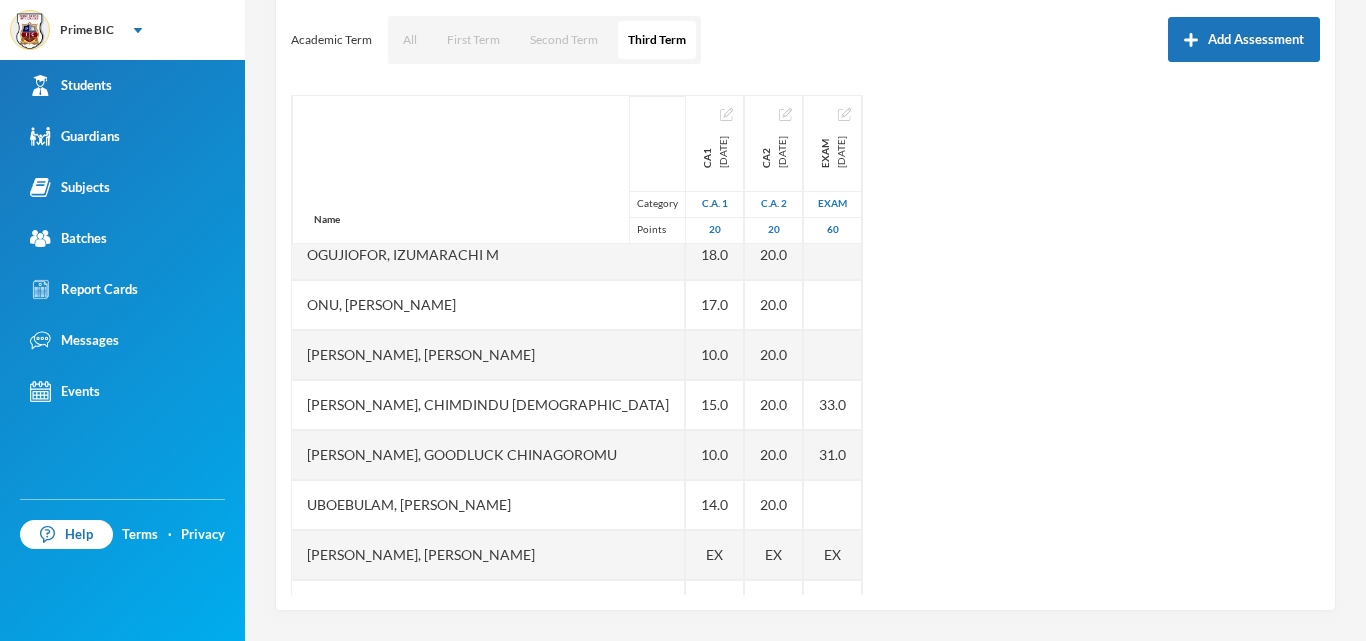 scroll, scrollTop: 1020, scrollLeft: 0, axis: vertical 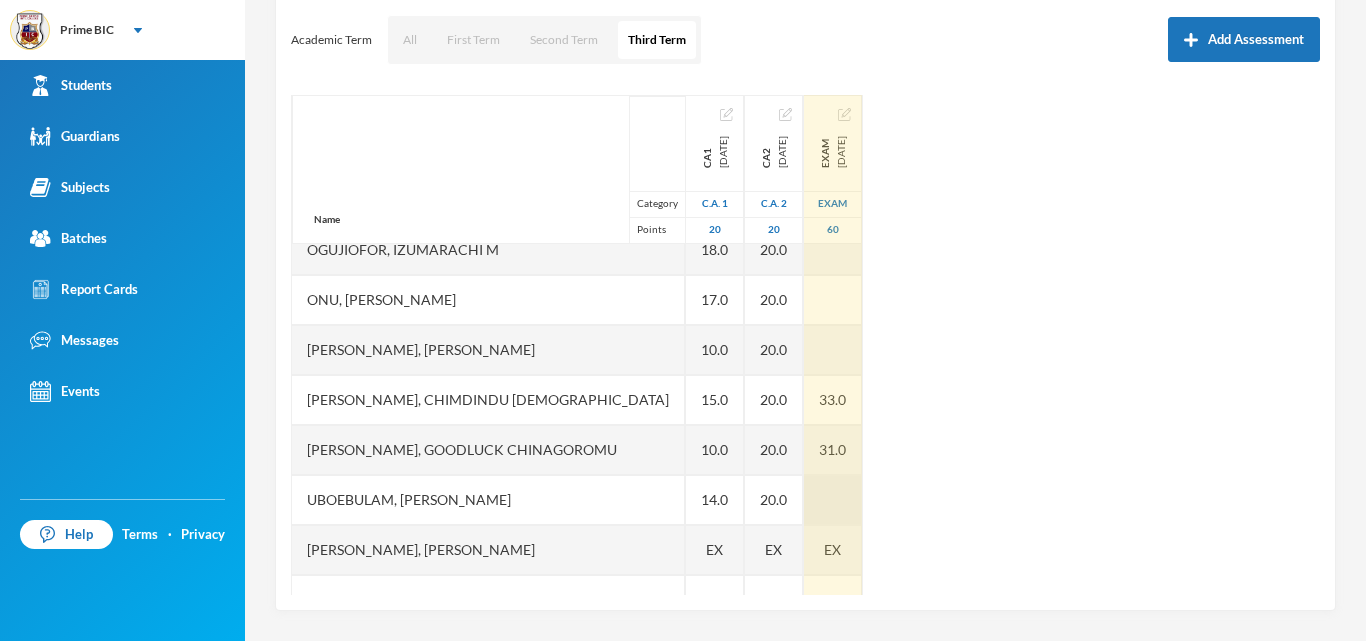 click at bounding box center [833, 500] 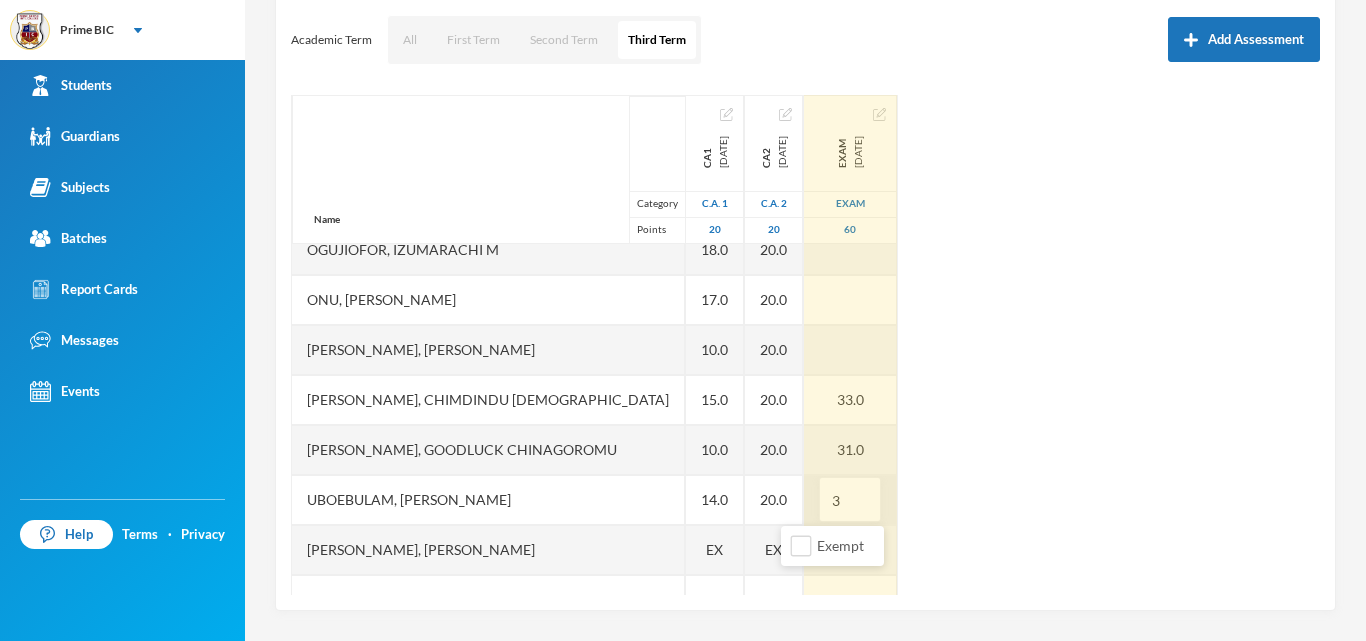 type on "38" 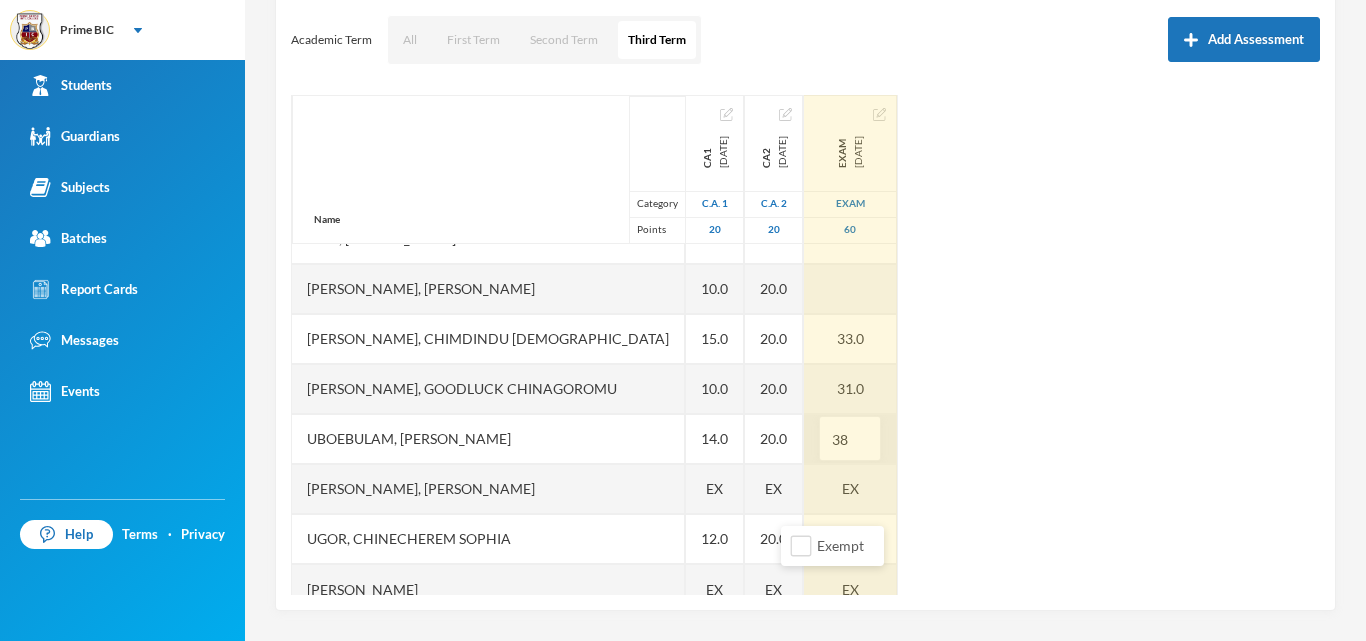 scroll, scrollTop: 1101, scrollLeft: 0, axis: vertical 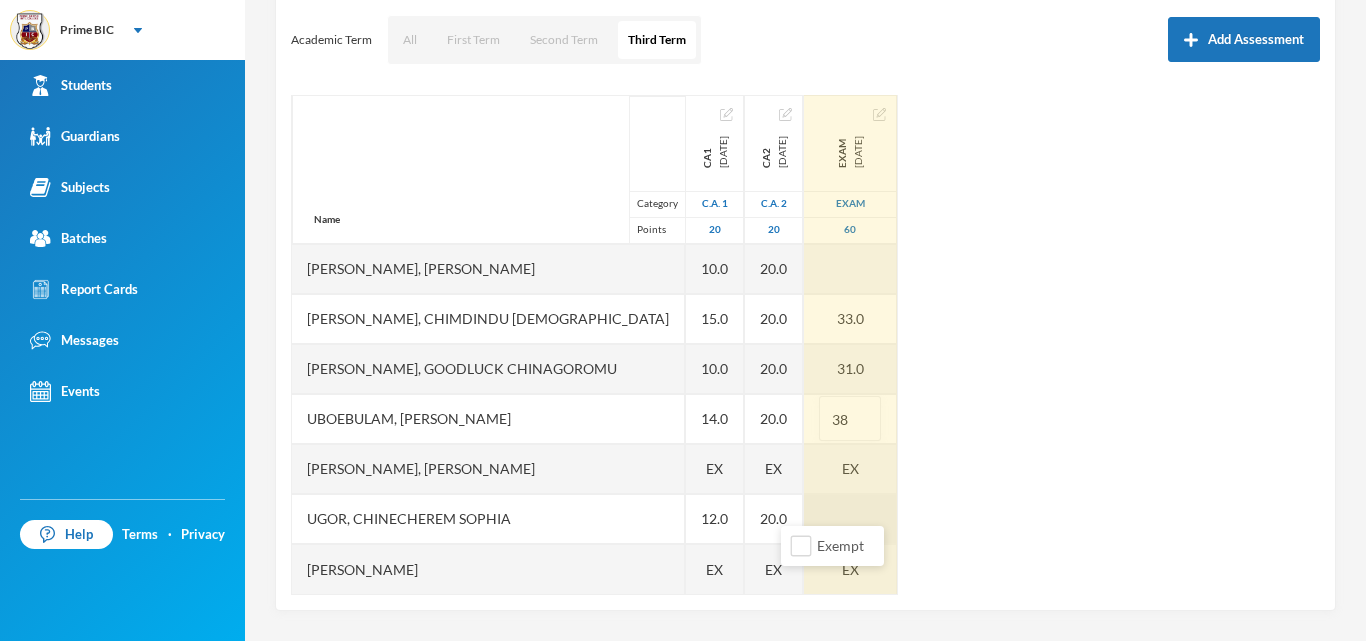 click at bounding box center (850, 519) 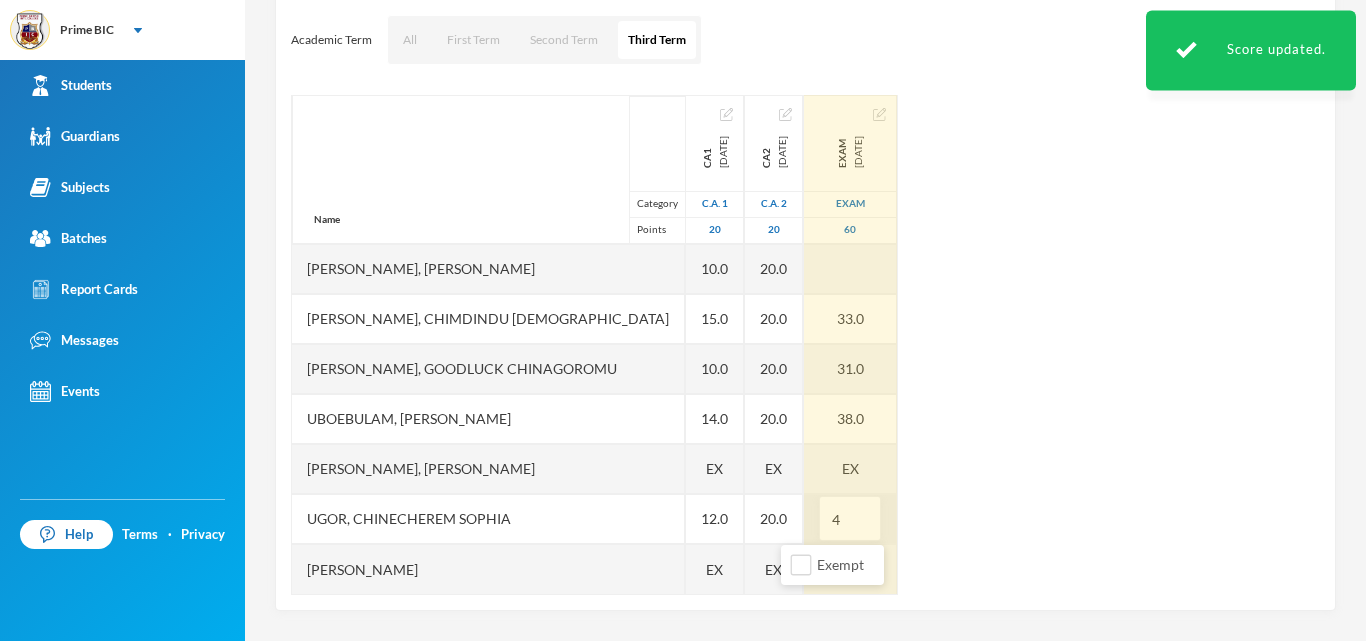 type on "46" 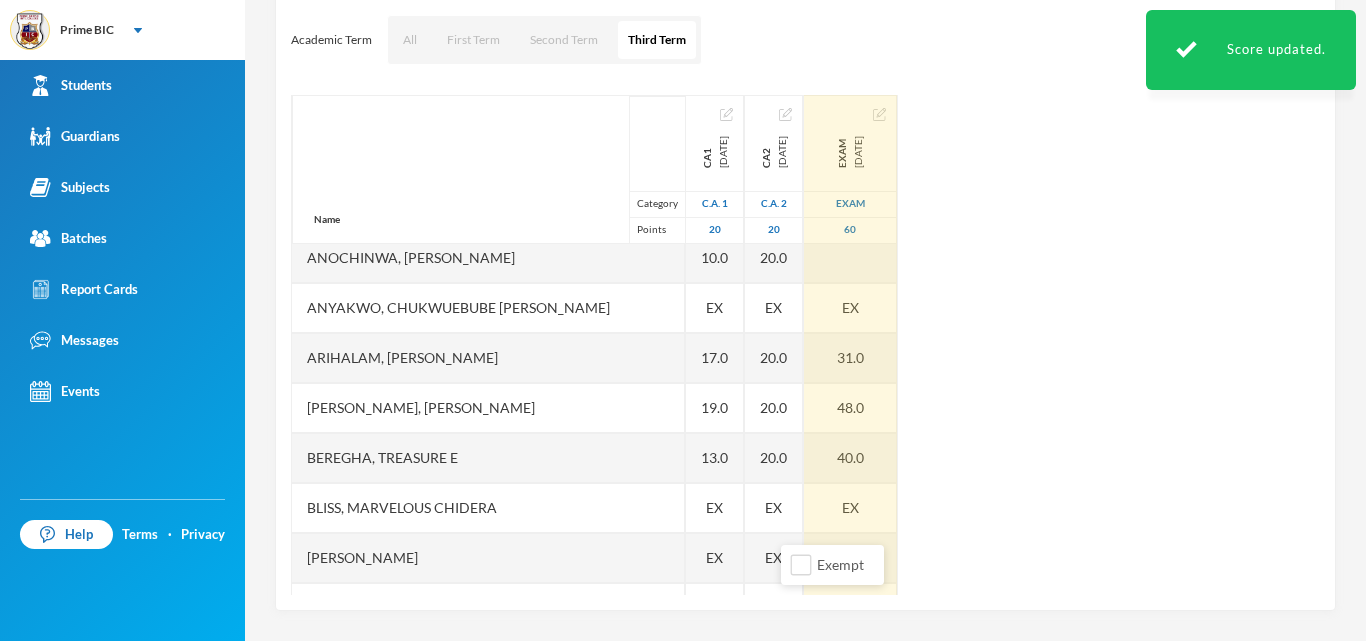 scroll, scrollTop: 0, scrollLeft: 0, axis: both 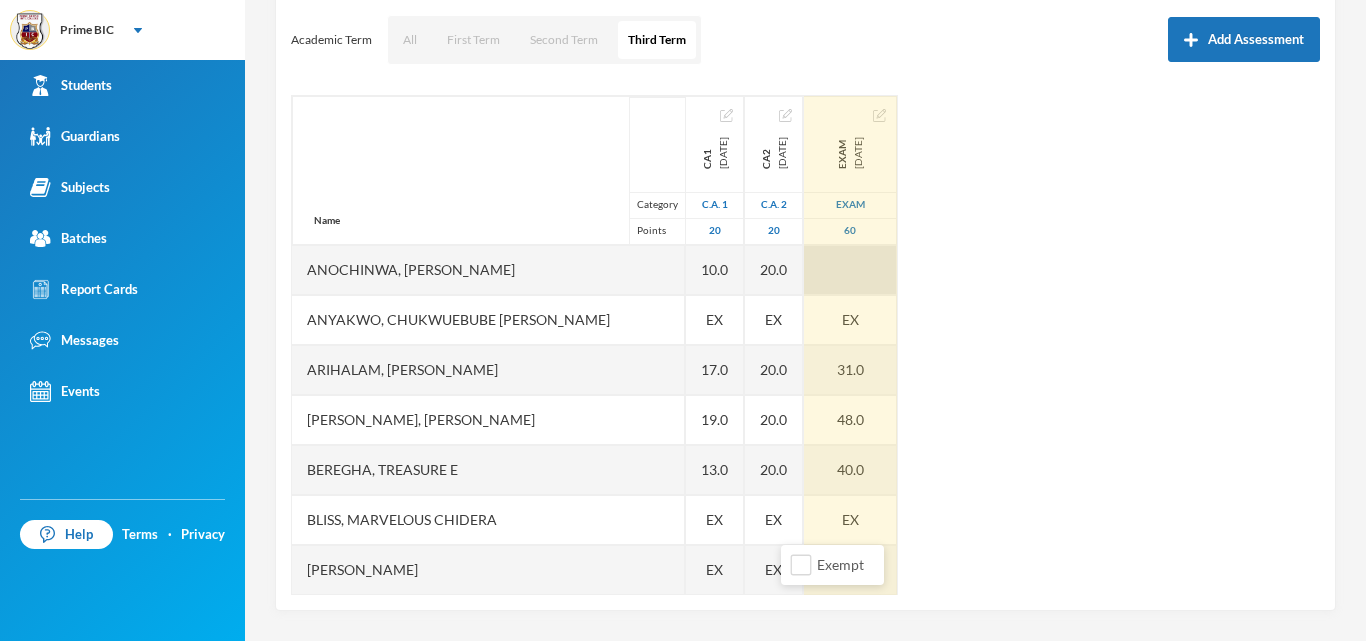 click at bounding box center (850, 270) 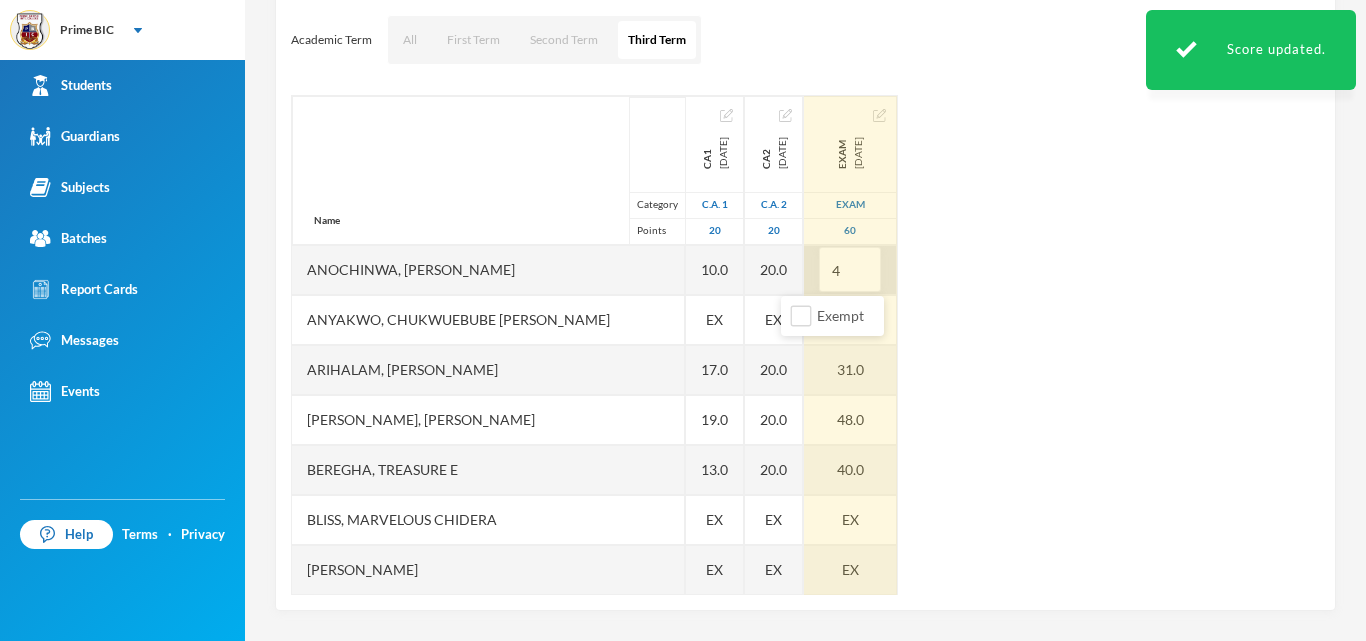 type on "40" 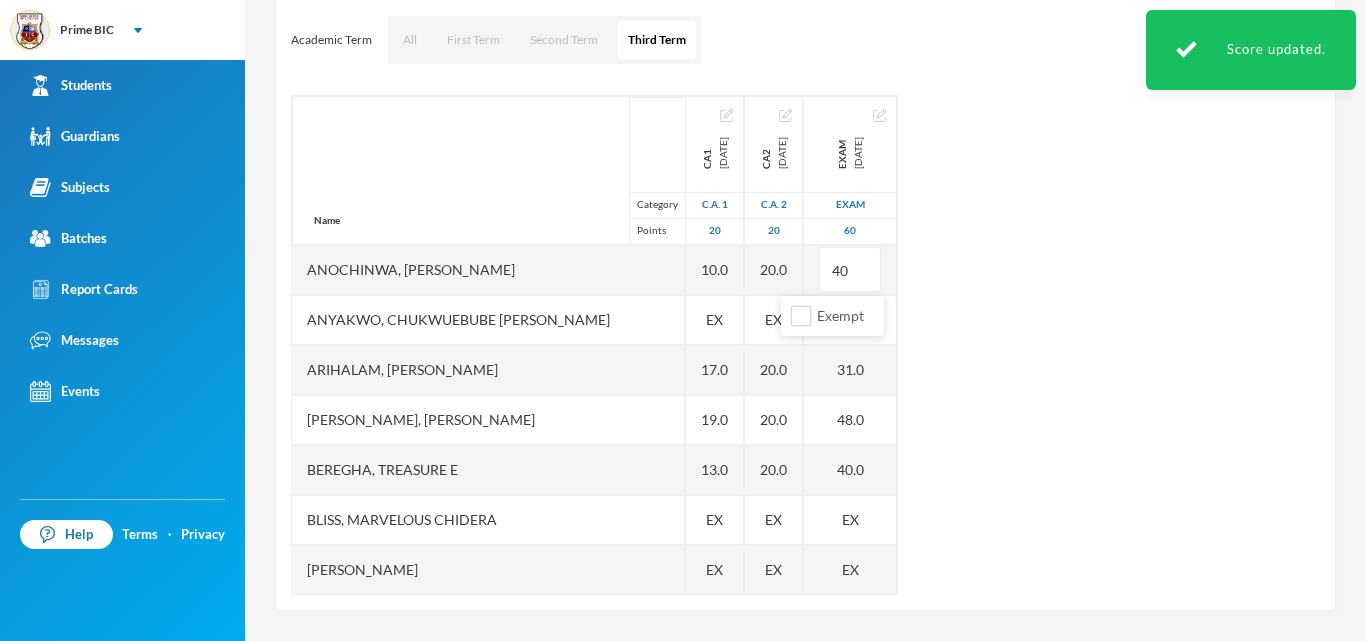 click on "Name   Category Points [PERSON_NAME], [PERSON_NAME] [PERSON_NAME], [PERSON_NAME] [PERSON_NAME], [PERSON_NAME], [PERSON_NAME], Treasure E [PERSON_NAME], [PERSON_NAME], [PERSON_NAME], [PERSON_NAME], Prince [PERSON_NAME], [PERSON_NAME] [PERSON_NAME], [PERSON_NAME] Treasure [PERSON_NAME], [PERSON_NAME] Excel, [PERSON_NAME] [PERSON_NAME], [PERSON_NAME] [PERSON_NAME], [PERSON_NAME], Chiagoziem .c [PERSON_NAME], Royal [PERSON_NAME], [PERSON_NAME] [PERSON_NAME] [PERSON_NAME], [PERSON_NAME], [PERSON_NAME], [PERSON_NAME] [PERSON_NAME] [PERSON_NAME], Chimdindu Gospel [PERSON_NAME], Goodluck Chinagoromu Uboebulam, [PERSON_NAME] [PERSON_NAME], [DEMOGRAPHIC_DATA] [PERSON_NAME], Chinecherem [PERSON_NAME], [PERSON_NAME] C CA1 [DATE] C.A. 1 20 10.0 EX 17.0 19.0 13.0 EX EX 19.0 18.0 17.0 16.0 13.0 17.0 12.0 19.0 19.0 19.0 11.0 EX 17.0 18.0 17.0 10.0 15.0 10.0 14.0 EX 12.0 EX CA2 [DATE] C.A. 2 20 20.0 EX 20.0 20.0 20.0 EX EX 20.0 20.0 20.0 20.0 20.0 20.0 20.0 20.0 20.0" at bounding box center (805, 345) 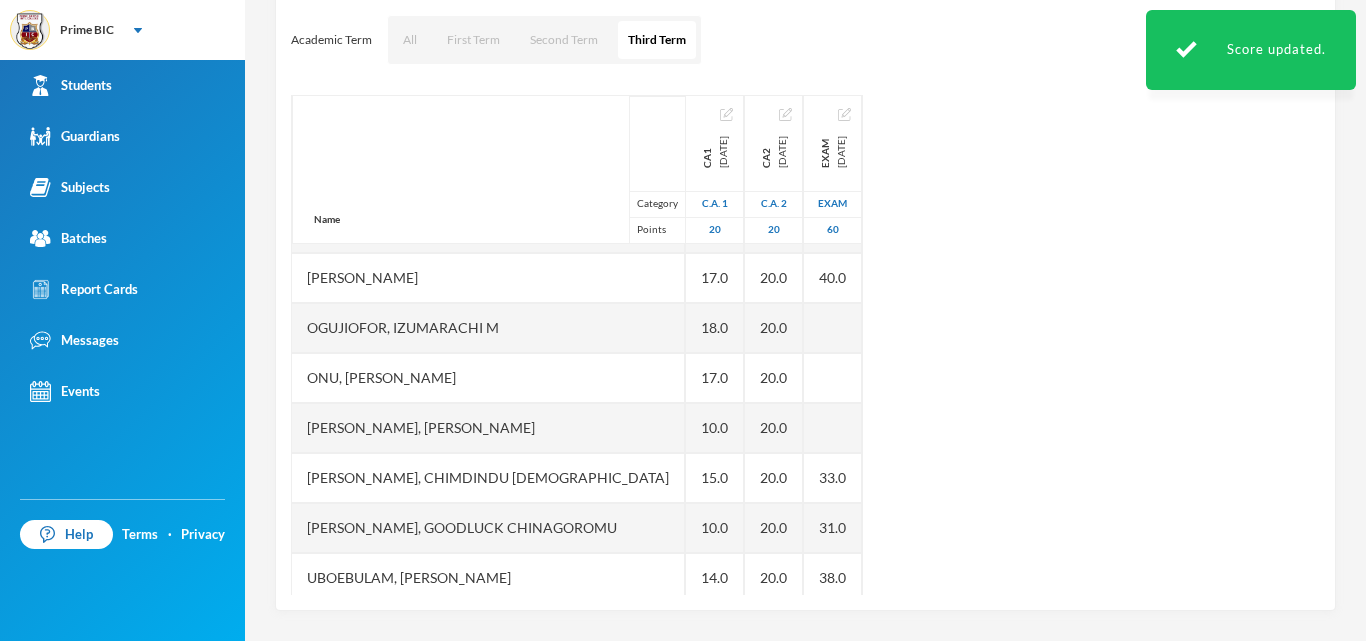 scroll, scrollTop: 941, scrollLeft: 0, axis: vertical 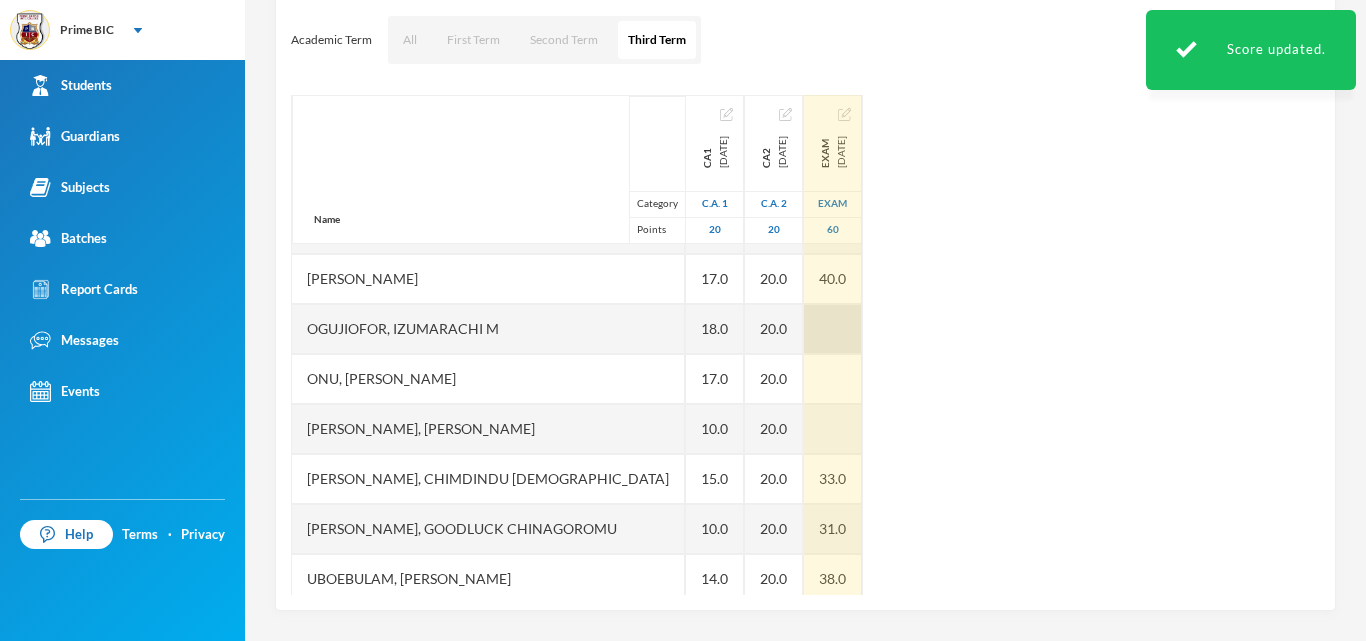 click at bounding box center [833, 329] 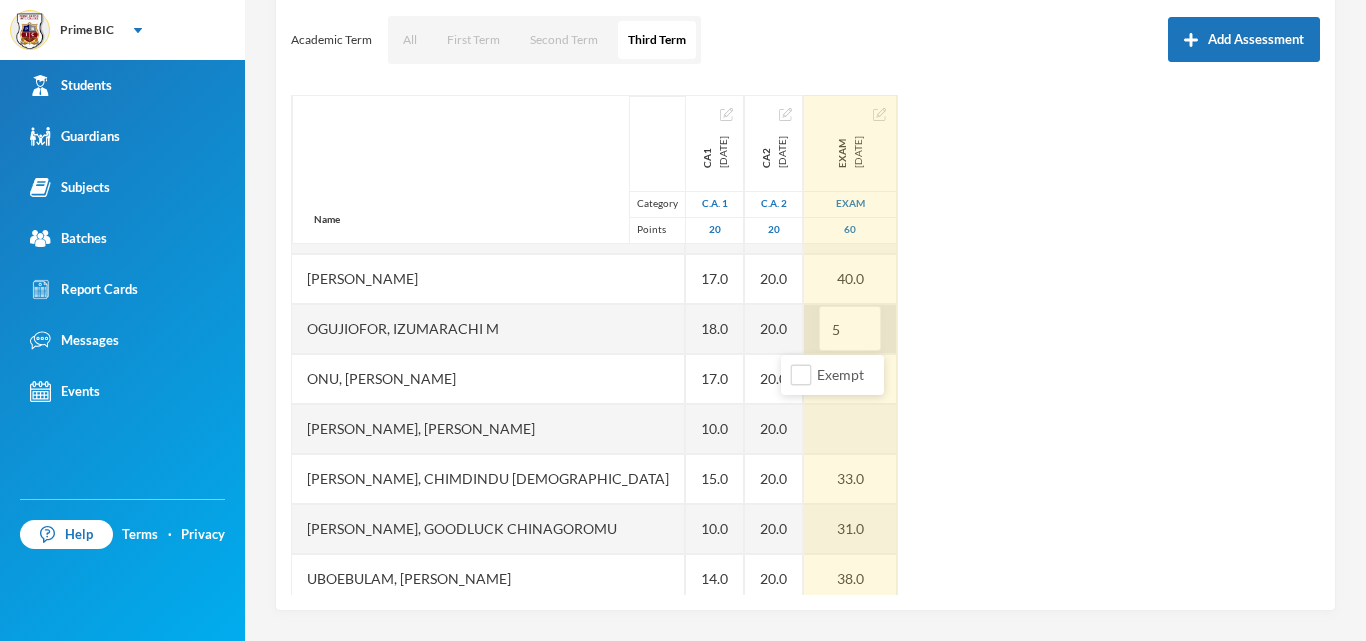 type on "50" 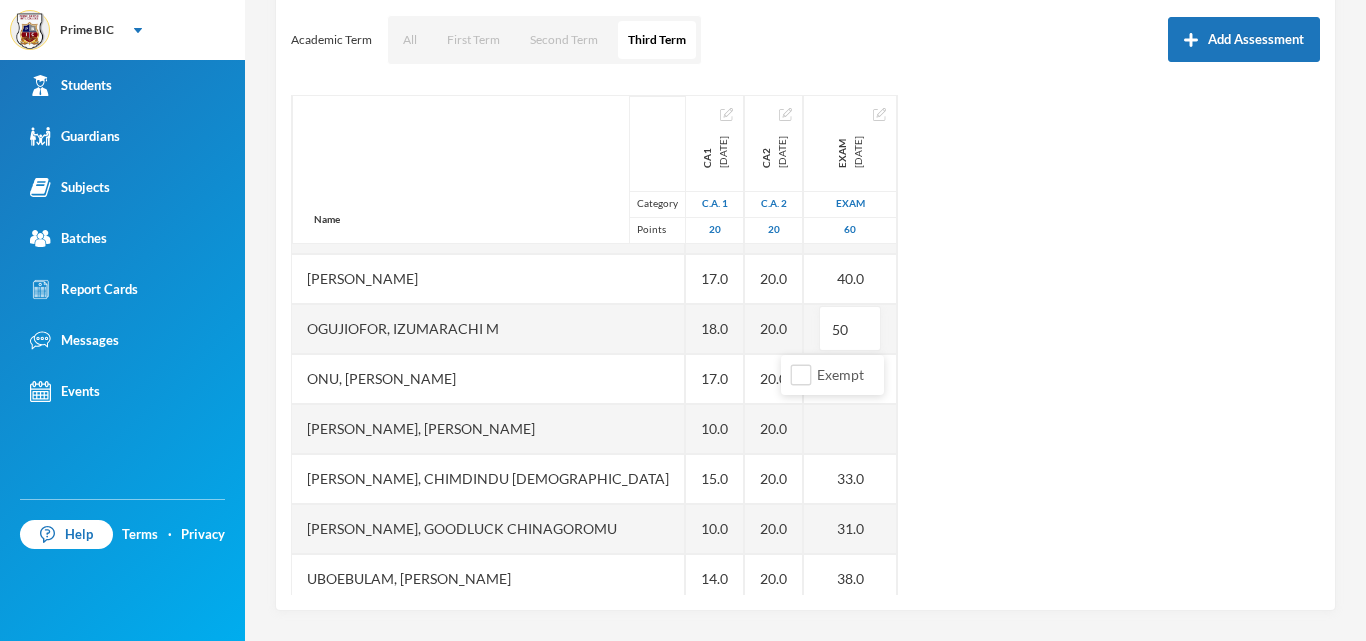 click on "Name   Category Points [PERSON_NAME], [PERSON_NAME] [PERSON_NAME], [PERSON_NAME] [PERSON_NAME], [PERSON_NAME], [PERSON_NAME], Treasure E [PERSON_NAME], [PERSON_NAME], [PERSON_NAME], [PERSON_NAME], Prince [PERSON_NAME], [PERSON_NAME] [PERSON_NAME], [PERSON_NAME] Treasure [PERSON_NAME], [PERSON_NAME] Excel, [PERSON_NAME] [PERSON_NAME], [PERSON_NAME] [PERSON_NAME], [PERSON_NAME], Chiagoziem .c [PERSON_NAME], Royal [PERSON_NAME], [PERSON_NAME] [PERSON_NAME] [PERSON_NAME], [PERSON_NAME], [PERSON_NAME], [PERSON_NAME] [PERSON_NAME] [PERSON_NAME], Chimdindu Gospel [PERSON_NAME], Goodluck Chinagoromu Uboebulam, [PERSON_NAME] [PERSON_NAME], [DEMOGRAPHIC_DATA] [PERSON_NAME], Chinecherem [PERSON_NAME], [PERSON_NAME] C CA1 [DATE] C.A. 1 20 10.0 EX 17.0 19.0 13.0 EX EX 19.0 18.0 17.0 16.0 13.0 17.0 12.0 19.0 19.0 19.0 11.0 EX 17.0 18.0 17.0 10.0 15.0 10.0 14.0 EX 12.0 EX CA2 [DATE] C.A. 2 20 20.0 EX 20.0 20.0 20.0 EX EX 20.0 20.0 20.0 20.0 20.0 20.0 20.0 20.0 20.0" at bounding box center (805, 345) 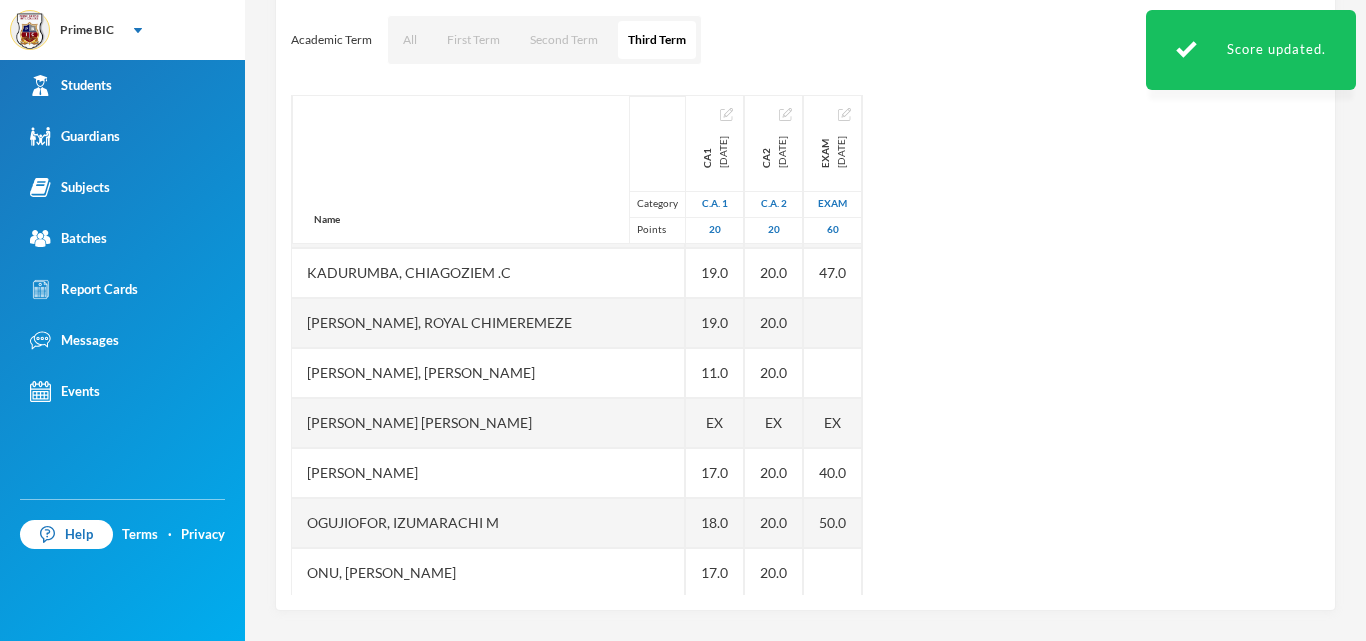 scroll, scrollTop: 744, scrollLeft: 0, axis: vertical 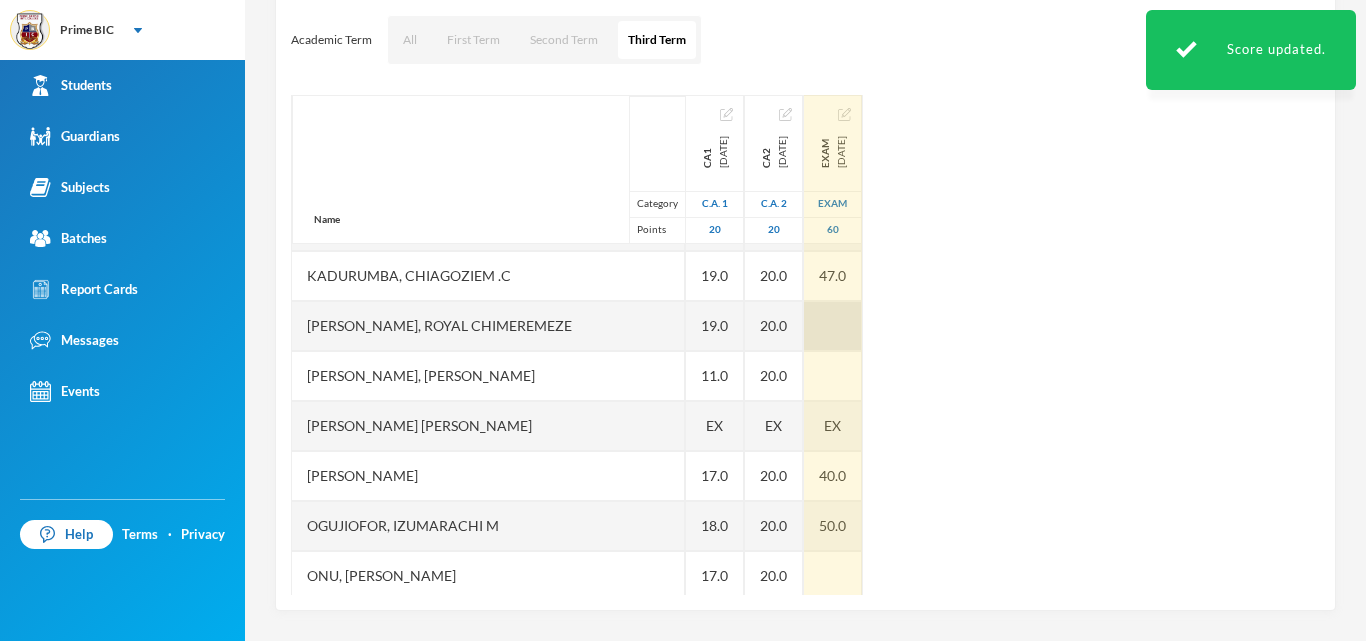 click at bounding box center (833, 326) 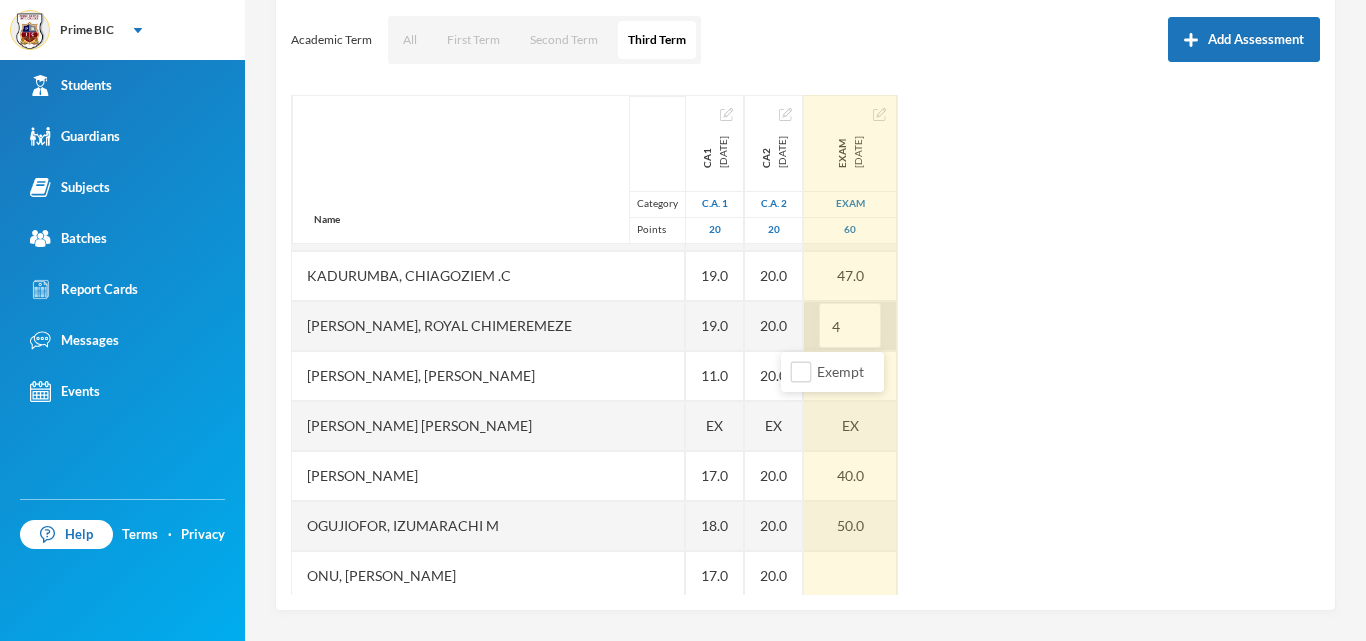 type on "40" 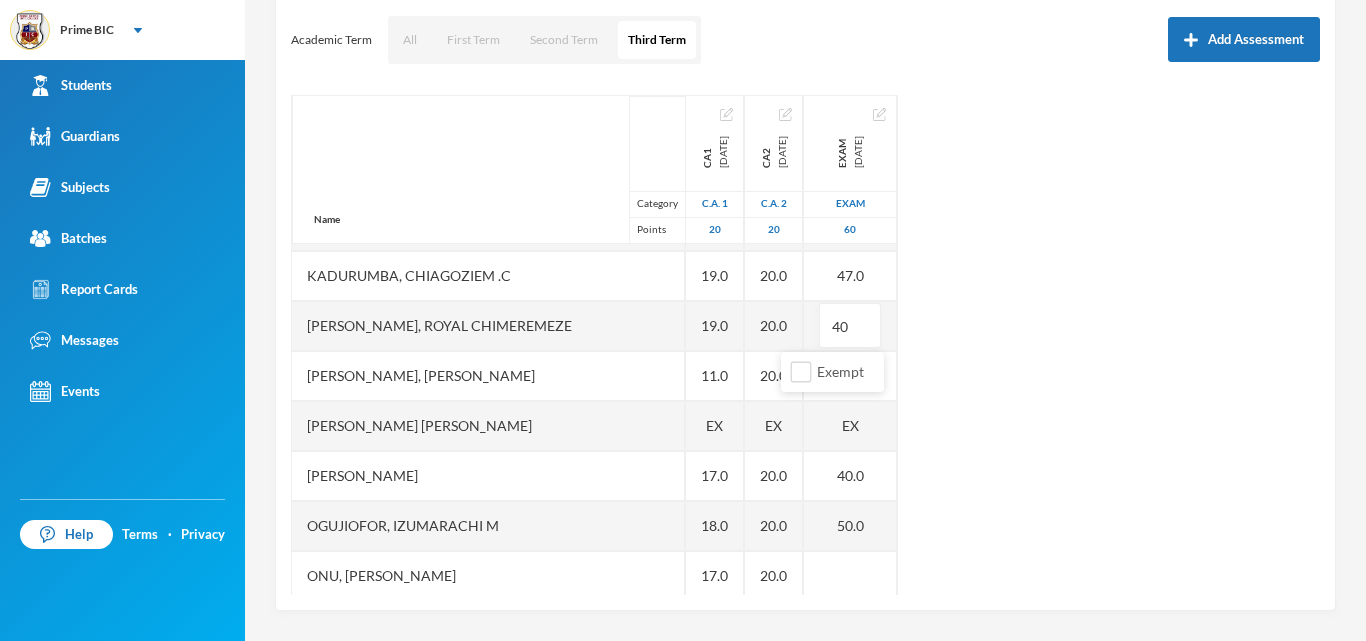 click on "Name   Category Points [PERSON_NAME], [PERSON_NAME] [PERSON_NAME], [PERSON_NAME] [PERSON_NAME], [PERSON_NAME], [PERSON_NAME], Treasure E [PERSON_NAME], [PERSON_NAME], [PERSON_NAME], [PERSON_NAME], Prince [PERSON_NAME], [PERSON_NAME] [PERSON_NAME], [PERSON_NAME] Treasure [PERSON_NAME], [PERSON_NAME] Excel, [PERSON_NAME] [PERSON_NAME], [PERSON_NAME] [PERSON_NAME], [PERSON_NAME], Chiagoziem .c [PERSON_NAME], Royal [PERSON_NAME], [PERSON_NAME] [PERSON_NAME] [PERSON_NAME], [PERSON_NAME], [PERSON_NAME], [PERSON_NAME] [PERSON_NAME] [PERSON_NAME], Chimdindu Gospel [PERSON_NAME], Goodluck Chinagoromu Uboebulam, [PERSON_NAME] [PERSON_NAME], [DEMOGRAPHIC_DATA] [PERSON_NAME], Chinecherem [PERSON_NAME], [PERSON_NAME] C CA1 [DATE] C.A. 1 20 10.0 EX 17.0 19.0 13.0 EX EX 19.0 18.0 17.0 16.0 13.0 17.0 12.0 19.0 19.0 19.0 11.0 EX 17.0 18.0 17.0 10.0 15.0 10.0 14.0 EX 12.0 EX CA2 [DATE] C.A. 2 20 20.0 EX 20.0 20.0 20.0 EX EX 20.0 20.0 20.0 20.0 20.0 20.0 20.0 20.0 20.0" at bounding box center (805, 345) 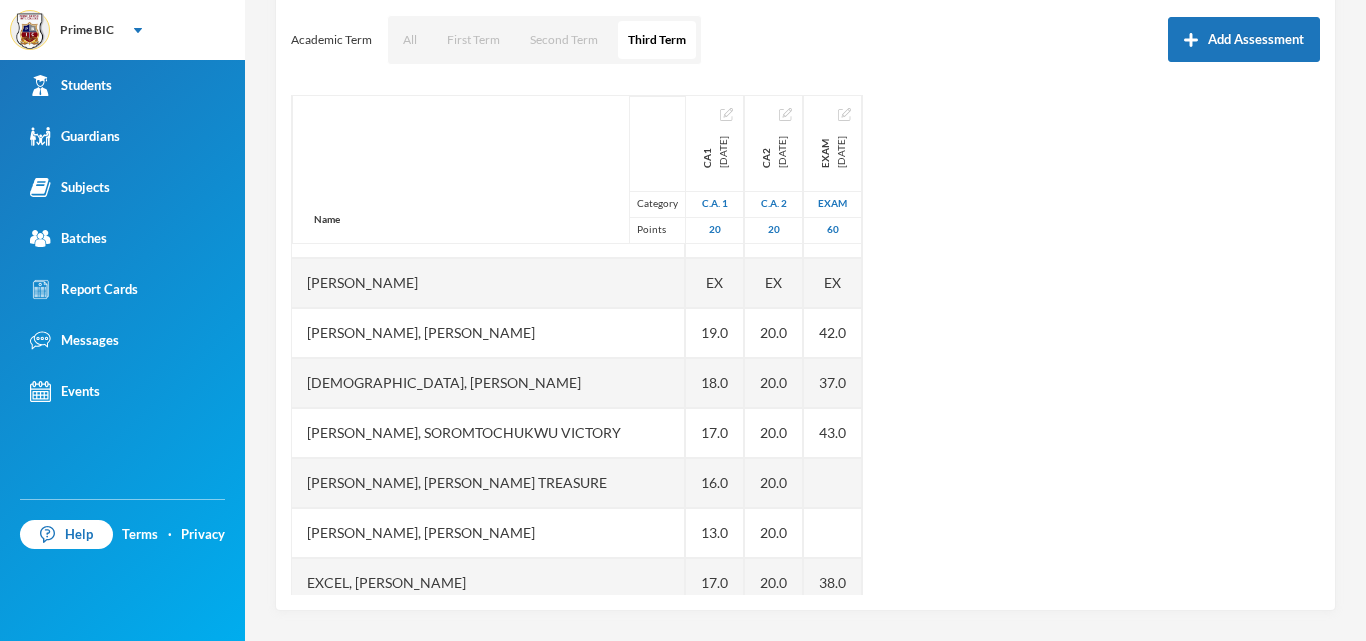 scroll, scrollTop: 288, scrollLeft: 0, axis: vertical 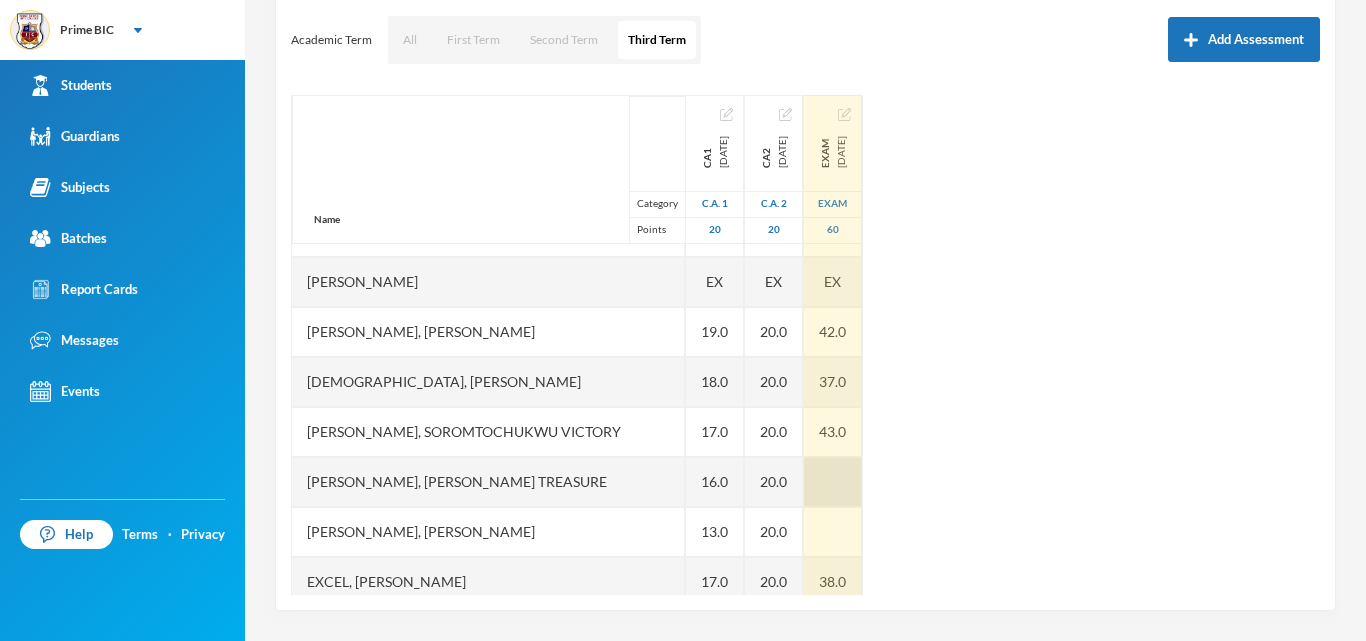 click at bounding box center (833, 482) 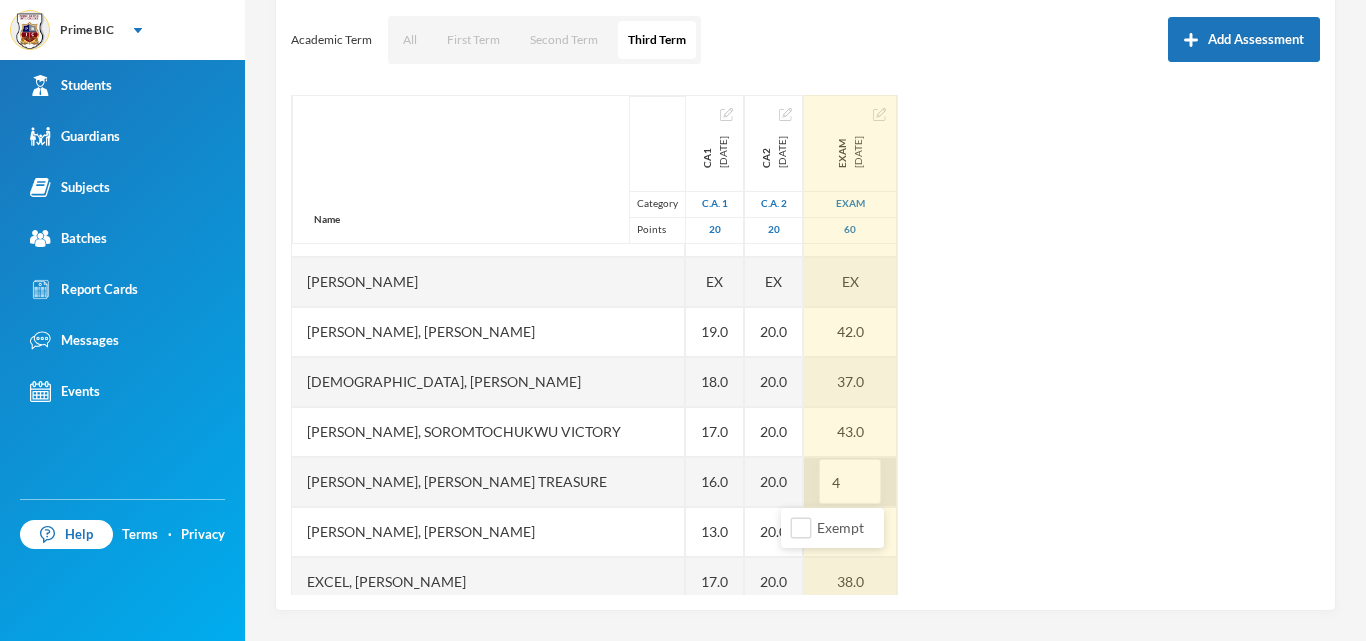 type on "40" 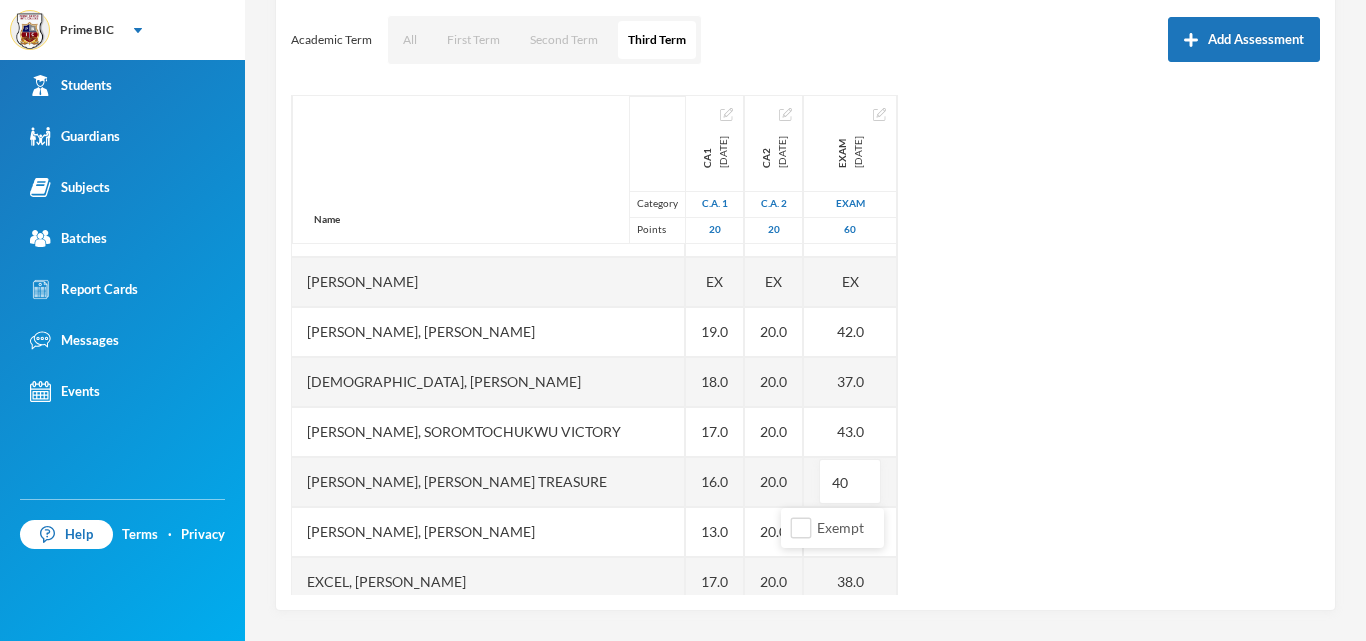 click on "Name   Category Points [PERSON_NAME], [PERSON_NAME] [PERSON_NAME], [PERSON_NAME] [PERSON_NAME], [PERSON_NAME], [PERSON_NAME], Treasure E [PERSON_NAME], [PERSON_NAME], [PERSON_NAME], [PERSON_NAME], Prince [PERSON_NAME], [PERSON_NAME] [PERSON_NAME], [PERSON_NAME] Treasure [PERSON_NAME], [PERSON_NAME] Excel, [PERSON_NAME] [PERSON_NAME], [PERSON_NAME] [PERSON_NAME], [PERSON_NAME], Chiagoziem .c [PERSON_NAME], Royal [PERSON_NAME], [PERSON_NAME] [PERSON_NAME] [PERSON_NAME], [PERSON_NAME], [PERSON_NAME], [PERSON_NAME] [PERSON_NAME] [PERSON_NAME], Chimdindu Gospel [PERSON_NAME], Goodluck Chinagoromu Uboebulam, [PERSON_NAME] [PERSON_NAME], [DEMOGRAPHIC_DATA] [PERSON_NAME], Chinecherem [PERSON_NAME], [PERSON_NAME] C CA1 [DATE] C.A. 1 20 10.0 EX 17.0 19.0 13.0 EX EX 19.0 18.0 17.0 16.0 13.0 17.0 12.0 19.0 19.0 19.0 11.0 EX 17.0 18.0 17.0 10.0 15.0 10.0 14.0 EX 12.0 EX CA2 [DATE] C.A. 2 20 20.0 EX 20.0 20.0 20.0 EX EX 20.0 20.0 20.0 20.0 20.0 20.0 20.0 20.0 20.0" at bounding box center [805, 345] 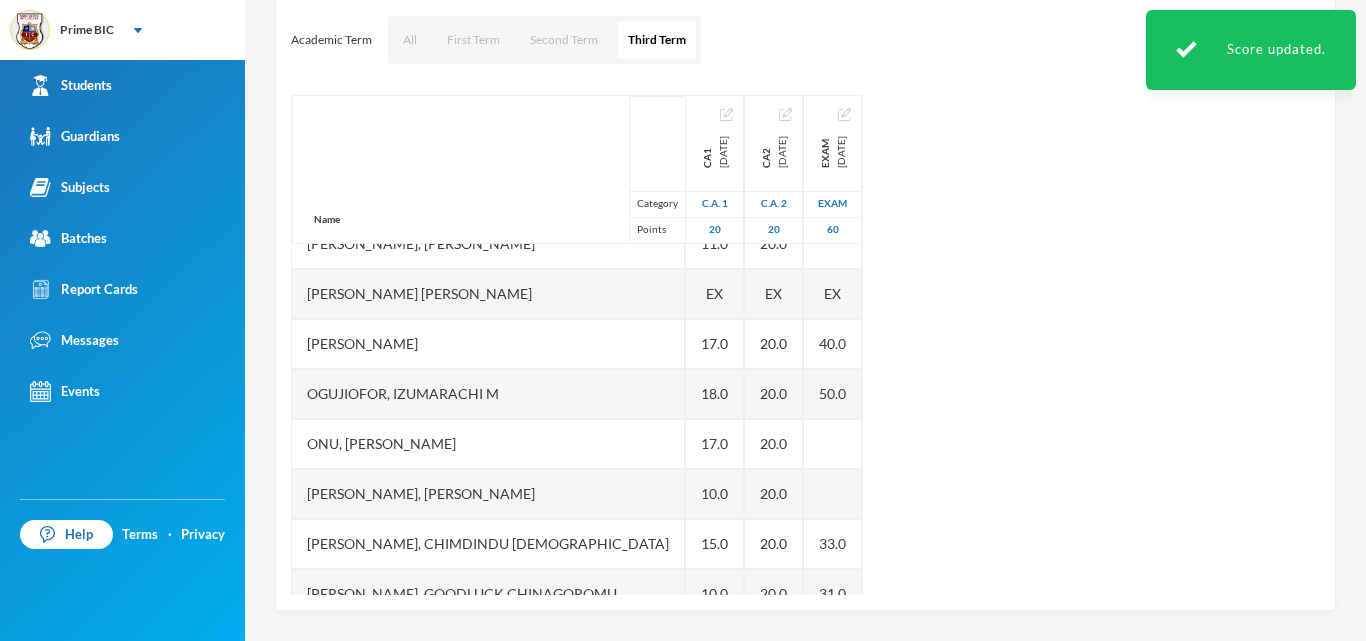 scroll, scrollTop: 877, scrollLeft: 0, axis: vertical 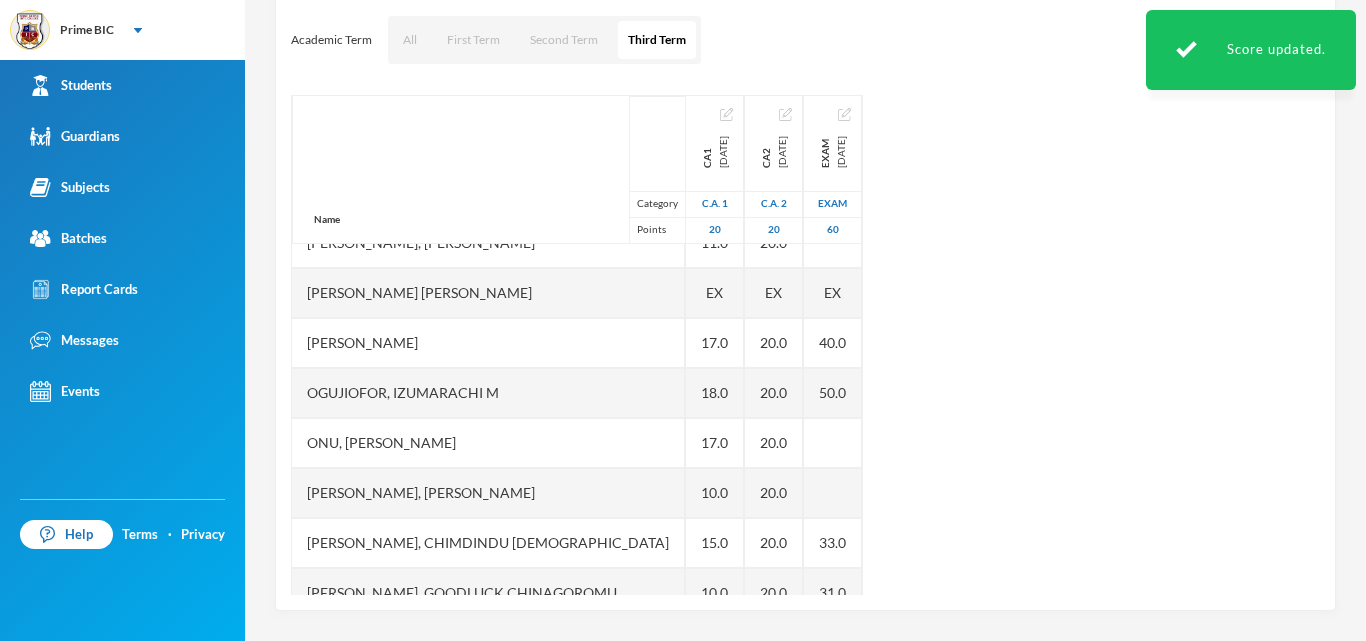 click at bounding box center [833, 493] 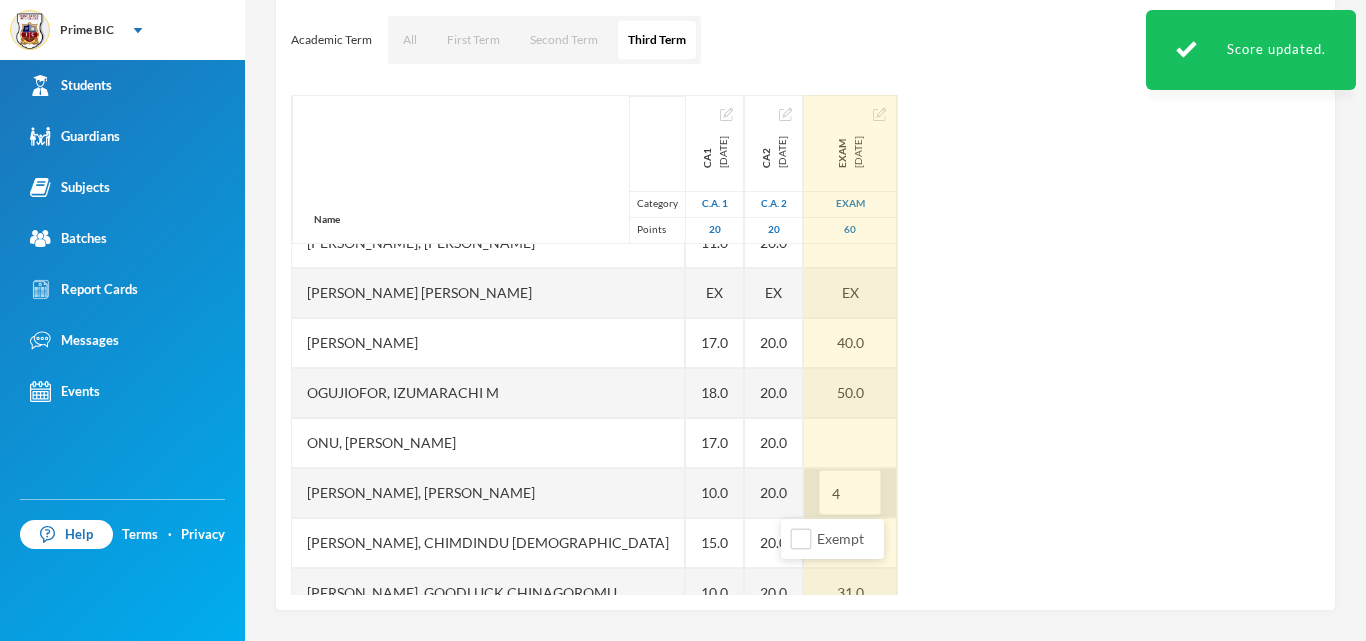type on "42" 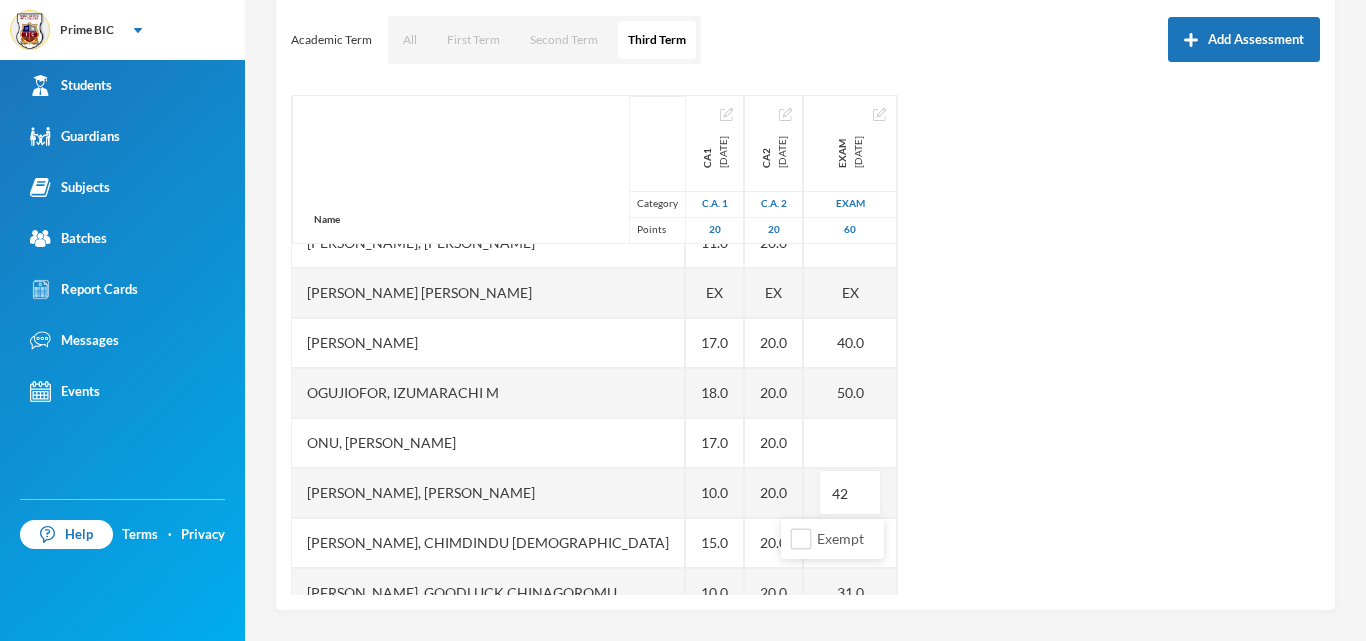 click on "Name   Category Points [PERSON_NAME], [PERSON_NAME] [PERSON_NAME], [PERSON_NAME] [PERSON_NAME], [PERSON_NAME], [PERSON_NAME], Treasure E [PERSON_NAME], [PERSON_NAME], [PERSON_NAME], [PERSON_NAME], Prince [PERSON_NAME], [PERSON_NAME] [PERSON_NAME], [PERSON_NAME] Treasure [PERSON_NAME], [PERSON_NAME] Excel, [PERSON_NAME] [PERSON_NAME], [PERSON_NAME] [PERSON_NAME], [PERSON_NAME], Chiagoziem .c [PERSON_NAME], Royal [PERSON_NAME], [PERSON_NAME] [PERSON_NAME] [PERSON_NAME], [PERSON_NAME], [PERSON_NAME], [PERSON_NAME] [PERSON_NAME] [PERSON_NAME], Chimdindu Gospel [PERSON_NAME], Goodluck Chinagoromu Uboebulam, [PERSON_NAME] [PERSON_NAME], [DEMOGRAPHIC_DATA] [PERSON_NAME], Chinecherem [PERSON_NAME], [PERSON_NAME] C CA1 [DATE] C.A. 1 20 10.0 EX 17.0 19.0 13.0 EX EX 19.0 18.0 17.0 16.0 13.0 17.0 12.0 19.0 19.0 19.0 11.0 EX 17.0 18.0 17.0 10.0 15.0 10.0 14.0 EX 12.0 EX CA2 [DATE] C.A. 2 20 20.0 EX 20.0 20.0 20.0 EX EX 20.0 20.0 20.0 20.0 20.0 20.0 20.0 20.0 20.0" at bounding box center (805, 345) 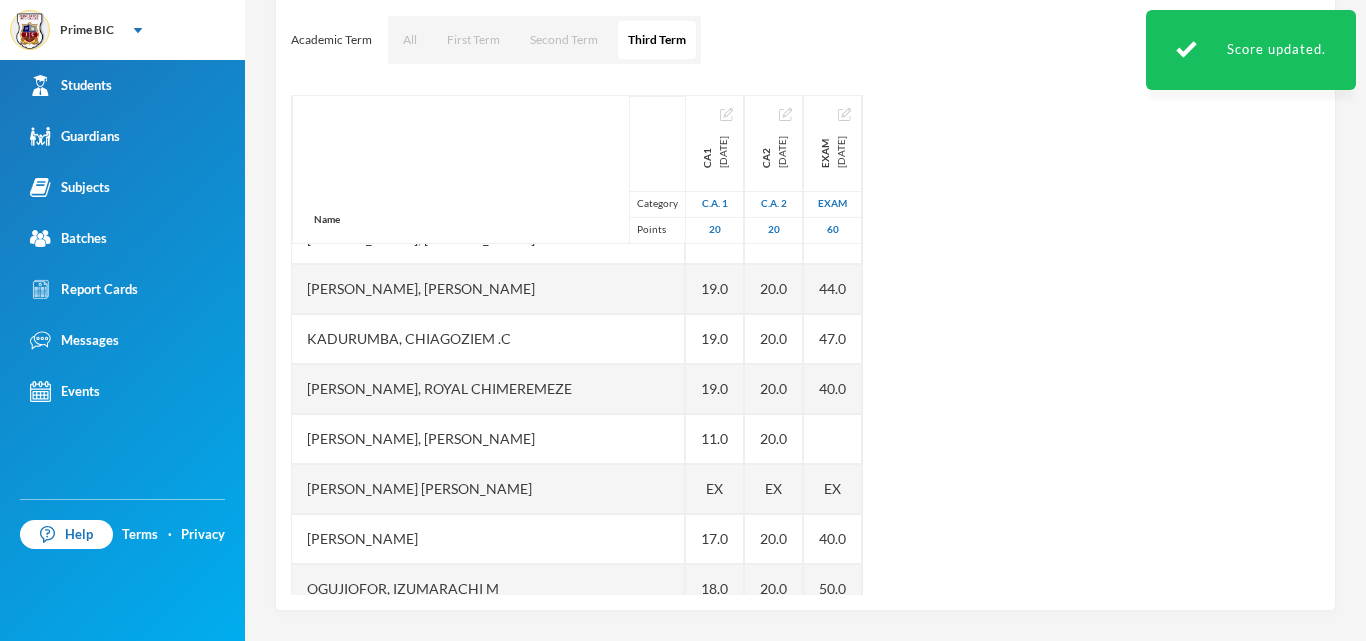 scroll, scrollTop: 678, scrollLeft: 0, axis: vertical 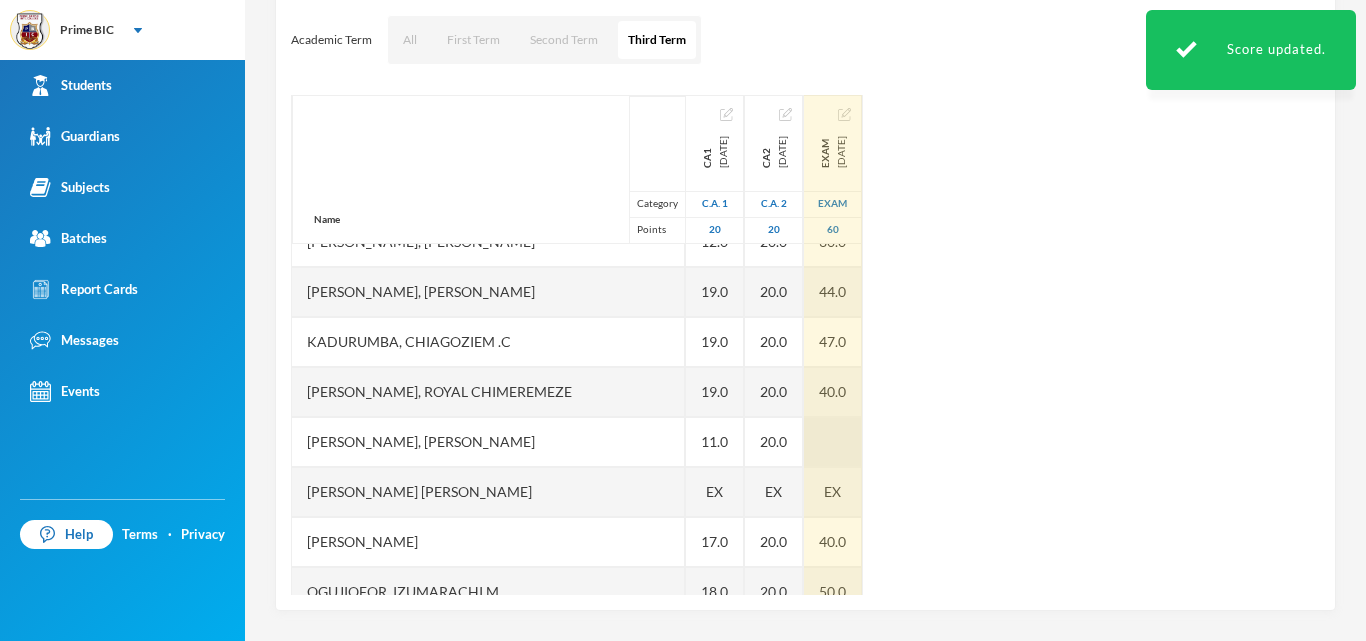 click at bounding box center [833, 442] 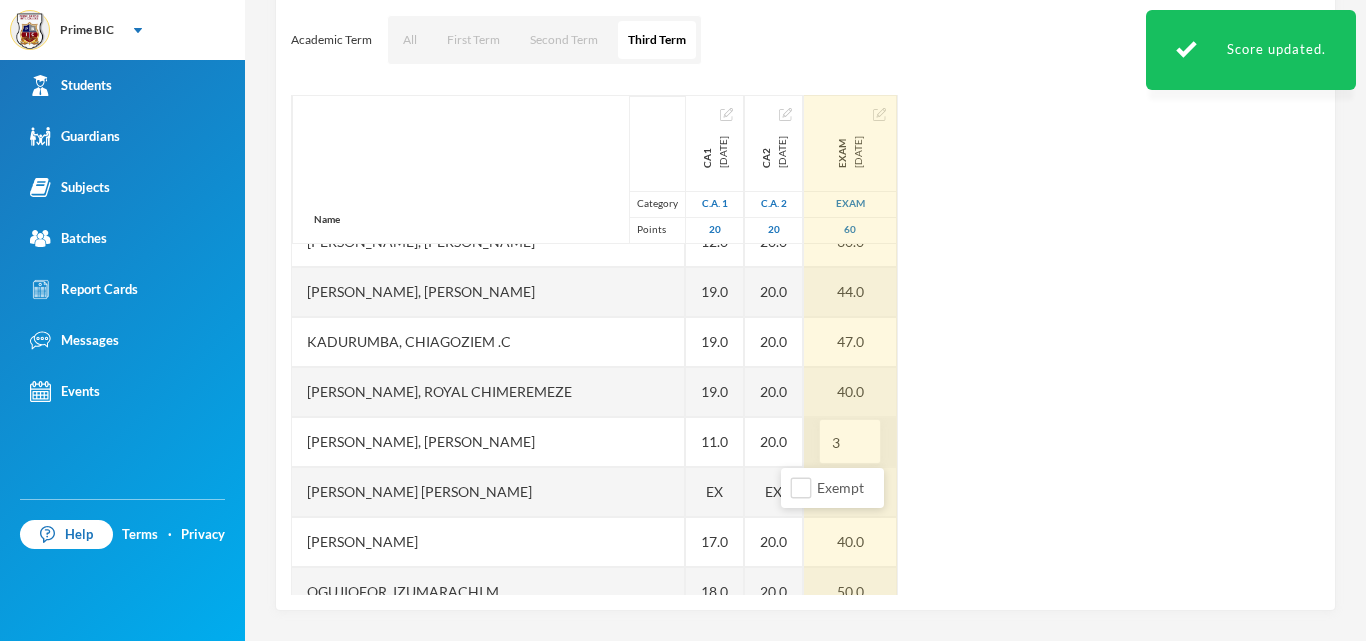 type on "37" 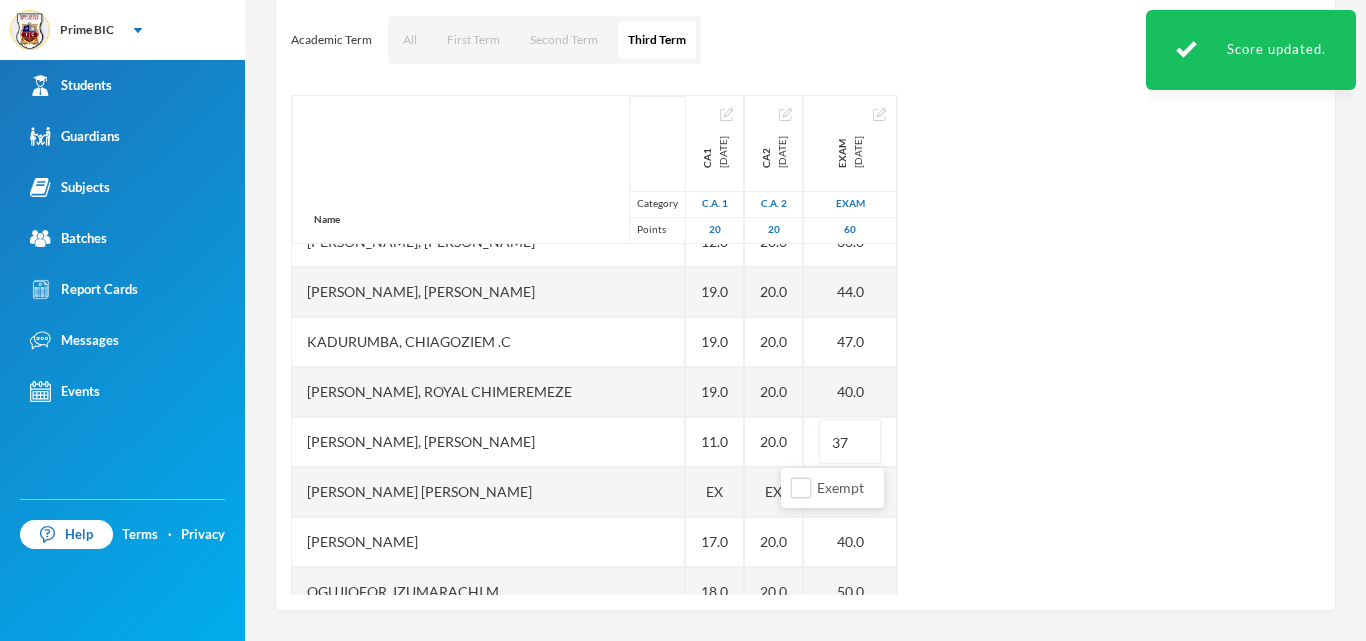 click on "Name   Category Points [PERSON_NAME], [PERSON_NAME] [PERSON_NAME], [PERSON_NAME] [PERSON_NAME], [PERSON_NAME], [PERSON_NAME], Treasure E [PERSON_NAME], [PERSON_NAME], [PERSON_NAME], [PERSON_NAME], Prince [PERSON_NAME], [PERSON_NAME] [PERSON_NAME], [PERSON_NAME] Treasure [PERSON_NAME], [PERSON_NAME] Excel, [PERSON_NAME] [PERSON_NAME], [PERSON_NAME] [PERSON_NAME], [PERSON_NAME], Chiagoziem .c [PERSON_NAME], Royal [PERSON_NAME], [PERSON_NAME] [PERSON_NAME] [PERSON_NAME], [PERSON_NAME], [PERSON_NAME], [PERSON_NAME] [PERSON_NAME] [PERSON_NAME], Chimdindu Gospel [PERSON_NAME], Goodluck Chinagoromu Uboebulam, [PERSON_NAME] [PERSON_NAME], [DEMOGRAPHIC_DATA] [PERSON_NAME], Chinecherem [PERSON_NAME], [PERSON_NAME] C CA1 [DATE] C.A. 1 20 10.0 EX 17.0 19.0 13.0 EX EX 19.0 18.0 17.0 16.0 13.0 17.0 12.0 19.0 19.0 19.0 11.0 EX 17.0 18.0 17.0 10.0 15.0 10.0 14.0 EX 12.0 EX CA2 [DATE] C.A. 2 20 20.0 EX 20.0 20.0 20.0 EX EX 20.0 20.0 20.0 20.0 20.0 20.0 20.0 20.0 20.0" at bounding box center (805, 345) 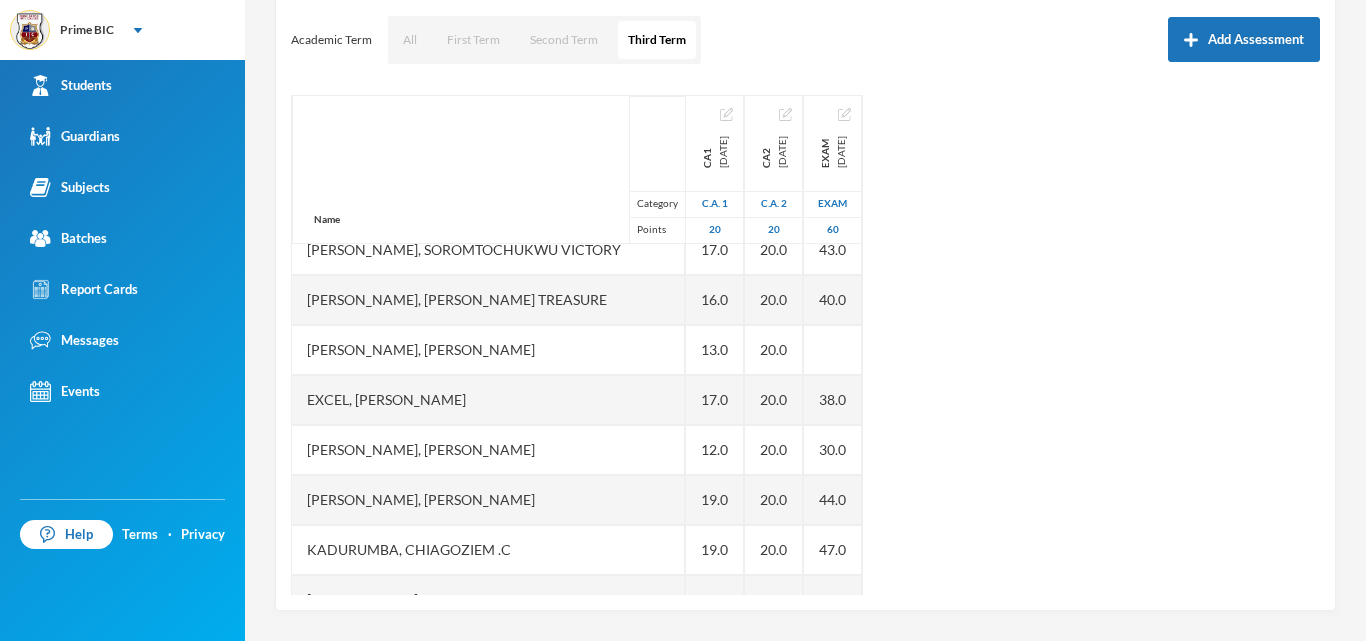 scroll, scrollTop: 454, scrollLeft: 0, axis: vertical 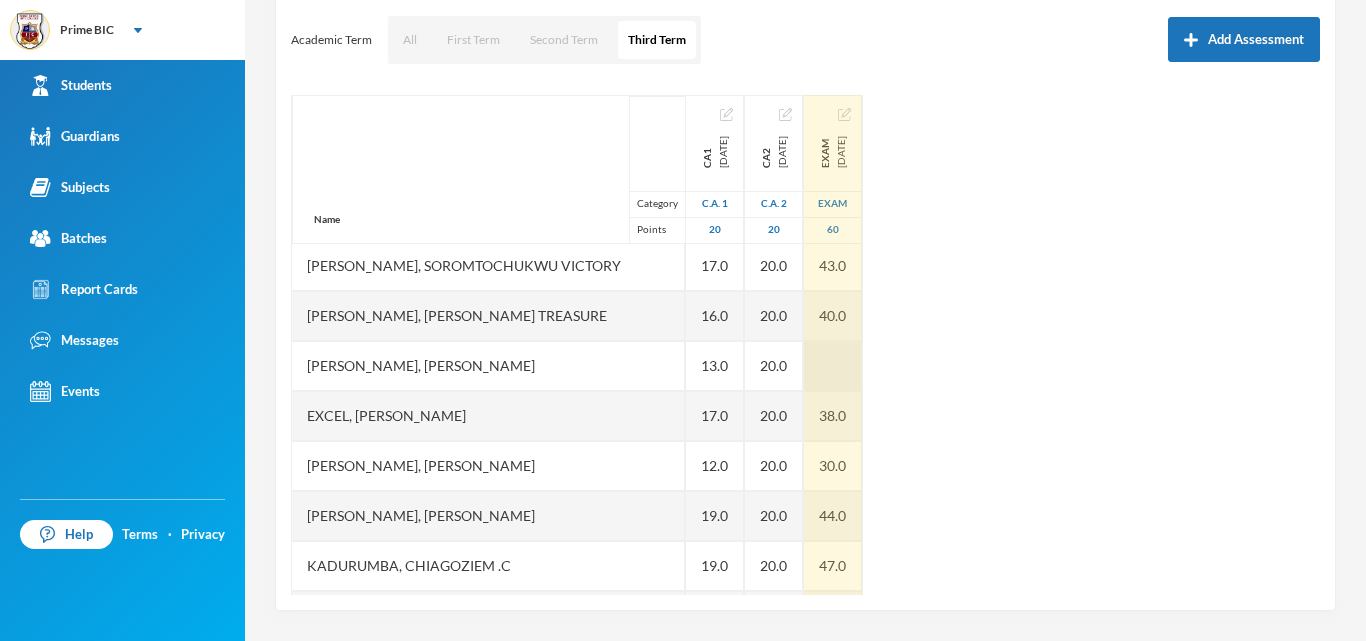click at bounding box center (833, 366) 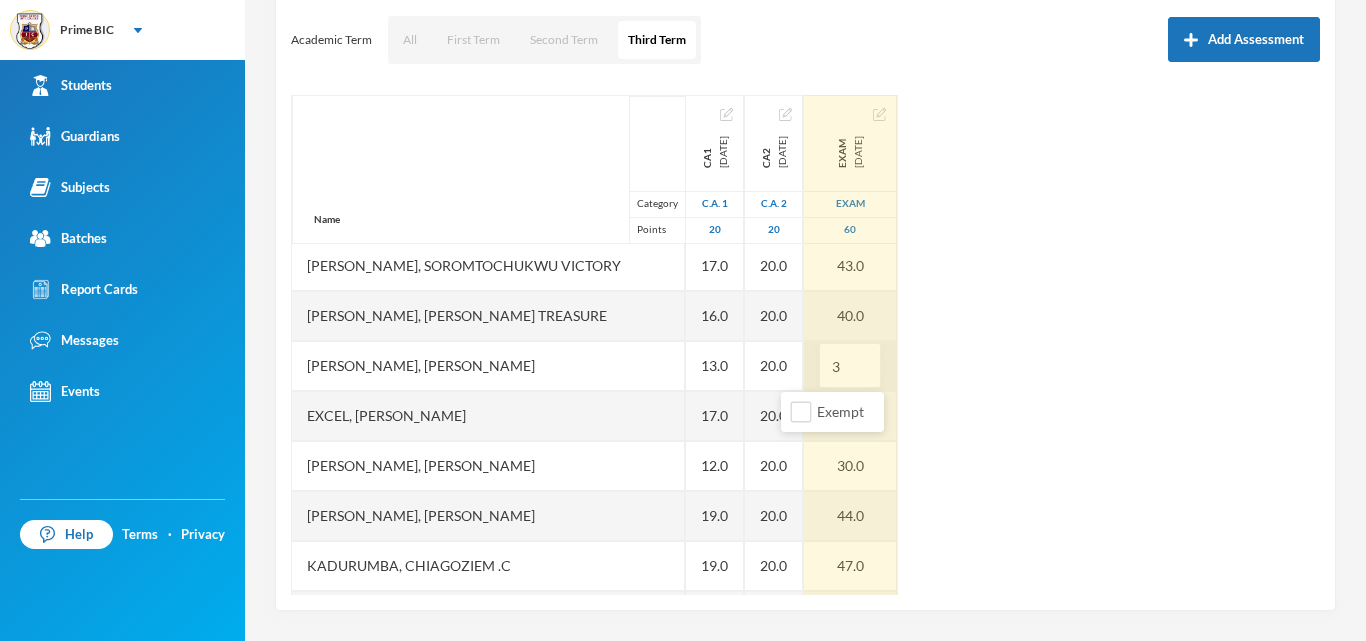 type on "33" 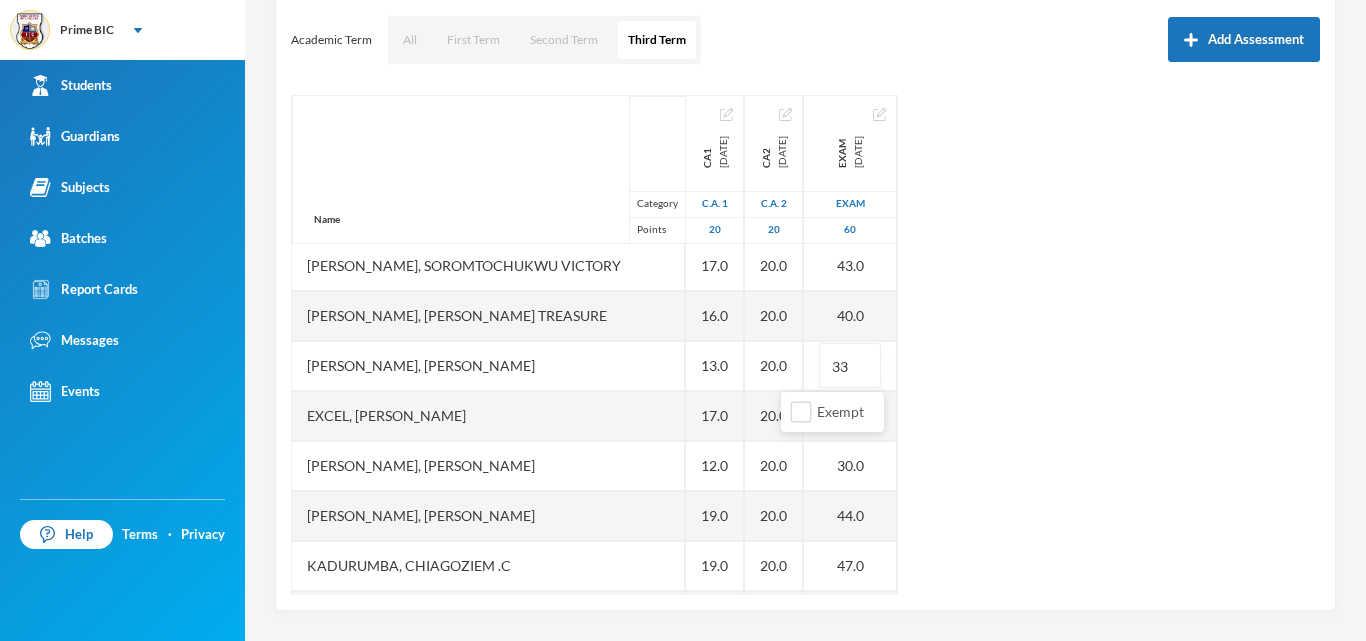 click on "Name   Category Points [PERSON_NAME], [PERSON_NAME] [PERSON_NAME], [PERSON_NAME] [PERSON_NAME], [PERSON_NAME], [PERSON_NAME], Treasure E [PERSON_NAME], [PERSON_NAME], [PERSON_NAME], [PERSON_NAME], Prince [PERSON_NAME], [PERSON_NAME] [PERSON_NAME], [PERSON_NAME] Treasure [PERSON_NAME], [PERSON_NAME] Excel, [PERSON_NAME] [PERSON_NAME], [PERSON_NAME] [PERSON_NAME], [PERSON_NAME], Chiagoziem .c [PERSON_NAME], Royal [PERSON_NAME], [PERSON_NAME] [PERSON_NAME] [PERSON_NAME], [PERSON_NAME], [PERSON_NAME], [PERSON_NAME] [PERSON_NAME] [PERSON_NAME], Chimdindu Gospel [PERSON_NAME], Goodluck Chinagoromu Uboebulam, [PERSON_NAME] [PERSON_NAME], [DEMOGRAPHIC_DATA] [PERSON_NAME], Chinecherem [PERSON_NAME], [PERSON_NAME] C CA1 [DATE] C.A. 1 20 10.0 EX 17.0 19.0 13.0 EX EX 19.0 18.0 17.0 16.0 13.0 17.0 12.0 19.0 19.0 19.0 11.0 EX 17.0 18.0 17.0 10.0 15.0 10.0 14.0 EX 12.0 EX CA2 [DATE] C.A. 2 20 20.0 EX 20.0 20.0 20.0 EX EX 20.0 20.0 20.0 20.0 20.0 20.0 20.0 20.0 20.0" at bounding box center [805, 345] 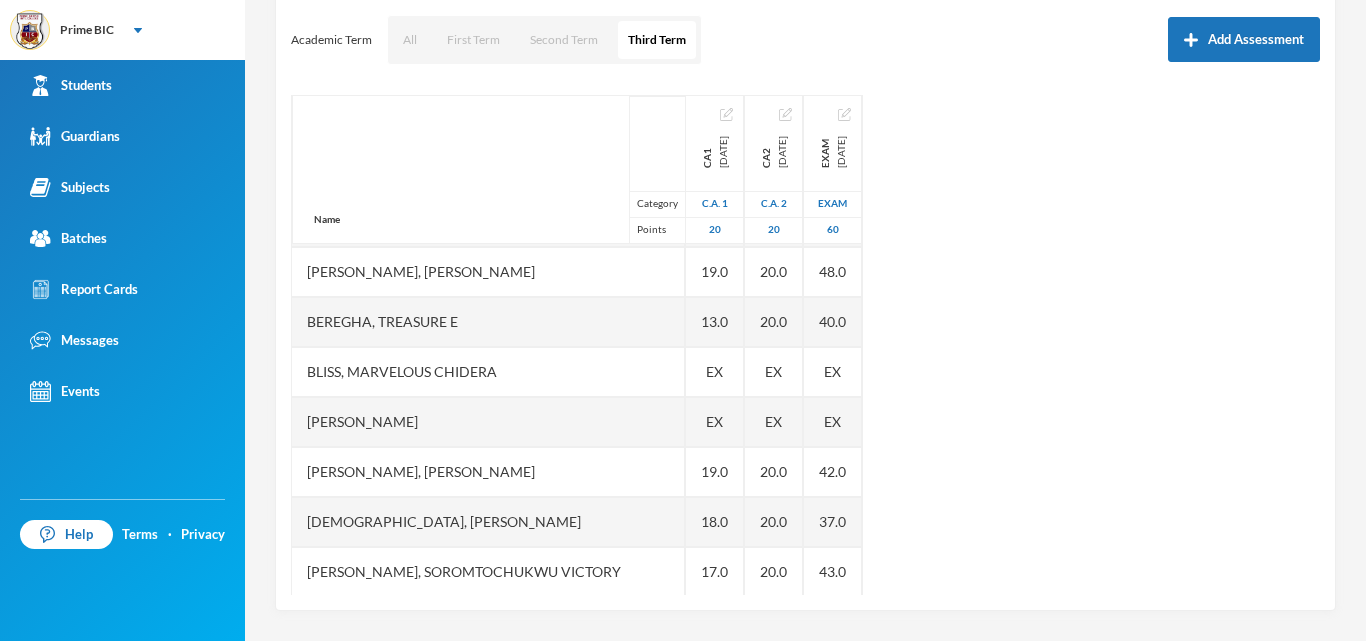 scroll, scrollTop: 0, scrollLeft: 0, axis: both 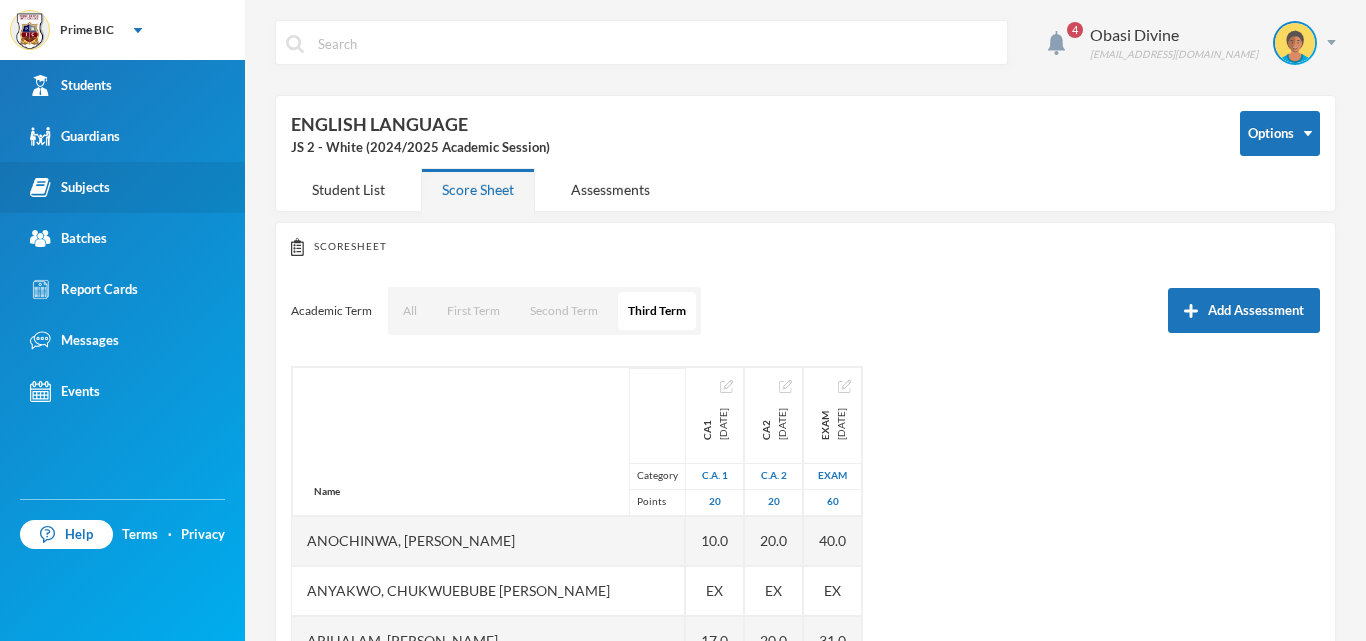 click on "Subjects" at bounding box center [70, 187] 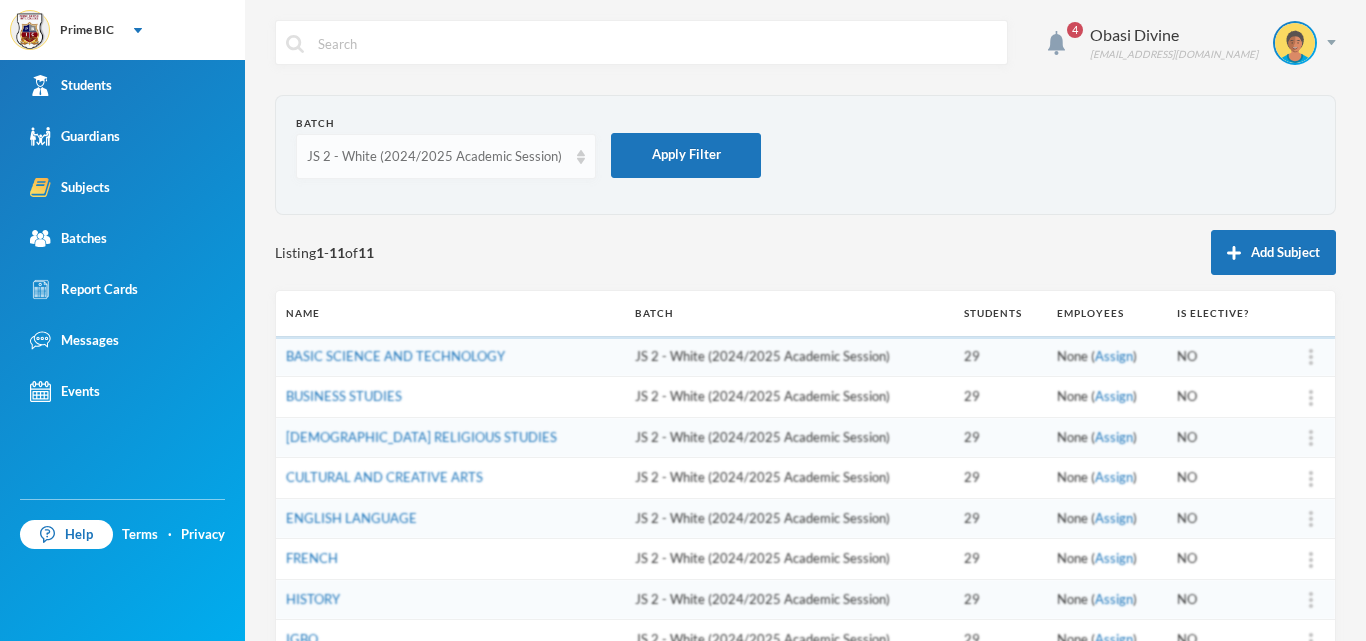 click on "JS 2 - White (2024/2025 Academic Session)" at bounding box center [446, 156] 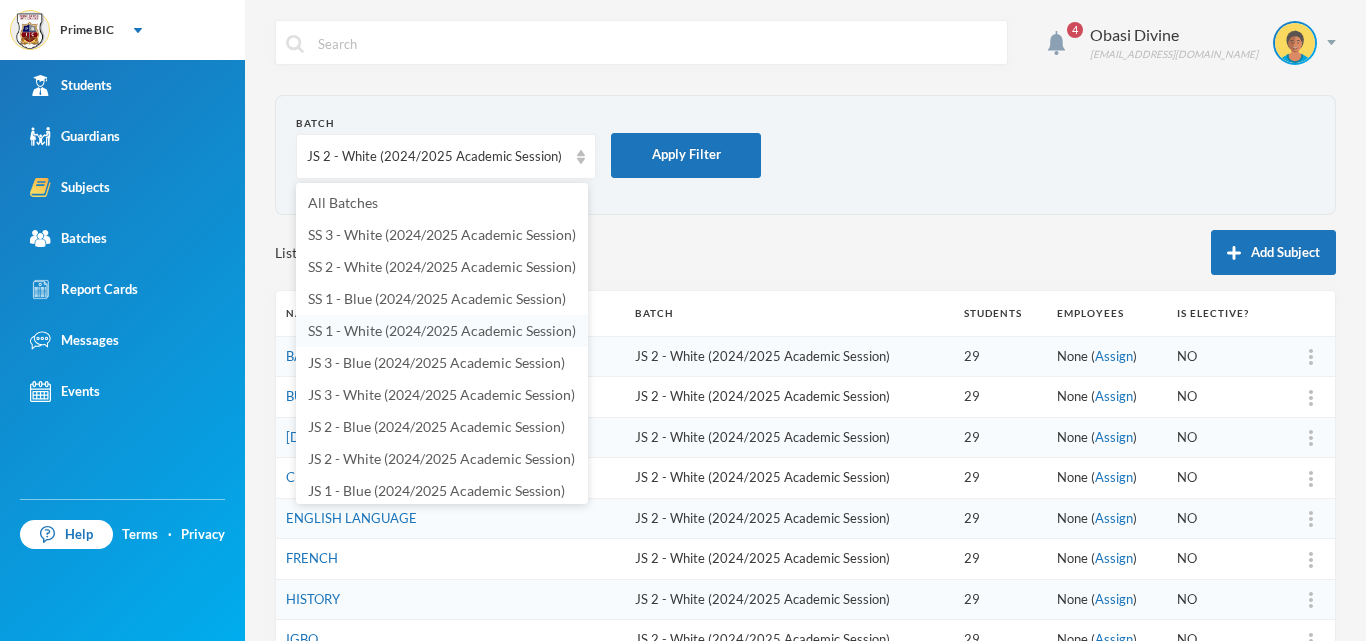 click on "SS 1 - White (2024/2025 Academic Session)" at bounding box center (442, 331) 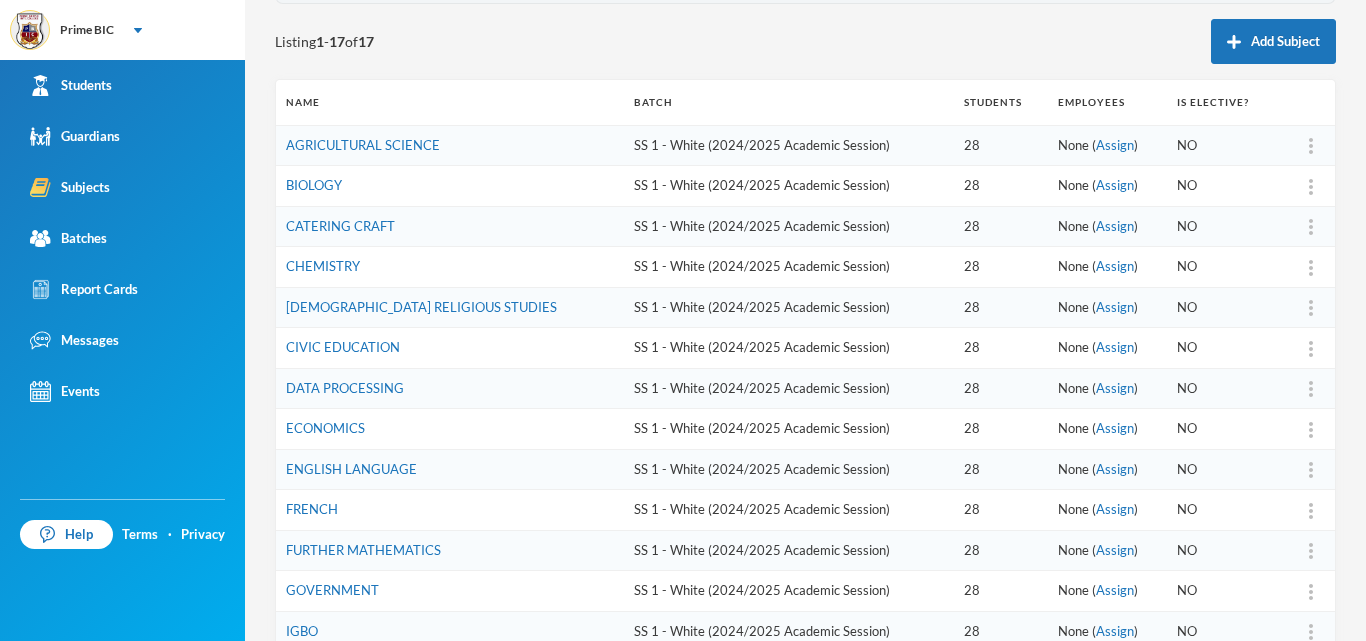 scroll, scrollTop: 228, scrollLeft: 0, axis: vertical 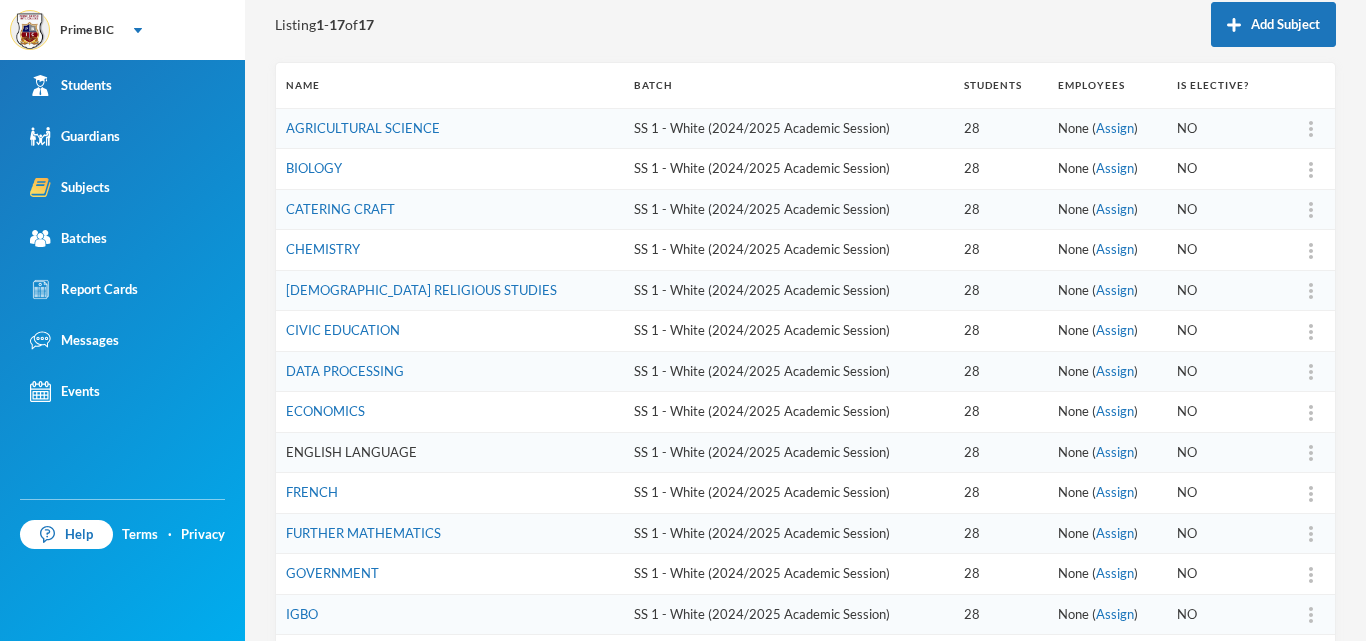 click on "ENGLISH LANGUAGE" at bounding box center [351, 452] 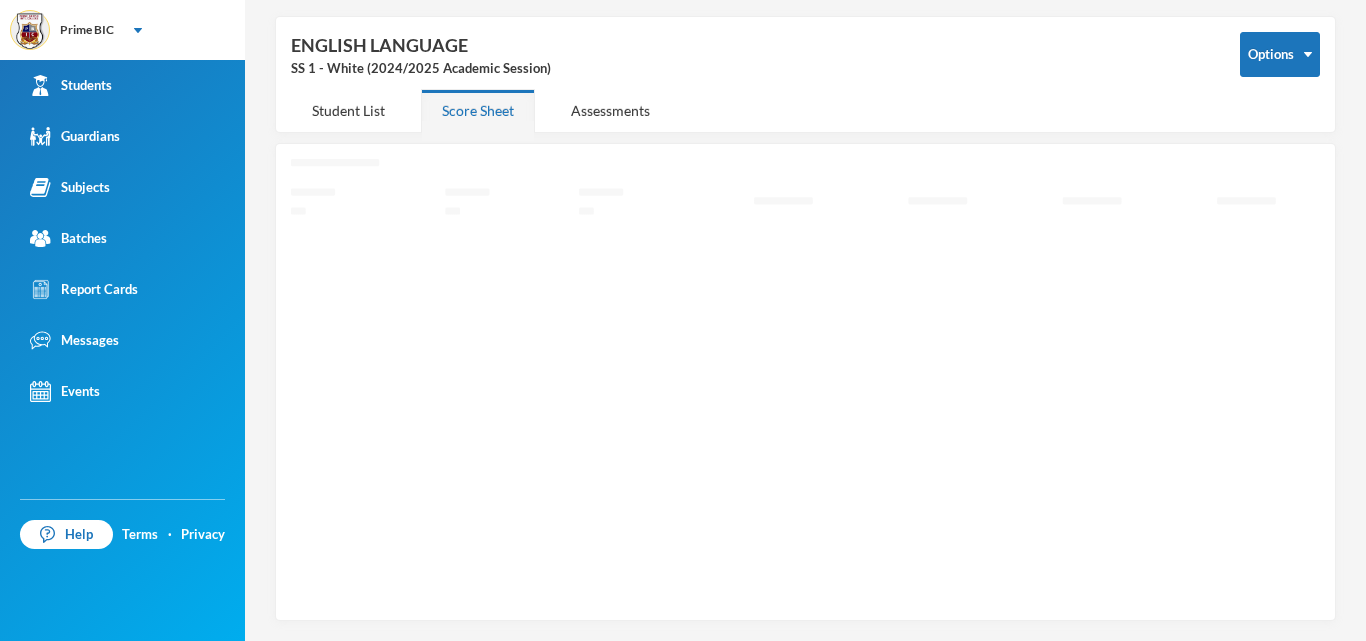 scroll, scrollTop: 72, scrollLeft: 0, axis: vertical 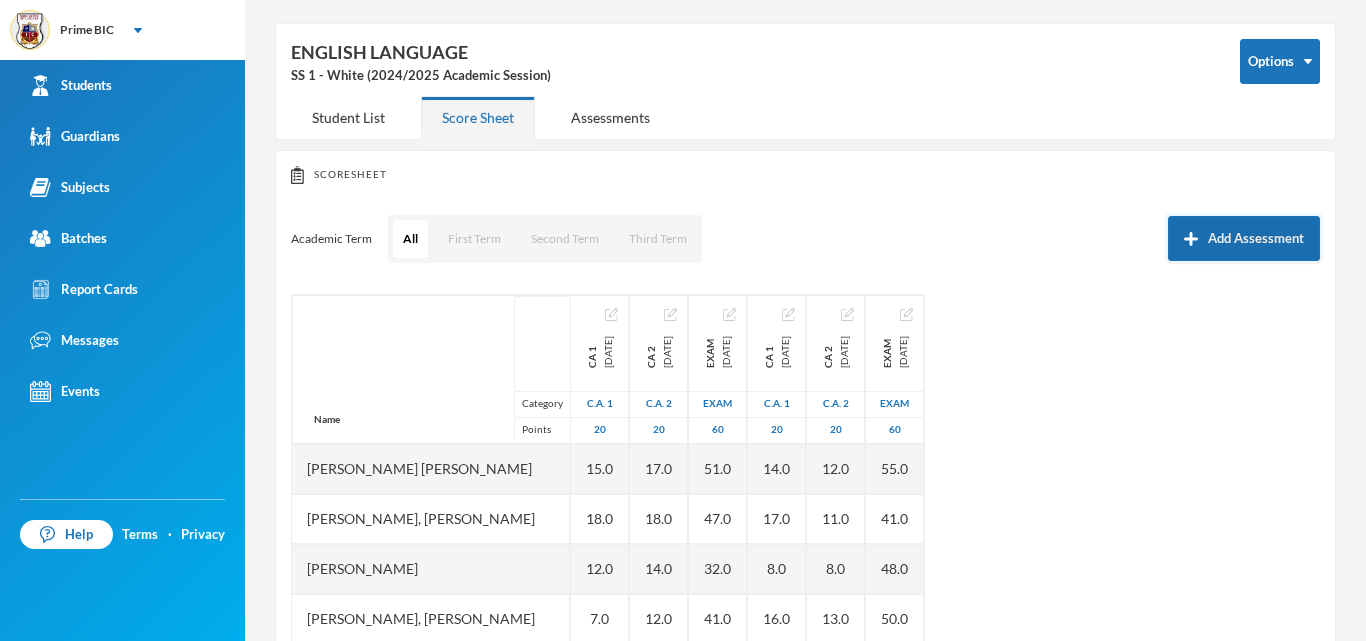 click on "Add Assessment" at bounding box center [1244, 238] 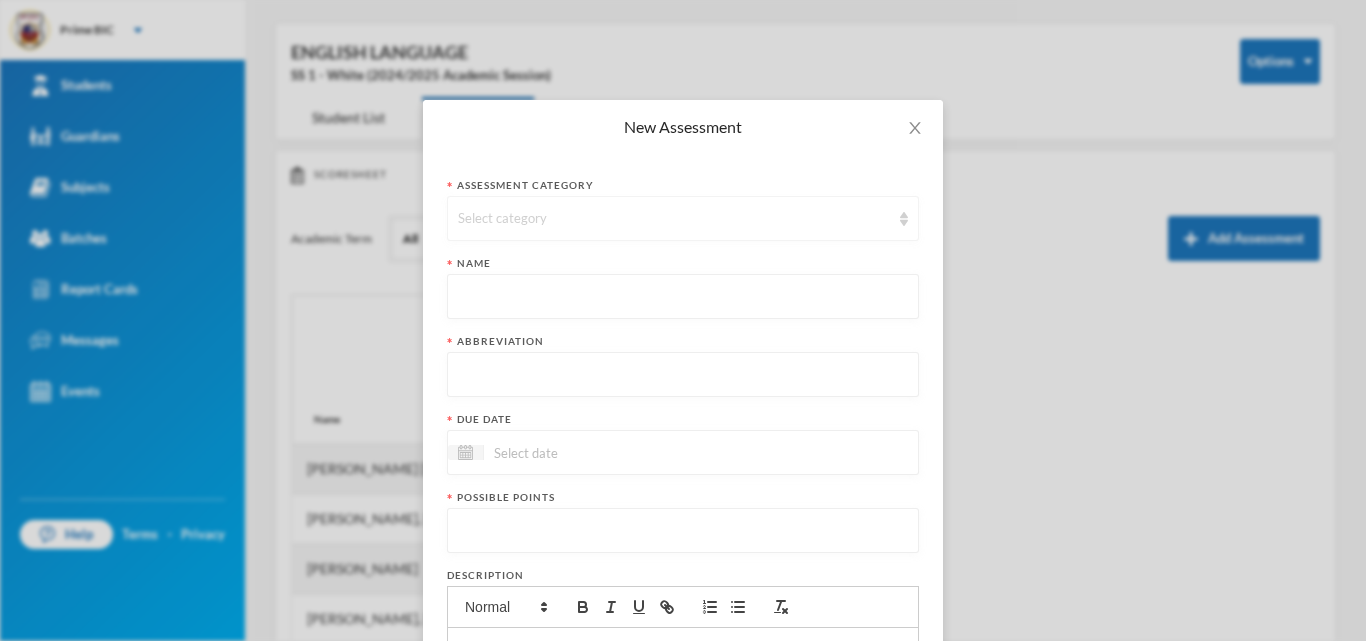 click on "Select category" at bounding box center [683, 218] 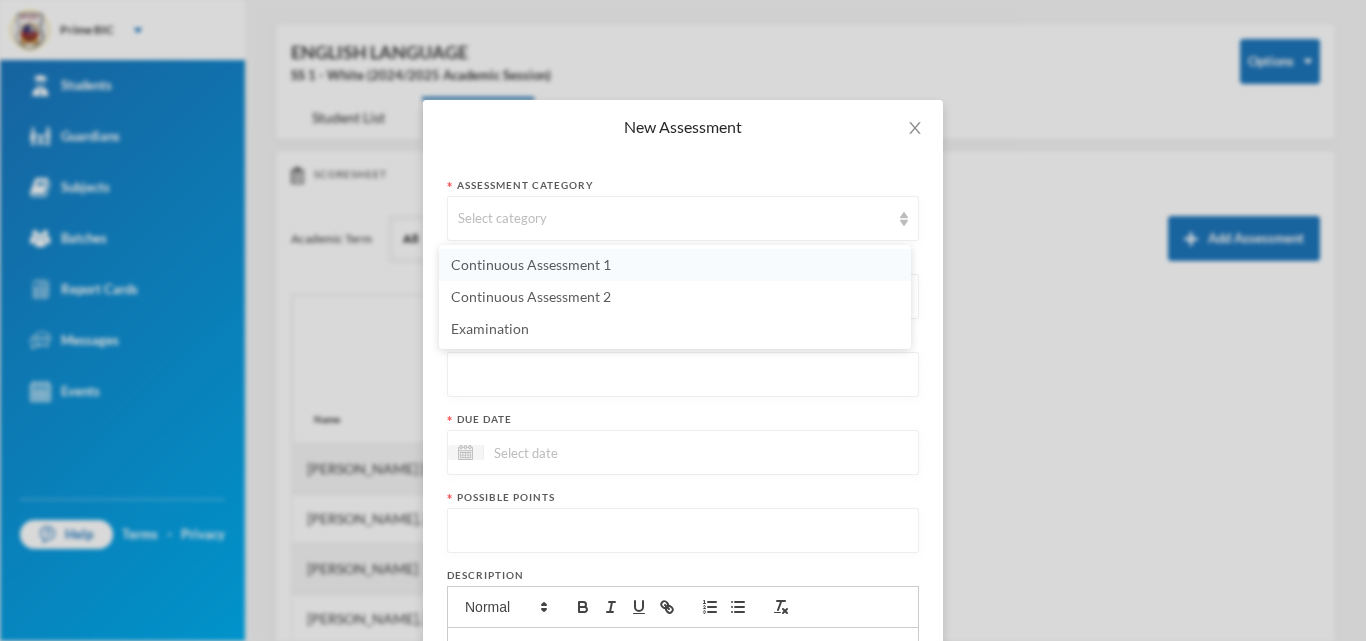 click on "Continuous Assessment 1" at bounding box center [675, 265] 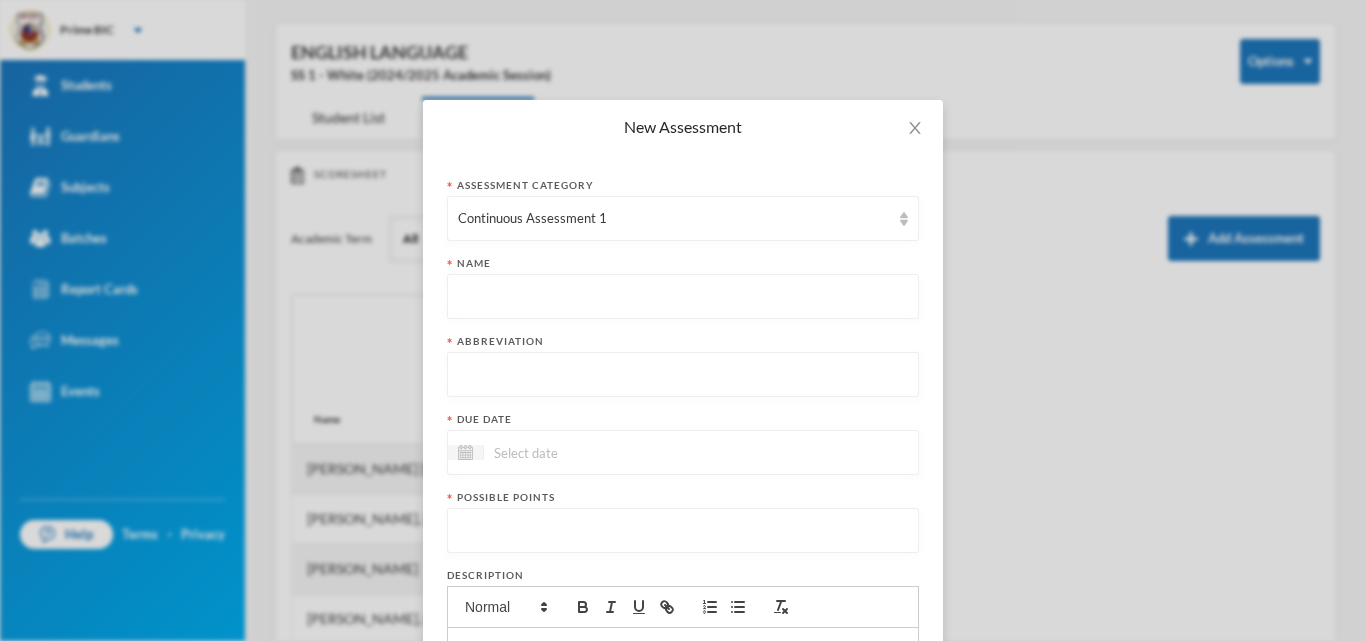 click at bounding box center [683, 297] 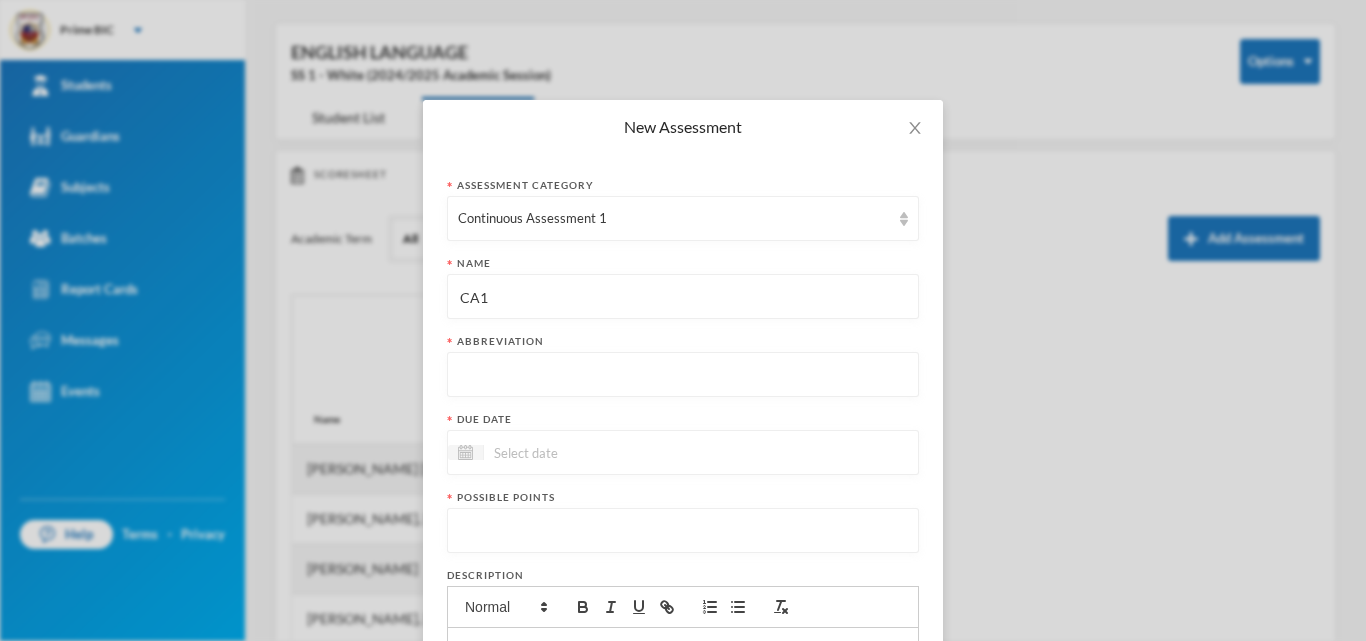 type on "CA1" 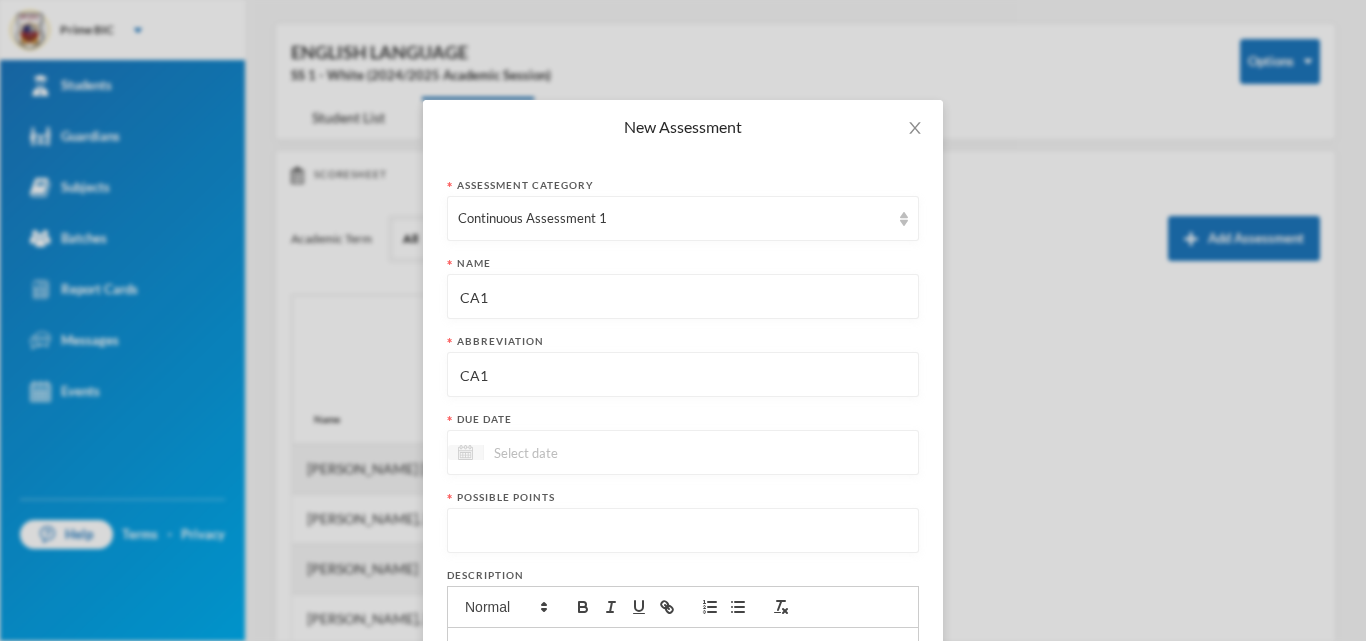 type on "CA1" 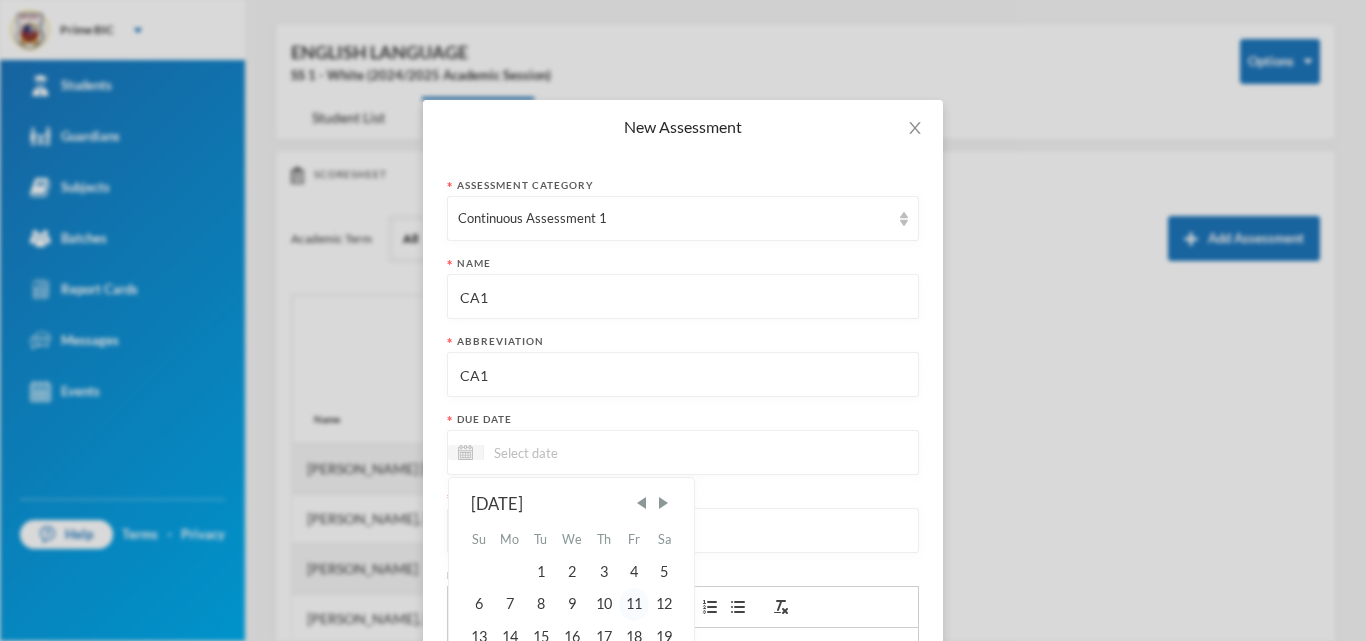 click on "11" at bounding box center (634, 604) 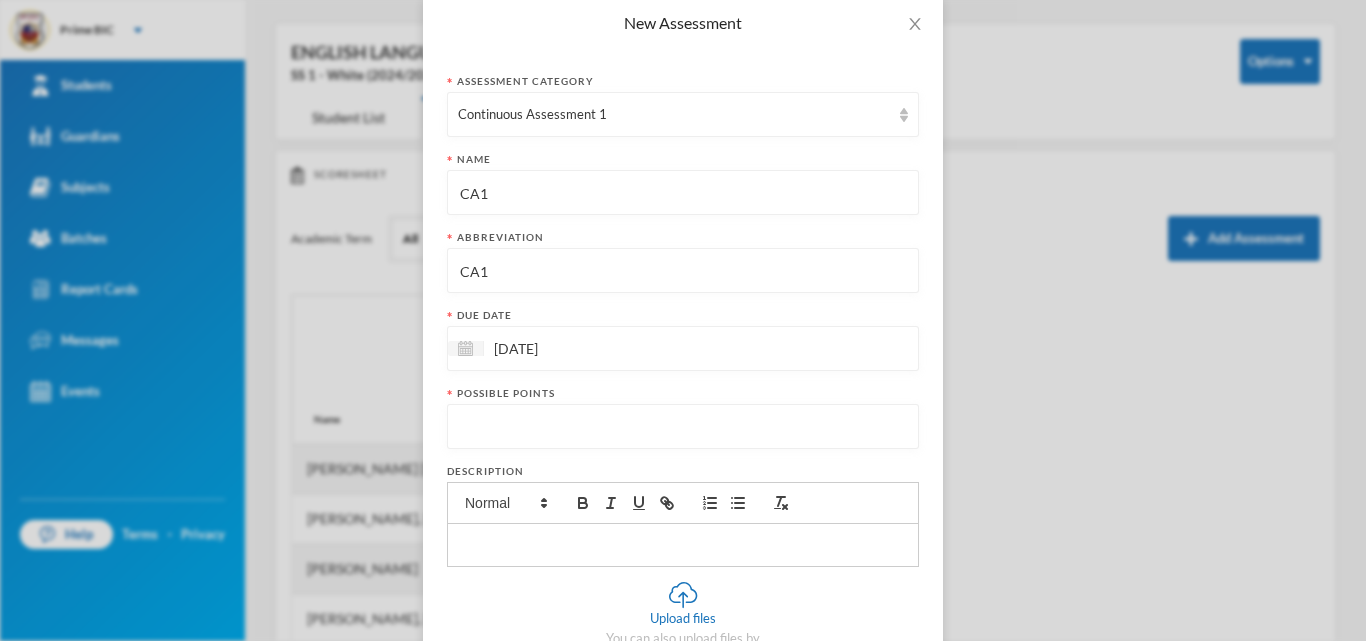 scroll, scrollTop: 188, scrollLeft: 0, axis: vertical 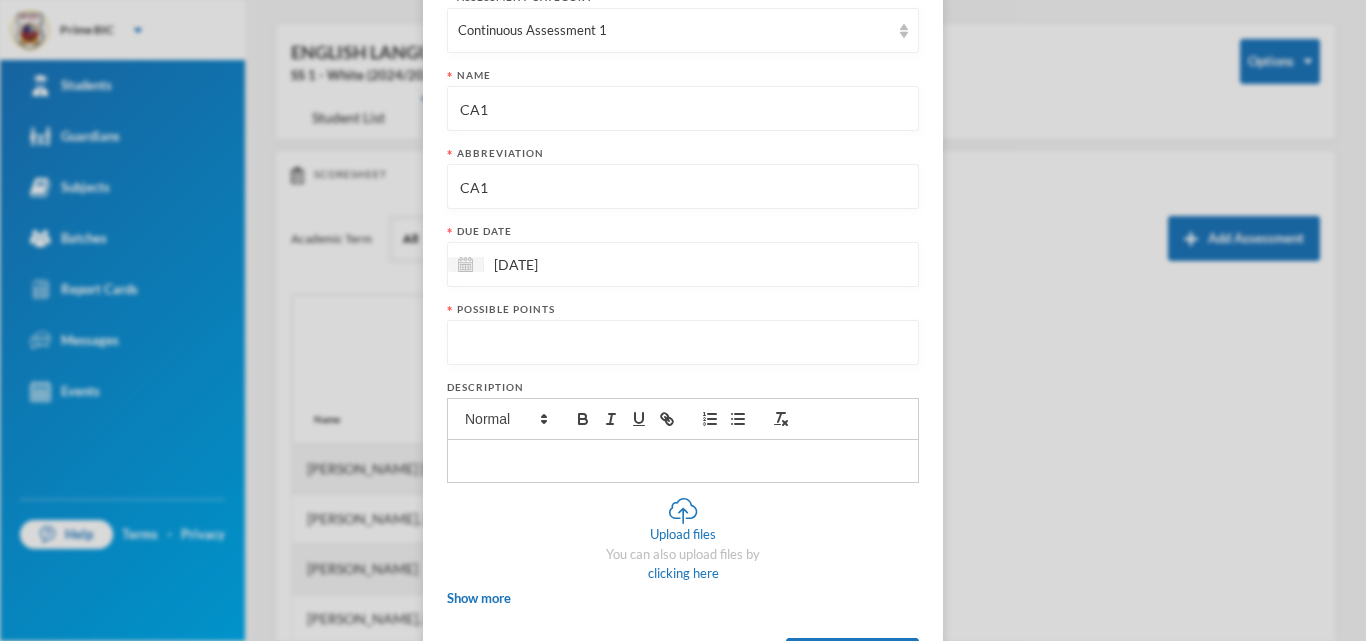 click at bounding box center (683, 343) 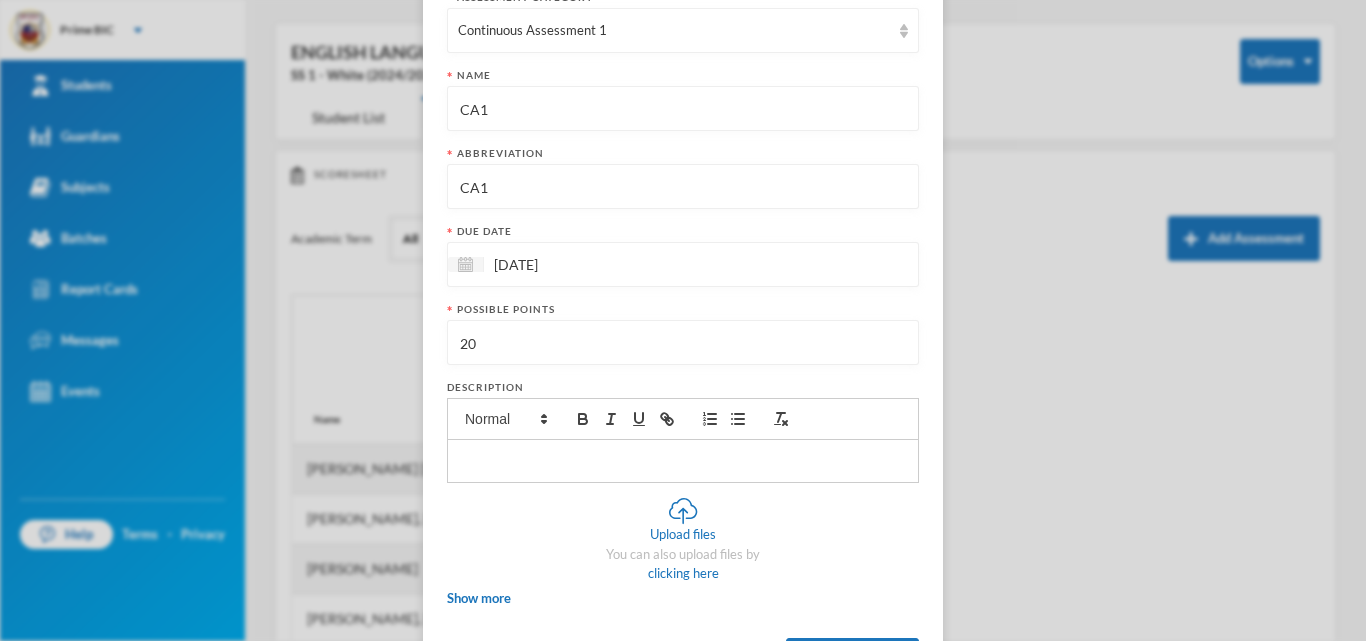 scroll, scrollTop: 278, scrollLeft: 0, axis: vertical 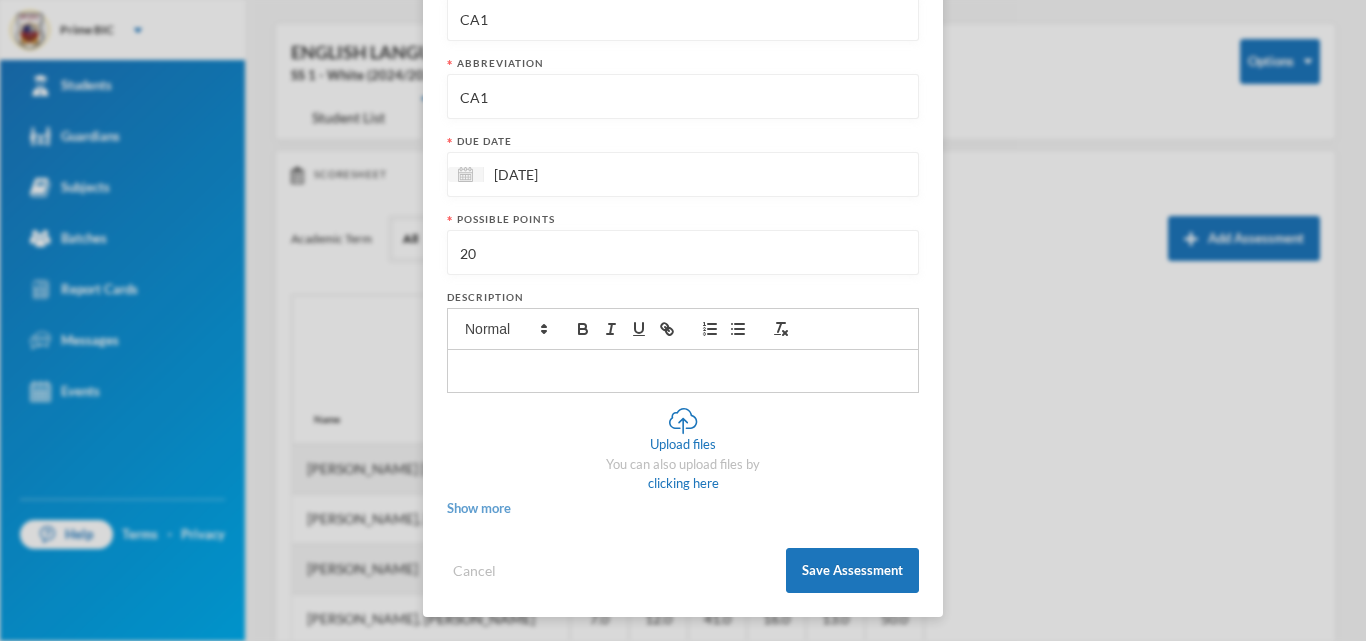 type on "20" 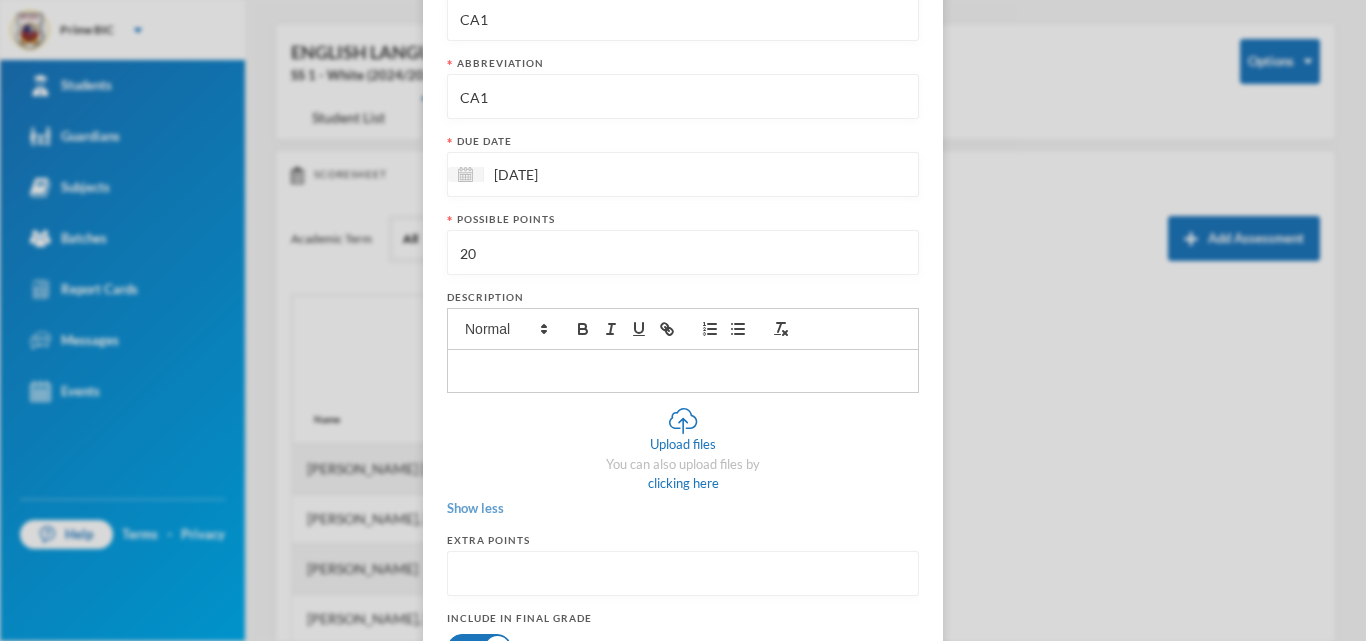 scroll, scrollTop: 643, scrollLeft: 0, axis: vertical 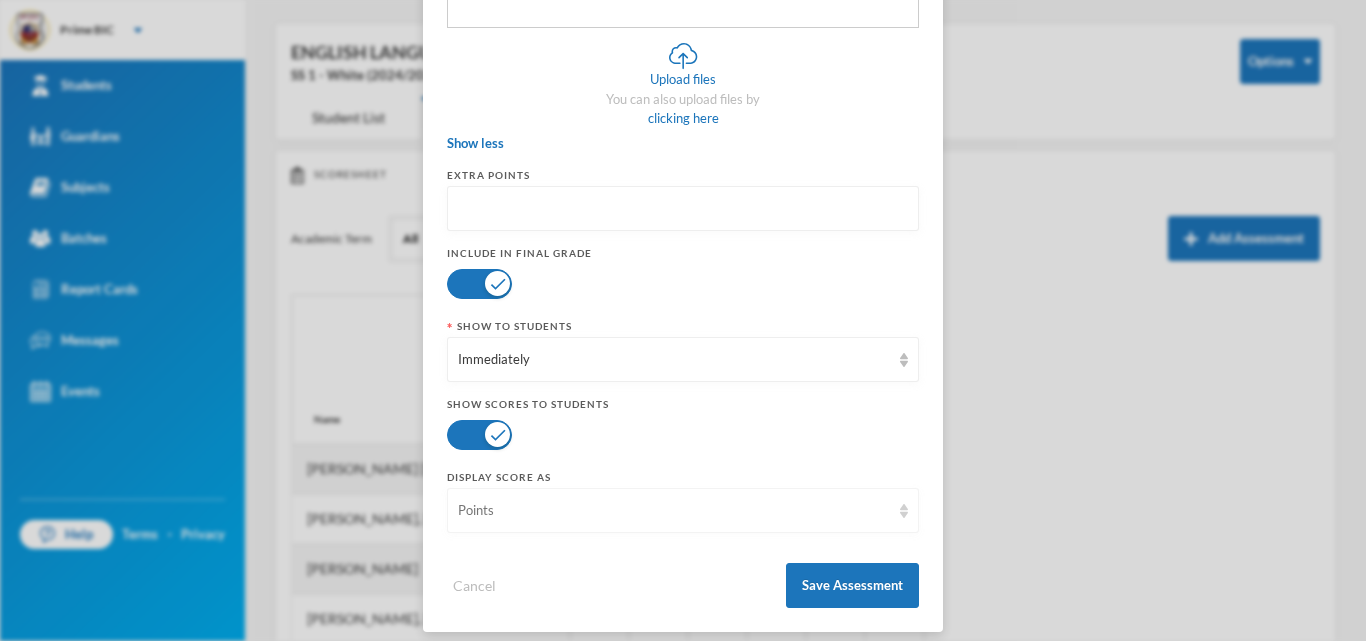 click on "Points" at bounding box center [674, 511] 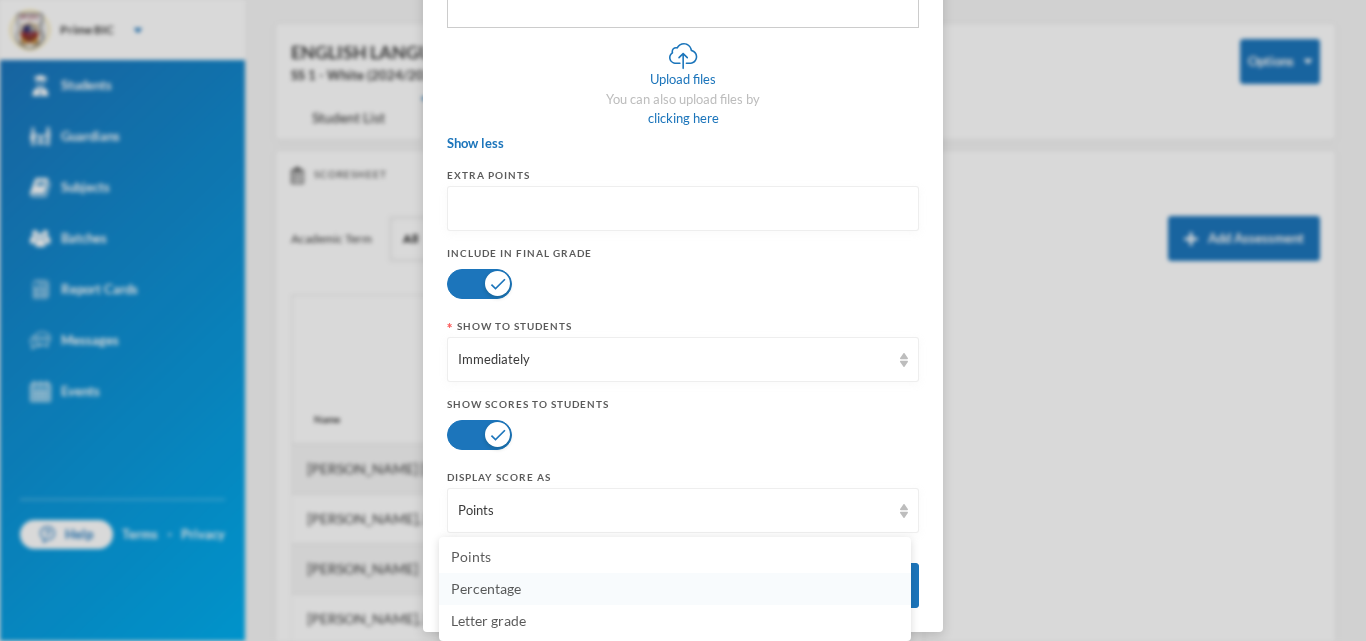 click on "Percentage" at bounding box center [675, 589] 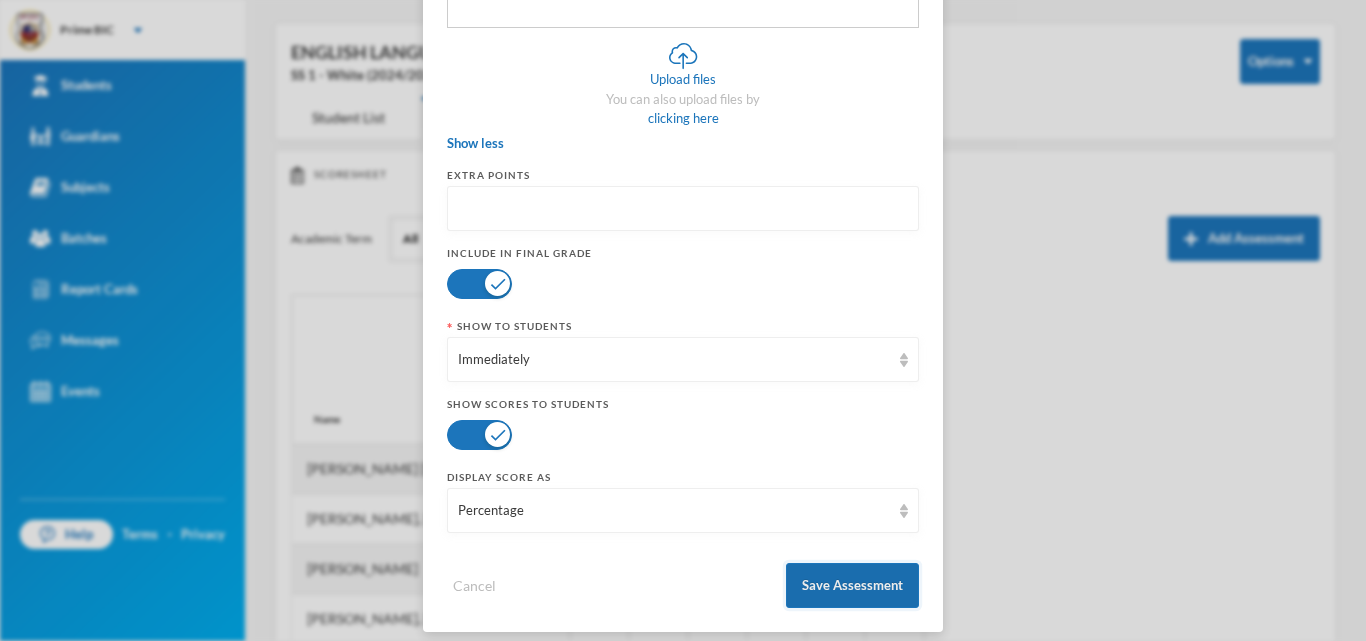 click on "Save Assessment" at bounding box center (852, 585) 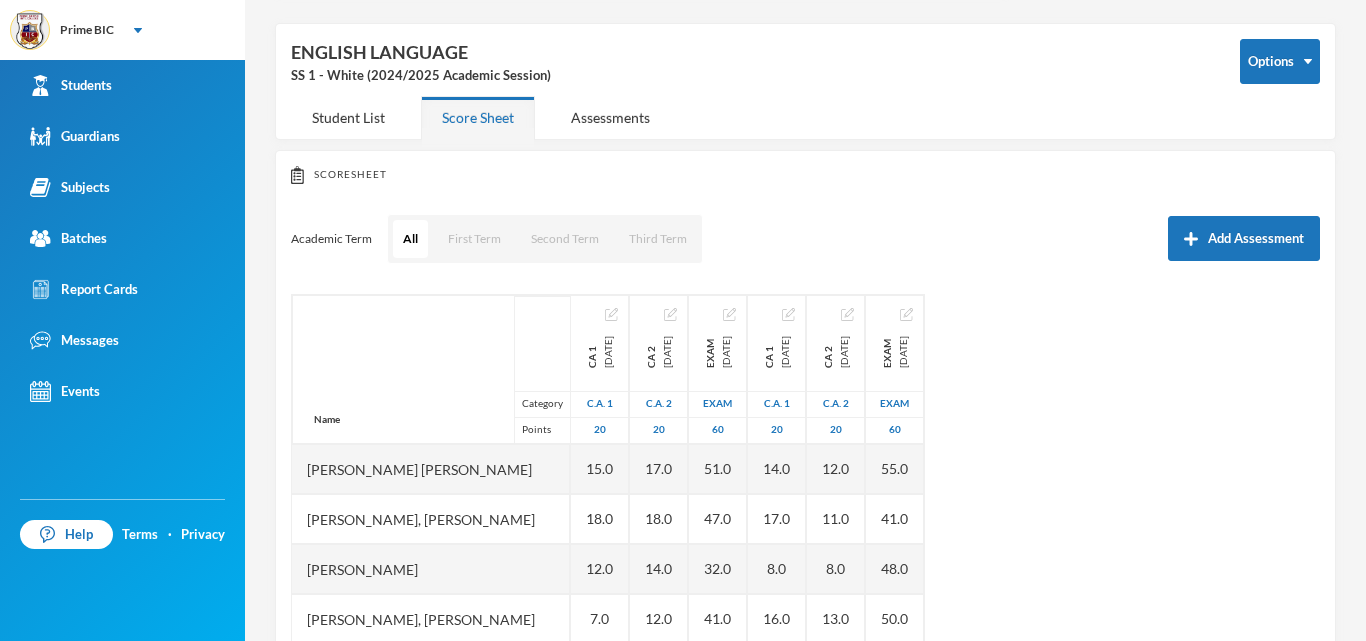 scroll, scrollTop: 558, scrollLeft: 0, axis: vertical 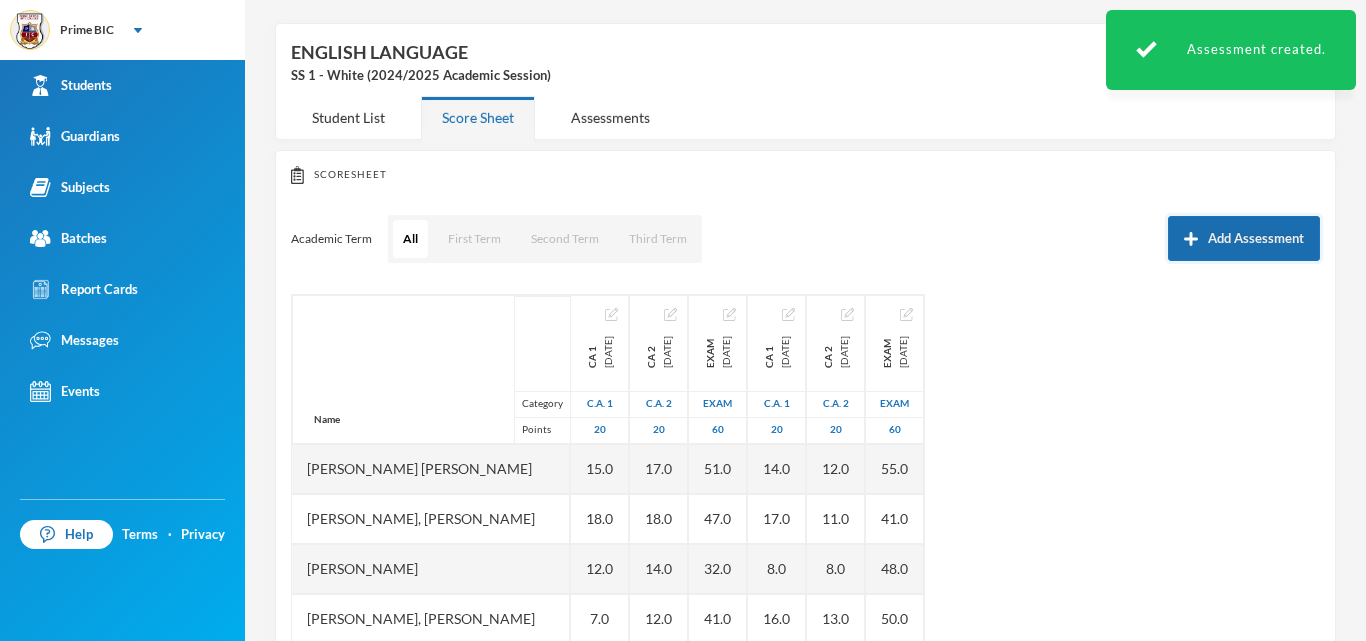 click on "Add Assessment" at bounding box center (1244, 238) 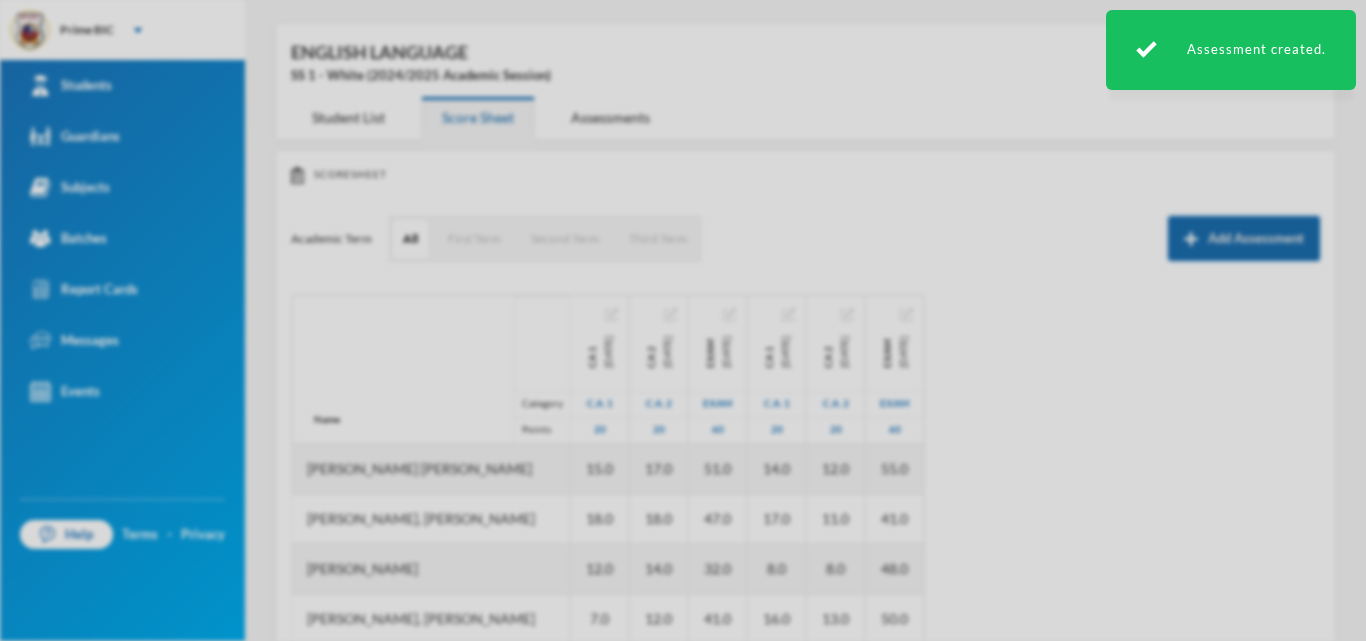 scroll, scrollTop: 0, scrollLeft: 0, axis: both 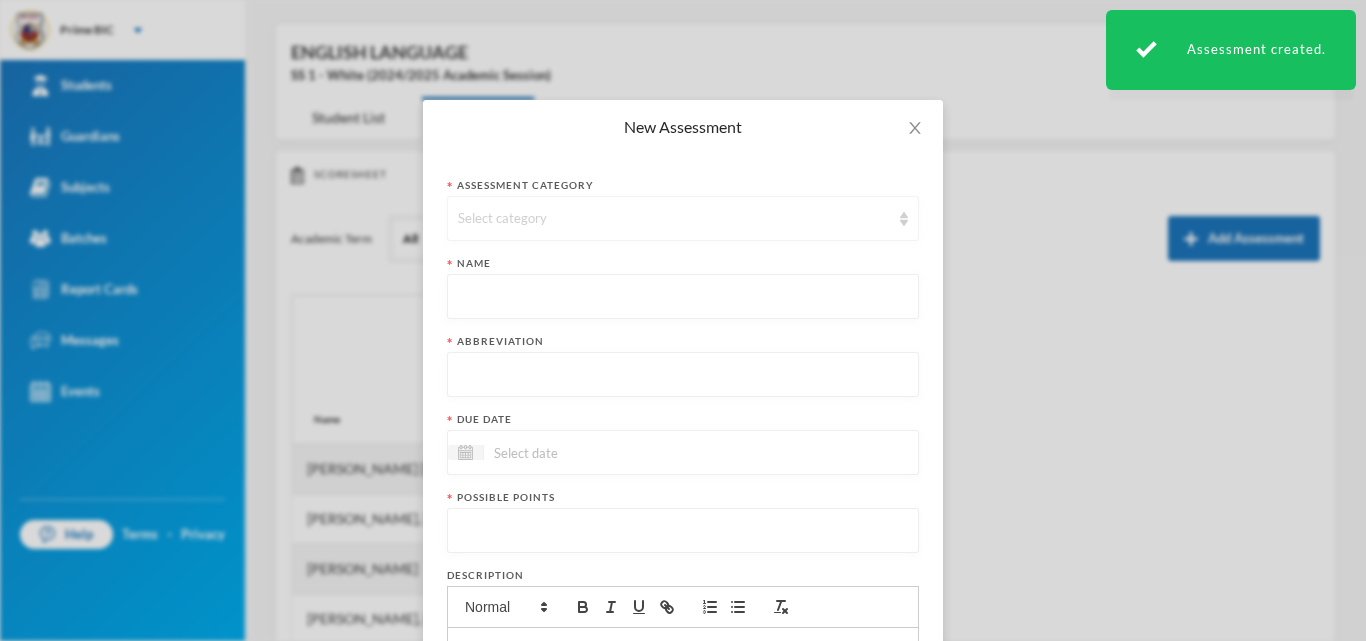 click on "Select category" at bounding box center (683, 218) 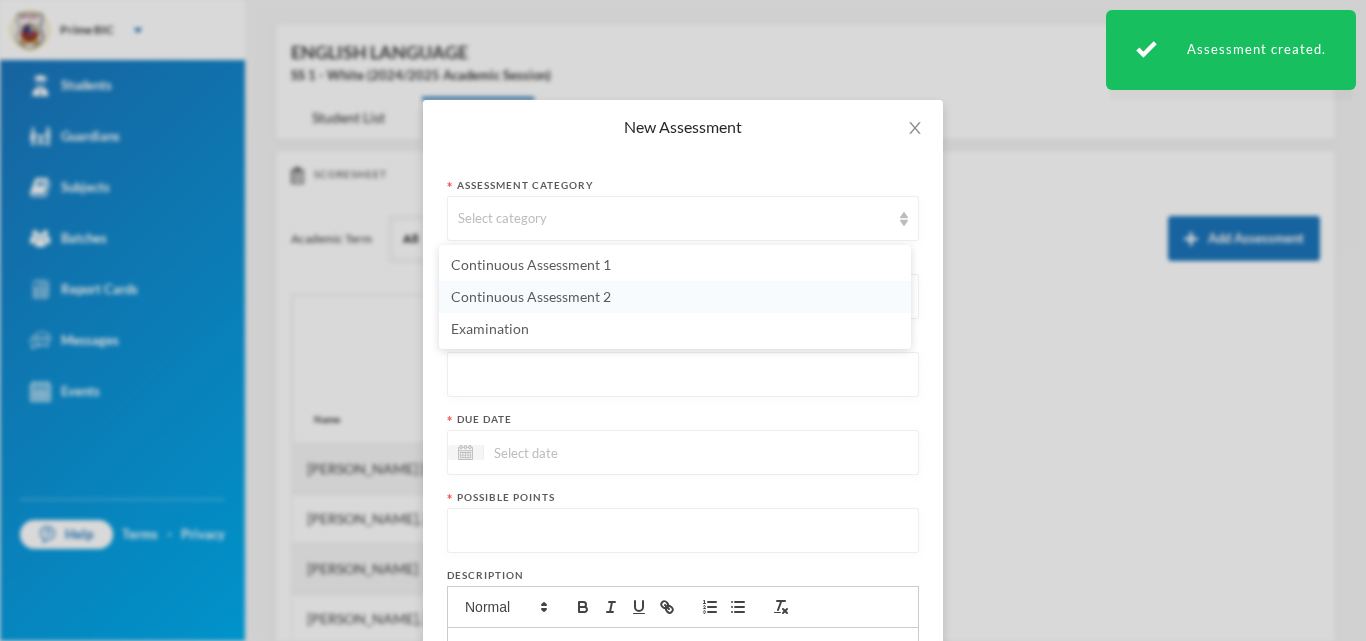 click on "Continuous Assessment 2" at bounding box center (675, 297) 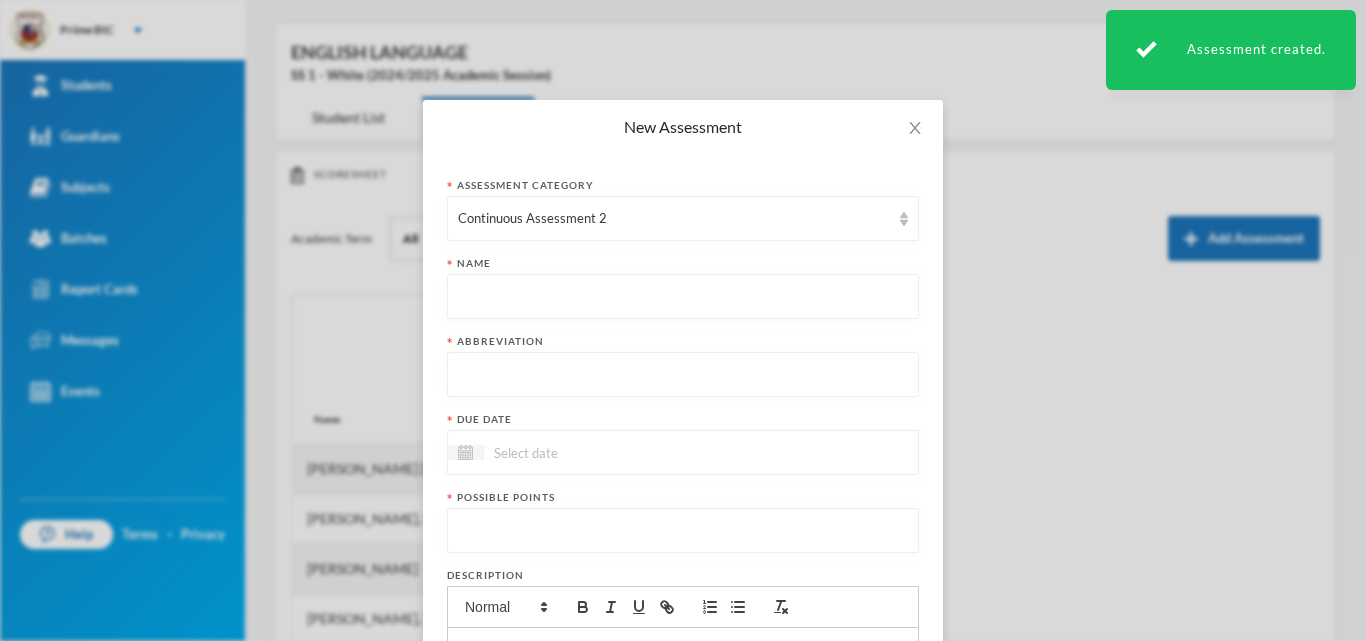 click at bounding box center (683, 297) 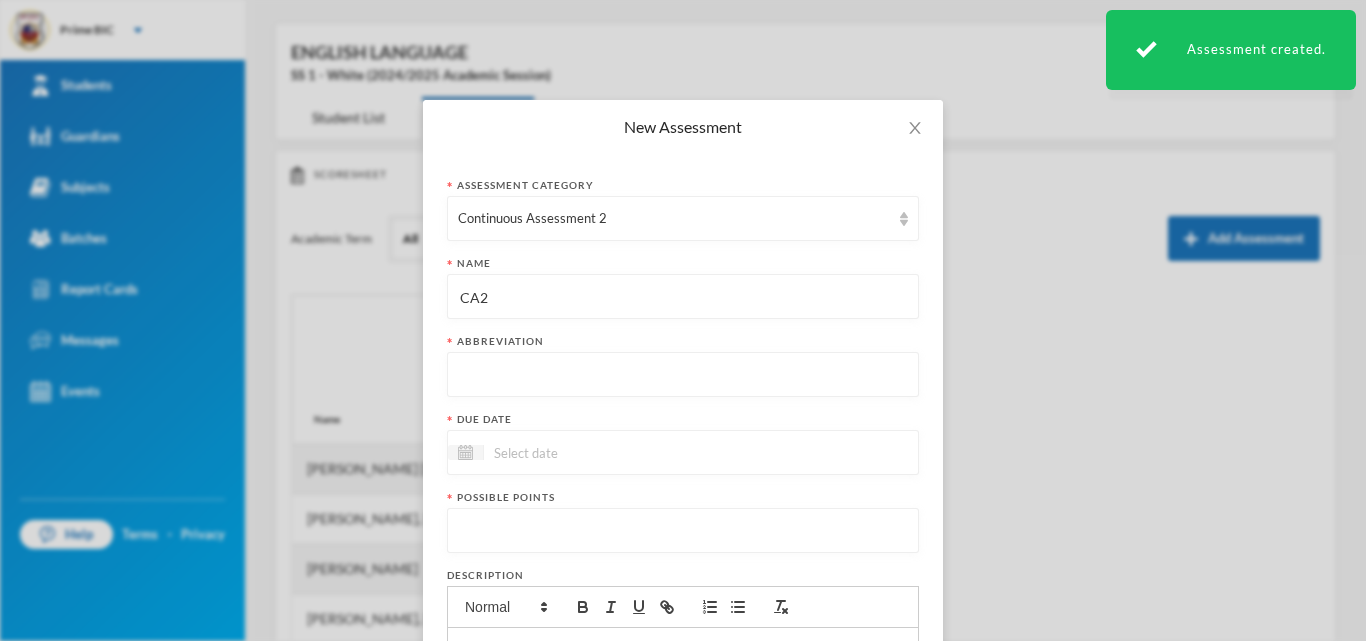 type on "CA2" 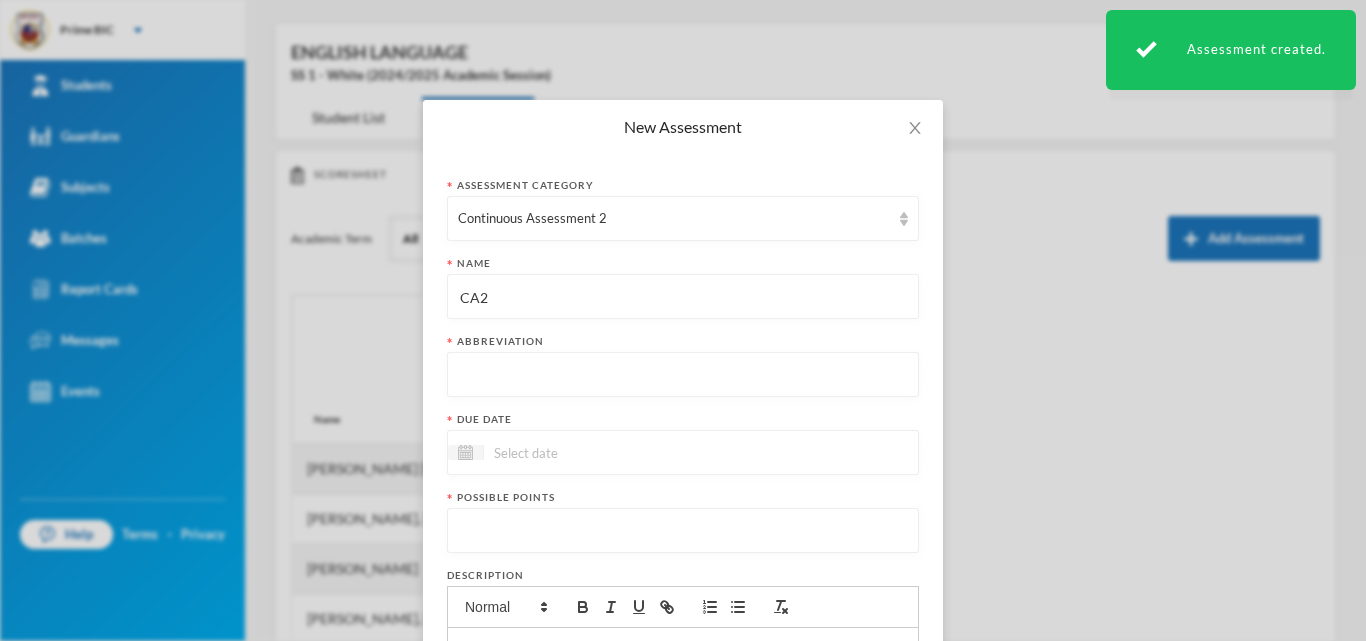 click at bounding box center (683, 375) 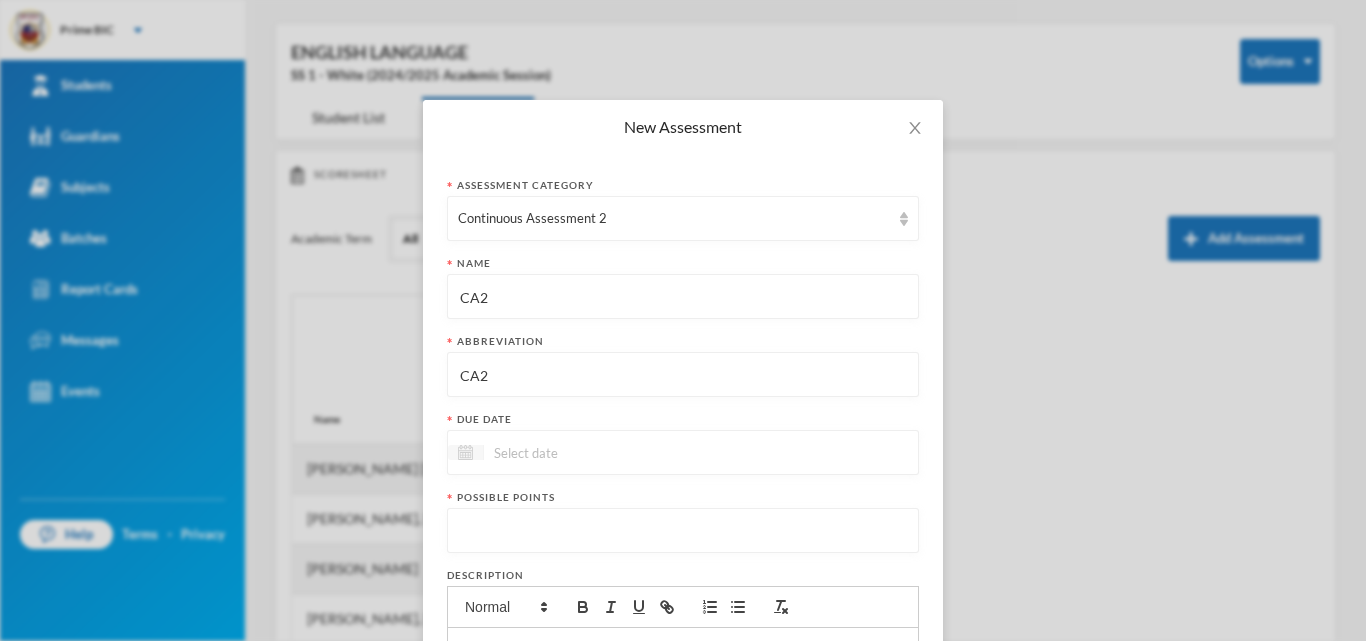 type on "CA2" 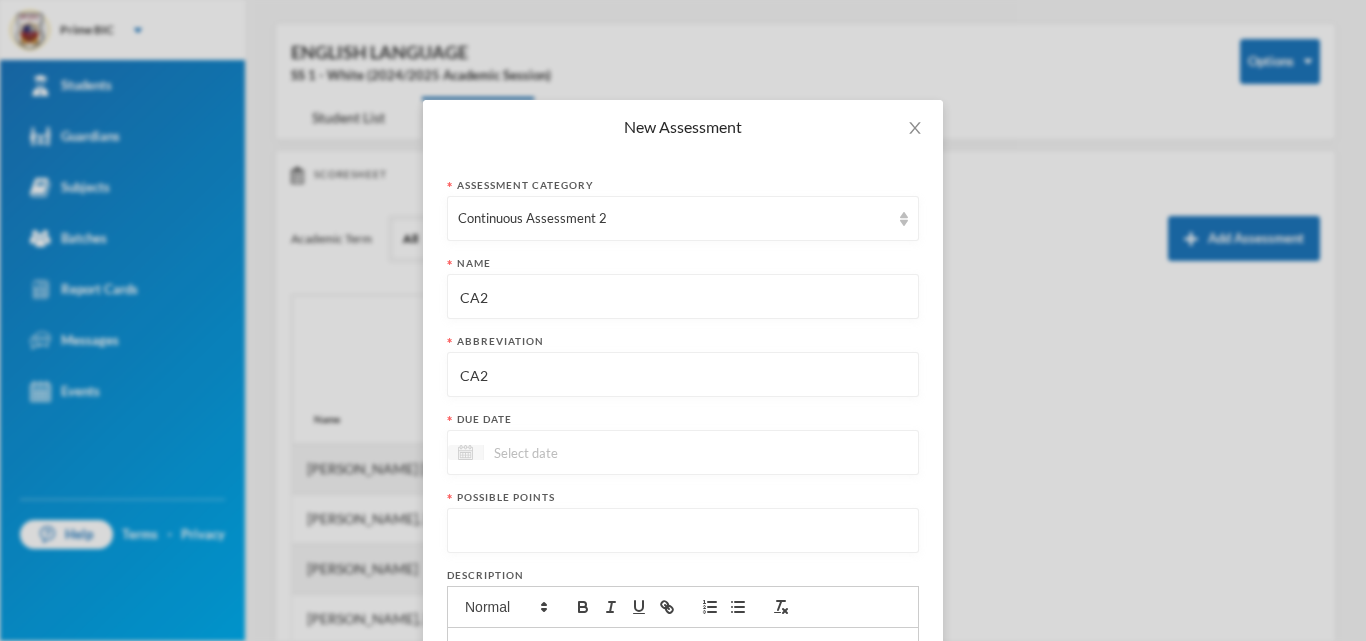click at bounding box center [465, 452] 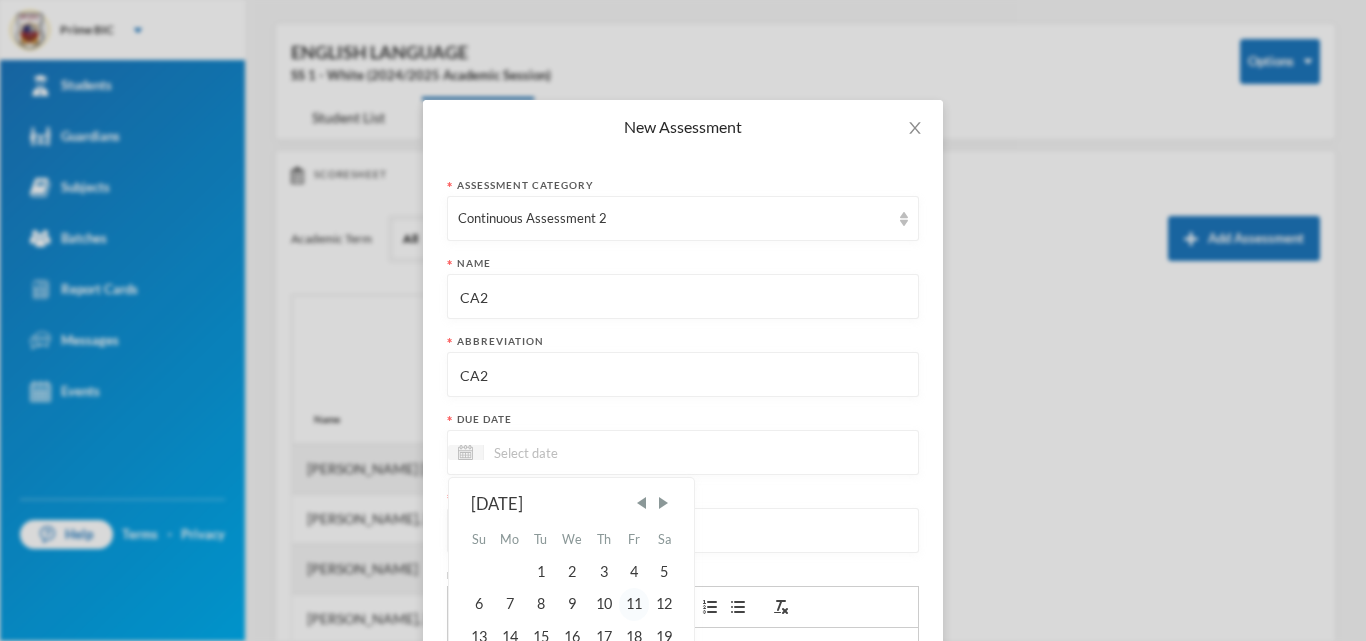 click on "11" at bounding box center (634, 604) 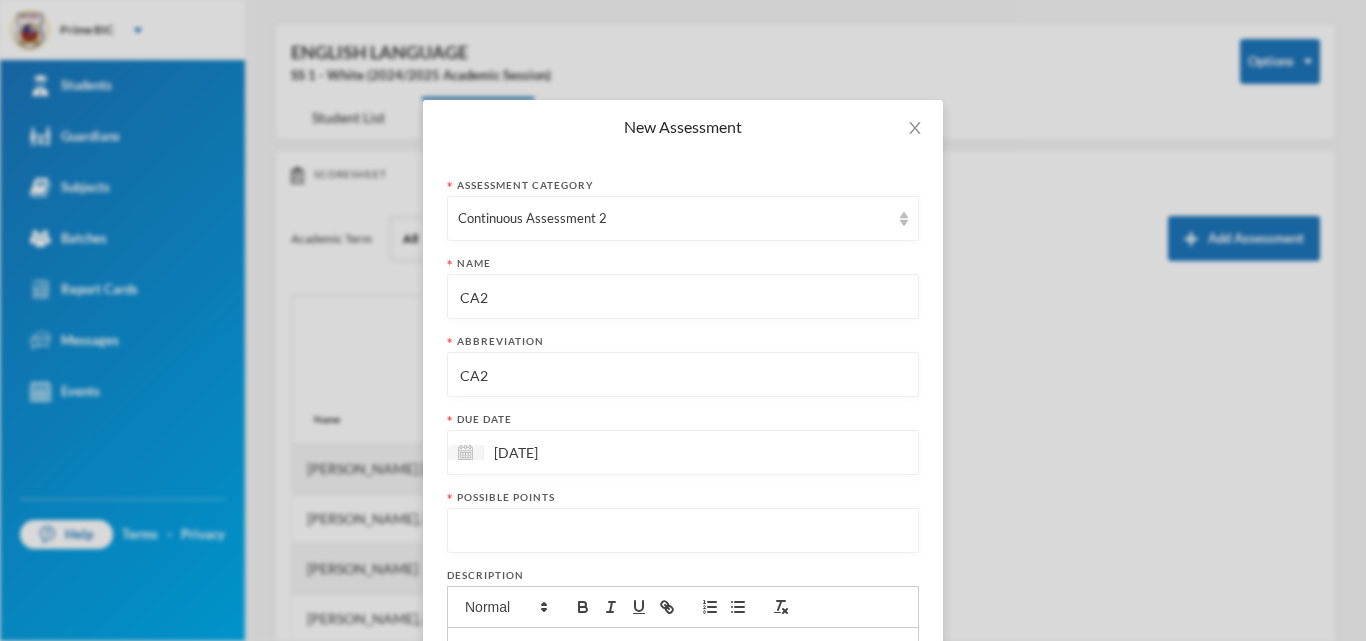 click at bounding box center (683, 531) 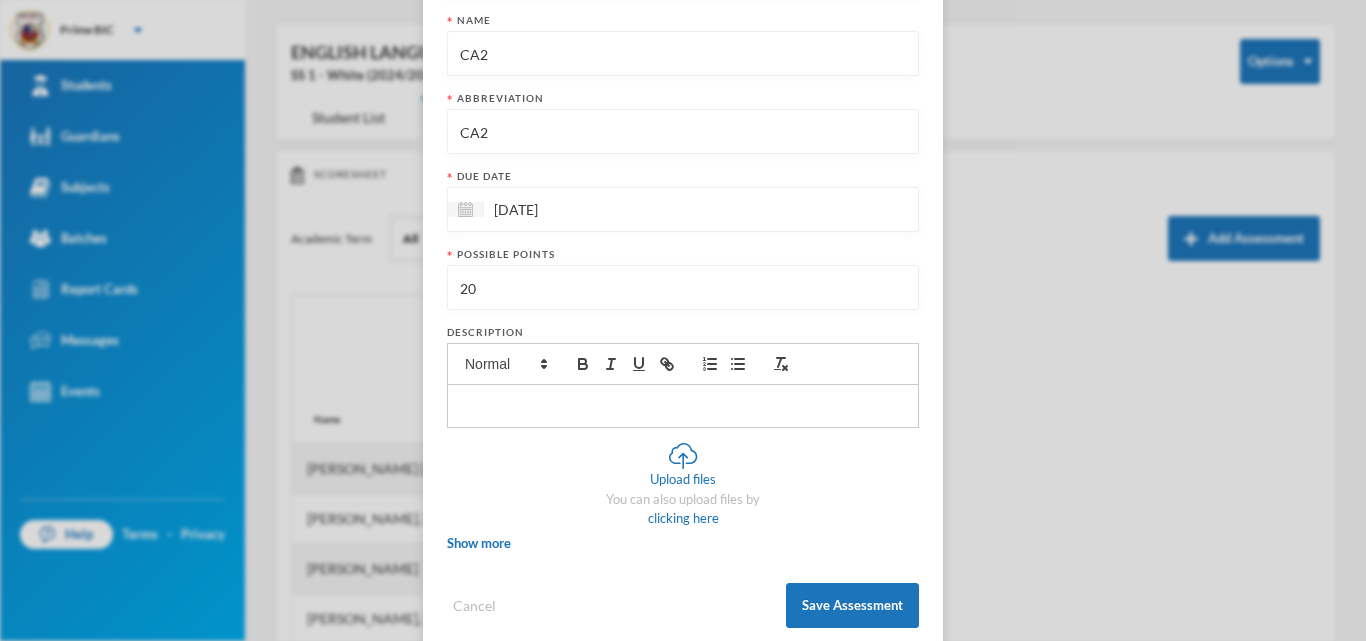 scroll, scrollTop: 250, scrollLeft: 0, axis: vertical 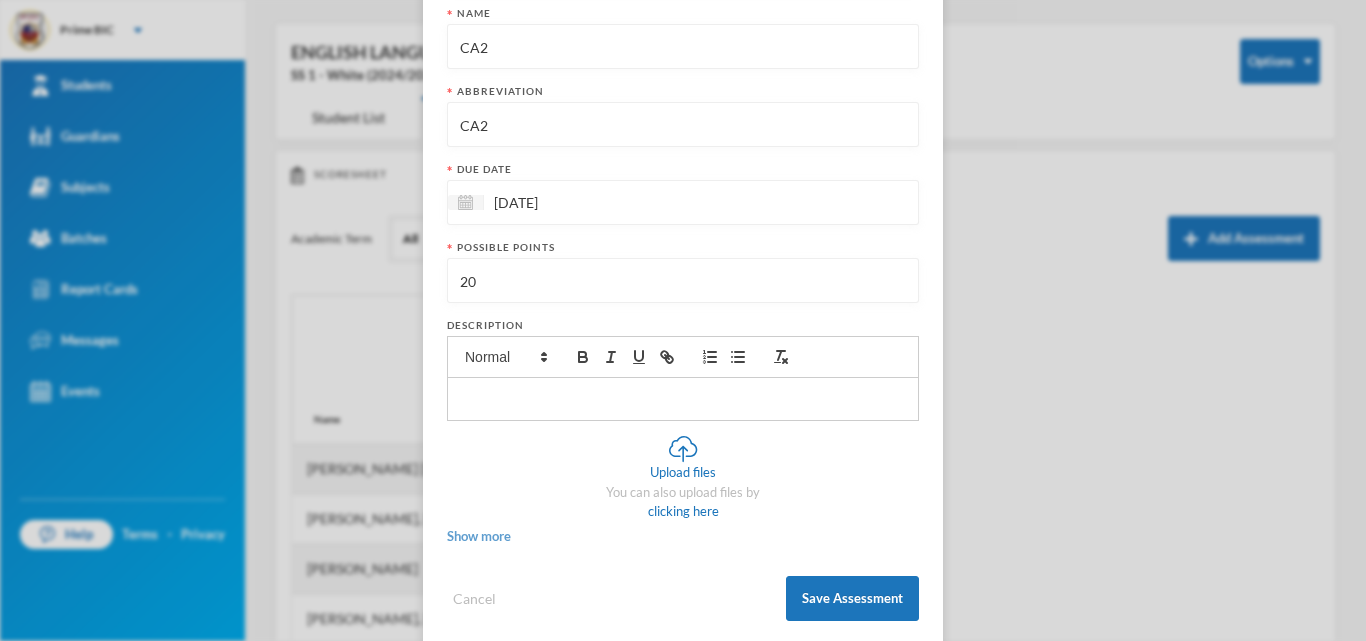 type on "20" 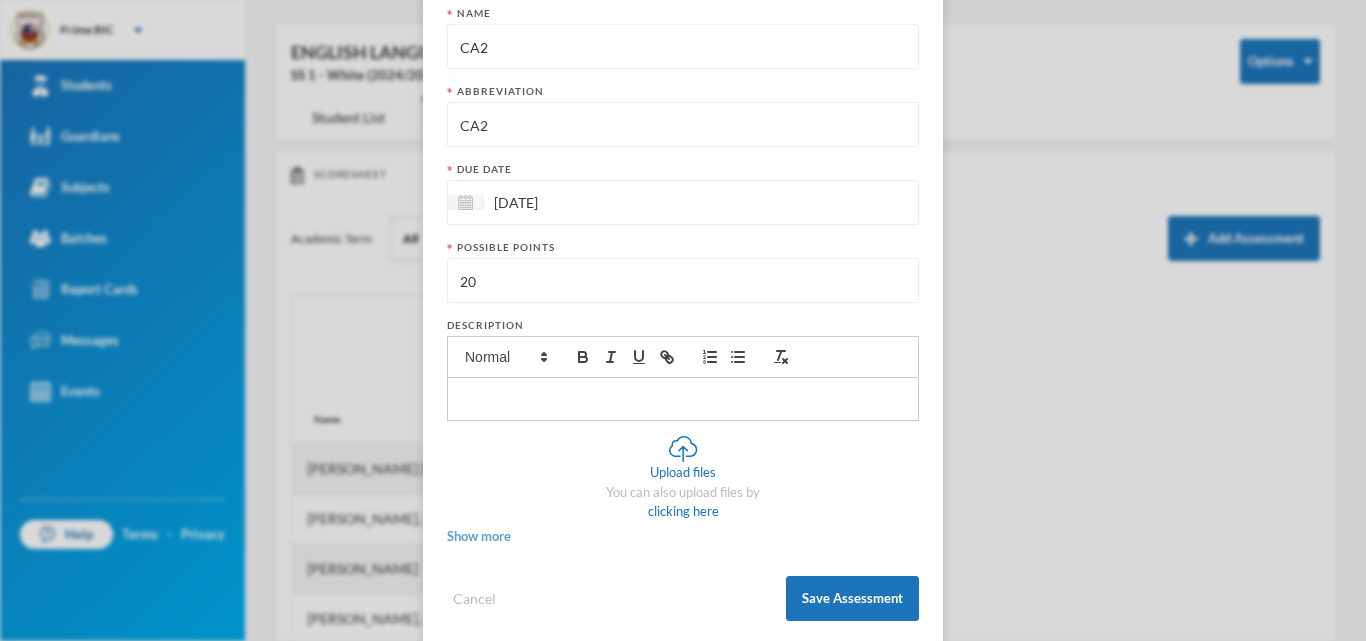 click on "Show more" at bounding box center [479, 536] 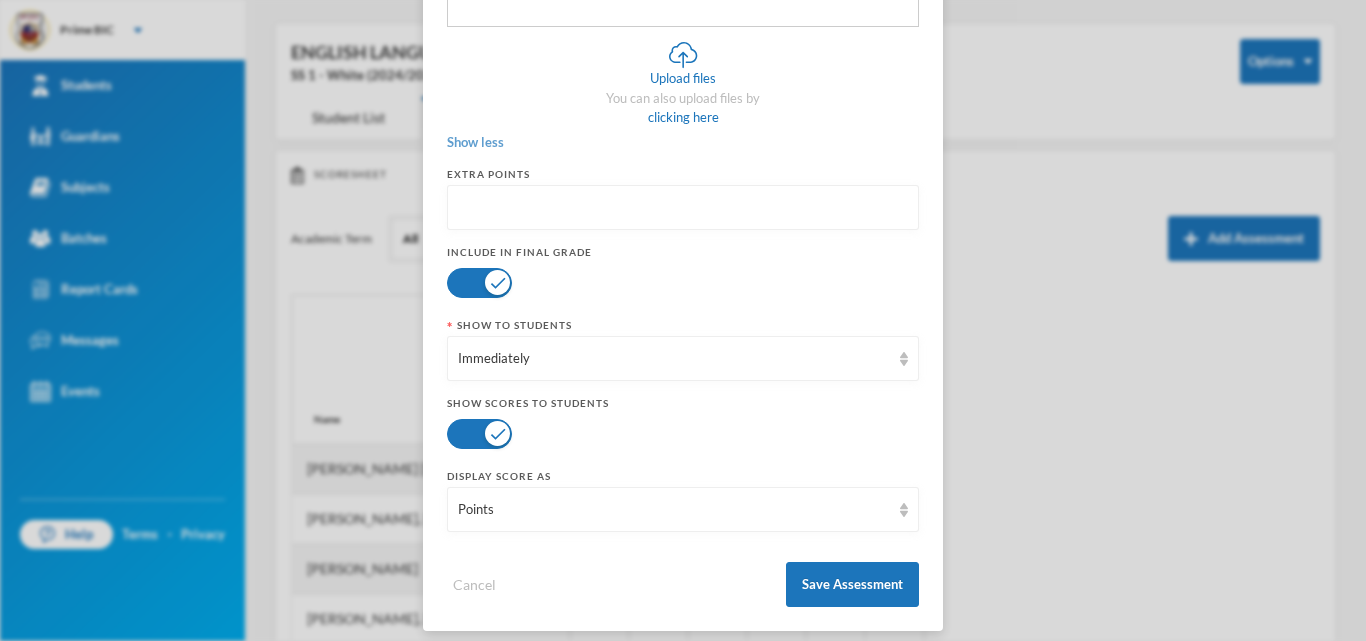 scroll, scrollTop: 658, scrollLeft: 0, axis: vertical 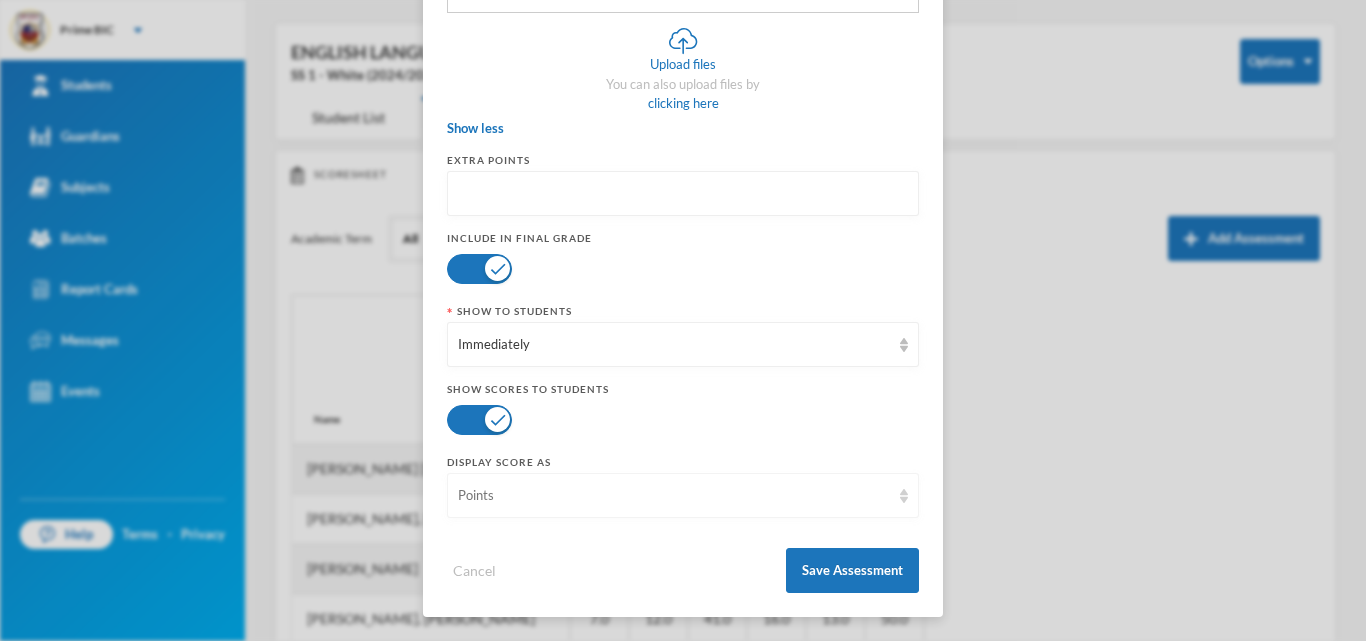 click on "Points" at bounding box center (683, 495) 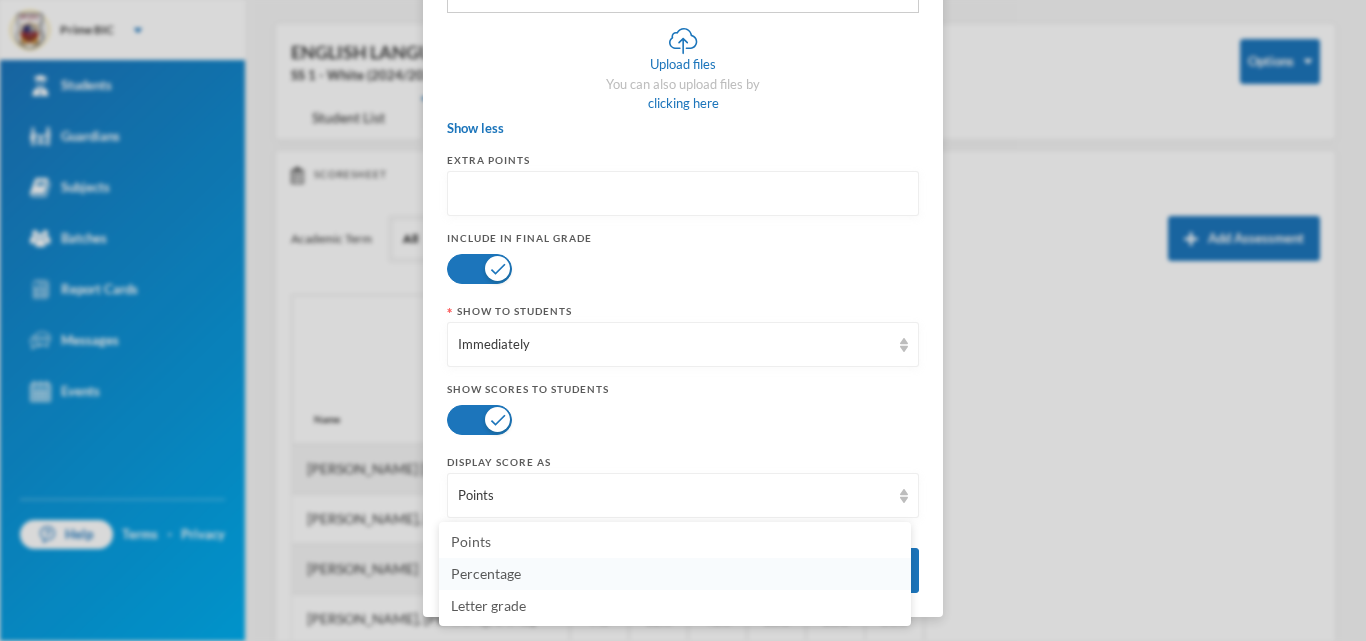 click on "Percentage" at bounding box center (675, 574) 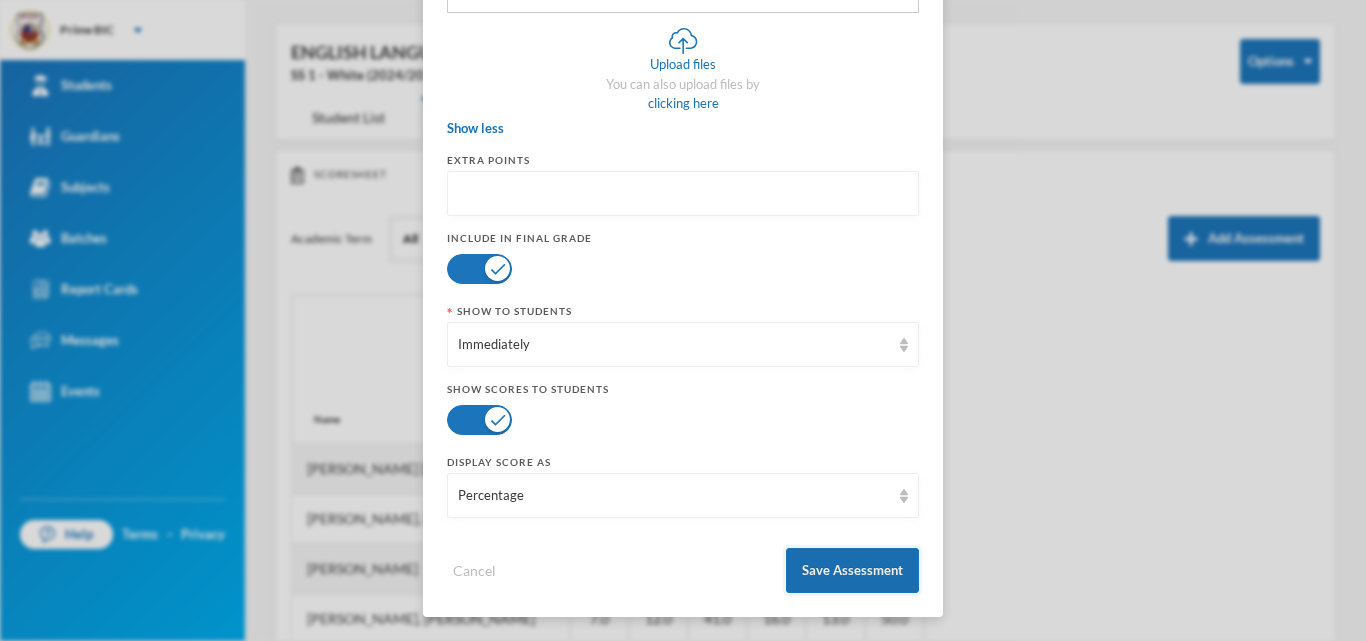 click on "Save Assessment" at bounding box center [852, 570] 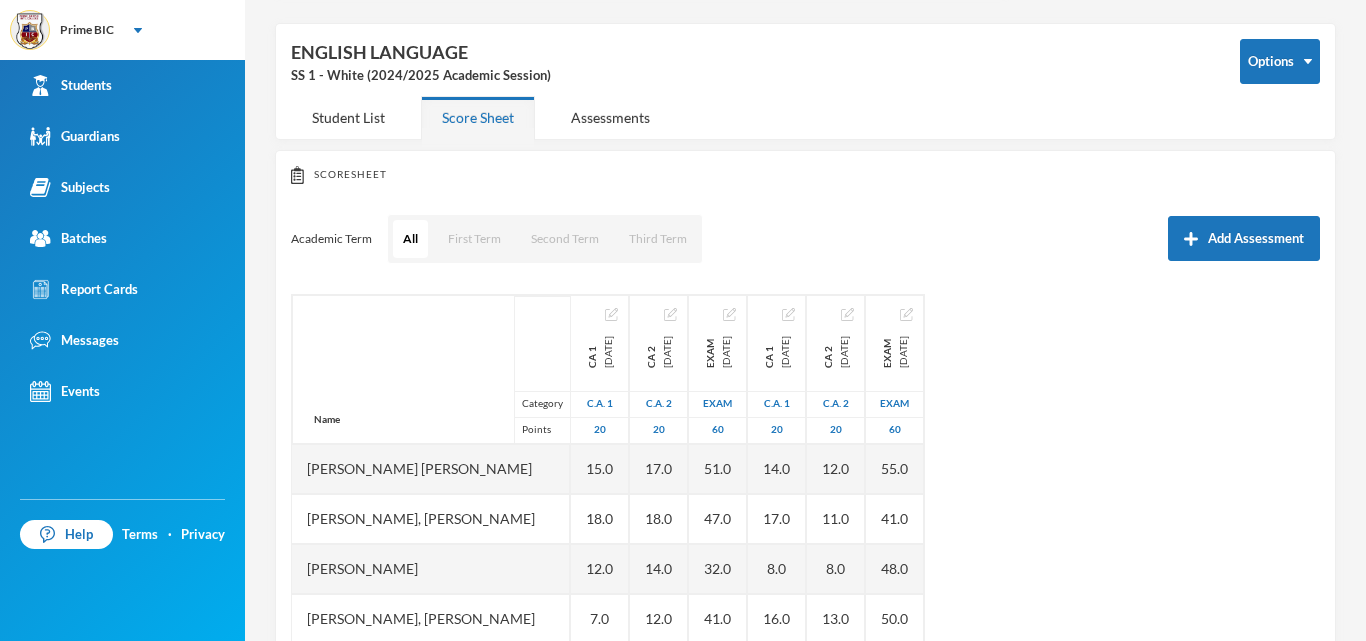 scroll, scrollTop: 558, scrollLeft: 0, axis: vertical 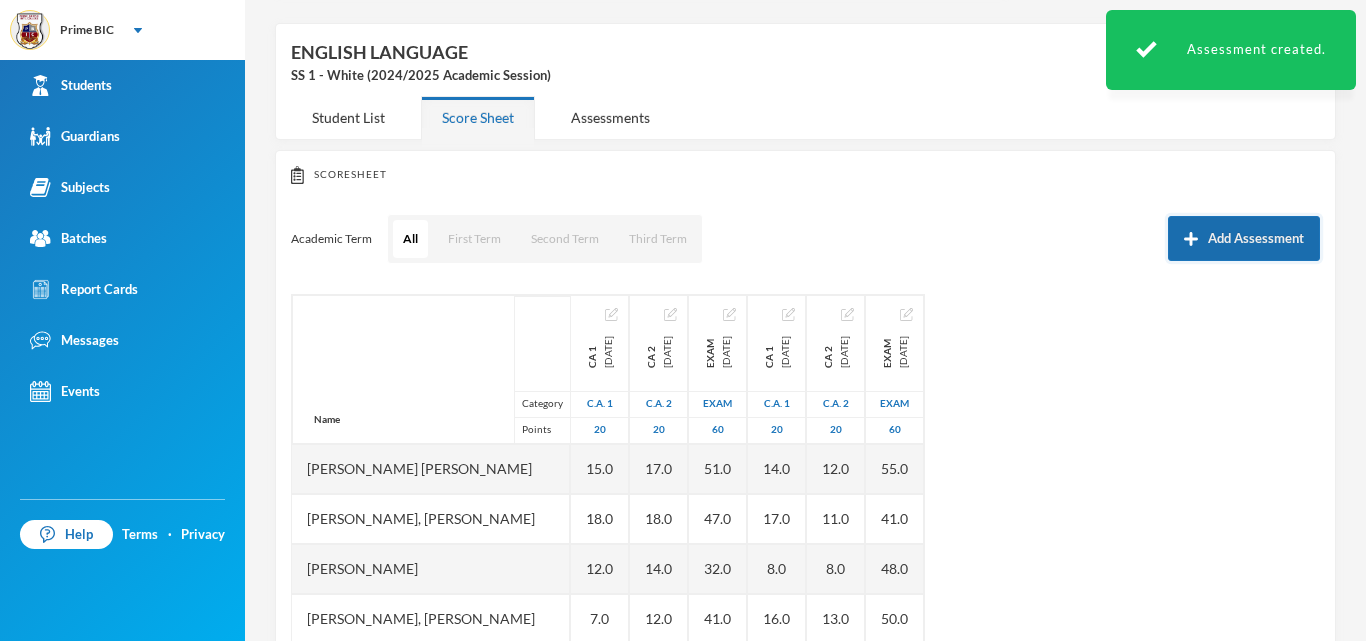 click on "Add Assessment" at bounding box center (1244, 238) 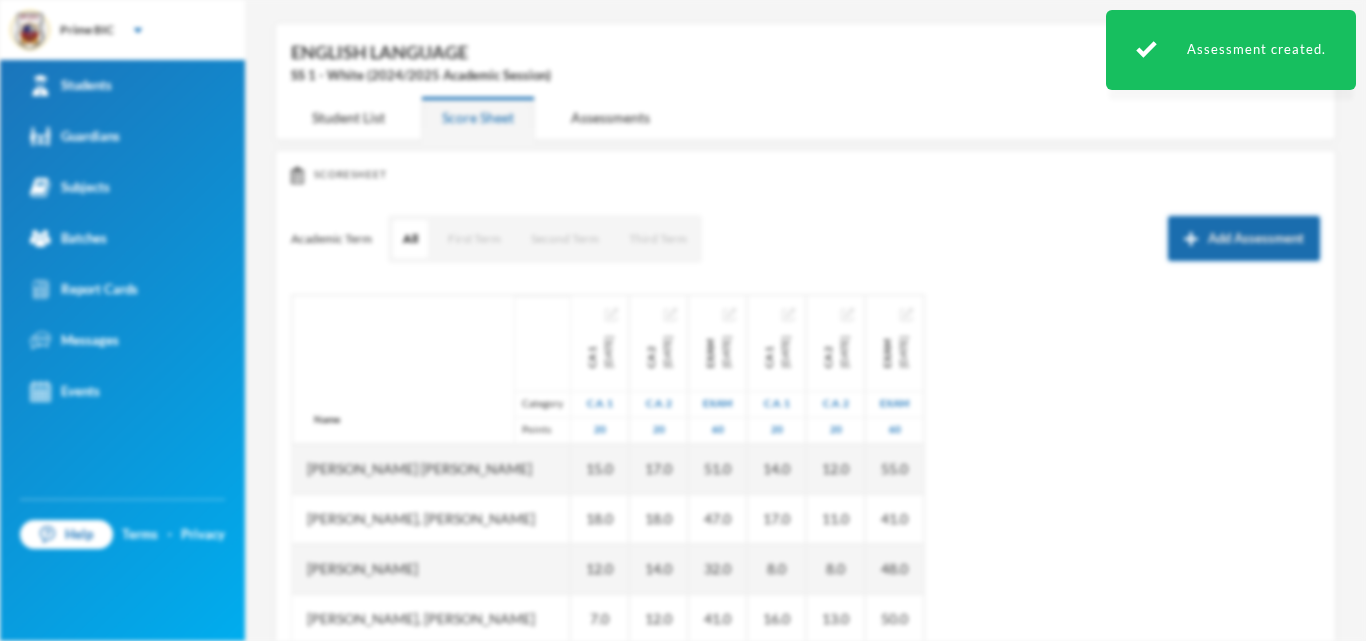 scroll, scrollTop: 0, scrollLeft: 0, axis: both 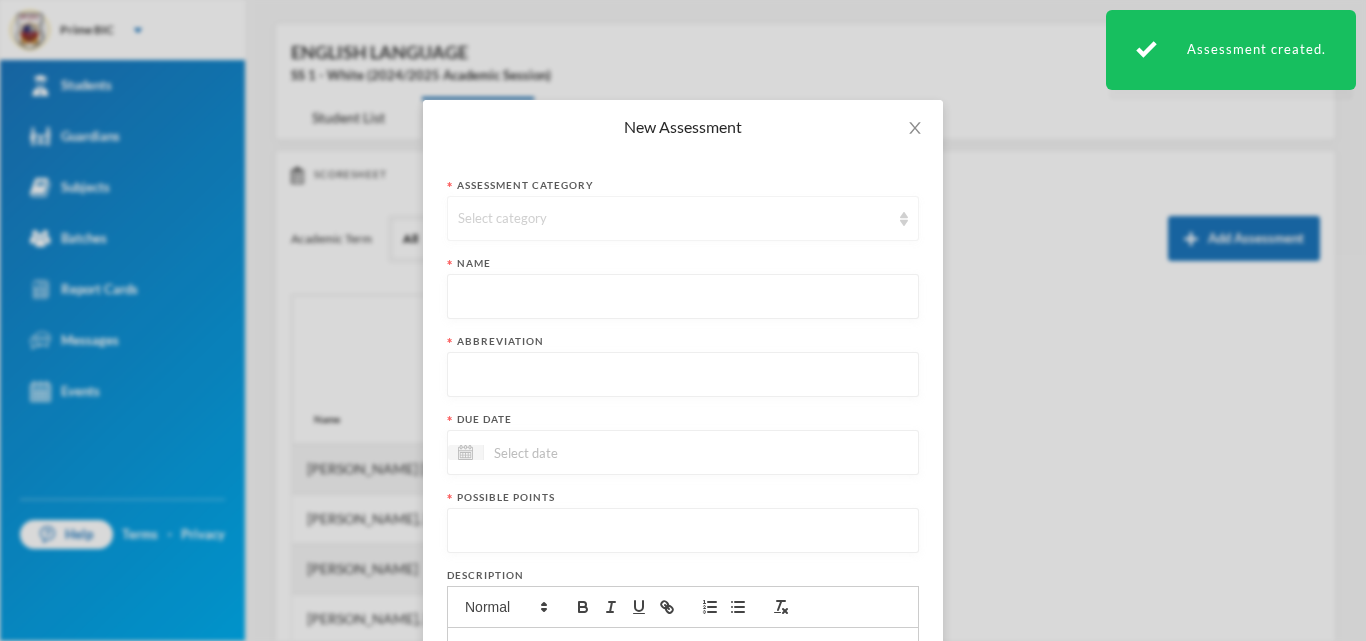 click on "Select category" at bounding box center [683, 218] 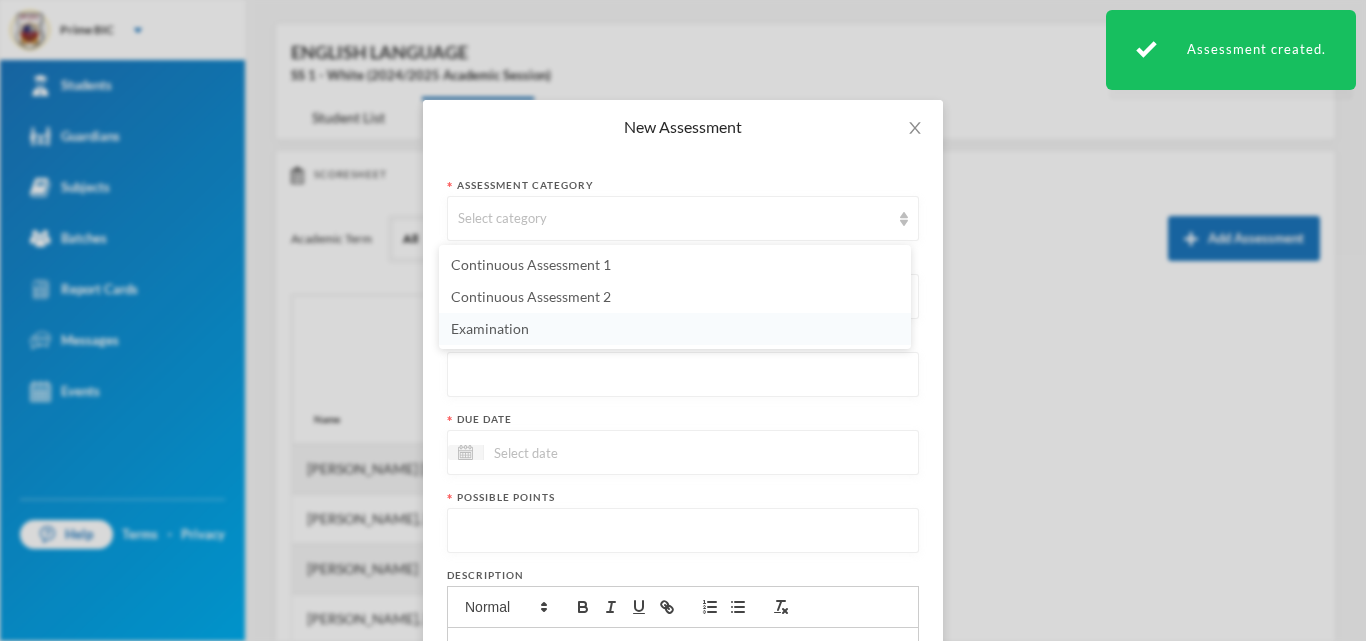 click on "Examination" at bounding box center [675, 329] 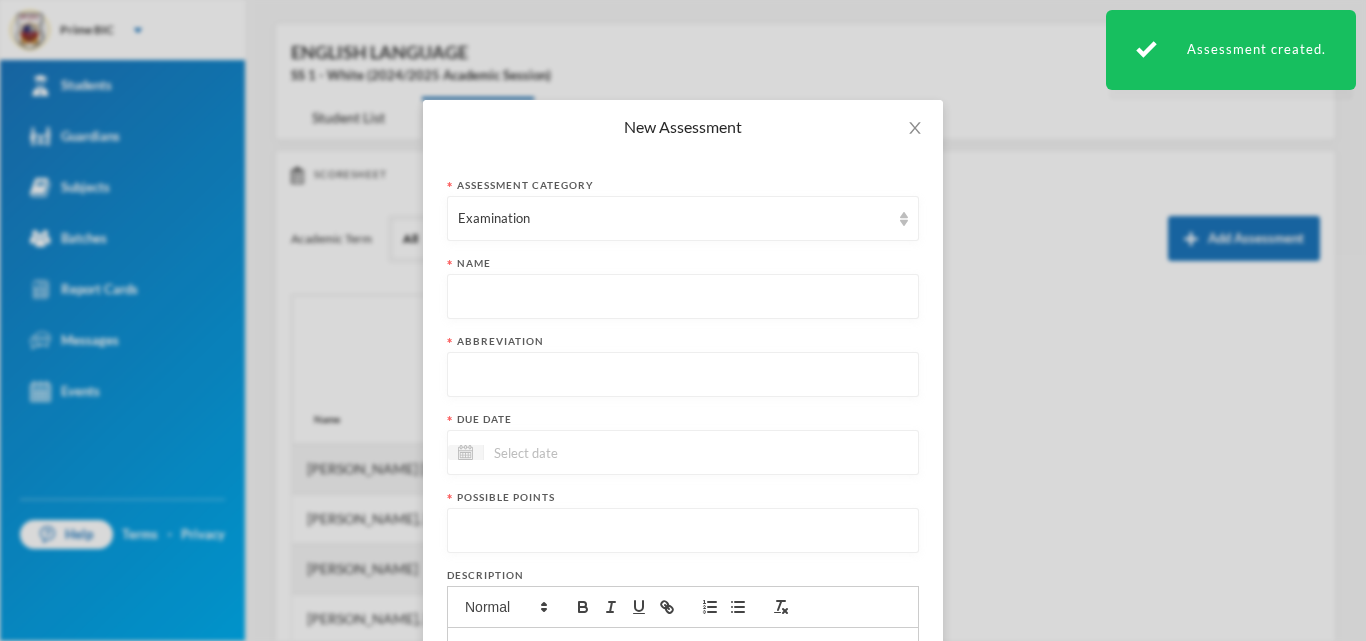 click at bounding box center (683, 297) 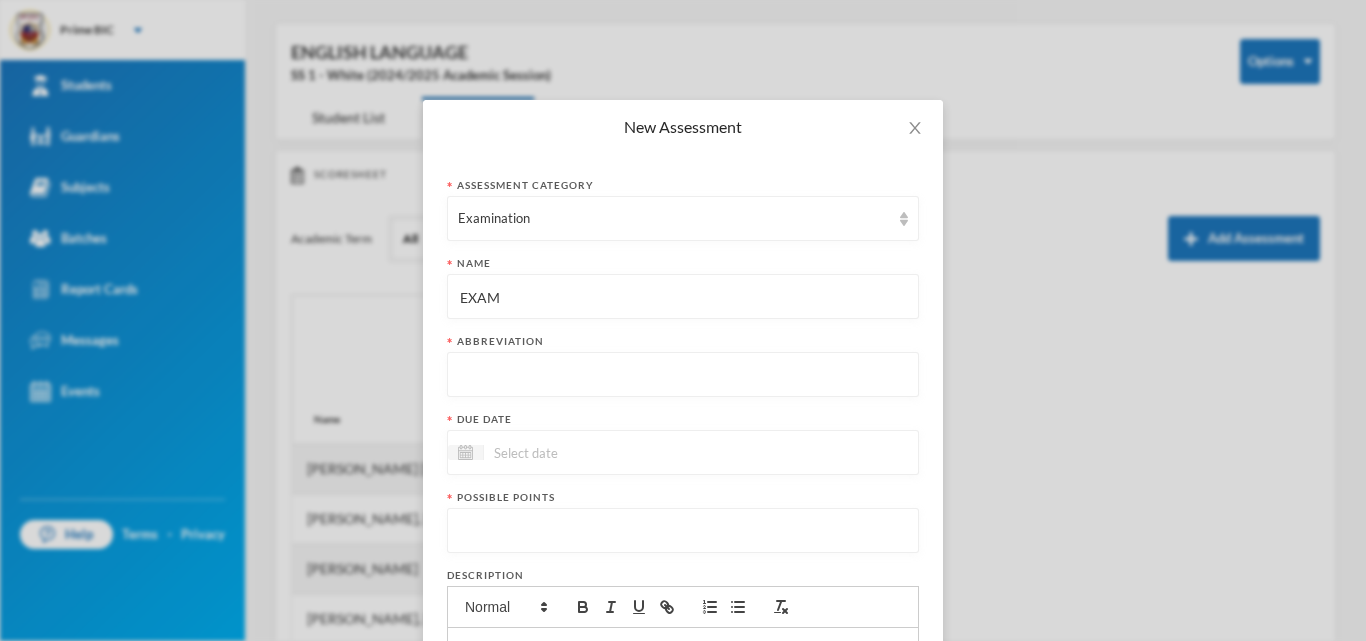 type on "EXAM" 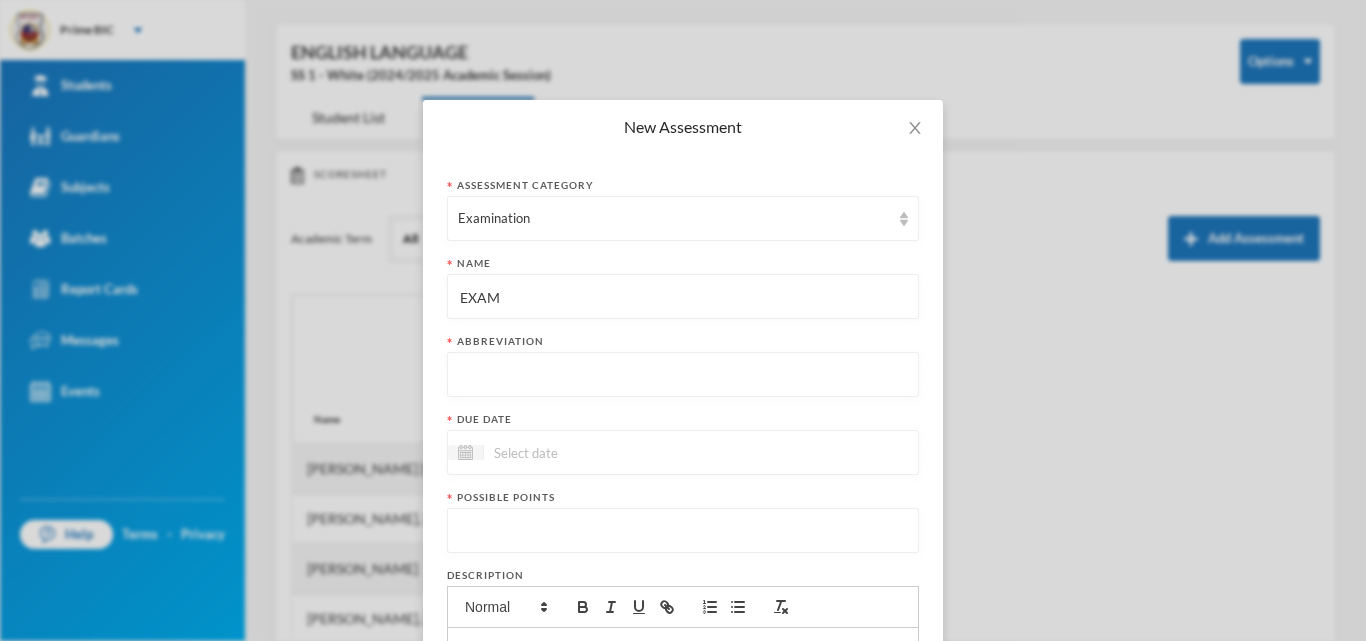 click at bounding box center (683, 375) 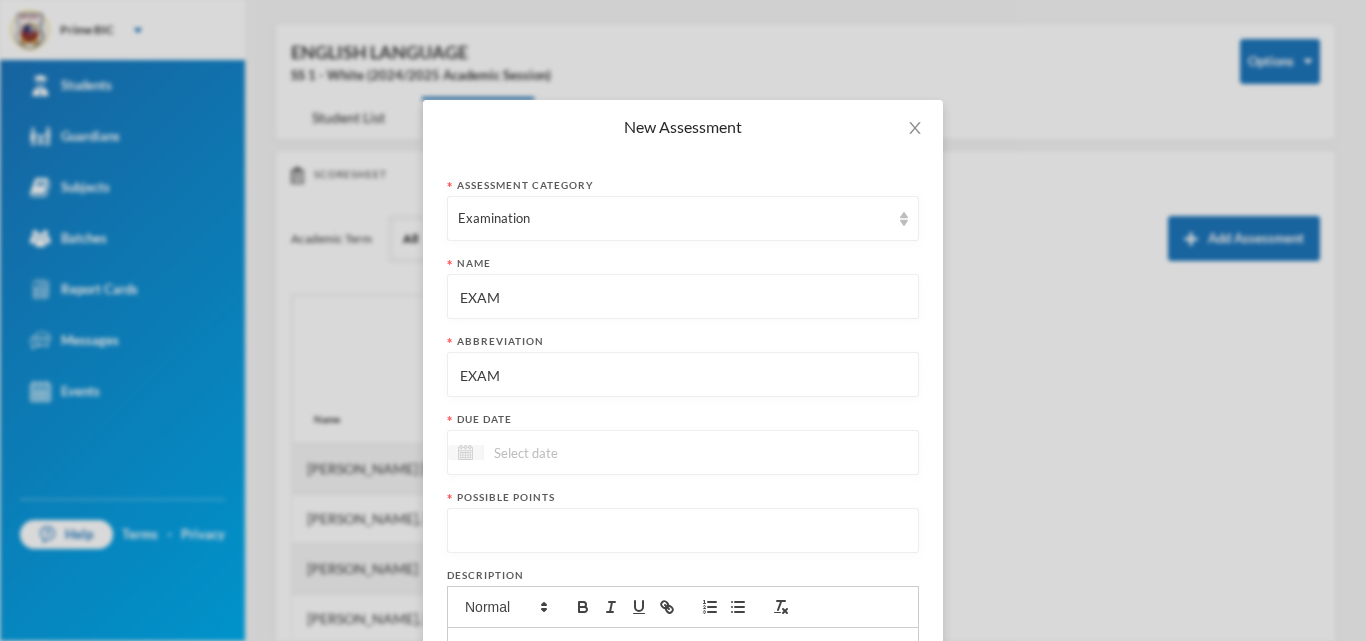 type on "EXAM" 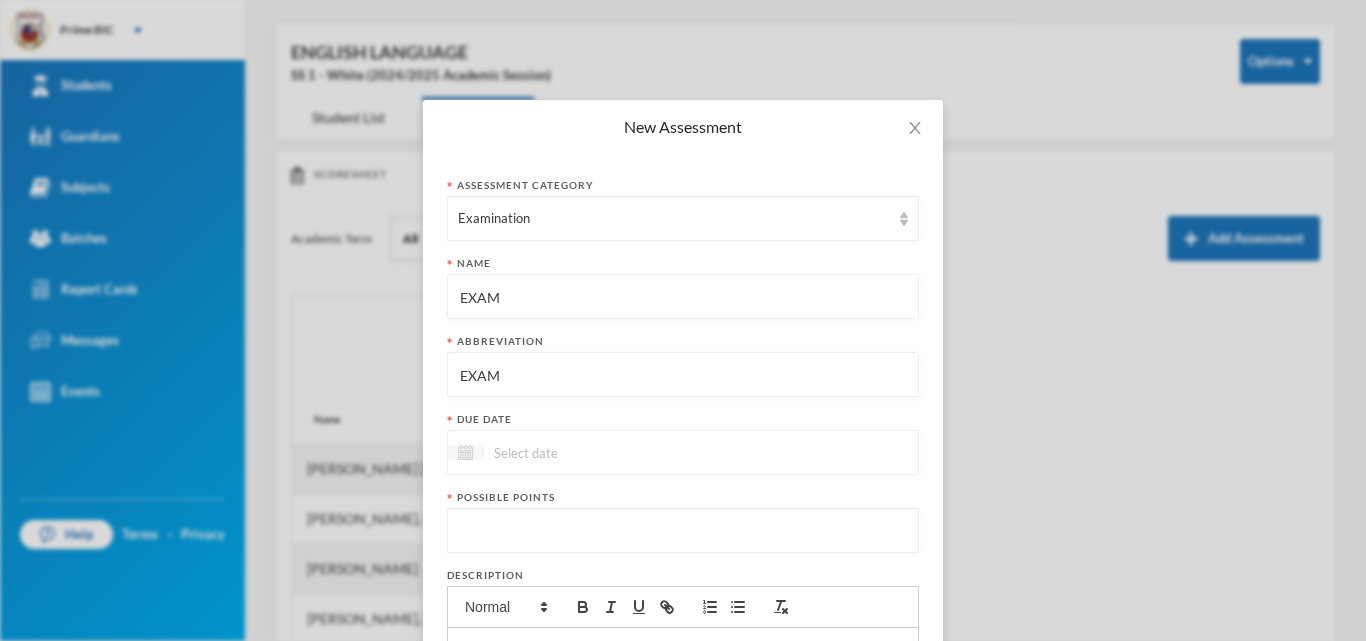 click at bounding box center (466, 452) 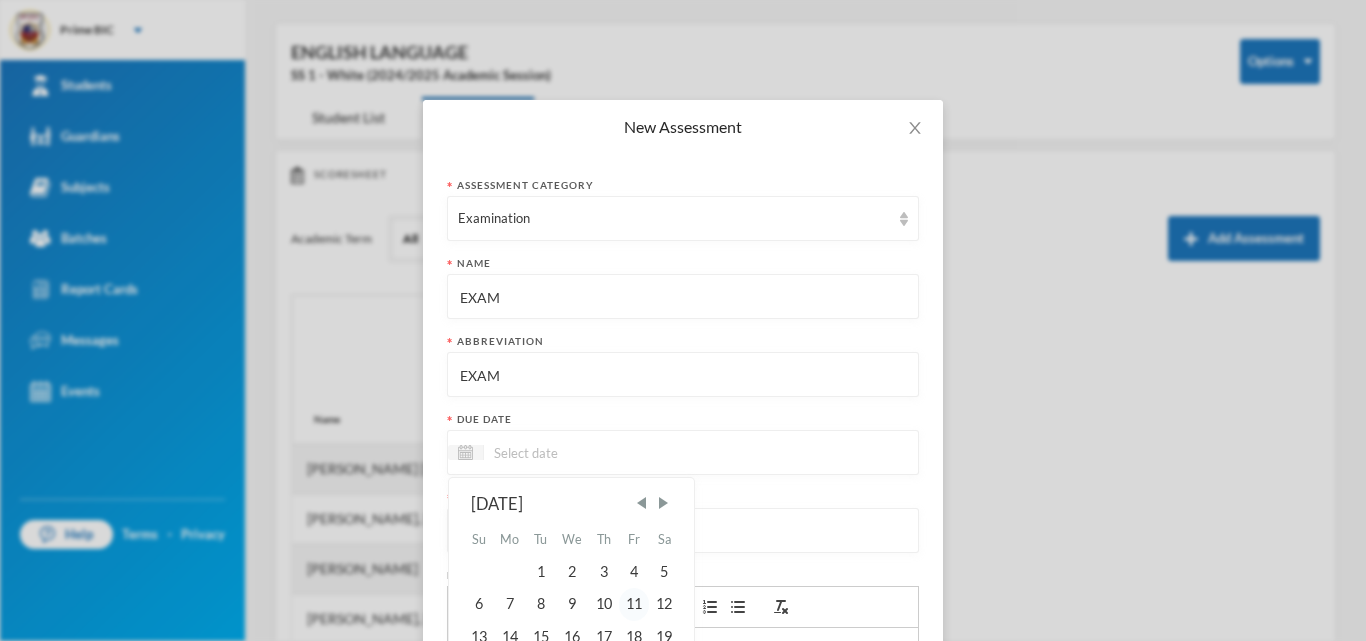 click on "11" at bounding box center [634, 604] 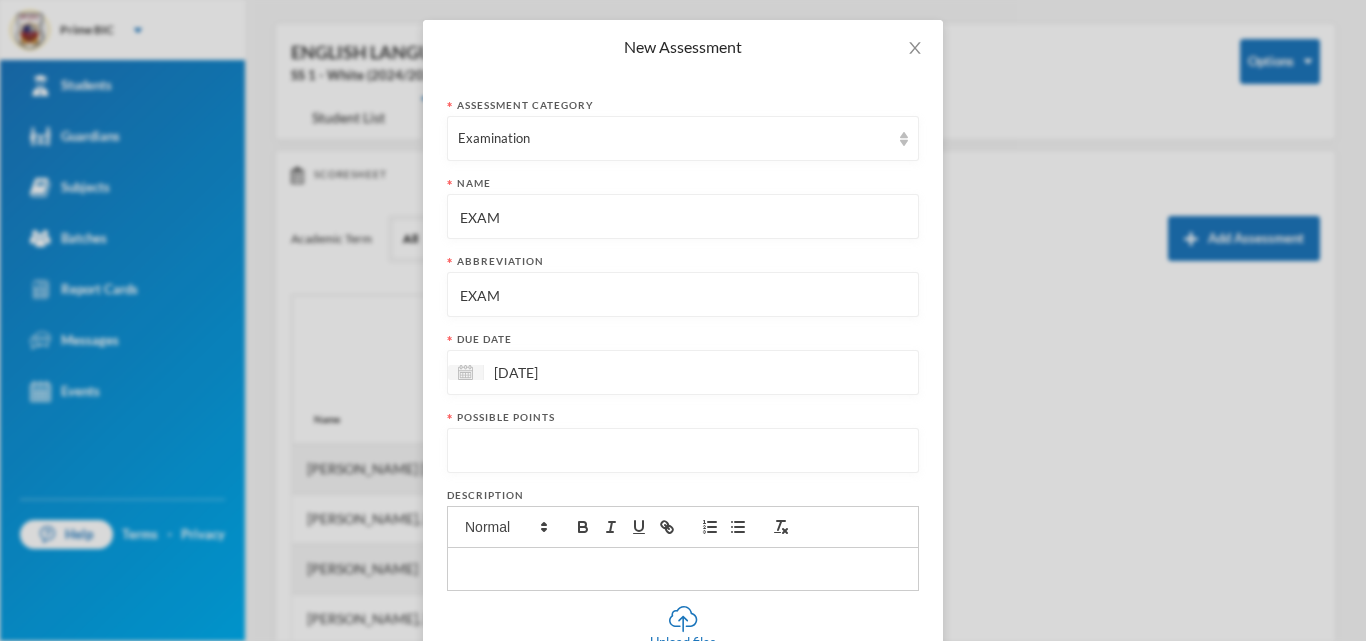 scroll, scrollTop: 188, scrollLeft: 0, axis: vertical 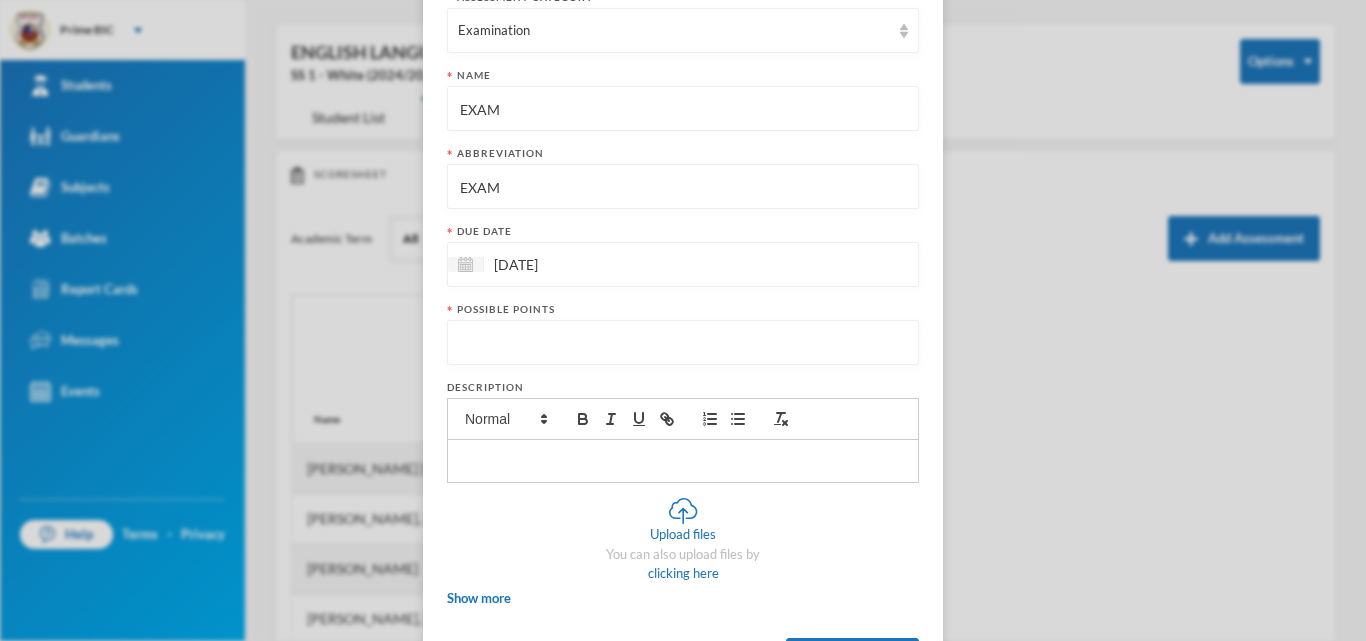 click at bounding box center [683, 343] 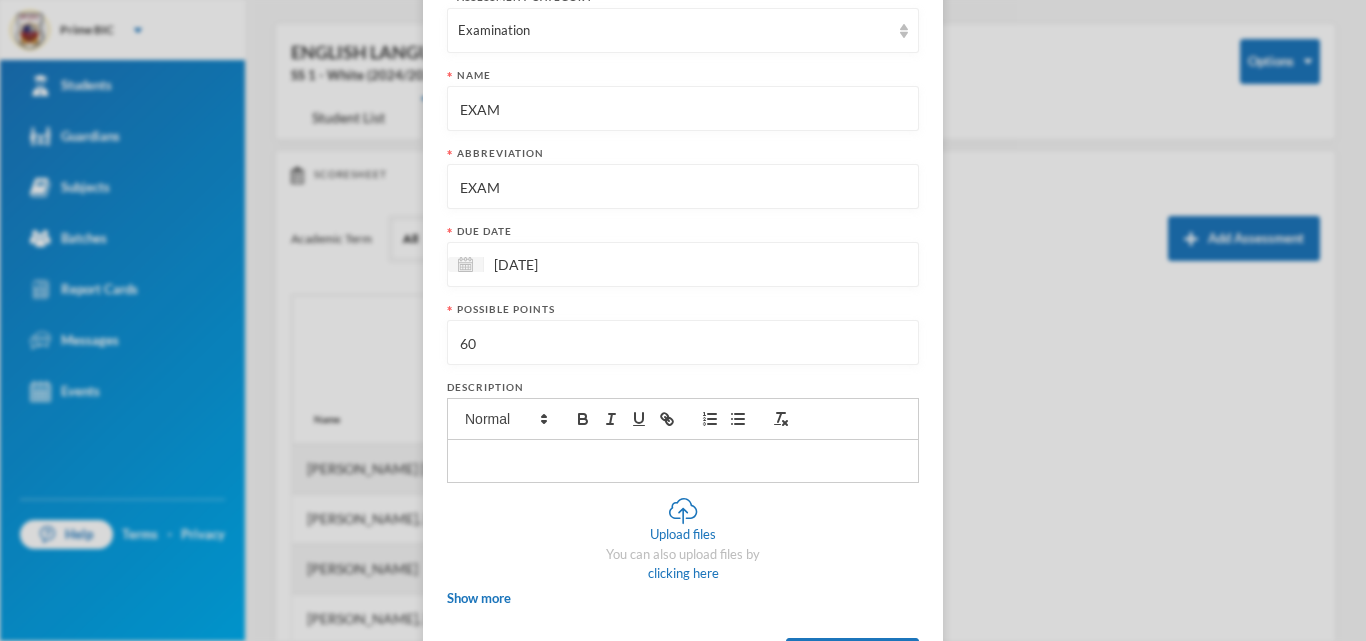 scroll, scrollTop: 278, scrollLeft: 0, axis: vertical 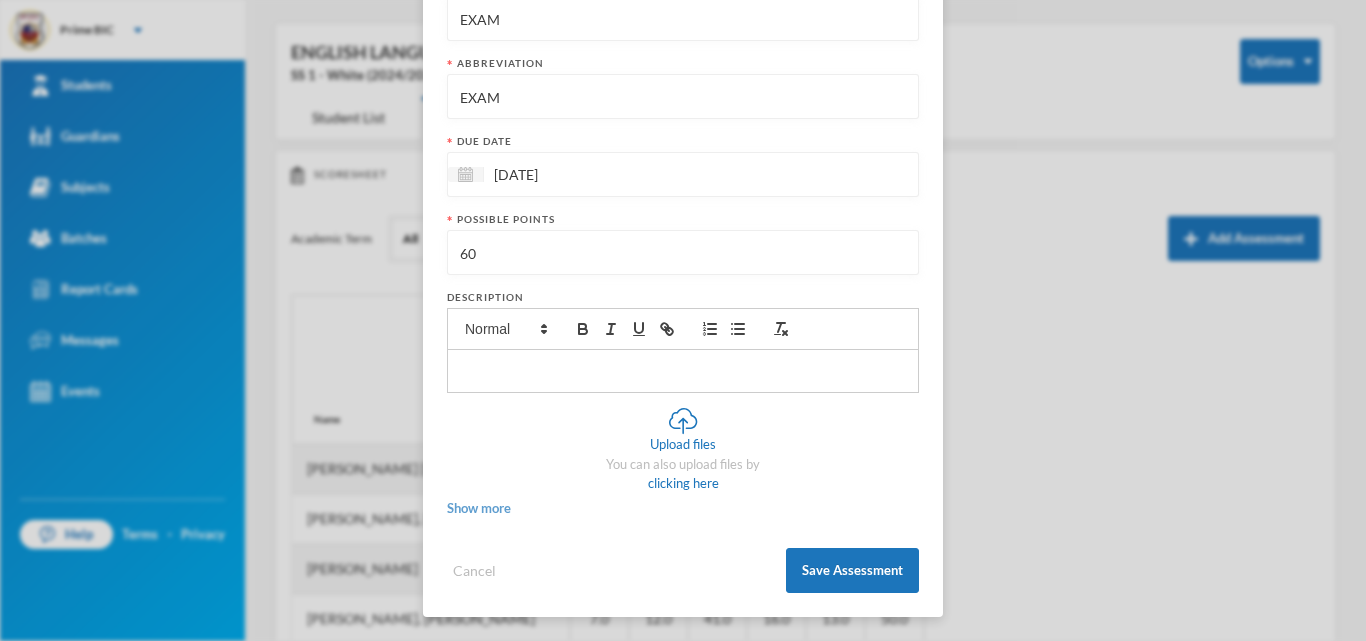 type on "60" 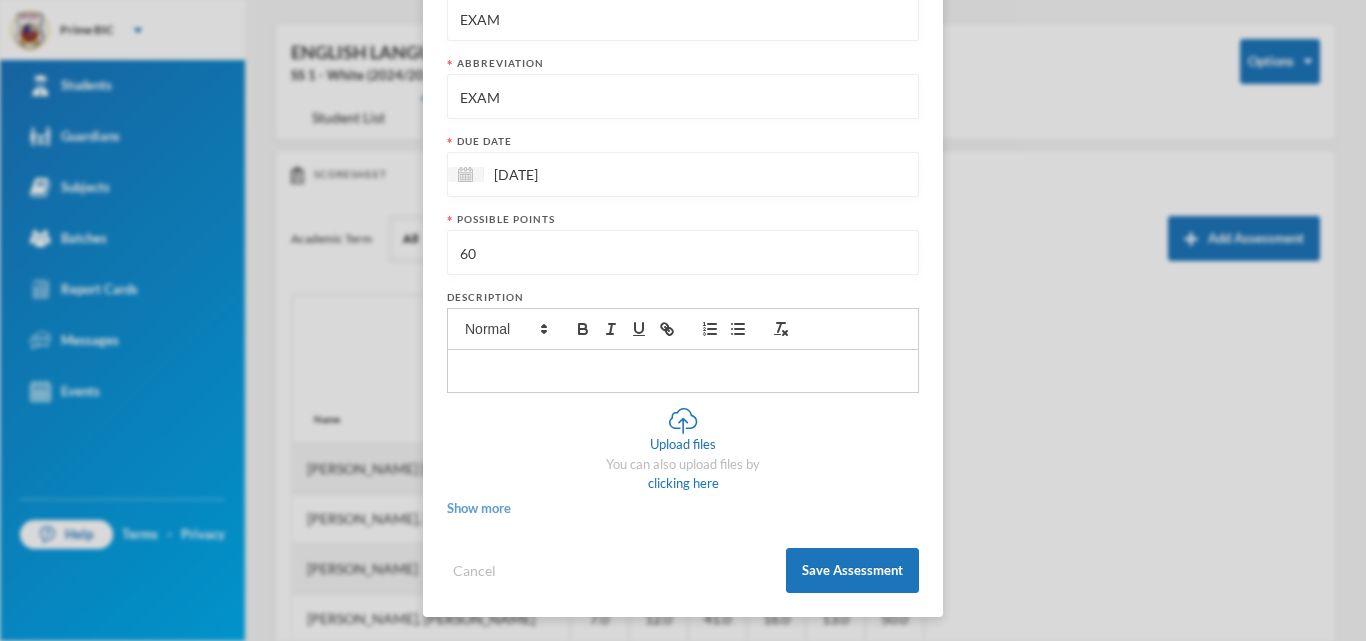 click on "Show more" at bounding box center (479, 508) 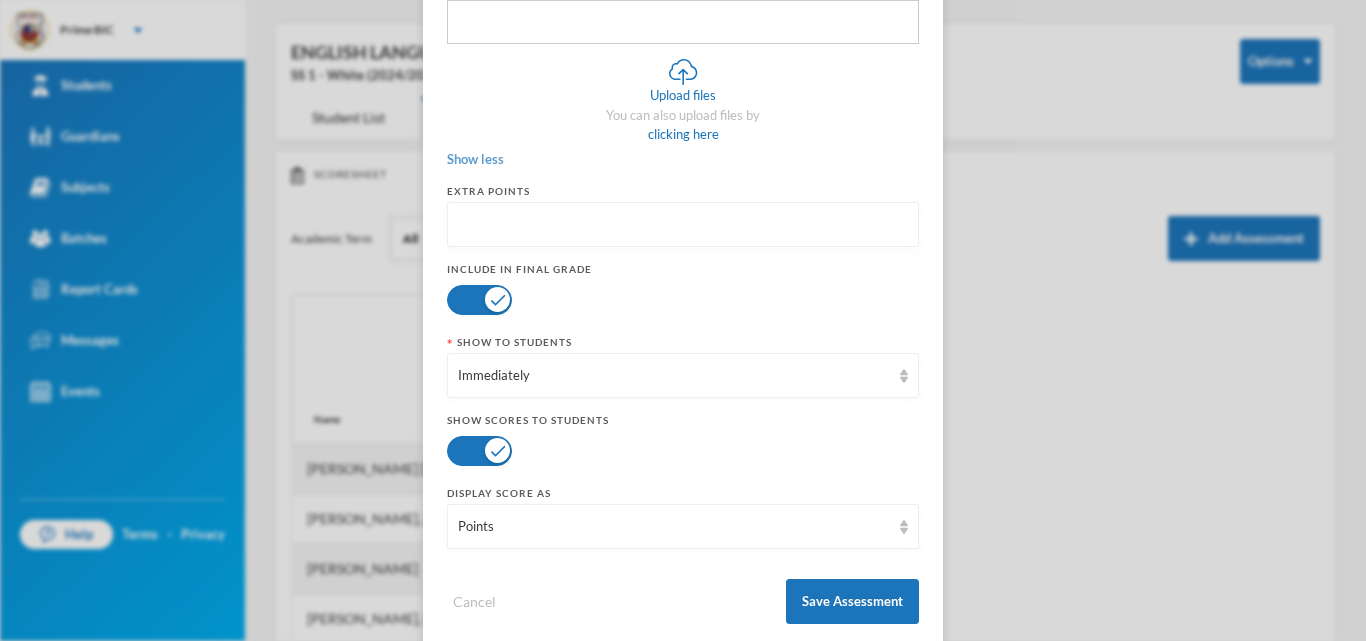 scroll, scrollTop: 658, scrollLeft: 0, axis: vertical 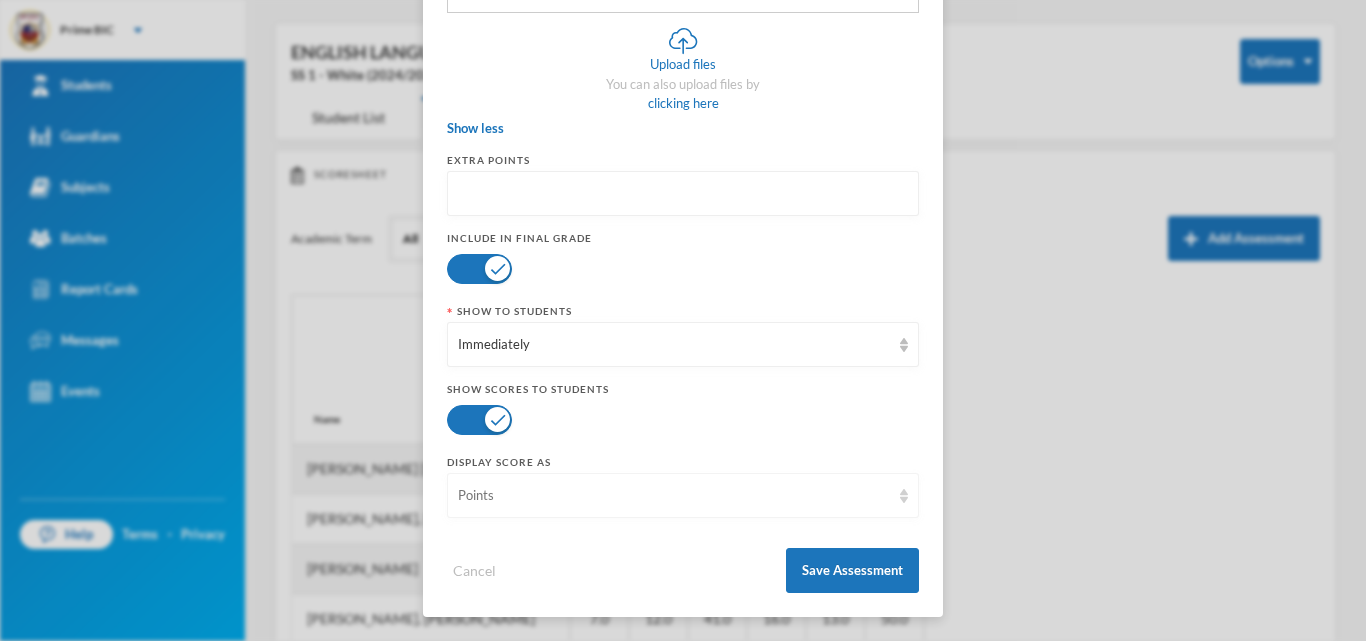 click on "Points" at bounding box center (683, 495) 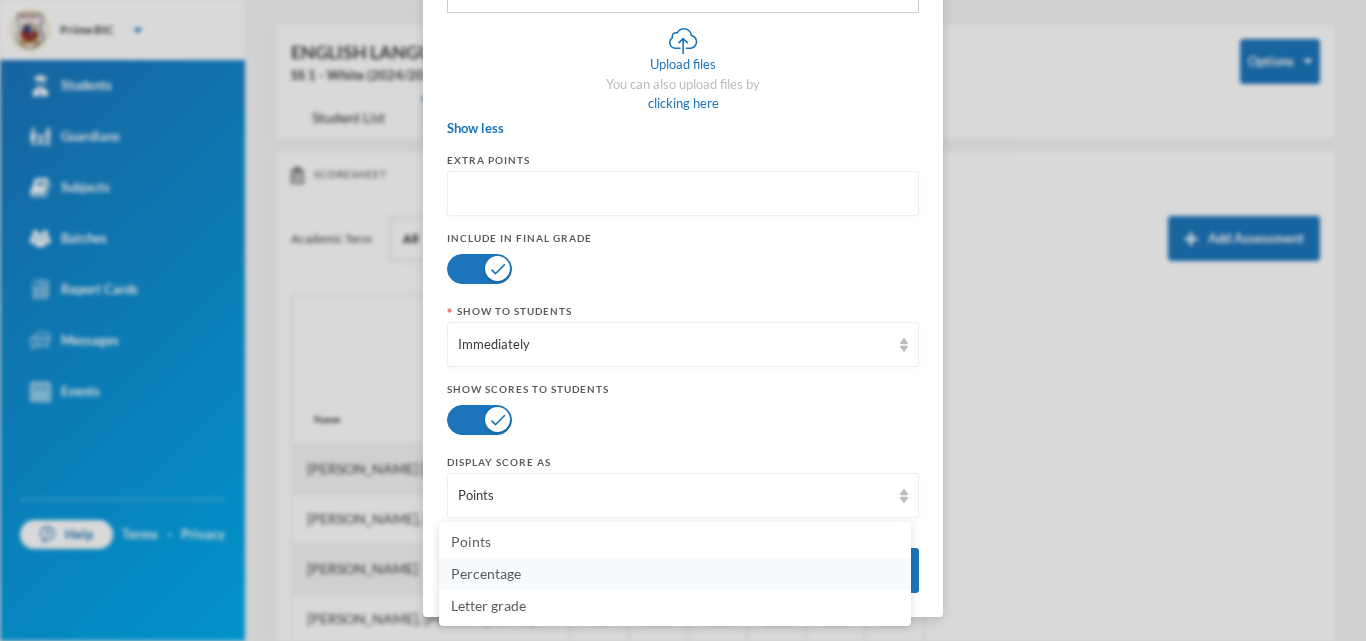 click on "Percentage" at bounding box center [675, 574] 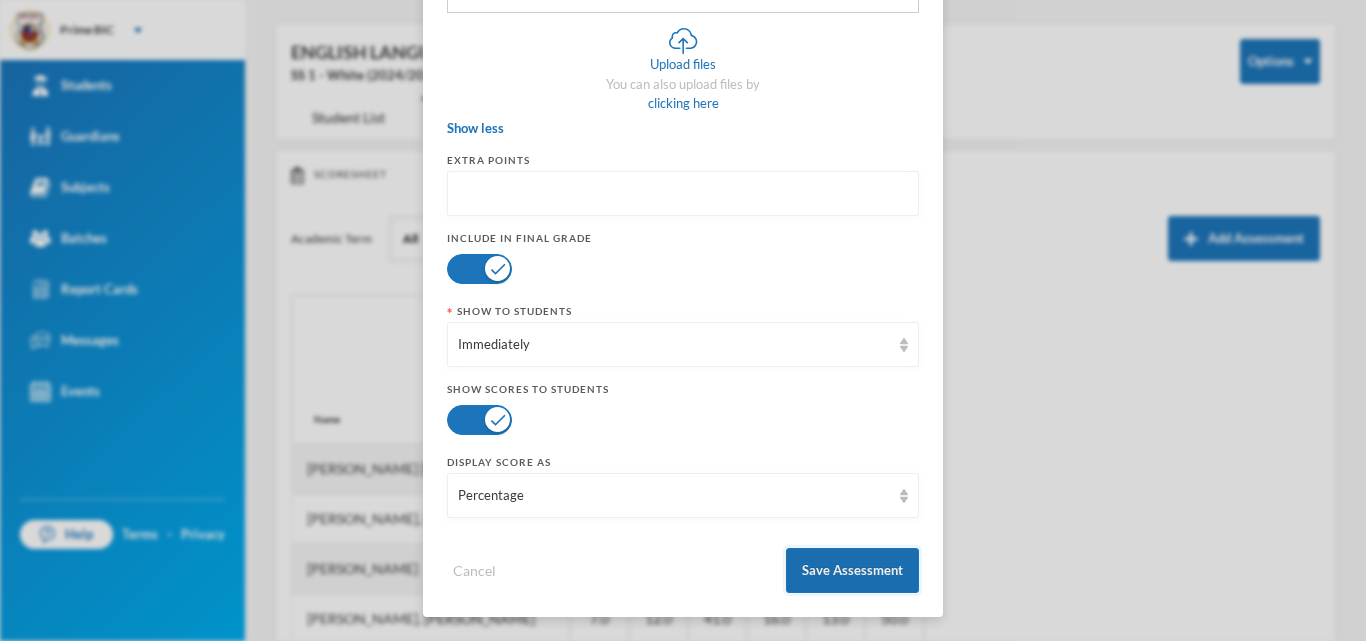 click on "Save Assessment" at bounding box center [852, 570] 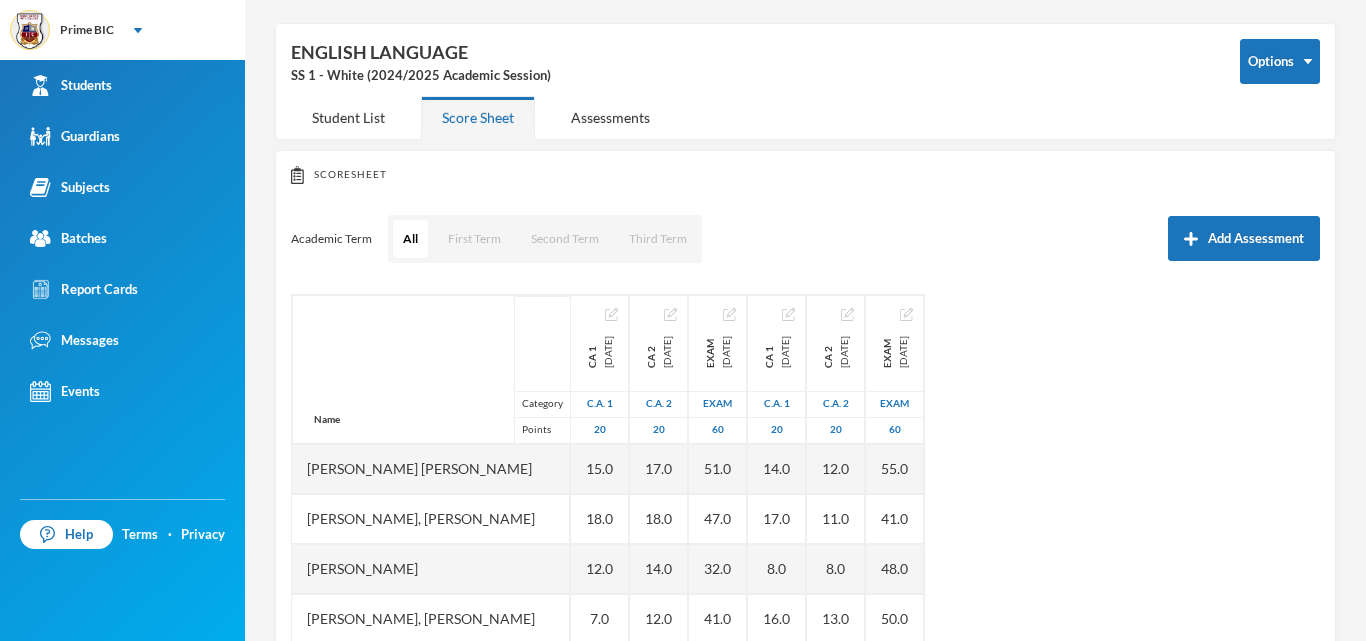 scroll, scrollTop: 558, scrollLeft: 0, axis: vertical 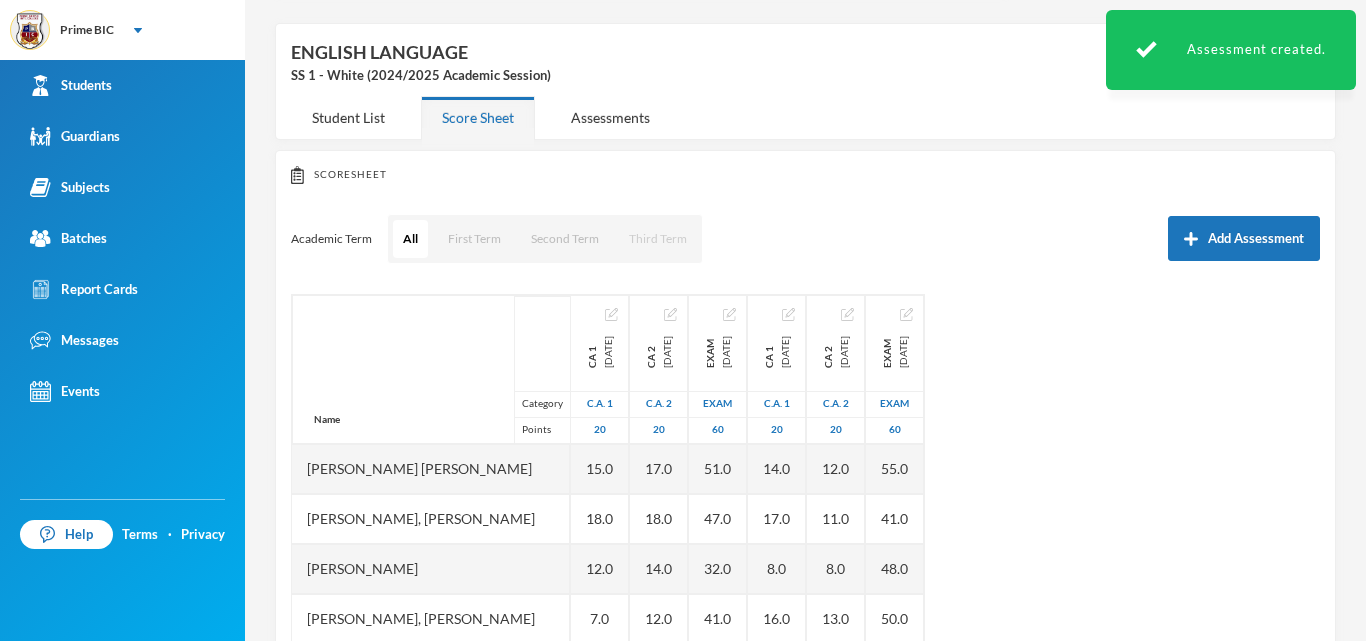 click on "Third Term" at bounding box center [658, 239] 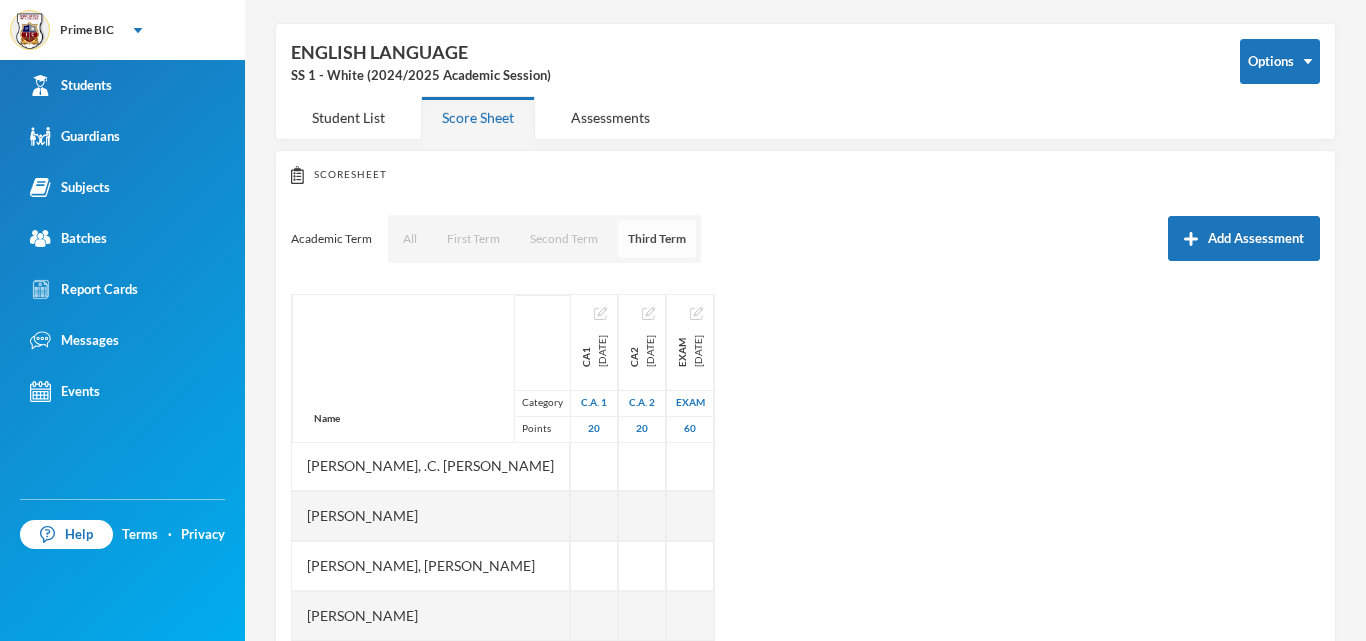 scroll, scrollTop: 387, scrollLeft: 0, axis: vertical 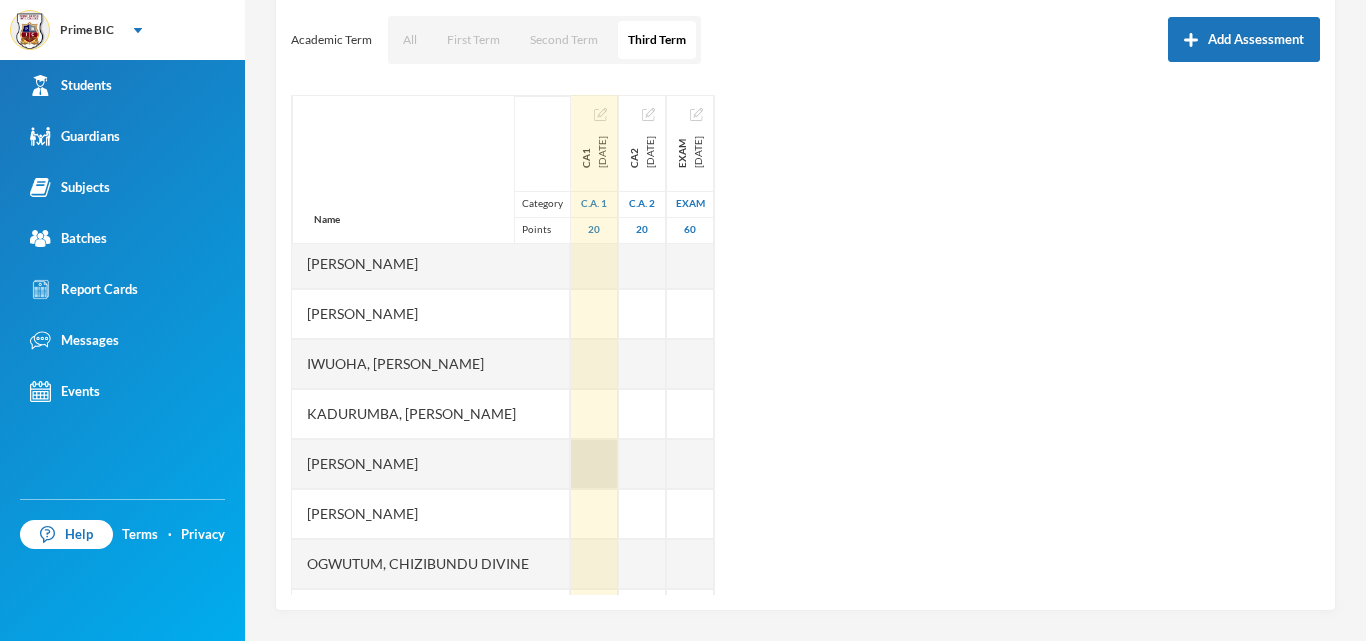 click at bounding box center [594, 464] 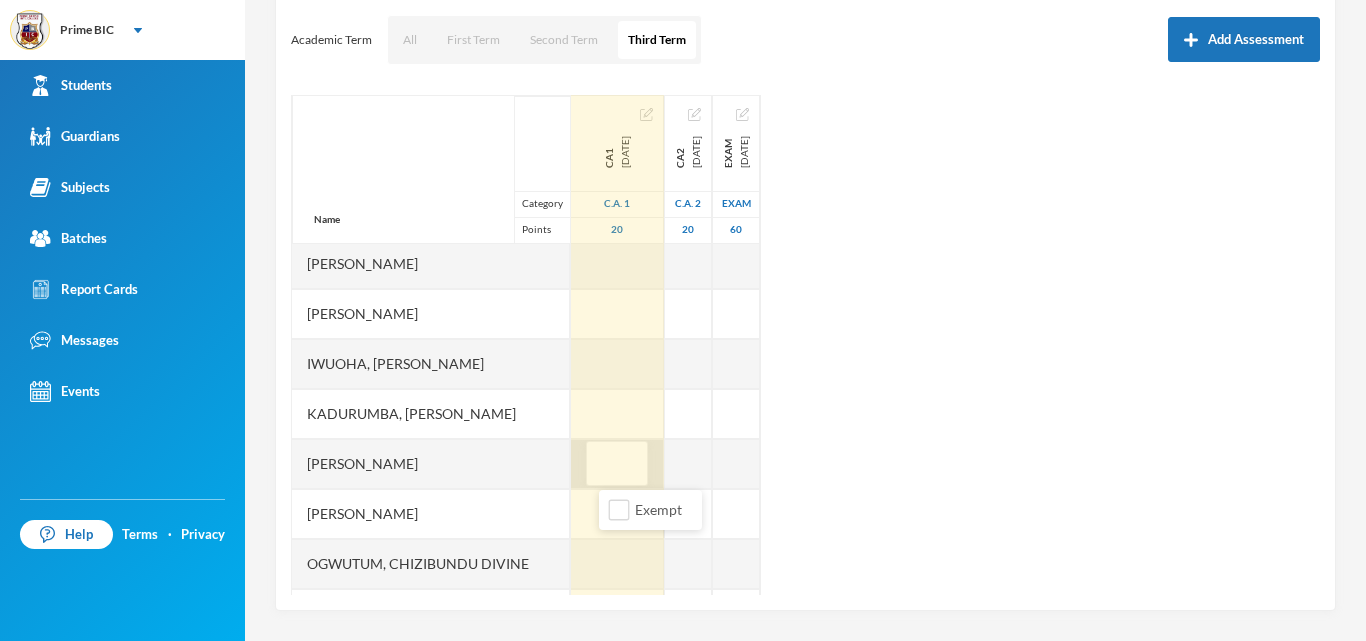 type on "9" 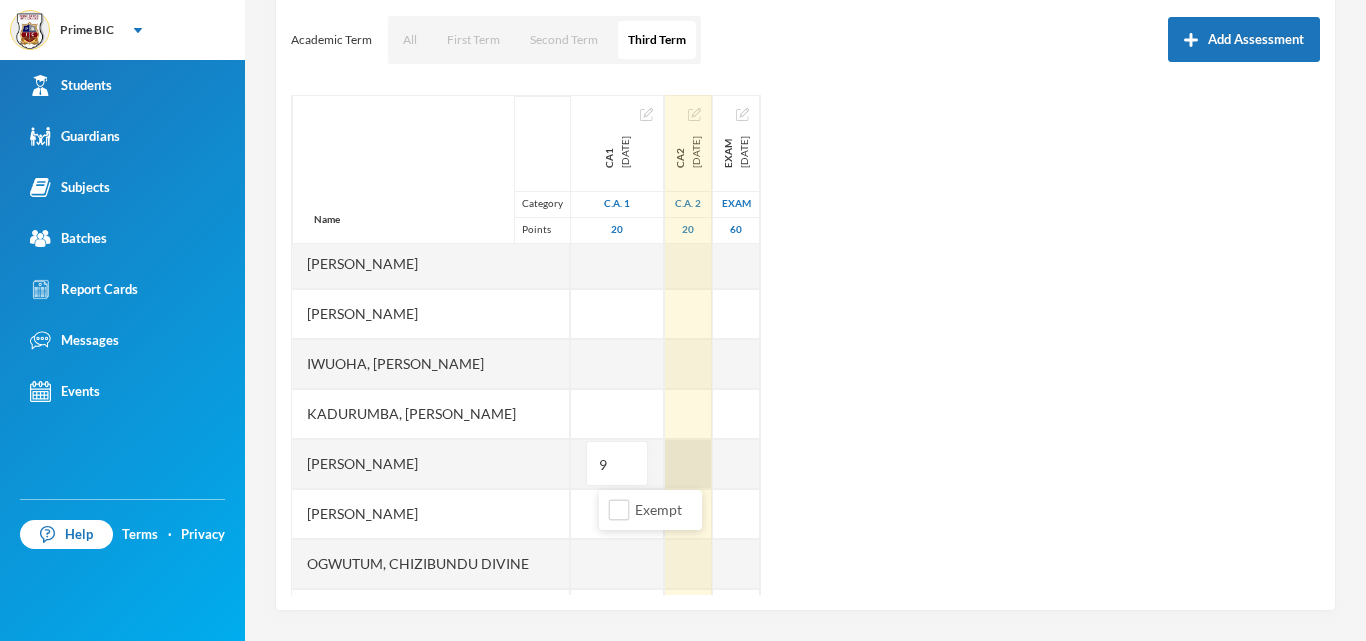 click on "Name   Category Points [PERSON_NAME] [PERSON_NAME], [PERSON_NAME] [PERSON_NAME], [PERSON_NAME] [PERSON_NAME] [PERSON_NAME], [PERSON_NAME], Chiemerie [PERSON_NAME], .c. [PERSON_NAME], [PERSON_NAME], [PERSON_NAME] [PERSON_NAME] [PERSON_NAME] [PERSON_NAME], [PERSON_NAME], Chizirim [PERSON_NAME], [PERSON_NAME] Chigozorim [PERSON_NAME][GEOGRAPHIC_DATA], [PERSON_NAME], [PERSON_NAME], Ngozichukwu Princess [PERSON_NAME], [PERSON_NAME] Uboebulam, [PERSON_NAME], [PERSON_NAME], [PERSON_NAME] Ujobundu, [PERSON_NAME] [PERSON_NAME], [PERSON_NAME], [PERSON_NAME] CA1 [DATE] C.A. 1 20 9 CA2 [DATE] C.A. 2 20 EXAM [DATE] Exam 60" at bounding box center (805, 345) 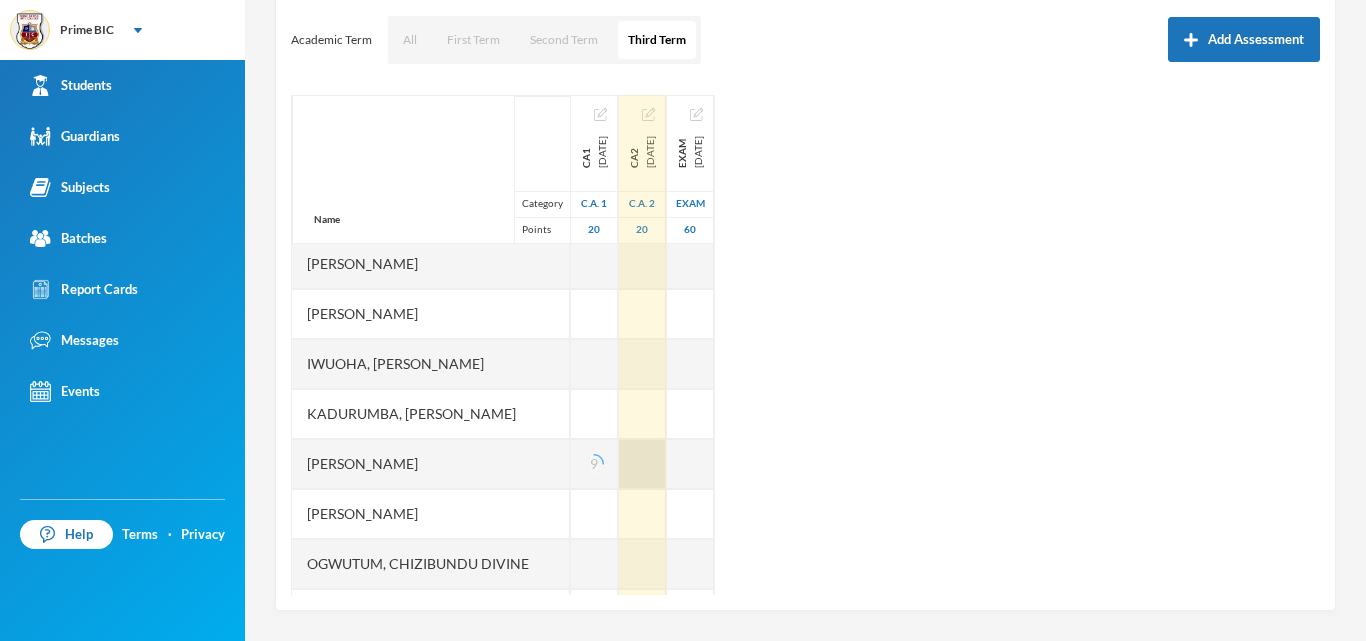 click at bounding box center [642, 464] 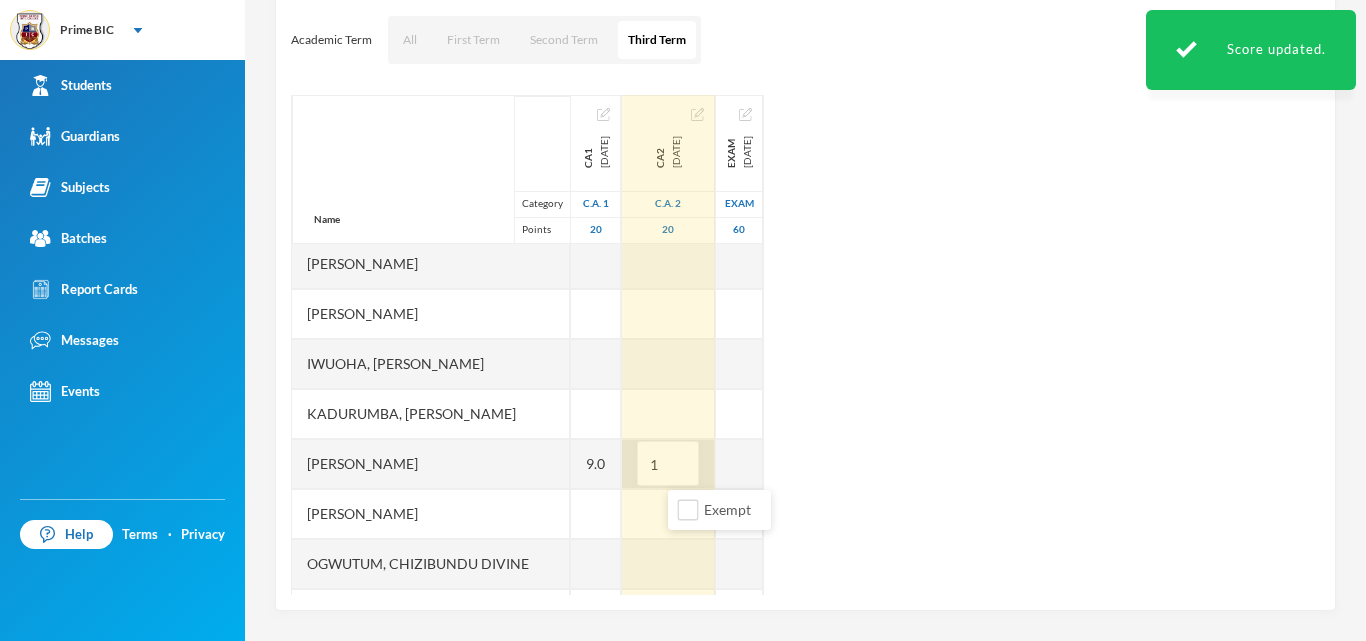 type on "13" 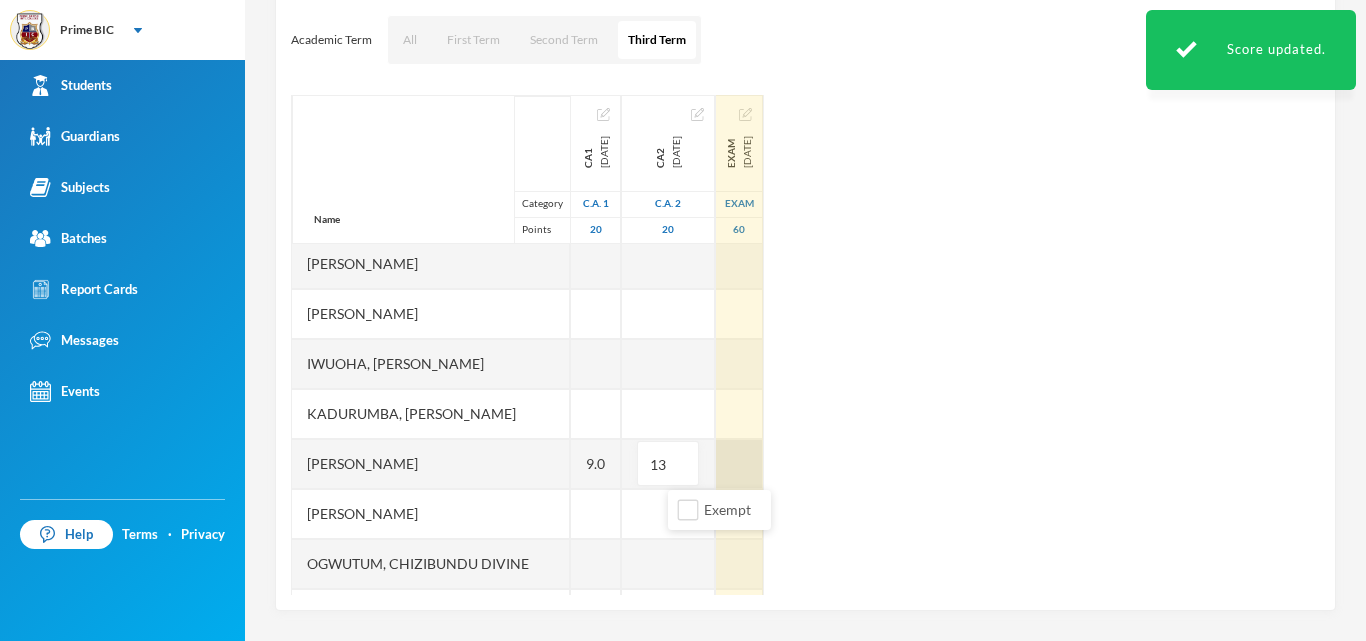 click at bounding box center [739, 464] 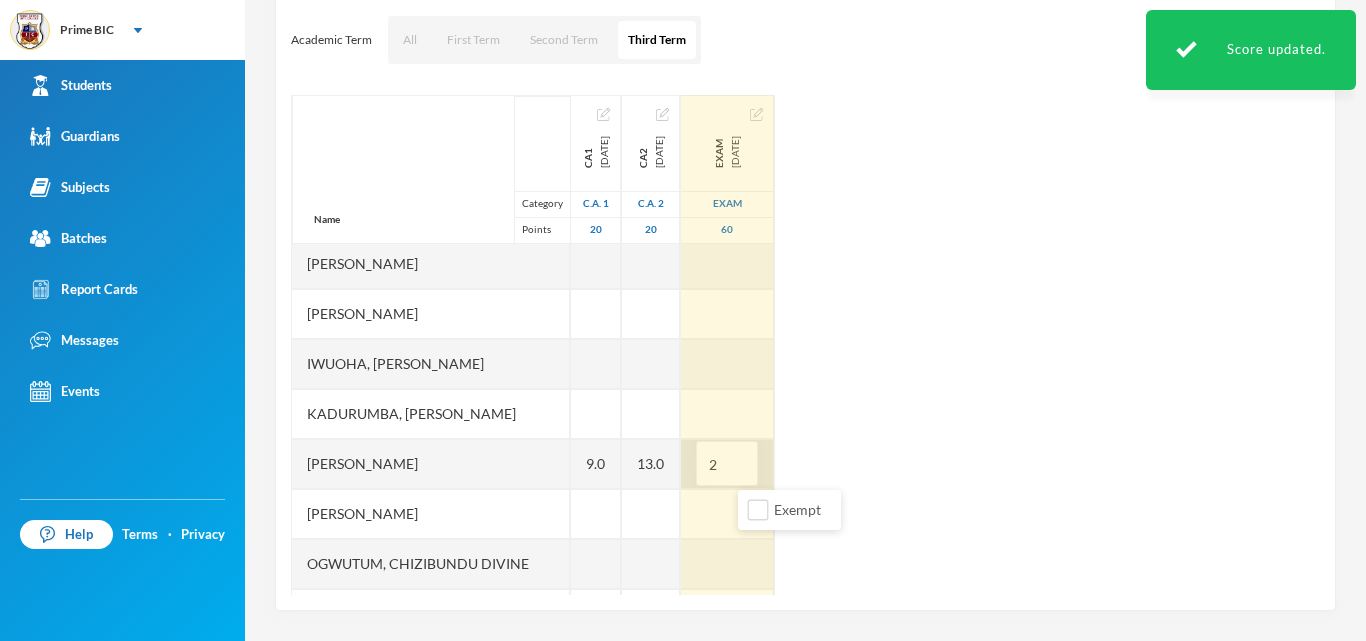 type on "29" 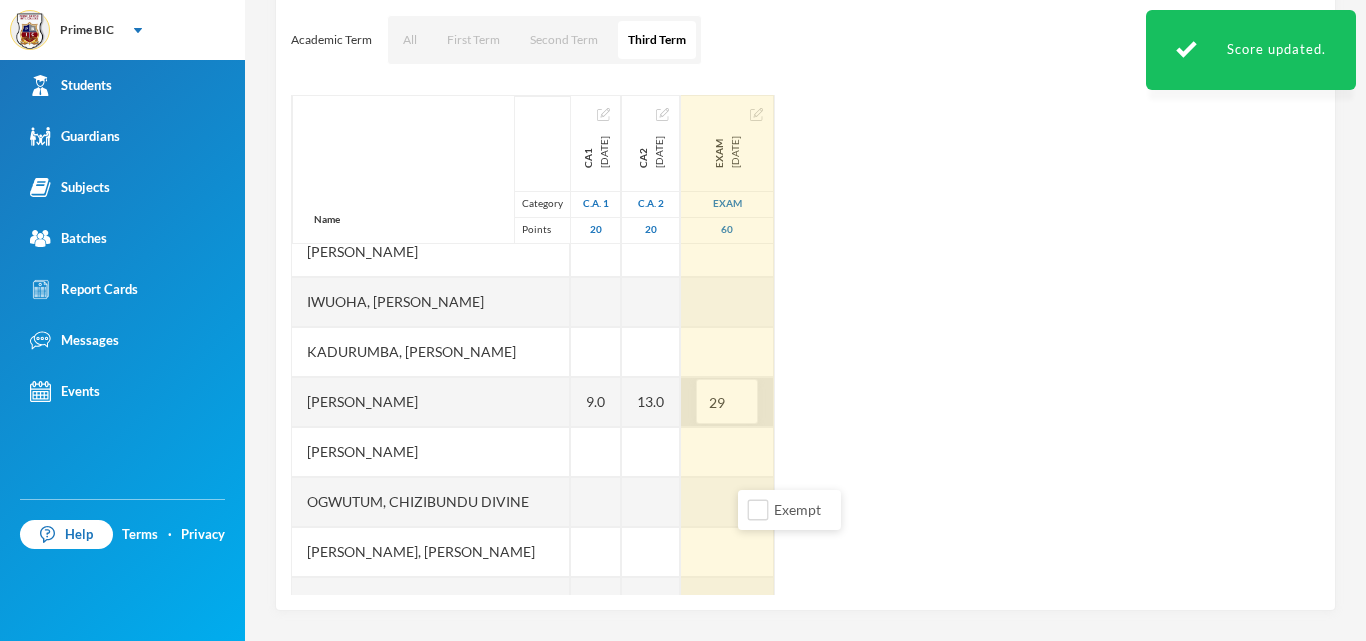 scroll, scrollTop: 597, scrollLeft: 0, axis: vertical 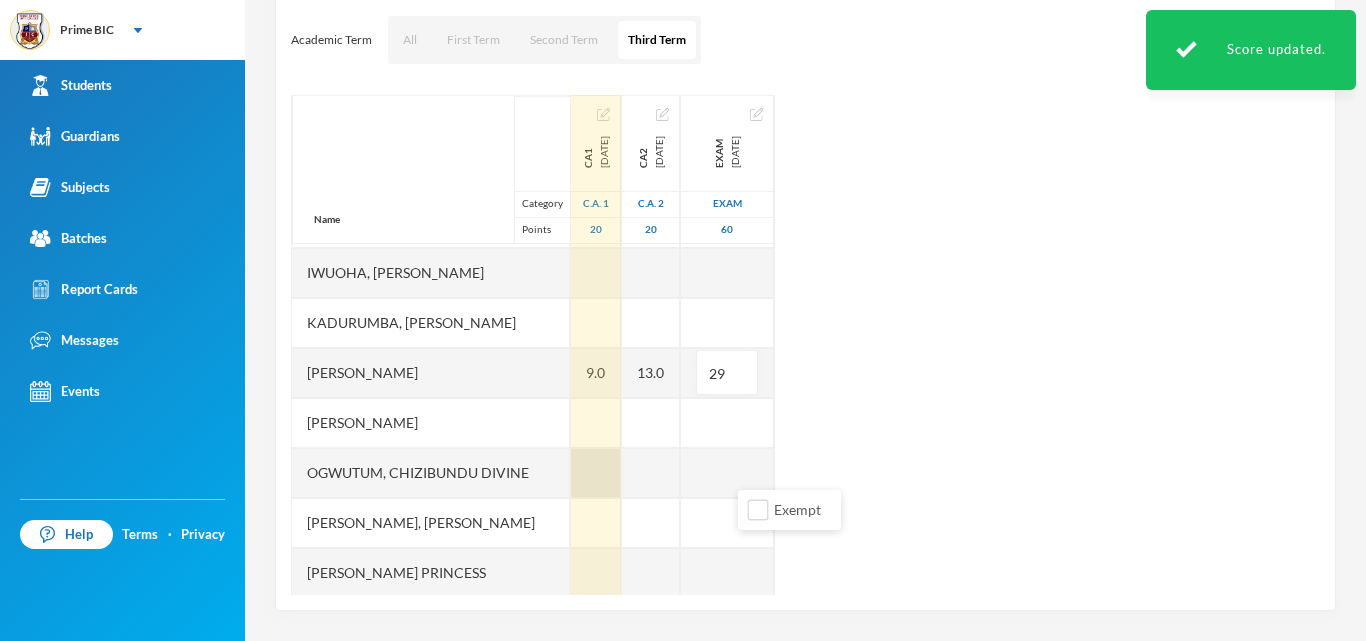 click at bounding box center (596, 473) 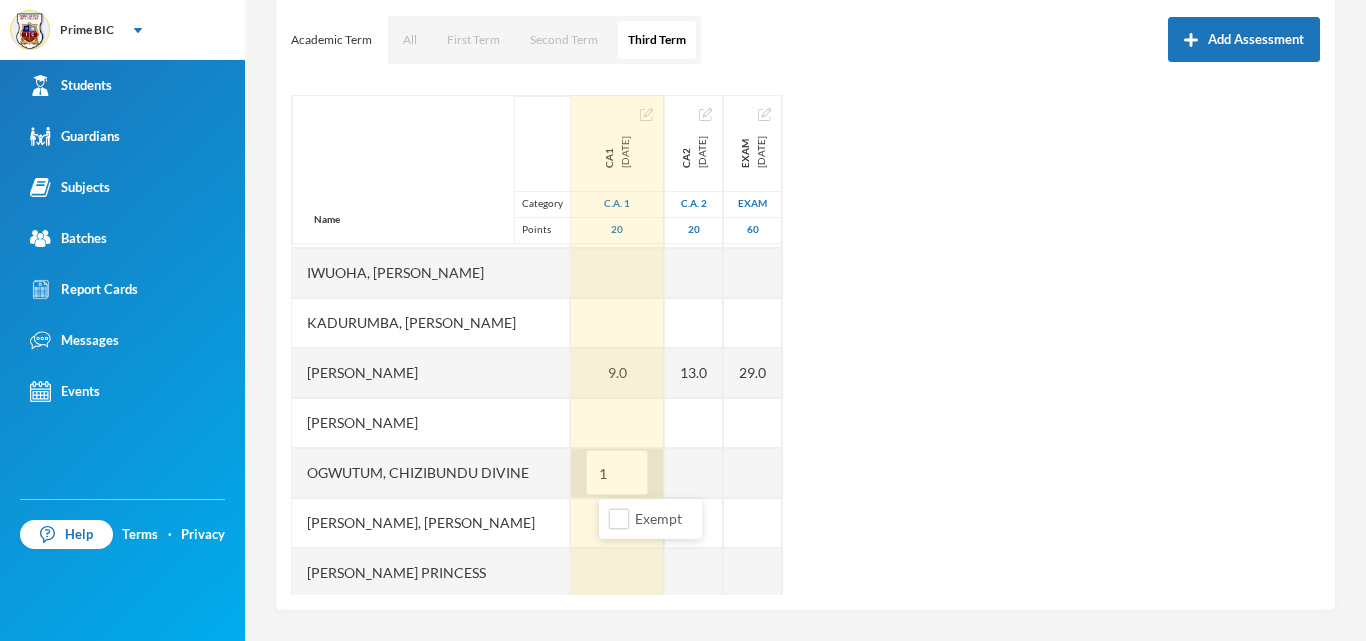 type on "18" 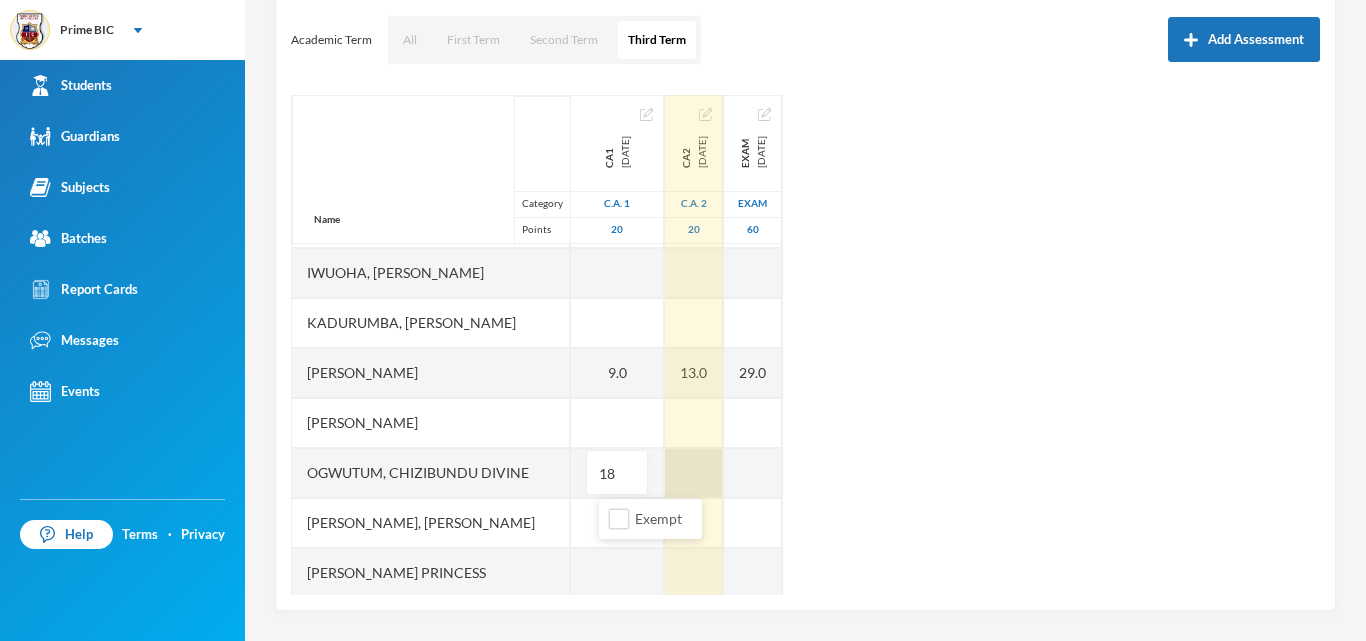 click at bounding box center (694, 473) 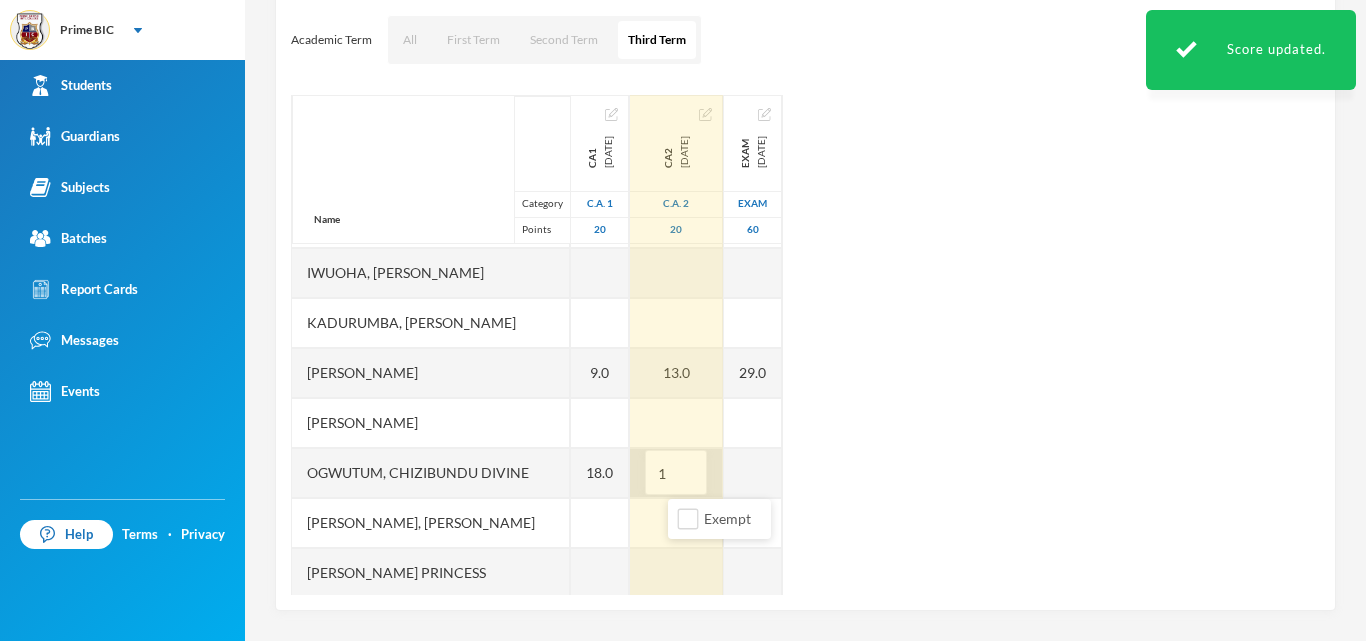 type on "10" 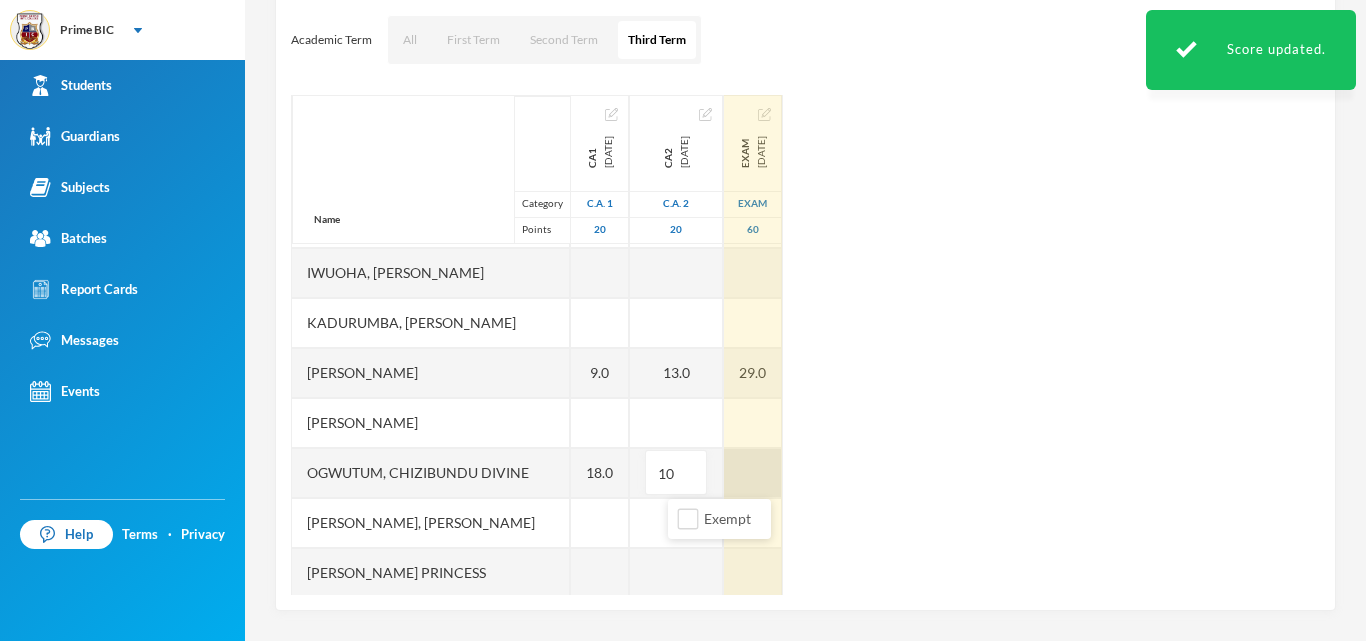 click on "Name   Category Points [PERSON_NAME] [PERSON_NAME], [PERSON_NAME] [PERSON_NAME], [PERSON_NAME] [PERSON_NAME] [PERSON_NAME], [PERSON_NAME], Chiemerie [PERSON_NAME], .c. [PERSON_NAME], [PERSON_NAME], [PERSON_NAME] [PERSON_NAME] [PERSON_NAME] [PERSON_NAME], [PERSON_NAME], Chizirim [PERSON_NAME], [PERSON_NAME] Chigozorim [PERSON_NAME][GEOGRAPHIC_DATA], [PERSON_NAME], [PERSON_NAME], Ngozichukwu Princess [PERSON_NAME], [PERSON_NAME] Uboebulam, [PERSON_NAME], [PERSON_NAME], [PERSON_NAME] Ujobundu, [PERSON_NAME] [PERSON_NAME], [PERSON_NAME], [PERSON_NAME] CA1 [DATE] C.A. 1 20 9.0 18.0 CA2 [DATE] C.A. 2 20 13.0 10 EXAM [DATE] Exam 60 29.0" at bounding box center (805, 345) 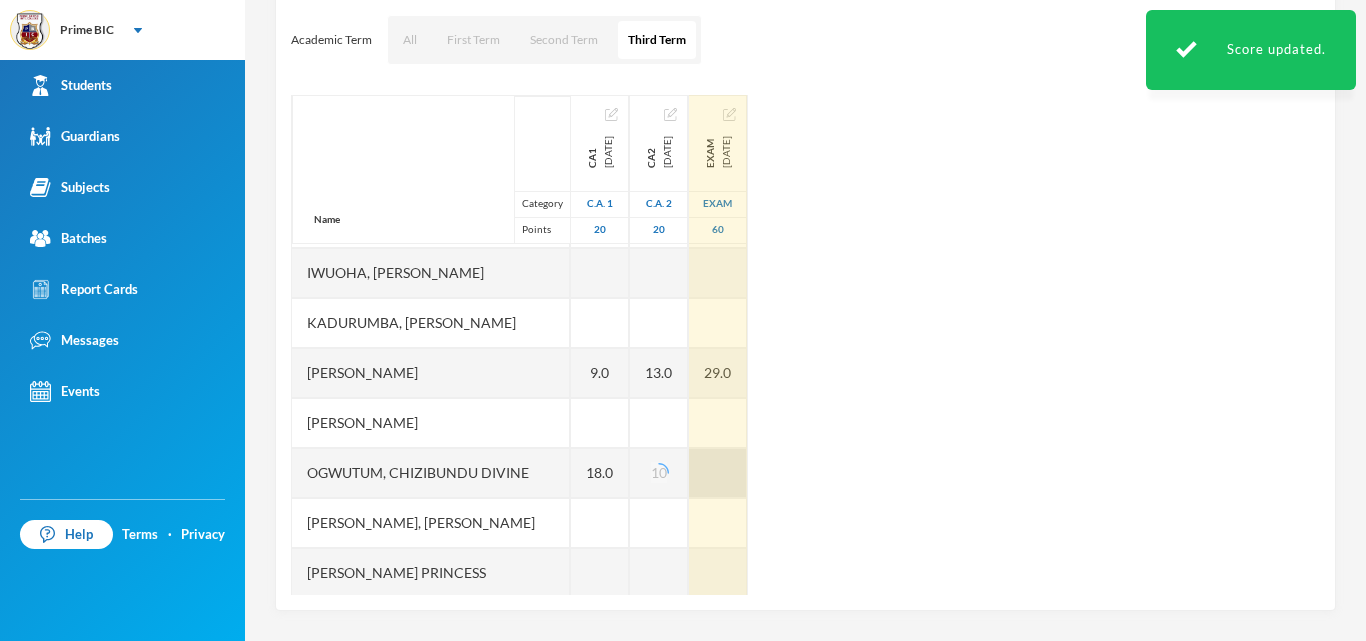 click at bounding box center [718, 473] 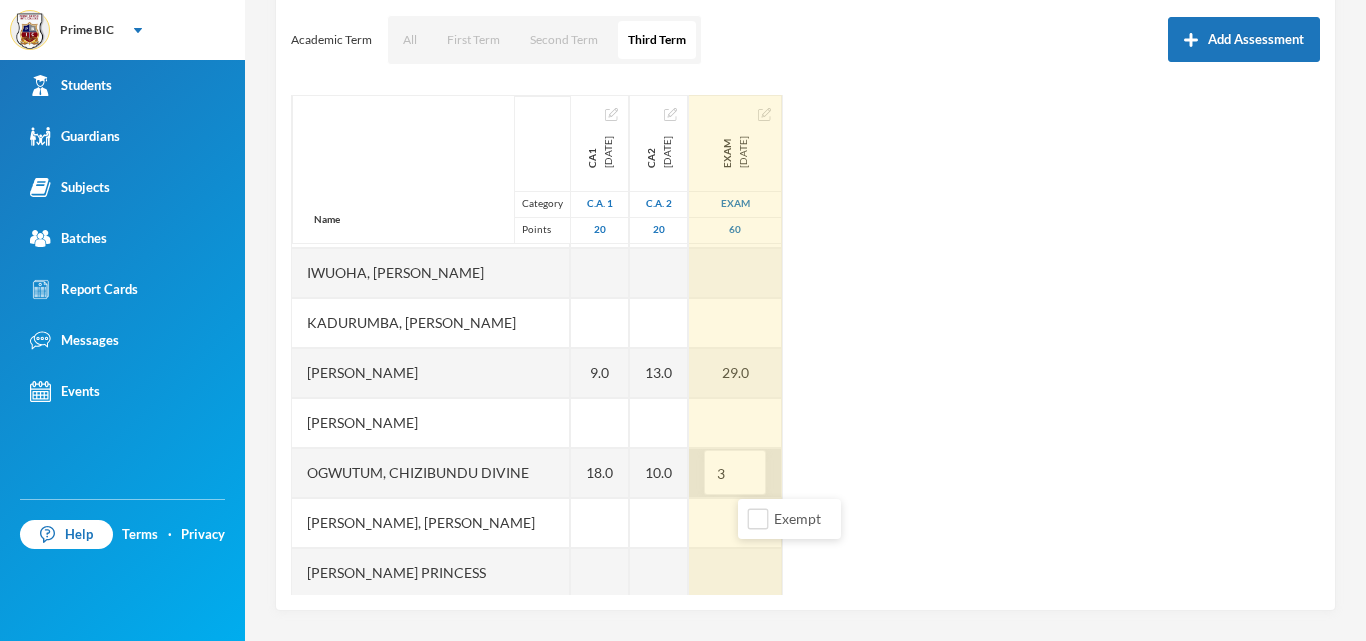 type on "39" 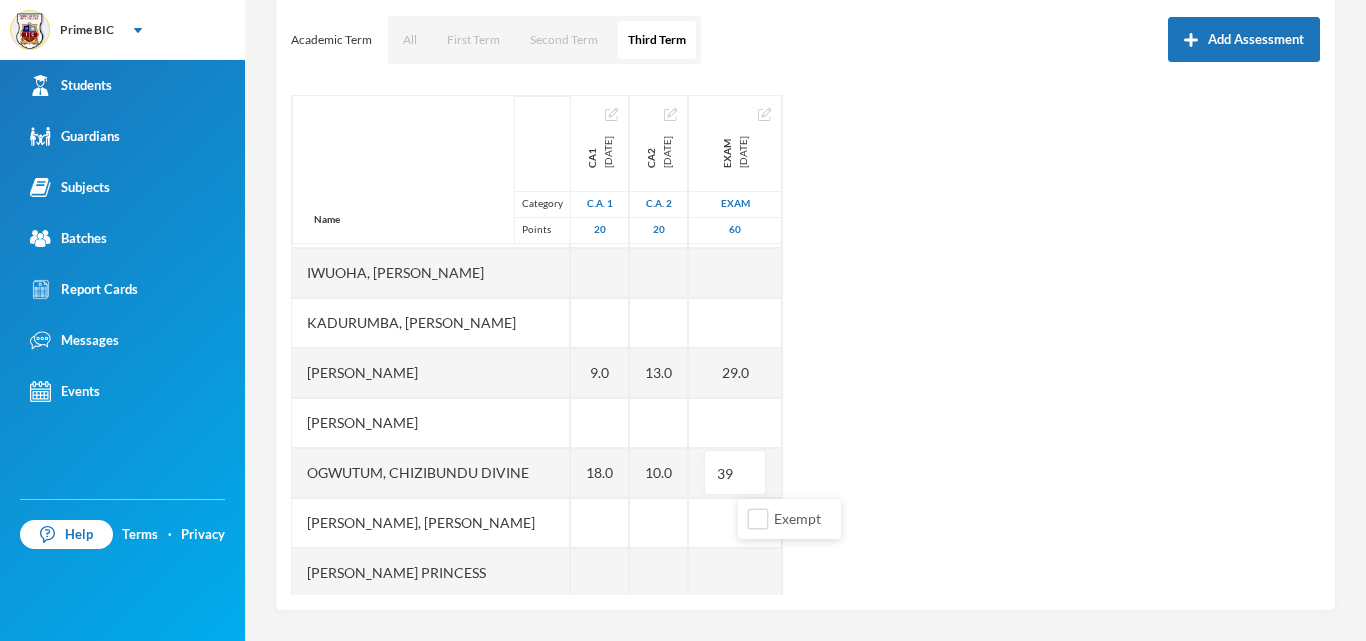 click on "Name   Category Points [PERSON_NAME] [PERSON_NAME], [PERSON_NAME] [PERSON_NAME], [PERSON_NAME] [PERSON_NAME] [PERSON_NAME], [PERSON_NAME], Chiemerie [PERSON_NAME], .c. [PERSON_NAME], [PERSON_NAME], [PERSON_NAME] [PERSON_NAME] [PERSON_NAME] [PERSON_NAME], [PERSON_NAME], Chizirim [PERSON_NAME], [PERSON_NAME] Chigozorim [PERSON_NAME][GEOGRAPHIC_DATA], [PERSON_NAME], [PERSON_NAME], Ngozichukwu Princess [PERSON_NAME], [PERSON_NAME] Uboebulam, [PERSON_NAME], [PERSON_NAME], [PERSON_NAME] Ujobundu, [PERSON_NAME] [PERSON_NAME], [PERSON_NAME], [PERSON_NAME] CA1 [DATE] C.A. 1 20 9.0 18.0 CA2 [DATE] C.A. 2 20 13.0 10.0 EXAM [DATE] Exam 60 29.0 39" at bounding box center (805, 345) 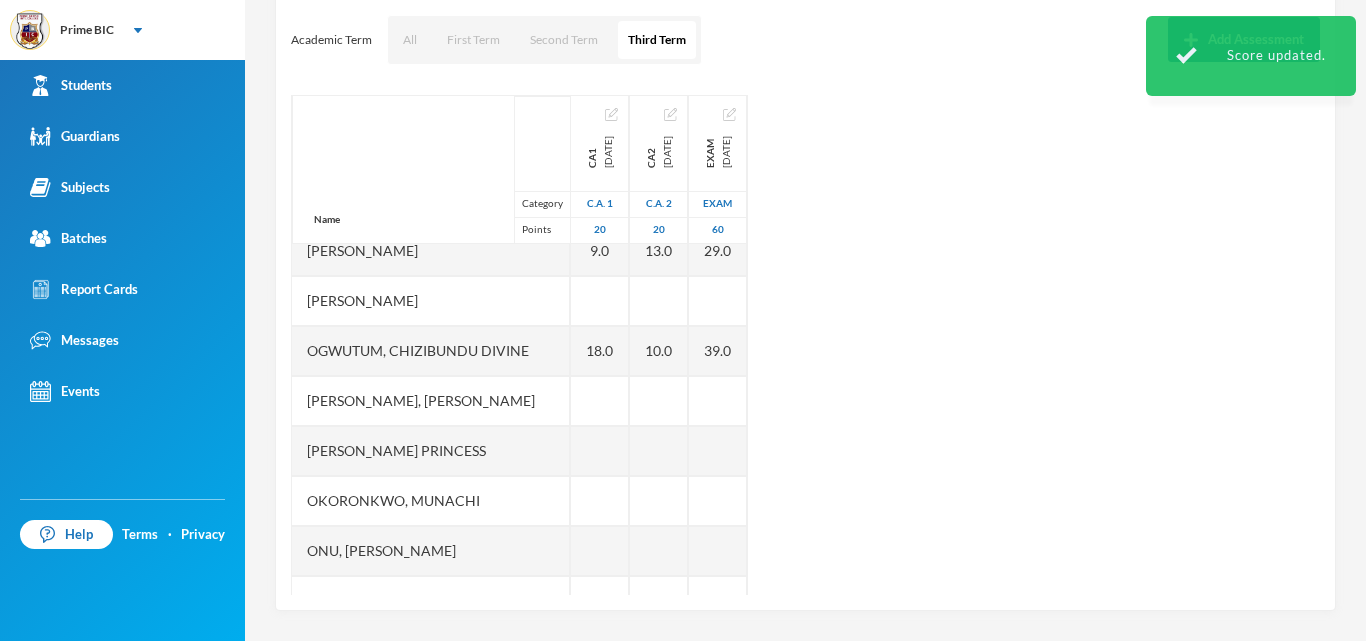 scroll, scrollTop: 731, scrollLeft: 0, axis: vertical 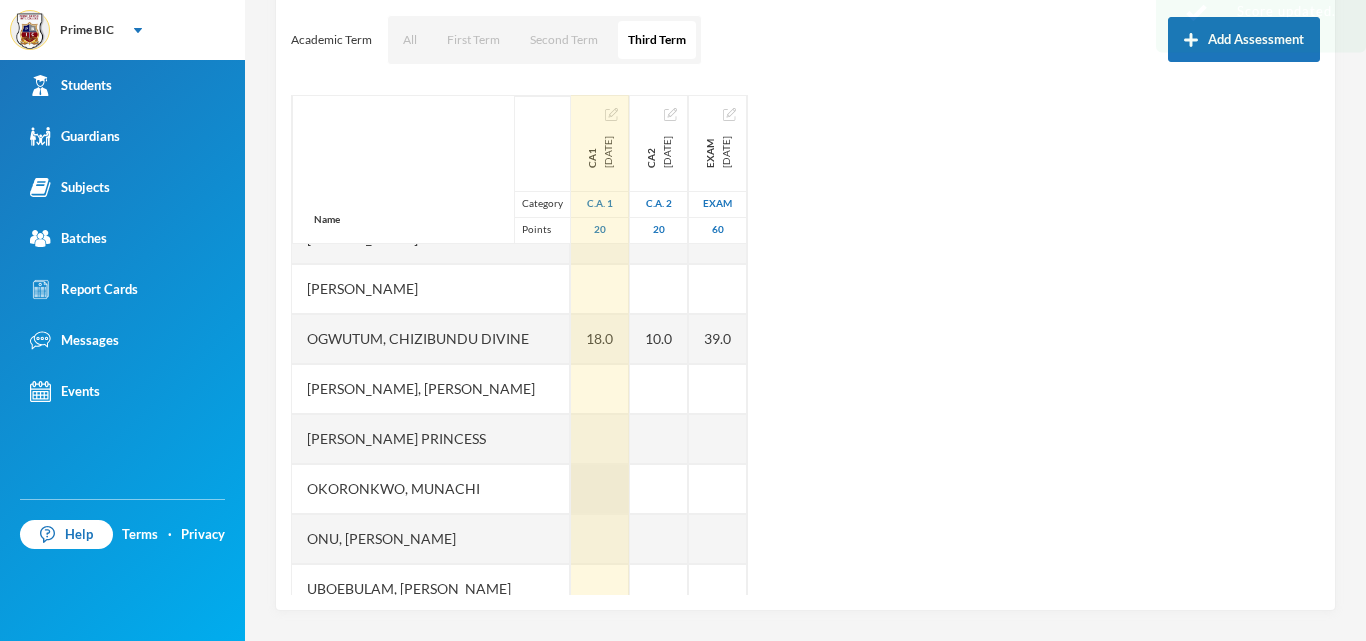 click at bounding box center (600, 489) 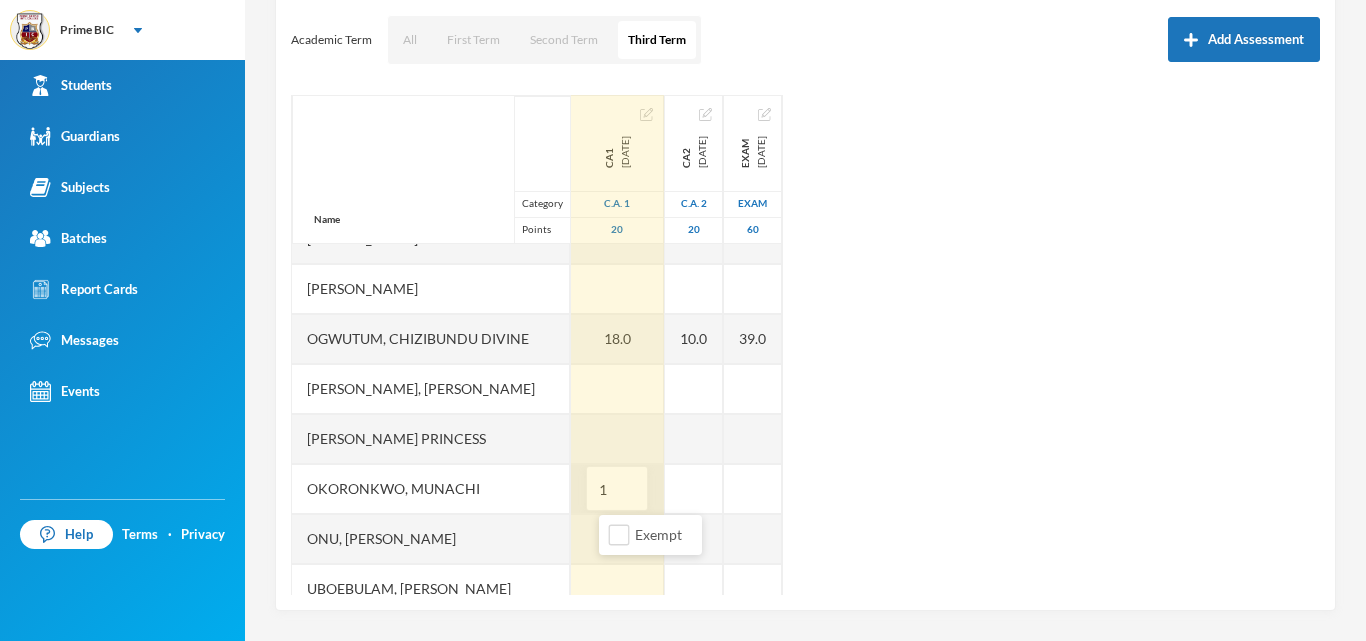 type on "14" 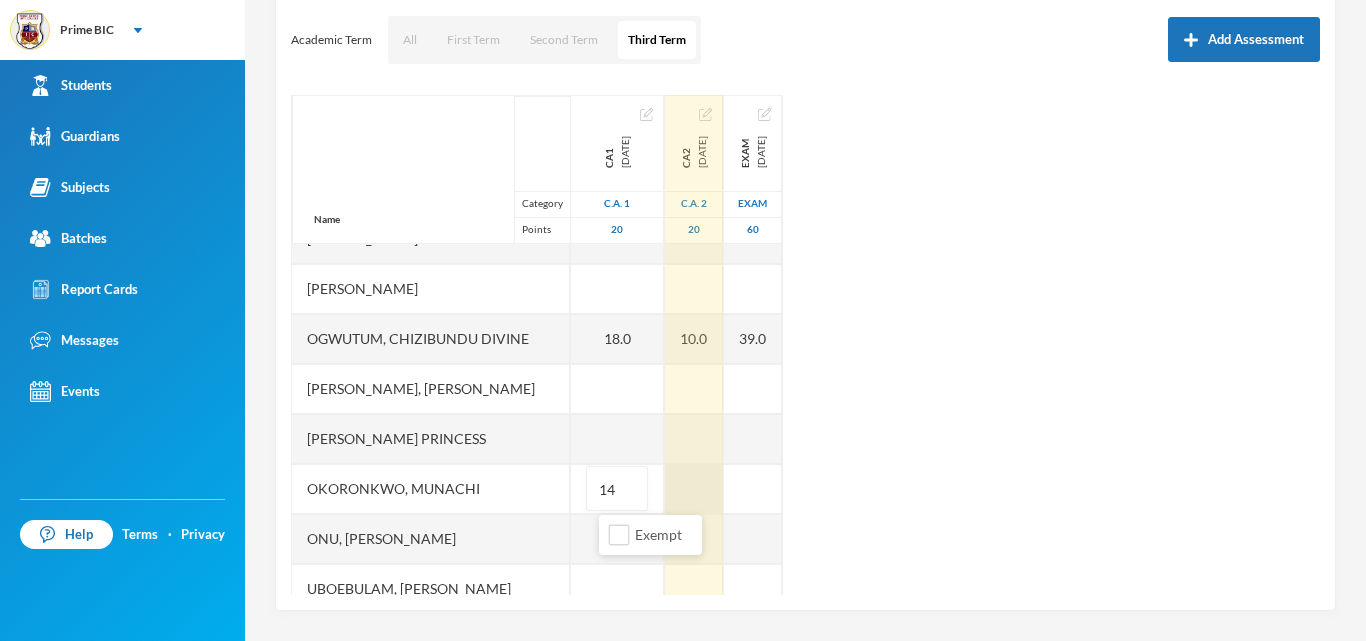 click at bounding box center (694, 489) 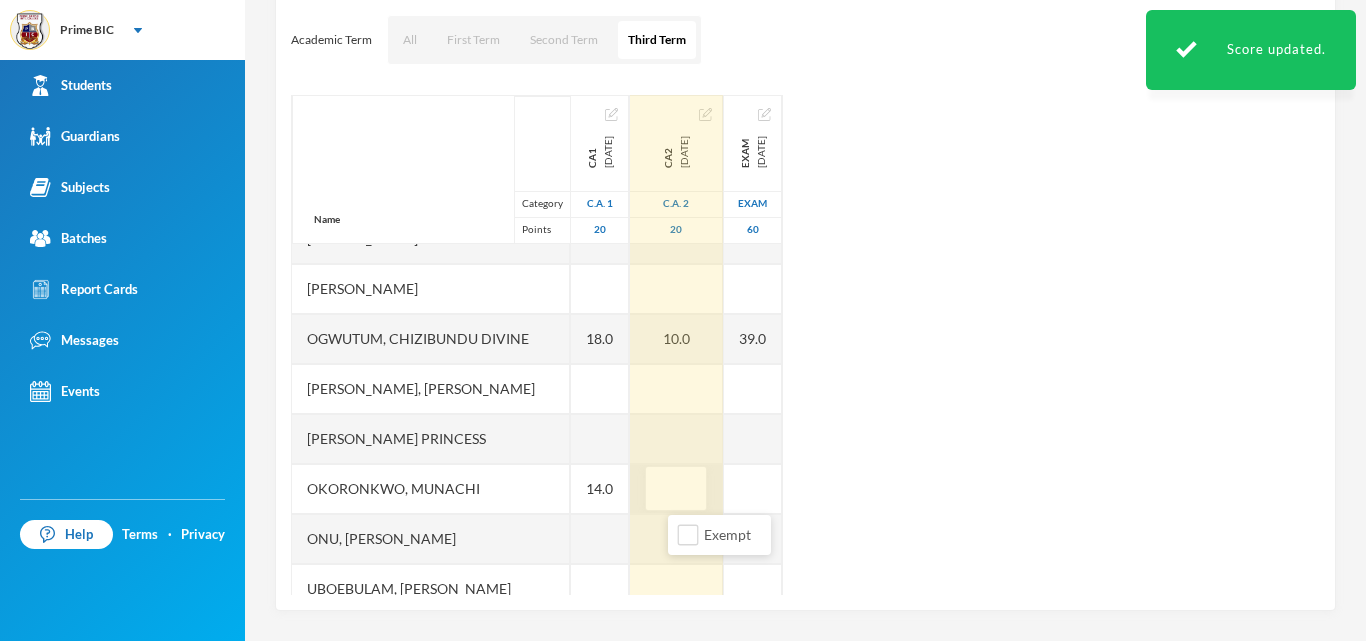 type on "9" 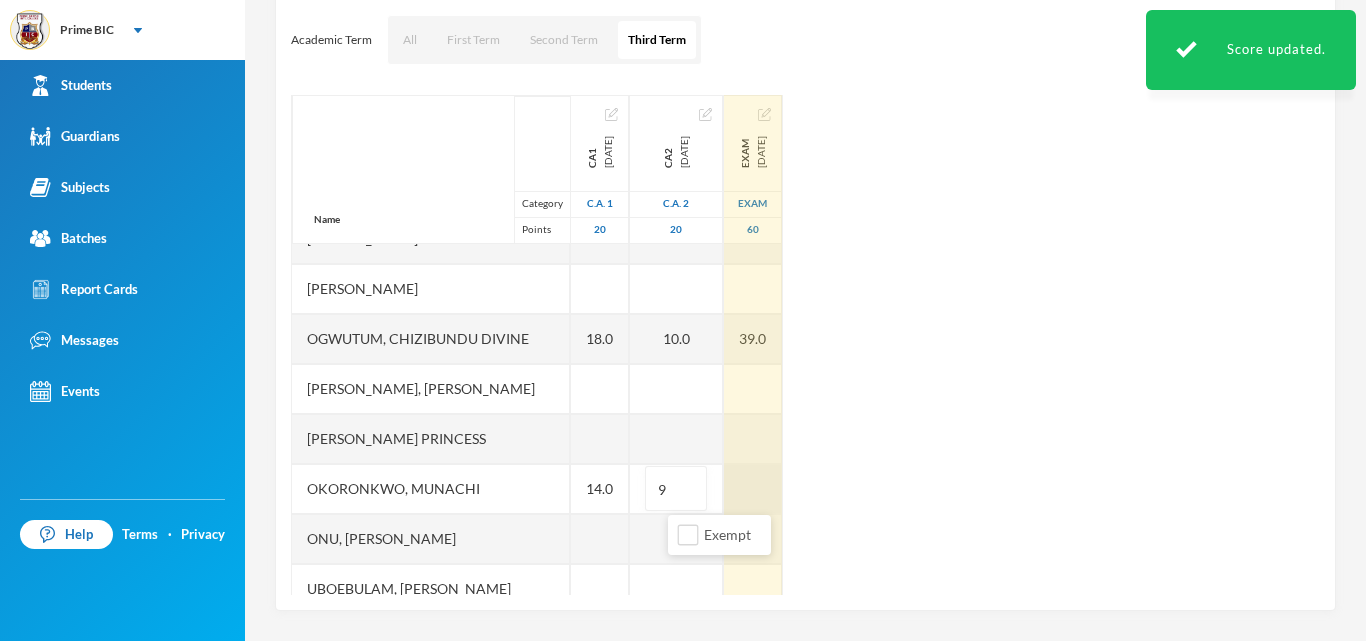 click at bounding box center [753, 489] 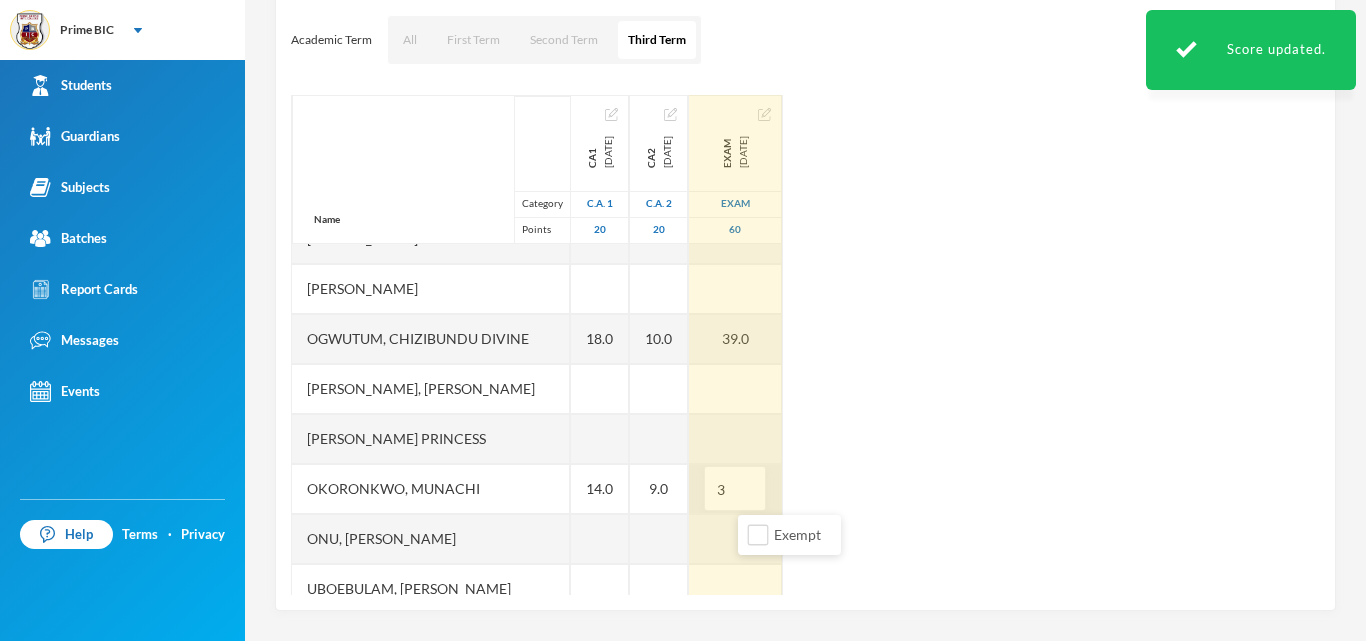 type on "33" 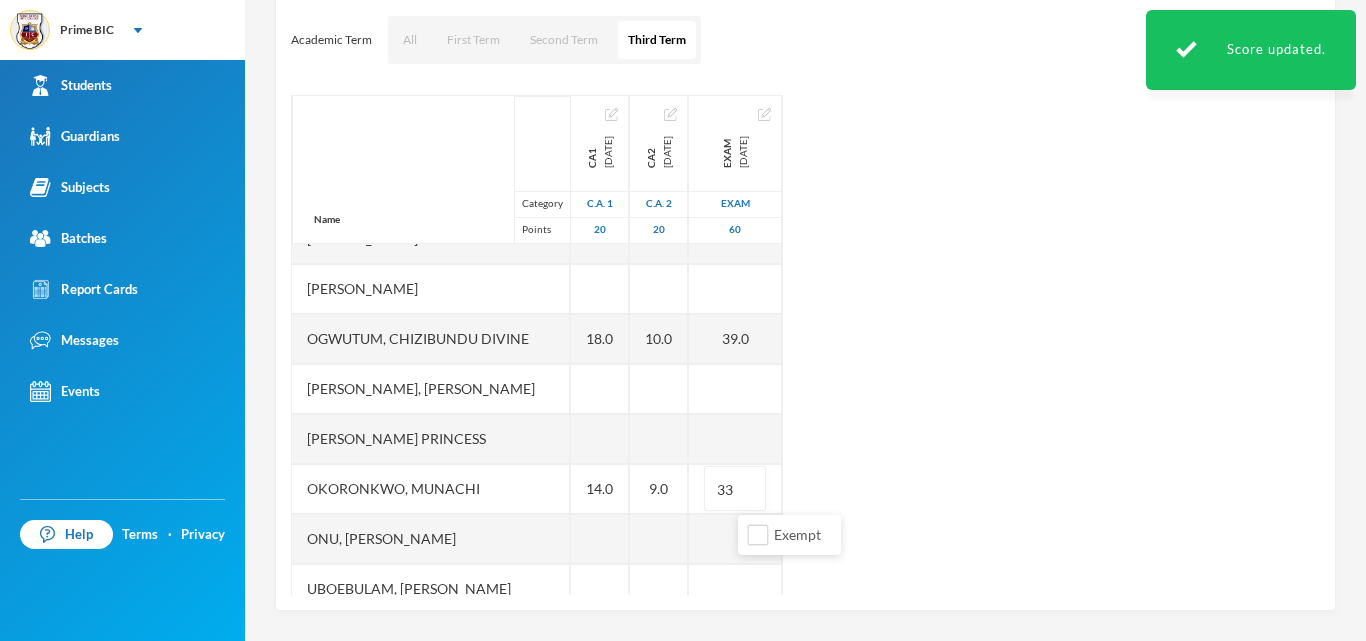 click on "Name   Category Points [PERSON_NAME] [PERSON_NAME], [PERSON_NAME] [PERSON_NAME], [PERSON_NAME] [PERSON_NAME] [PERSON_NAME], [PERSON_NAME], Chiemerie [PERSON_NAME], .c. [PERSON_NAME], [PERSON_NAME], [PERSON_NAME] [PERSON_NAME] [PERSON_NAME] [PERSON_NAME], [PERSON_NAME], Chizirim [PERSON_NAME], [PERSON_NAME] Chigozorim [PERSON_NAME][GEOGRAPHIC_DATA], [PERSON_NAME], [PERSON_NAME], Ngozichukwu Princess [PERSON_NAME], [PERSON_NAME] Uboebulam, [PERSON_NAME], [PERSON_NAME], [PERSON_NAME] Ujobundu, [PERSON_NAME] [PERSON_NAME], [PERSON_NAME], [PERSON_NAME] CA1 [DATE] C.A. 1 20 9.0 18.0 14.0 CA2 [DATE] C.A. 2 20 13.0 10.0 9.0 EXAM [DATE] Exam 60 29.0 39.0 33" at bounding box center [805, 345] 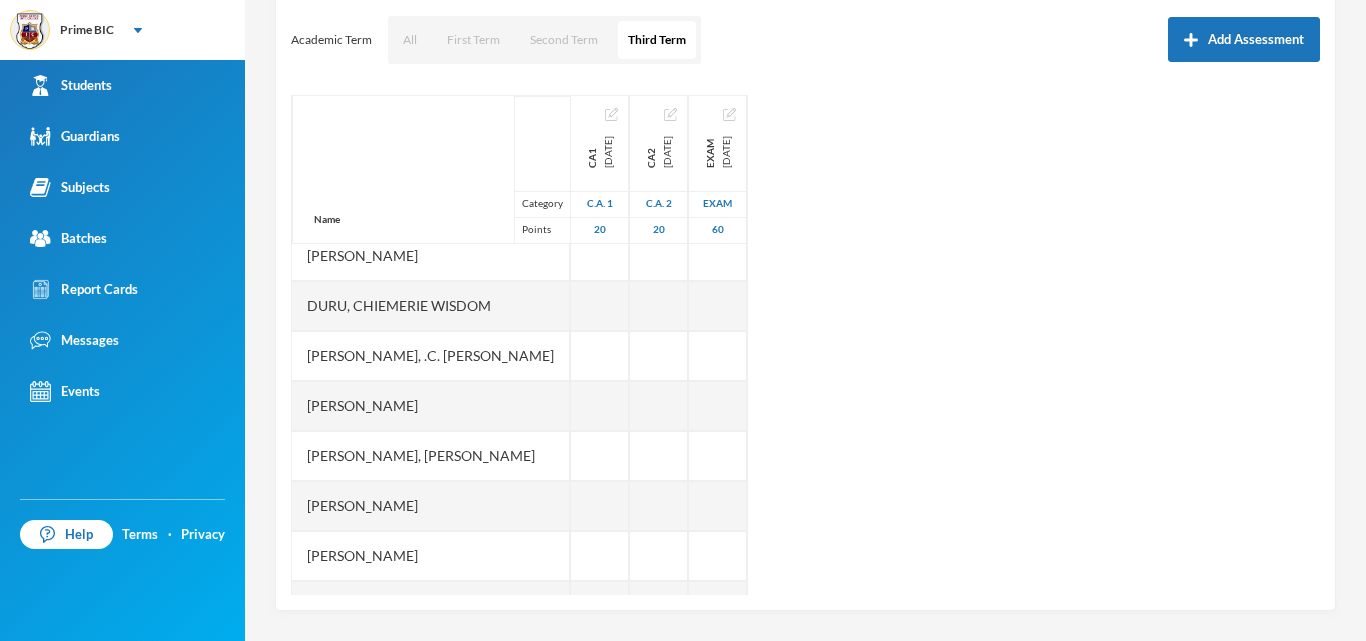 scroll, scrollTop: 263, scrollLeft: 0, axis: vertical 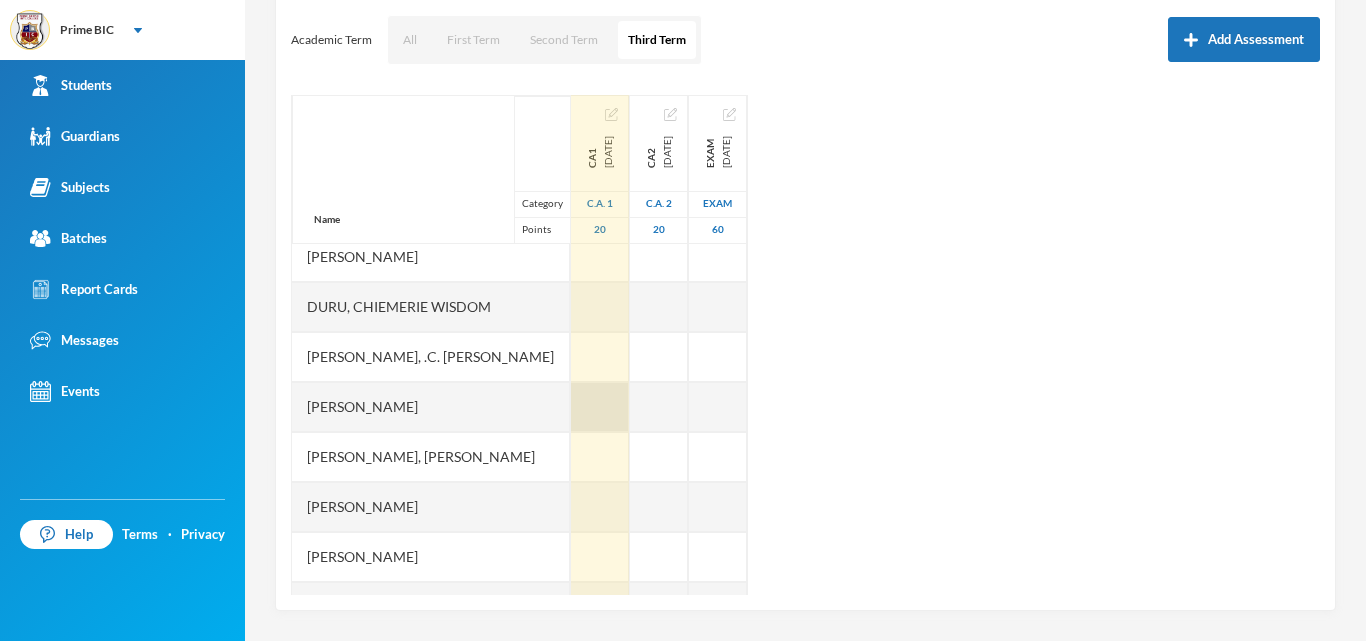 click at bounding box center [600, 407] 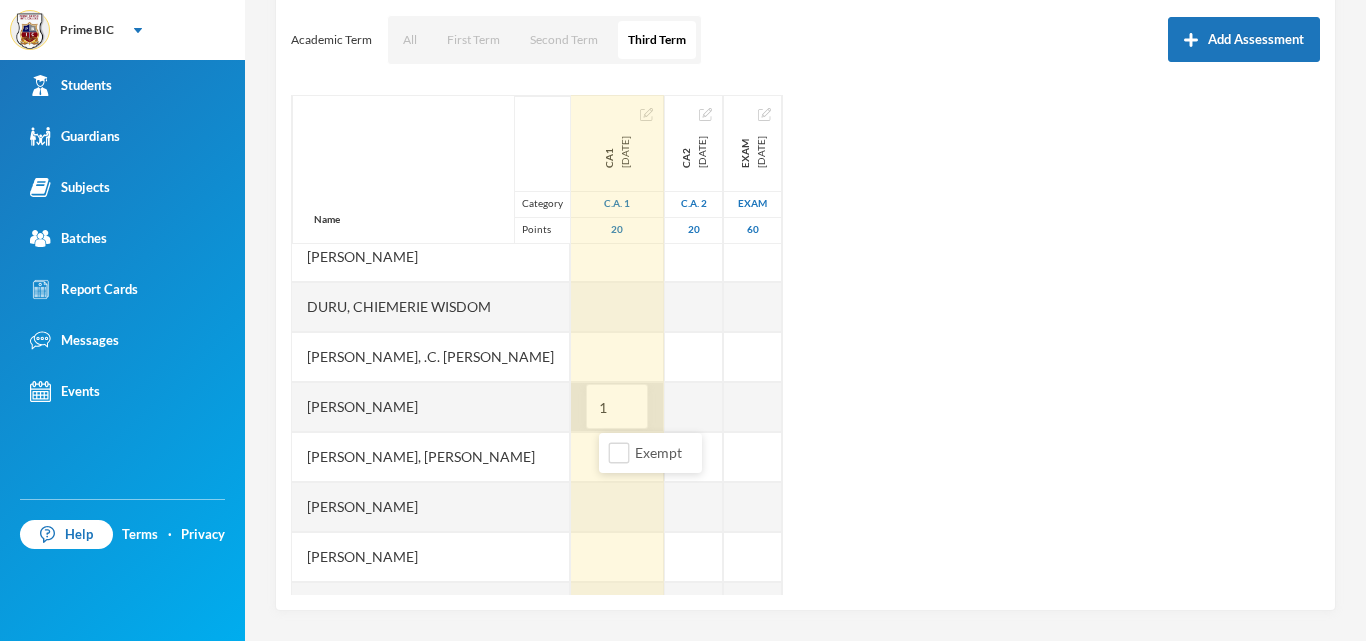 type on "19" 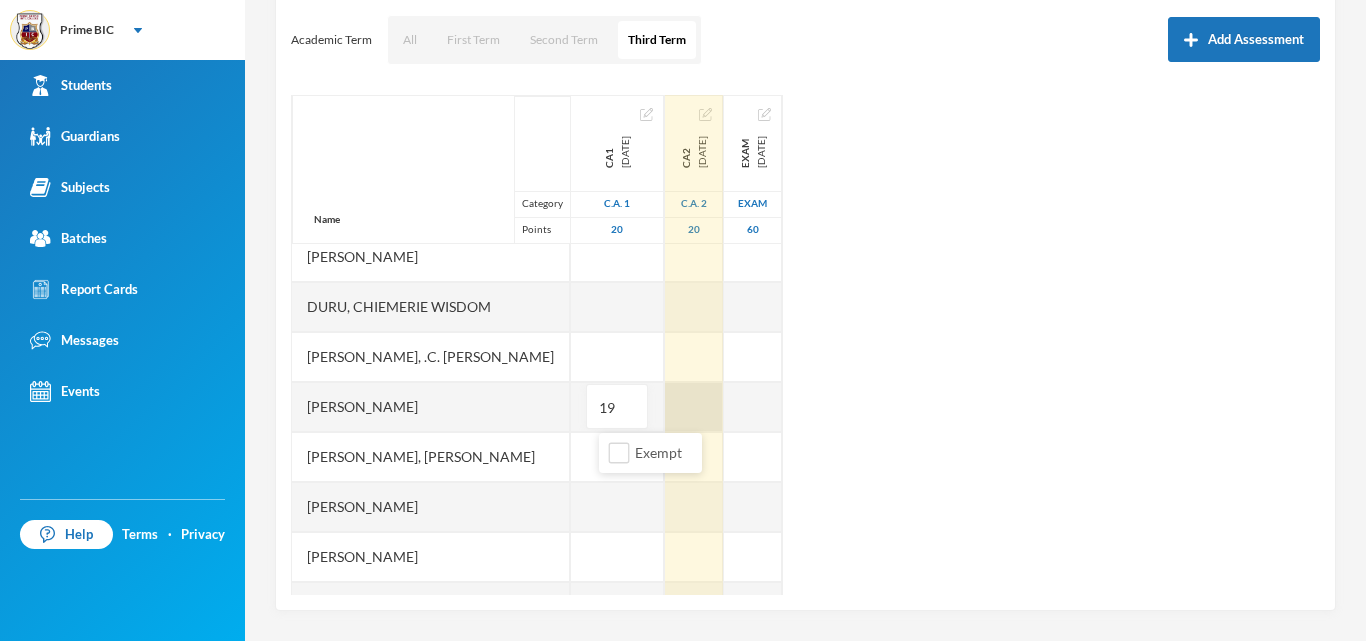 click on "Name   Category Points [PERSON_NAME] [PERSON_NAME], [PERSON_NAME] [PERSON_NAME], [PERSON_NAME] [PERSON_NAME] [PERSON_NAME], [PERSON_NAME], Chiemerie [PERSON_NAME], .c. [PERSON_NAME], [PERSON_NAME], [PERSON_NAME] [PERSON_NAME] [PERSON_NAME] [PERSON_NAME], [PERSON_NAME], Chizirim [PERSON_NAME], [PERSON_NAME] Chigozorim [PERSON_NAME][GEOGRAPHIC_DATA], [PERSON_NAME], [PERSON_NAME], Ngozichukwu Princess [PERSON_NAME], [PERSON_NAME] Uboebulam, [PERSON_NAME], [PERSON_NAME], [PERSON_NAME] Ujobundu, [PERSON_NAME] [PERSON_NAME], [PERSON_NAME], [PERSON_NAME] CA1 [DATE] C.A. 1 20 19 9.0 18.0 14.0 CA2 [DATE] C.A. 2 20 13.0 10.0 9.0 EXAM [DATE] Exam 60 29.0 39.0 33.0" at bounding box center (805, 345) 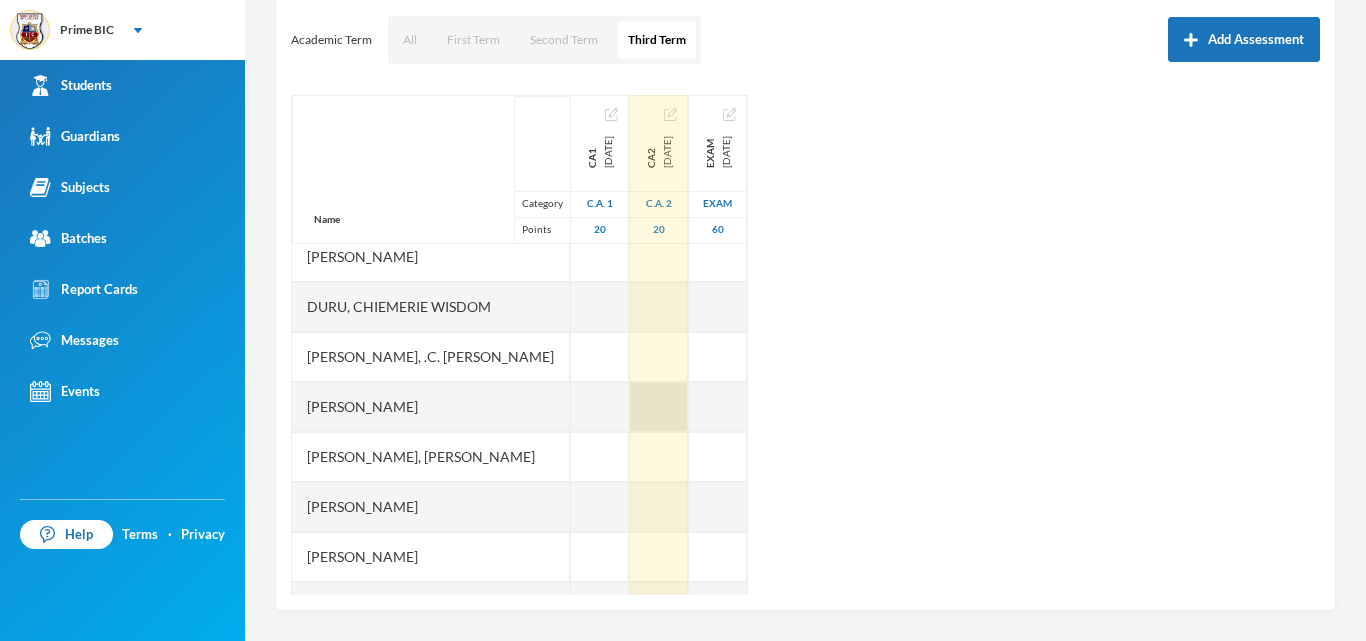 click at bounding box center (659, 407) 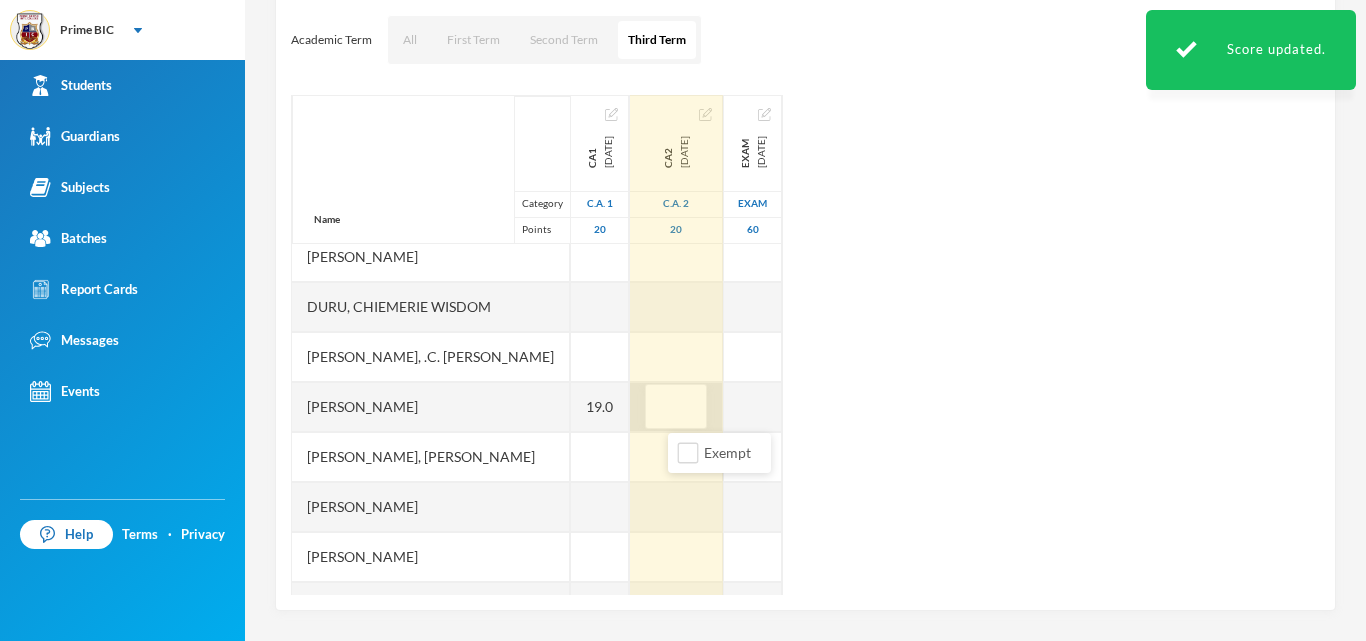 type on "9" 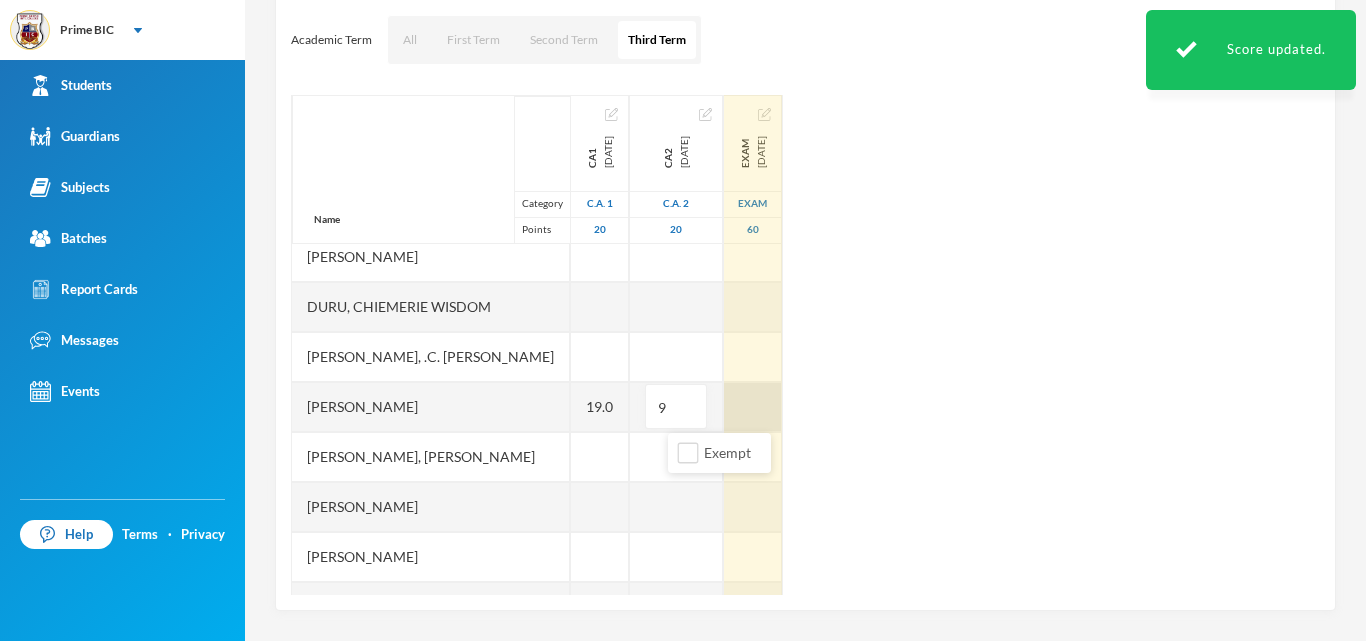 click at bounding box center [753, 407] 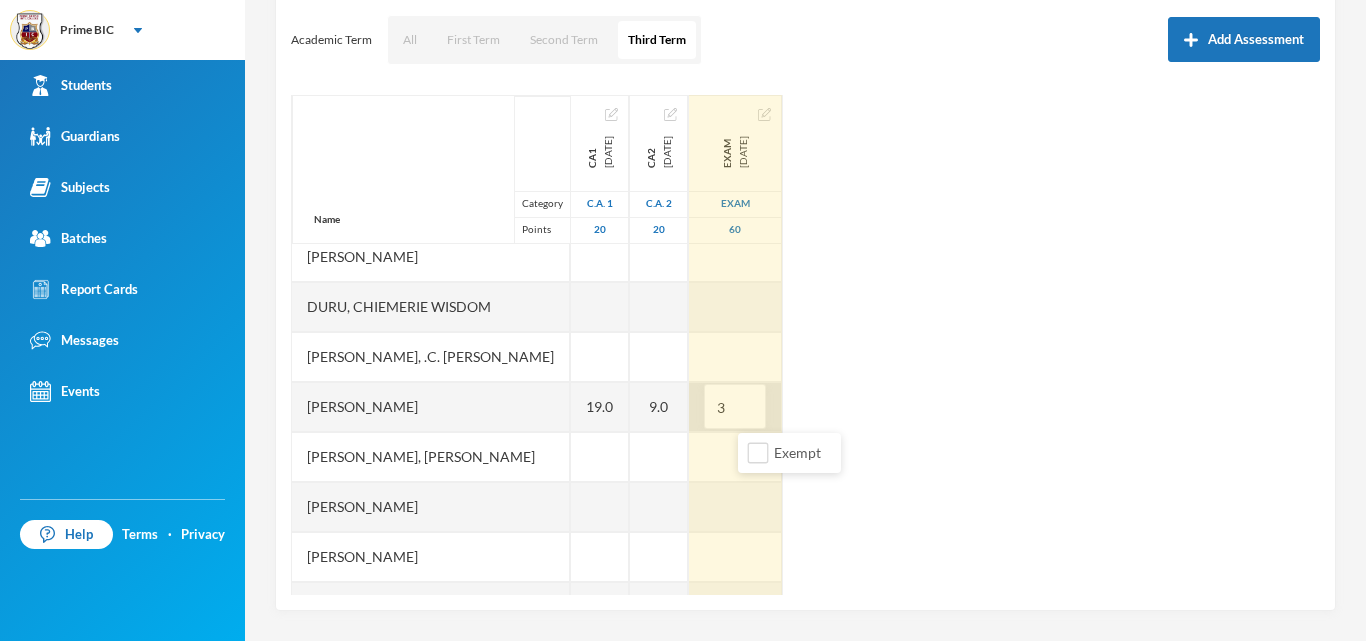 type on "38" 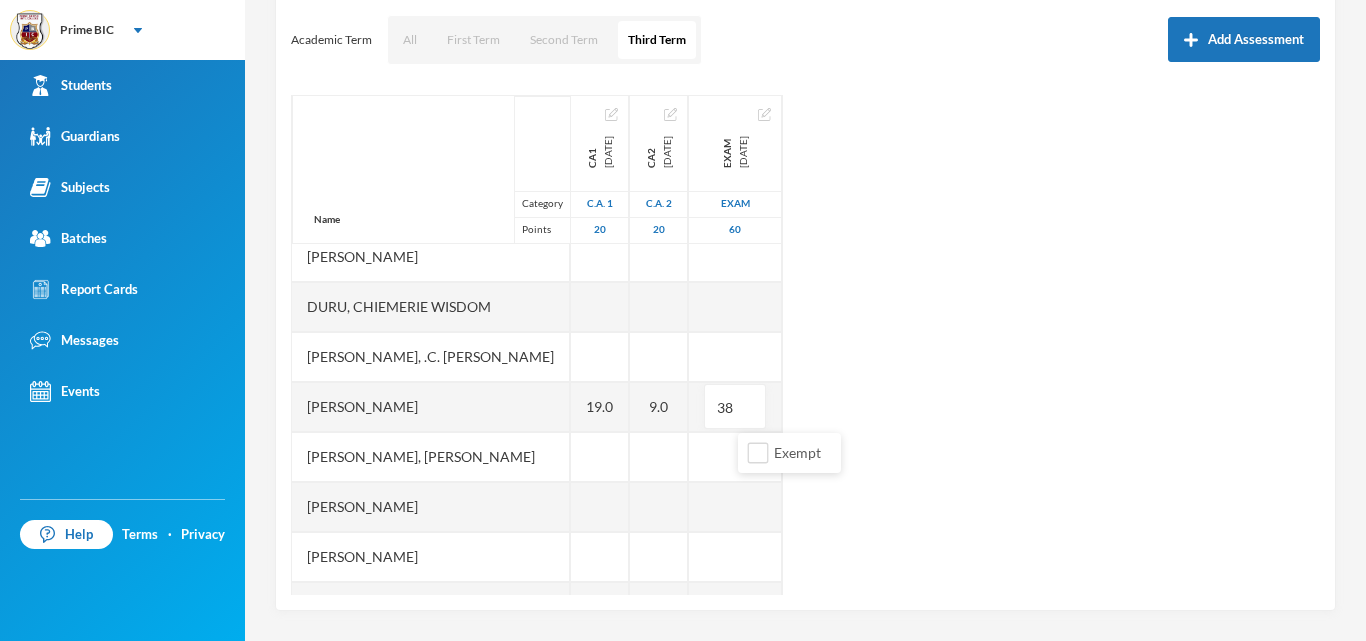 click on "Name   Category Points [PERSON_NAME] [PERSON_NAME], [PERSON_NAME] [PERSON_NAME], [PERSON_NAME] [PERSON_NAME] [PERSON_NAME], [PERSON_NAME], Chiemerie [PERSON_NAME], .c. [PERSON_NAME], [PERSON_NAME], [PERSON_NAME] [PERSON_NAME] [PERSON_NAME] [PERSON_NAME], [PERSON_NAME], Chizirim [PERSON_NAME], [PERSON_NAME] Chigozorim [PERSON_NAME][GEOGRAPHIC_DATA], [PERSON_NAME], [PERSON_NAME], Ngozichukwu Princess [PERSON_NAME], [PERSON_NAME] Uboebulam, [PERSON_NAME], [PERSON_NAME], [PERSON_NAME], [PERSON_NAME] [PERSON_NAME], [PERSON_NAME], [PERSON_NAME] CA1 [DATE] C.A. 1 20 19.0 9.0 18.0 14.0 CA2 [DATE] C.A. 2 20 9.0 13.0 10.0 9.0 EXAM [DATE] Exam 60 38 29.0 39.0 33.0" at bounding box center [805, 345] 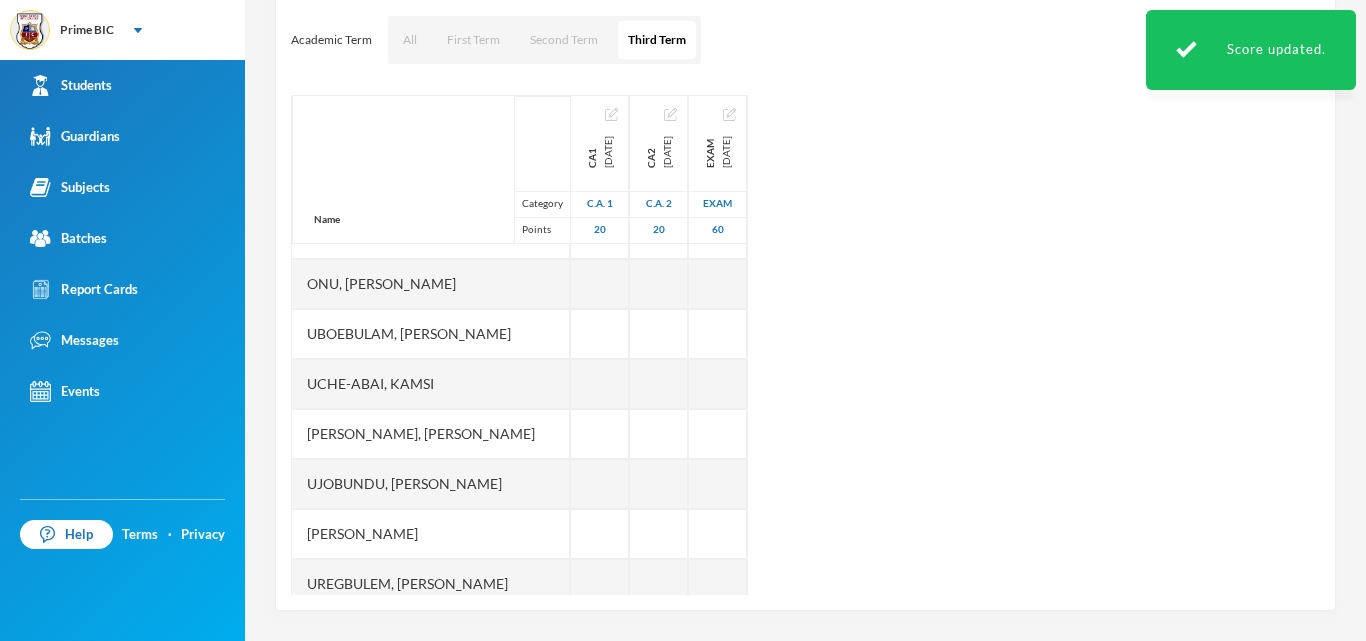 scroll, scrollTop: 991, scrollLeft: 0, axis: vertical 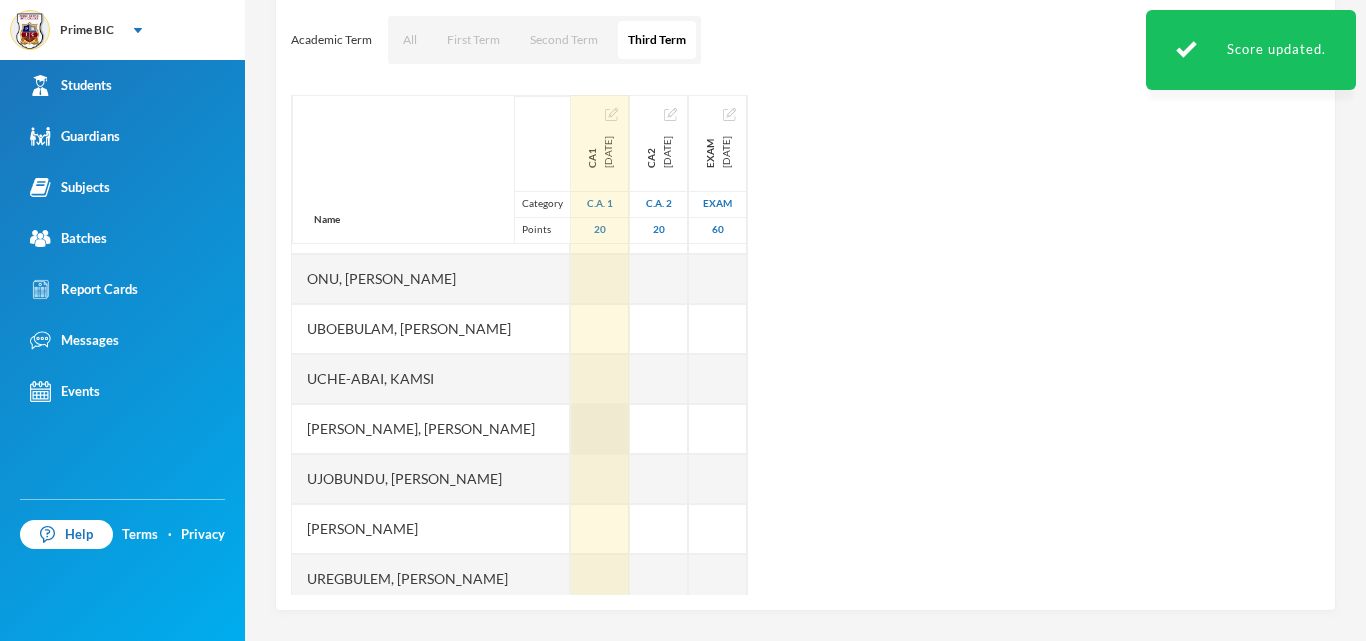 click at bounding box center (600, 429) 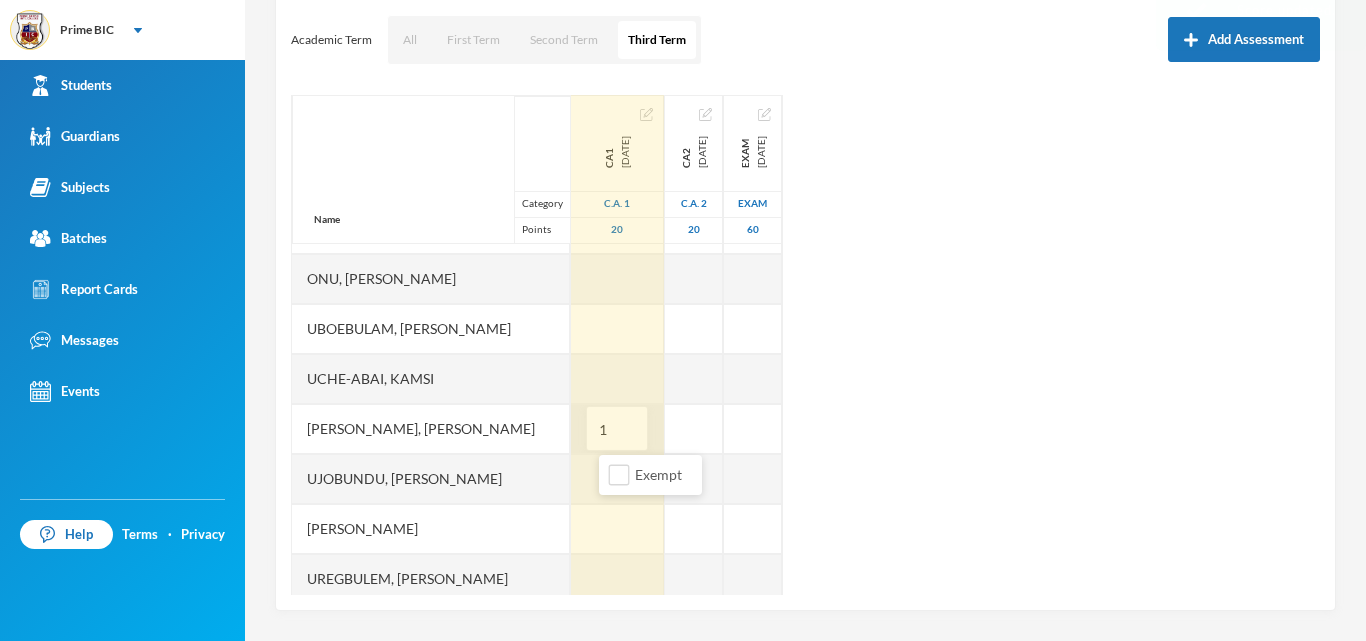 type on "15" 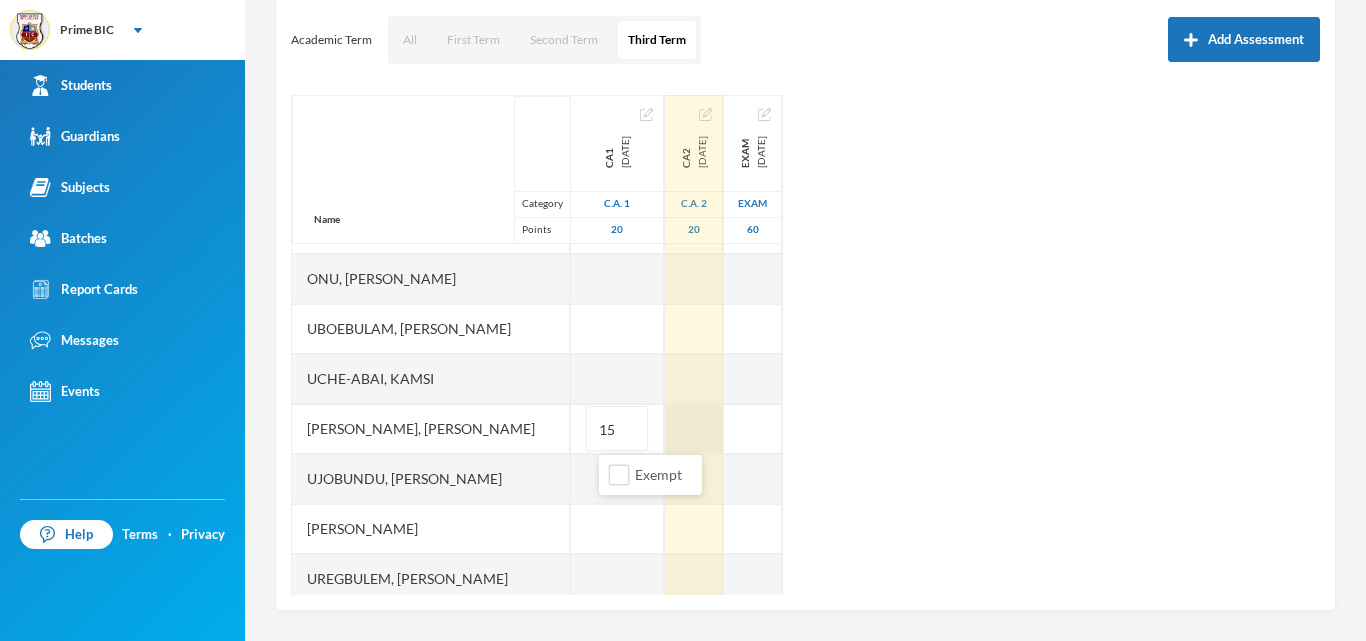 click at bounding box center (694, 429) 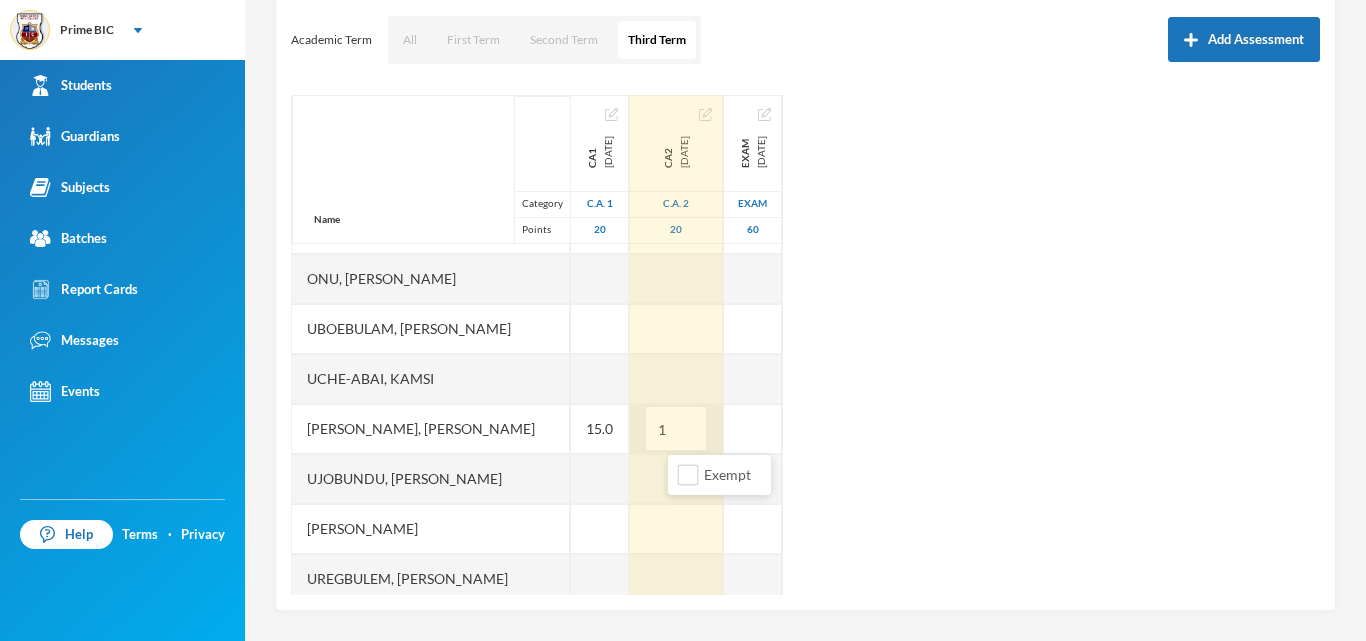 type on "14" 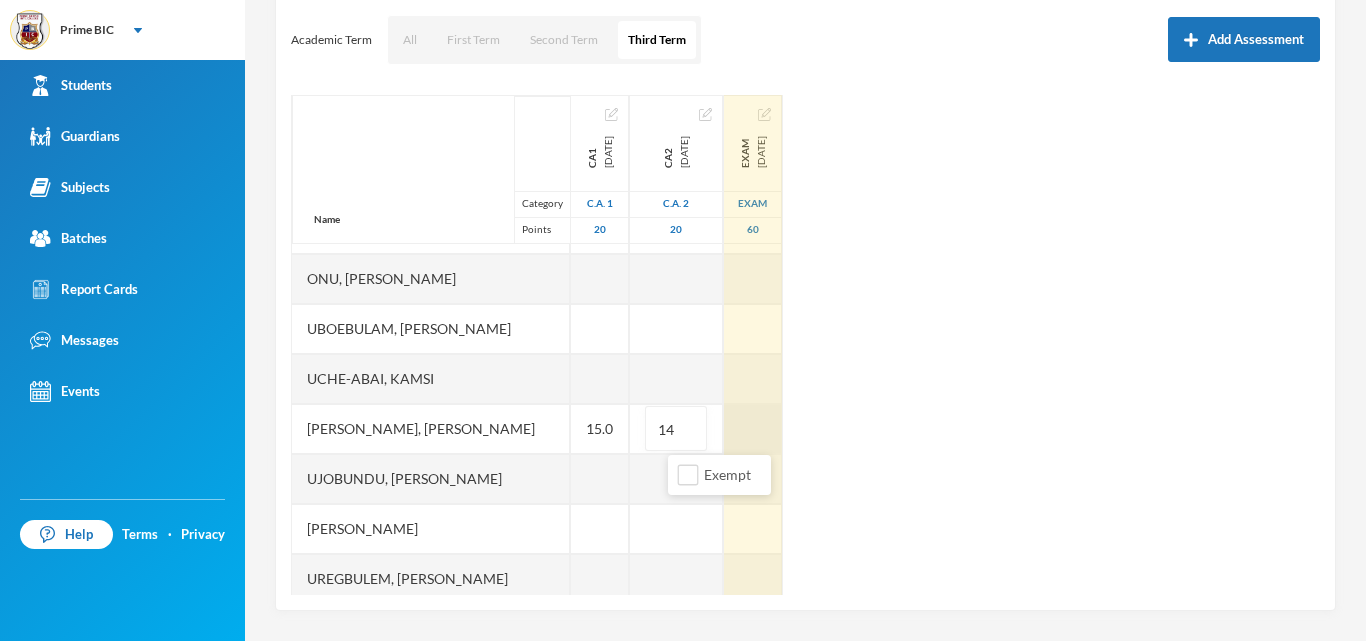 click on "Name   Category Points [PERSON_NAME] [PERSON_NAME], [PERSON_NAME] [PERSON_NAME], [PERSON_NAME] [PERSON_NAME] [PERSON_NAME], [PERSON_NAME], Chiemerie [PERSON_NAME], .c. [PERSON_NAME], [PERSON_NAME], [PERSON_NAME] [PERSON_NAME] [PERSON_NAME] [PERSON_NAME], [PERSON_NAME], Chizirim [PERSON_NAME], [PERSON_NAME] Chigozorim [PERSON_NAME][GEOGRAPHIC_DATA], [PERSON_NAME], [PERSON_NAME], Ngozichukwu Princess [PERSON_NAME], [PERSON_NAME] Uboebulam, [PERSON_NAME], [PERSON_NAME], [PERSON_NAME], [PERSON_NAME] [PERSON_NAME], [PERSON_NAME], [PERSON_NAME] CA1 [DATE] C.A. 1 20 19.0 9.0 18.0 14.0 15.0 CA2 [DATE] C.A. 2 20 9.0 13.0 10.0 9.0 14 EXAM [DATE] Exam 60 38.0 29.0 39.0 33.0" at bounding box center (805, 345) 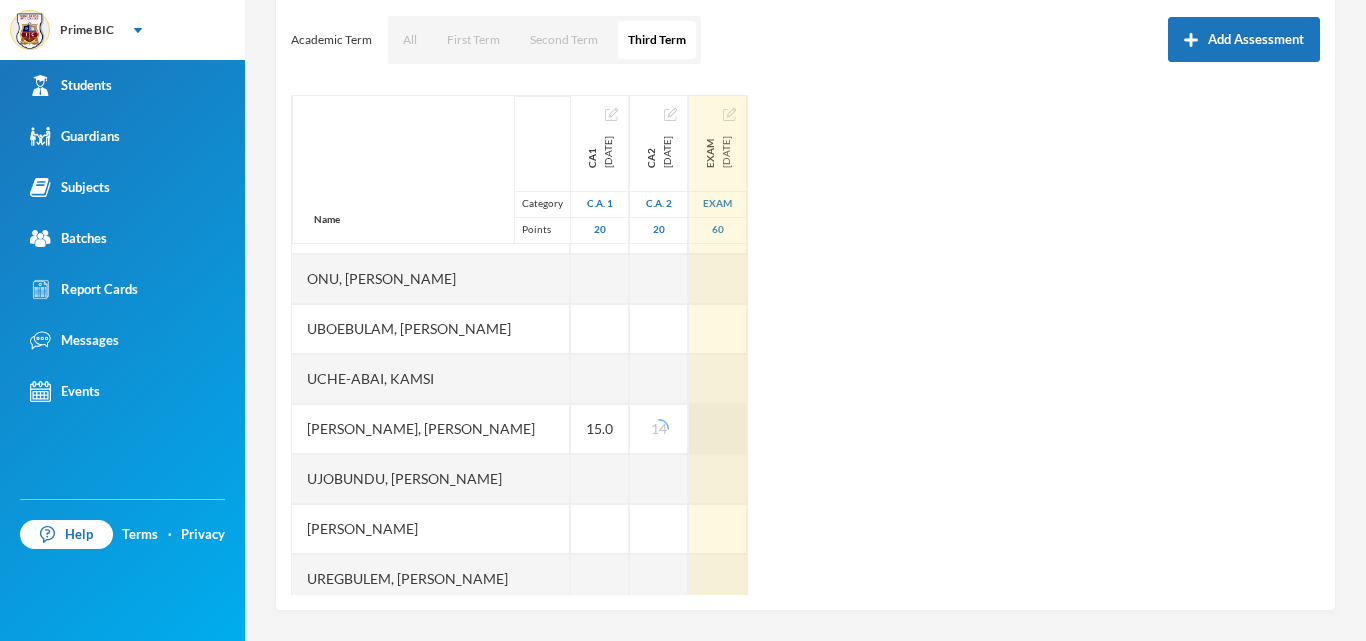 click at bounding box center (718, 429) 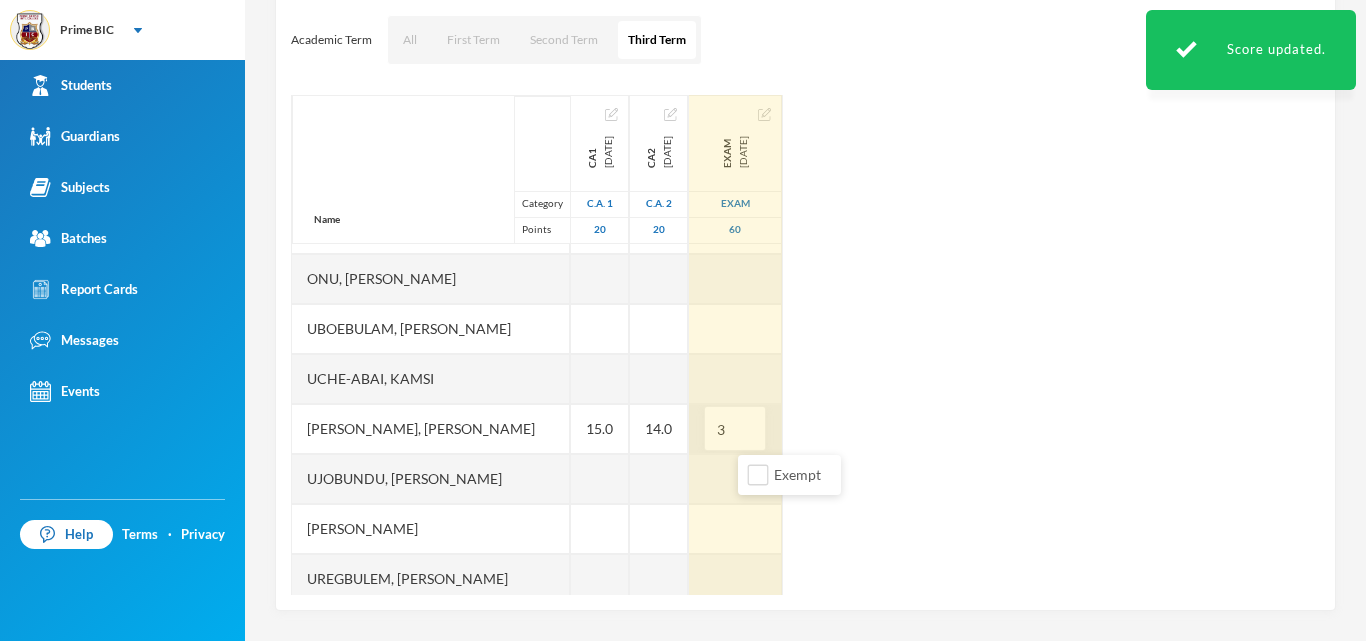 type on "35" 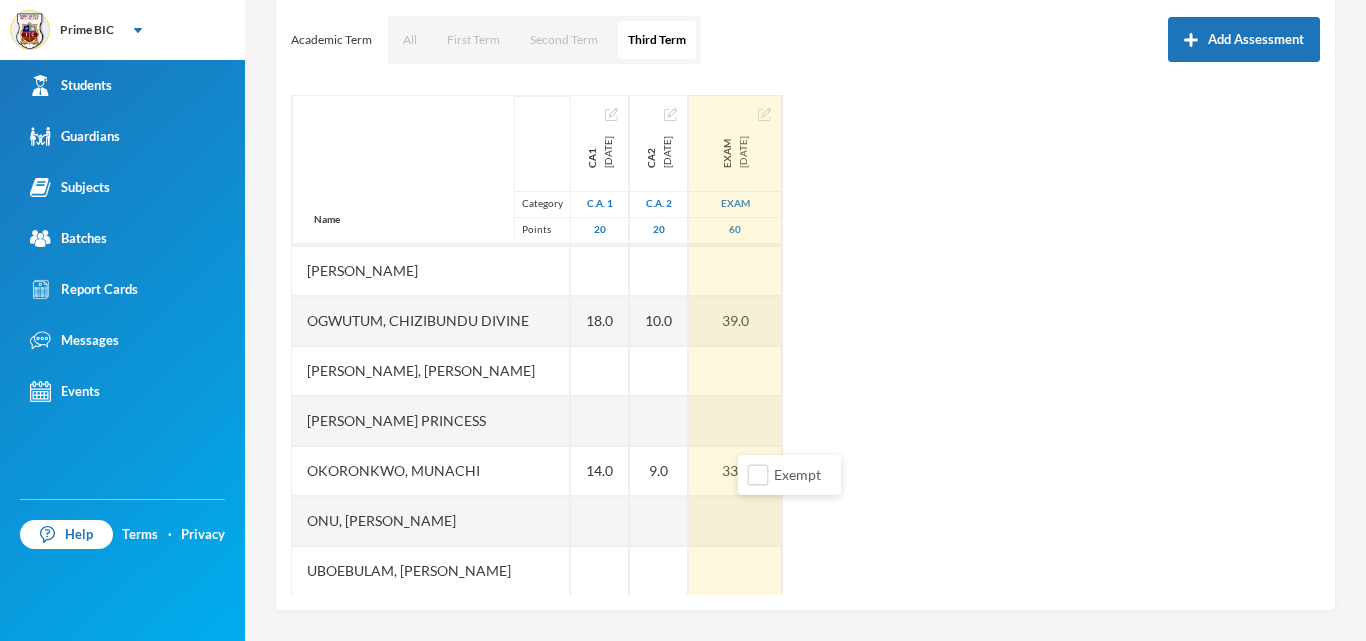 scroll, scrollTop: 761, scrollLeft: 0, axis: vertical 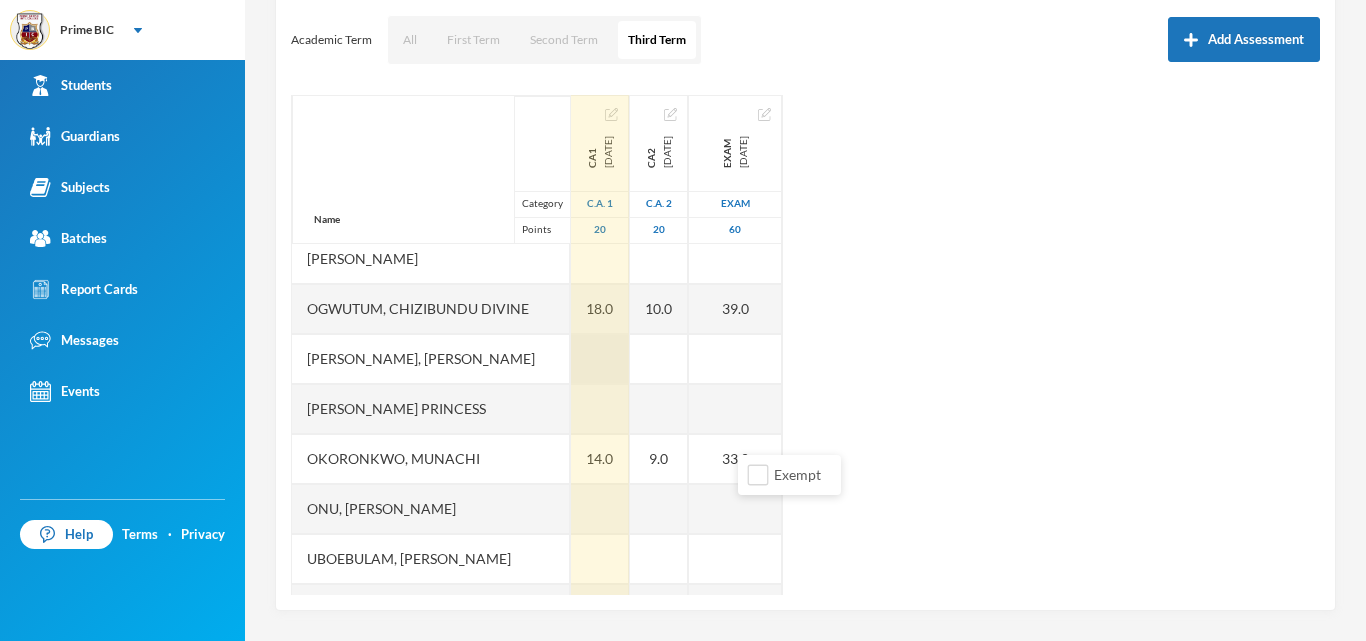 click at bounding box center [600, 359] 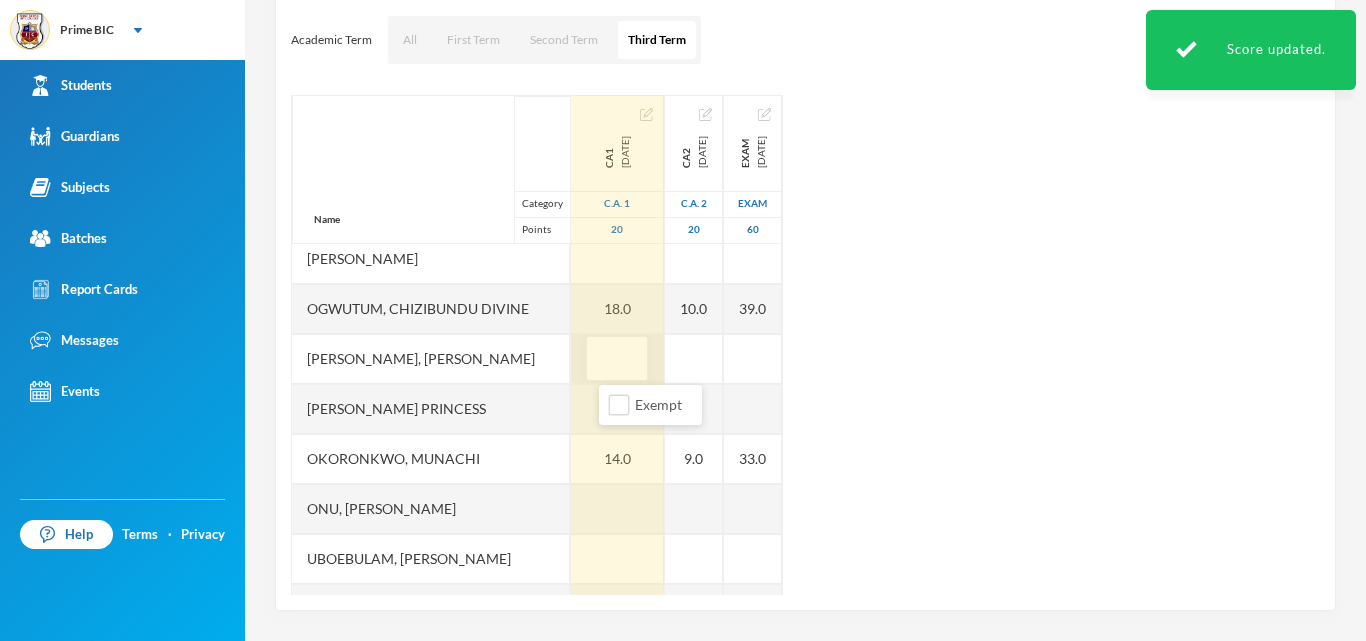 type on "5" 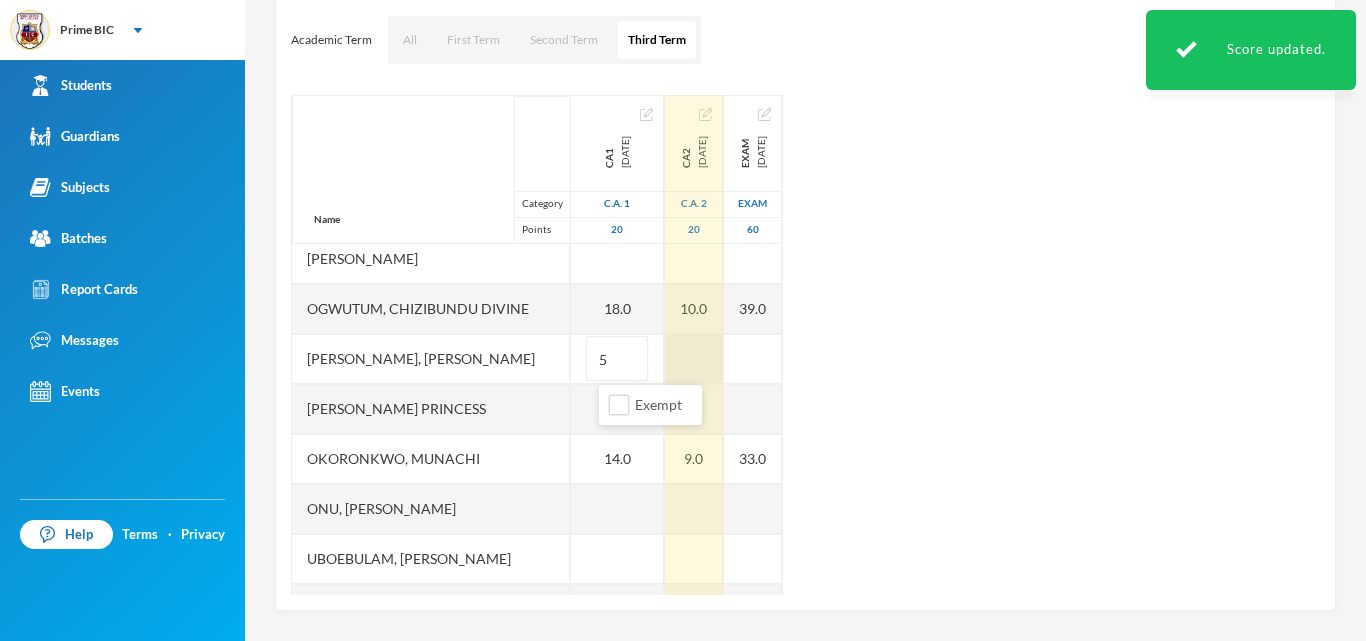 click on "Name   Category Points [PERSON_NAME] [PERSON_NAME], [PERSON_NAME] [PERSON_NAME], [PERSON_NAME] [PERSON_NAME] [PERSON_NAME], [PERSON_NAME], Chiemerie [PERSON_NAME], .c. [PERSON_NAME], [PERSON_NAME], [PERSON_NAME] [PERSON_NAME] [PERSON_NAME] [PERSON_NAME], [PERSON_NAME], Chizirim [PERSON_NAME], [PERSON_NAME] Chigozorim [PERSON_NAME][GEOGRAPHIC_DATA], [PERSON_NAME], [PERSON_NAME], Ngozichukwu Princess [PERSON_NAME], [PERSON_NAME] Uboebulam, [PERSON_NAME], [PERSON_NAME], [PERSON_NAME], [PERSON_NAME] [PERSON_NAME], [PERSON_NAME], [PERSON_NAME] CA1 [DATE] C.A. 1 20 19.0 9.0 18.0 5 14.0 15.0 CA2 [DATE] C.A. 2 20 9.0 13.0 10.0 9.0 14.0 EXAM [DATE] Exam 60 38.0 29.0 39.0 33.0 35.0" at bounding box center [805, 345] 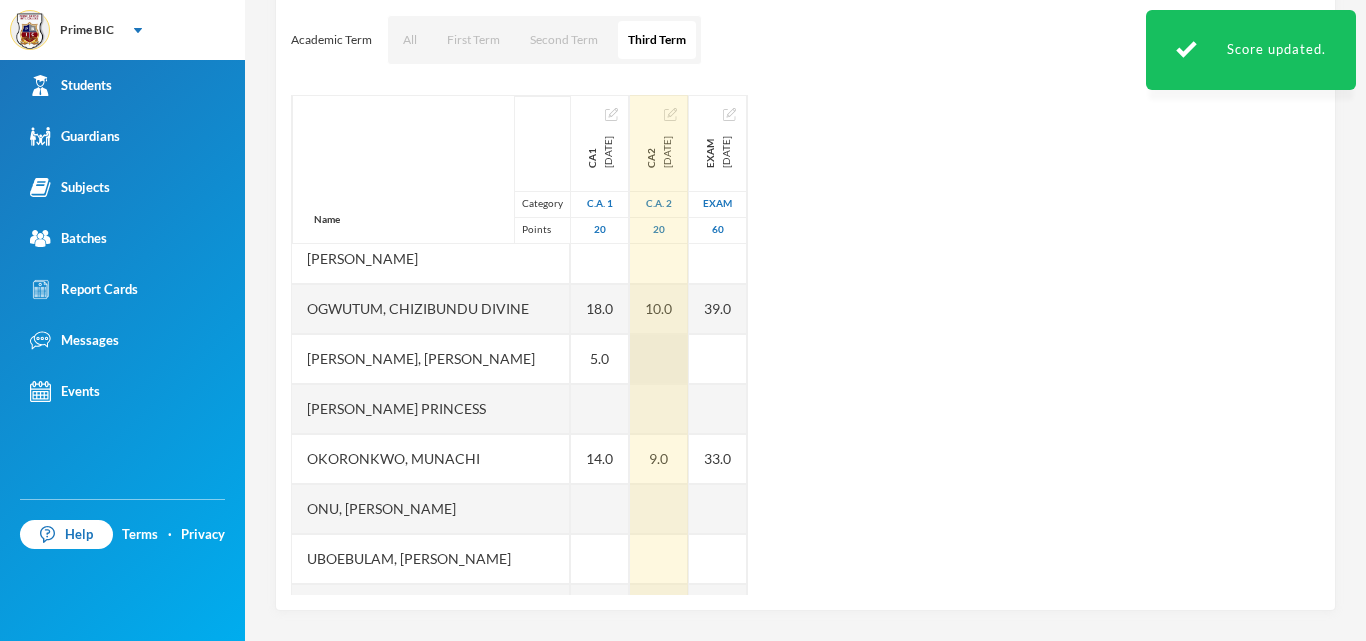 click at bounding box center (659, 359) 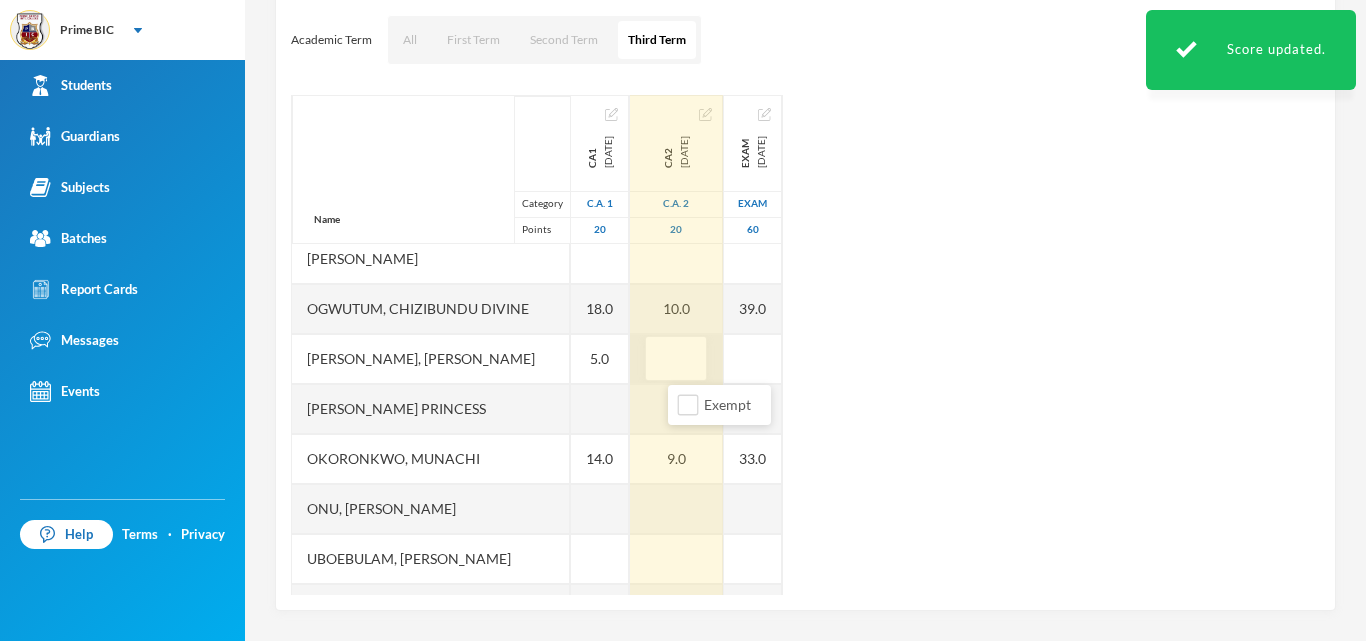 type on "7" 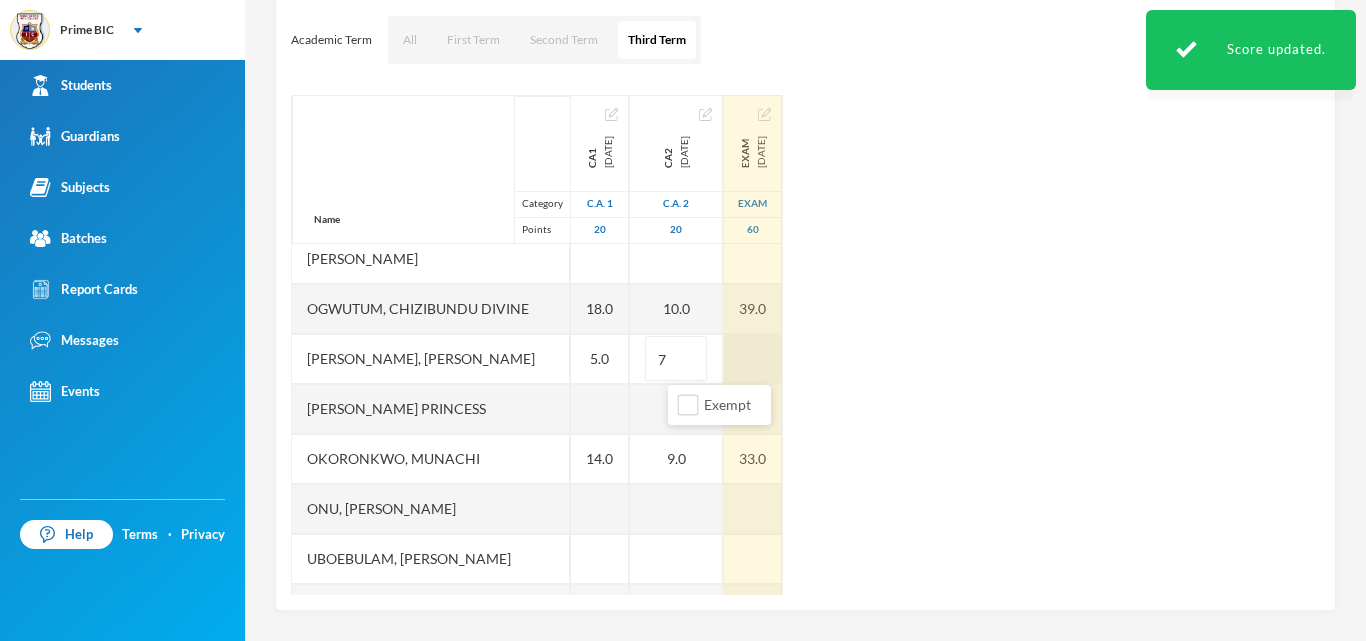 click at bounding box center [753, 359] 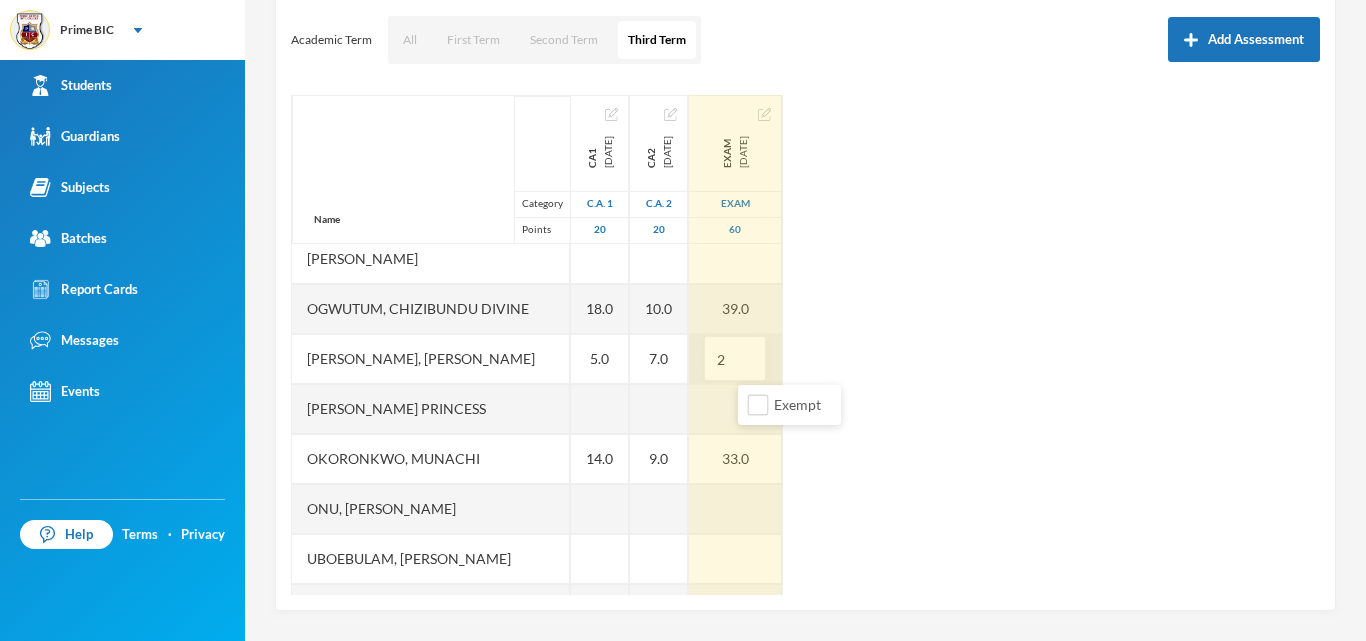type on "29" 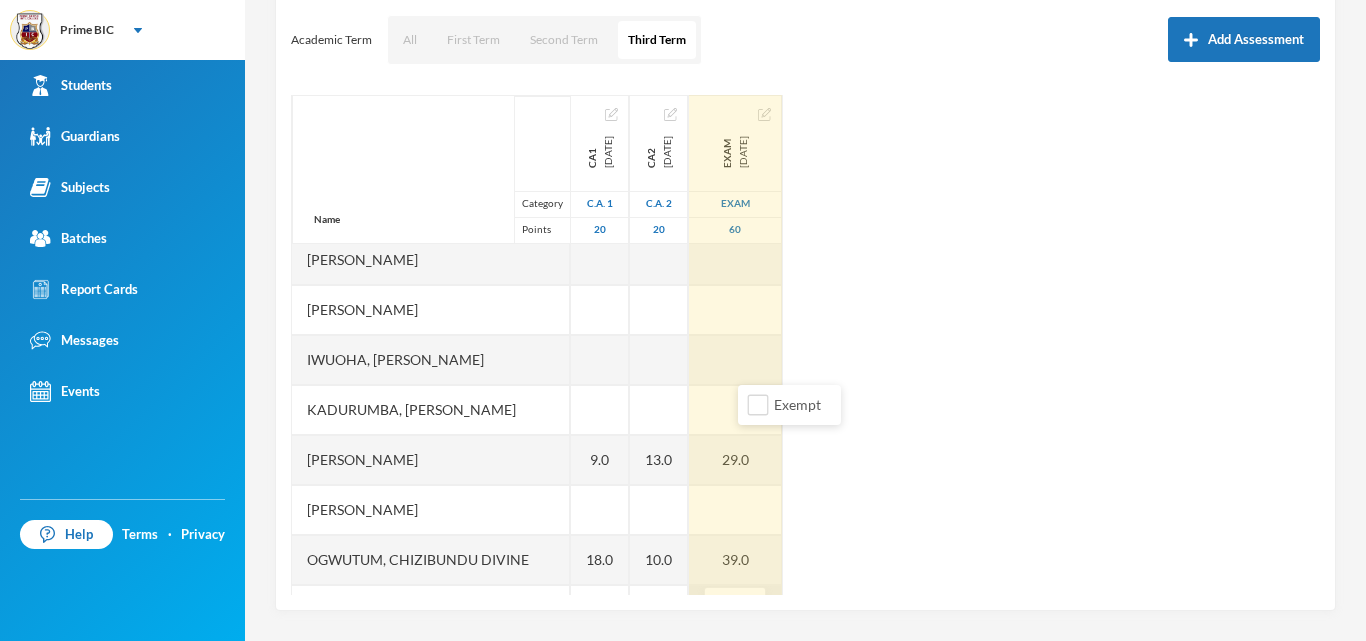 scroll, scrollTop: 507, scrollLeft: 0, axis: vertical 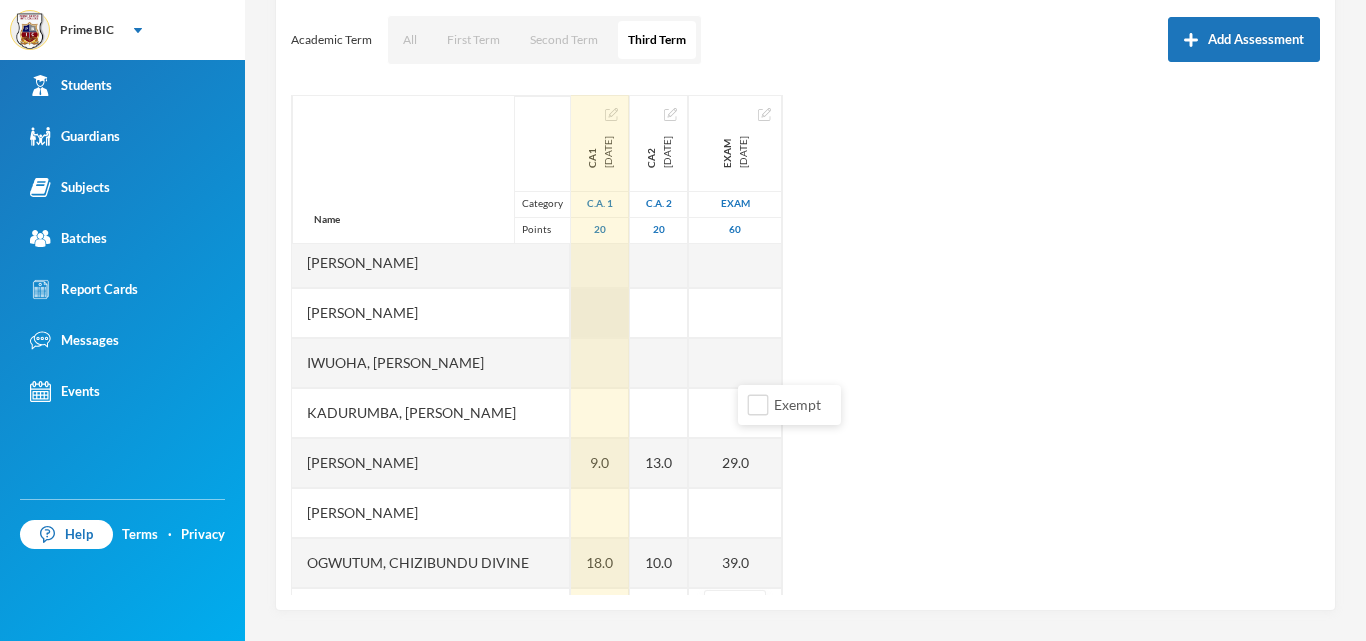 click at bounding box center [600, 313] 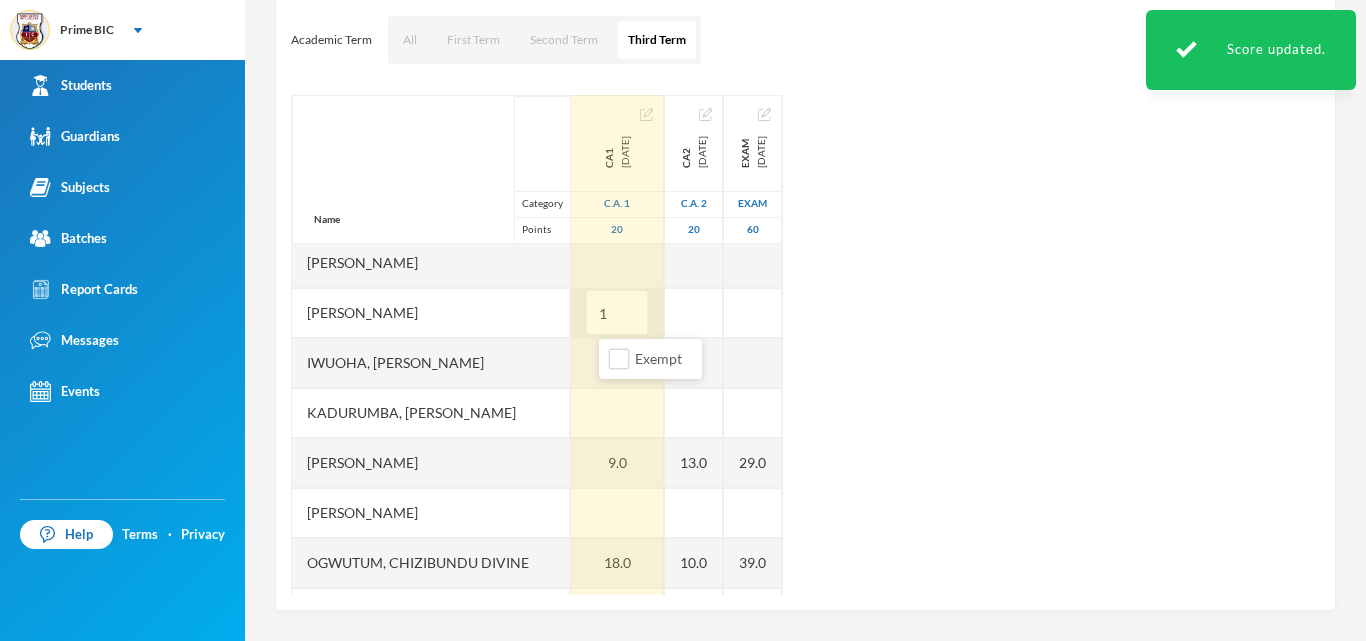 type on "18" 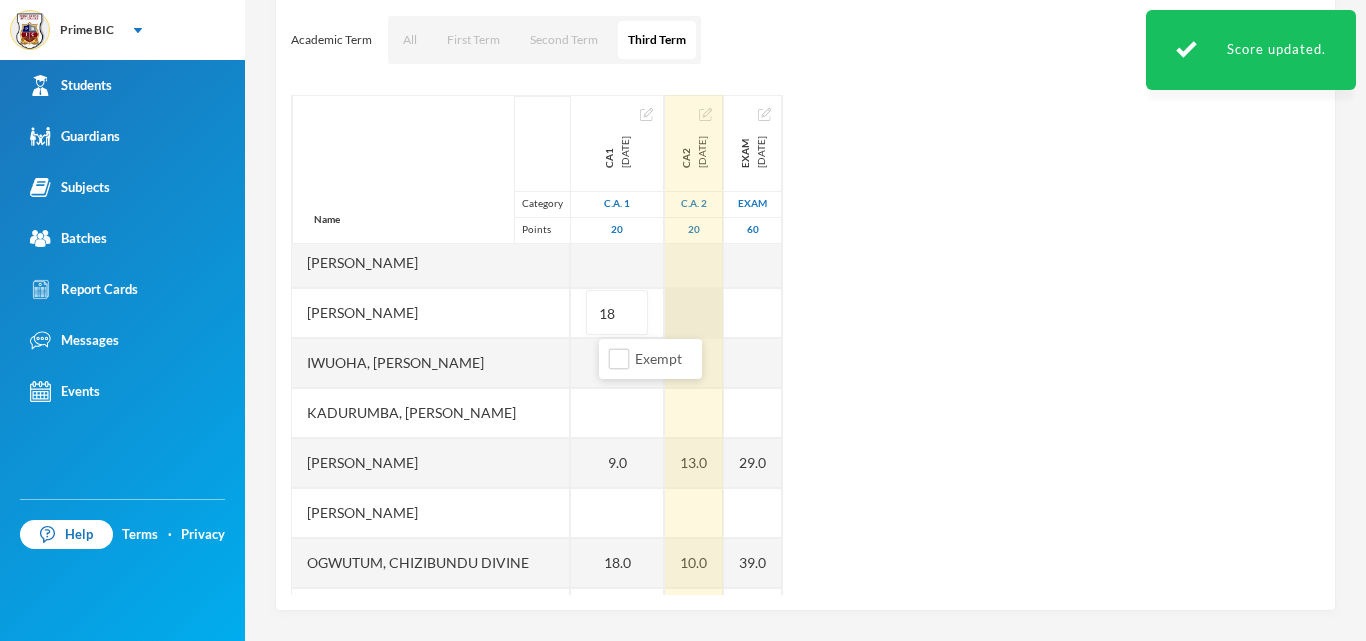 click at bounding box center (694, 313) 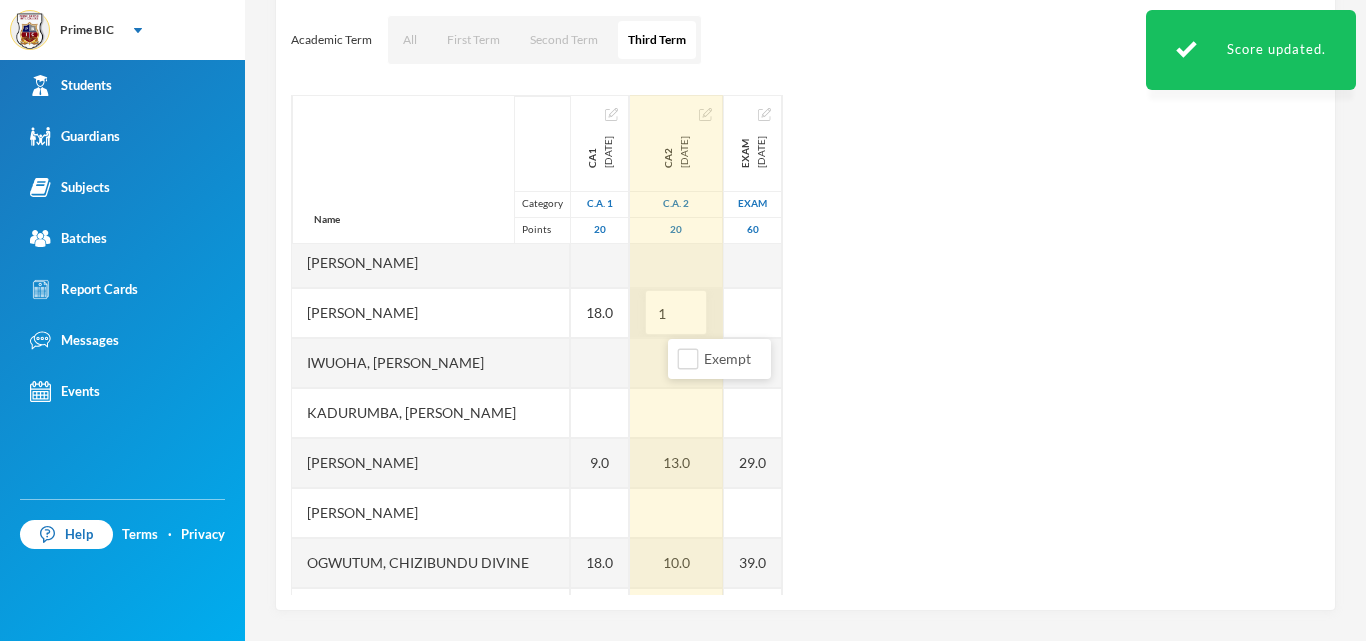 type on "10" 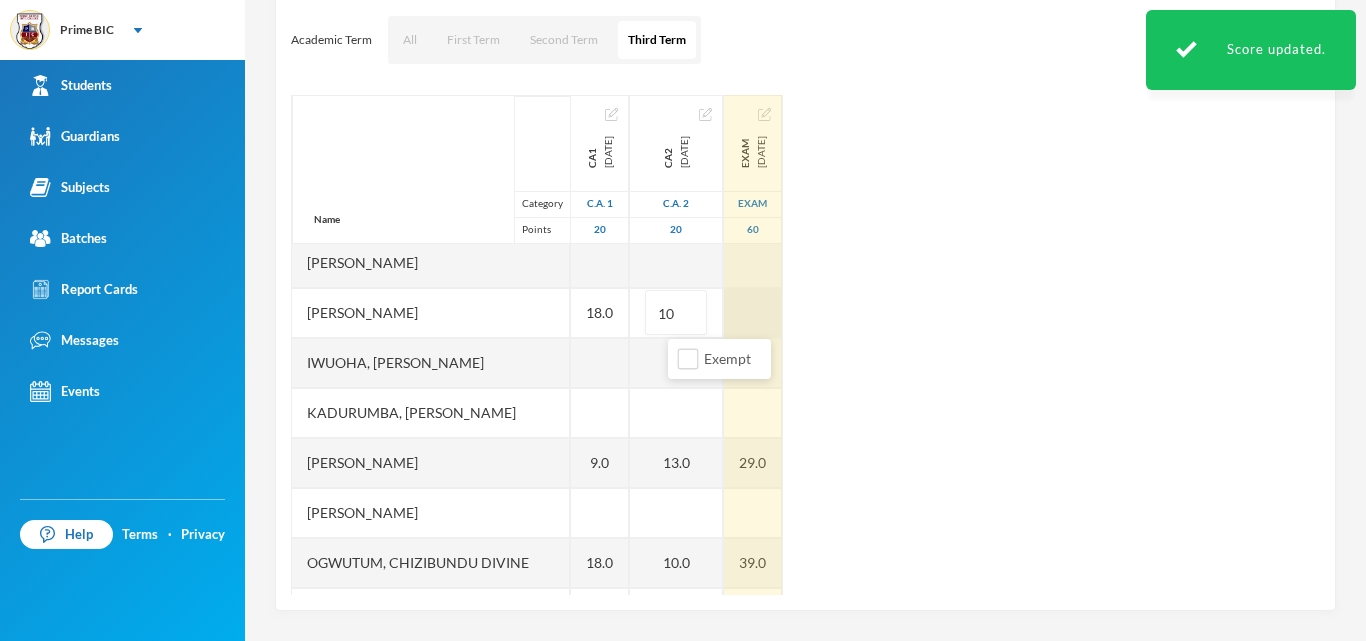click at bounding box center (753, 313) 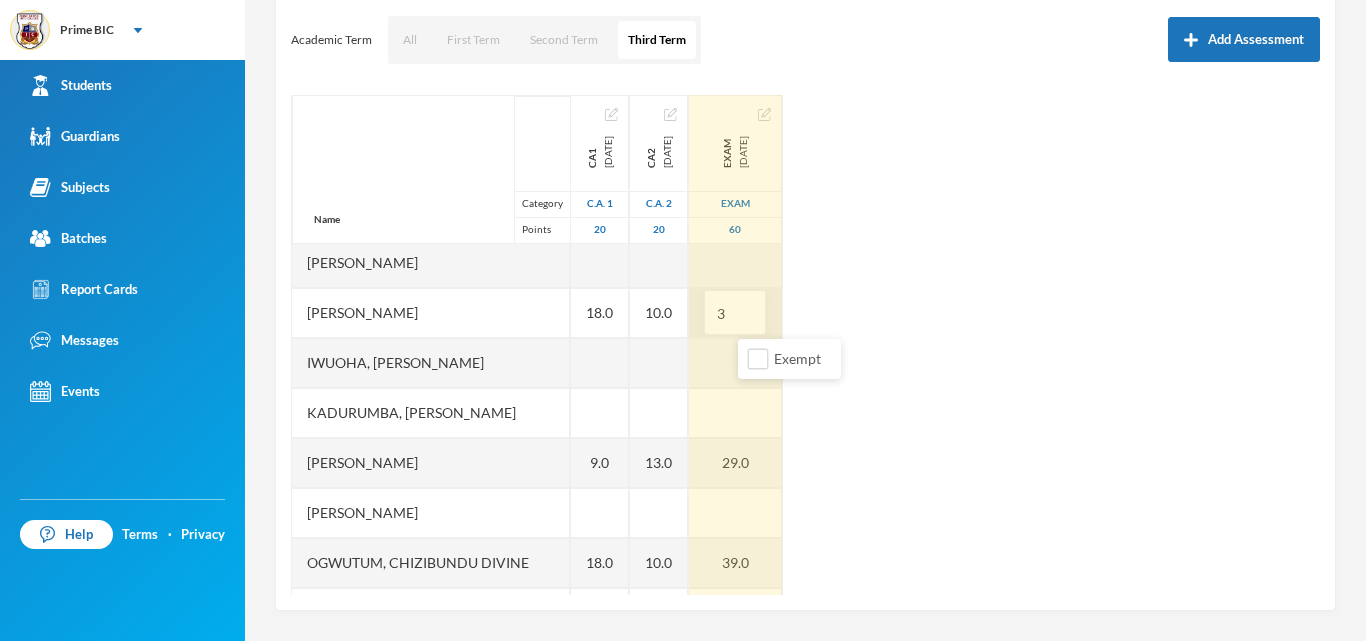 type on "38" 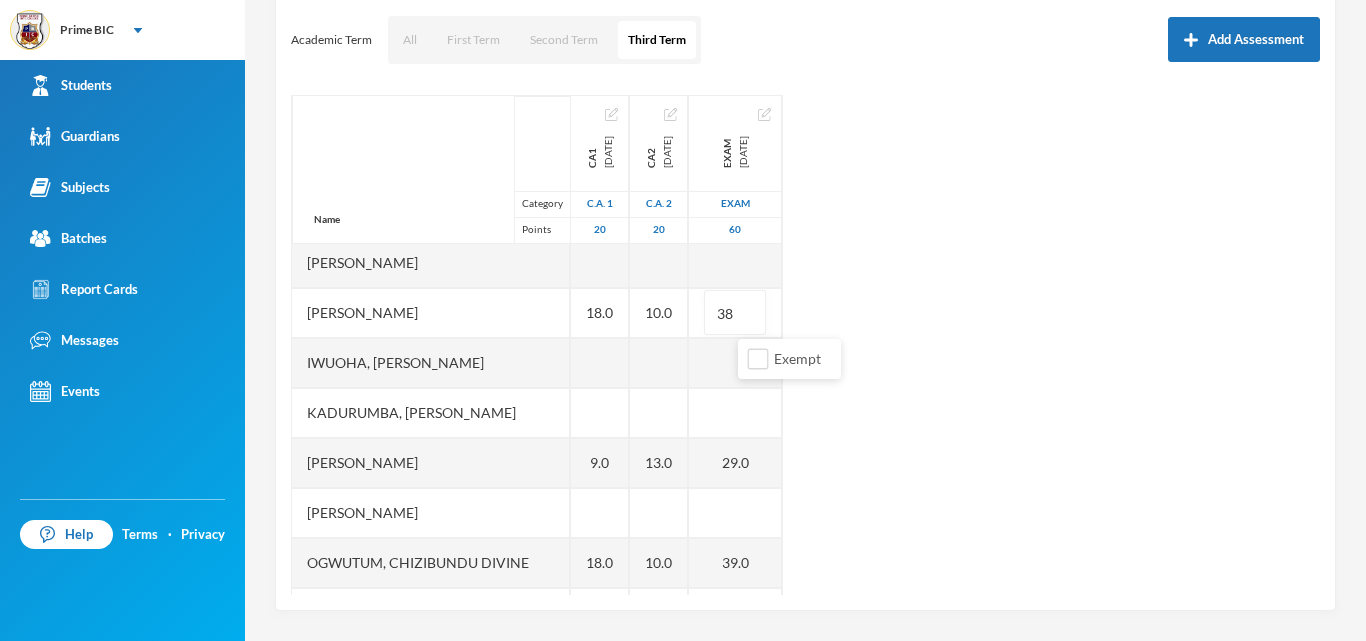 click on "Name   Category Points [PERSON_NAME] [PERSON_NAME], [PERSON_NAME] [PERSON_NAME], [PERSON_NAME] [PERSON_NAME] [PERSON_NAME], [PERSON_NAME], Chiemerie [PERSON_NAME], .c. [PERSON_NAME], [PERSON_NAME], [PERSON_NAME] [PERSON_NAME] [PERSON_NAME] [PERSON_NAME], [PERSON_NAME], Chizirim [PERSON_NAME], [PERSON_NAME] Chigozorim [PERSON_NAME][GEOGRAPHIC_DATA], [PERSON_NAME], [PERSON_NAME], Ngozichukwu Princess [PERSON_NAME], [PERSON_NAME] Uboebulam, [PERSON_NAME], [PERSON_NAME], [PERSON_NAME], [PERSON_NAME] [PERSON_NAME], [PERSON_NAME], [PERSON_NAME] CA1 [DATE] C.A. 1 20 19.0 18.0 9.0 18.0 5.0 14.0 15.0 CA2 [DATE] C.A. 2 20 9.0 10.0 13.0 10.0 7.0 9.0 14.0 EXAM [DATE] Exam 60 38.0 38 29.0 39.0 29.0 33.0 35.0" at bounding box center [805, 345] 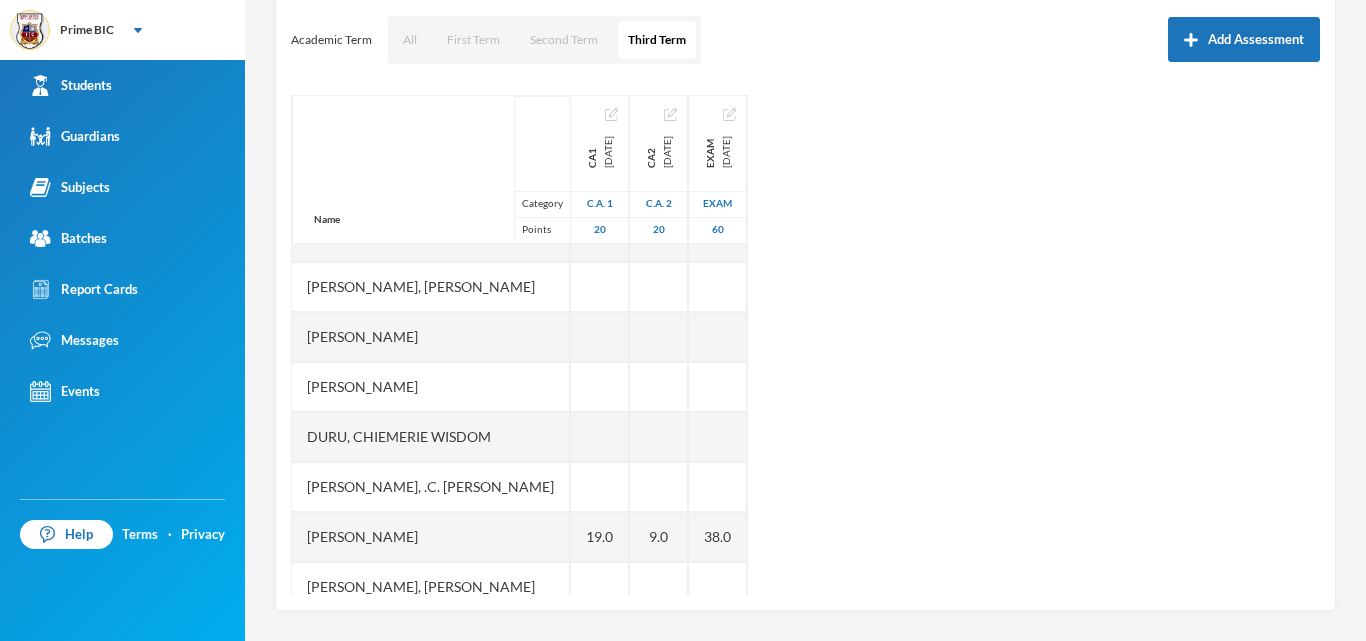 scroll, scrollTop: 0, scrollLeft: 0, axis: both 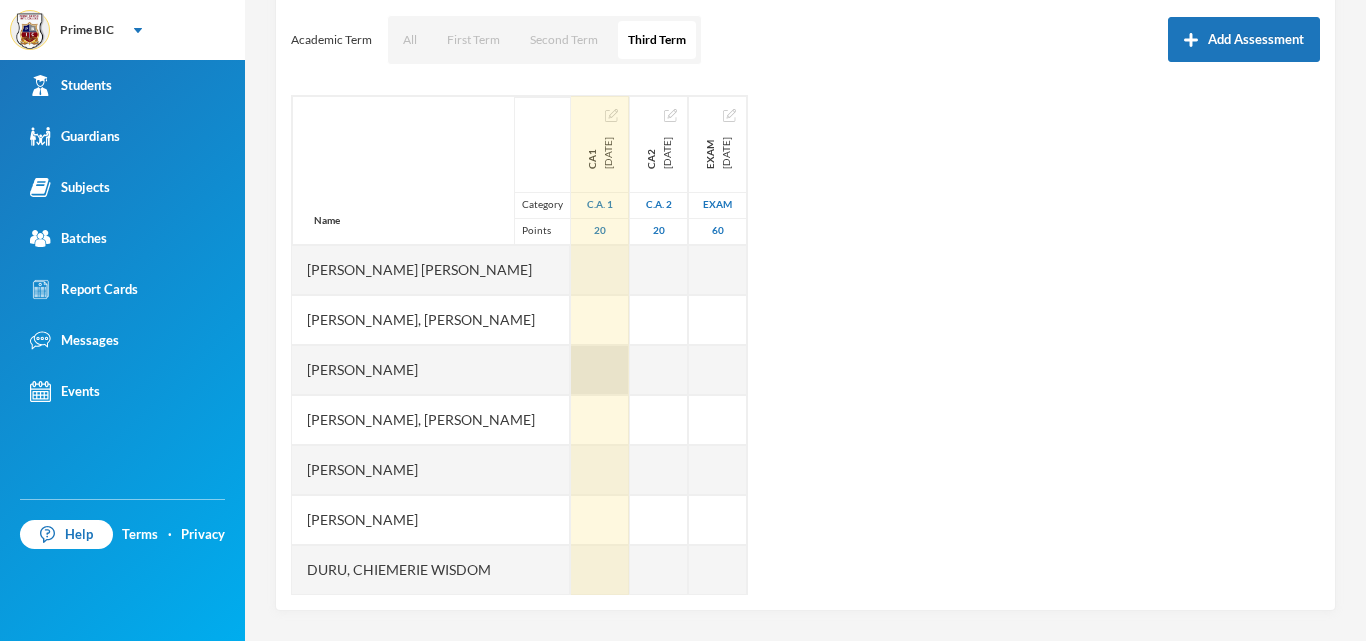 click at bounding box center [600, 370] 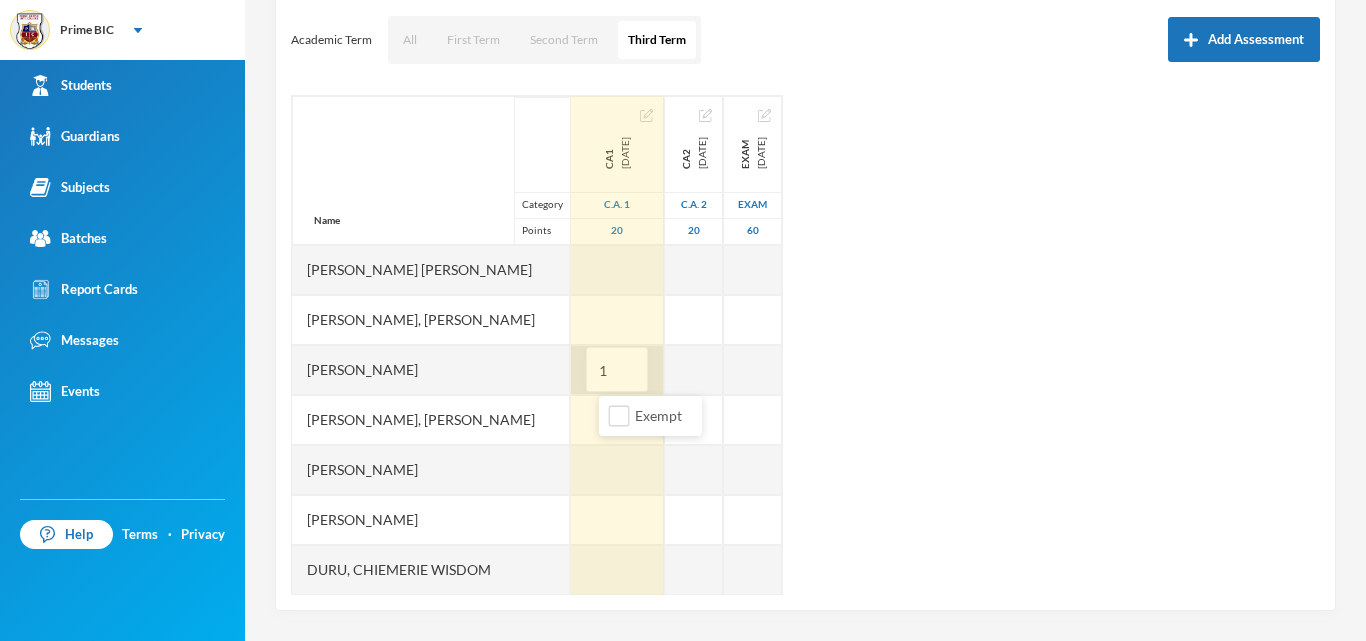 type on "14" 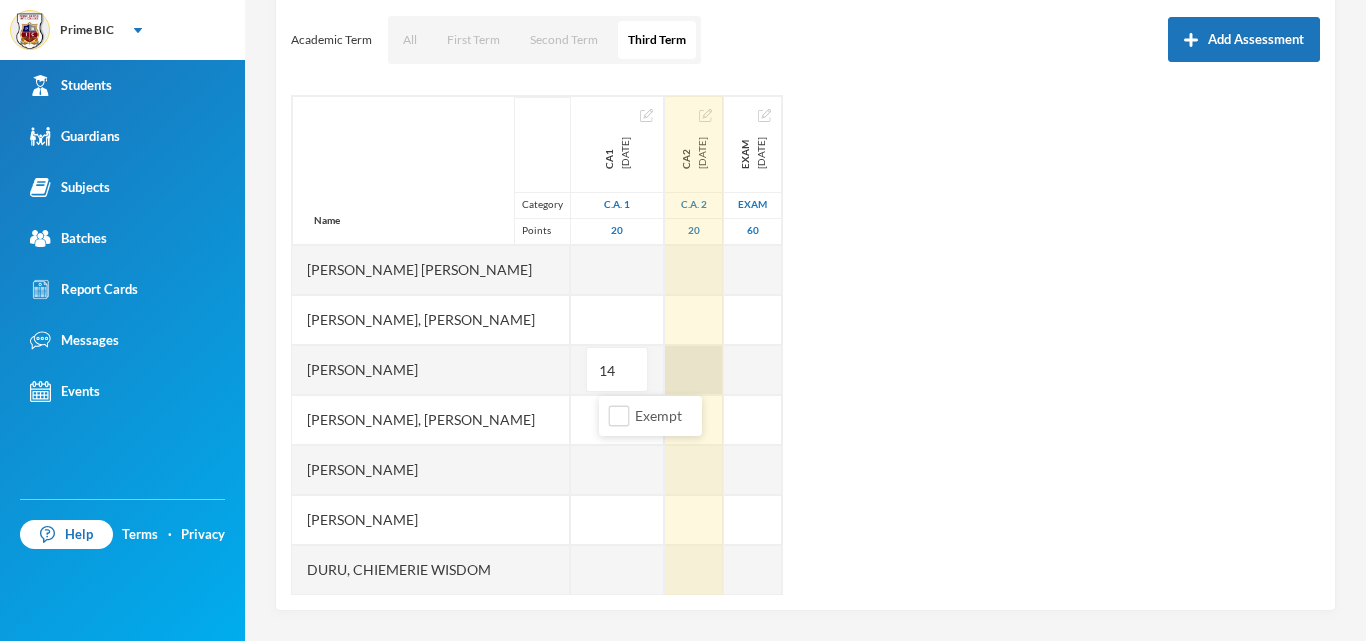 click at bounding box center [694, 370] 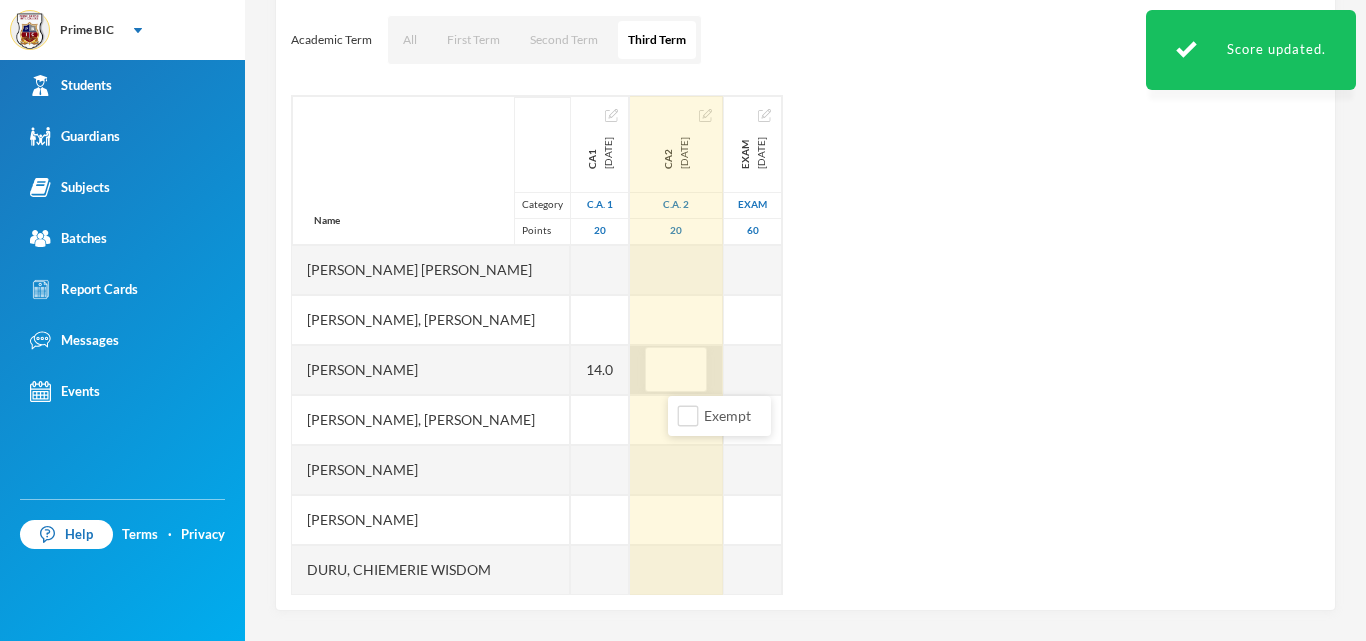 type on "6" 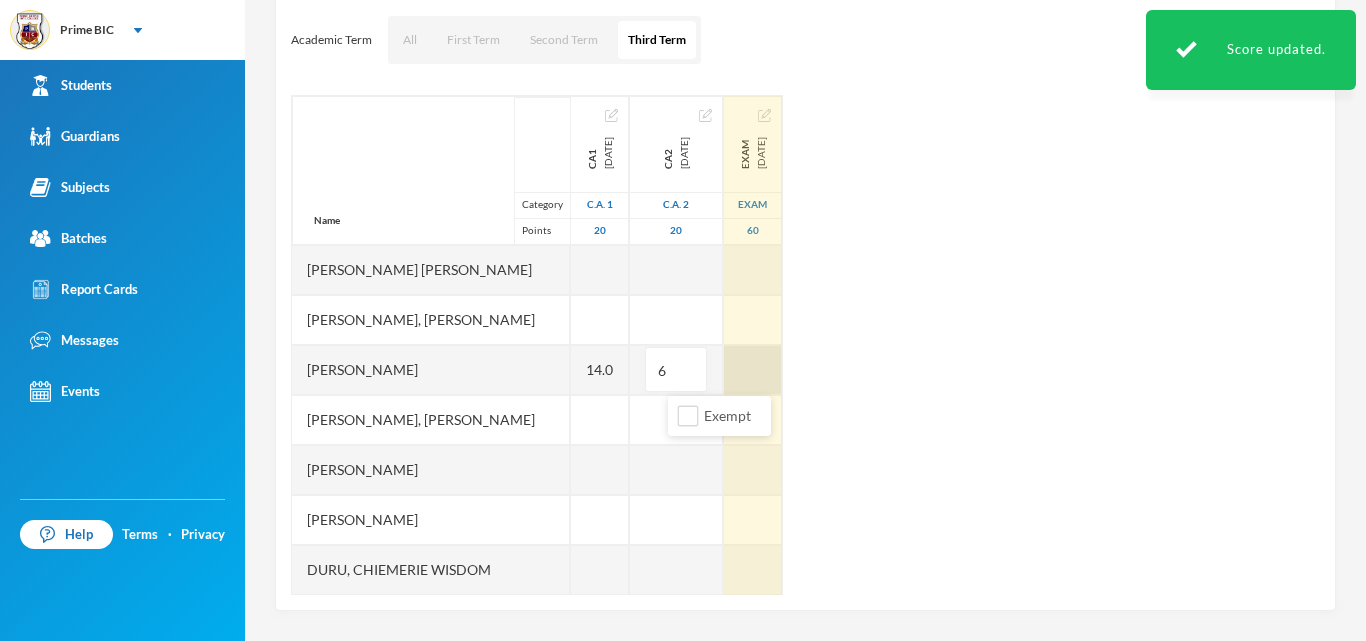 click at bounding box center [753, 370] 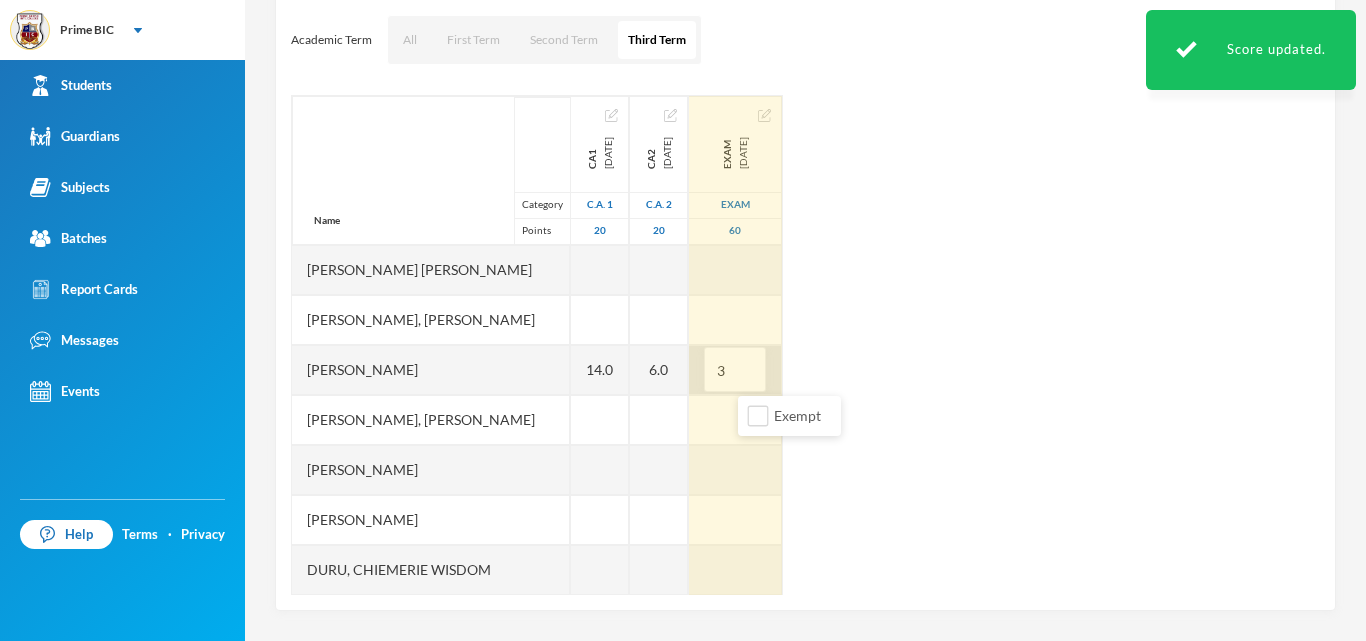 type on "34" 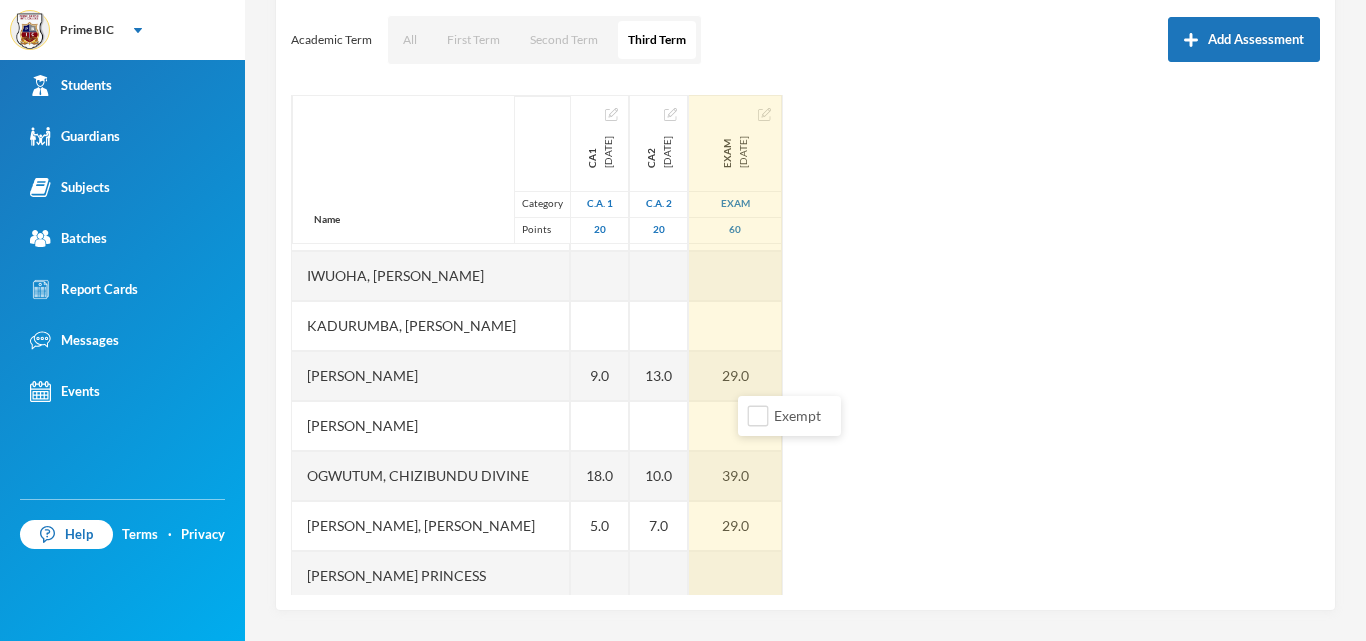 scroll, scrollTop: 603, scrollLeft: 0, axis: vertical 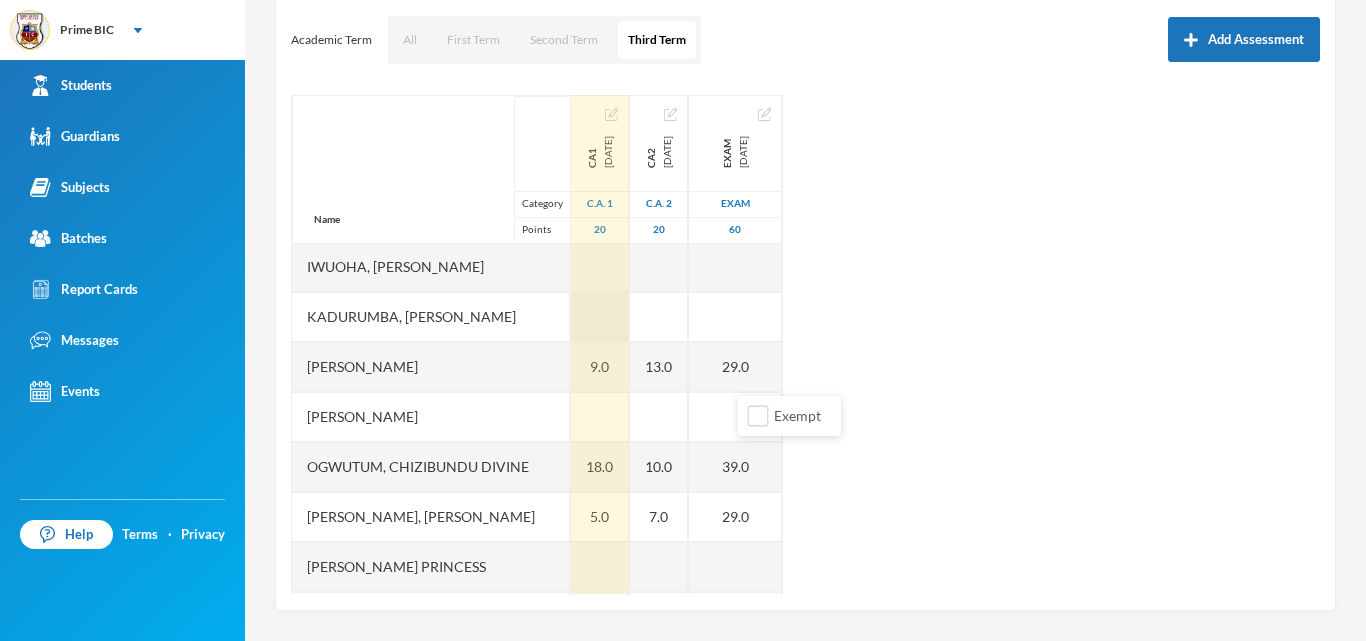 click at bounding box center [600, 317] 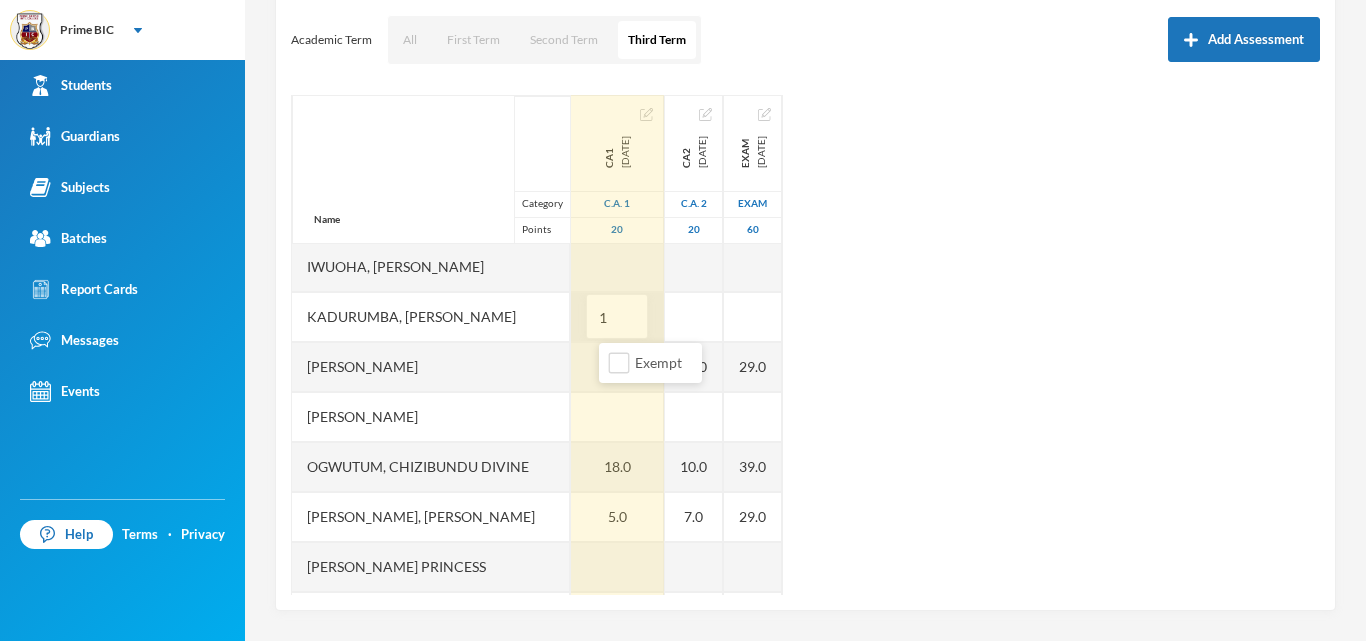 type on "15" 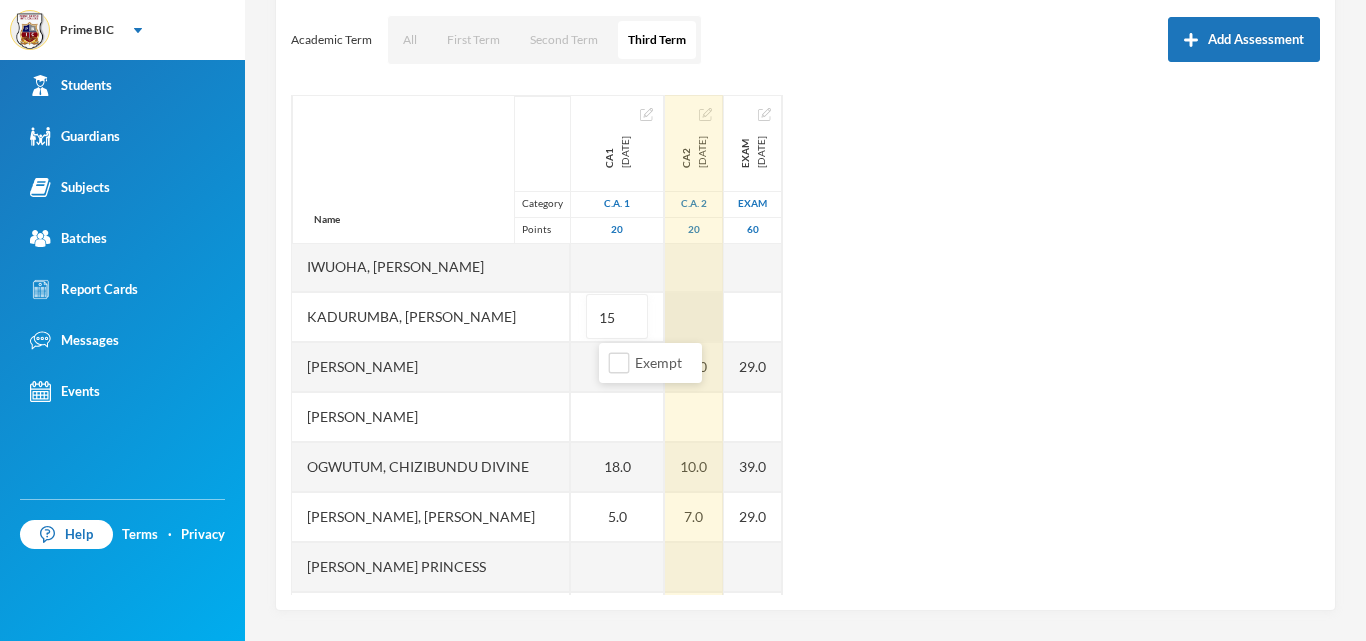 click at bounding box center [694, 317] 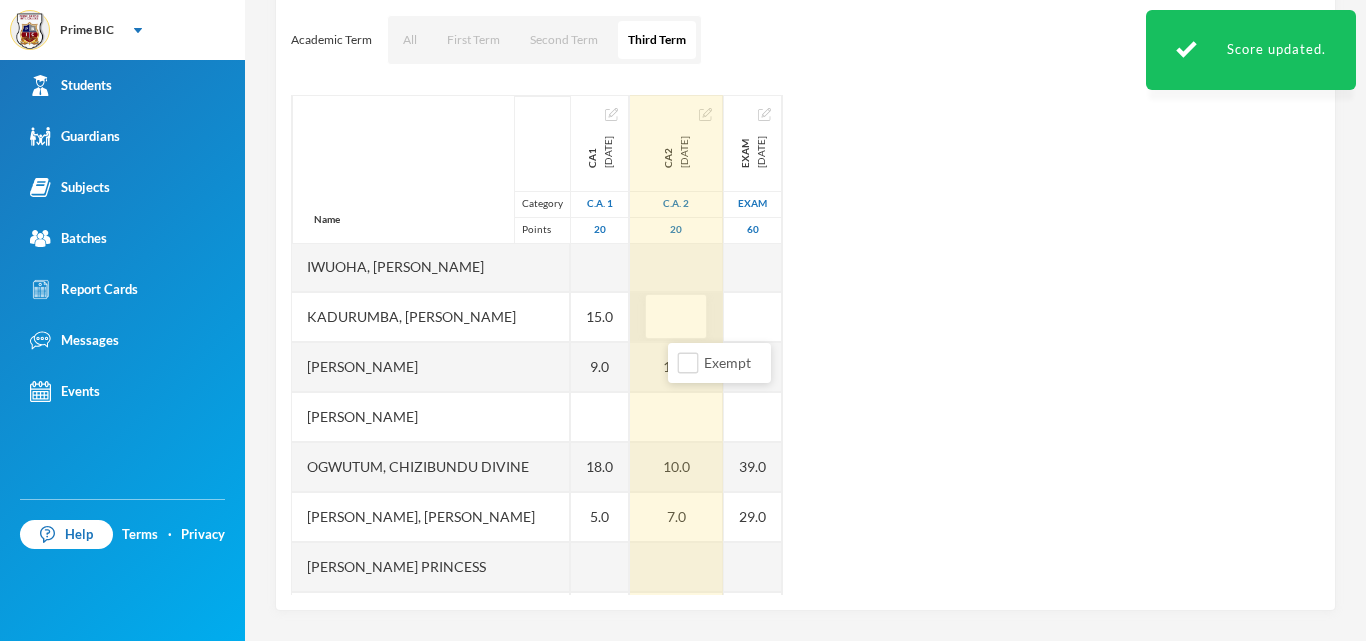 type on "9" 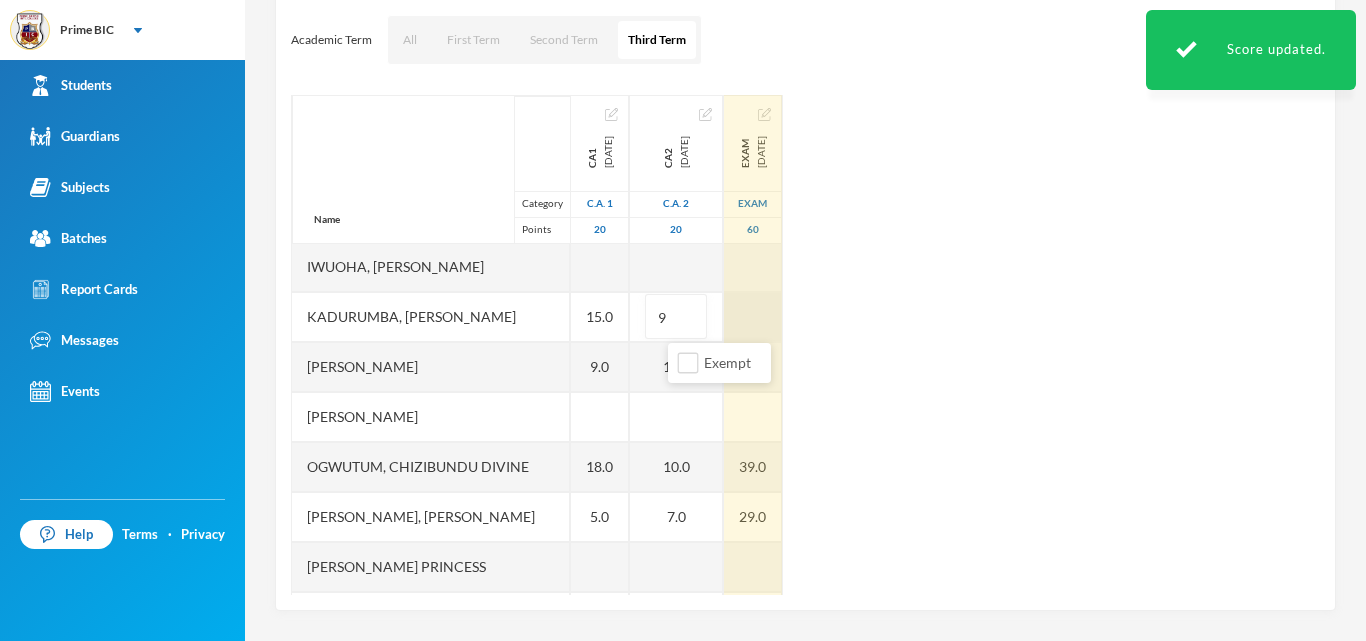 click at bounding box center [753, 317] 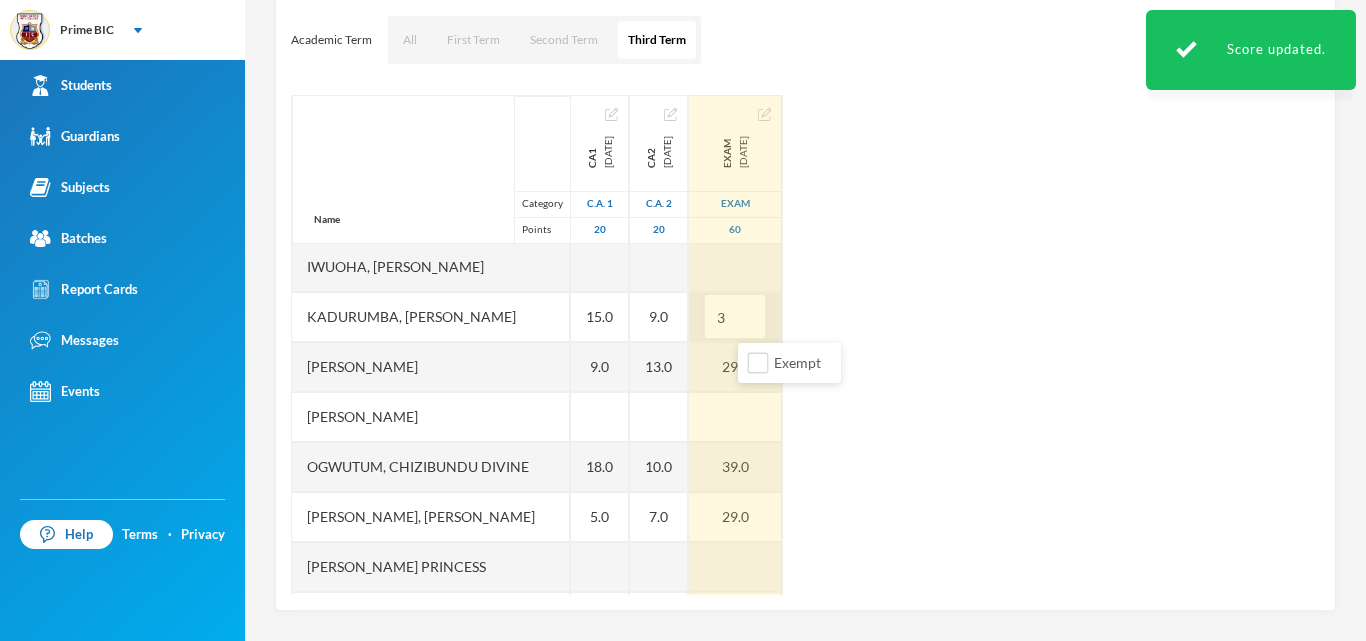 type on "37" 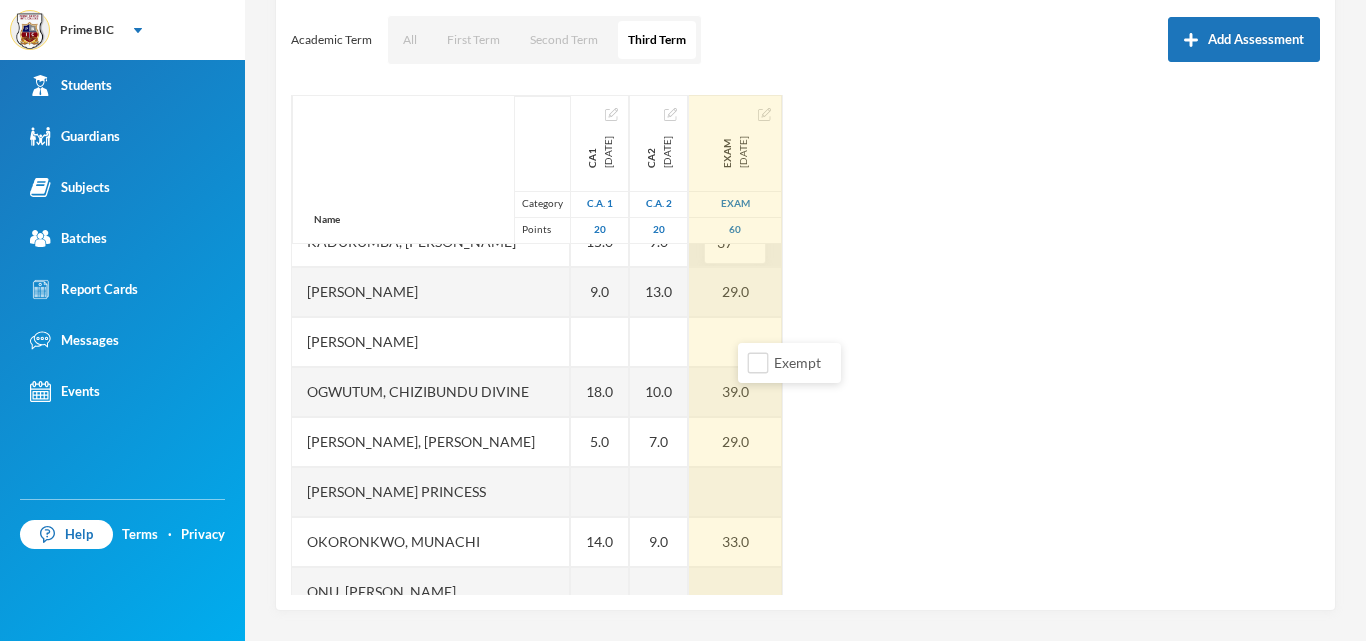 scroll, scrollTop: 679, scrollLeft: 0, axis: vertical 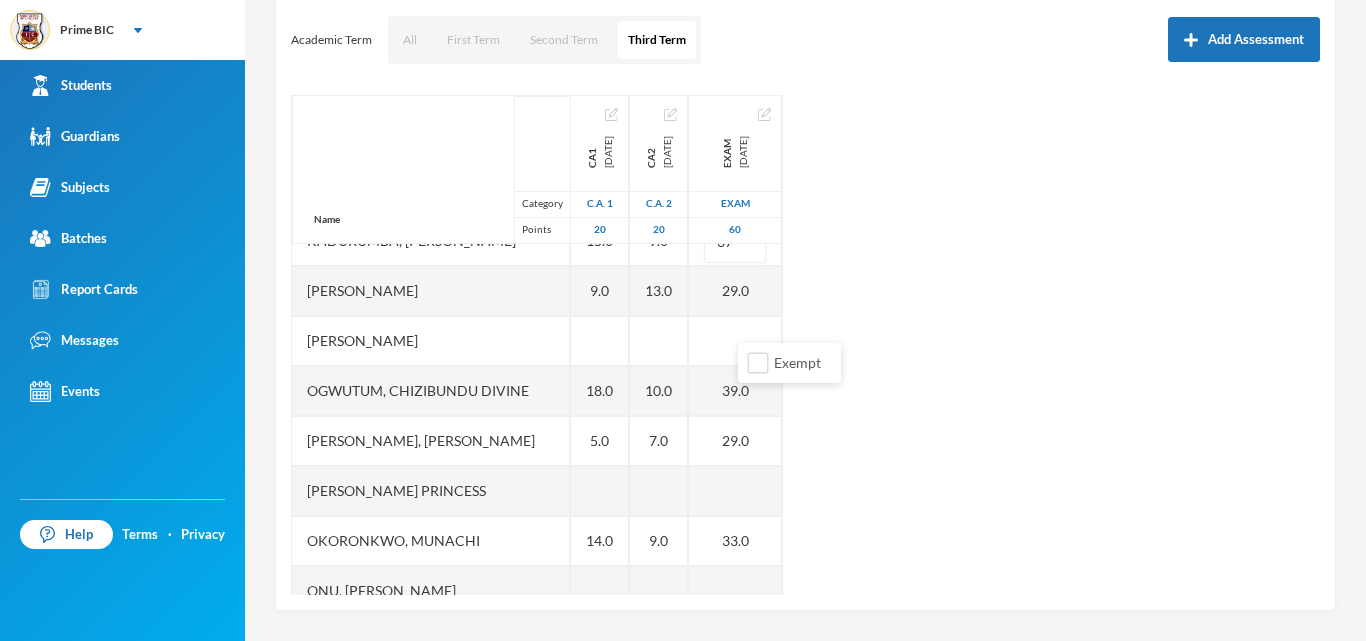 click on "Name   Category Points [PERSON_NAME] [PERSON_NAME], [PERSON_NAME] [PERSON_NAME], [PERSON_NAME] [PERSON_NAME] [PERSON_NAME], [PERSON_NAME], Chiemerie [PERSON_NAME], .c. [PERSON_NAME], [PERSON_NAME], [PERSON_NAME] [PERSON_NAME] [PERSON_NAME] [PERSON_NAME], [PERSON_NAME], Chizirim [PERSON_NAME], [PERSON_NAME] Chigozorim [PERSON_NAME][GEOGRAPHIC_DATA], [PERSON_NAME], [PERSON_NAME], Ngozichukwu Princess [PERSON_NAME], [PERSON_NAME] Uboebulam, [PERSON_NAME], [PERSON_NAME], [PERSON_NAME], [PERSON_NAME] [PERSON_NAME], [PERSON_NAME], [PERSON_NAME] CA1 [DATE] C.A. 1 20 14.0 19.0 18.0 15.0 9.0 18.0 5.0 14.0 15.0 CA2 [DATE] C.A. 2 20 6.0 9.0 10.0 9.0 13.0 10.0 7.0 9.0 14.0 EXAM [DATE] Exam 60 34.0 38.0 38.0 37 29.0 39.0 29.0 33.0 35.0" at bounding box center [805, 345] 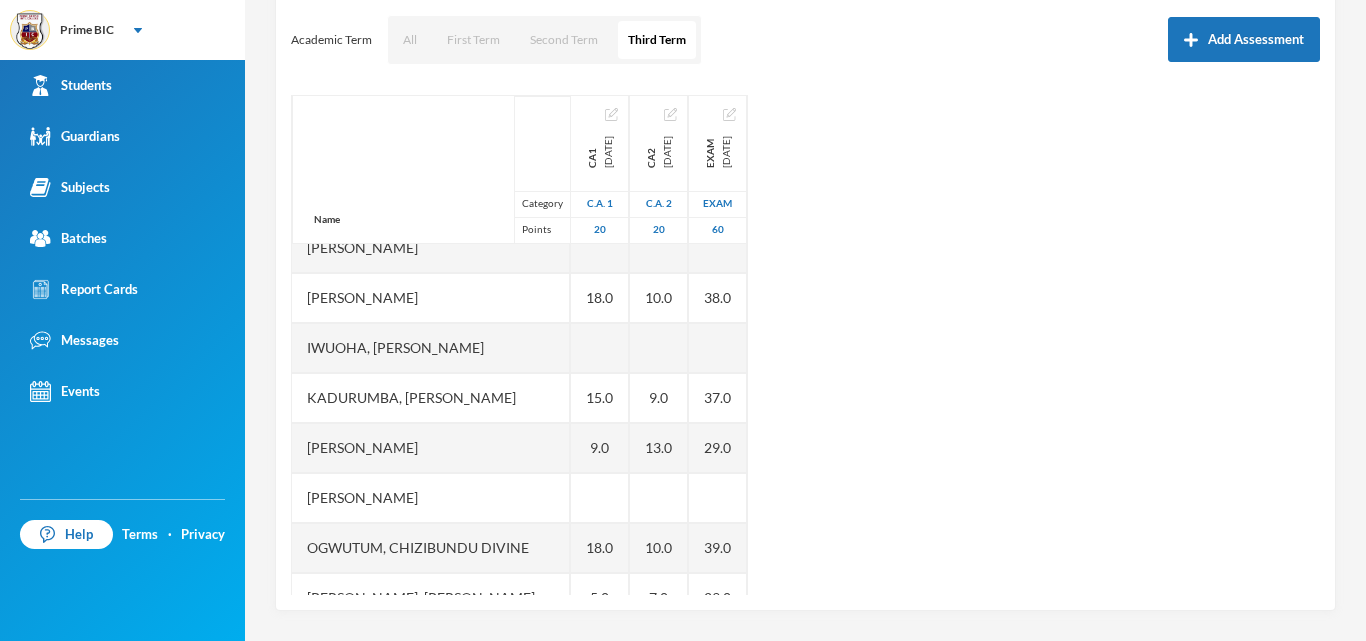 scroll, scrollTop: 521, scrollLeft: 0, axis: vertical 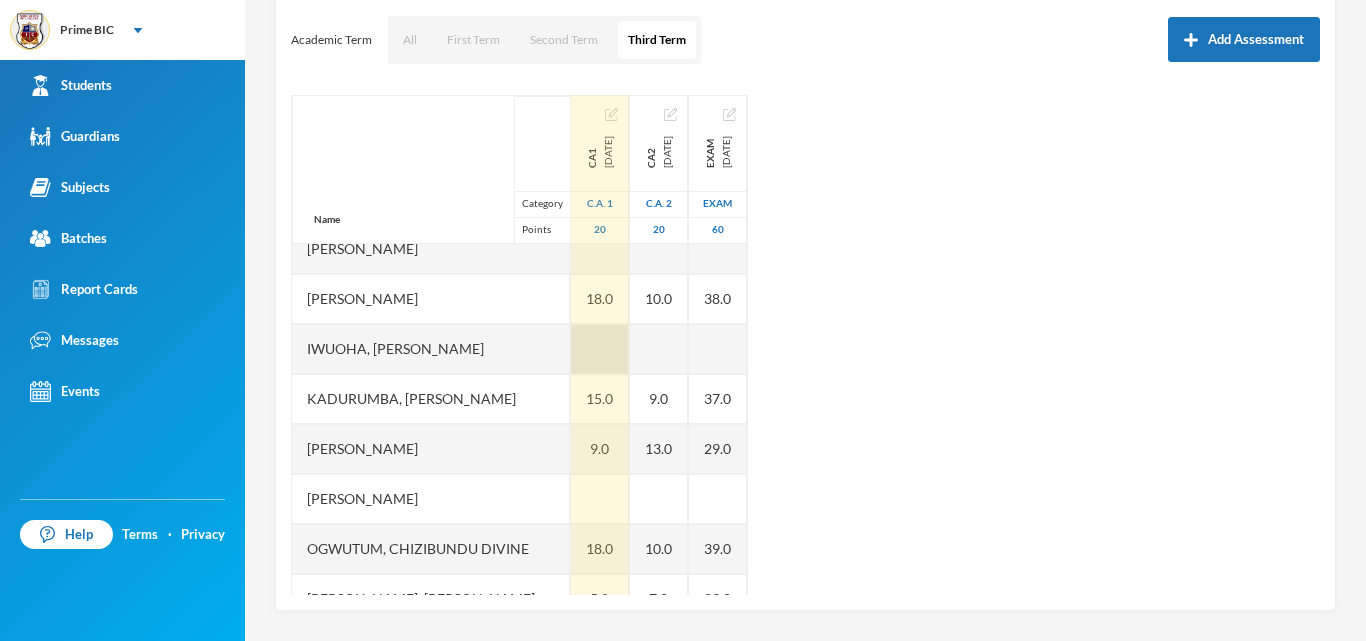 click at bounding box center [600, 349] 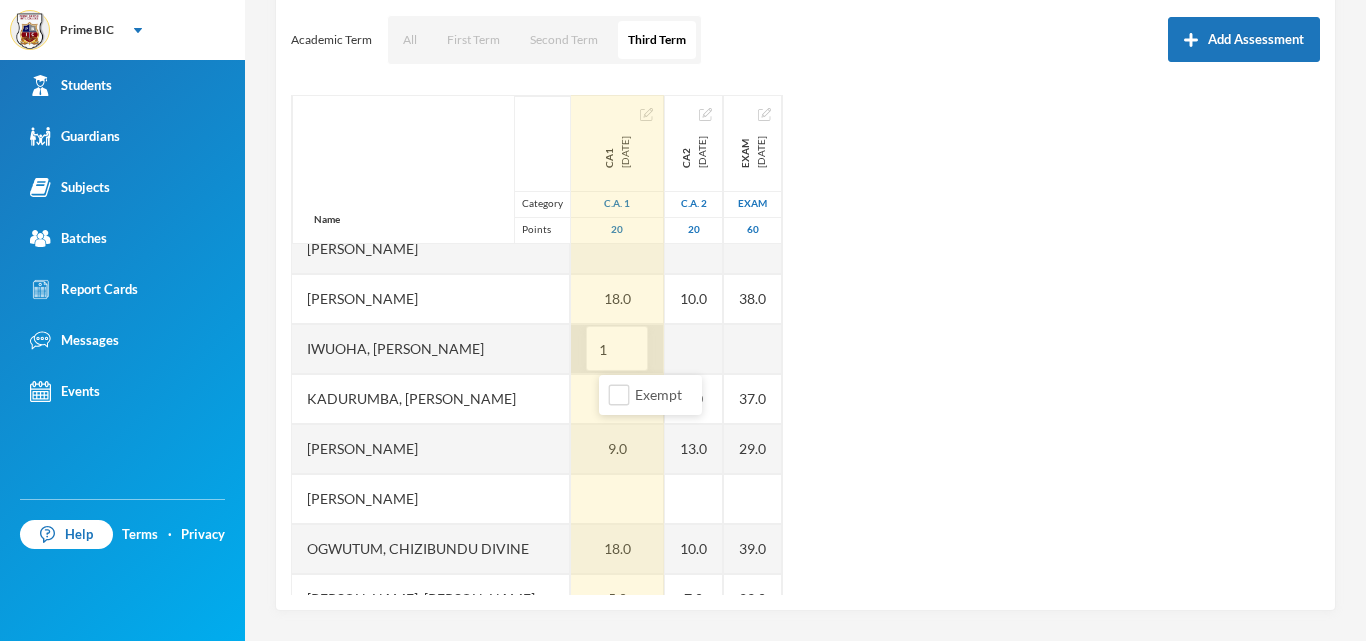 type on "14" 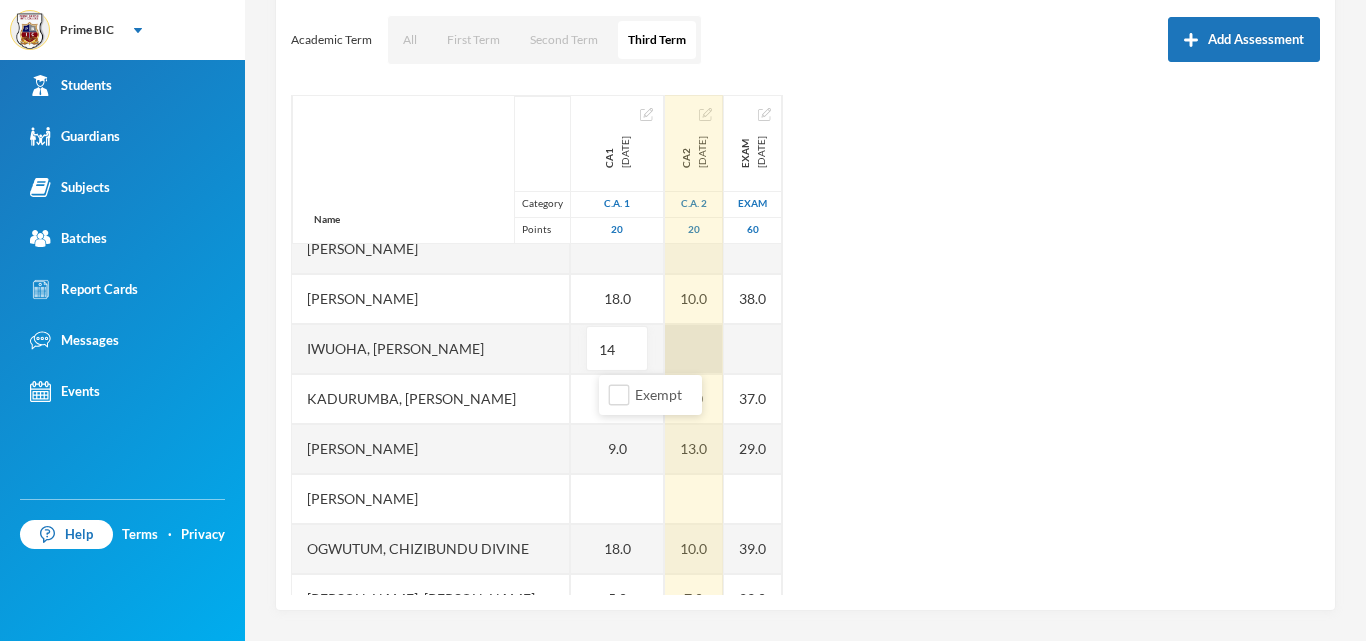 click at bounding box center [694, 349] 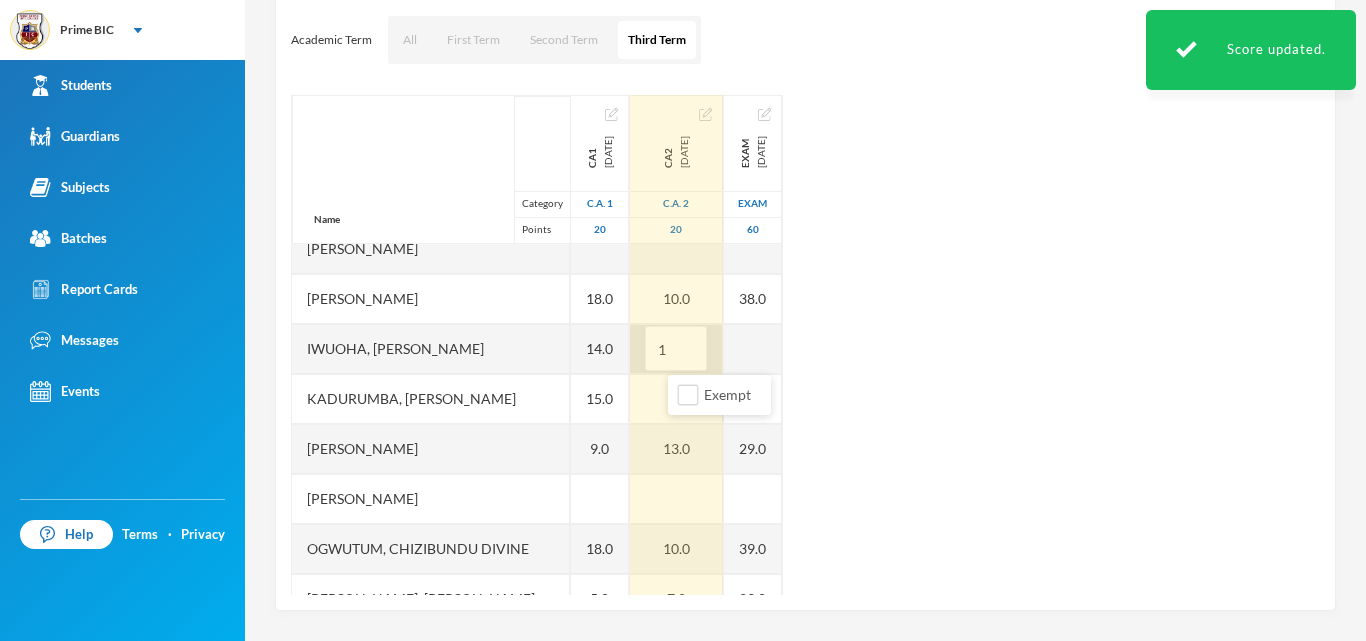 type on "10" 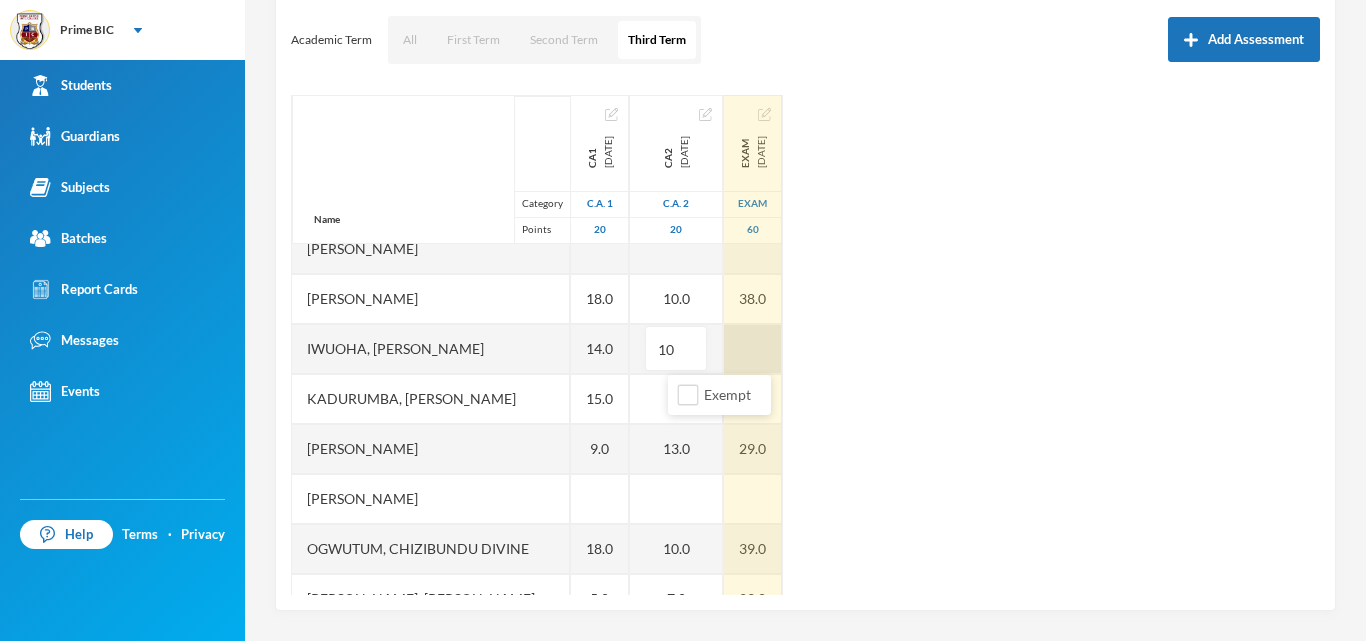 click at bounding box center (753, 349) 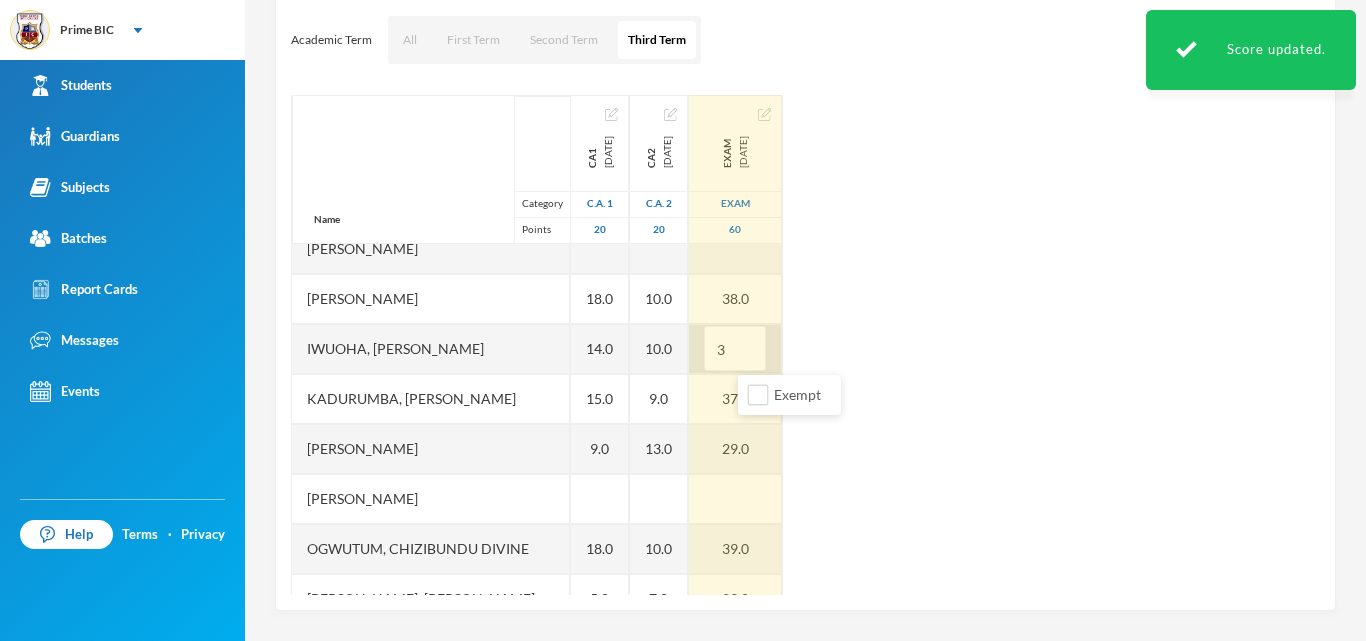 type on "30" 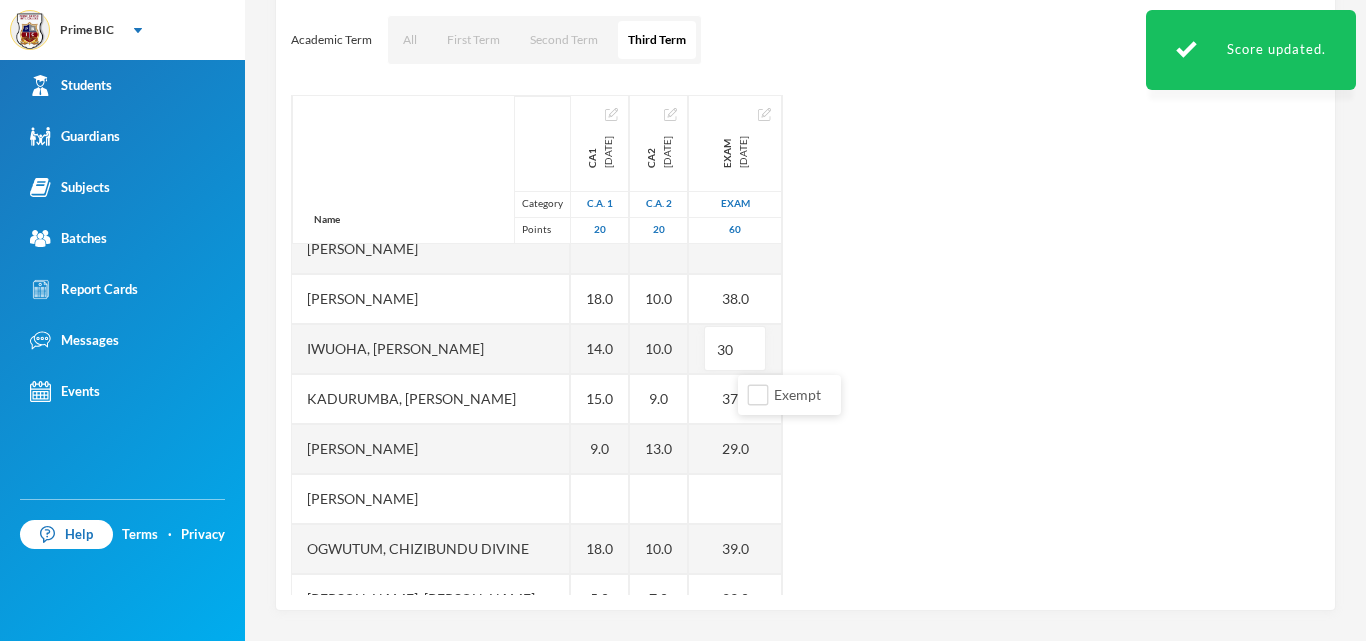 click on "Name   Category Points [PERSON_NAME] [PERSON_NAME], [PERSON_NAME] [PERSON_NAME], [PERSON_NAME] [PERSON_NAME] [PERSON_NAME], [PERSON_NAME], Chiemerie [PERSON_NAME], .c. [PERSON_NAME], [PERSON_NAME], [PERSON_NAME] [PERSON_NAME] [PERSON_NAME] [PERSON_NAME], [PERSON_NAME], Chizirim [PERSON_NAME], [PERSON_NAME] Chigozorim [PERSON_NAME][GEOGRAPHIC_DATA], [PERSON_NAME], [PERSON_NAME], Ngozichukwu Princess [PERSON_NAME], [PERSON_NAME] Uboebulam, [PERSON_NAME], [PERSON_NAME], [PERSON_NAME], [PERSON_NAME] [PERSON_NAME], [PERSON_NAME], [PERSON_NAME] CA1 [DATE] C.A. 1 20 14.0 19.0 18.0 14.0 15.0 9.0 18.0 5.0 14.0 15.0 CA2 [DATE] C.A. 2 20 6.0 9.0 10.0 10.0 9.0 13.0 10.0 7.0 9.0 14.0 EXAM [DATE] Exam 60 34.0 38.0 38.0 30 37.0 29.0 39.0 29.0 33.0 35.0" at bounding box center (805, 345) 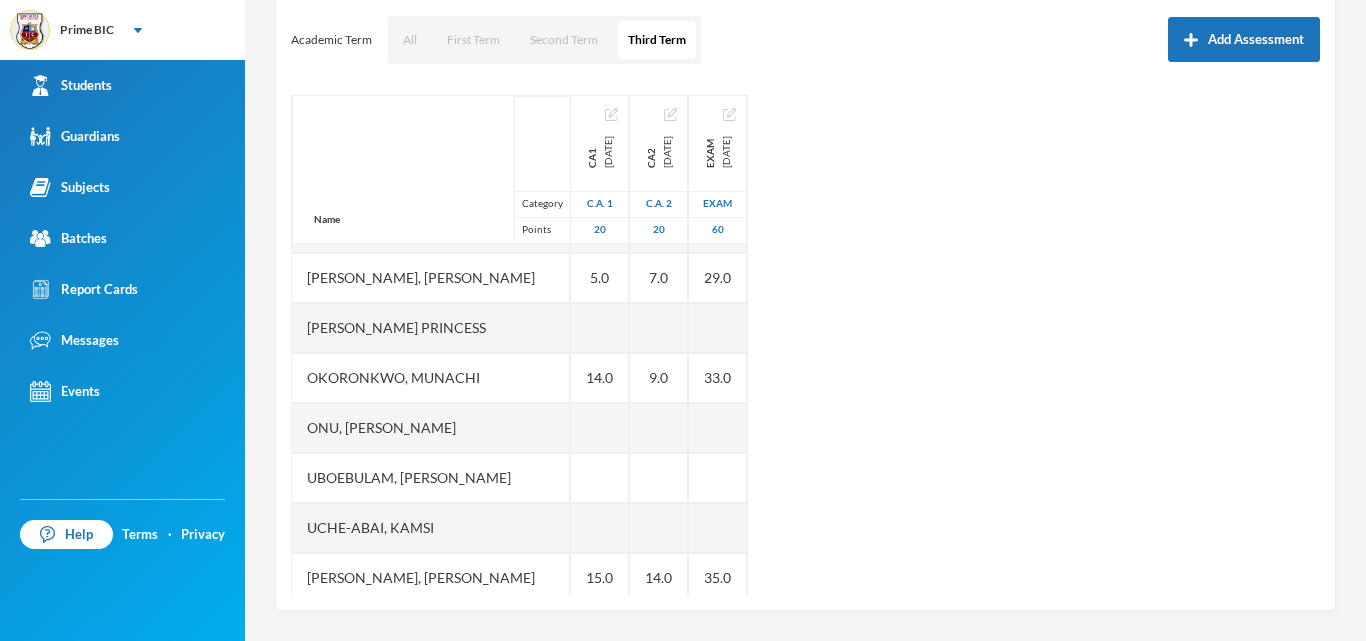 scroll, scrollTop: 843, scrollLeft: 0, axis: vertical 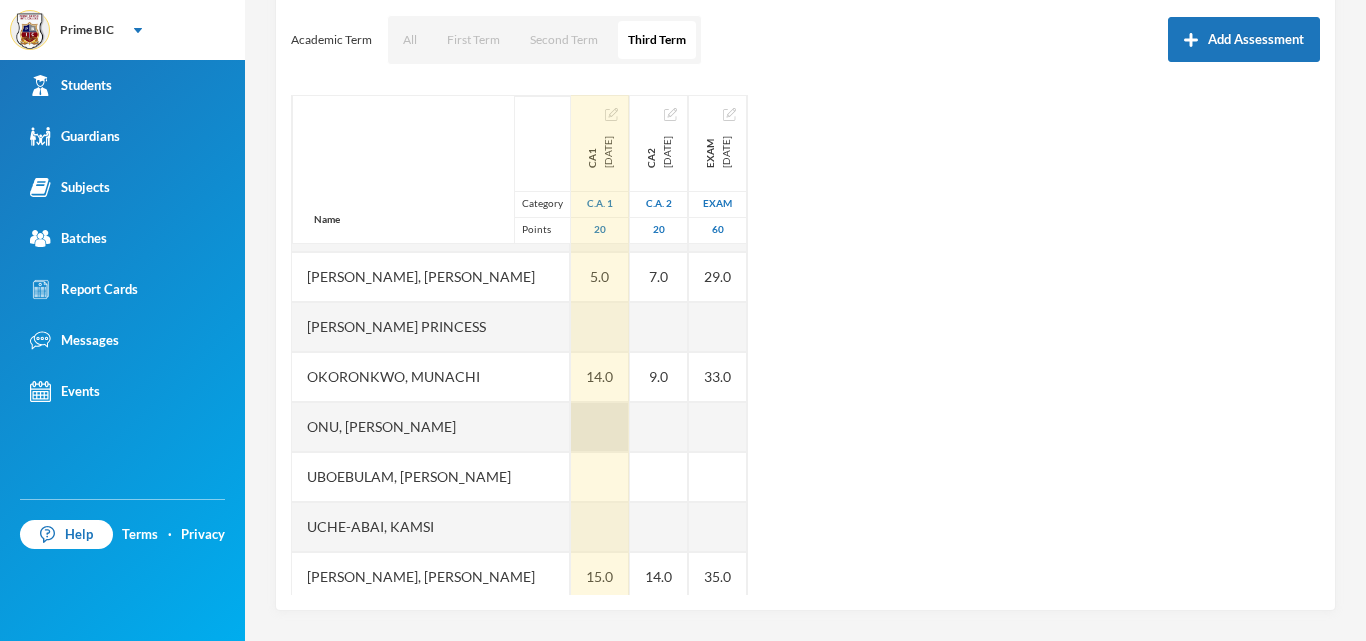 click at bounding box center [600, 427] 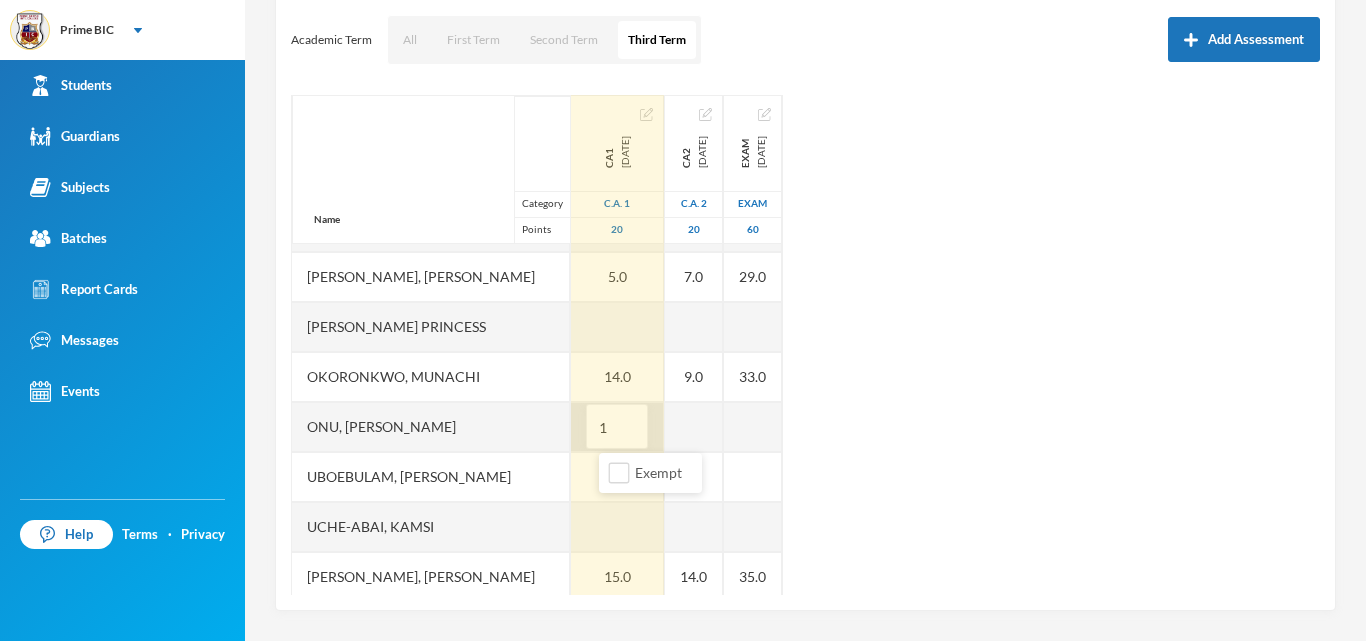 type on "17" 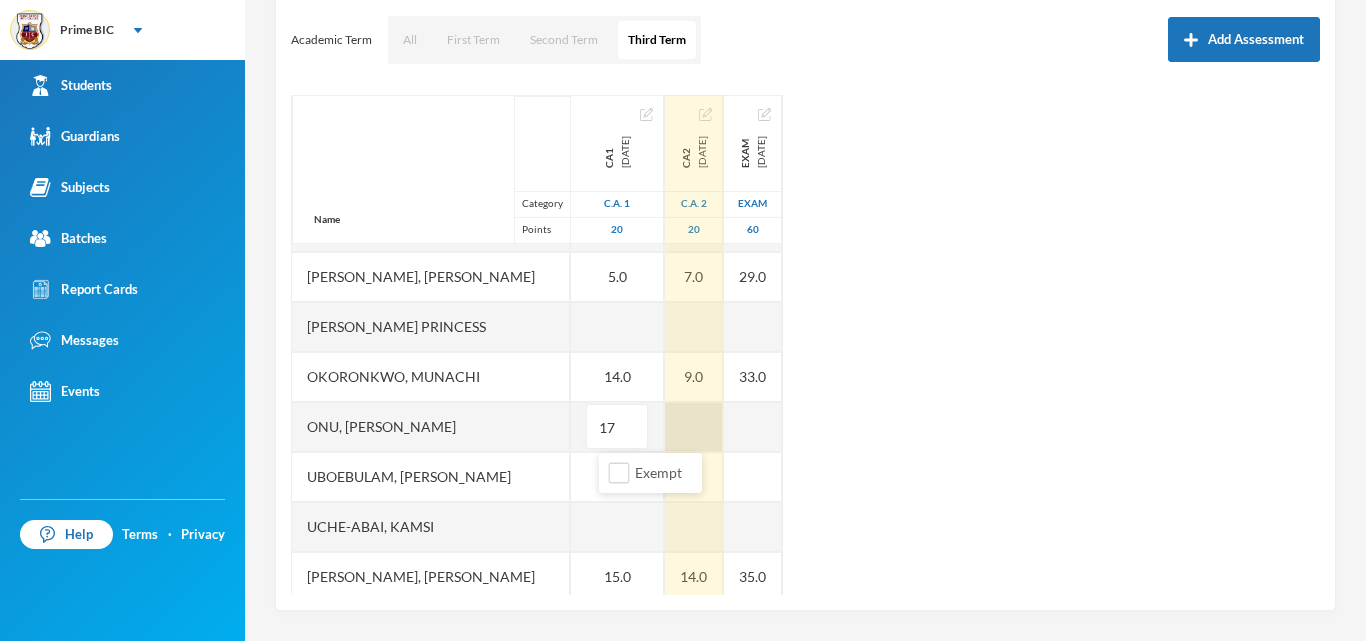 click at bounding box center (694, 427) 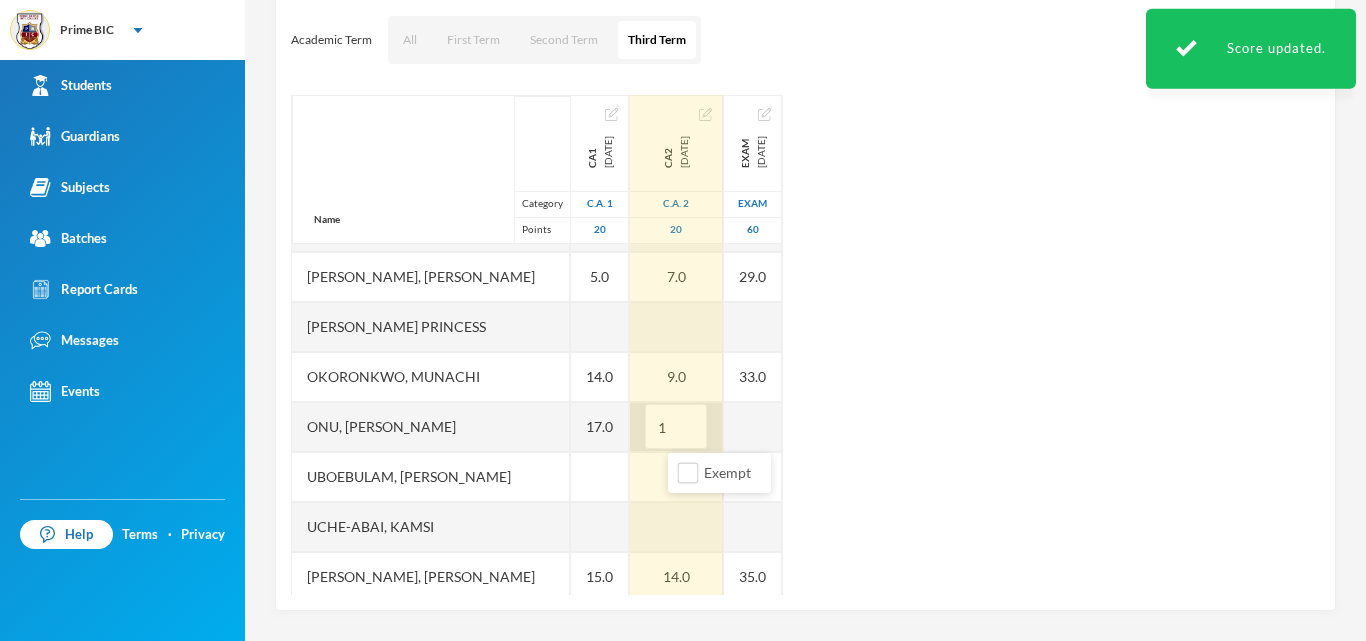 type on "10" 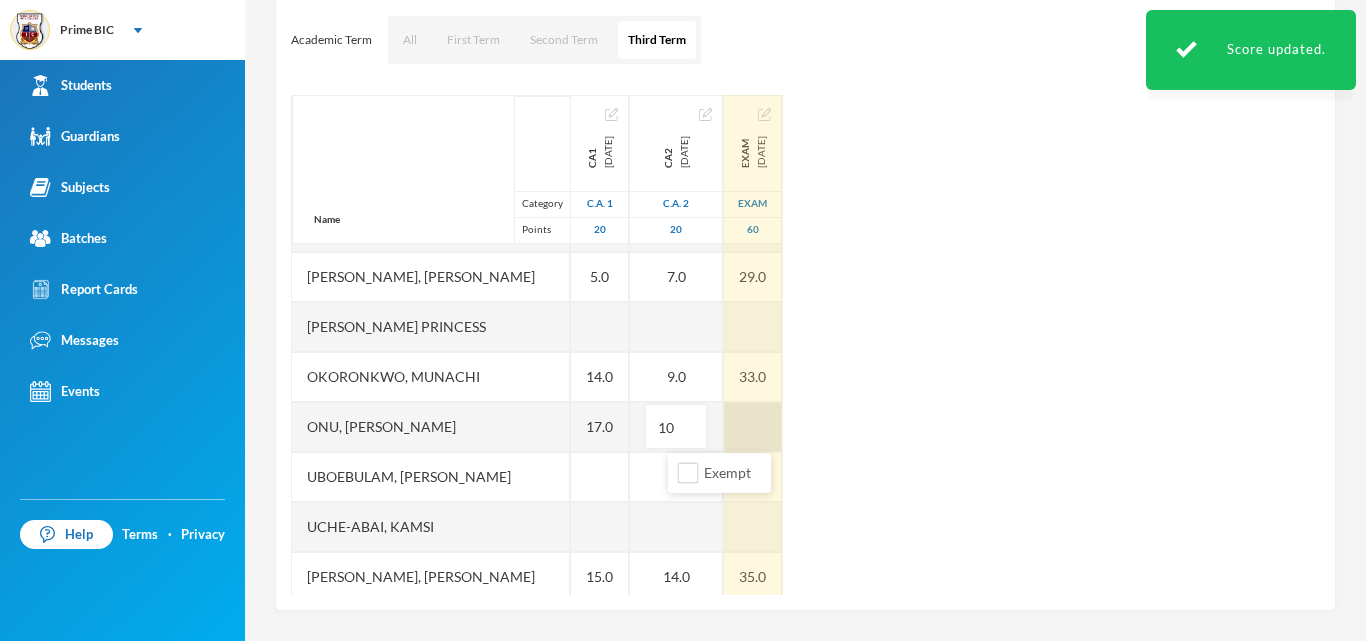 click at bounding box center (753, 427) 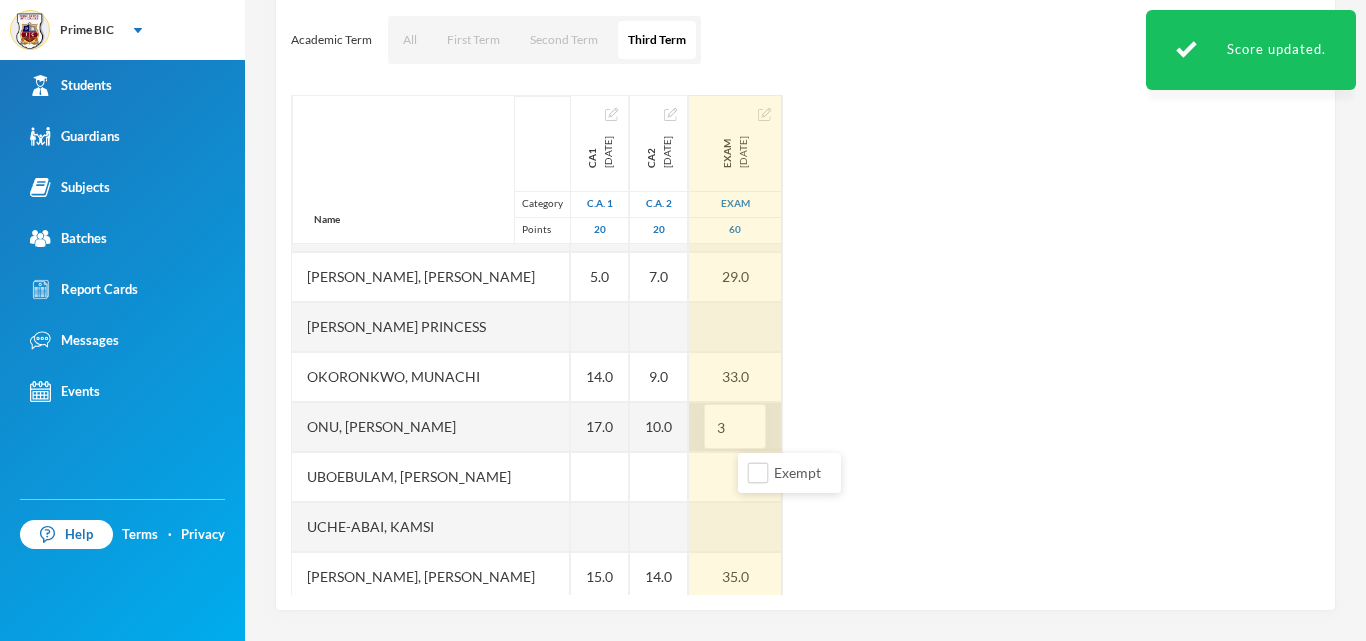 type on "35" 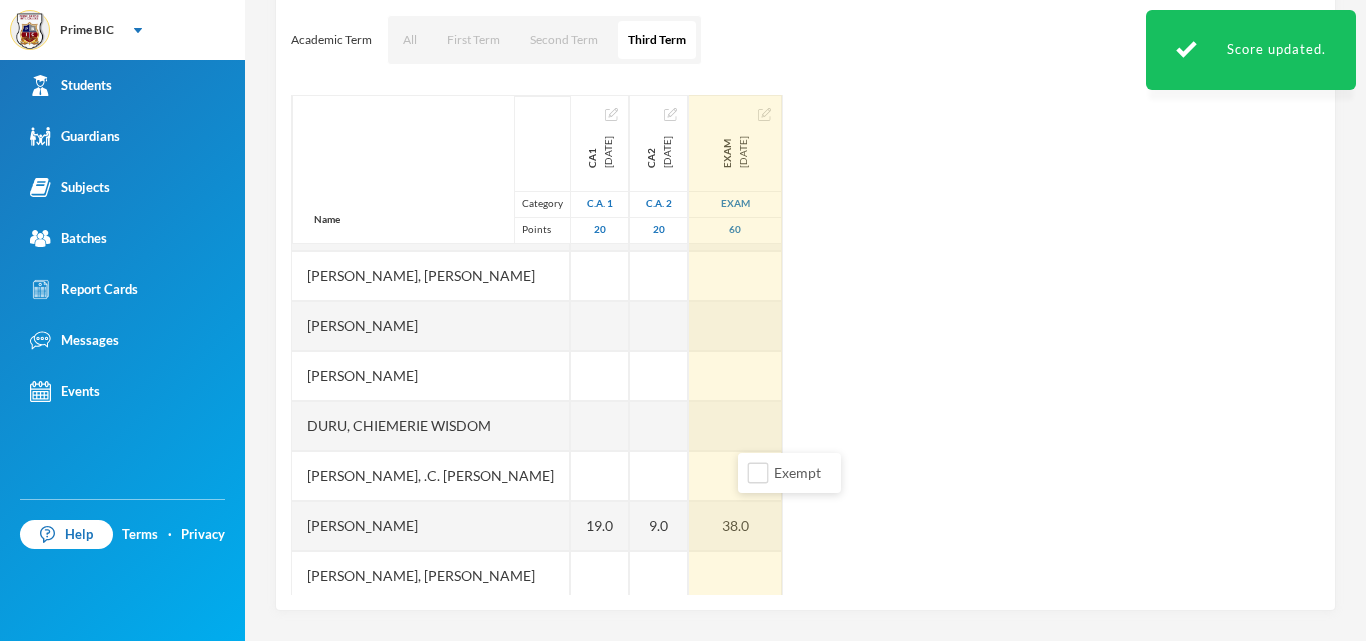 scroll, scrollTop: 0, scrollLeft: 0, axis: both 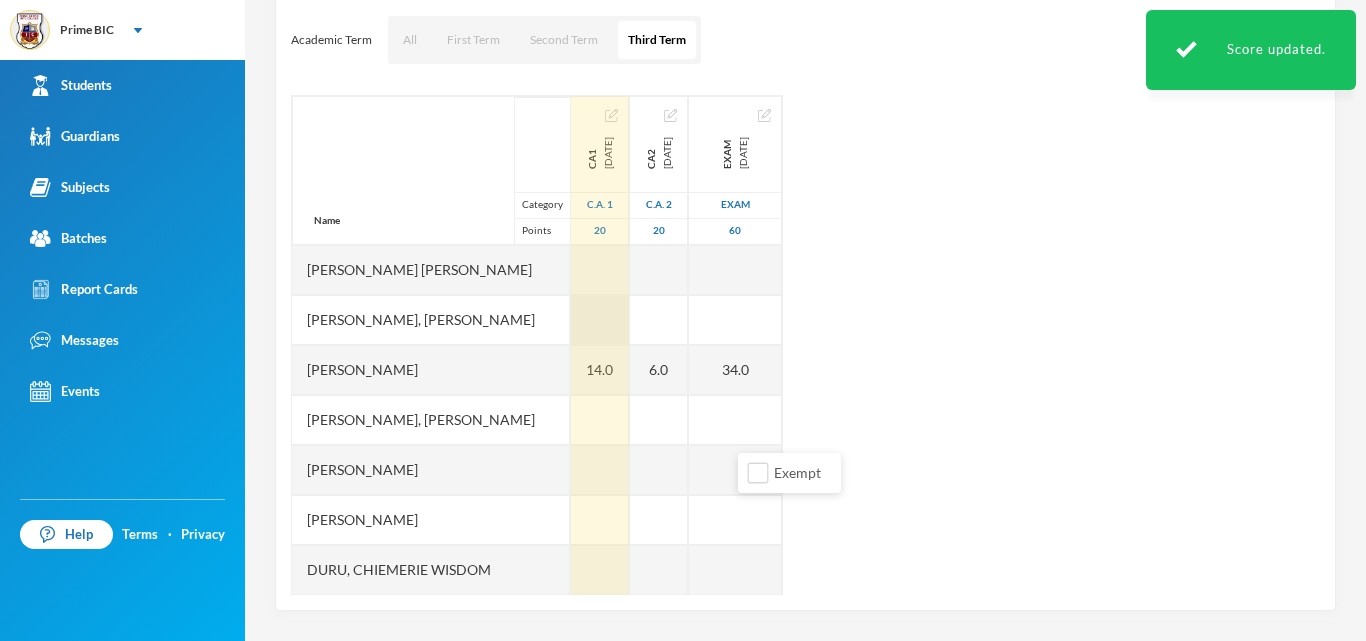 click at bounding box center (600, 320) 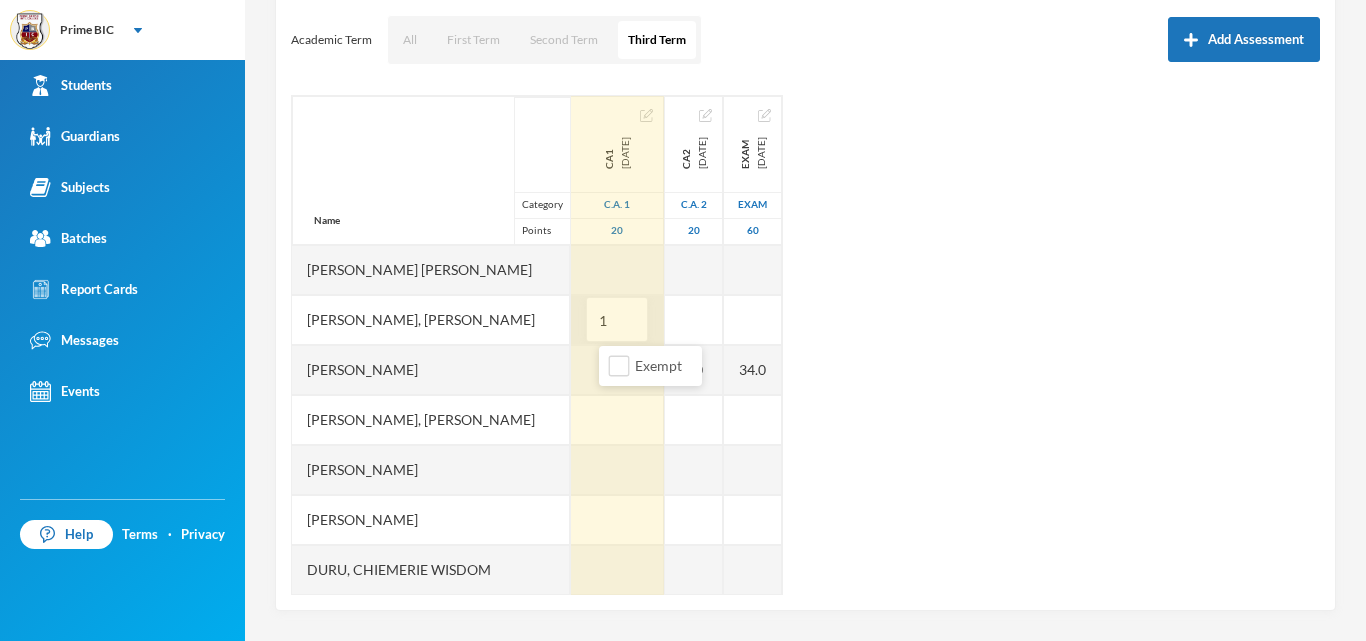 type on "18" 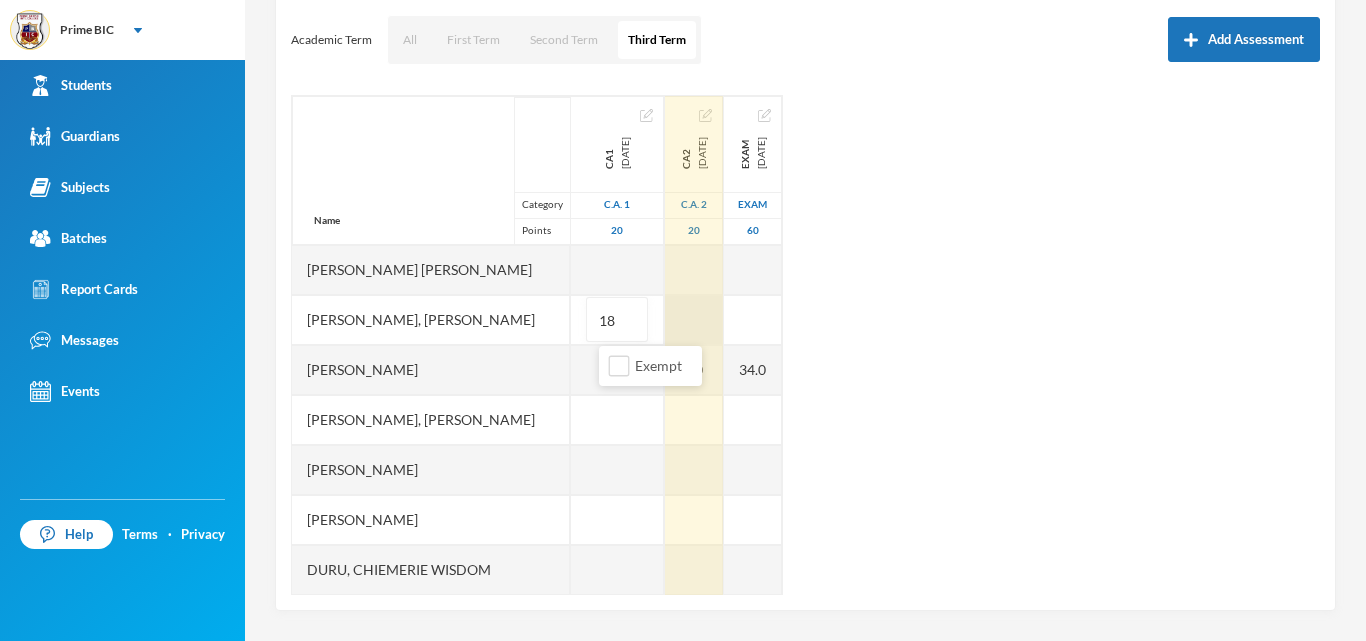 click at bounding box center [694, 320] 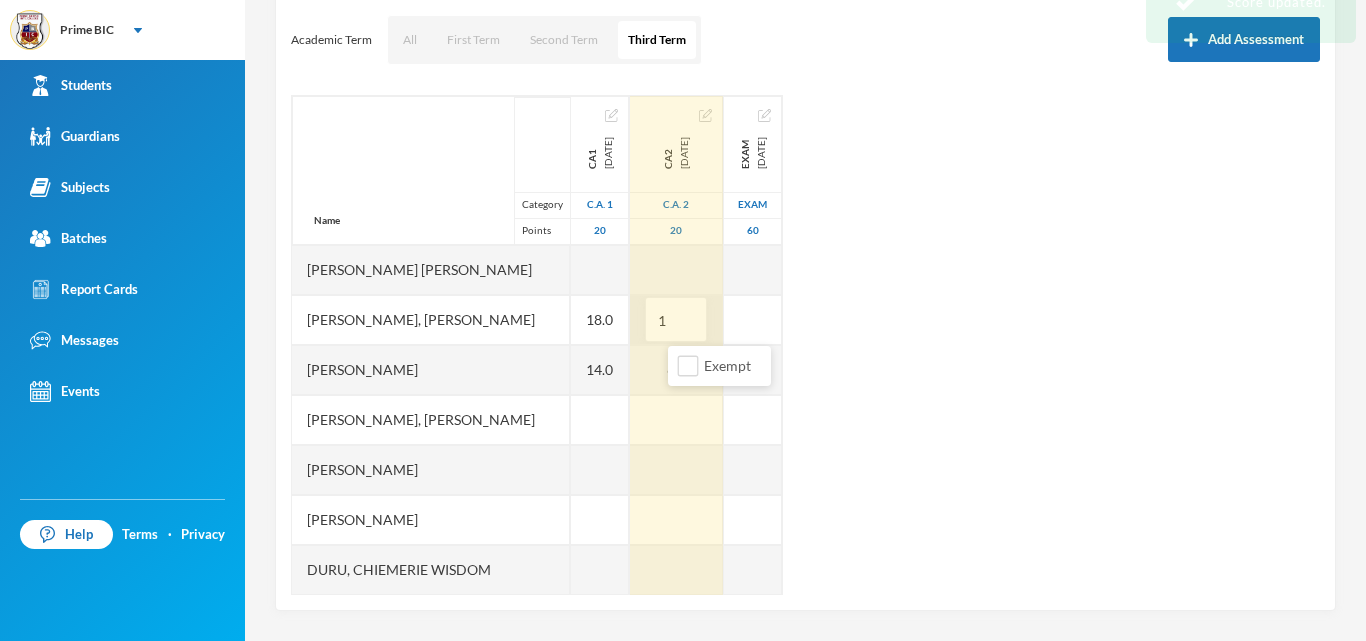 type on "16" 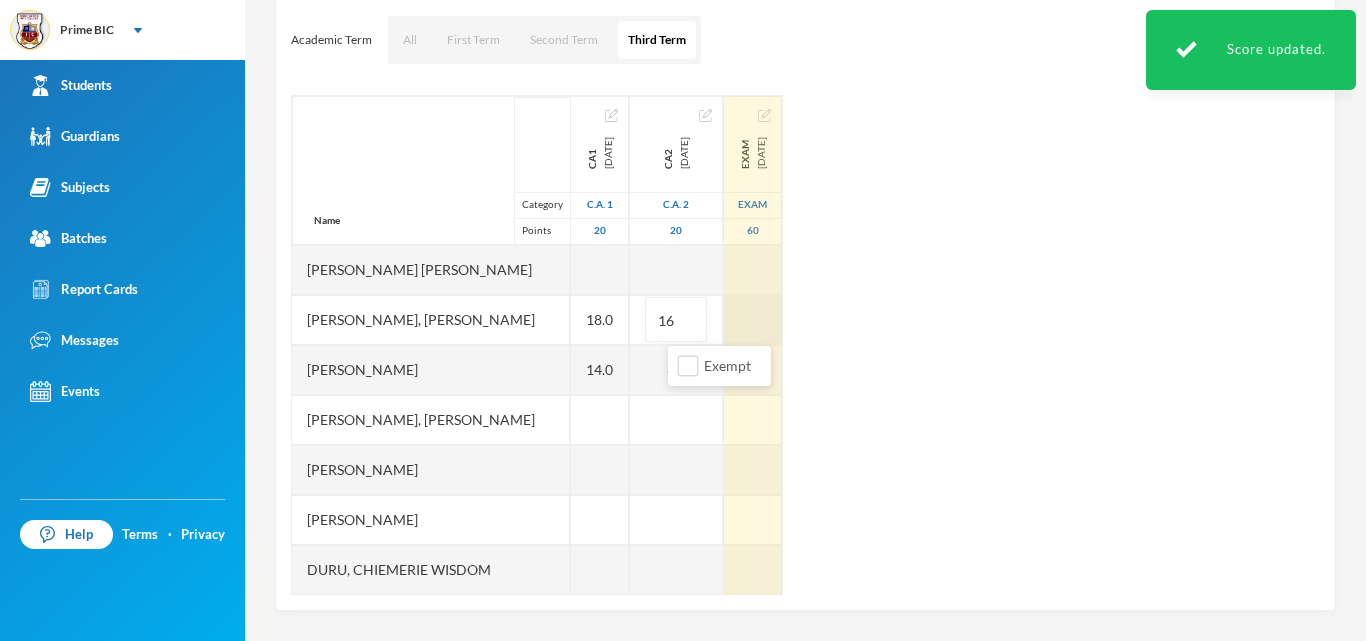 click at bounding box center [753, 320] 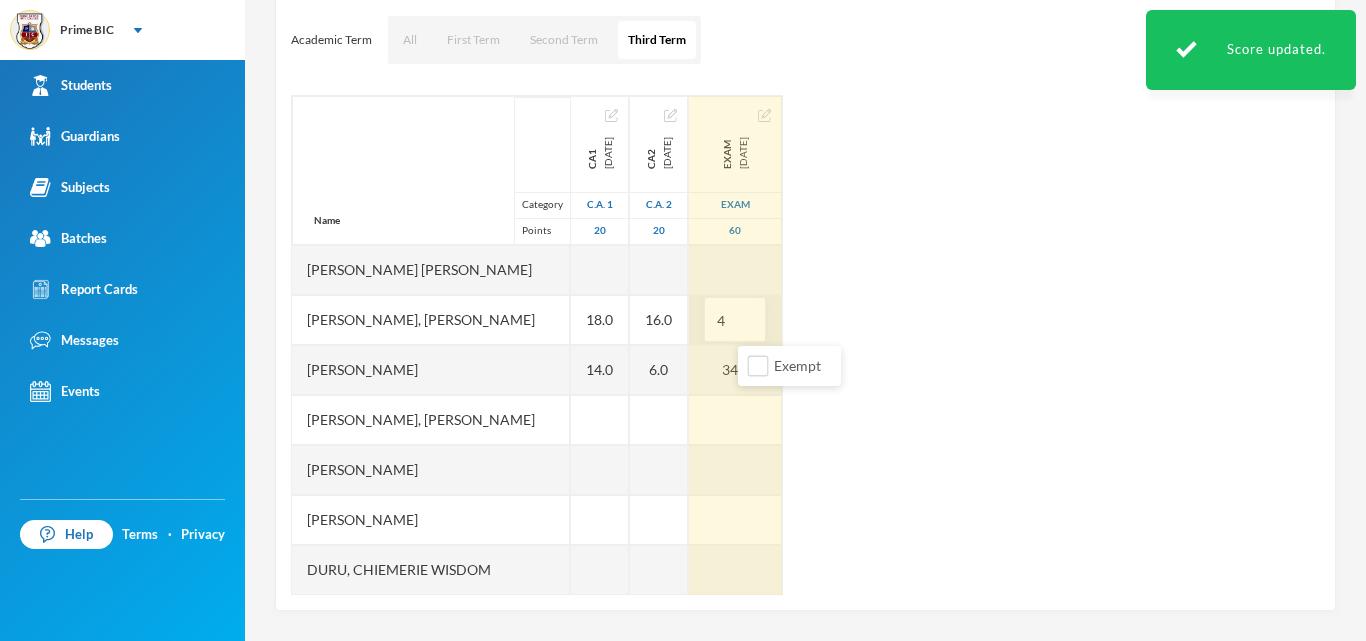 type on "41" 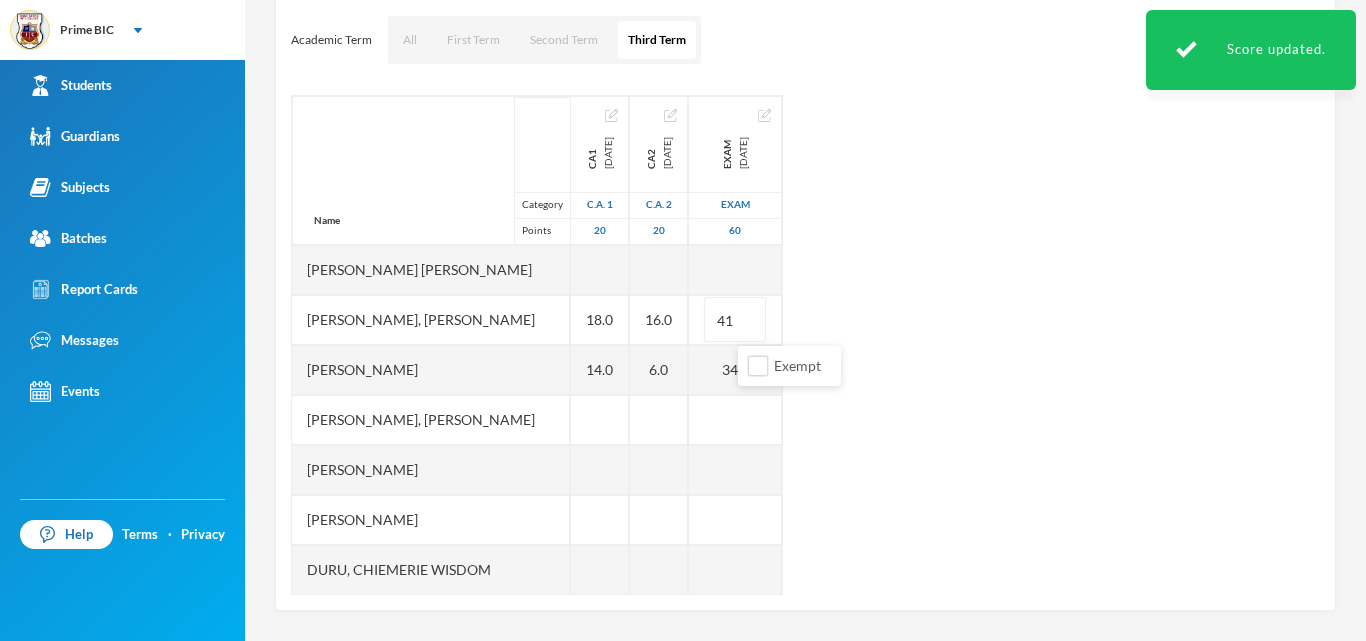 click on "Name   Category Points [PERSON_NAME] [PERSON_NAME], [PERSON_NAME] [PERSON_NAME], [PERSON_NAME] [PERSON_NAME] [PERSON_NAME], [PERSON_NAME], Chiemerie [PERSON_NAME], .c. [PERSON_NAME], [PERSON_NAME], [PERSON_NAME] [PERSON_NAME] [PERSON_NAME] [PERSON_NAME], [PERSON_NAME], Chizirim [PERSON_NAME], [PERSON_NAME] Chigozorim [PERSON_NAME][GEOGRAPHIC_DATA], [PERSON_NAME], [PERSON_NAME], Ngozichukwu Princess [PERSON_NAME], [PERSON_NAME] Uboebulam, [PERSON_NAME], [PERSON_NAME], [PERSON_NAME], [PERSON_NAME] [PERSON_NAME], [PERSON_NAME], [PERSON_NAME] CA1 [DATE] C.A. 1 20 18.0 14.0 19.0 18.0 14.0 15.0 9.0 18.0 5.0 14.0 17.0 15.0 CA2 [DATE] C.A. 2 20 16.0 6.0 9.0 10.0 10.0 9.0 13.0 10.0 7.0 9.0 10.0 14.0 EXAM [DATE] Exam 60 41 34.0 38.0 38.0 30.0 37.0 29.0 39.0 29.0 33.0 35.0 35.0" at bounding box center (805, 345) 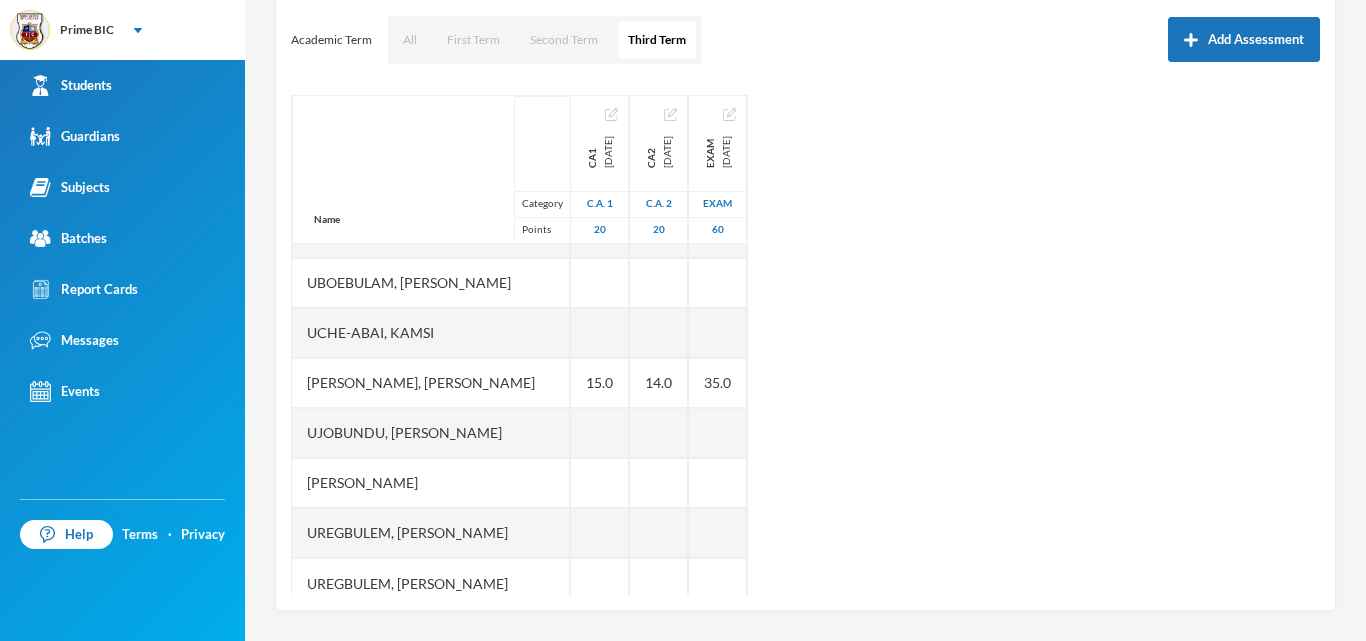 scroll, scrollTop: 1041, scrollLeft: 0, axis: vertical 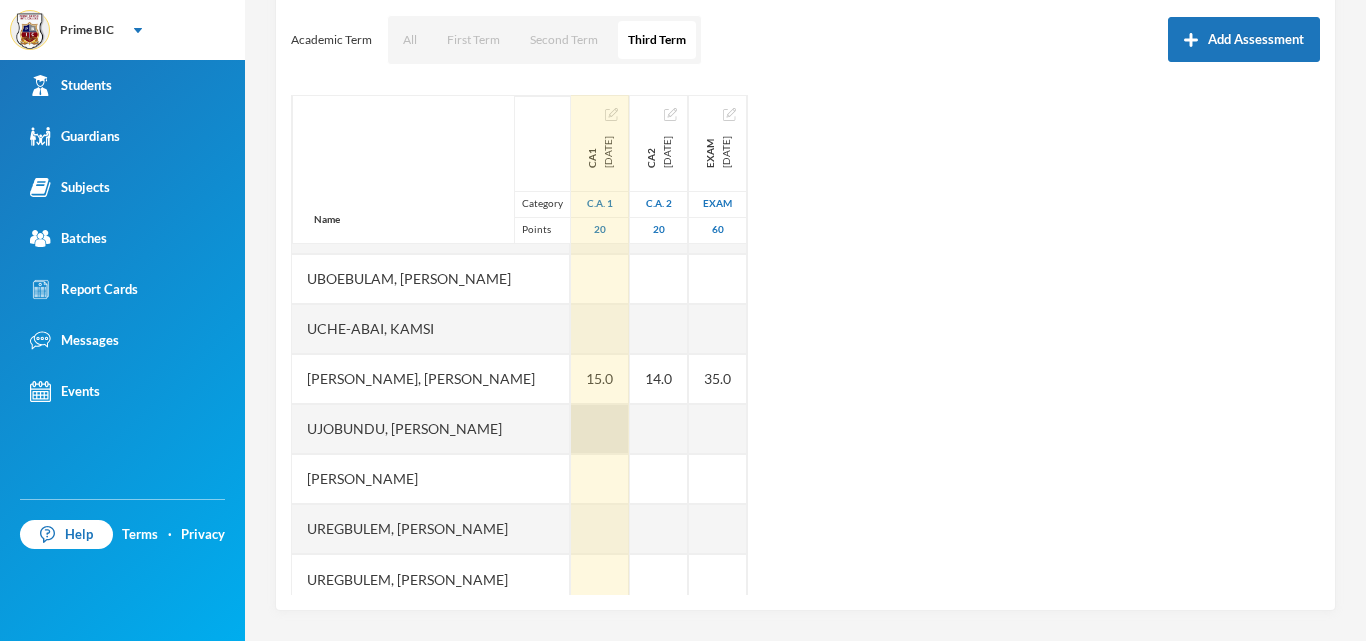 click at bounding box center [600, 429] 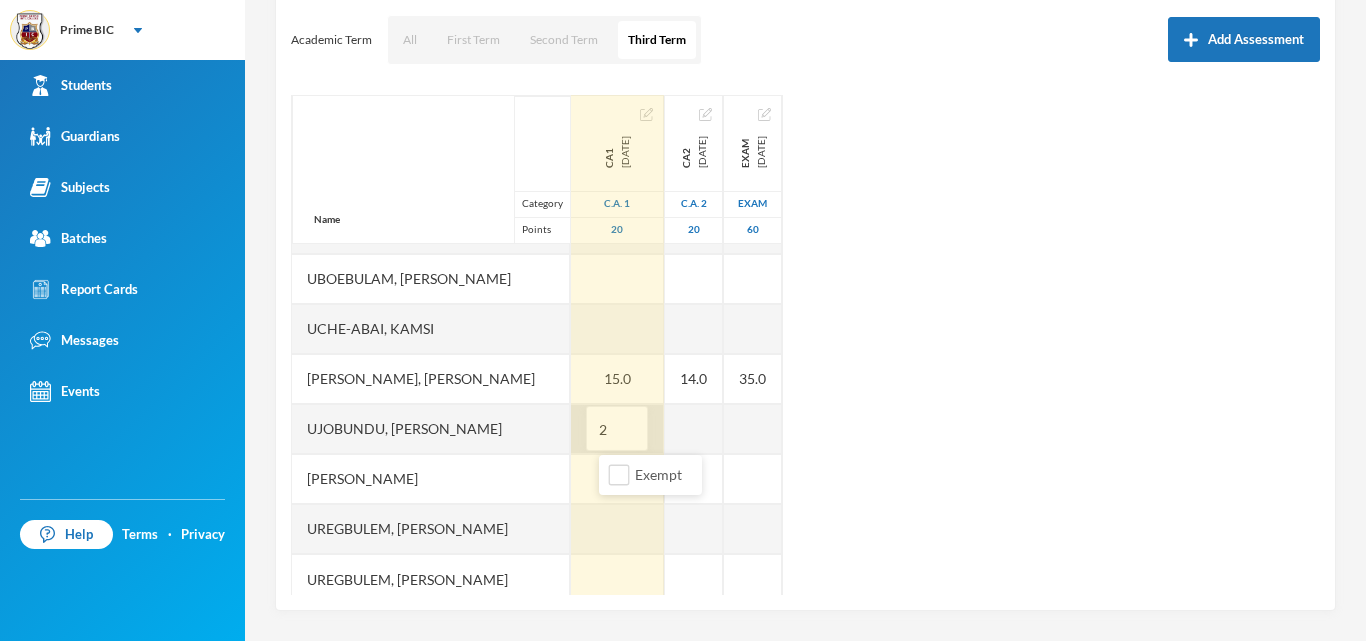 type on "20" 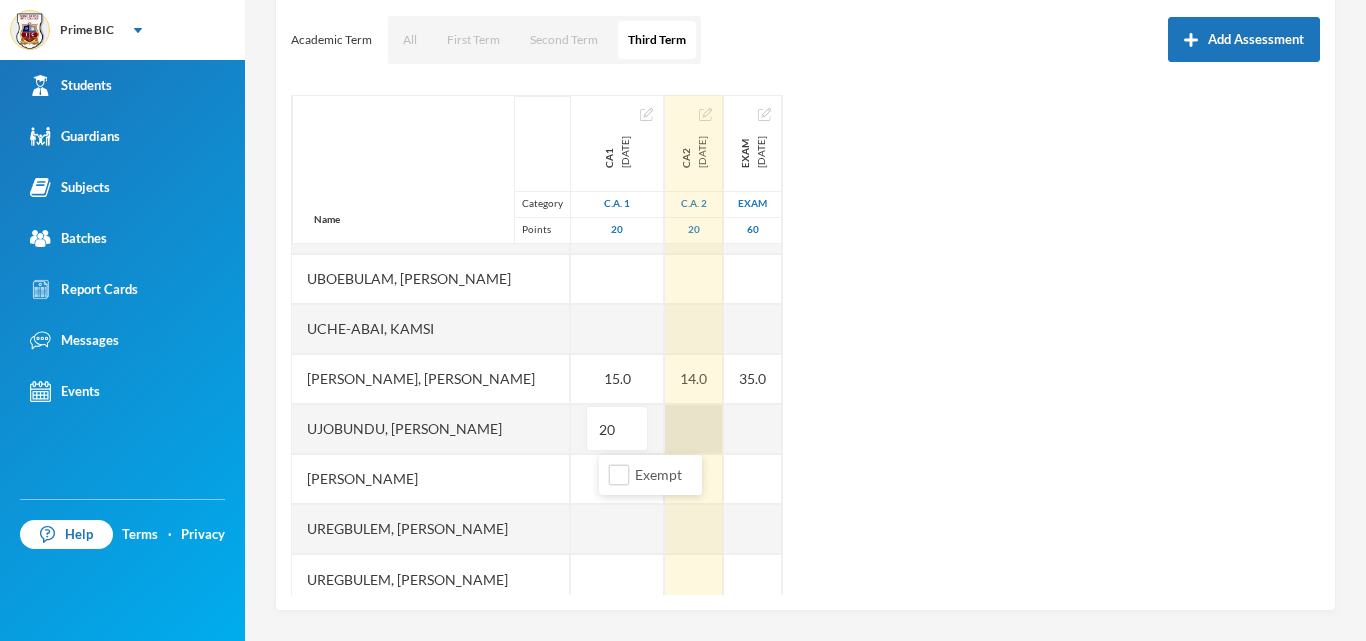 click at bounding box center [694, 429] 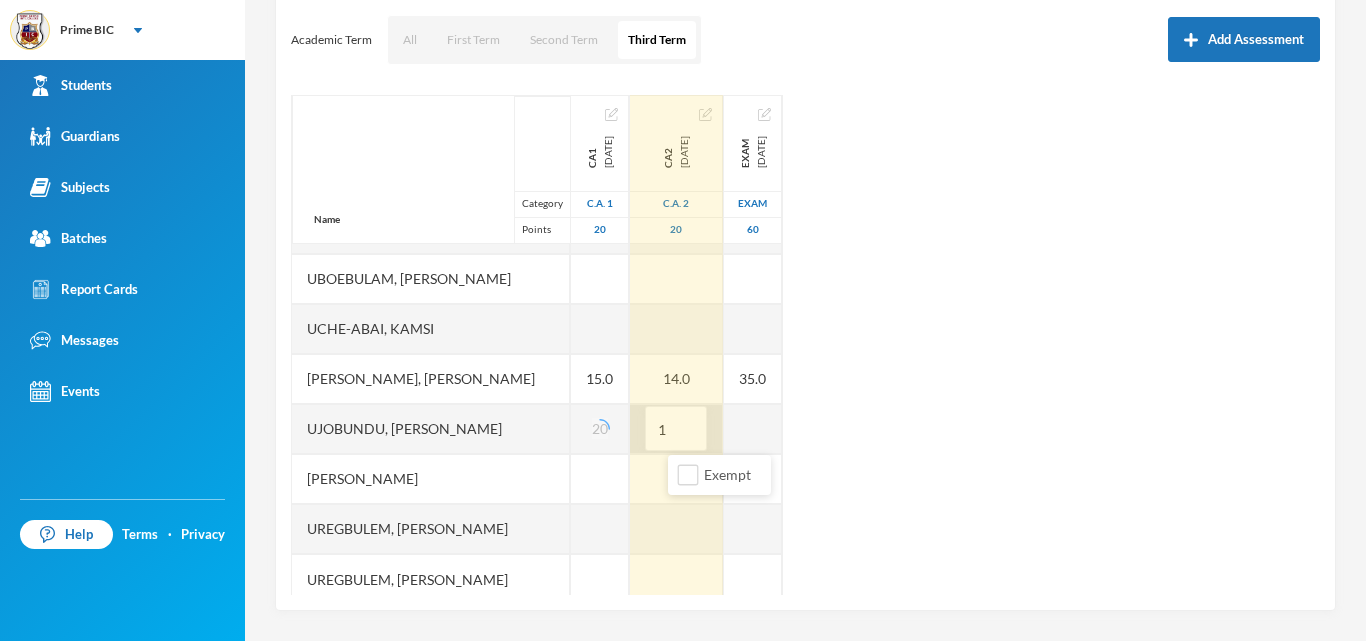 type on "10" 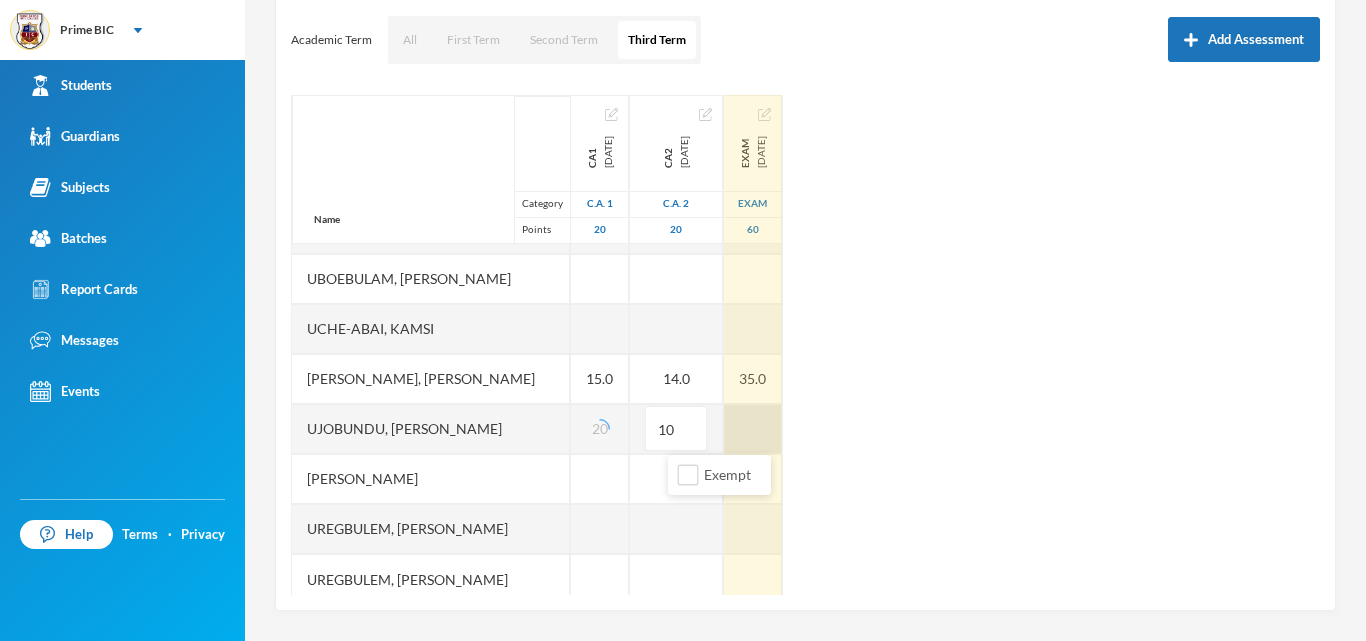 click at bounding box center (753, 429) 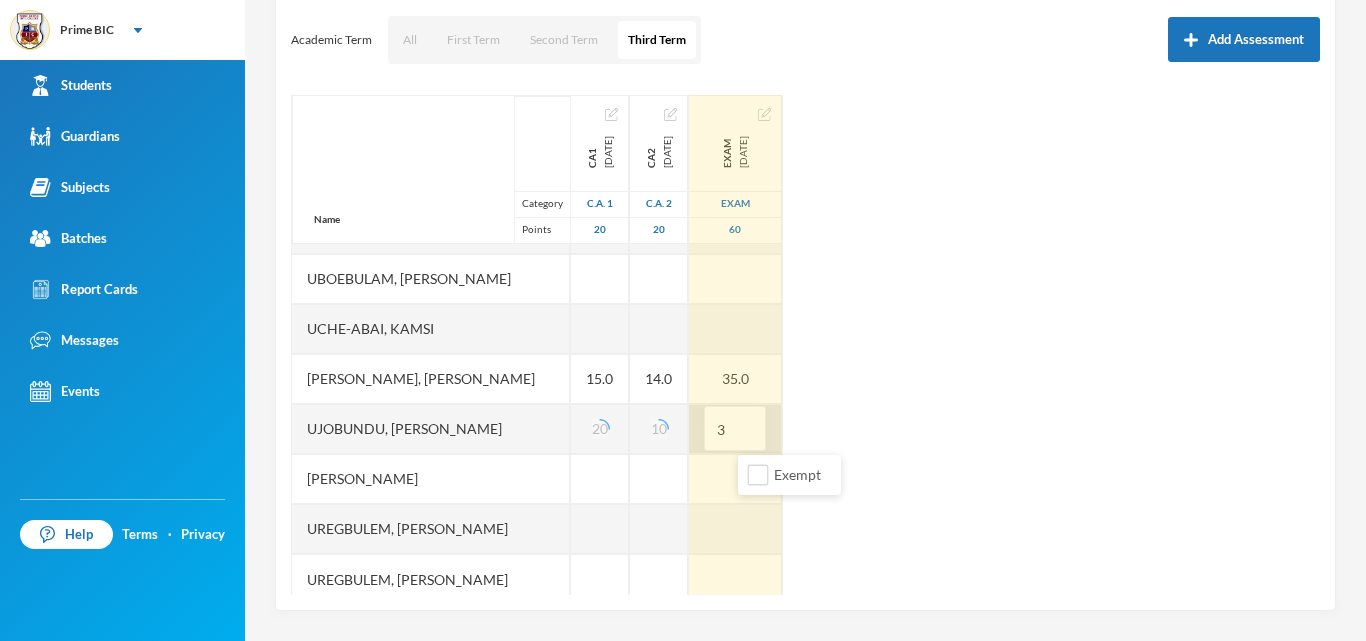 type on "38" 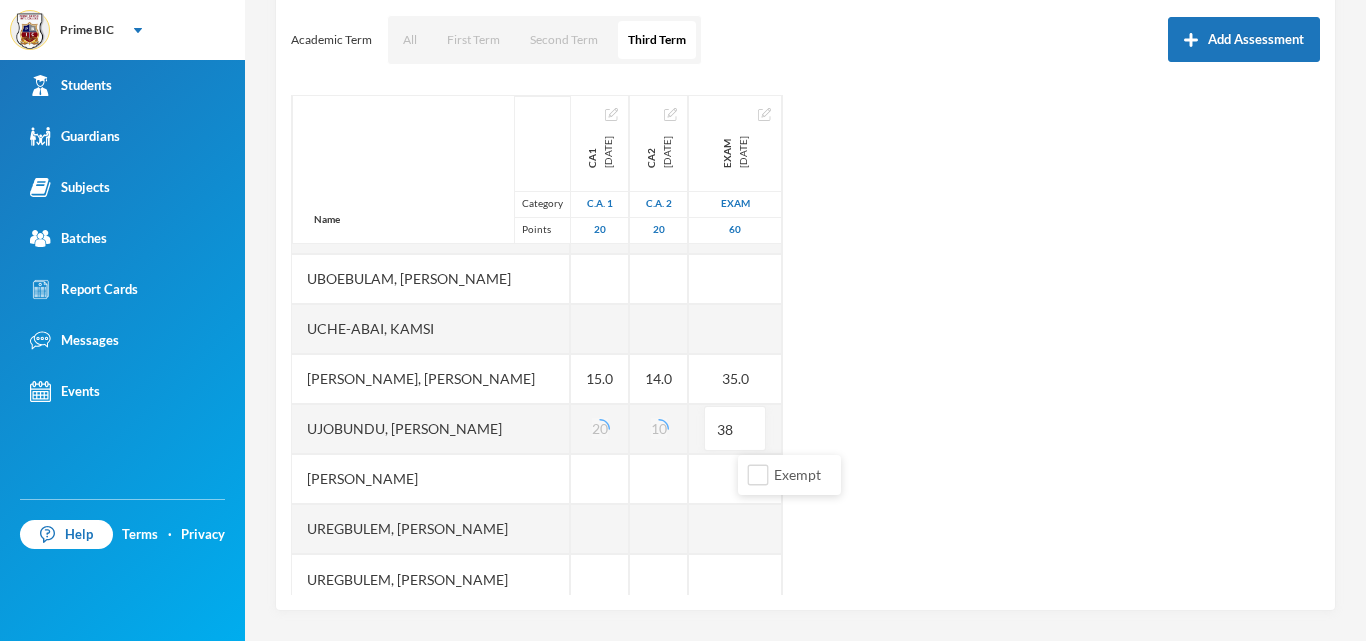 click on "Name   Category Points [PERSON_NAME] [PERSON_NAME], [PERSON_NAME] [PERSON_NAME], [PERSON_NAME] [PERSON_NAME] [PERSON_NAME], [PERSON_NAME], Chiemerie [PERSON_NAME], .c. [PERSON_NAME], [PERSON_NAME], [PERSON_NAME] [PERSON_NAME] [PERSON_NAME] [PERSON_NAME], [PERSON_NAME], Chizirim [PERSON_NAME], [PERSON_NAME] Chigozorim [PERSON_NAME][GEOGRAPHIC_DATA], [PERSON_NAME], [PERSON_NAME], Ngozichukwu Princess [PERSON_NAME], [PERSON_NAME] Uboebulam, [PERSON_NAME], [PERSON_NAME], [PERSON_NAME], [PERSON_NAME] [PERSON_NAME], [PERSON_NAME], [PERSON_NAME] CA1 [DATE] C.A. 1 20 18.0 14.0 19.0 18.0 14.0 15.0 9.0 18.0 5.0 14.0 17.0 15.0 20 CA2 [DATE] C.A. 2 20 16.0 6.0 9.0 10.0 10.0 9.0 13.0 10.0 7.0 9.0 10.0 14.0 10 EXAM [DATE] Exam 60 41.0 34.0 38.0 38.0 30.0 37.0 29.0 39.0 29.0 33.0 35.0 35.0 38" at bounding box center (805, 345) 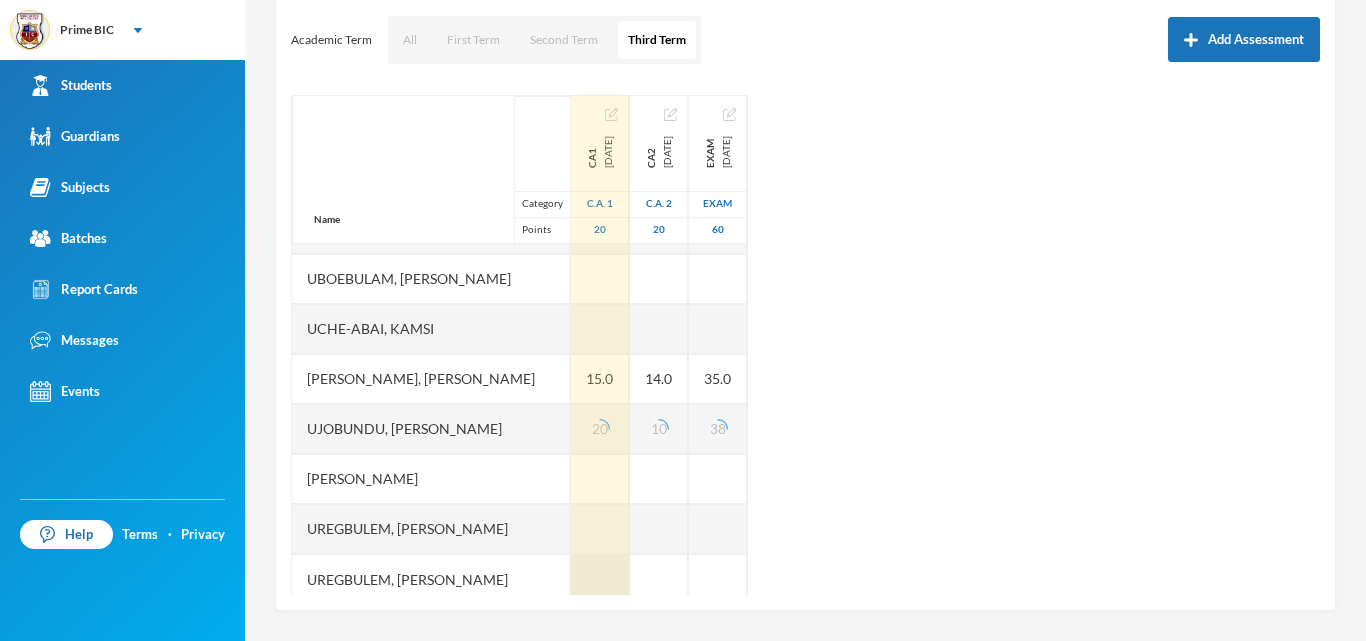 click at bounding box center [600, 579] 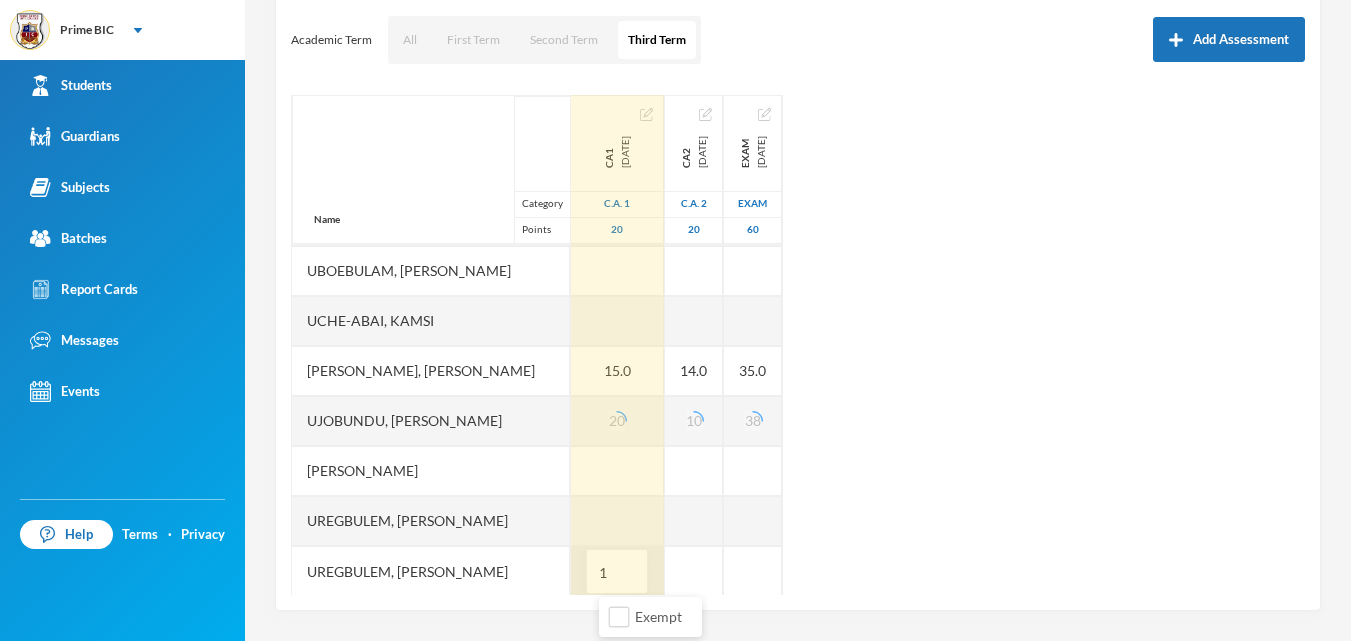 type on "19" 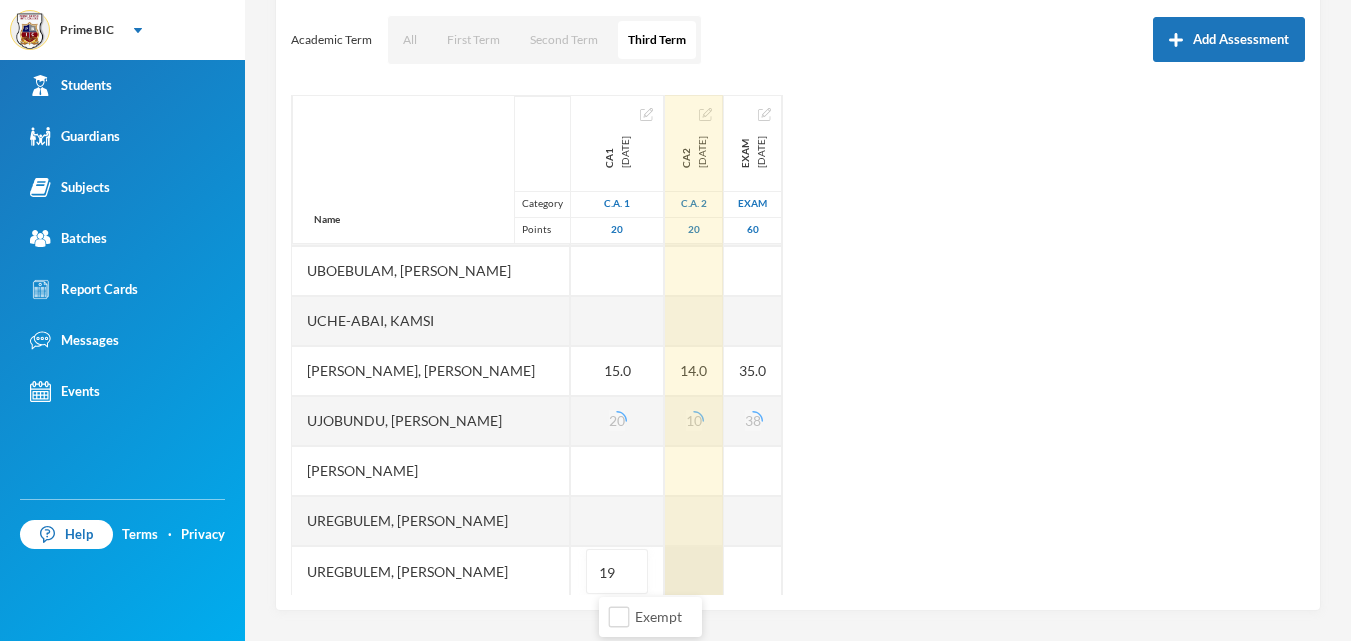 click at bounding box center (694, 571) 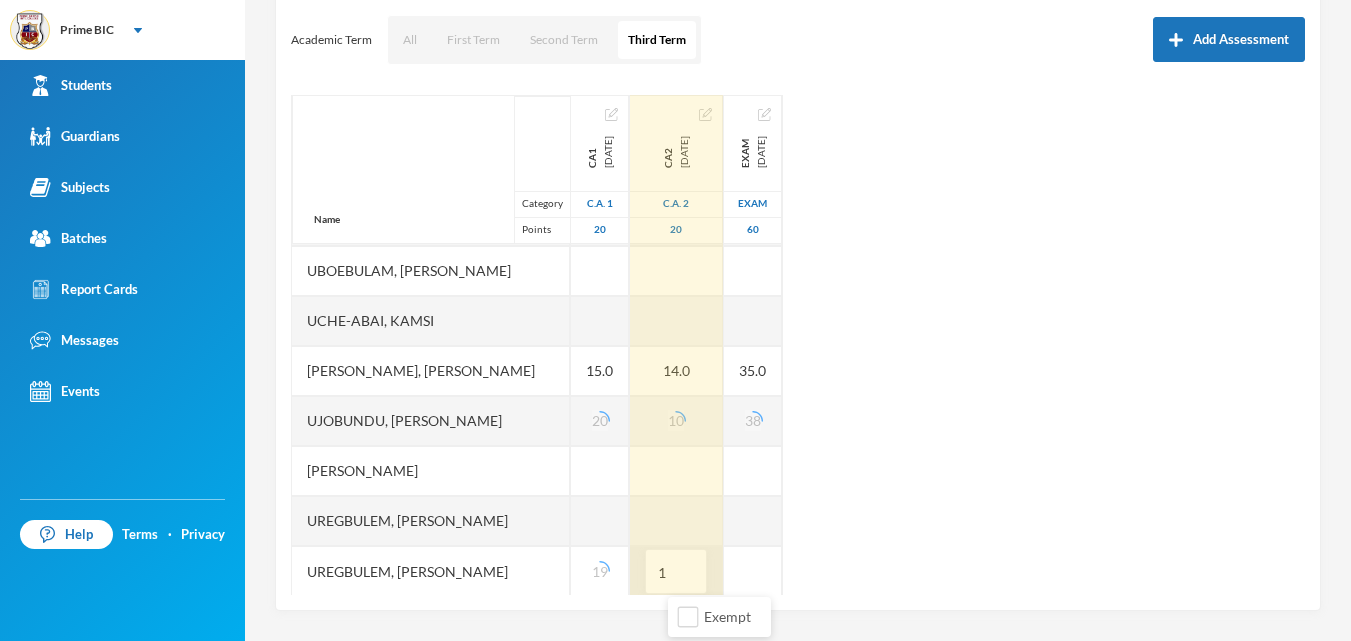 type on "17" 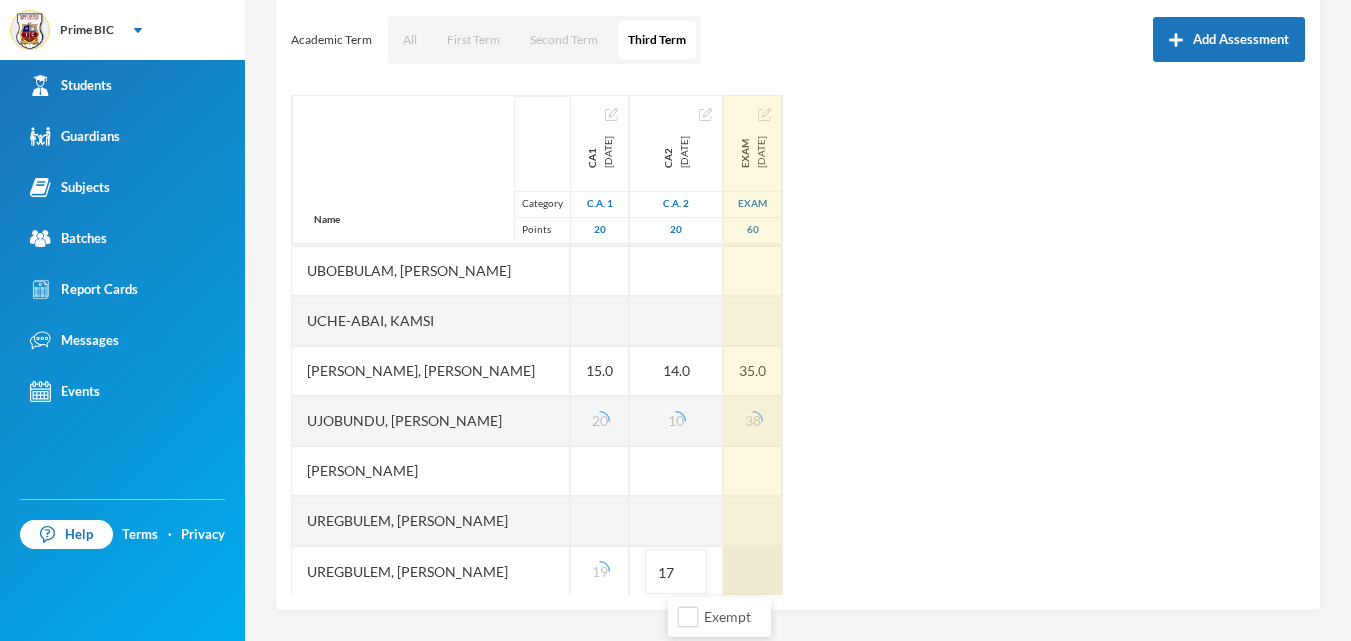 click at bounding box center [753, 571] 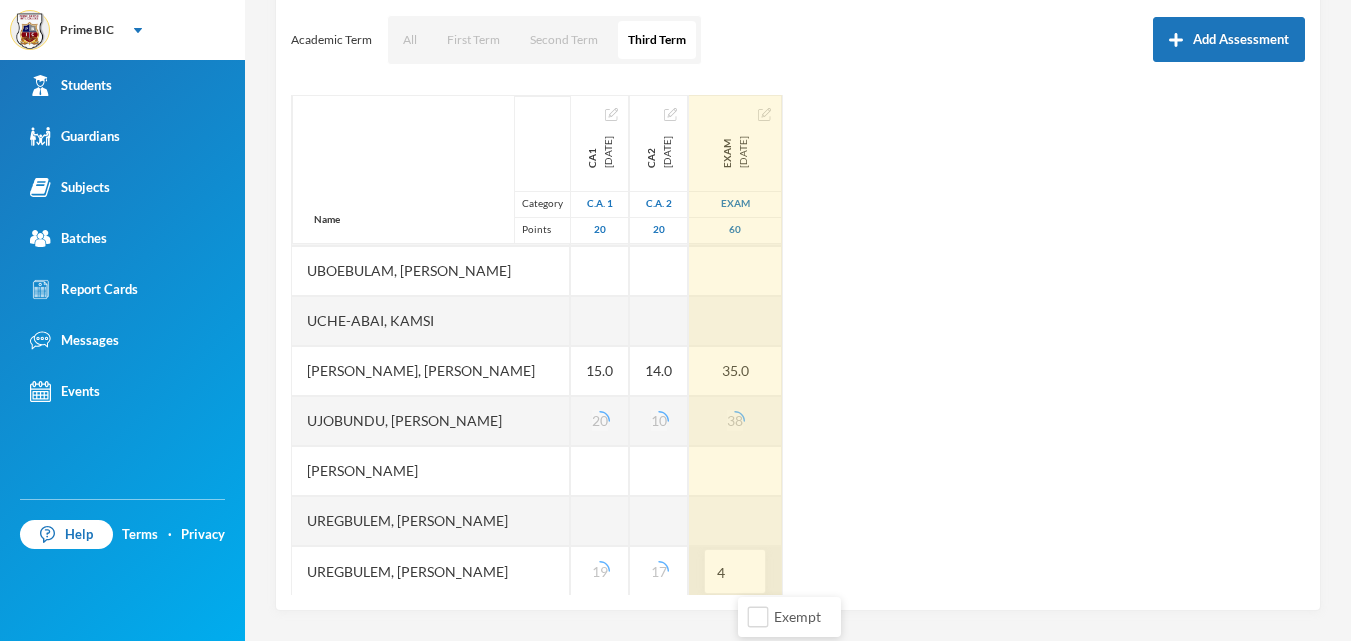 type on "40" 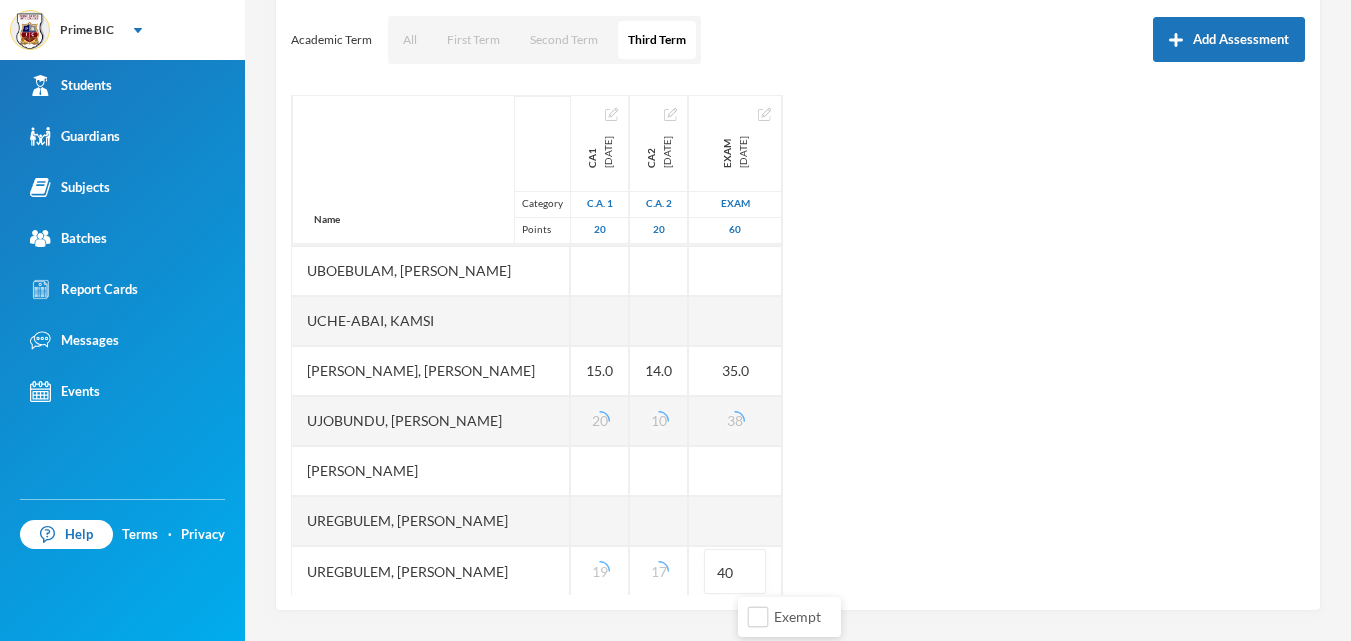 click on "Name   Category Points [PERSON_NAME] [PERSON_NAME], [PERSON_NAME] [PERSON_NAME], [PERSON_NAME] [PERSON_NAME] [PERSON_NAME], [PERSON_NAME], Chiemerie [PERSON_NAME], .c. [PERSON_NAME], [PERSON_NAME], [PERSON_NAME] [PERSON_NAME] [PERSON_NAME] [PERSON_NAME], [PERSON_NAME], Chizirim [PERSON_NAME], [PERSON_NAME] Chigozorim [PERSON_NAME][GEOGRAPHIC_DATA], [PERSON_NAME], [PERSON_NAME], Ngozichukwu Princess [PERSON_NAME], [PERSON_NAME] Uboebulam, [PERSON_NAME], [PERSON_NAME], [PERSON_NAME], [PERSON_NAME] [PERSON_NAME], [PERSON_NAME], [PERSON_NAME] CA1 [DATE] C.A. 1 20 18.0 14.0 19.0 18.0 14.0 15.0 9.0 18.0 5.0 14.0 17.0 15.0 20 19 CA2 [DATE] C.A. 2 20 16.0 6.0 9.0 10.0 10.0 9.0 13.0 10.0 7.0 9.0 10.0 14.0 10 17 EXAM [DATE] Exam 60 41.0 34.0 38.0 38.0 30.0 37.0 29.0 39.0 29.0 33.0 35.0 35.0 38 40" at bounding box center (798, 345) 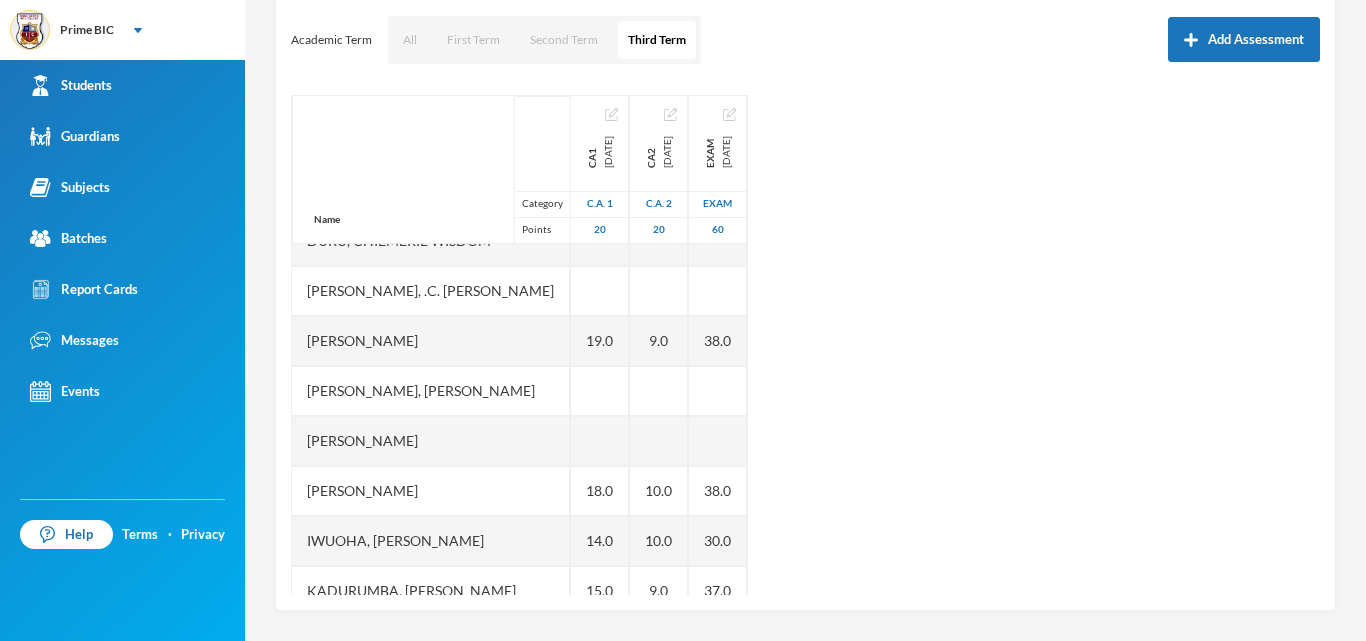scroll, scrollTop: 324, scrollLeft: 0, axis: vertical 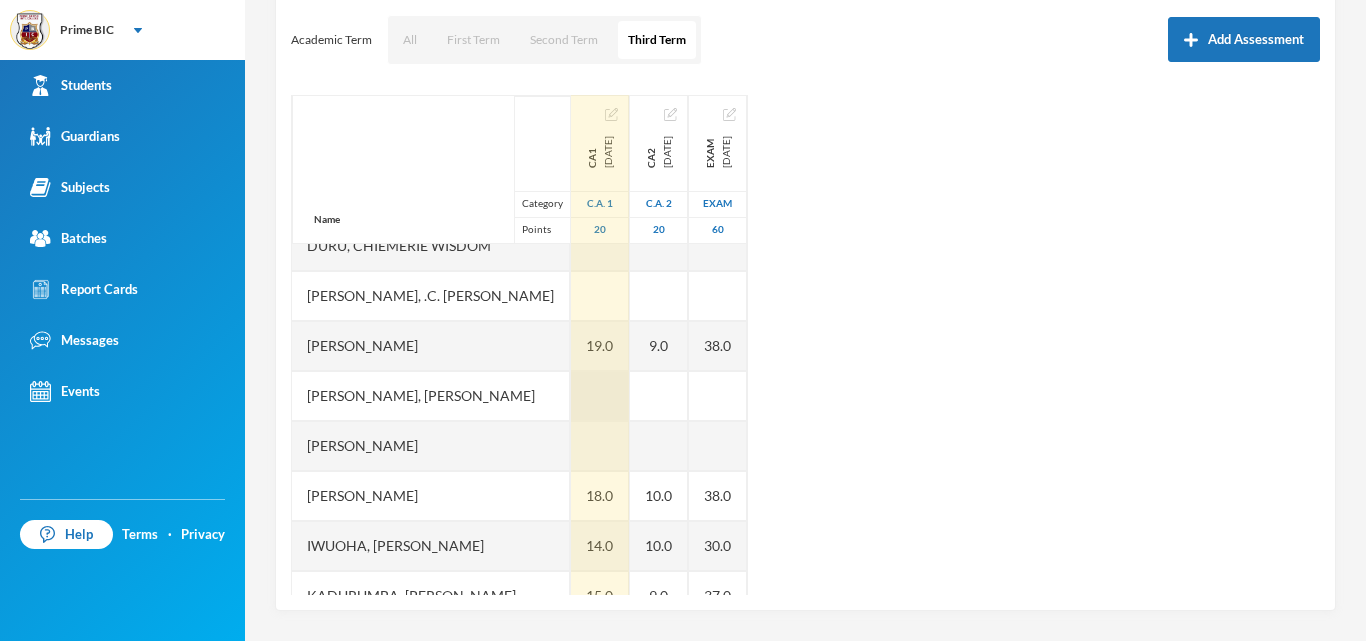 click at bounding box center [600, 396] 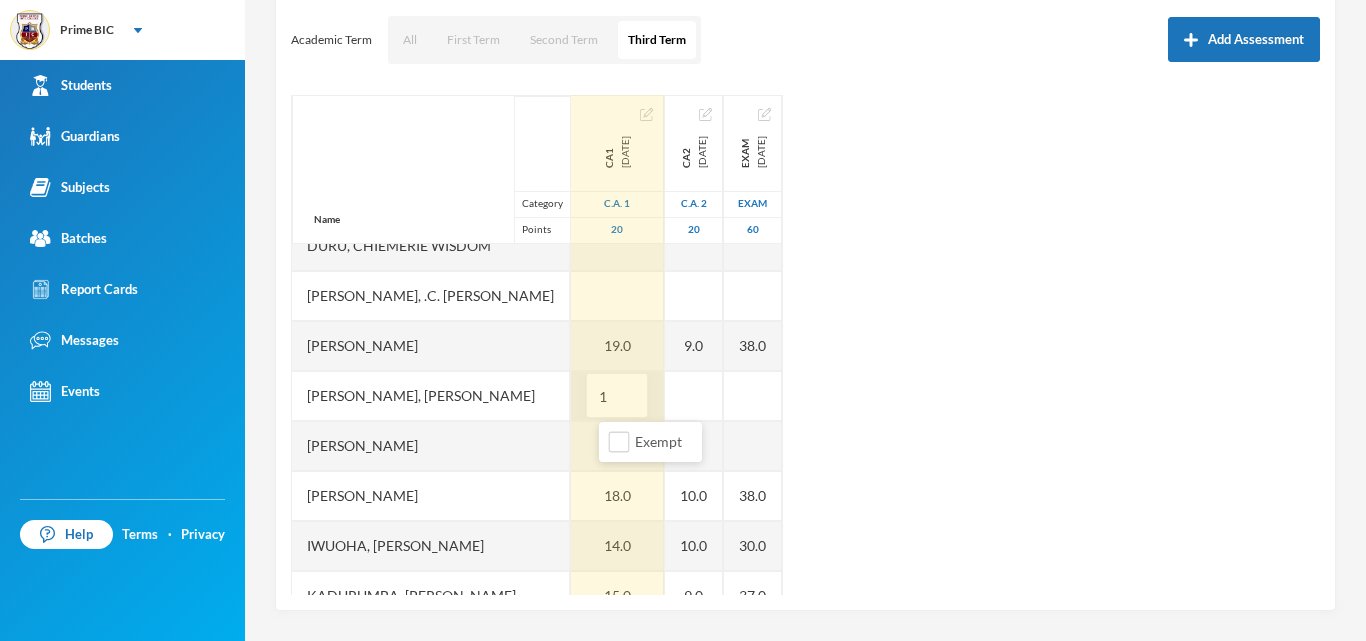 type on "19" 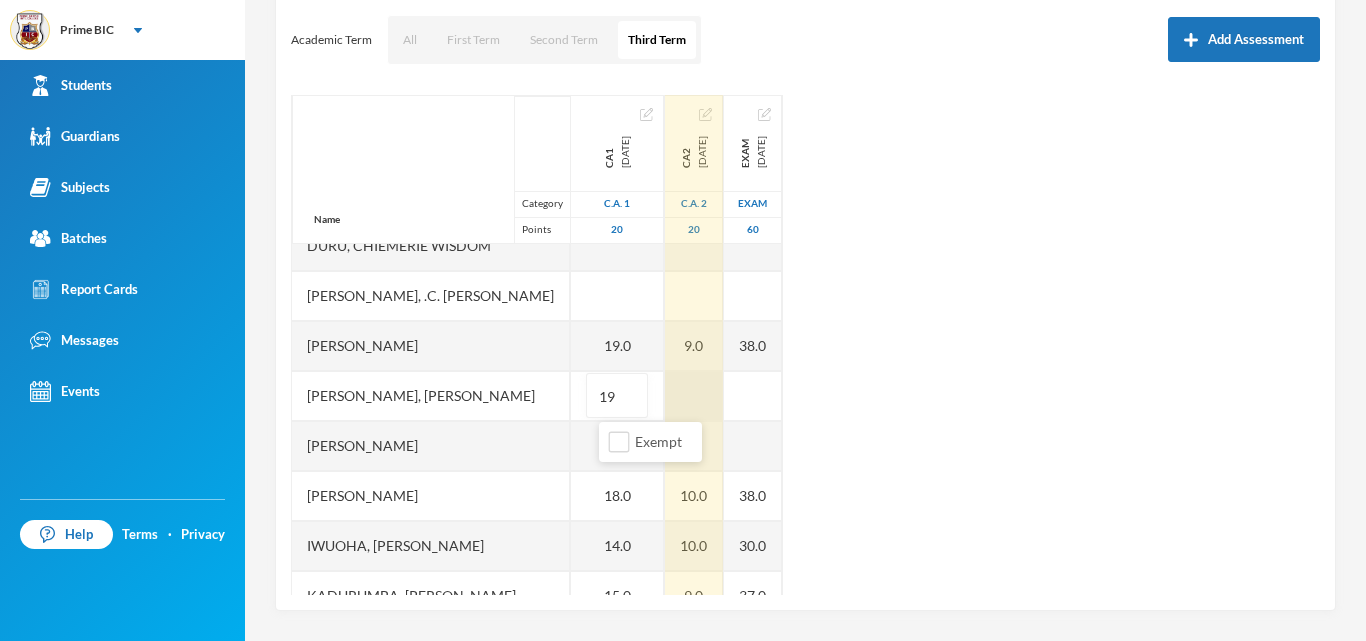 click at bounding box center (694, 396) 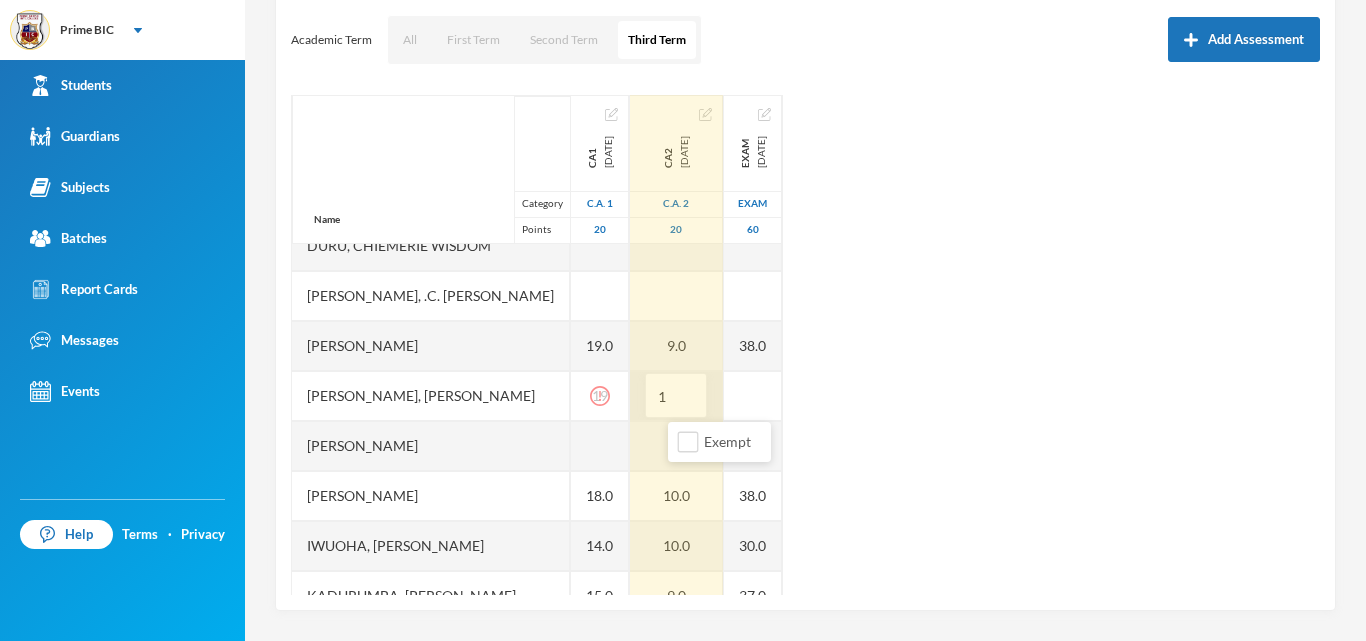 type on "10" 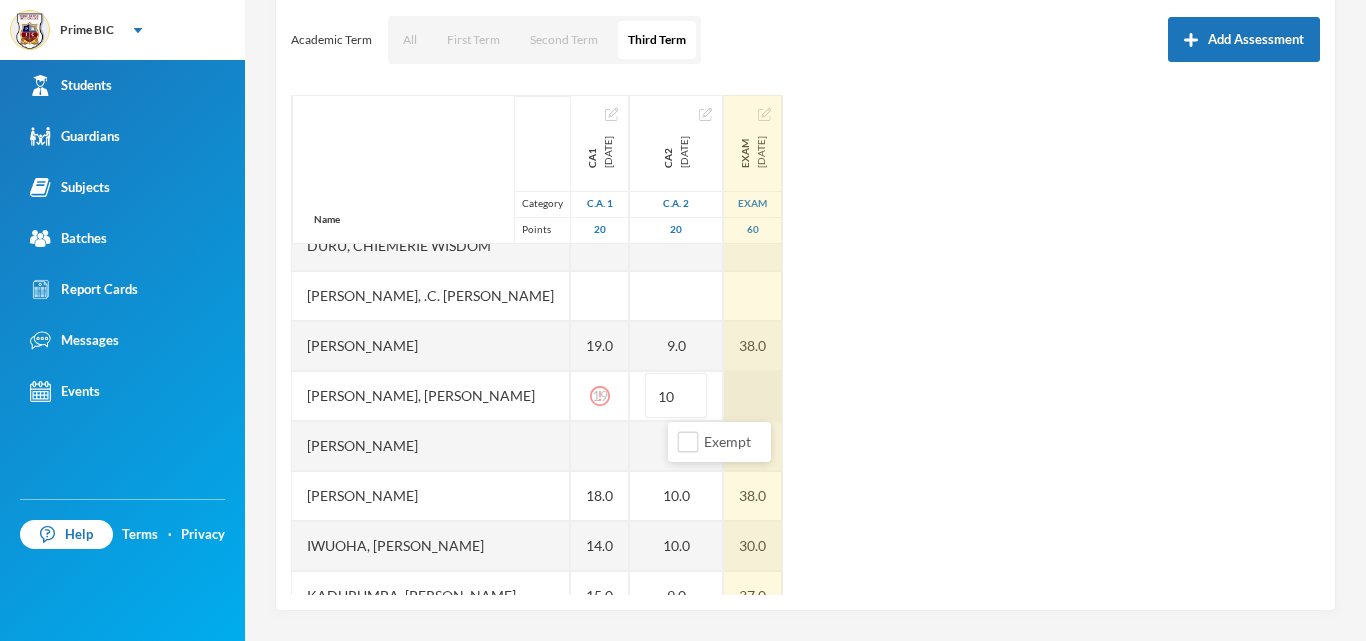 click at bounding box center (753, 396) 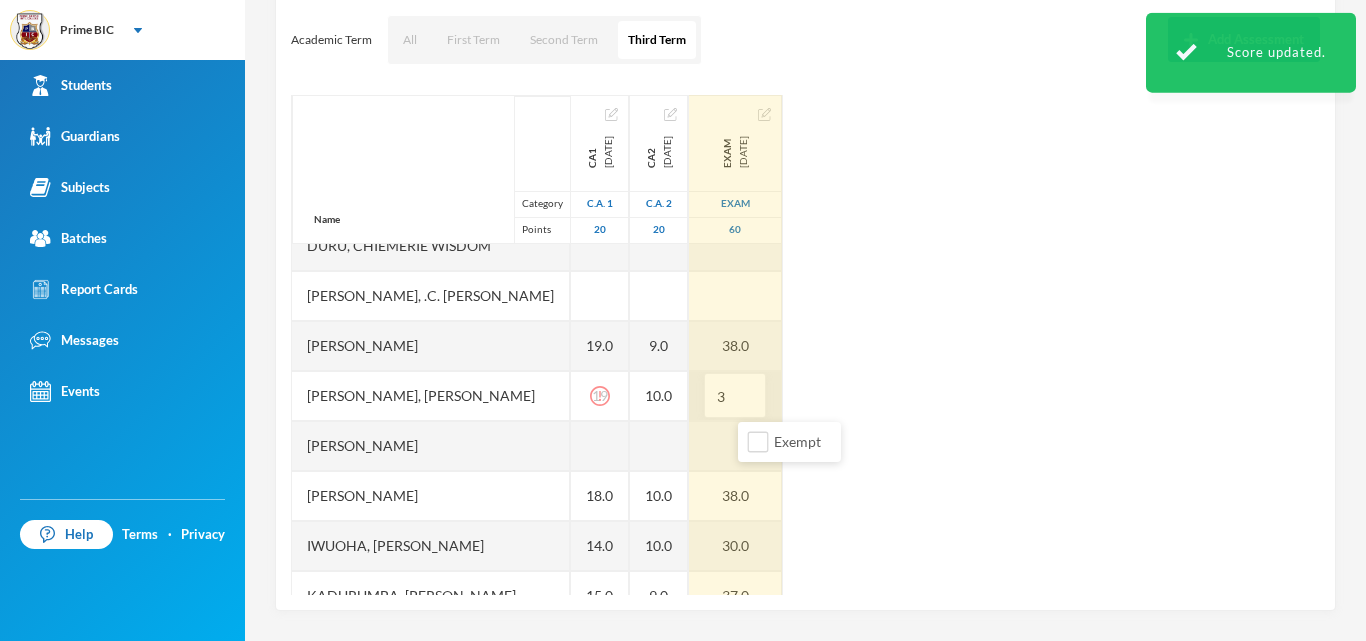 type on "39" 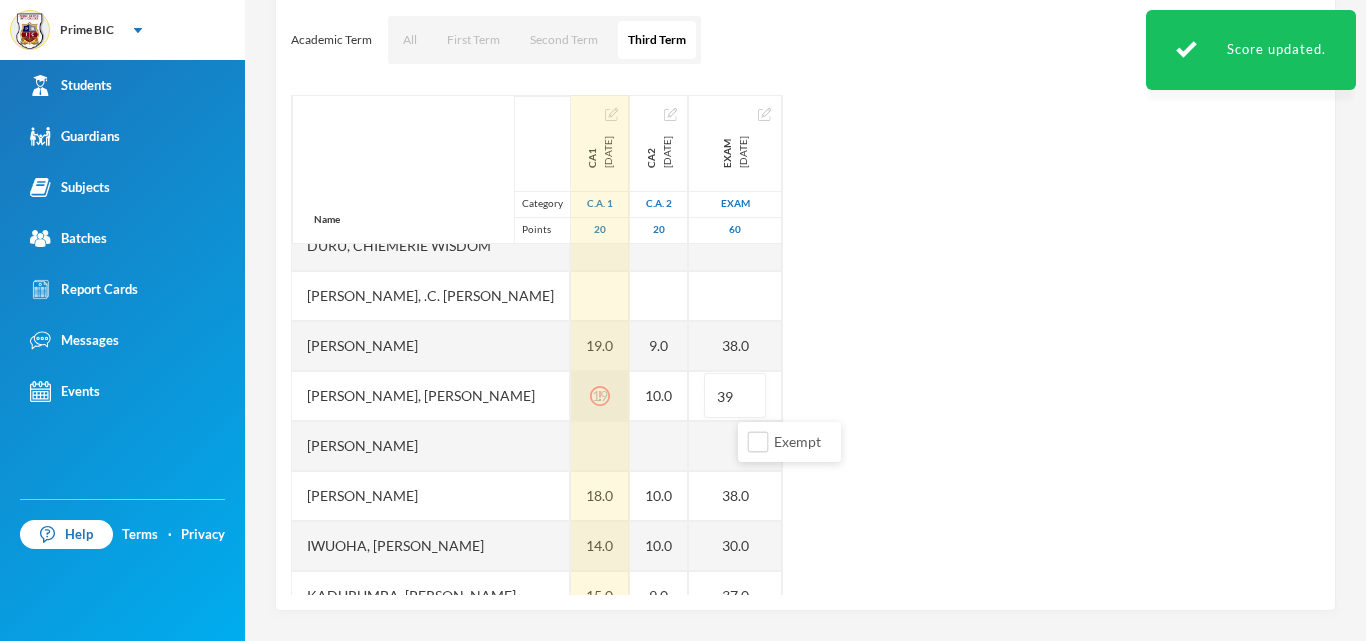 click 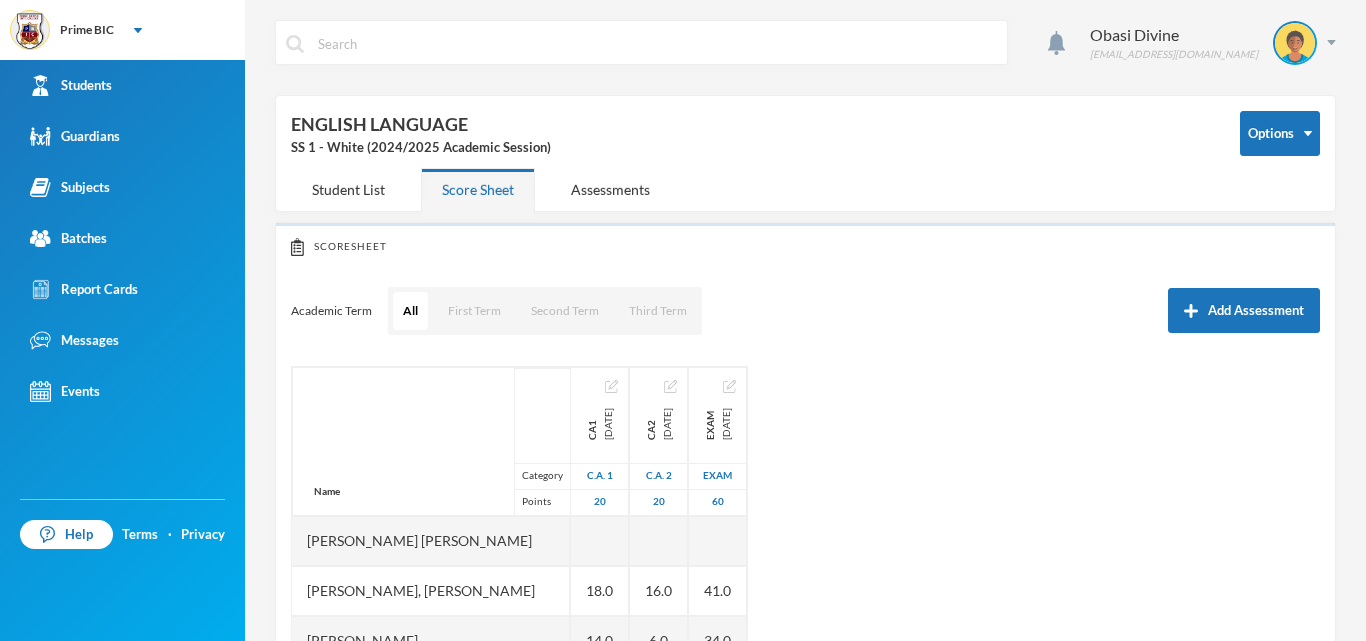 scroll, scrollTop: 0, scrollLeft: 0, axis: both 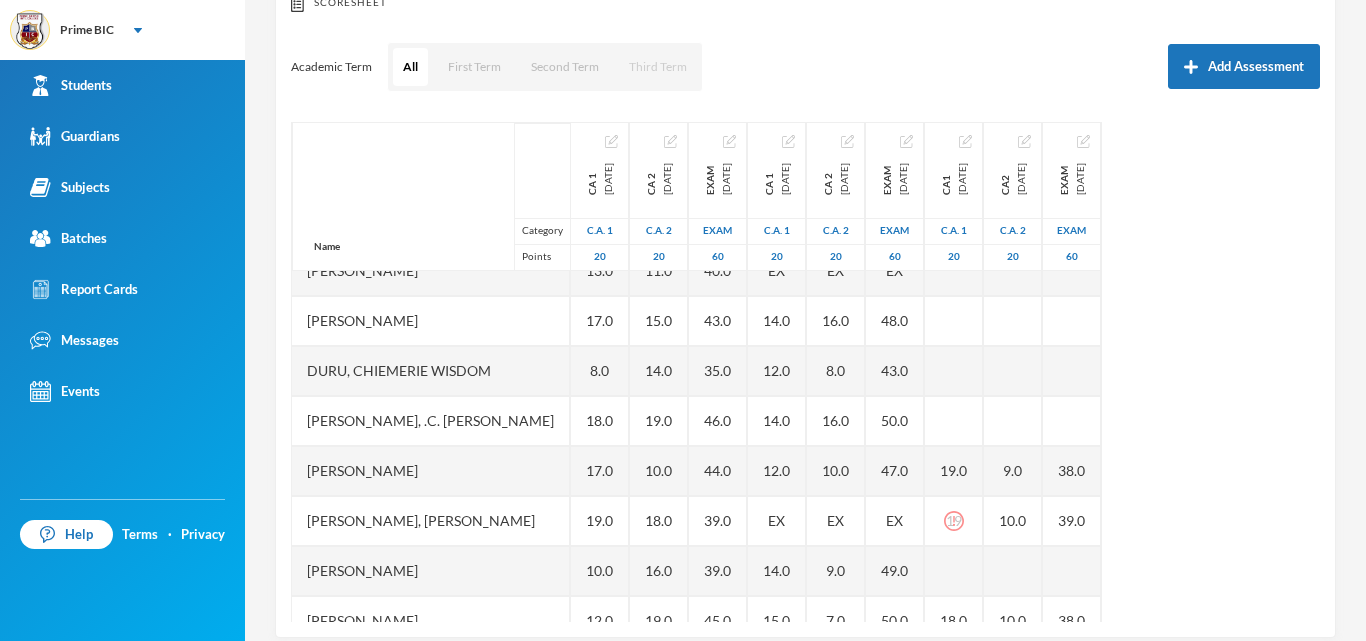 click on "Third Term" at bounding box center (658, 67) 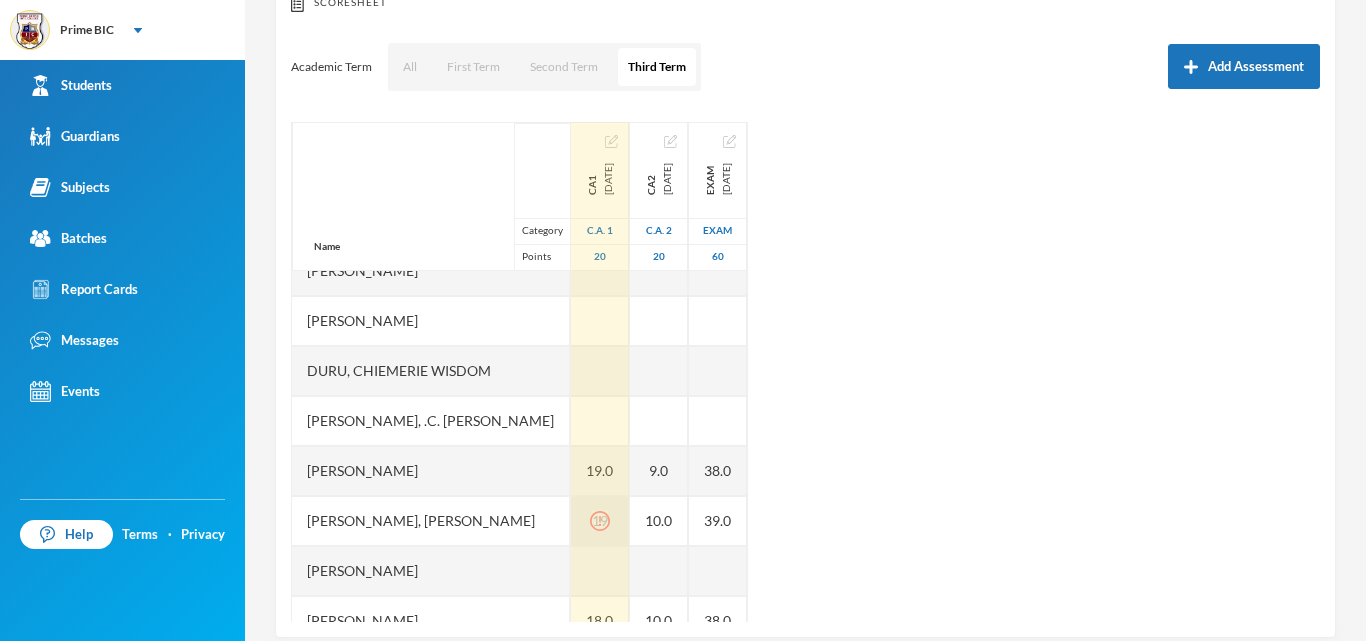 click on "19" at bounding box center [600, 521] 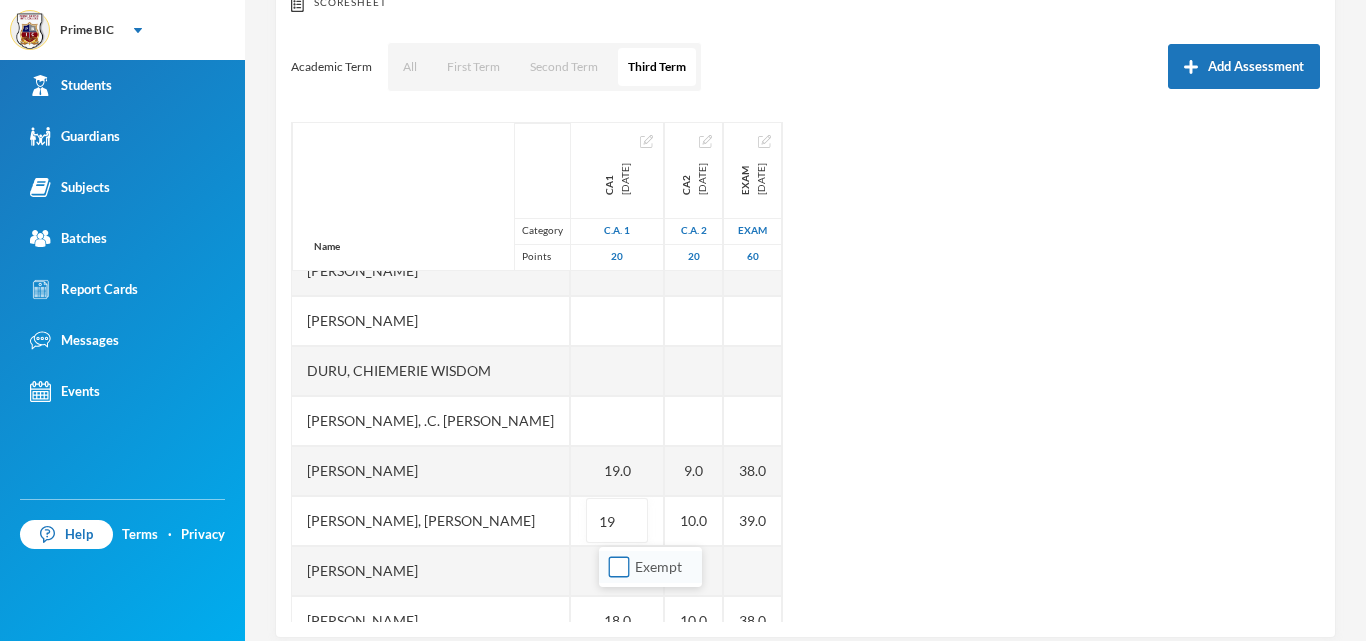 click on "Exempt" at bounding box center (619, 567) 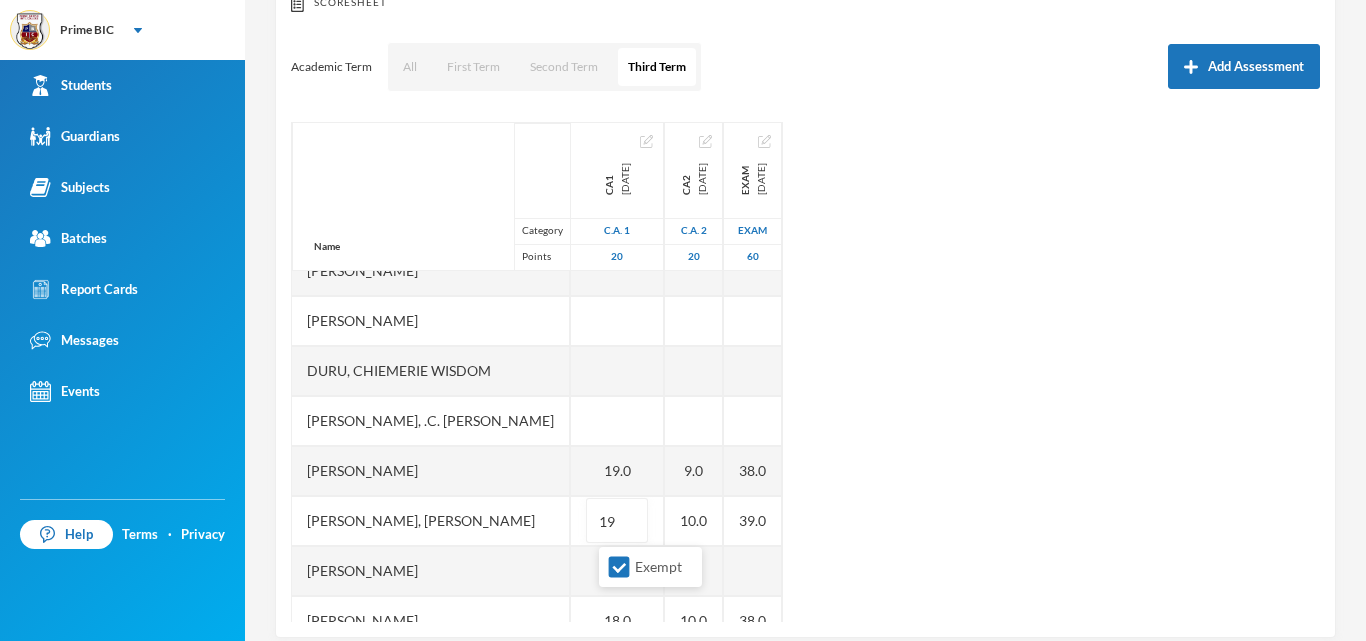 click on "Name   Category Points Anusiem, Tochukwu Alexandra Asika, Ozichukwu Favour Asuzu, Ifeyinwa Theressa Balogun, Oladipo Roberts Chukwuemeka, Ozioma Christabel Dimgba, Ruby Duru, Chiemerie Wisdom Ekeanyanwu, .c. Angela Ezike, Kenneth Ezike, Uchenna Mitchell Ibeh, Emmanuel Ibekwe, Nancy Vera Iwuoha, Akunna Almida Kadurumba, Chizirim Christabel Nwankwo, Chijioke Chigozorim Nzeh, Emmanual Ihenna Ogwutum, Chizibundu Divine Ojonjoku, Ebube Godswill Okoro, Ngozichukwu Princess Okoronkwo, Munachi Onu, Olisa Divine Uboebulam, Esther Uche-abai, Kamsi Udogu, Ogechi Rose Ujobundu, Chibuike Daniel Ukwuoma, Esther Uregbulem, Elim Onumejula Uregbulem, Obinna Prince CA1 2025-07-11 C.A. 1 20 18.0 14.0 19.0 19 18.0 14.0 15.0 9.0 18.0 5.0 14.0 17.0 15.0 20.0 19.0 CA2 2025-07-11 C.A. 2 20 16.0 6.0 9.0 10.0 10.0 10.0 9.0 13.0 10.0 7.0 9.0 10.0 14.0 10.0 17.0 EXAM 2025-07-11 Exam 60 41.0 34.0 38.0 39.0 38.0 30.0 37.0 29.0 39.0 29.0 33.0 35.0 35.0 38.0 40.0" at bounding box center [805, 372] 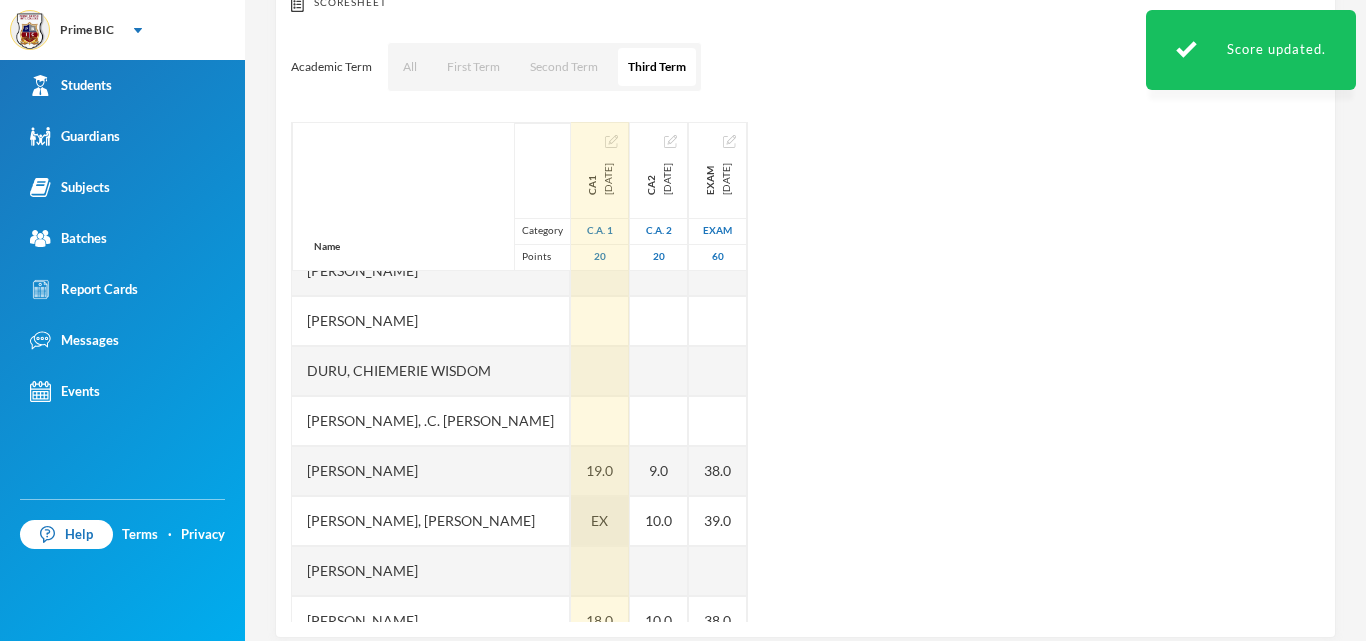 click on "EX" at bounding box center (600, 521) 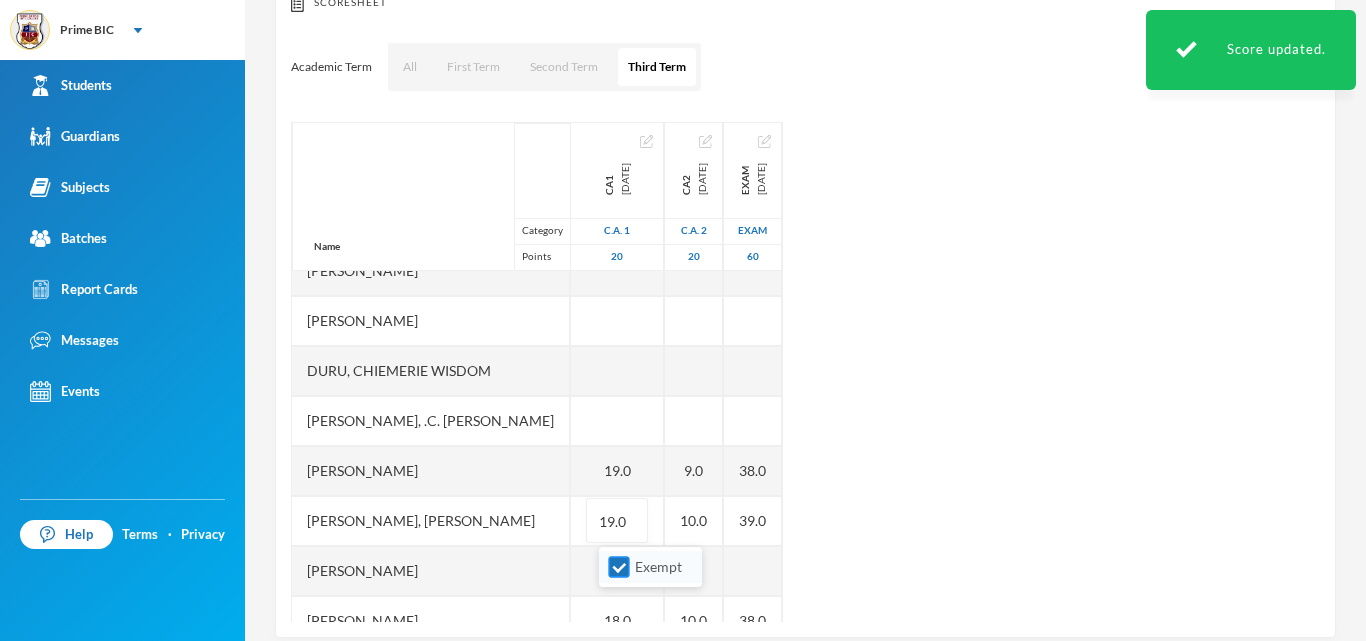 click on "Exempt" at bounding box center [619, 567] 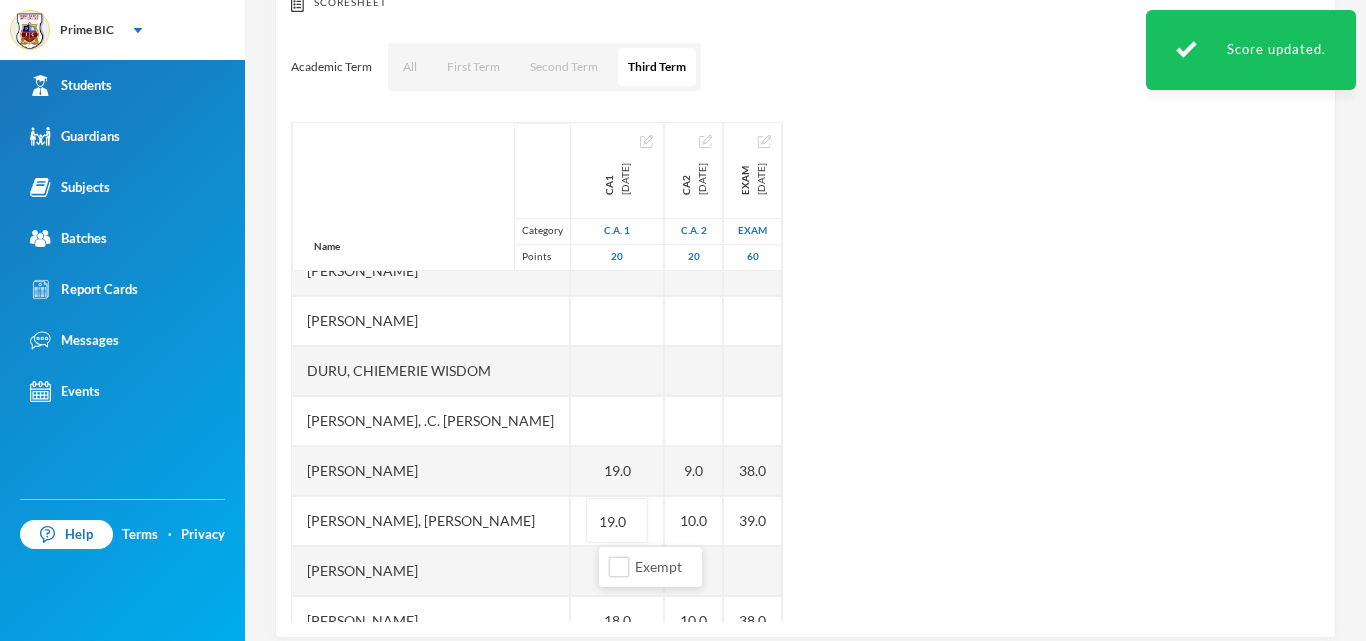 click on "Name   Category Points Anusiem, Tochukwu Alexandra Asika, Ozichukwu Favour Asuzu, Ifeyinwa Theressa Balogun, Oladipo Roberts Chukwuemeka, Ozioma Christabel Dimgba, Ruby Duru, Chiemerie Wisdom Ekeanyanwu, .c. Angela Ezike, Kenneth Ezike, Uchenna Mitchell Ibeh, Emmanuel Ibekwe, Nancy Vera Iwuoha, Akunna Almida Kadurumba, Chizirim Christabel Nwankwo, Chijioke Chigozorim Nzeh, Emmanual Ihenna Ogwutum, Chizibundu Divine Ojonjoku, Ebube Godswill Okoro, Ngozichukwu Princess Okoronkwo, Munachi Onu, Olisa Divine Uboebulam, Esther Uche-abai, Kamsi Udogu, Ogechi Rose Ujobundu, Chibuike Daniel Ukwuoma, Esther Uregbulem, Elim Onumejula Uregbulem, Obinna Prince CA1 2025-07-11 C.A. 1 20 18.0 14.0 19.0 19.0 18.0 14.0 15.0 9.0 18.0 5.0 14.0 17.0 15.0 20.0 19.0 CA2 2025-07-11 C.A. 2 20 16.0 6.0 9.0 10.0 10.0 10.0 9.0 13.0 10.0 7.0 9.0 10.0 14.0 10.0 17.0 EXAM 2025-07-11 Exam 60 41.0 34.0 38.0 39.0 38.0 30.0 37.0 29.0 39.0 29.0 33.0 35.0 35.0 38.0 40.0" at bounding box center [805, 372] 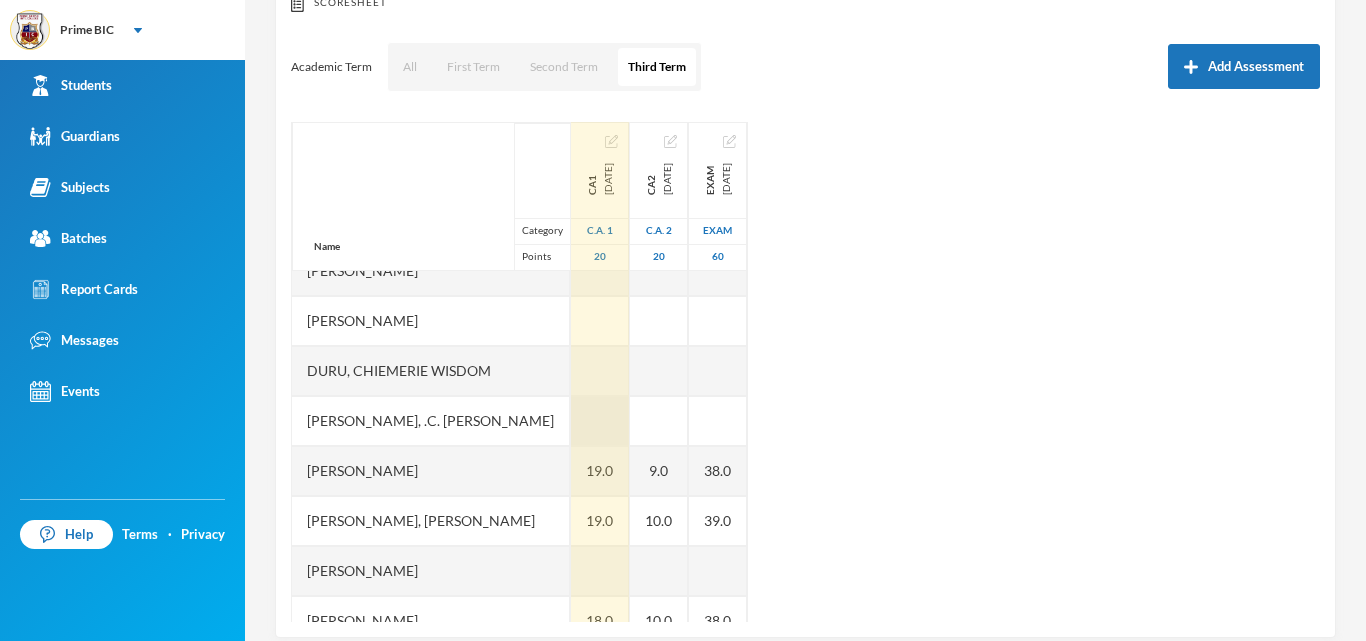 click at bounding box center (600, 421) 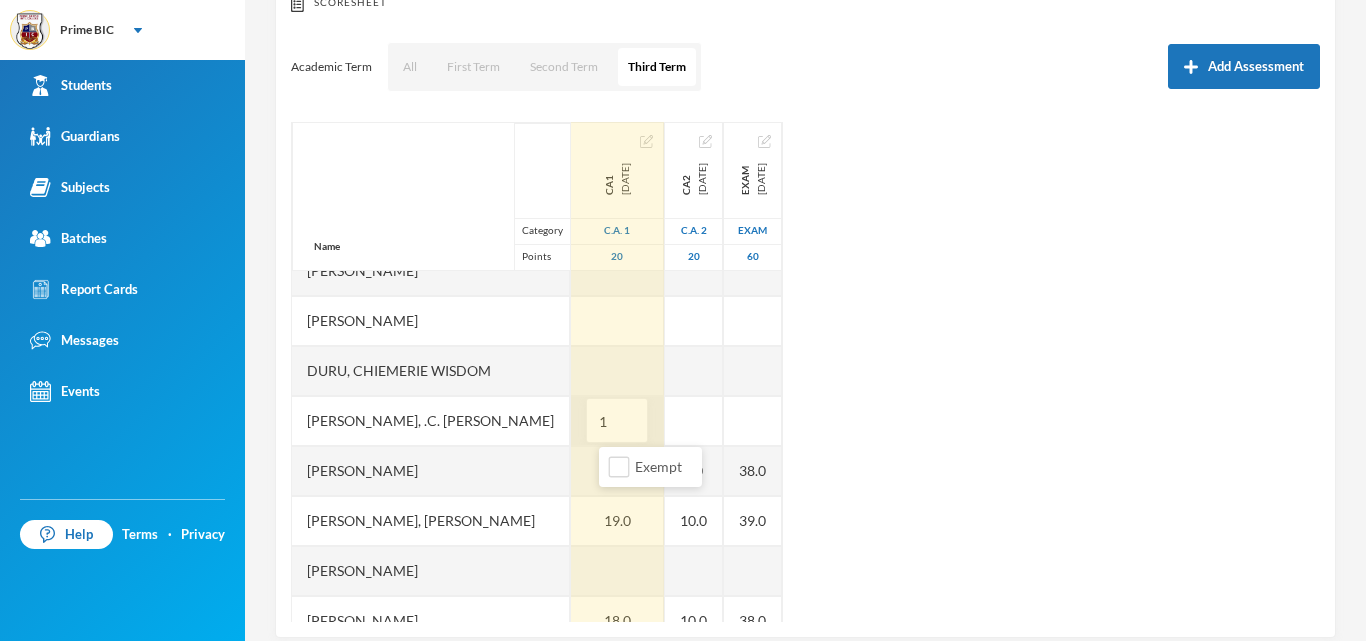 type on "19" 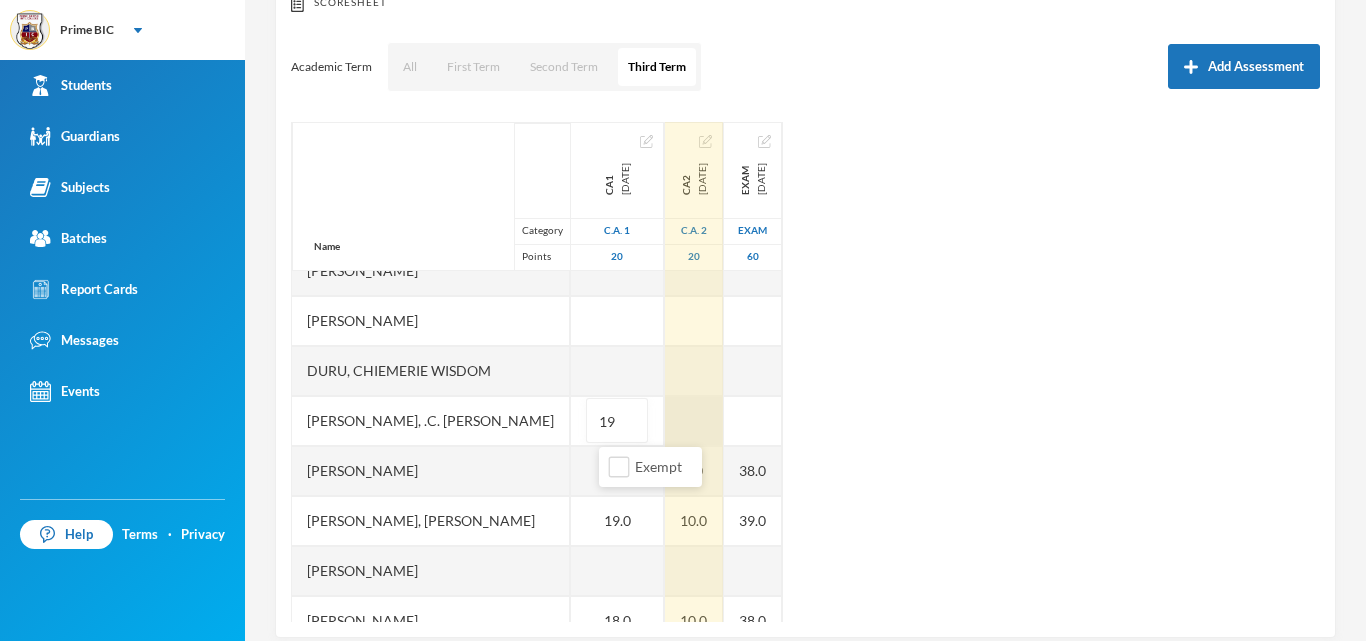 click at bounding box center (694, 421) 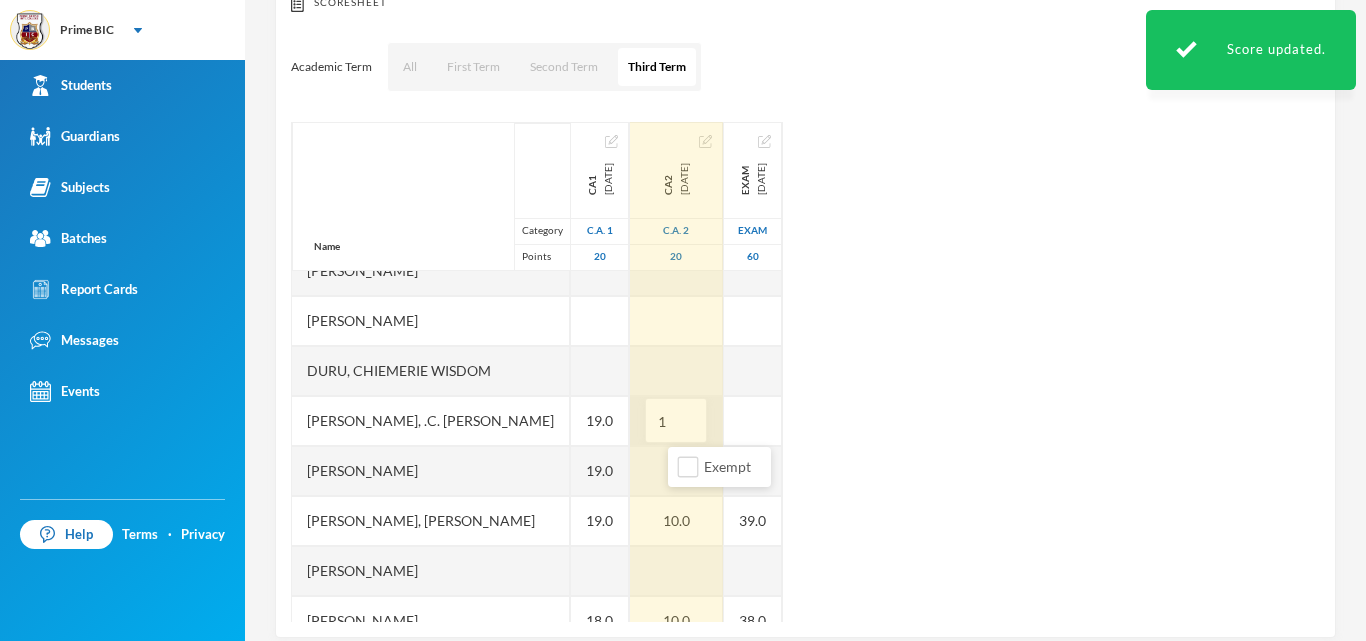 type on "15" 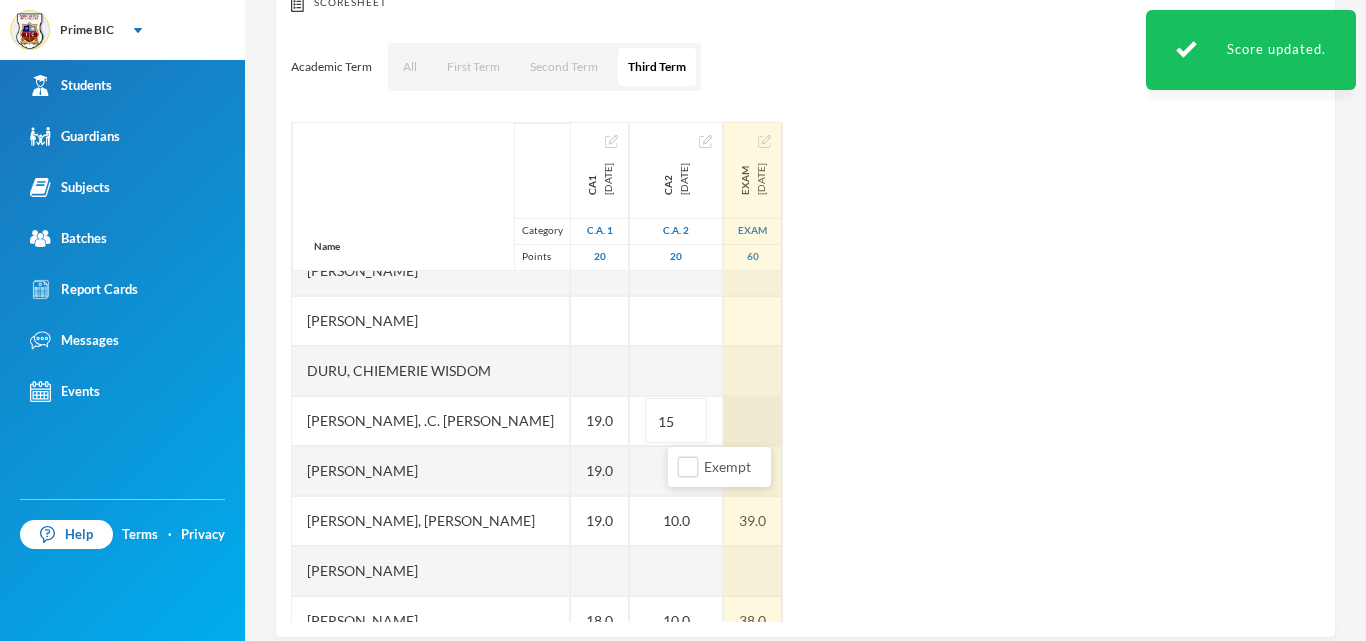 click at bounding box center [753, 421] 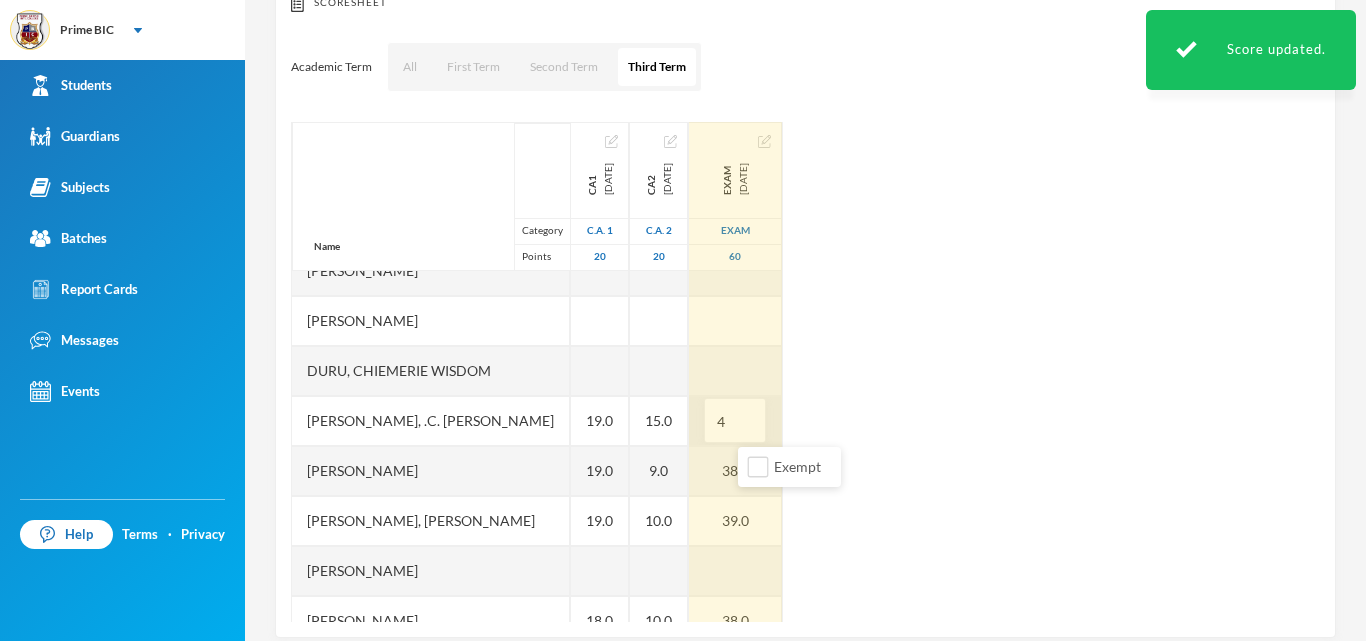type on "41" 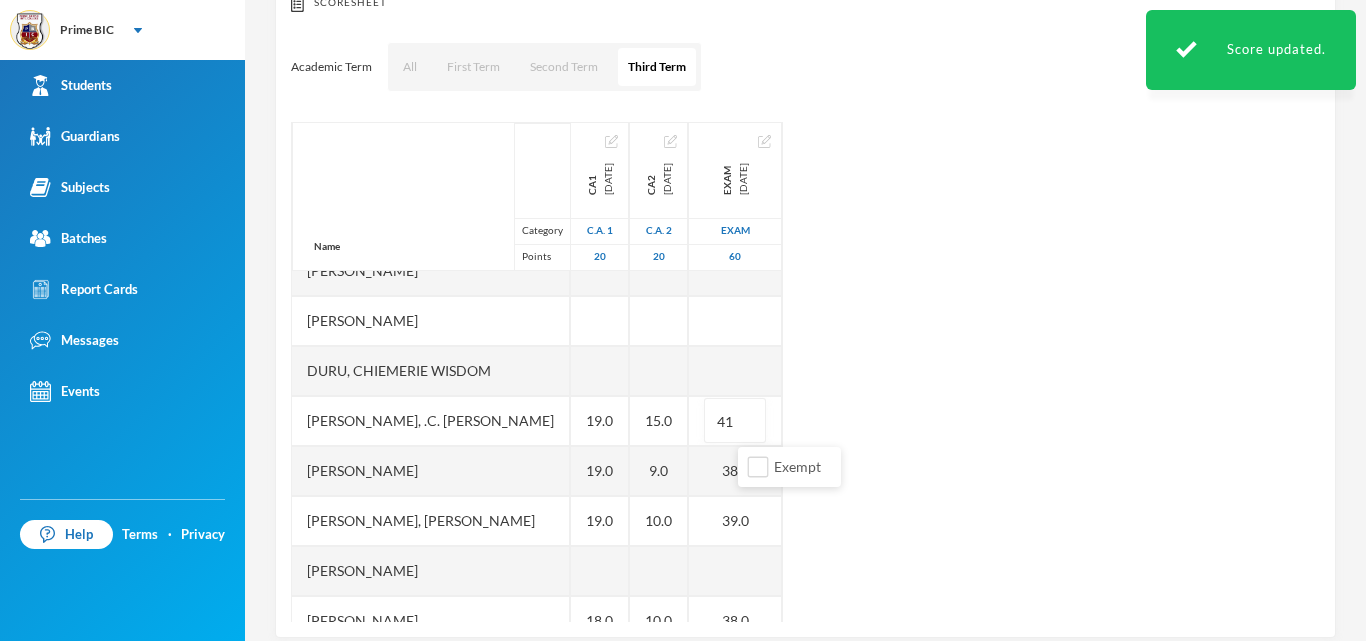 click on "Name   Category Points Anusiem, Tochukwu Alexandra Asika, Ozichukwu Favour Asuzu, Ifeyinwa Theressa Balogun, Oladipo Roberts Chukwuemeka, Ozioma Christabel Dimgba, Ruby Duru, Chiemerie Wisdom Ekeanyanwu, .c. Angela Ezike, Kenneth Ezike, Uchenna Mitchell Ibeh, Emmanuel Ibekwe, Nancy Vera Iwuoha, Akunna Almida Kadurumba, Chizirim Christabel Nwankwo, Chijioke Chigozorim Nzeh, Emmanual Ihenna Ogwutum, Chizibundu Divine Ojonjoku, Ebube Godswill Okoro, Ngozichukwu Princess Okoronkwo, Munachi Onu, Olisa Divine Uboebulam, Esther Uche-abai, Kamsi Udogu, Ogechi Rose Ujobundu, Chibuike Daniel Ukwuoma, Esther Uregbulem, Elim Onumejula Uregbulem, Obinna Prince CA1 2025-07-11 C.A. 1 20 18.0 14.0 19.0 19.0 19.0 18.0 14.0 15.0 9.0 18.0 5.0 14.0 17.0 15.0 20.0 19.0 CA2 2025-07-11 C.A. 2 20 16.0 6.0 15.0 9.0 10.0 10.0 10.0 9.0 13.0 10.0 7.0 9.0 10.0 14.0 10.0 17.0 EXAM 2025-07-11 Exam 60 41.0 34.0 41 38.0 39.0 38.0 30.0 37.0 29.0 39.0 29.0 33.0 35.0 35.0 38.0 40.0" at bounding box center (805, 372) 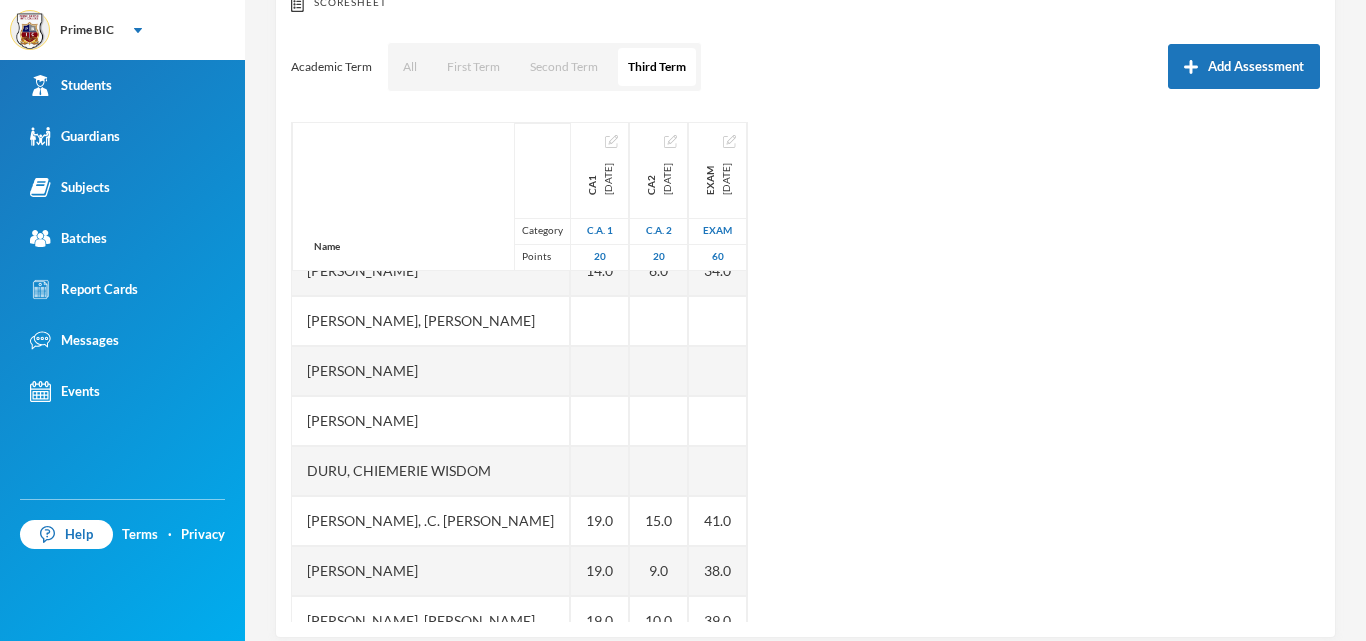 scroll, scrollTop: 0, scrollLeft: 0, axis: both 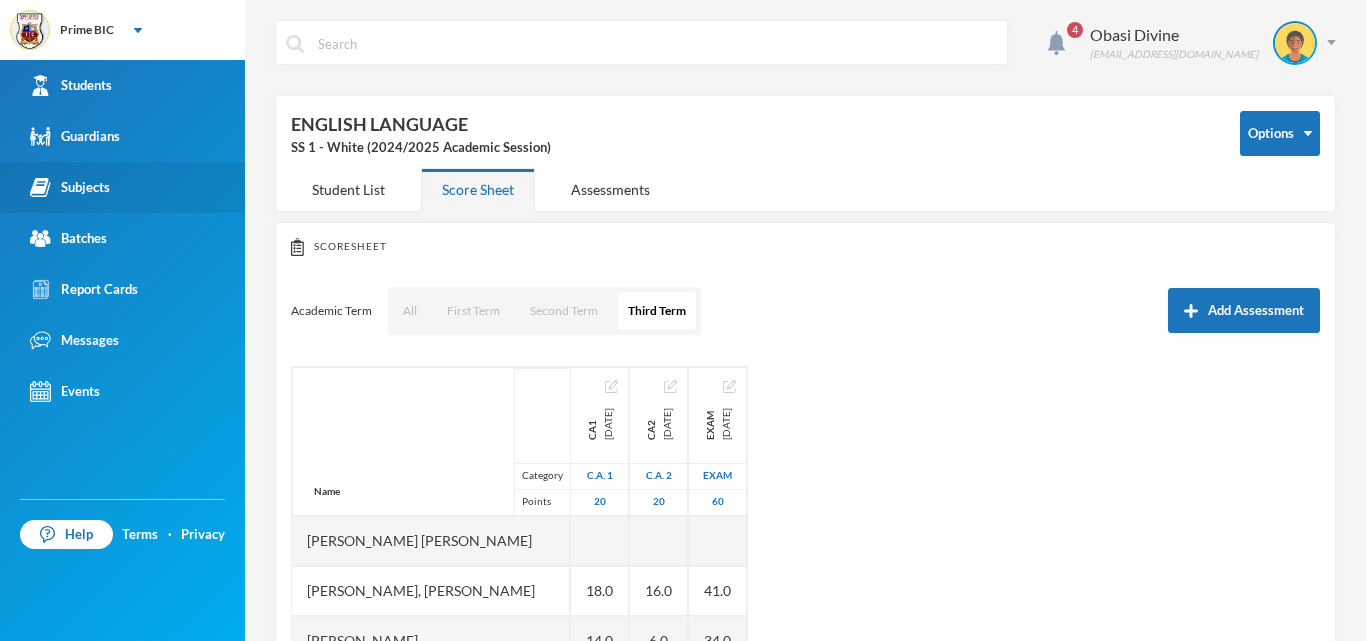 click on "Subjects" at bounding box center (122, 187) 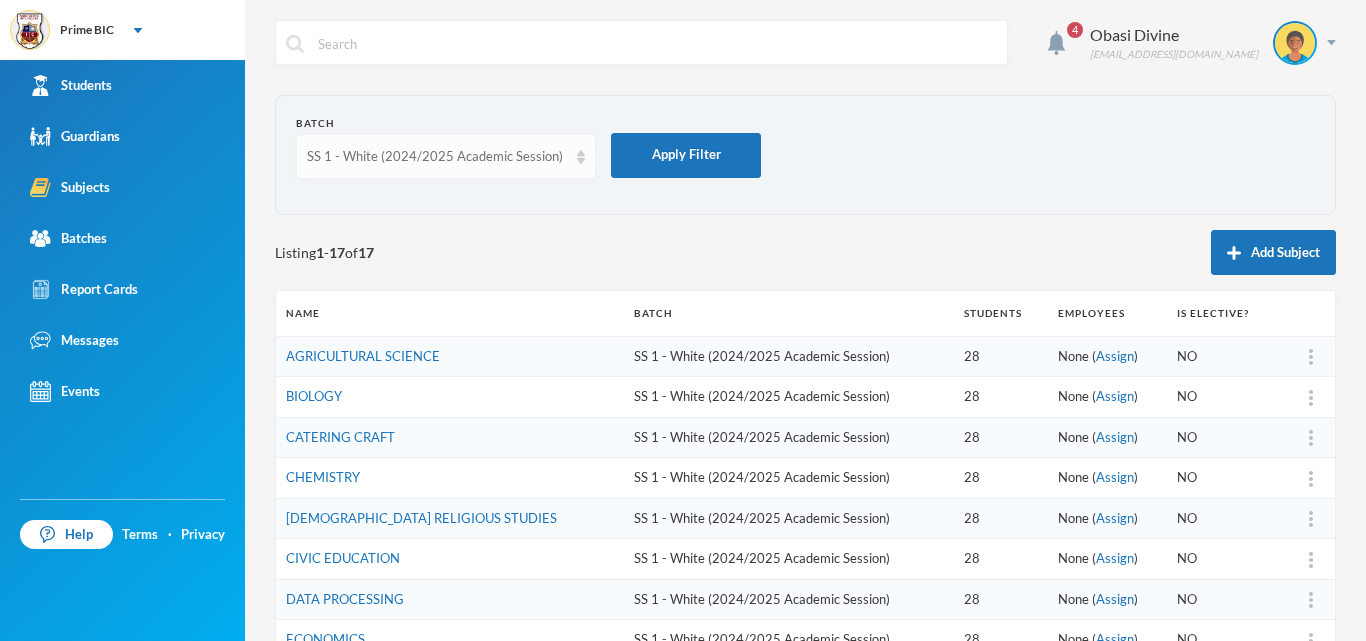 click on "SS 1 - White (2024/2025 Academic Session)" at bounding box center [437, 157] 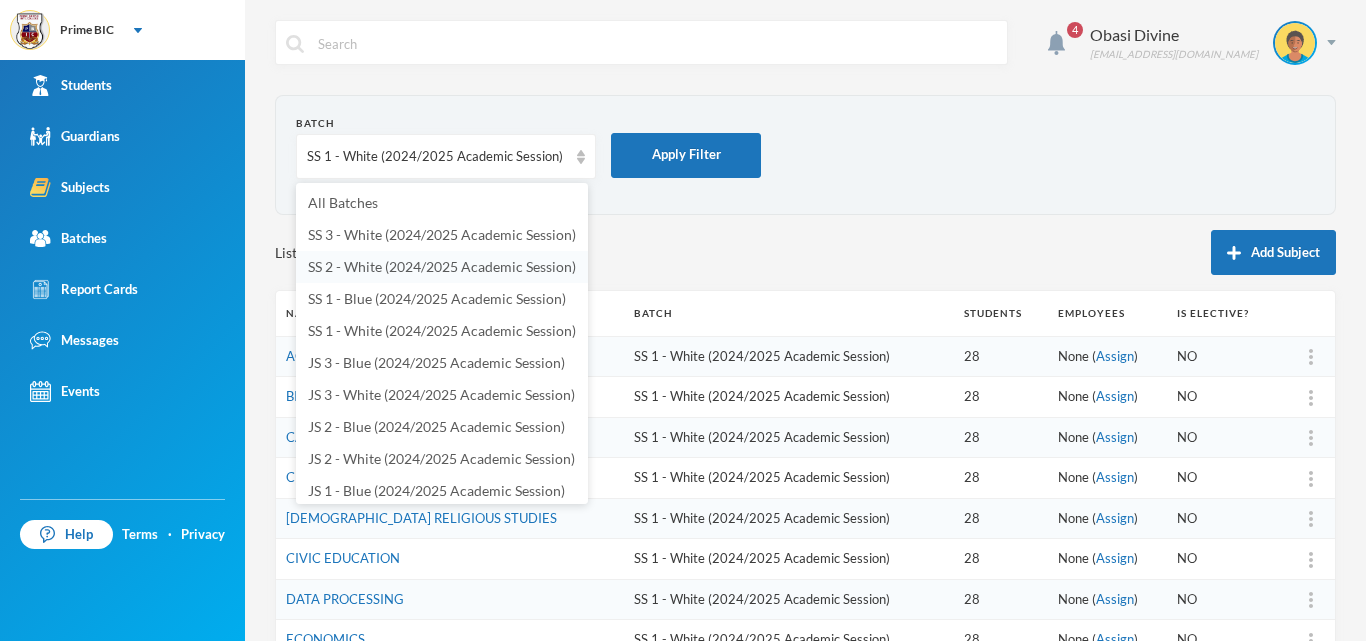 click on "SS 2 - White (2024/2025 Academic Session)" at bounding box center (442, 266) 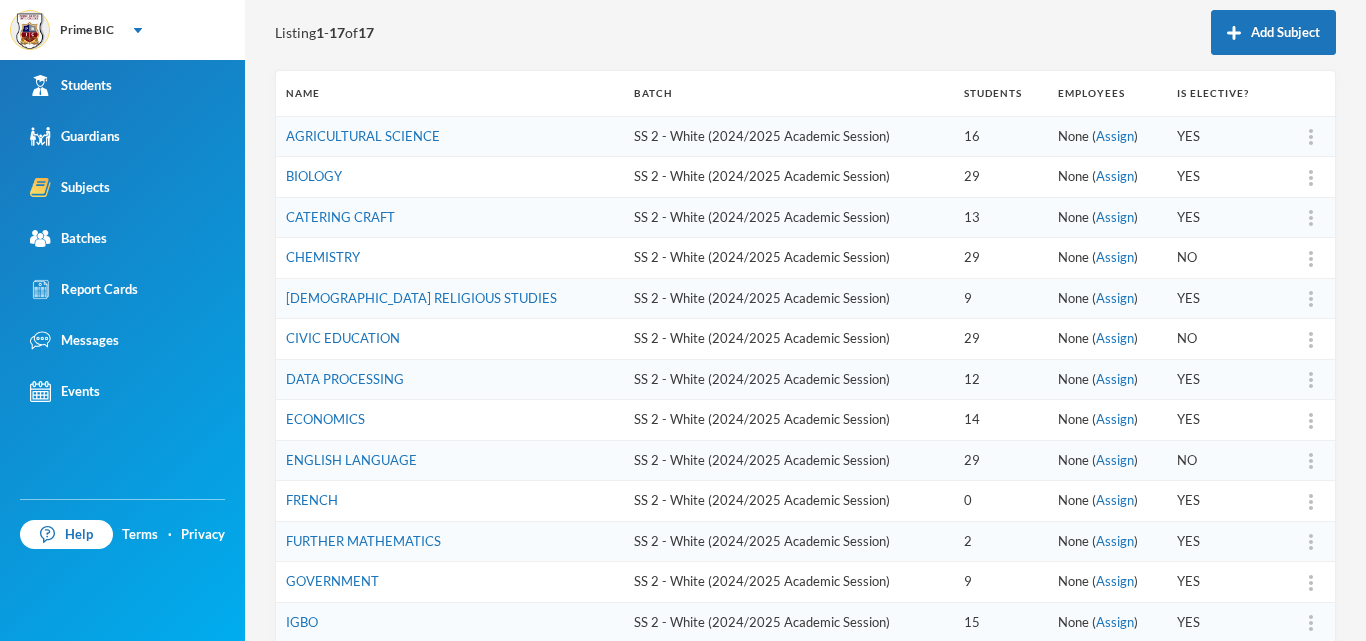 scroll, scrollTop: 249, scrollLeft: 0, axis: vertical 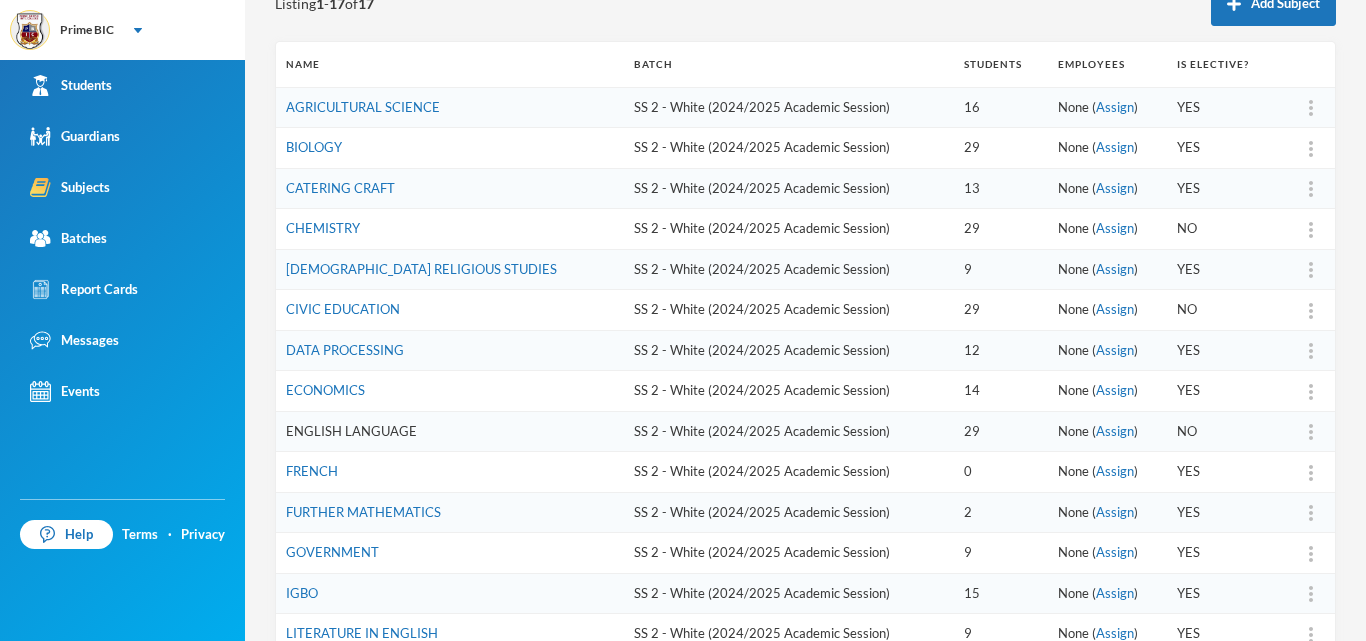 click on "ENGLISH LANGUAGE" at bounding box center (351, 431) 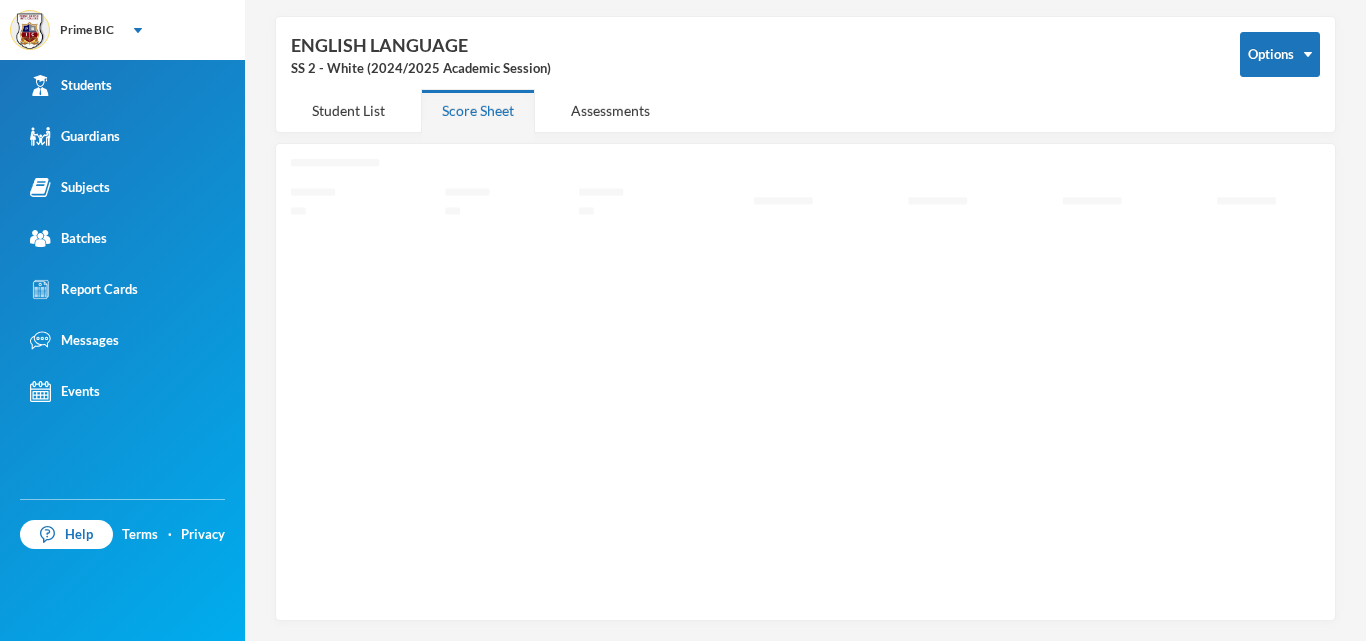 scroll, scrollTop: 72, scrollLeft: 0, axis: vertical 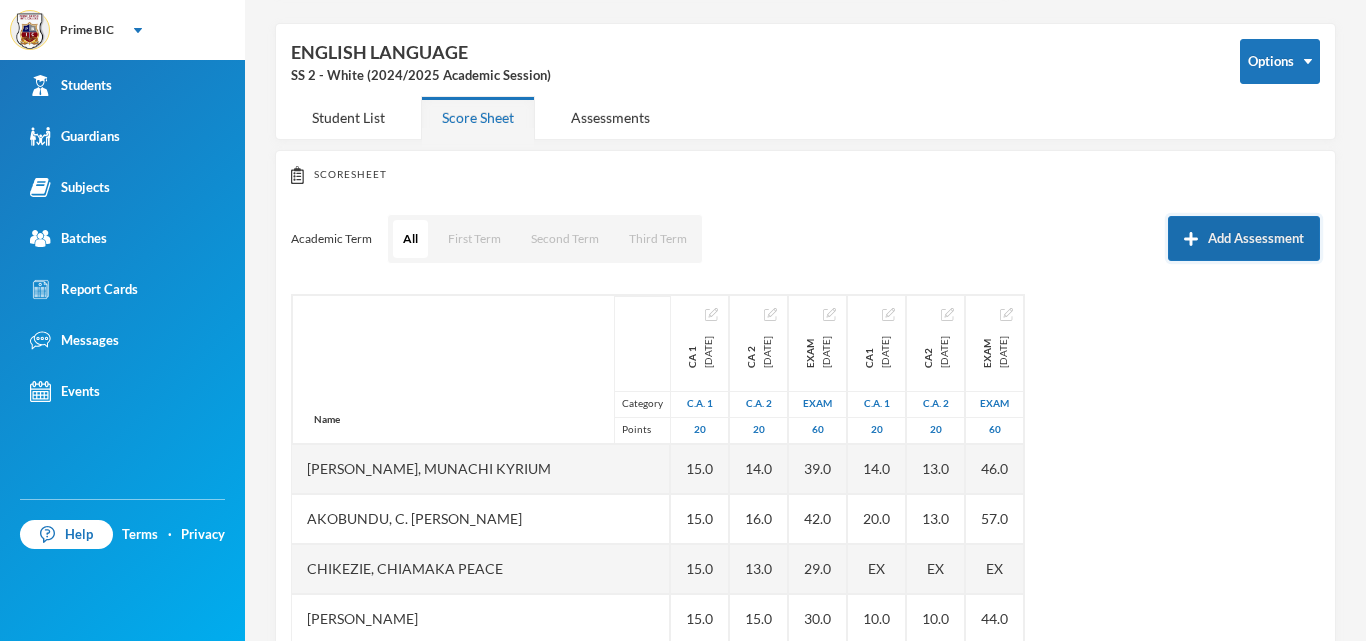 click on "Add Assessment" at bounding box center [1244, 238] 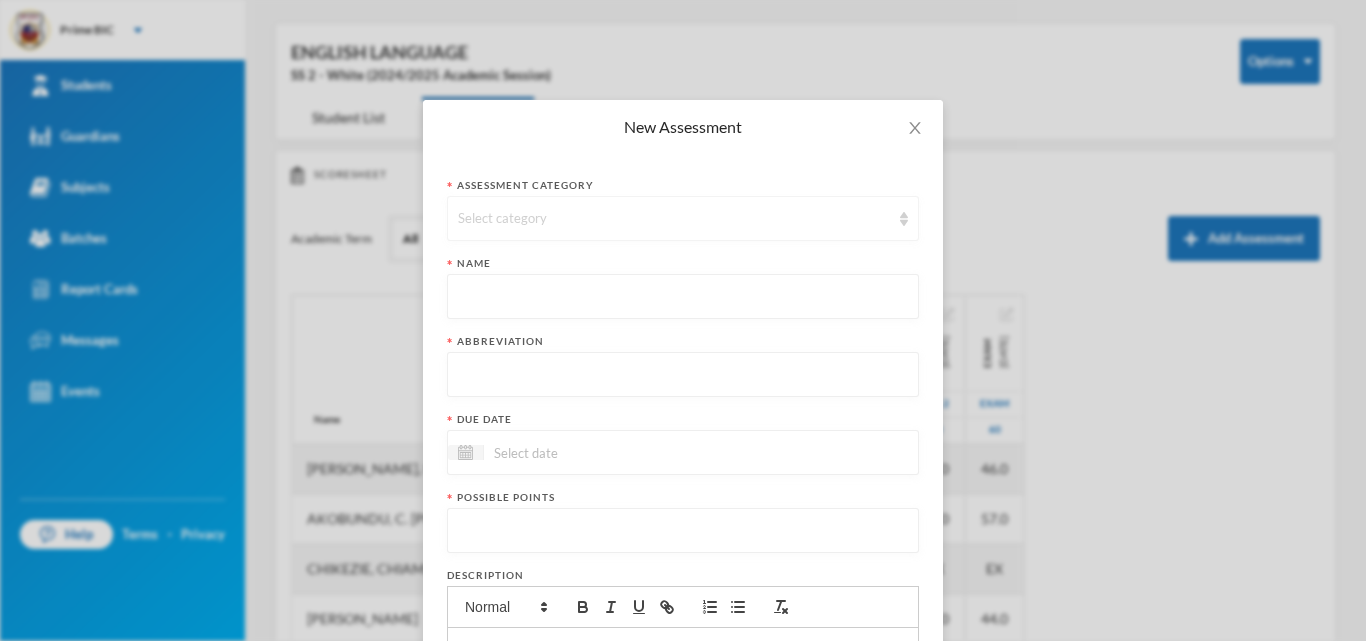 click on "Select category" at bounding box center (683, 218) 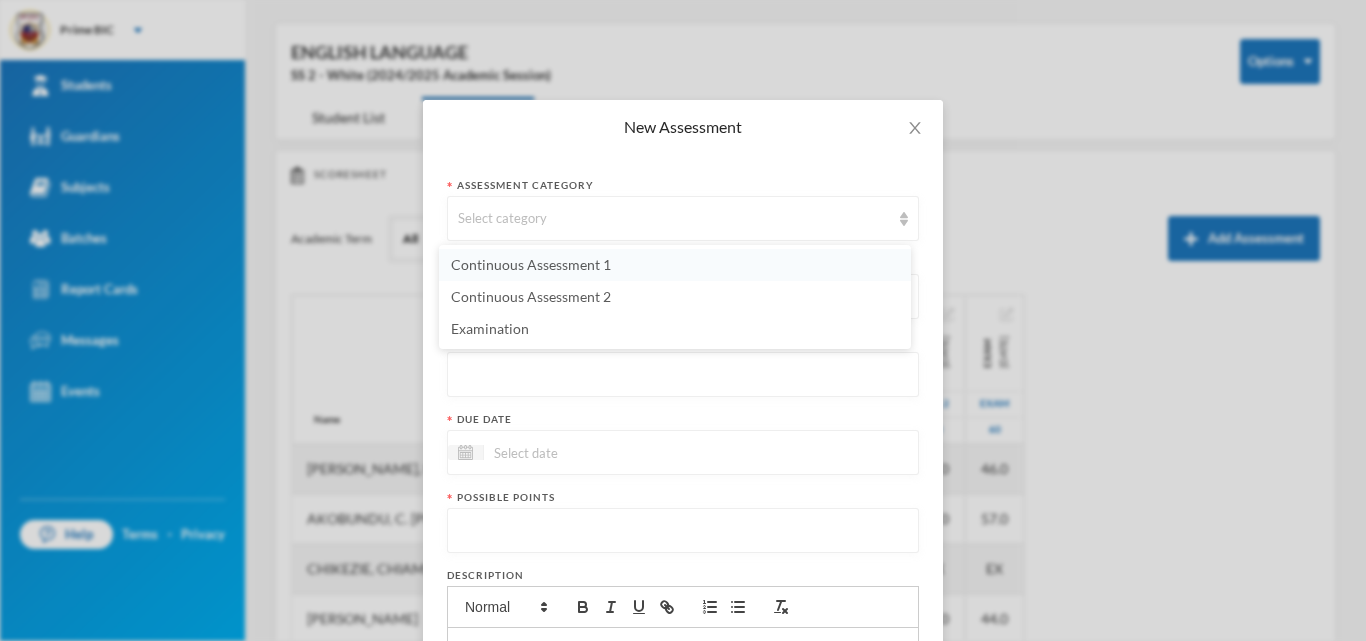 click on "Continuous Assessment 1" at bounding box center (675, 265) 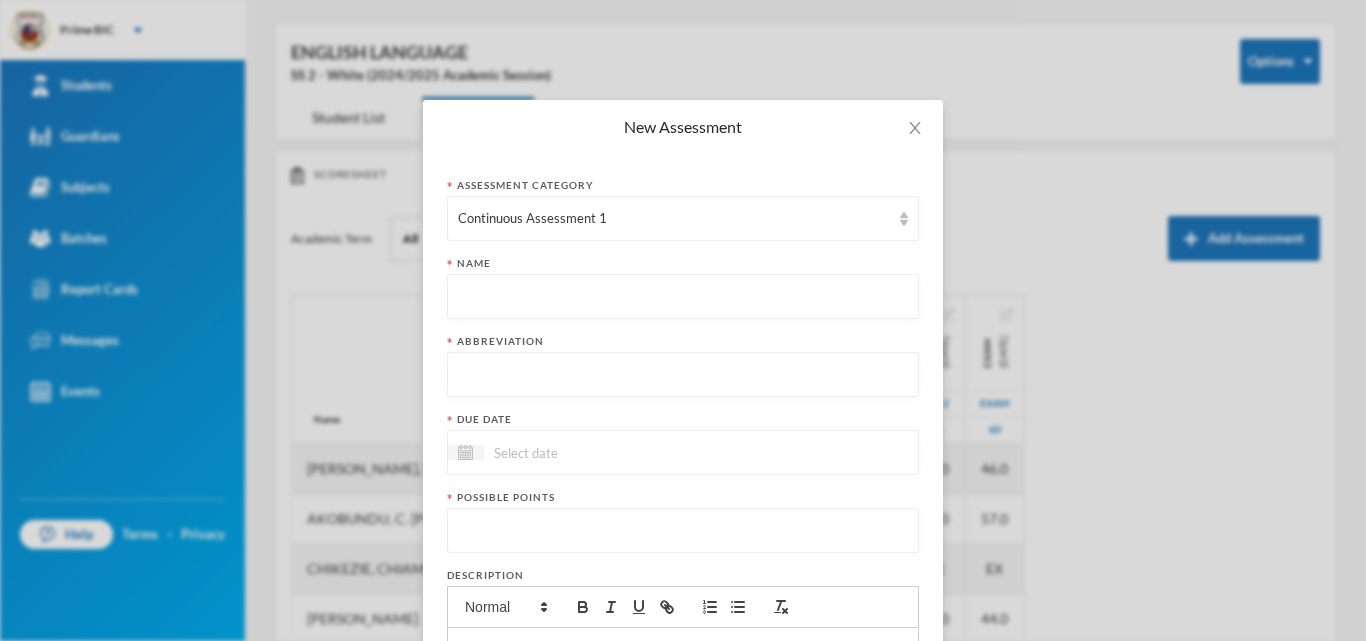 click at bounding box center (683, 297) 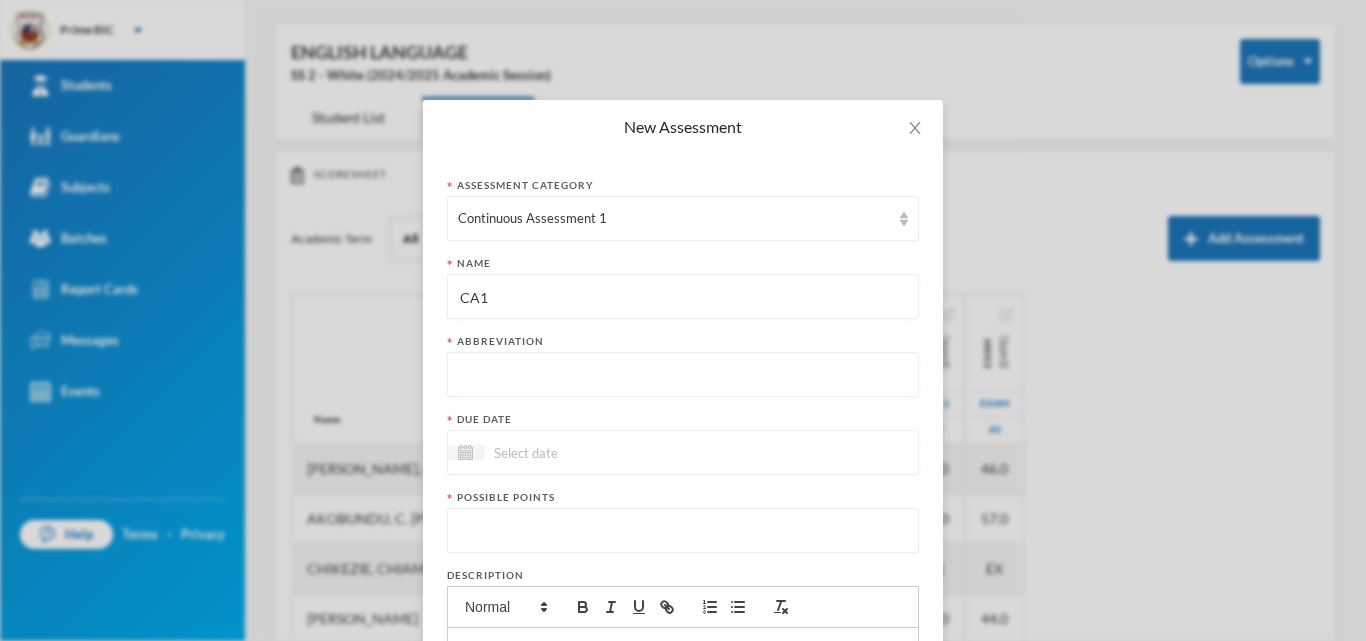 type on "CA1" 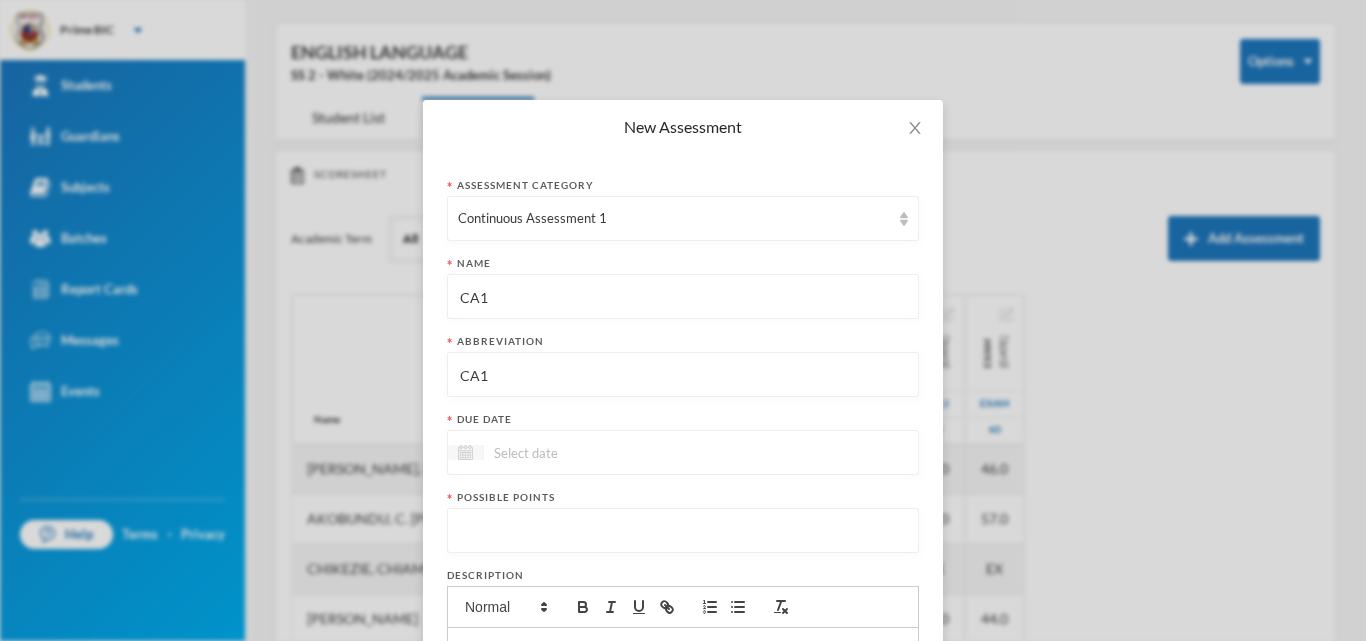 type on "CA1" 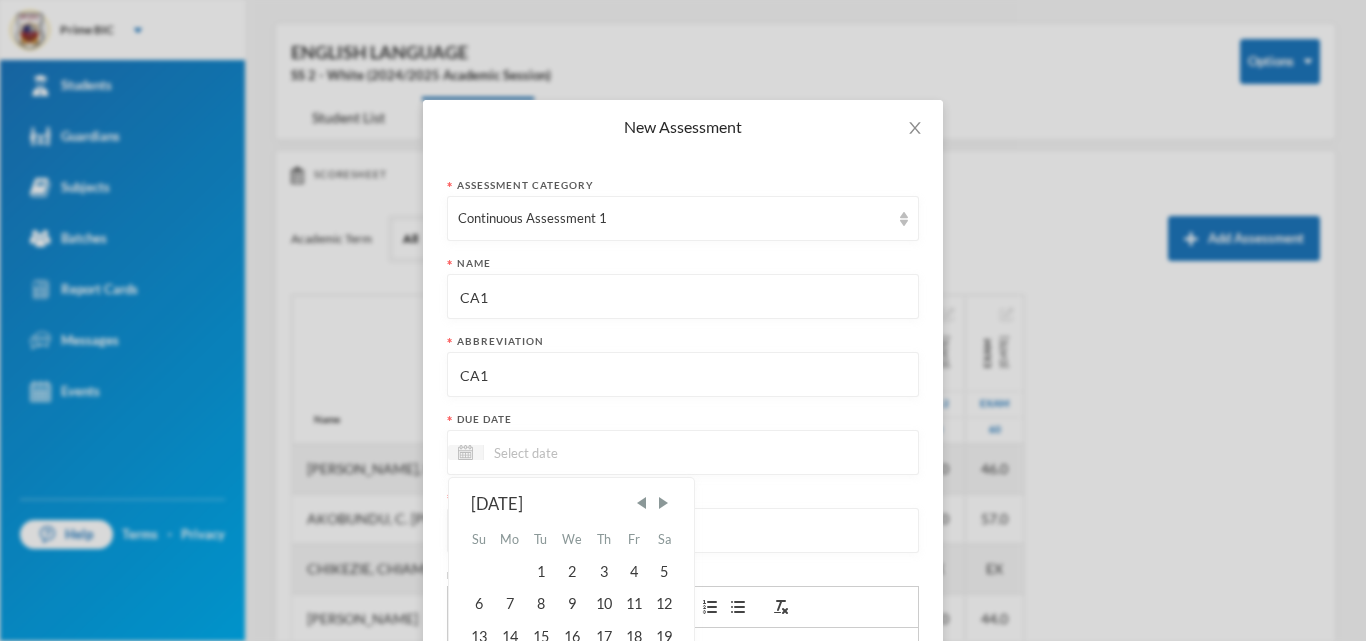 click on "July 2025 Su Mo Tu We Th Fr Sa 1 2 3 4 5 6 7 8 9 10 11 12 13 14 15 16 17 18 19 20 21 22 23 24 25 26 27 28 29 30 31" at bounding box center [571, 604] 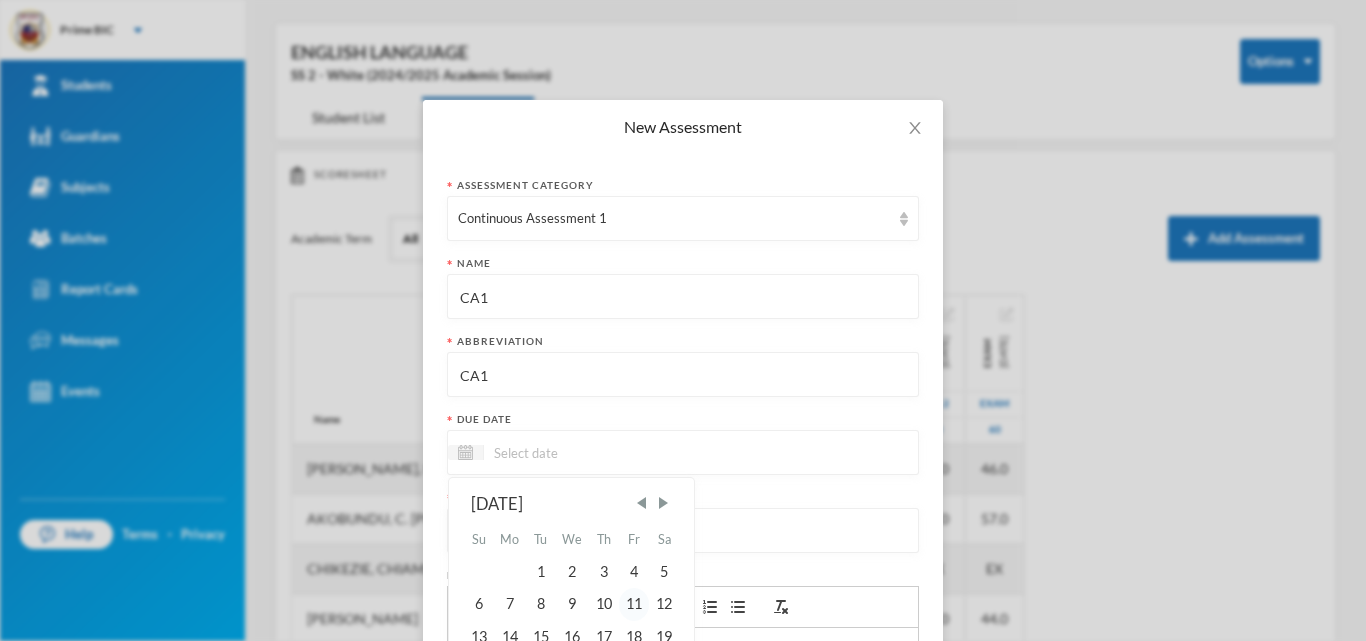 click on "11" at bounding box center (634, 604) 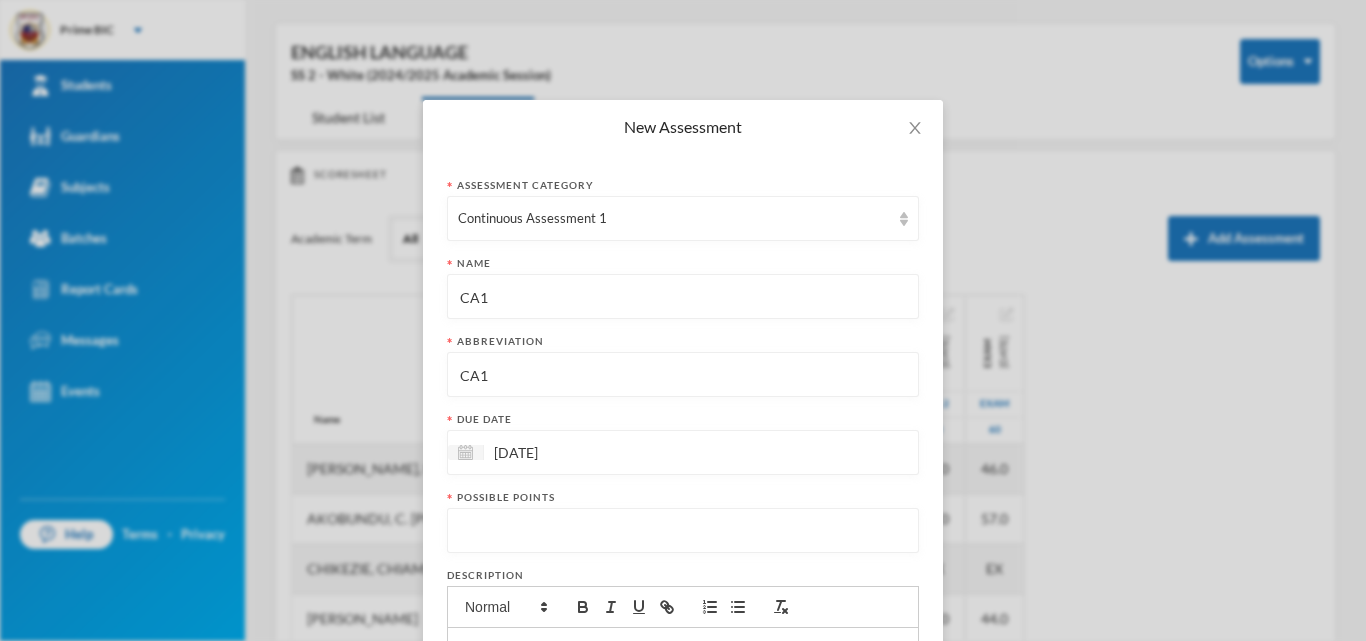 click at bounding box center (683, 531) 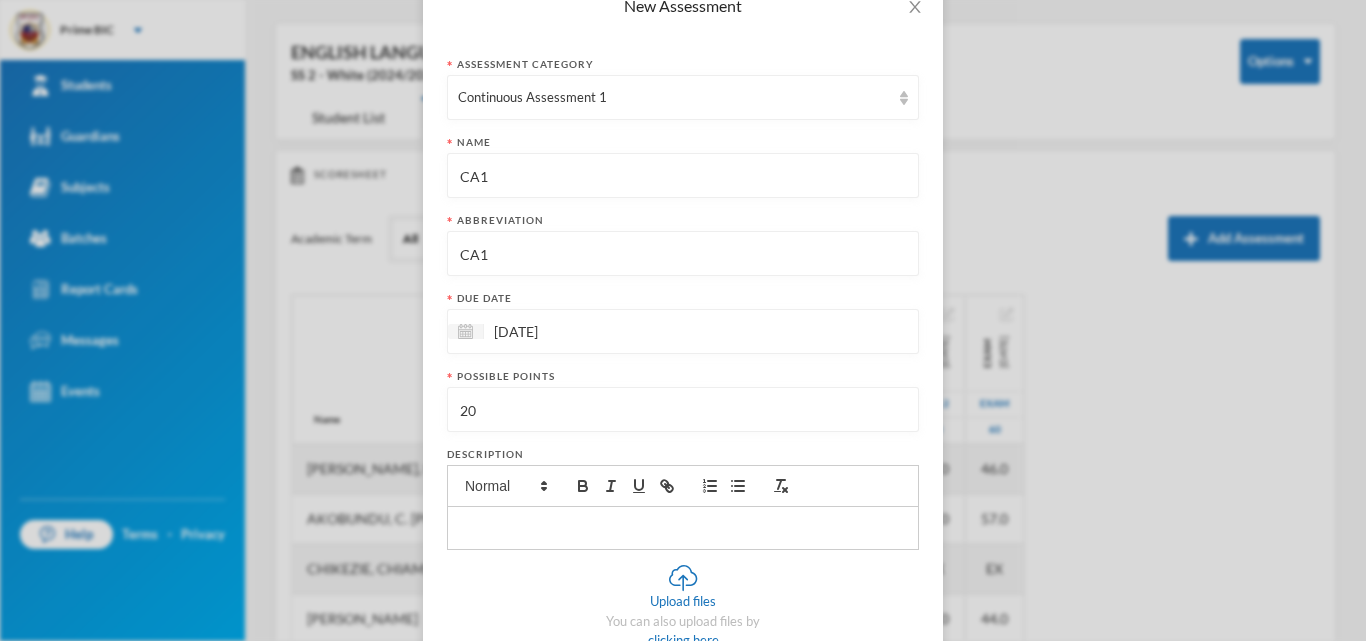 scroll, scrollTop: 233, scrollLeft: 0, axis: vertical 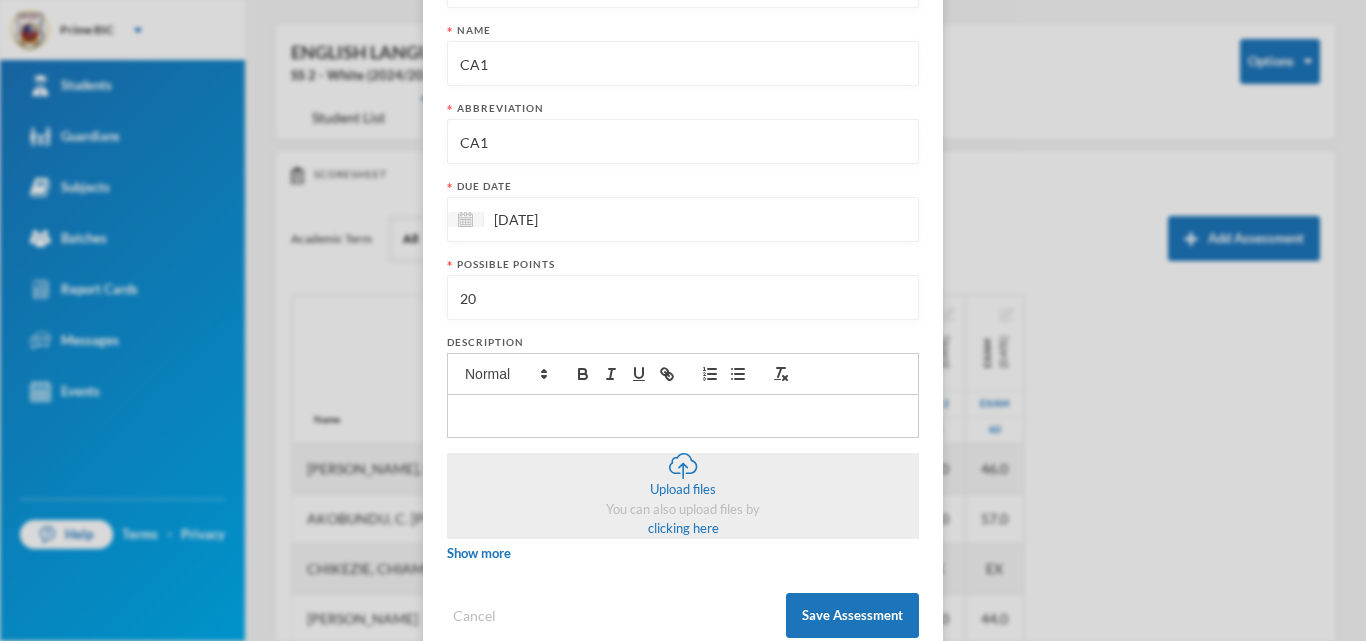 type on "20" 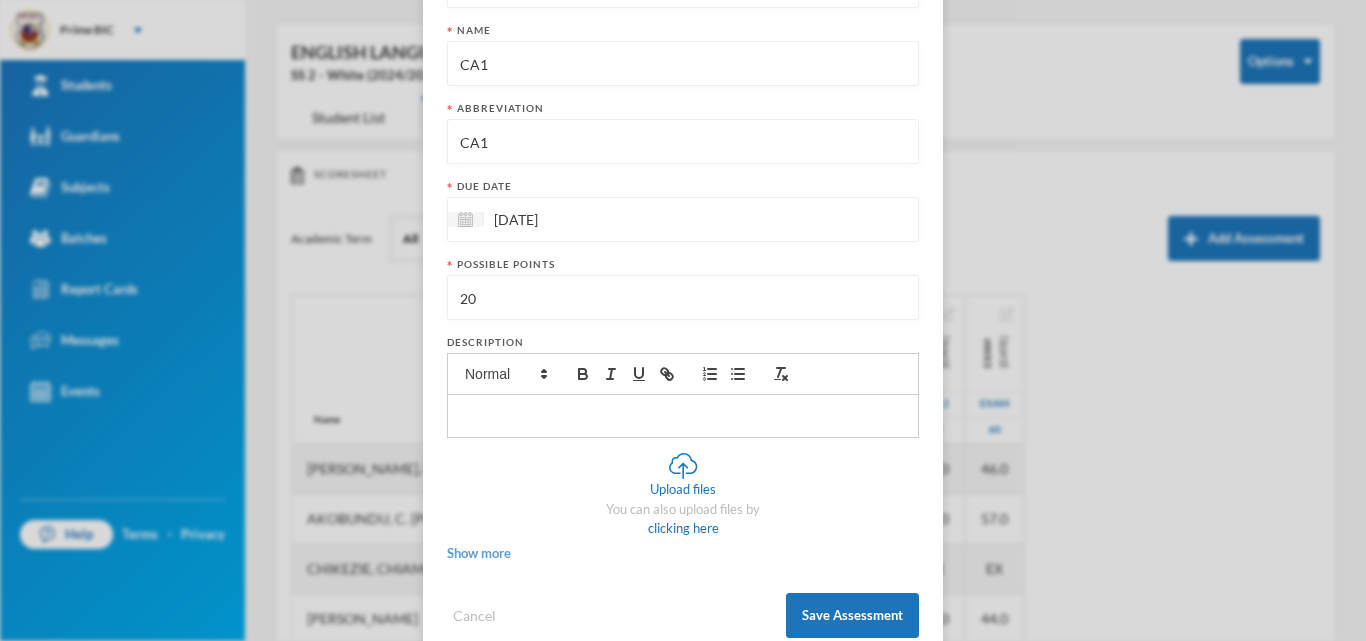 click on "Show more" at bounding box center [479, 553] 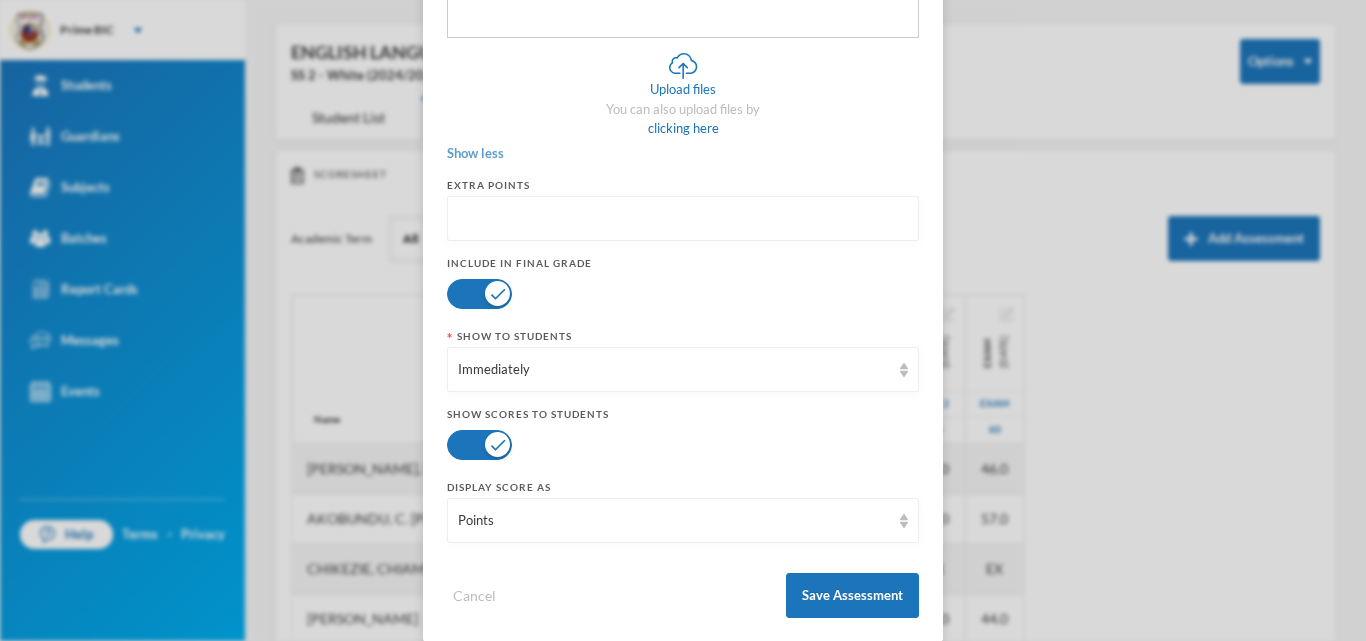 scroll, scrollTop: 658, scrollLeft: 0, axis: vertical 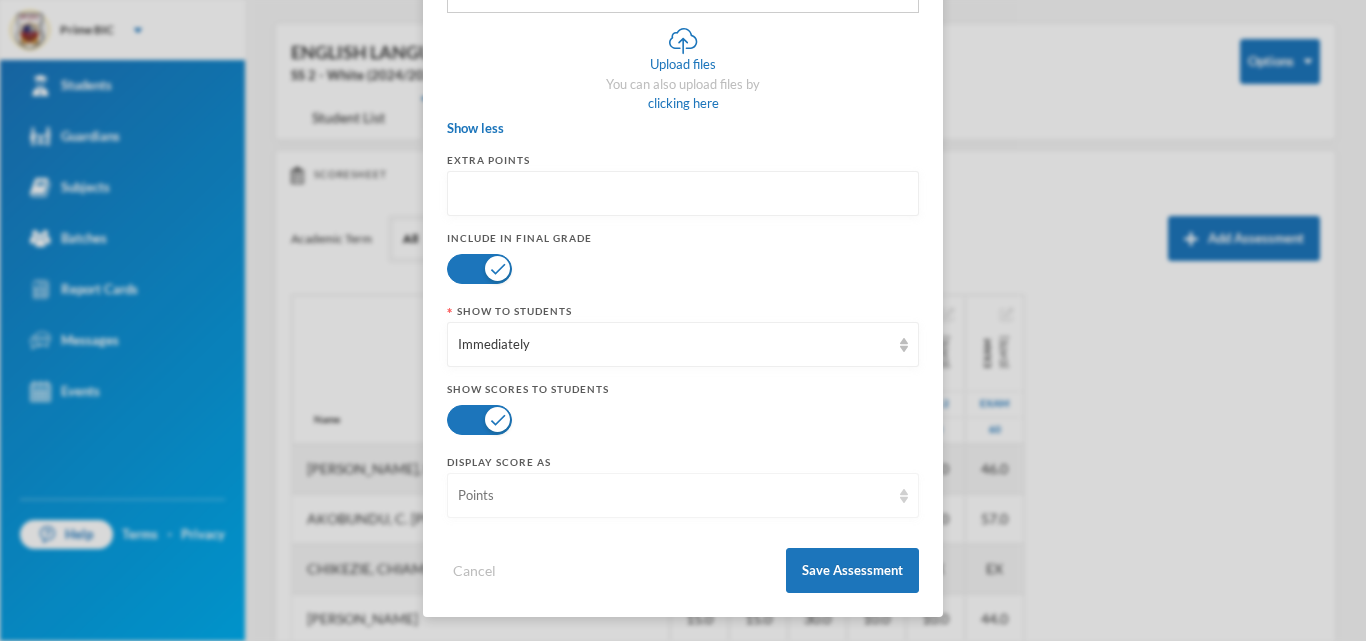 click on "Points" at bounding box center [674, 496] 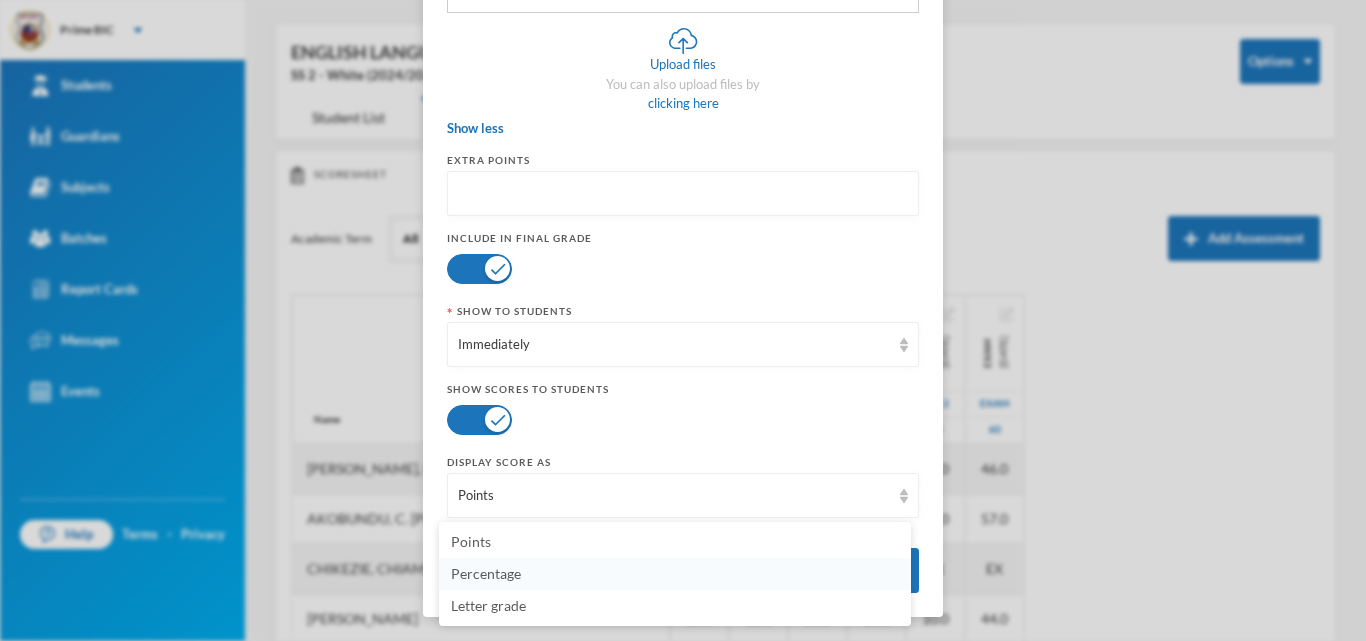 click on "Percentage" at bounding box center (486, 573) 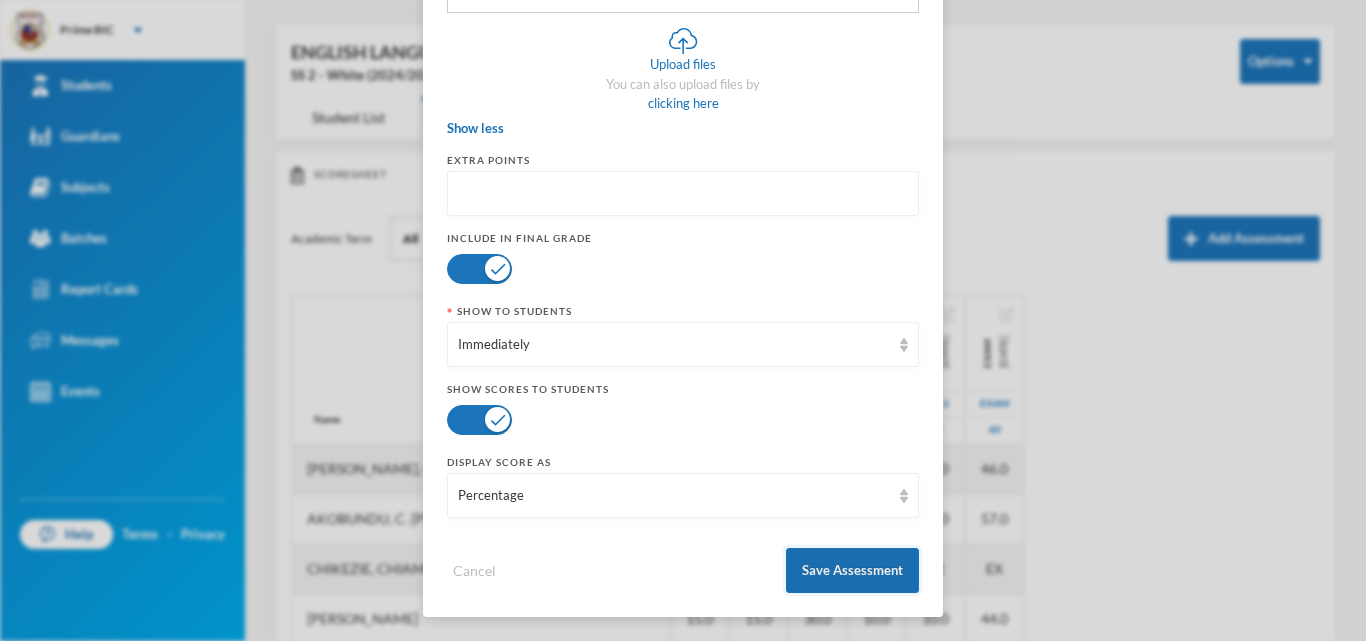 click on "Save Assessment" at bounding box center (852, 570) 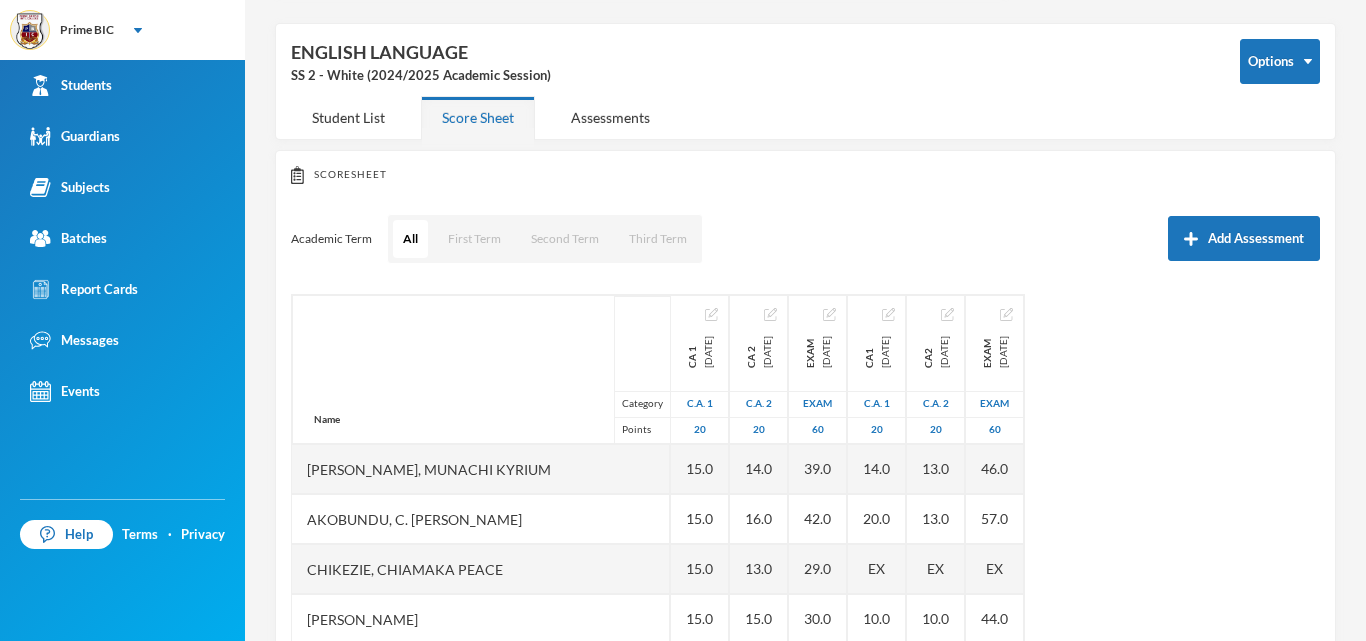 scroll, scrollTop: 558, scrollLeft: 0, axis: vertical 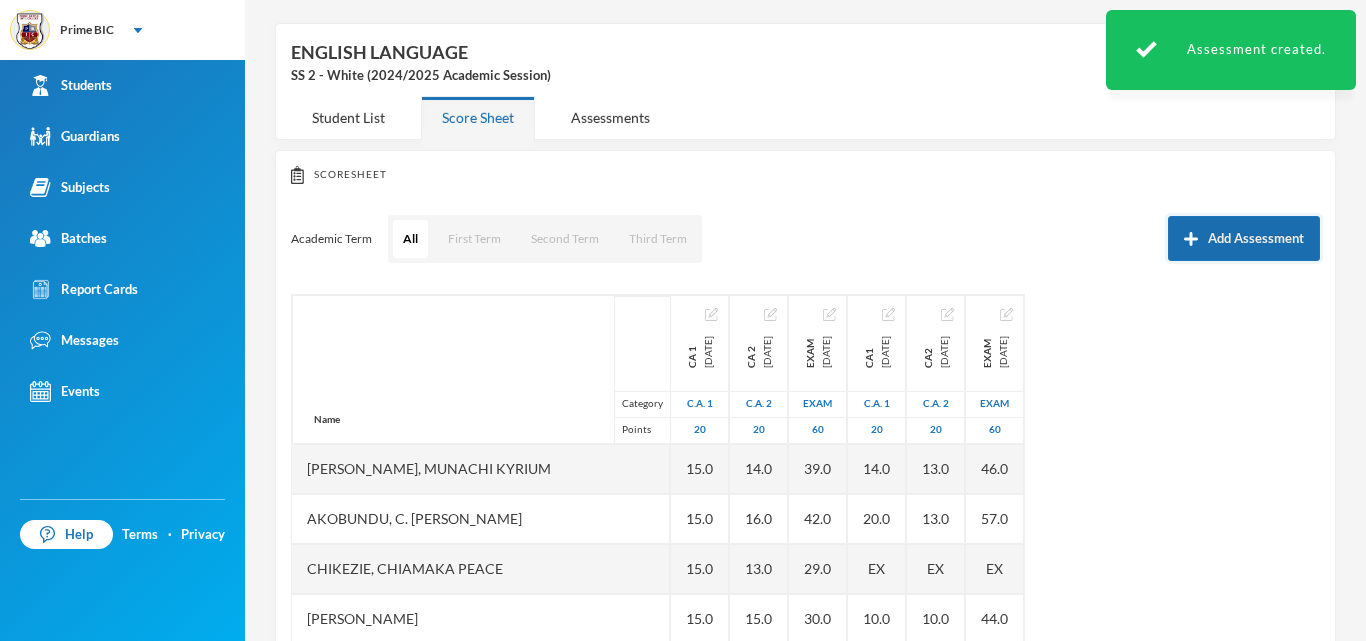 click on "Add Assessment" at bounding box center (1244, 238) 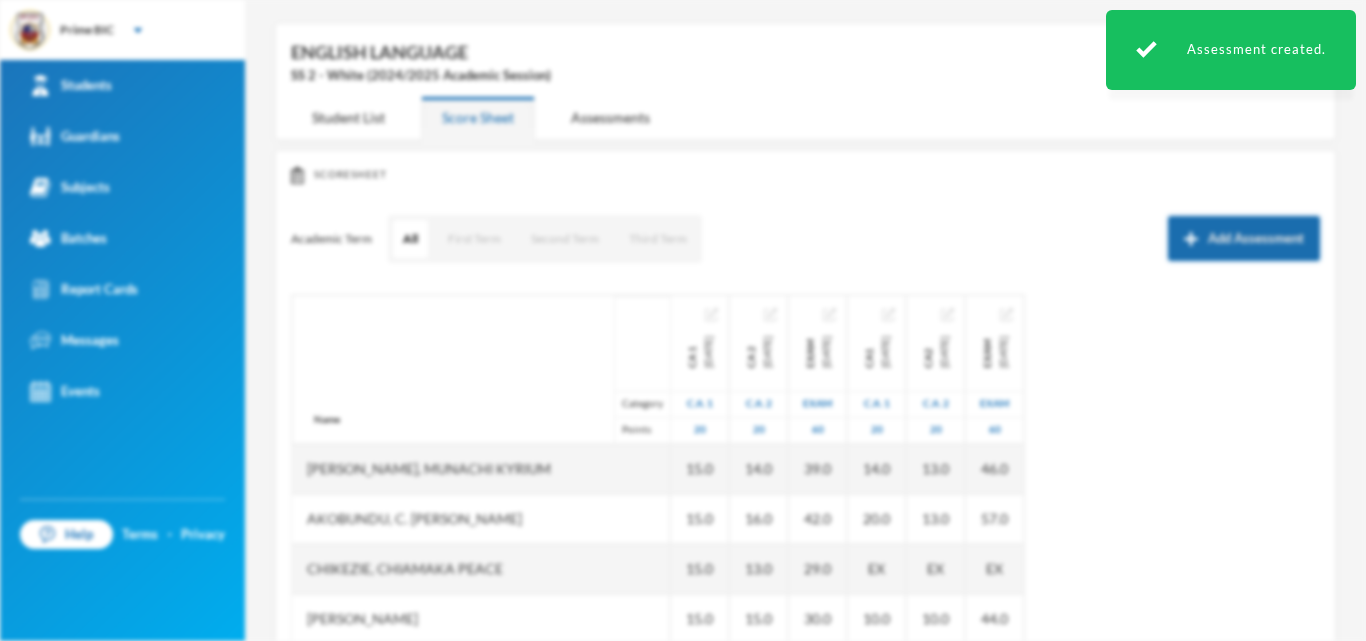 scroll, scrollTop: 0, scrollLeft: 0, axis: both 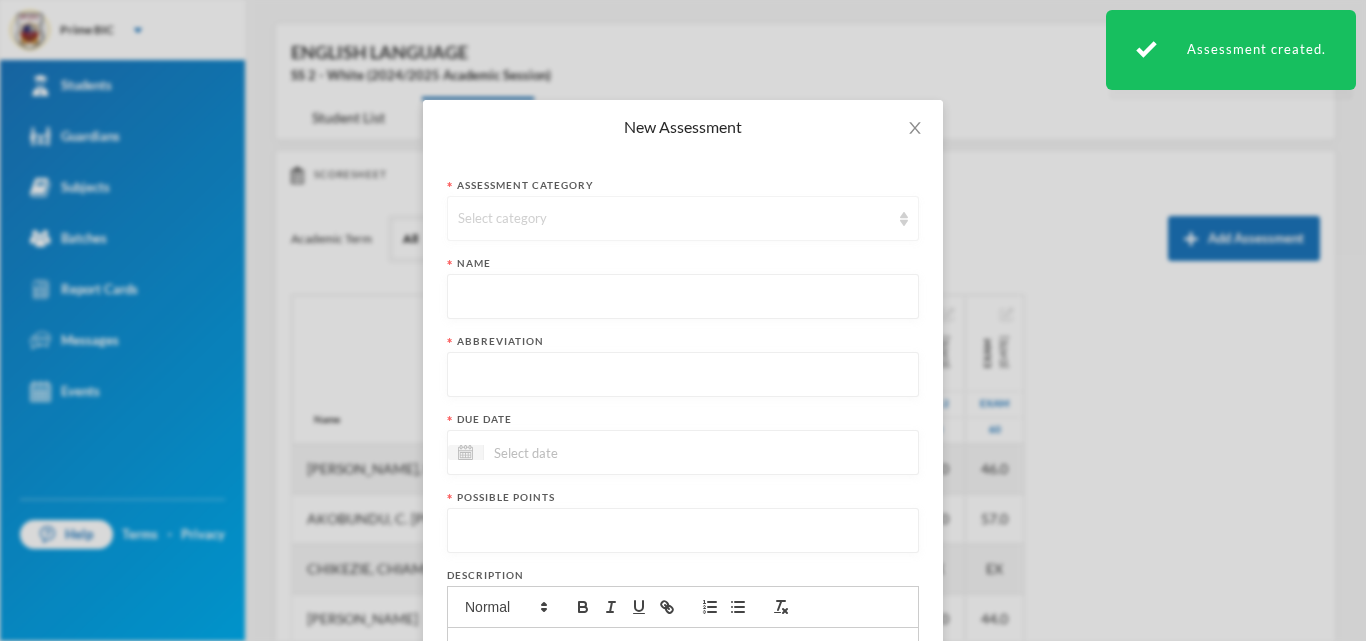 click on "Select category" at bounding box center [683, 218] 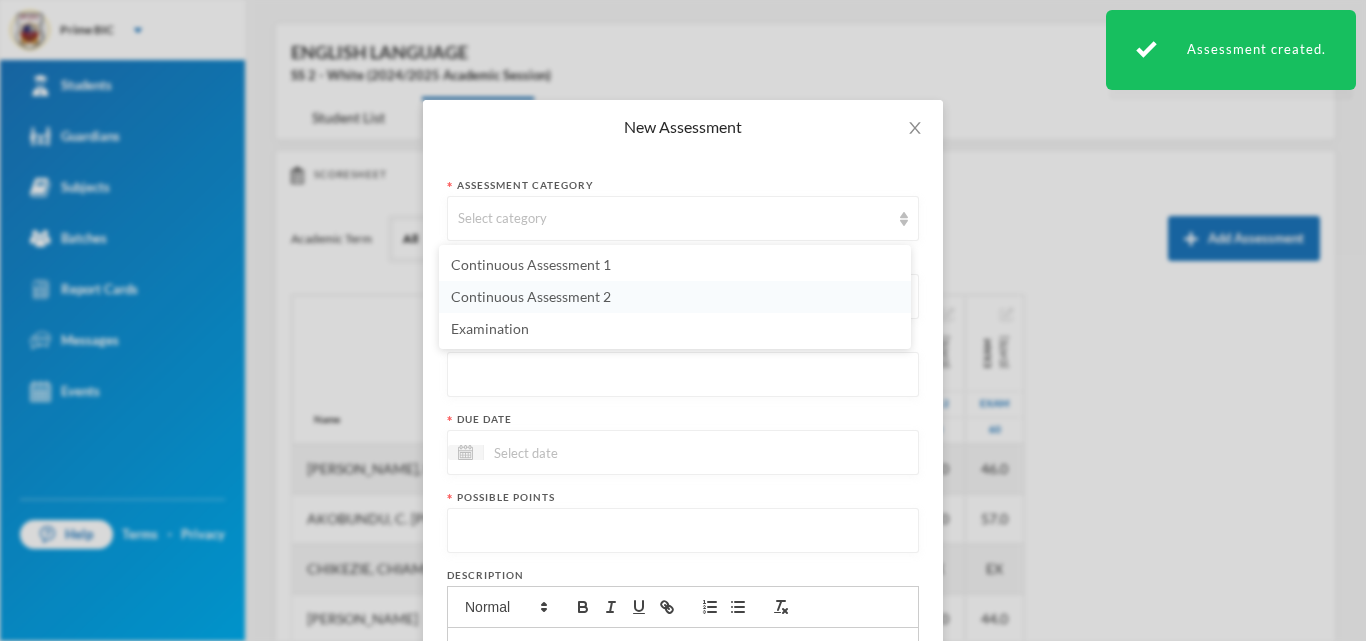 click on "Continuous Assessment 2" at bounding box center (675, 297) 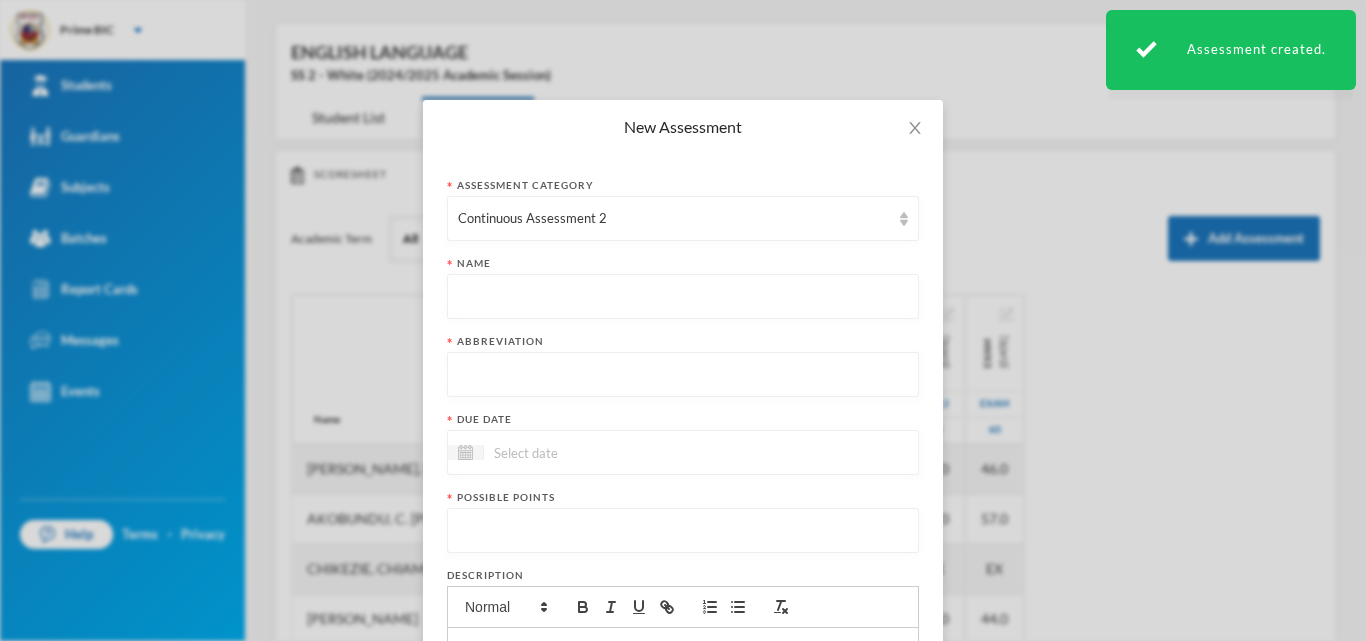 click at bounding box center (683, 297) 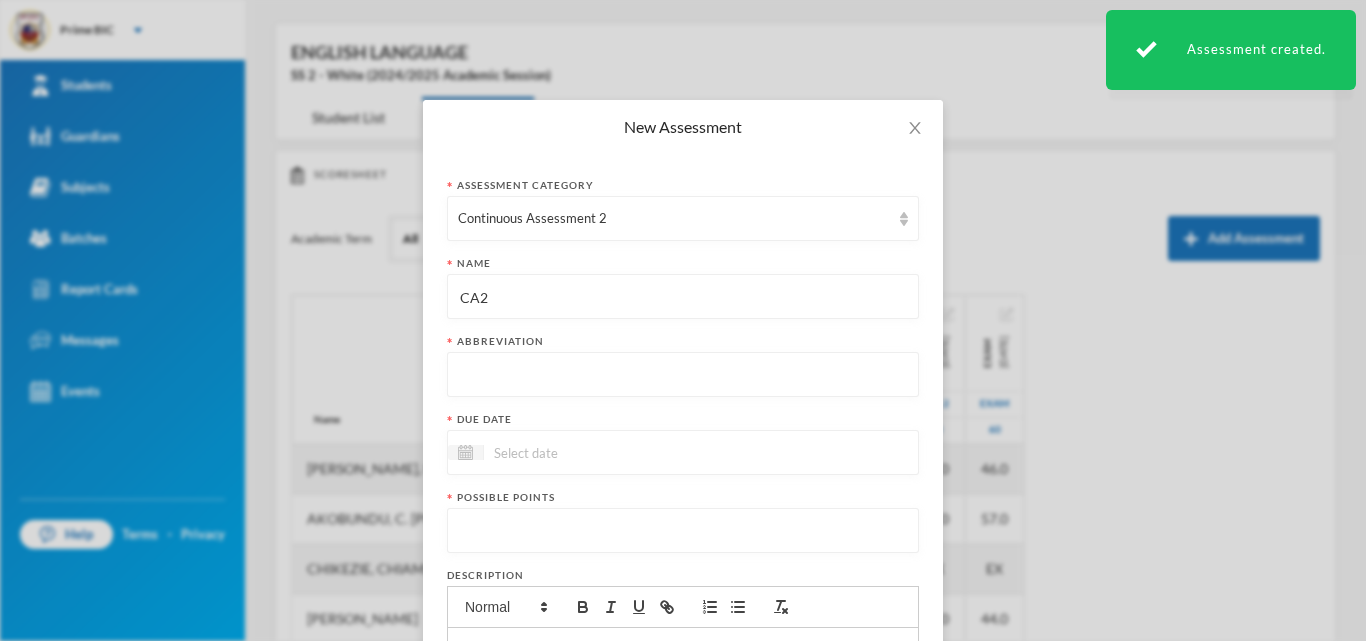 type on "CA2" 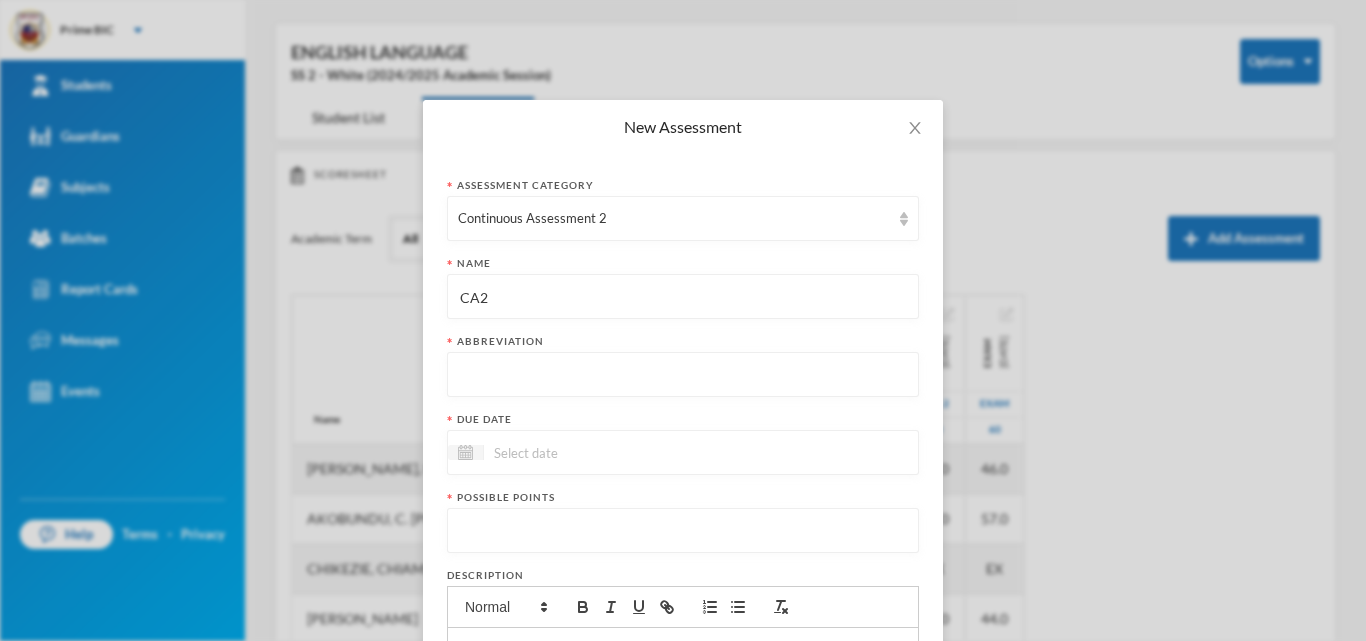 click at bounding box center [683, 375] 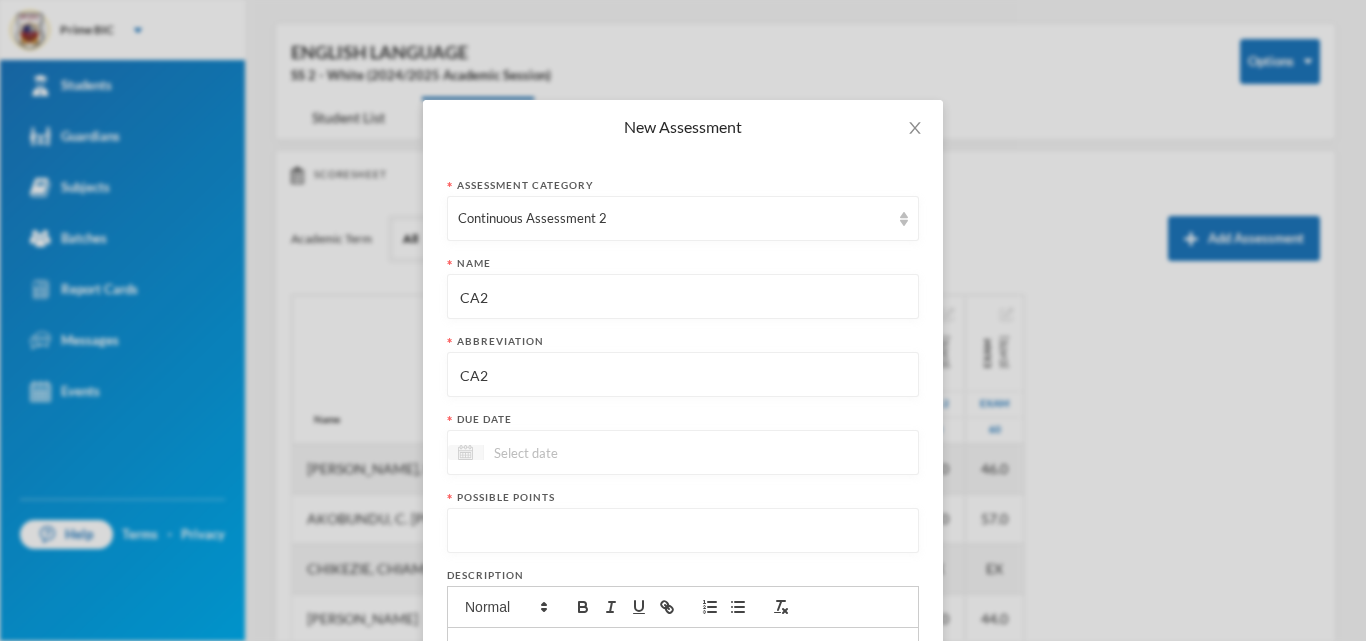 type on "CA2" 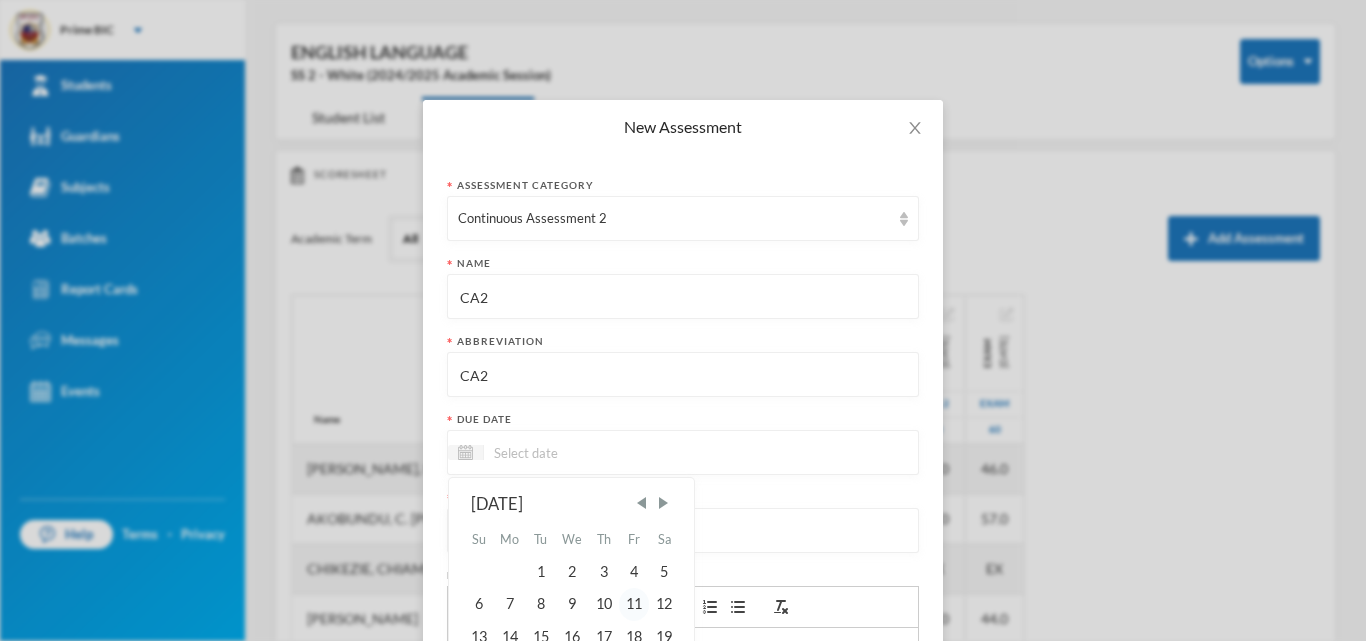 click on "11" at bounding box center [634, 604] 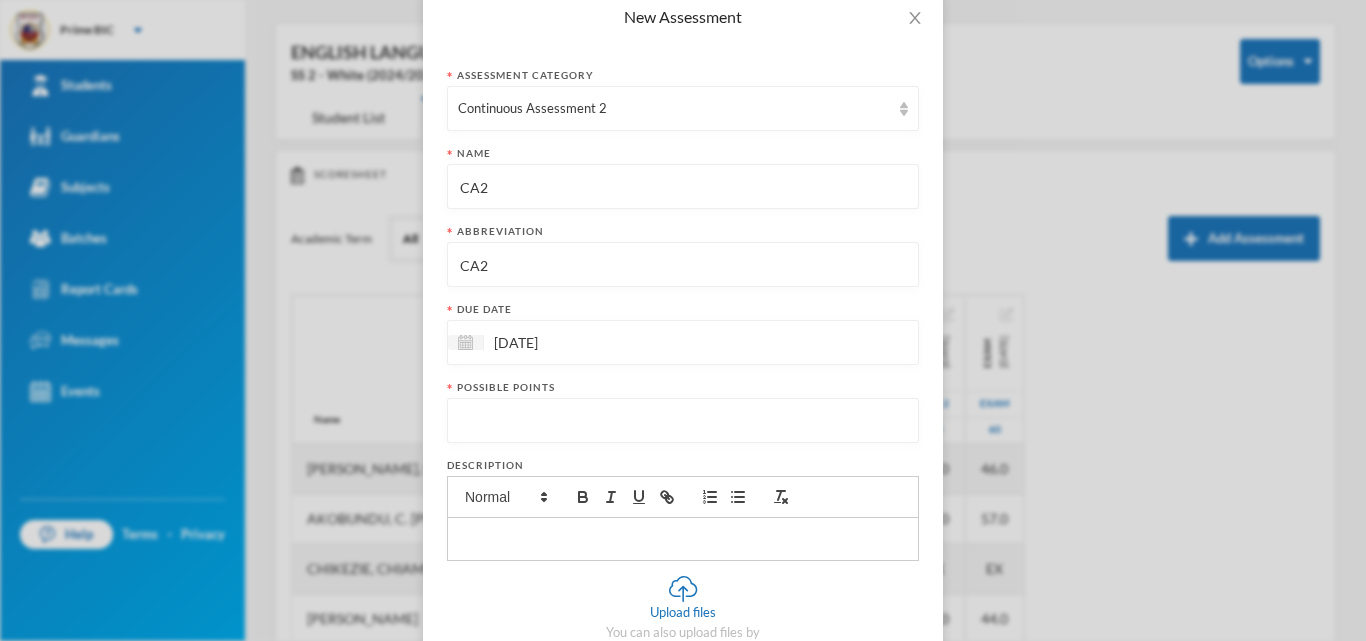 scroll, scrollTop: 237, scrollLeft: 0, axis: vertical 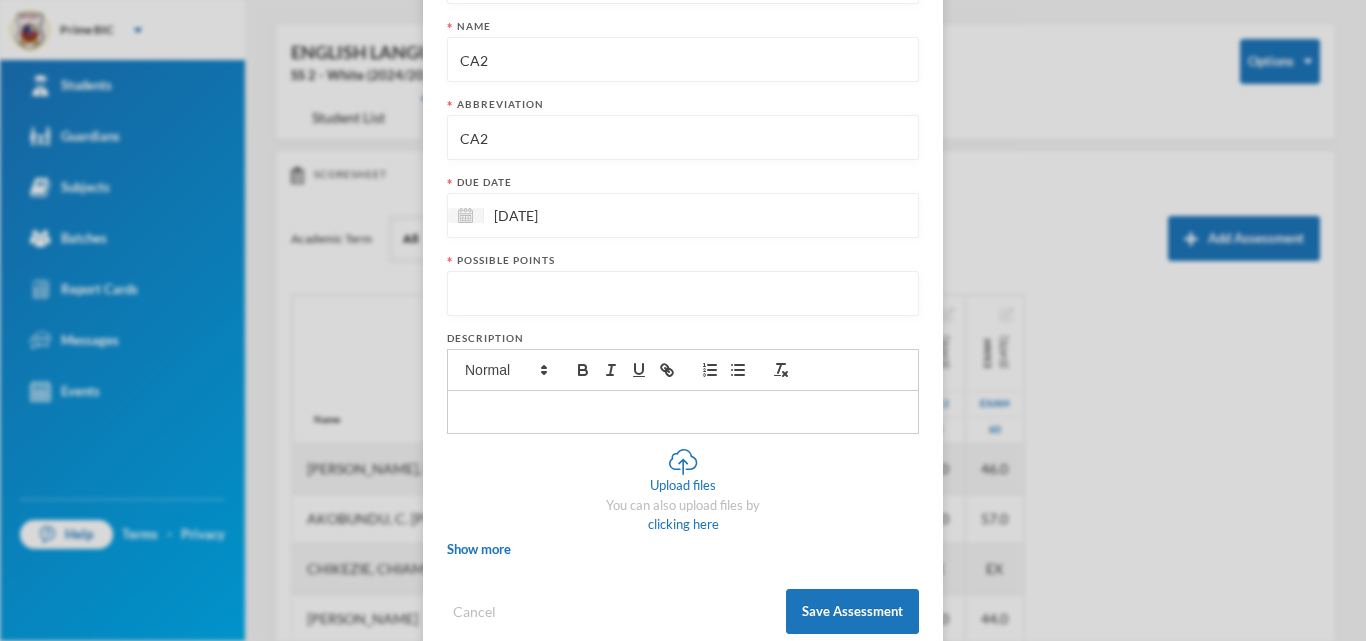 click at bounding box center (683, 294) 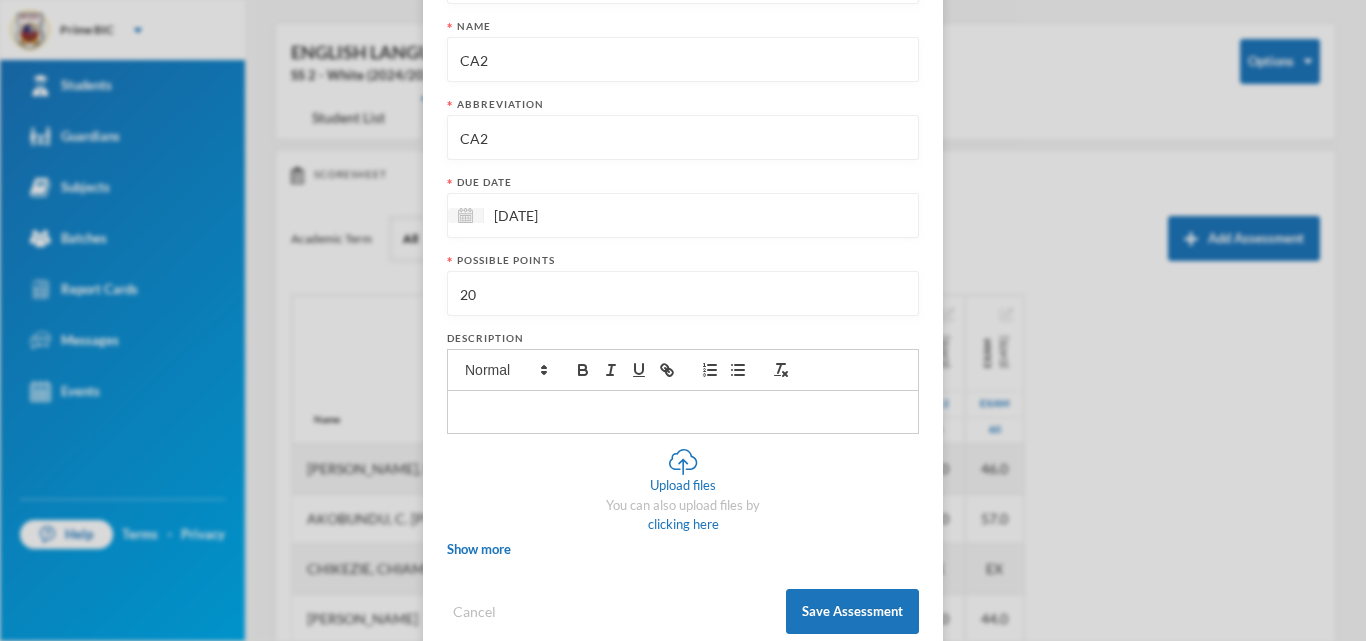 type on "20" 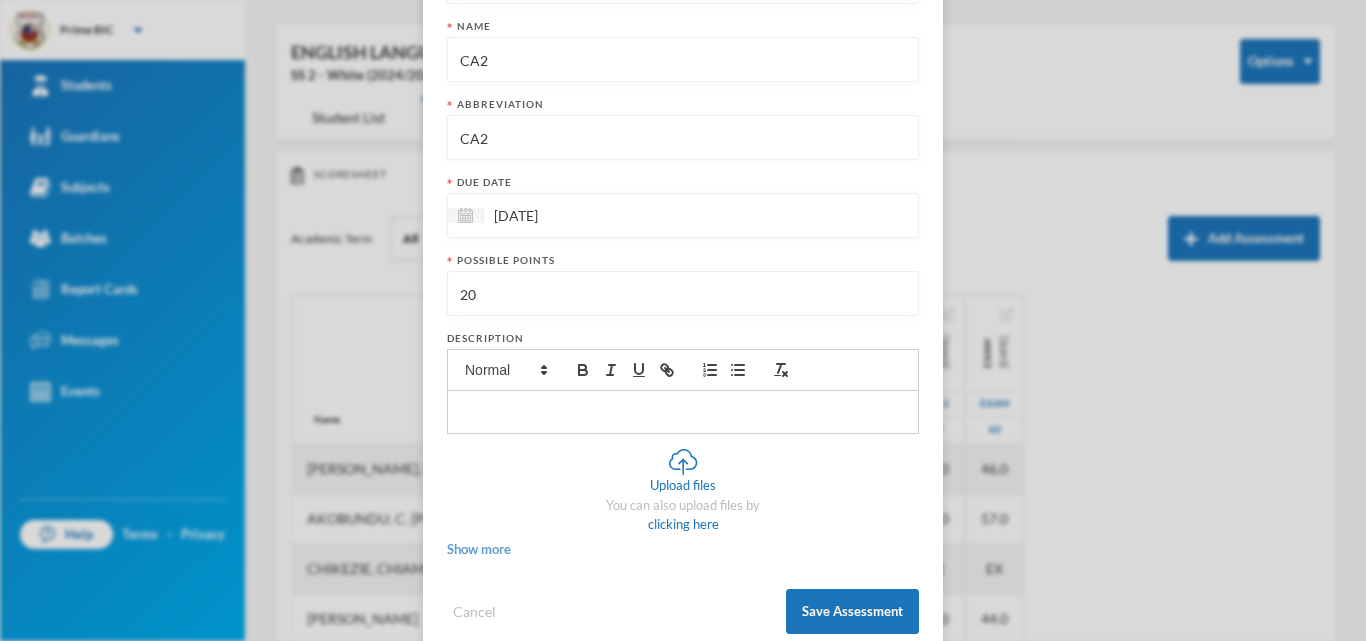 click on "Show more" at bounding box center (479, 549) 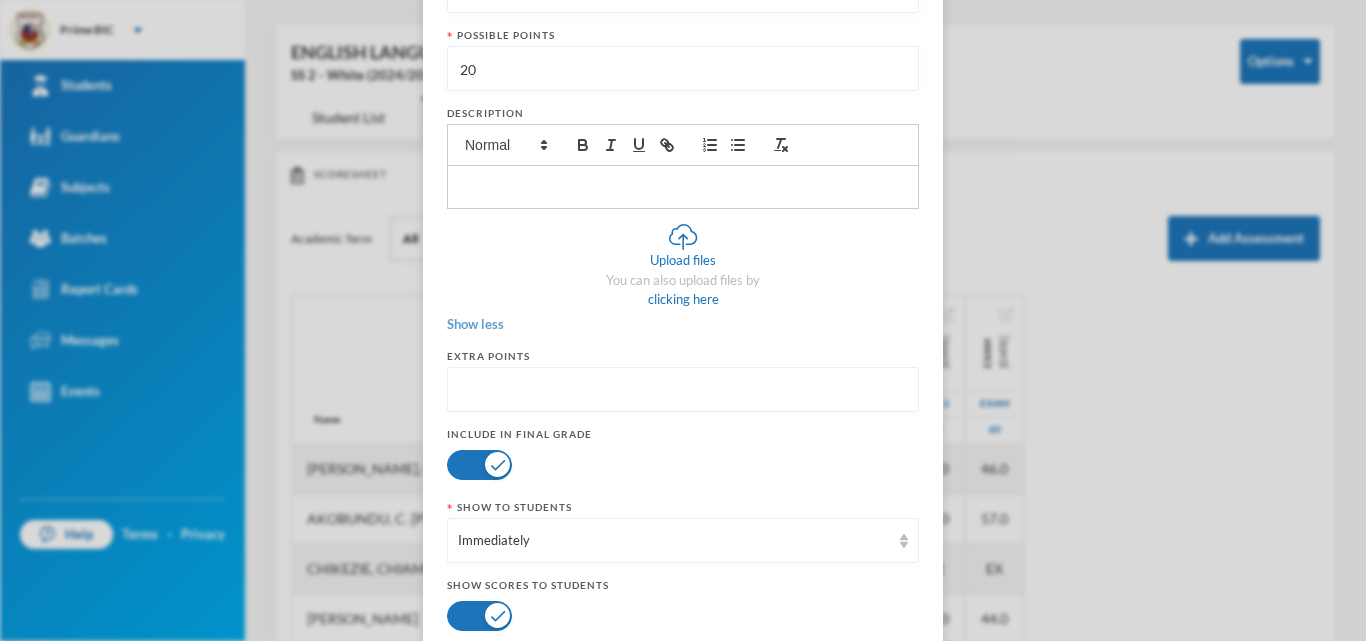 scroll, scrollTop: 560, scrollLeft: 0, axis: vertical 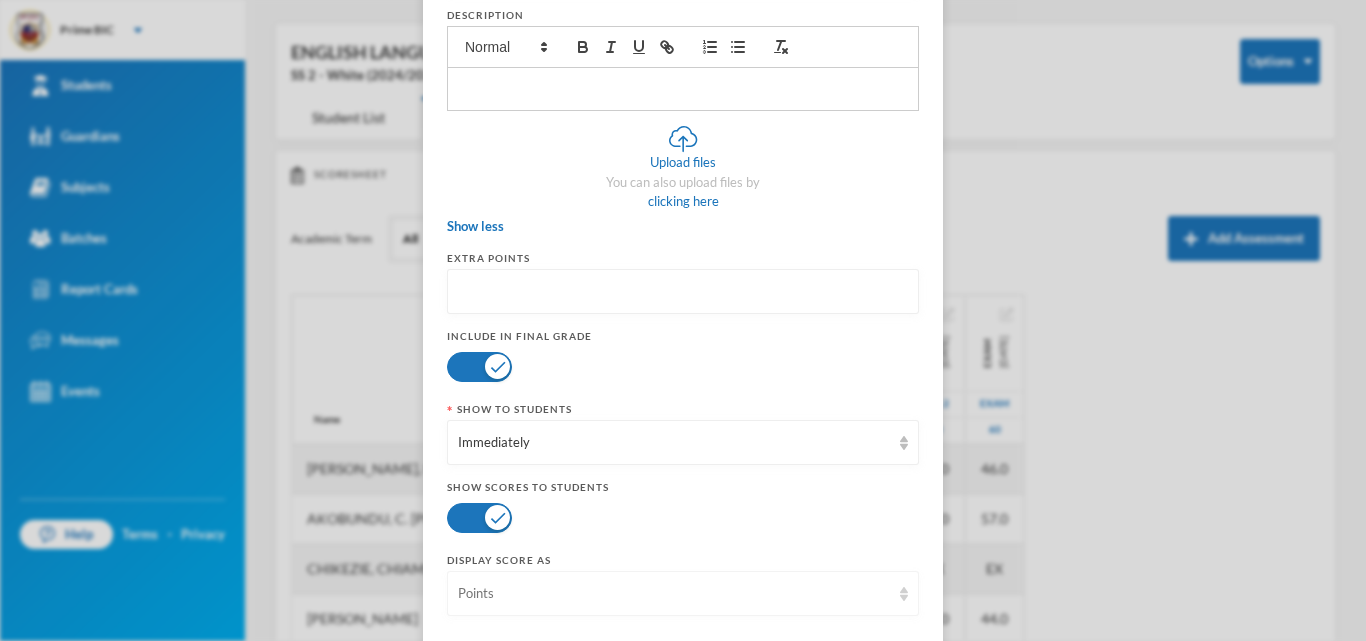 click on "Points" at bounding box center [674, 594] 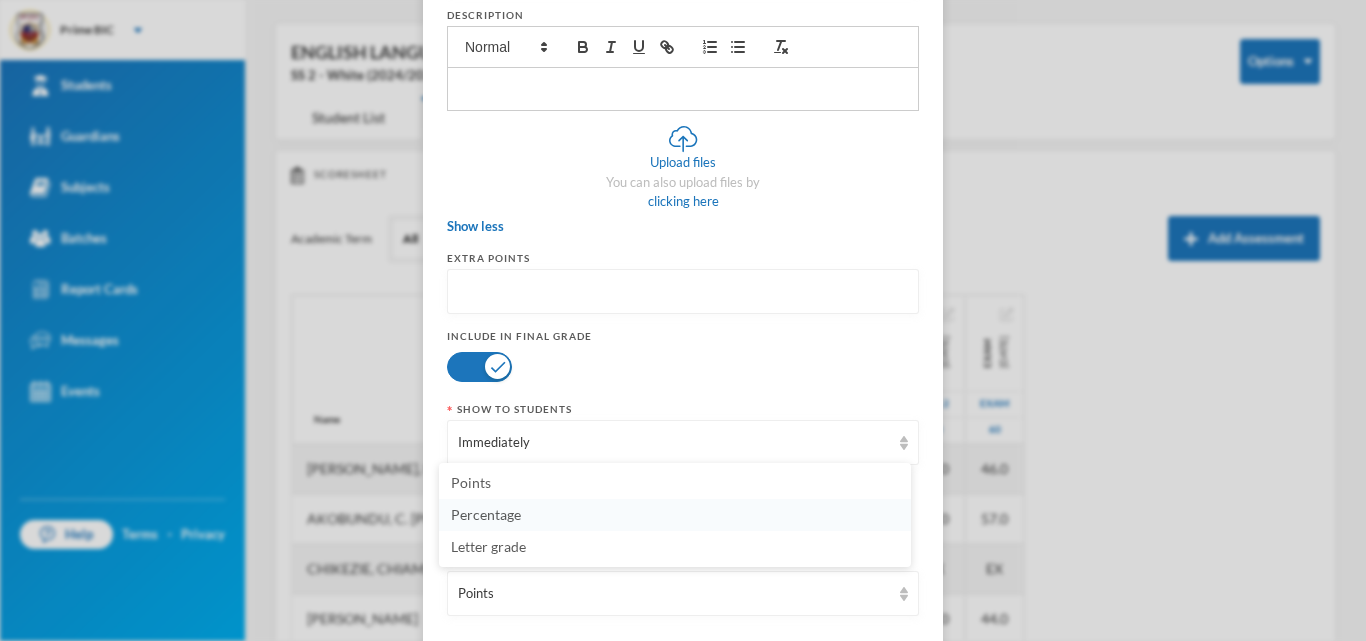 click on "Percentage" at bounding box center [675, 515] 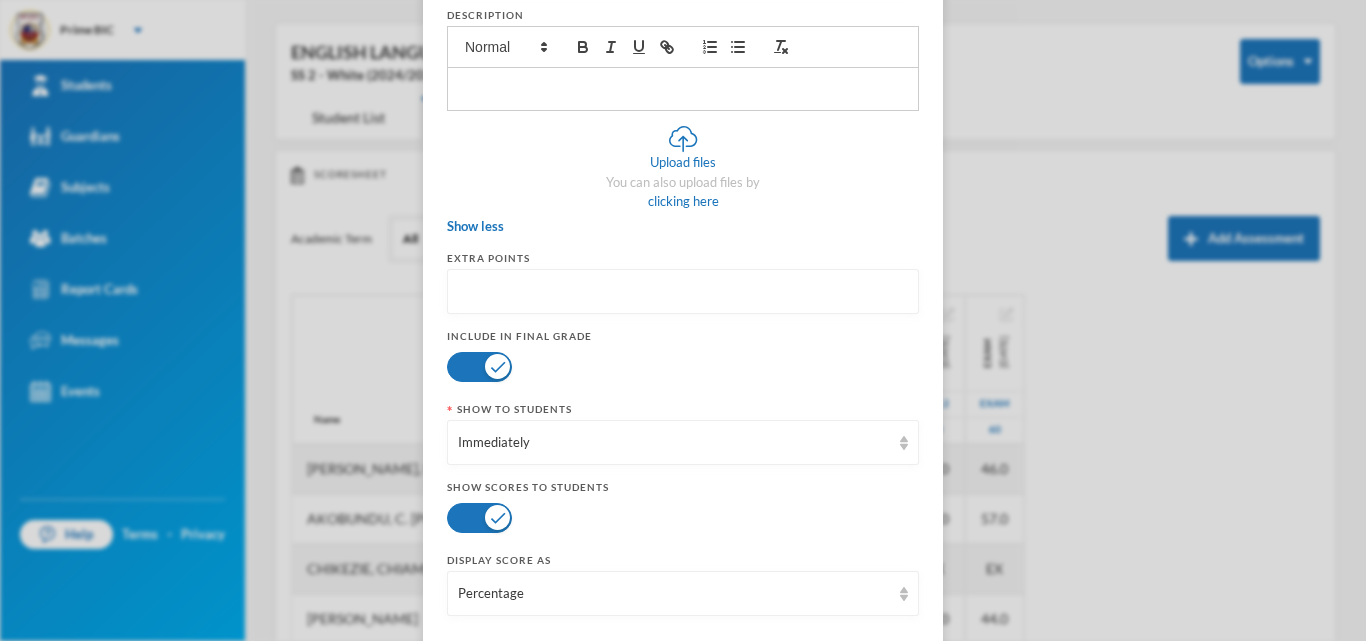 scroll, scrollTop: 658, scrollLeft: 0, axis: vertical 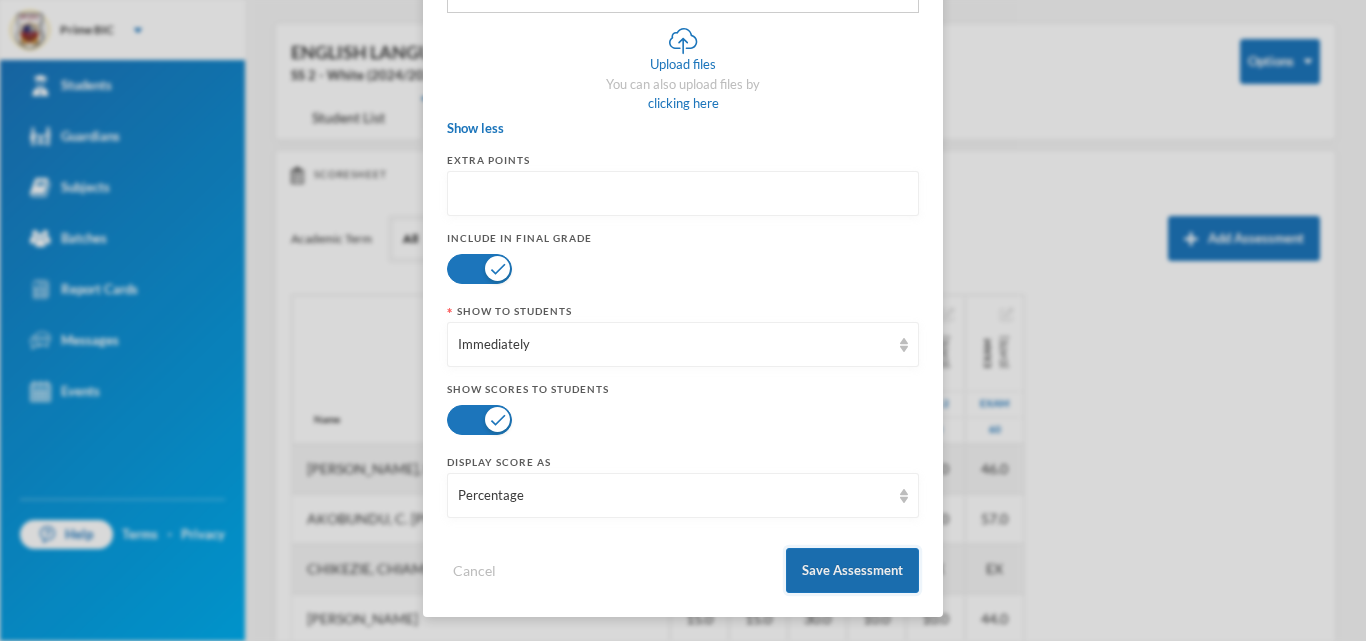 click on "Save Assessment" at bounding box center [852, 570] 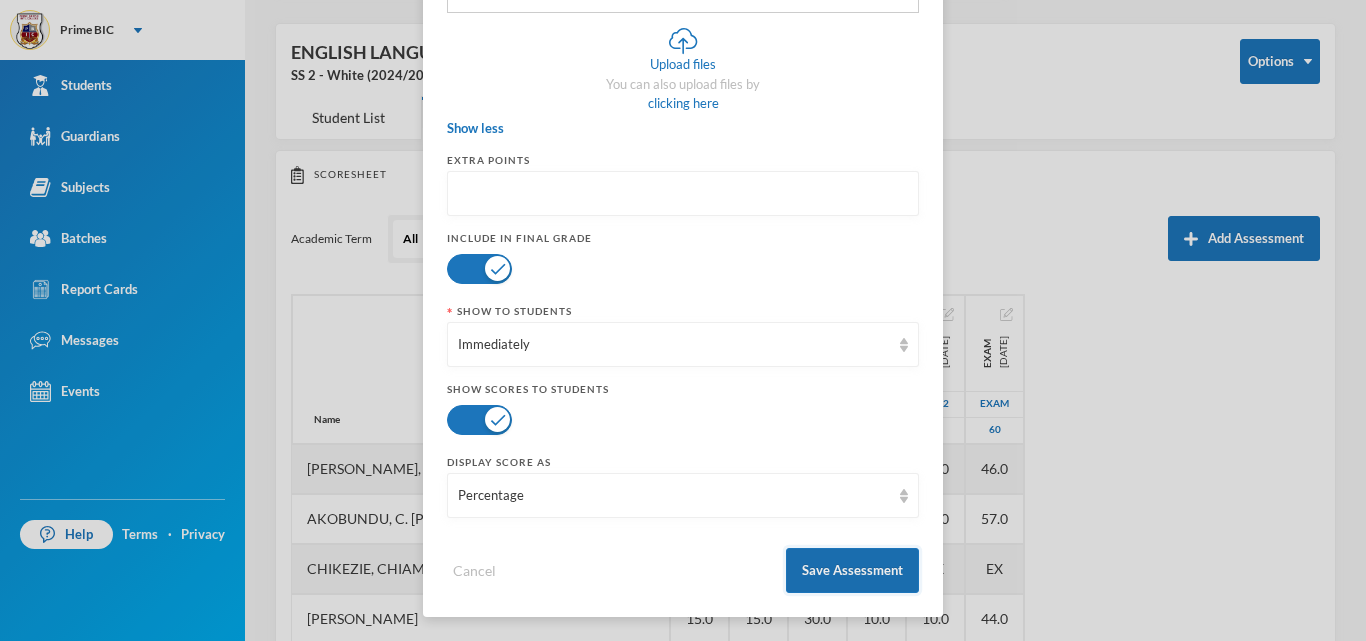 scroll, scrollTop: 558, scrollLeft: 0, axis: vertical 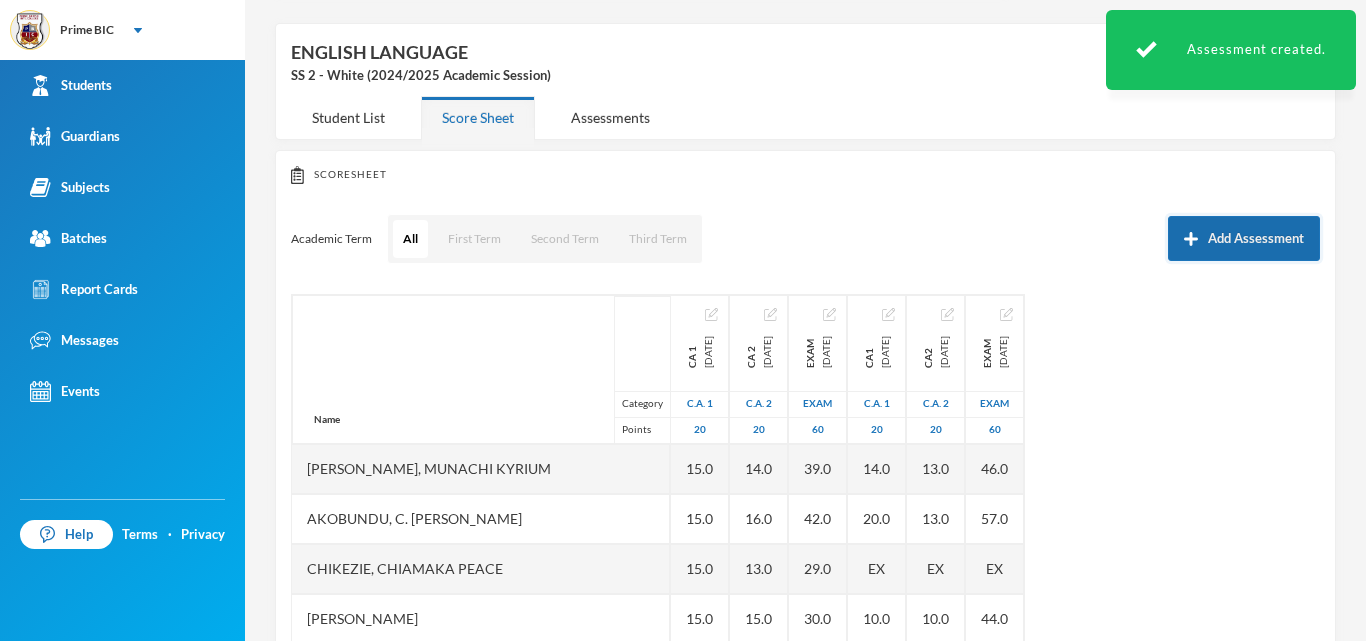 click on "Add Assessment" at bounding box center [1244, 238] 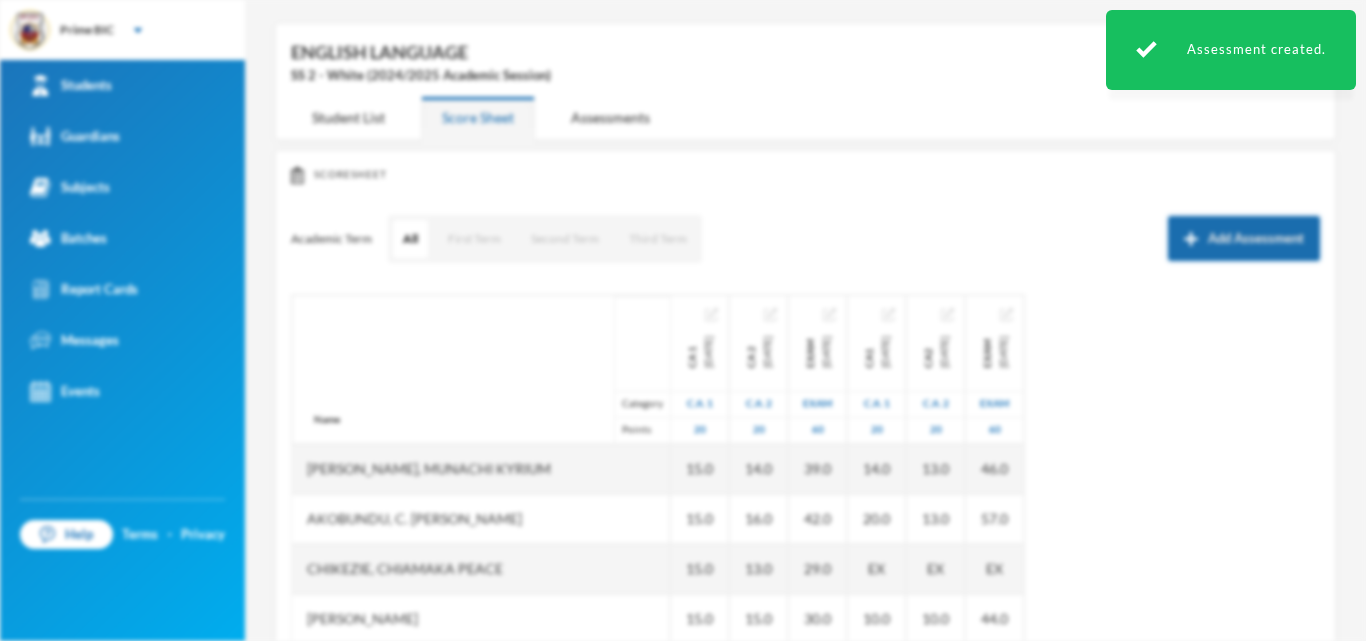 scroll, scrollTop: 0, scrollLeft: 0, axis: both 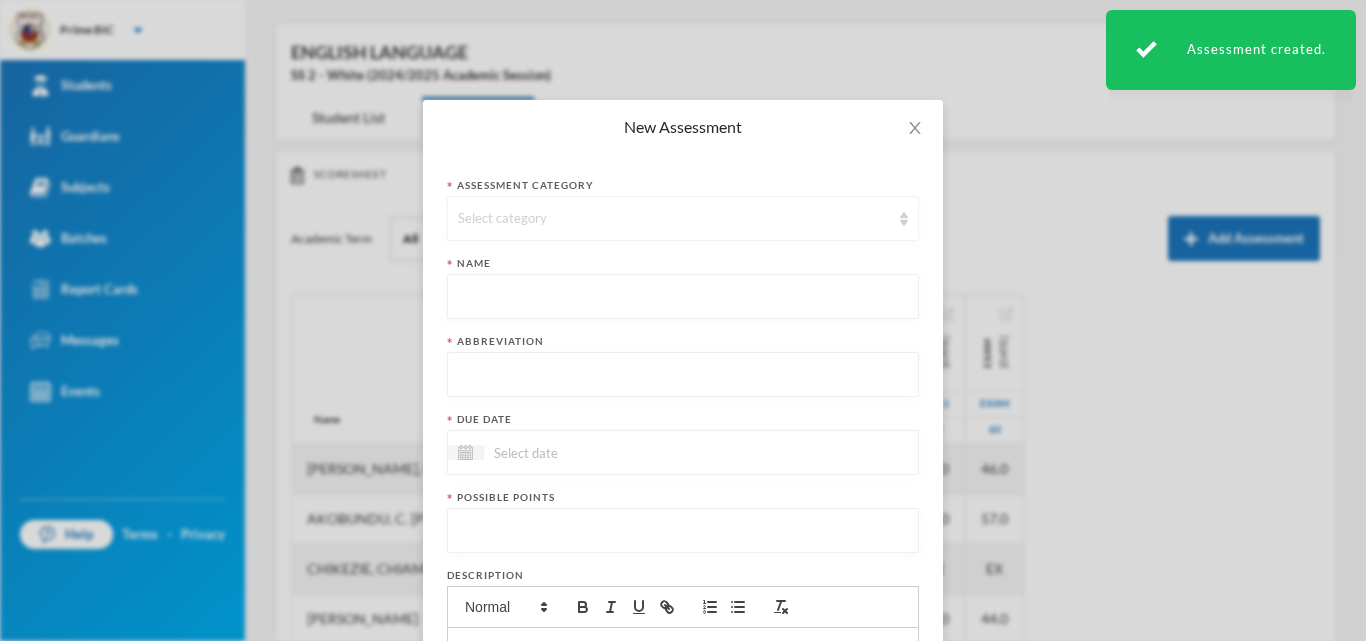 click on "Select category" at bounding box center [683, 218] 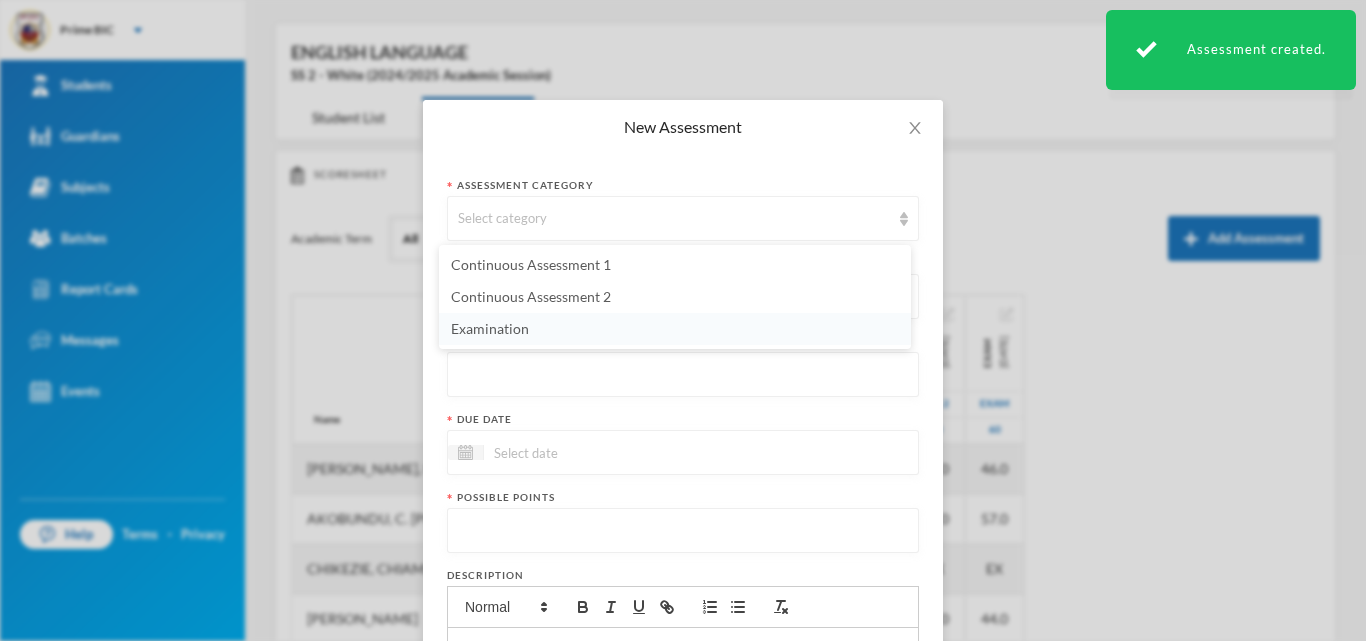 click on "Examination" at bounding box center [675, 329] 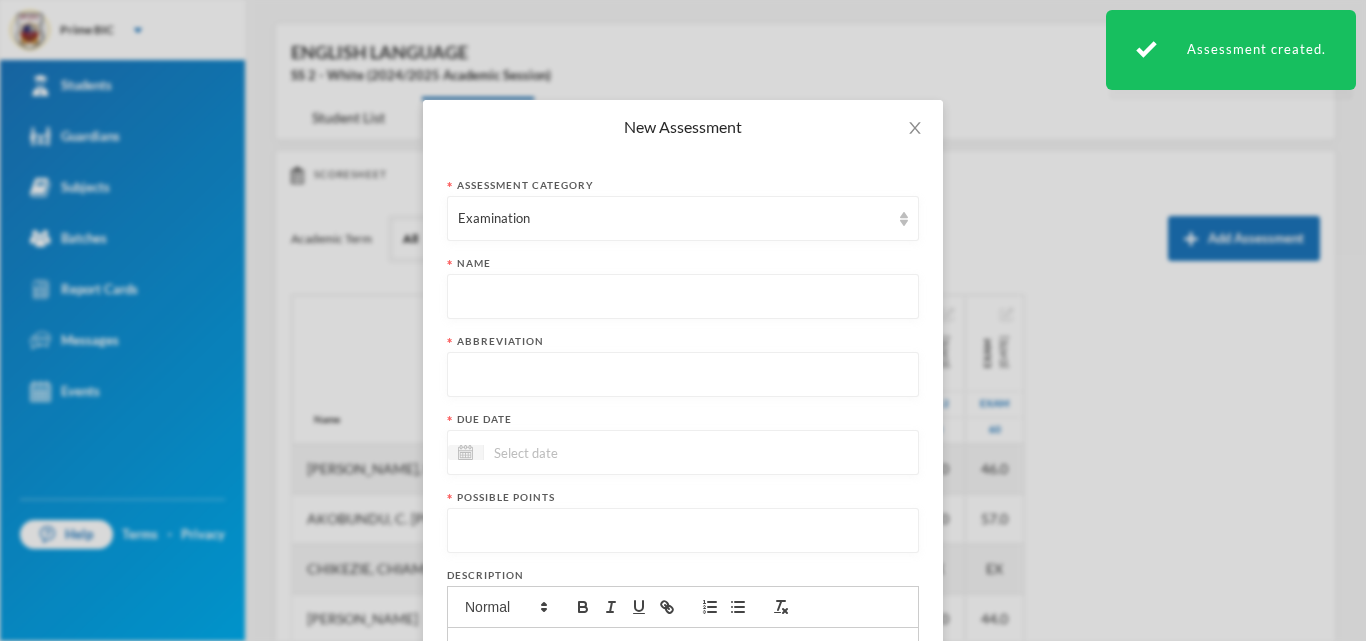 click at bounding box center (683, 297) 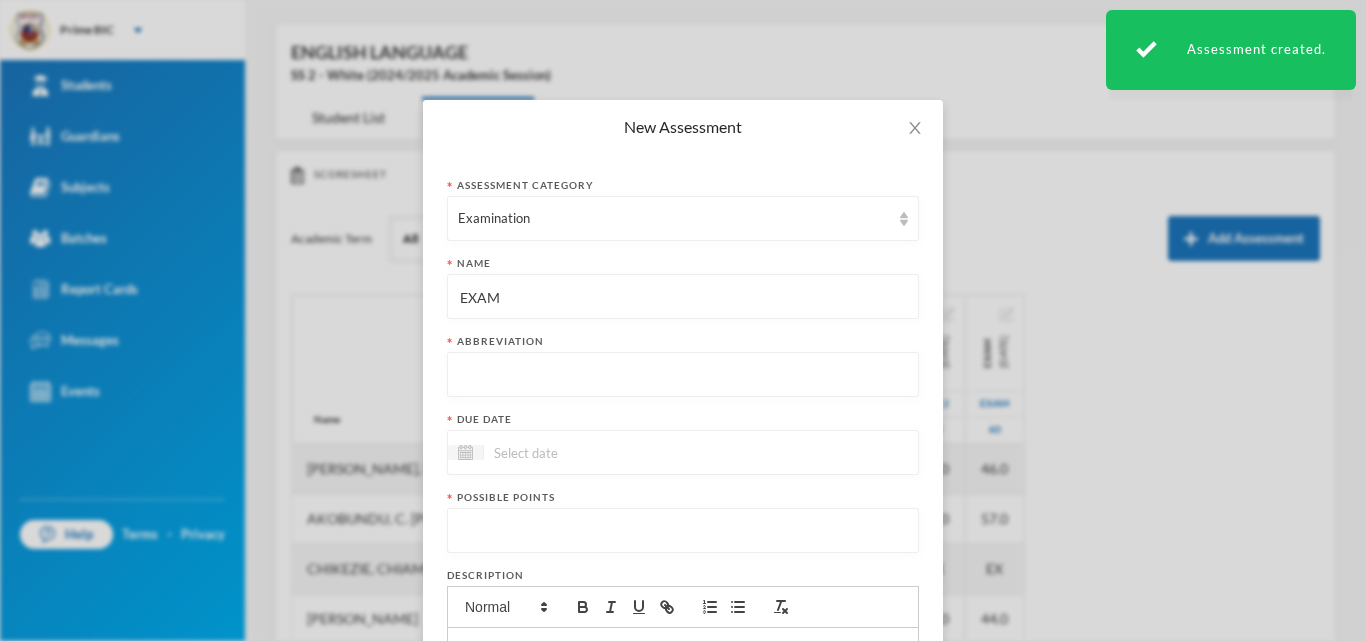 type on "EXAM" 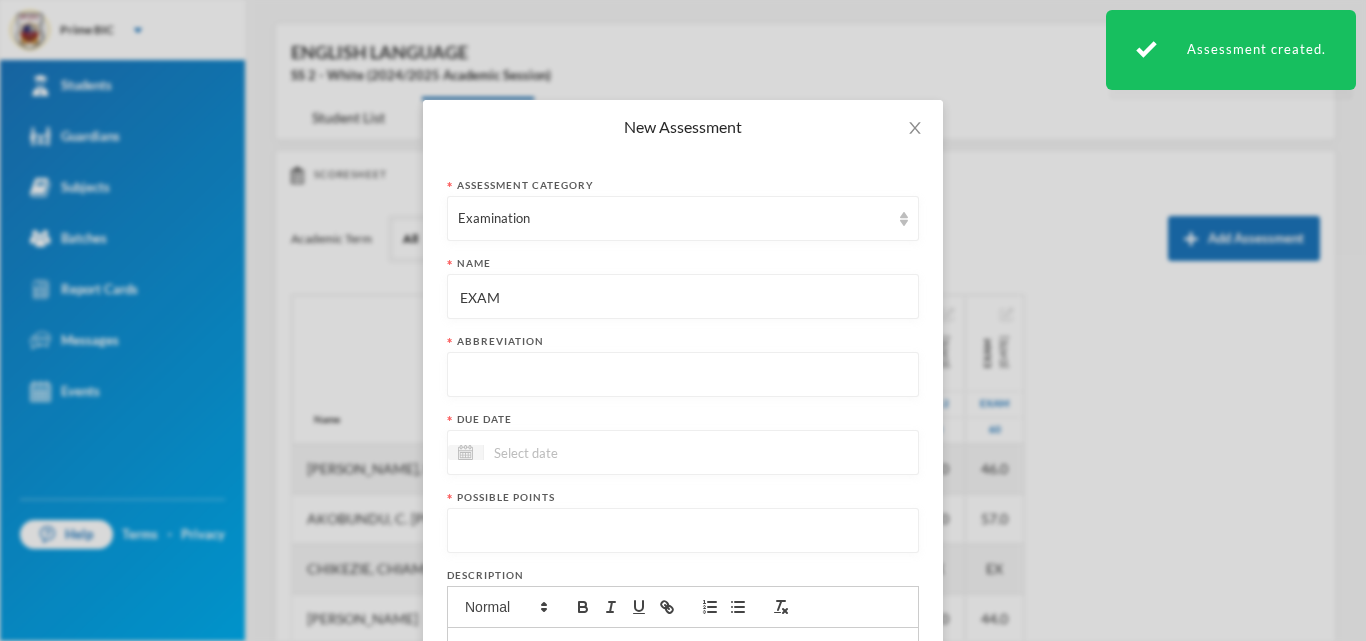 click at bounding box center (683, 375) 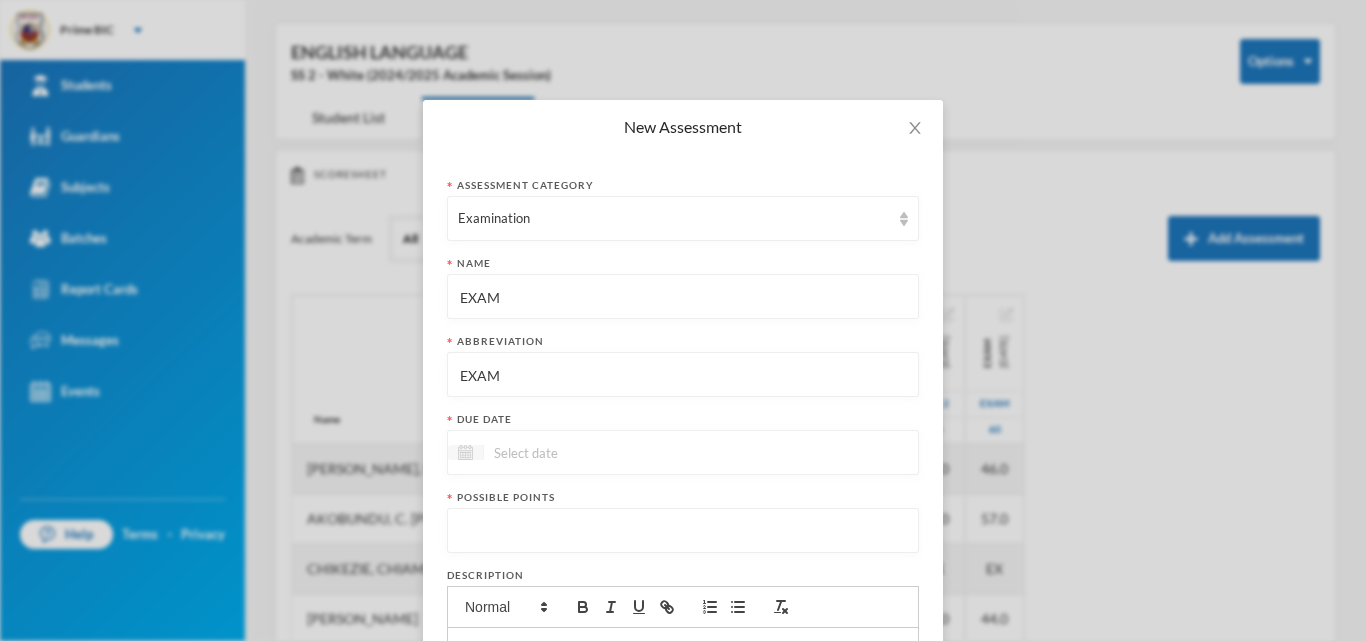type on "EXAM" 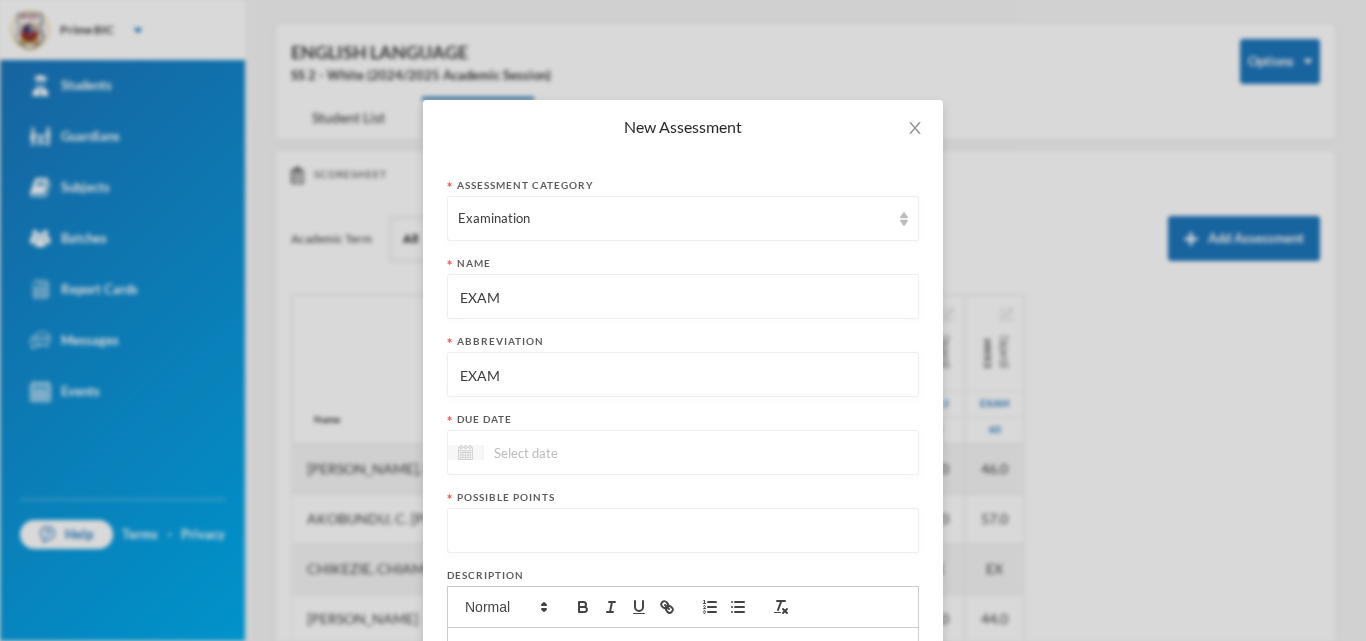 click at bounding box center [465, 452] 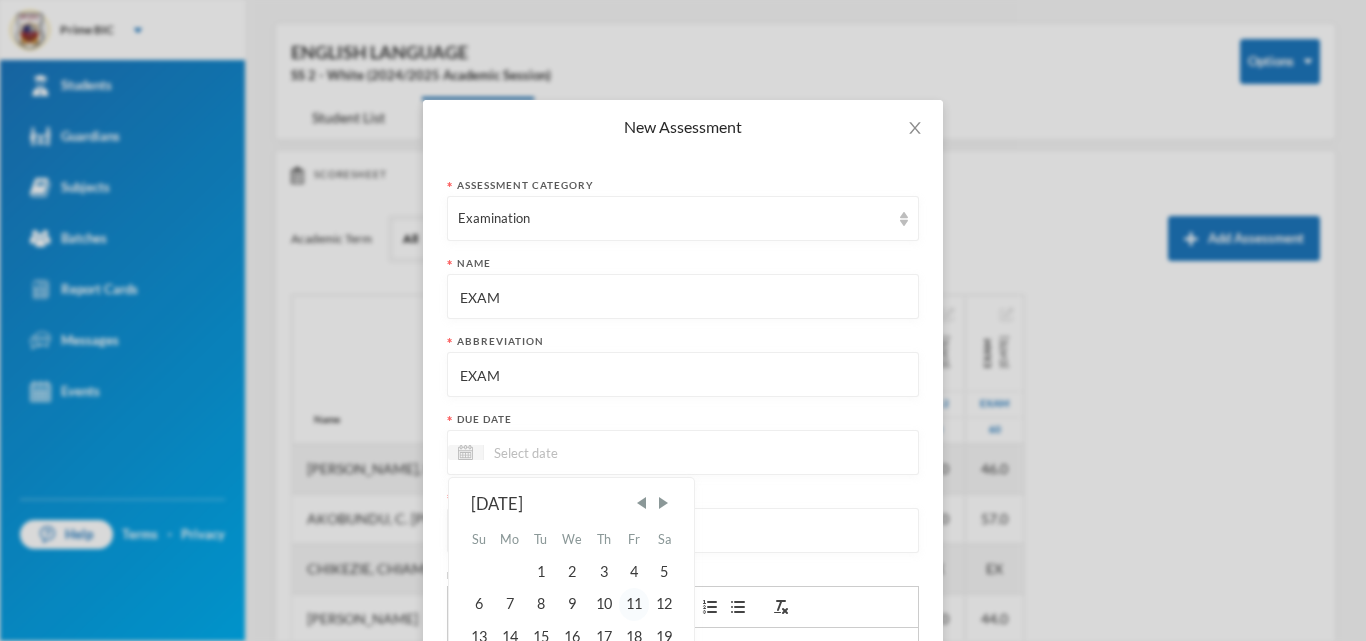 click on "11" at bounding box center [634, 604] 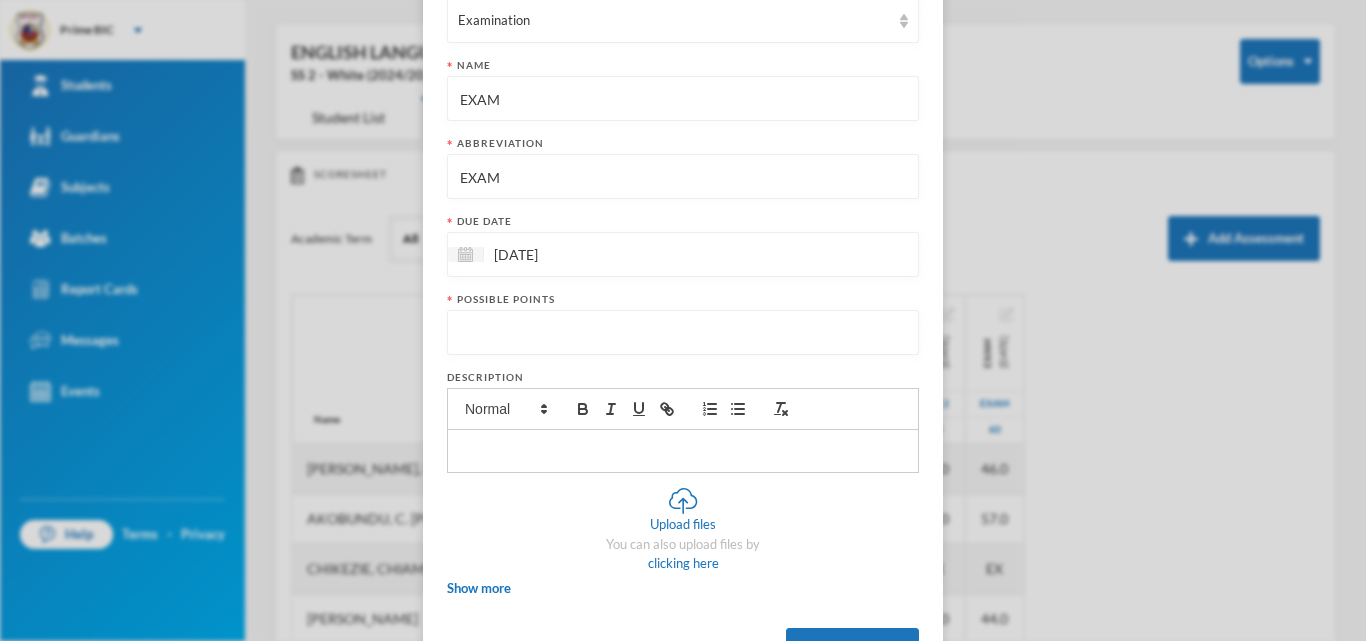 scroll, scrollTop: 201, scrollLeft: 0, axis: vertical 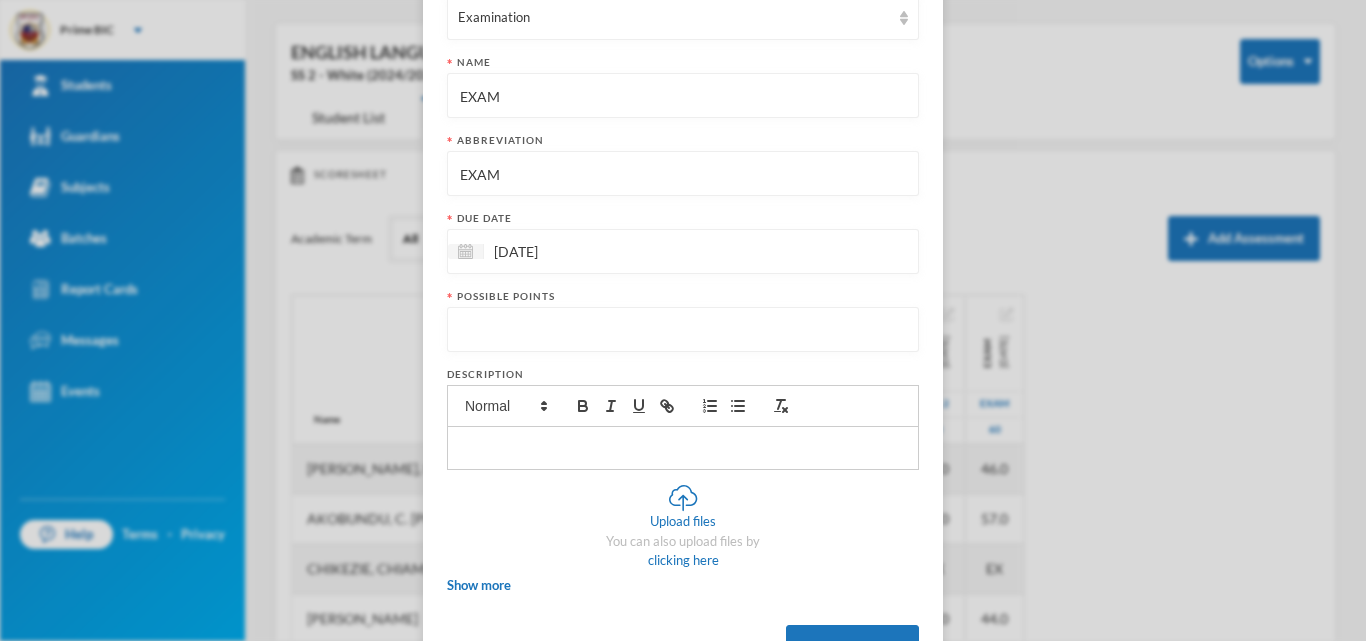 click at bounding box center [683, 330] 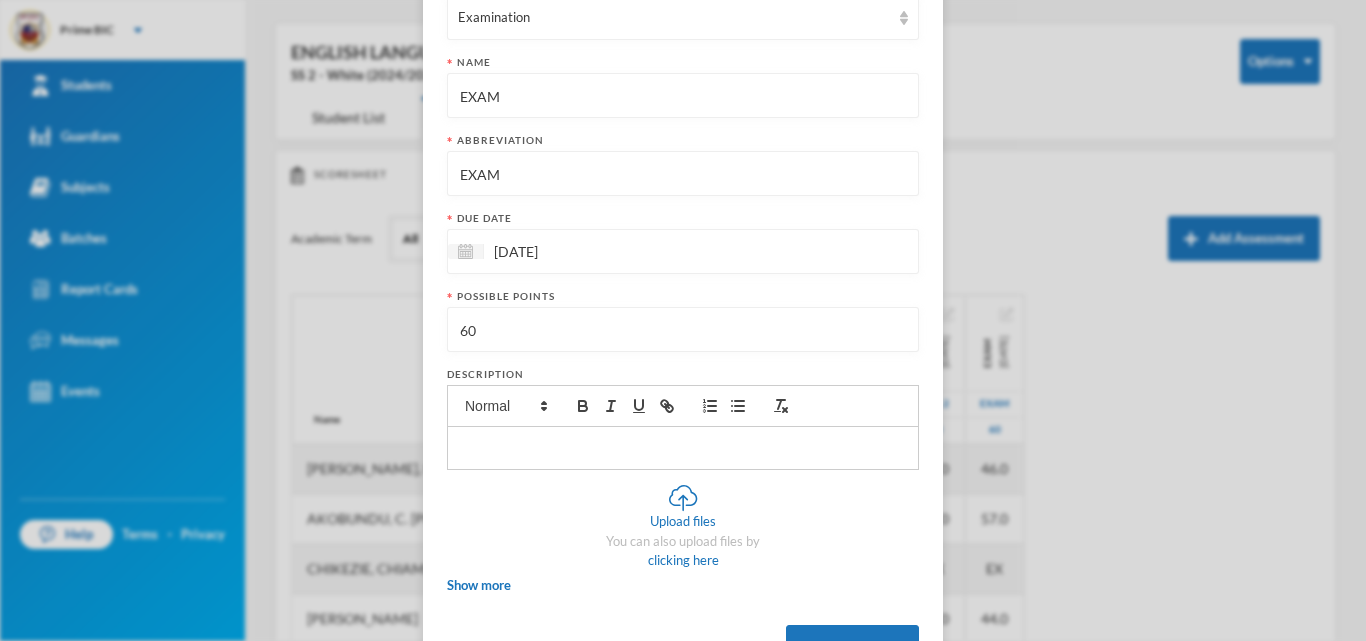 scroll, scrollTop: 278, scrollLeft: 0, axis: vertical 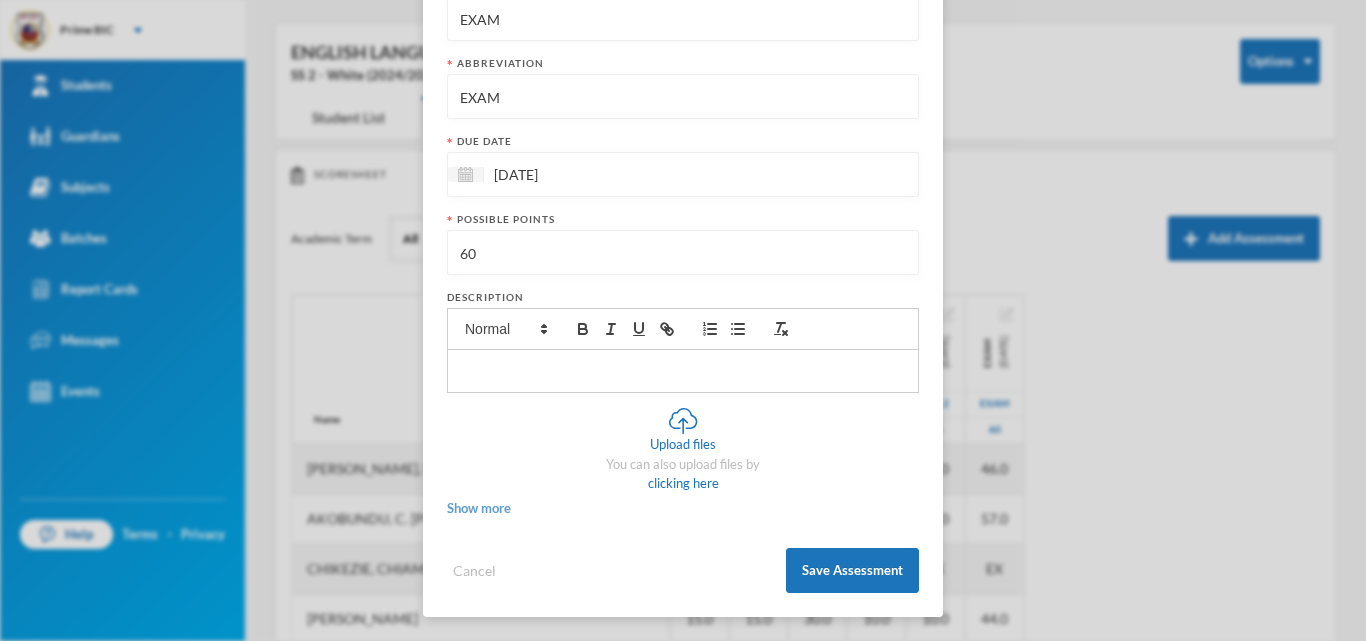 type on "60" 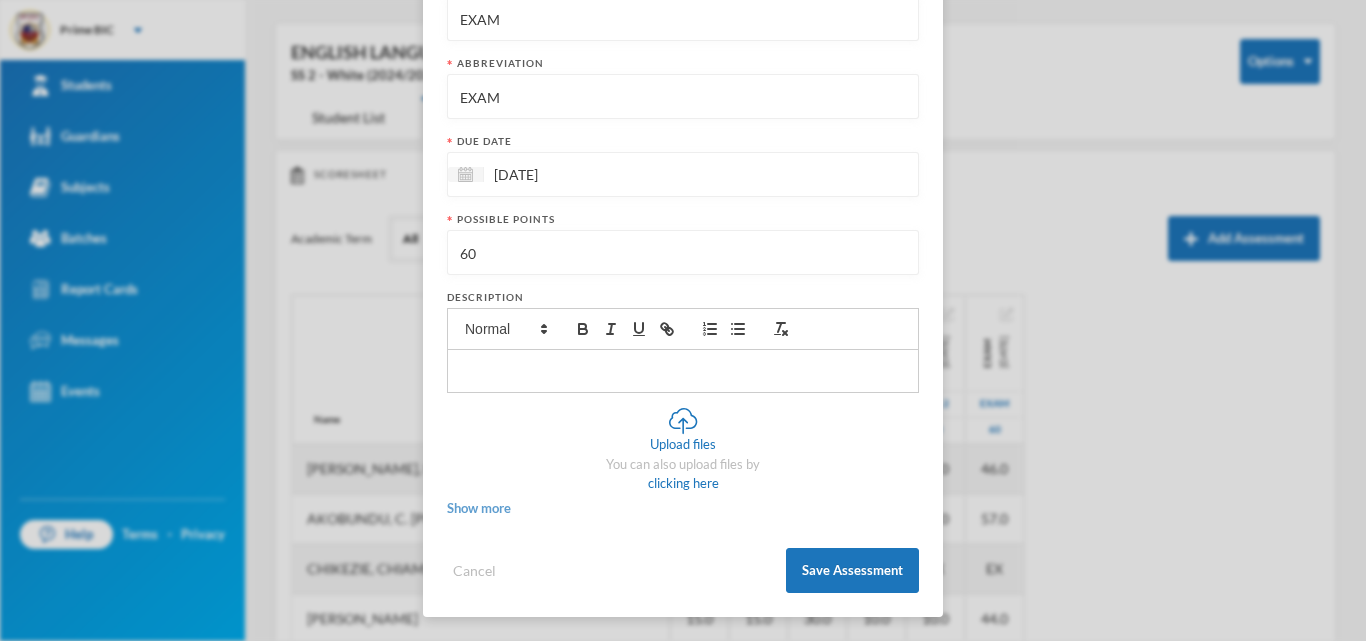 click on "Show more" at bounding box center (479, 508) 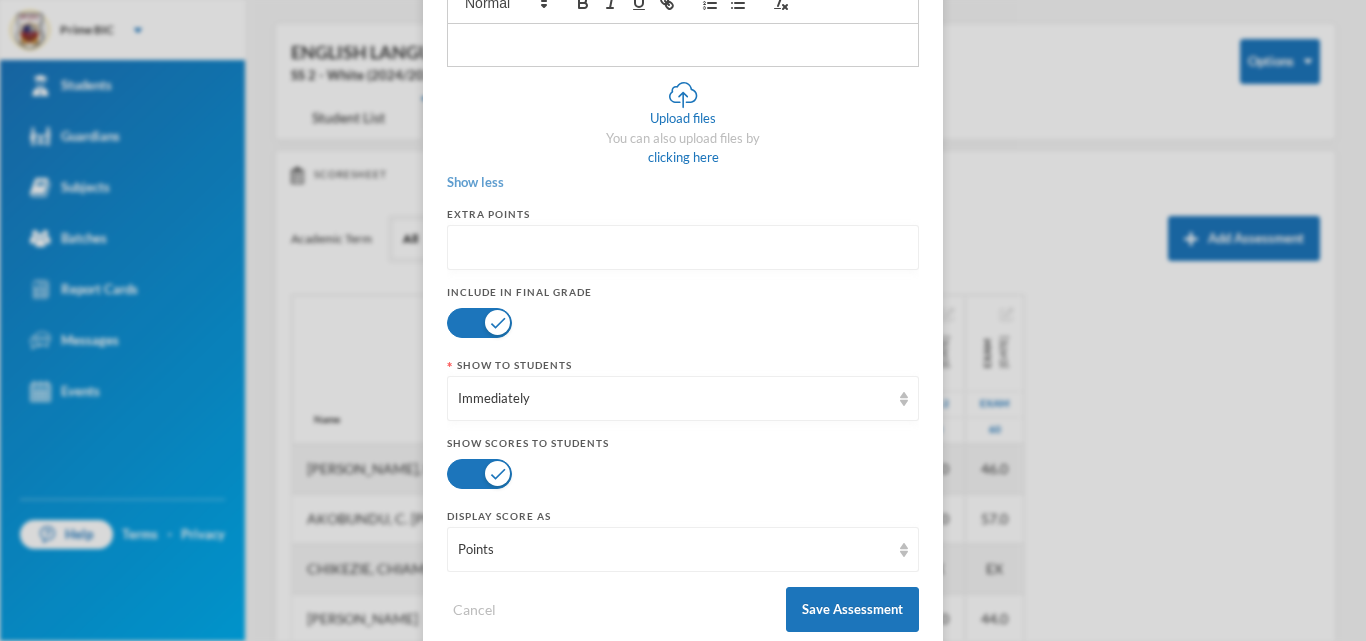 scroll, scrollTop: 658, scrollLeft: 0, axis: vertical 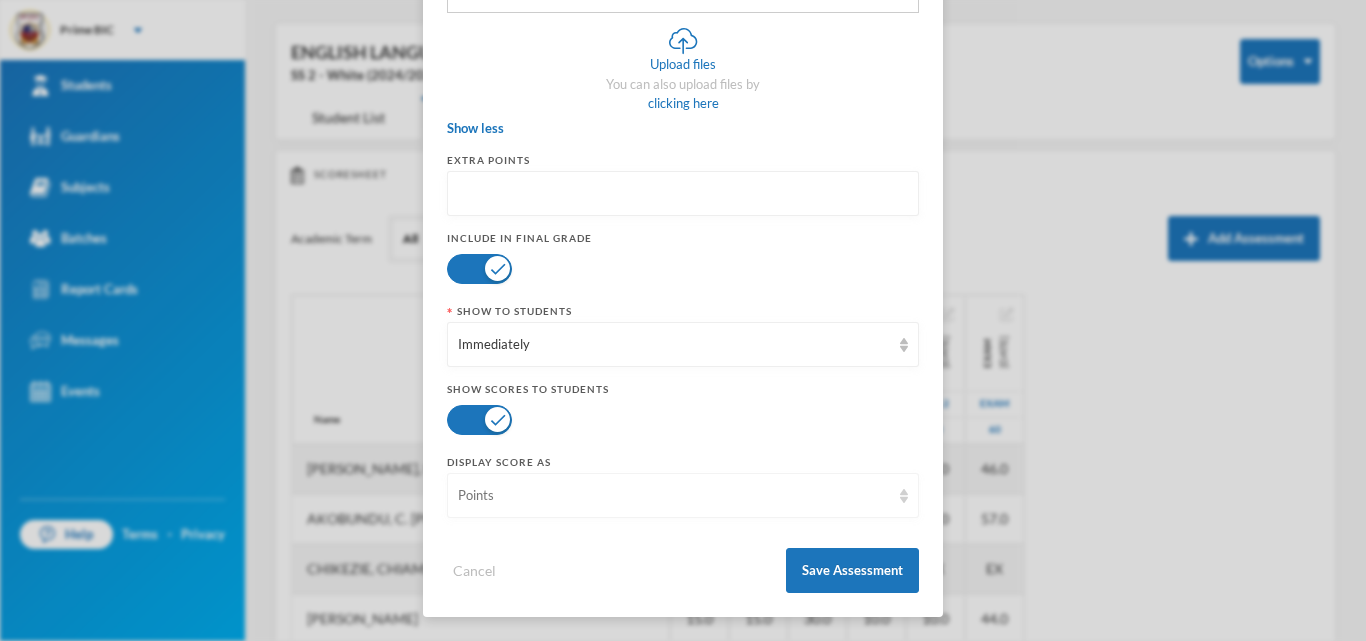 click on "Points" at bounding box center (683, 495) 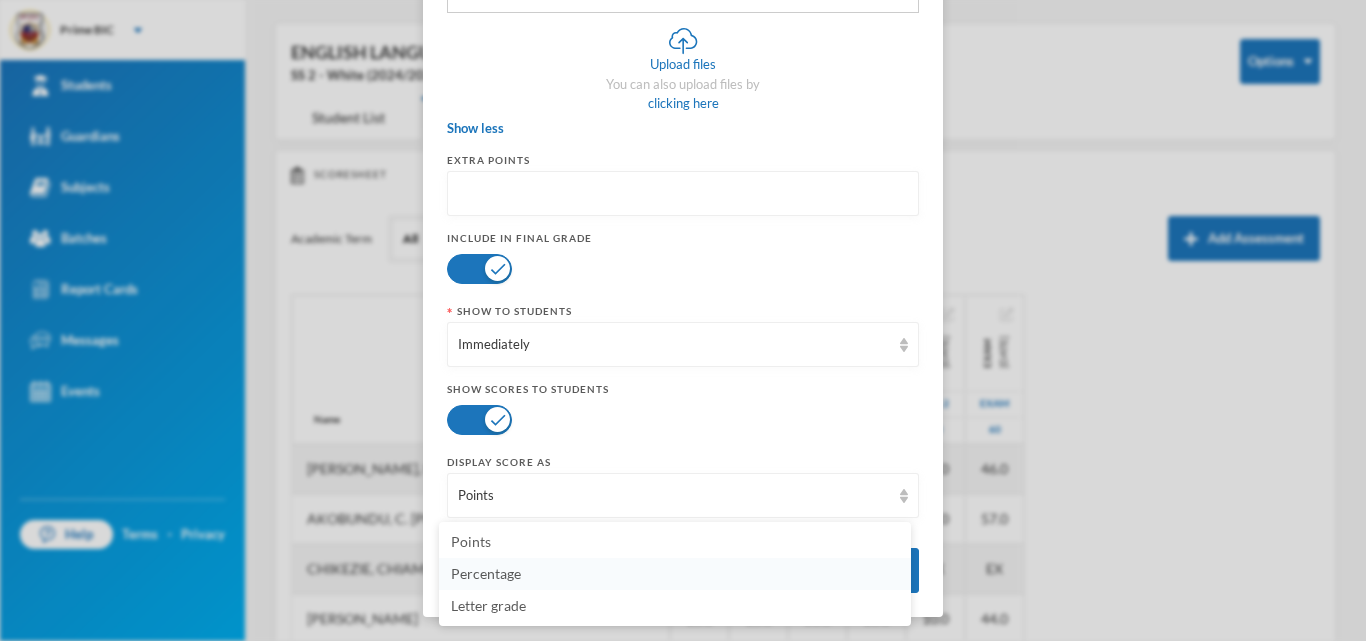 click on "Percentage" at bounding box center (486, 573) 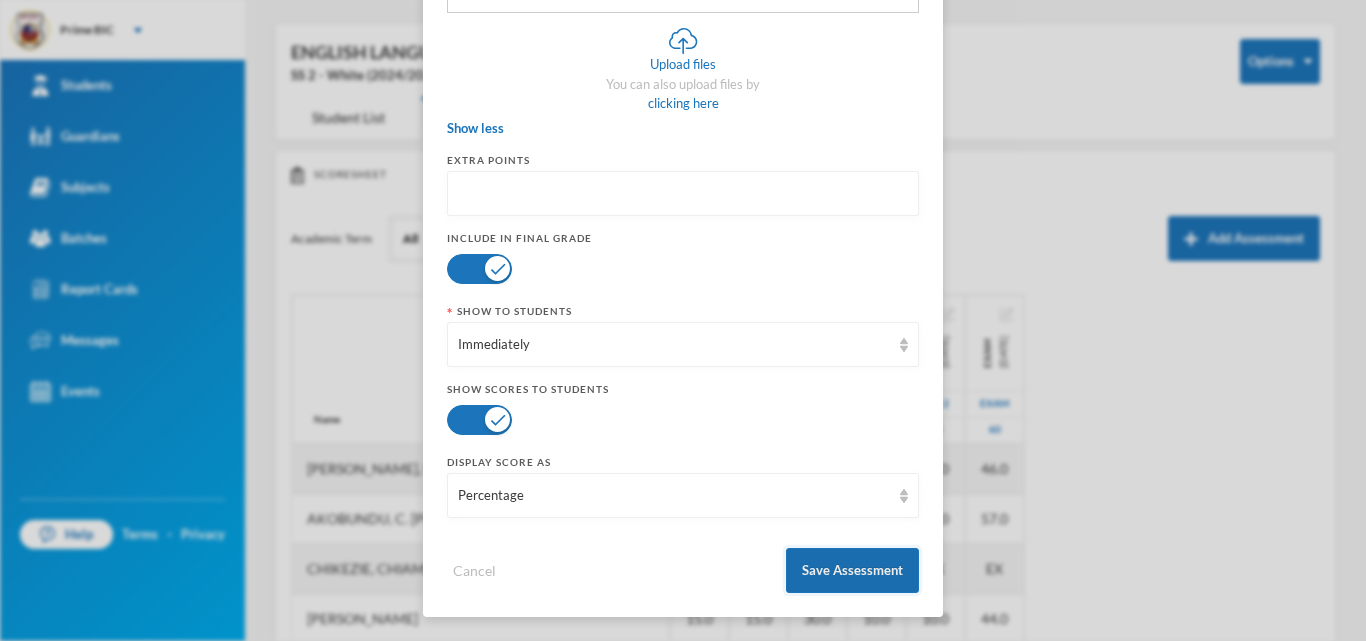 click on "Save Assessment" at bounding box center (852, 570) 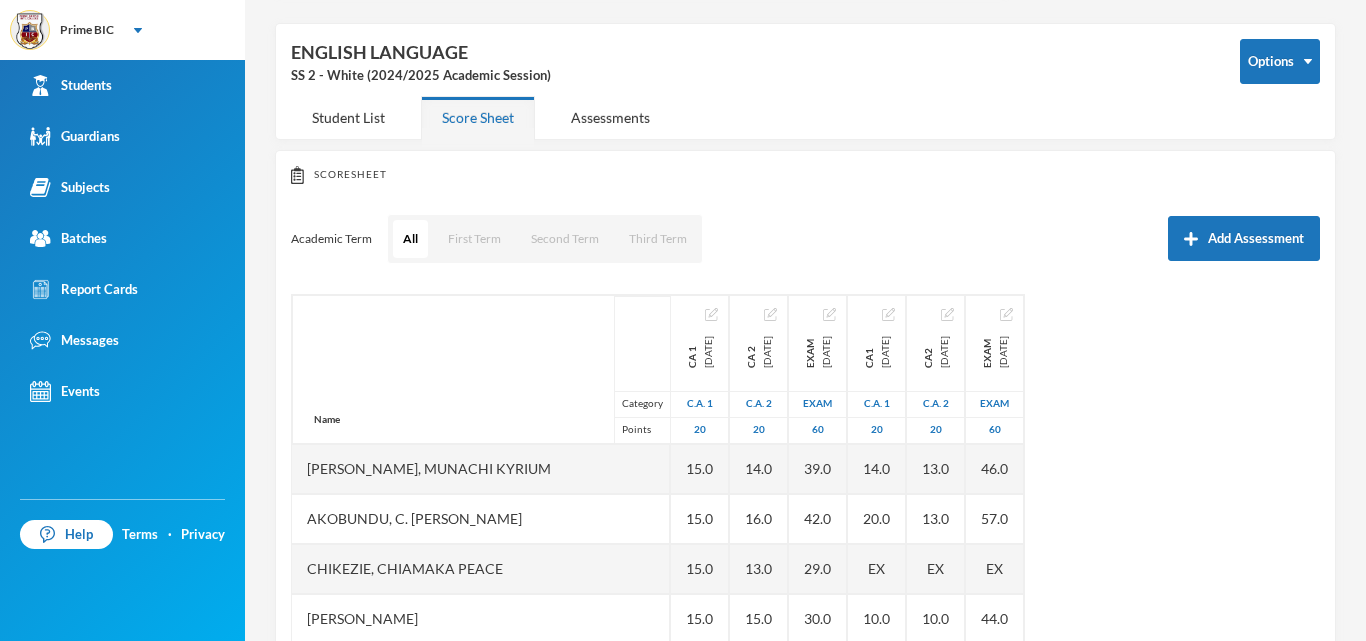 scroll, scrollTop: 558, scrollLeft: 0, axis: vertical 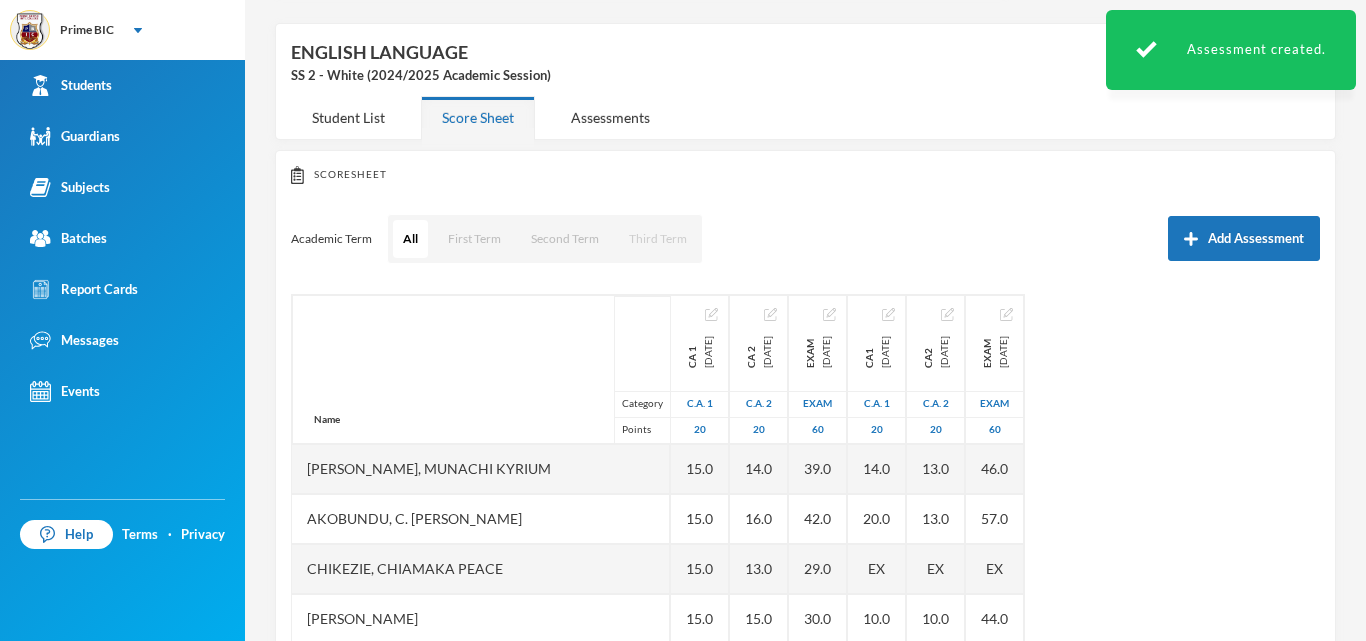 click on "Third Term" at bounding box center [658, 239] 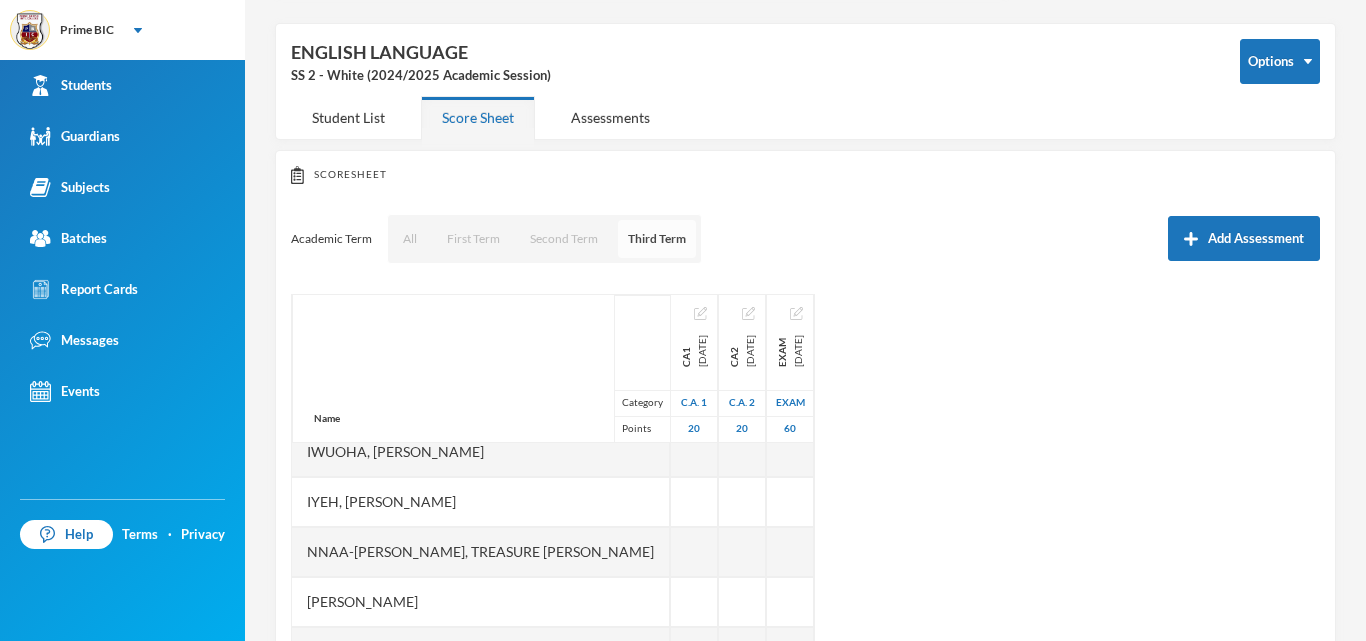 scroll, scrollTop: 525, scrollLeft: 0, axis: vertical 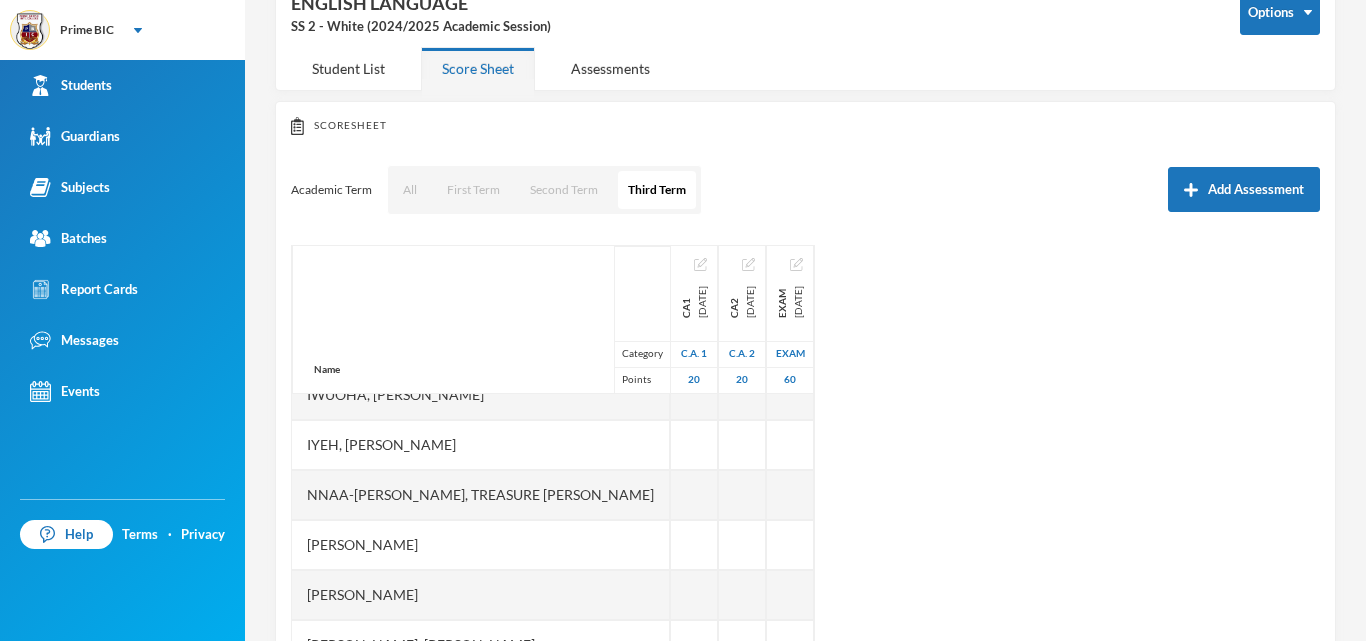 click on "ENGLISH LANGUAGE SS 2 - White (2024/2025 Academic Session)" at bounding box center [750, 13] 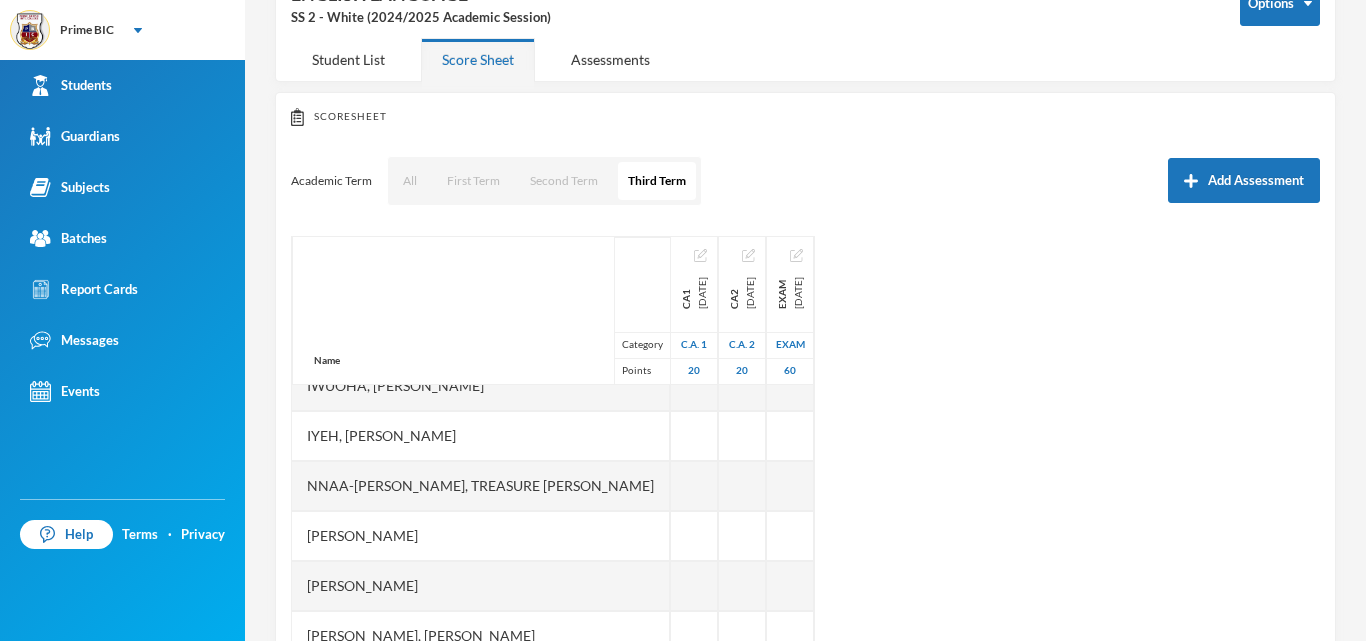 scroll, scrollTop: 271, scrollLeft: 0, axis: vertical 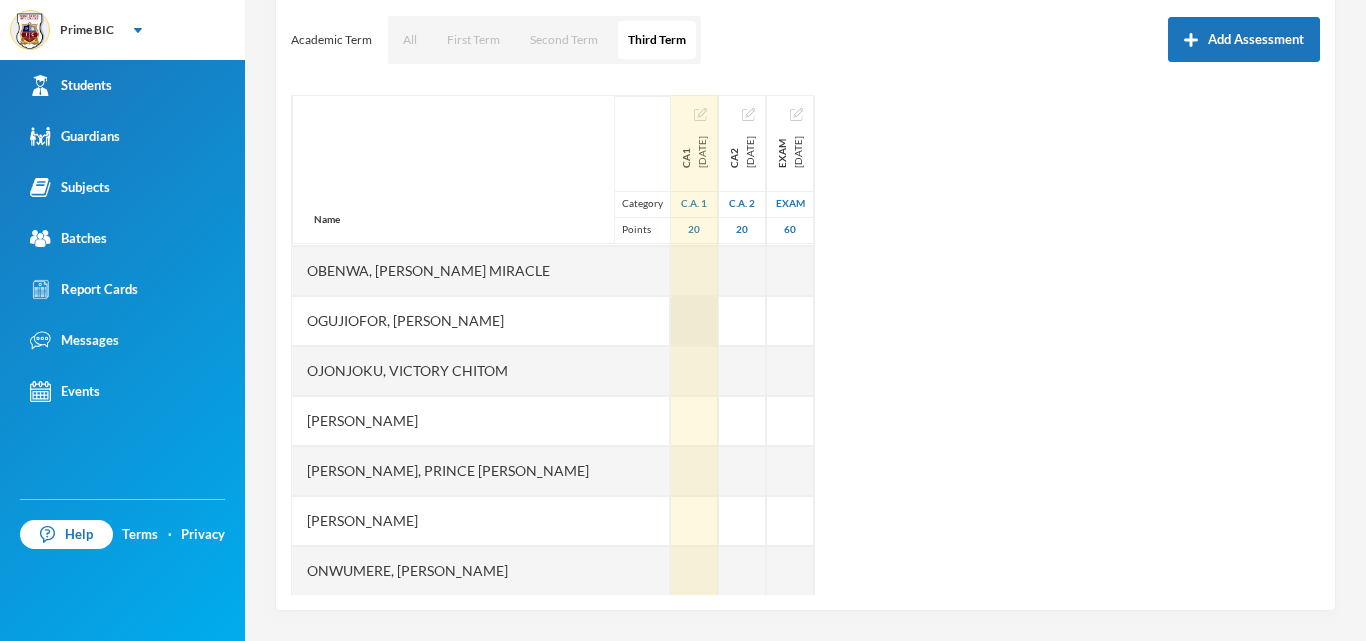click at bounding box center (694, 321) 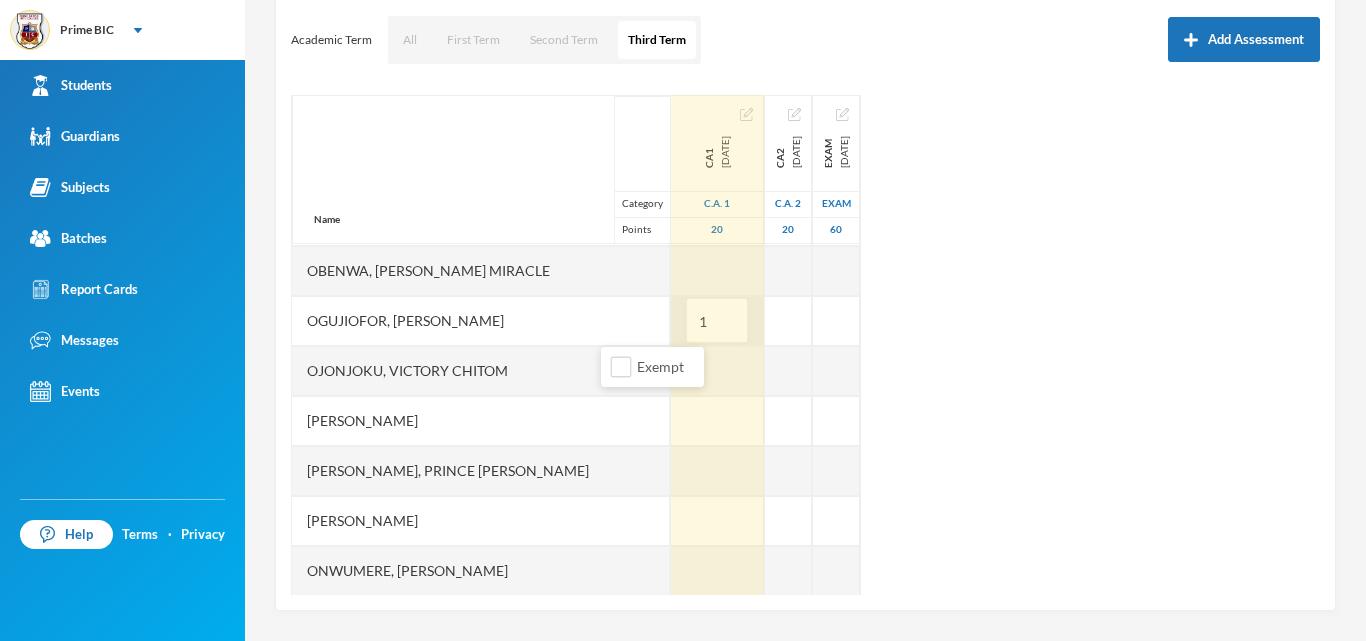 type on "16" 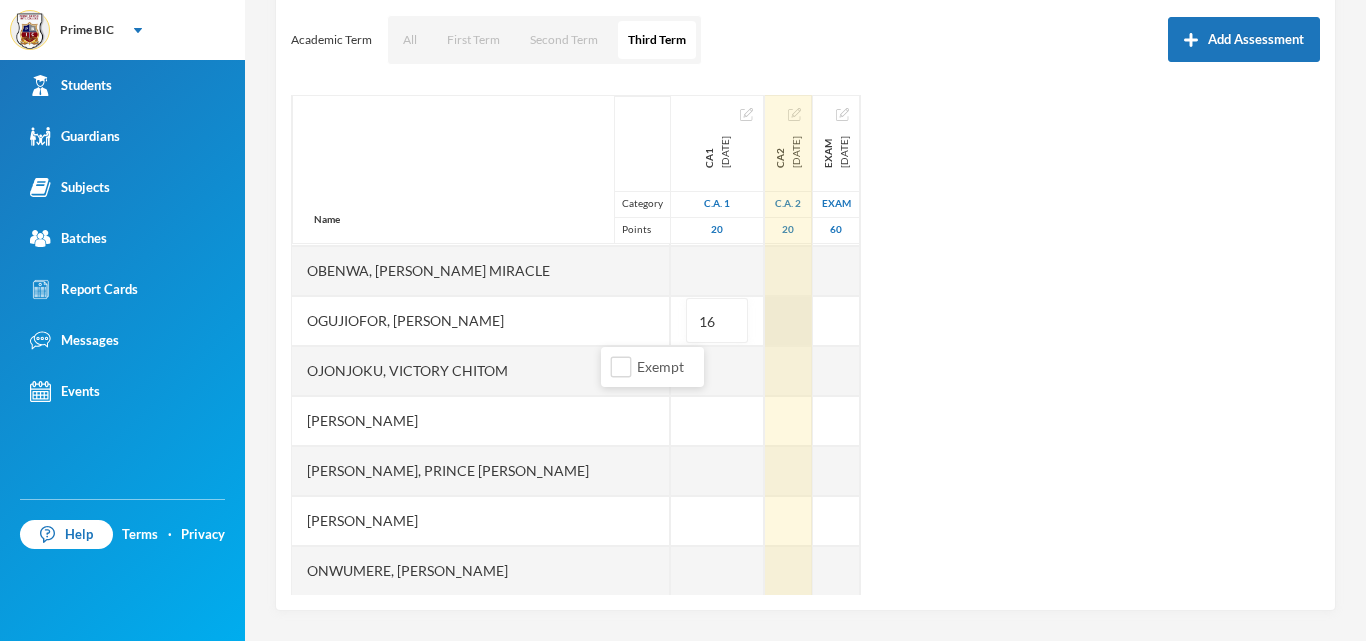 click at bounding box center [788, 321] 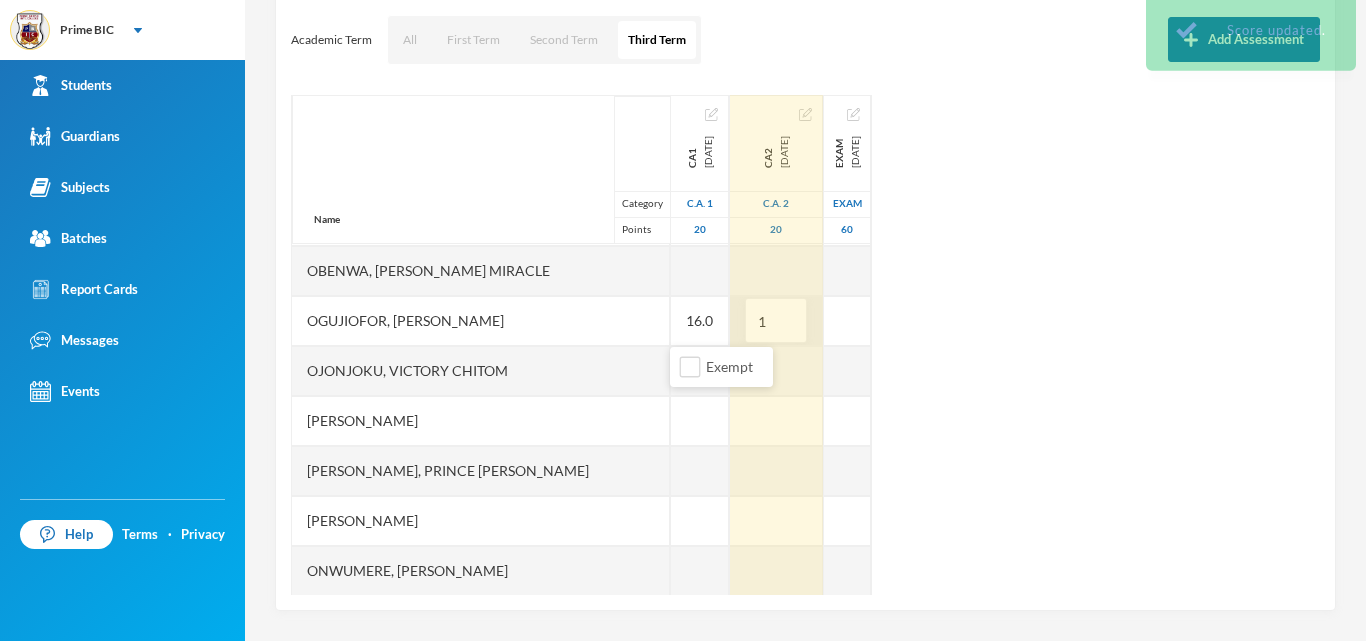type on "19" 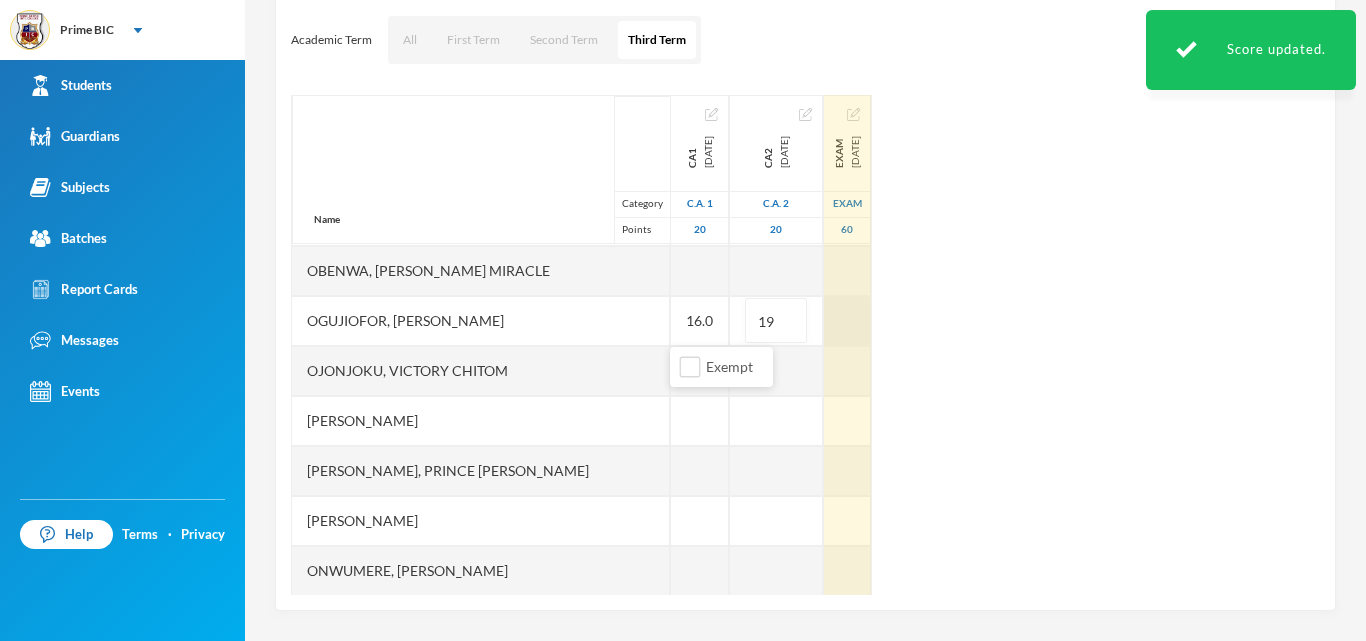 click on "Name   Category Points Agim-stanley, Munachi Kyrium Akobundu, C. Vannessa Chikezie, Chiamaka Peace Chukwudi, Amanda Ekeanyanwu, Chidinma Queen Eke, Chukwuebuka U Emeka, Henry Chukwuma Emeka, Munachimso Elvis Evans-dike, Cherish Oluebube Ihemebirim, Chimamanda Winifred Iwuoha, Chinecherem Admore Iyeh, Chukwuemeka Samuel Nnaa-nwafor, Treasure Oluchi Nwachukwu, Daniel Chidire Nwaeze, Stephanie U. Nwoke, Oluomachukwu Stephenie Obenwa, Somtochukwu Miracle Ogujiofor, Ryan Enyinna Ojonjoku, Victory Chitom Okere, Mitchel Izumunachi Okoro, Prince Kossy Emmanuel Onuoha, Adaugo Sharon Onwumere, Chimezirim Kendrix Onyenze, C. Golden Opurum, Chiemere A Osuji, Munachi Sherry Timothy, Onyekachi Victoria Ukwuoma, E. Chibuike Uzoma, Nmesoma Pleasant CA1 2025-07-11 C.A. 1 20 16.0 CA2 2025-07-11 C.A. 2 20 19 EXAM 2025-07-11 Exam 60" at bounding box center [805, 345] 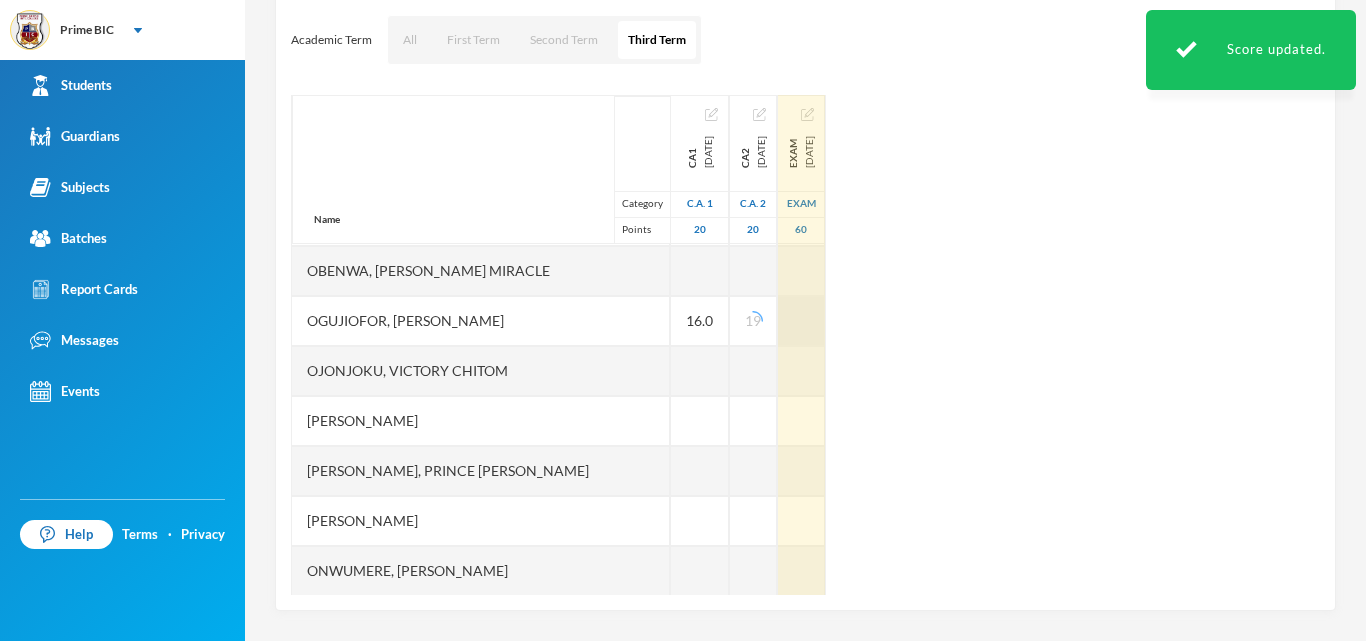 click at bounding box center (801, 321) 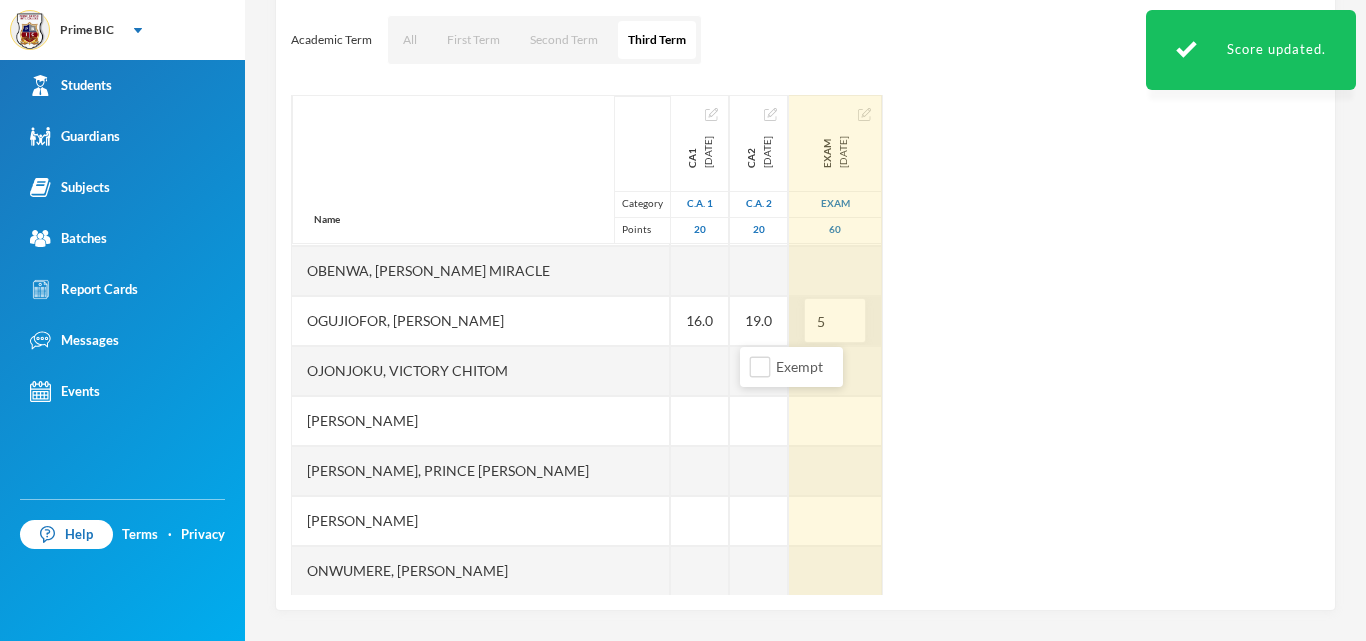 type on "50" 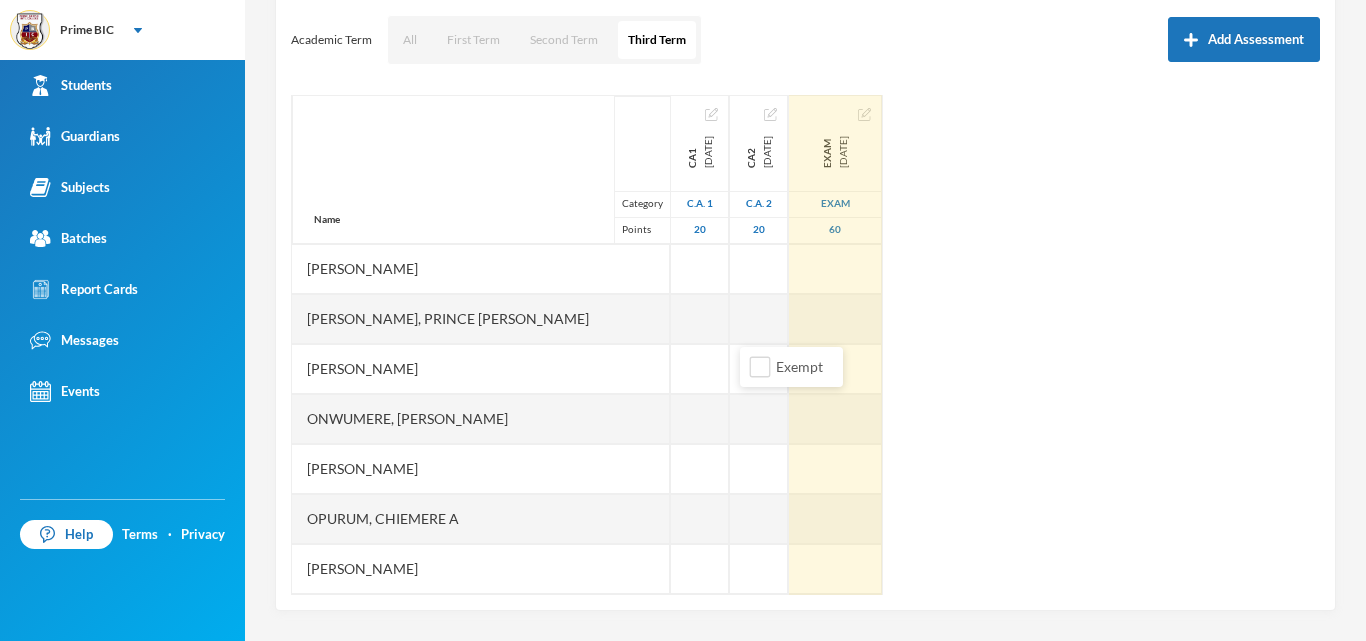 scroll, scrollTop: 1001, scrollLeft: 0, axis: vertical 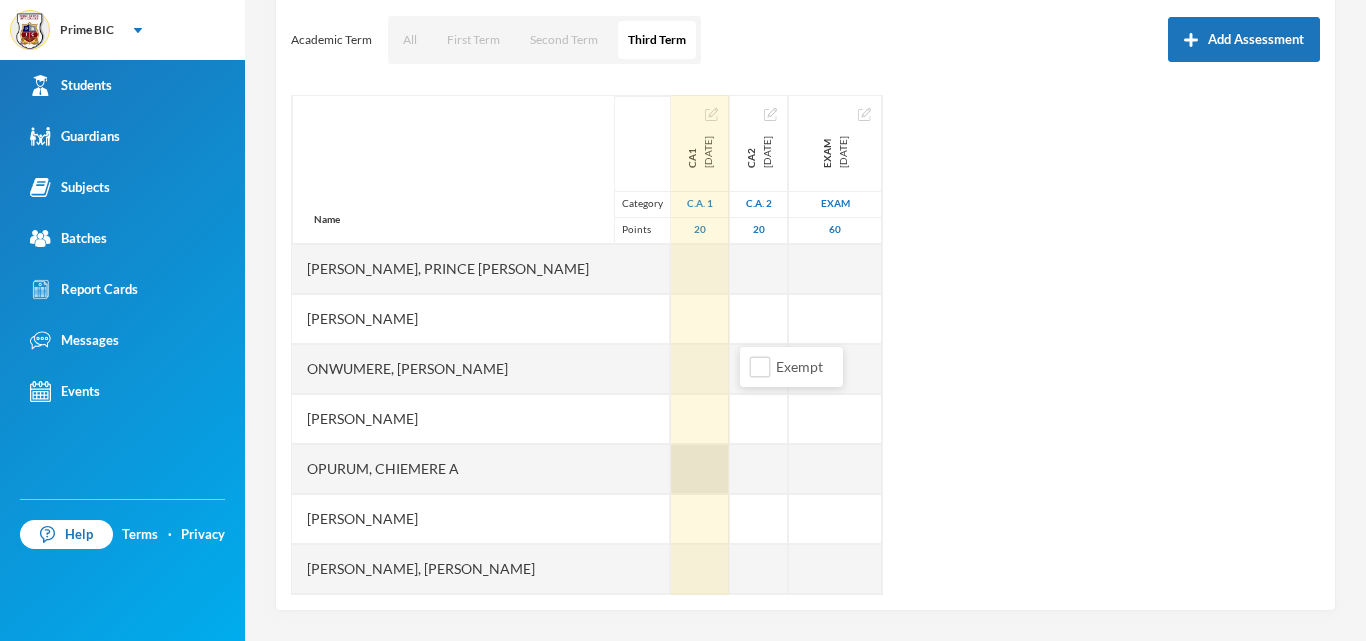 click at bounding box center (700, 469) 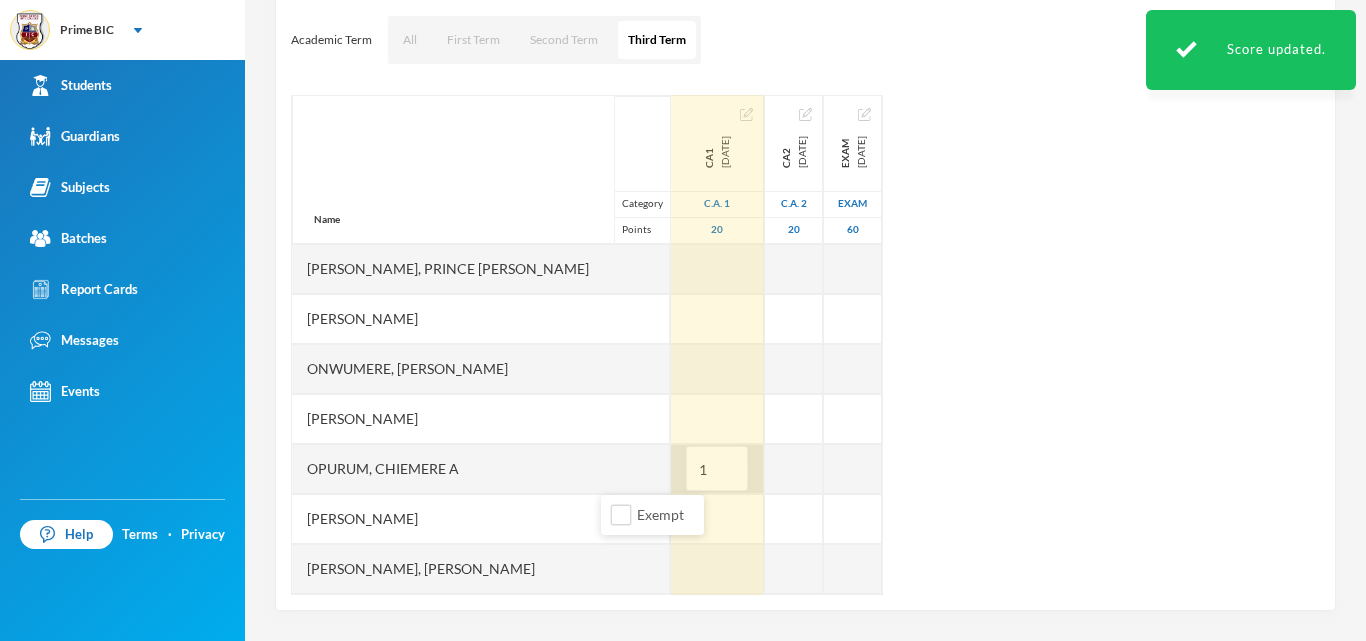type on "10" 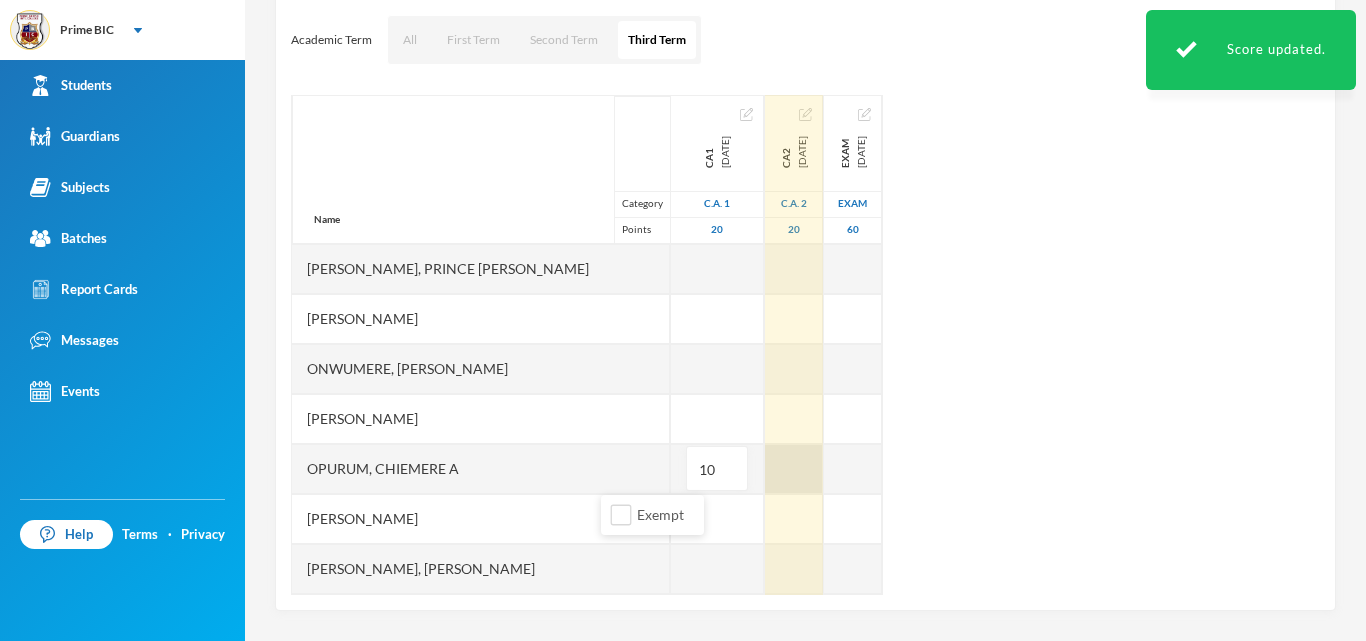 click at bounding box center (794, 469) 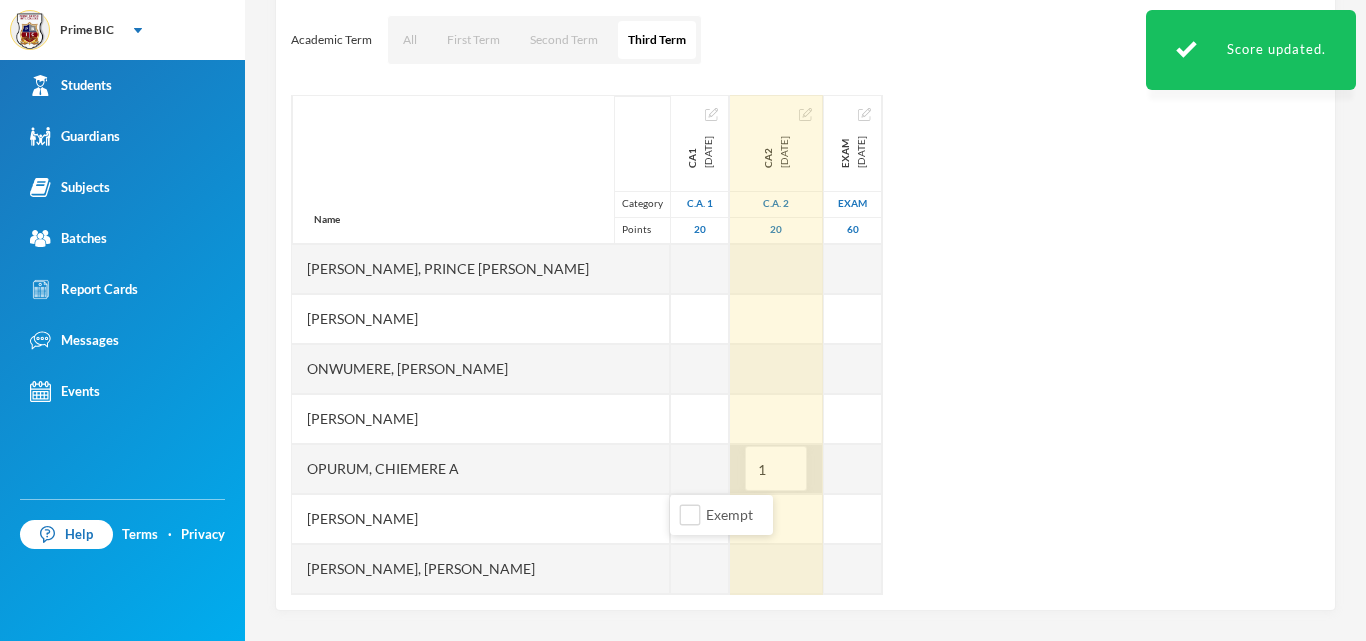 type on "12" 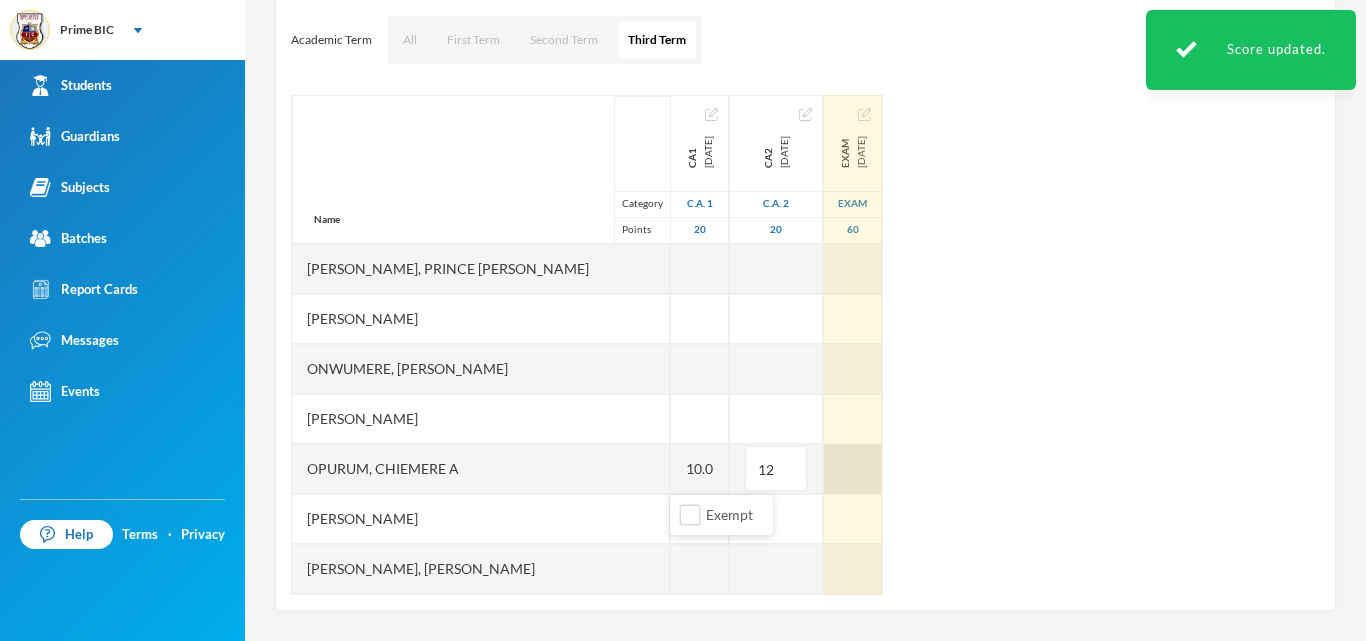 click at bounding box center [853, 469] 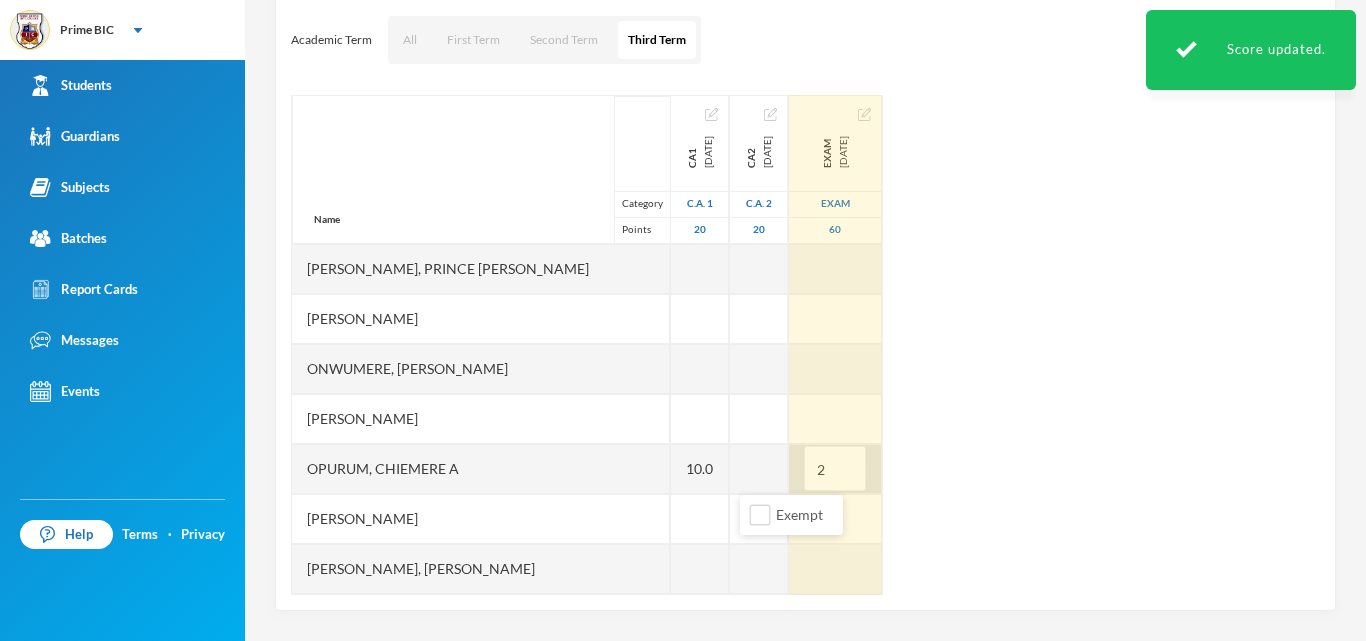type on "23" 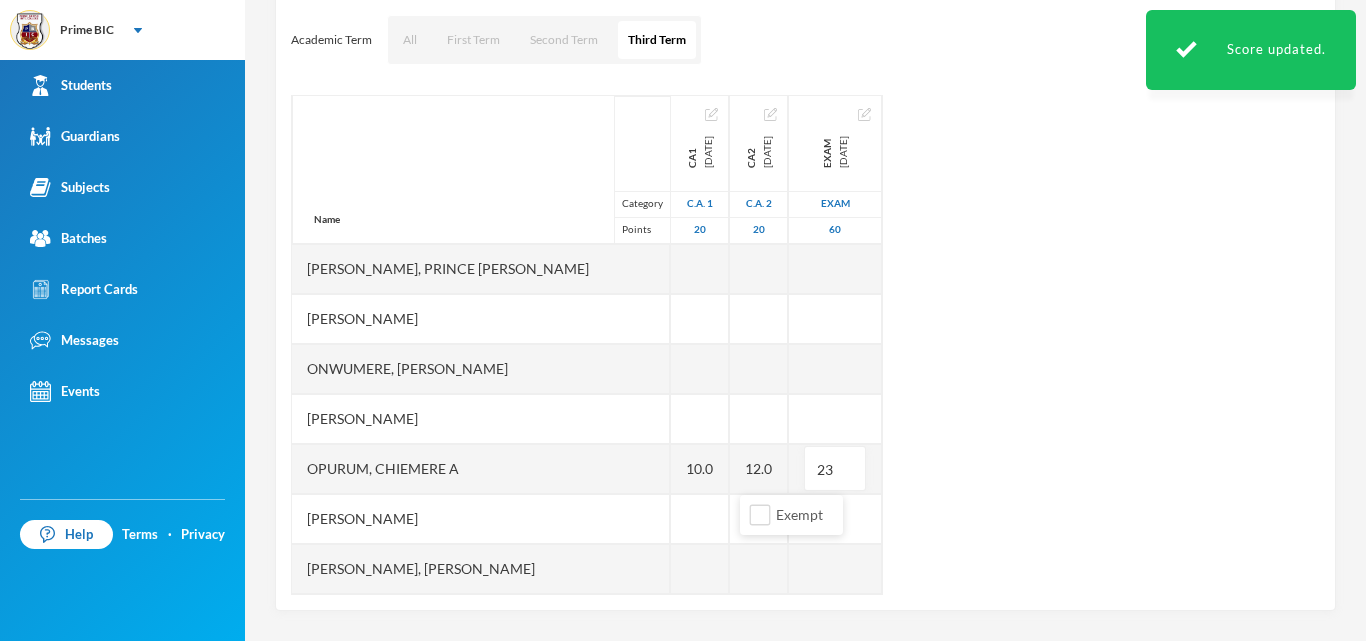 click on "Name   Category Points Agim-stanley, Munachi Kyrium Akobundu, C. Vannessa Chikezie, Chiamaka Peace Chukwudi, Amanda Ekeanyanwu, Chidinma Queen Eke, Chukwuebuka U Emeka, Henry Chukwuma Emeka, Munachimso Elvis Evans-dike, Cherish Oluebube Ihemebirim, Chimamanda Winifred Iwuoha, Chinecherem Admore Iyeh, Chukwuemeka Samuel Nnaa-nwafor, Treasure Oluchi Nwachukwu, Daniel Chidire Nwaeze, Stephanie U. Nwoke, Oluomachukwu Stephenie Obenwa, Somtochukwu Miracle Ogujiofor, Ryan Enyinna Ojonjoku, Victory Chitom Okere, Mitchel Izumunachi Okoro, Prince Kossy Emmanuel Onuoha, Adaugo Sharon Onwumere, Chimezirim Kendrix Onyenze, C. Golden Opurum, Chiemere A Osuji, Munachi Sherry Timothy, Onyekachi Victoria Ukwuoma, E. Chibuike Uzoma, Nmesoma Pleasant CA1 2025-07-11 C.A. 1 20 16.0 10.0 CA2 2025-07-11 C.A. 2 20 19.0 12.0 EXAM 2025-07-11 Exam 60 50.0 23" at bounding box center [805, 345] 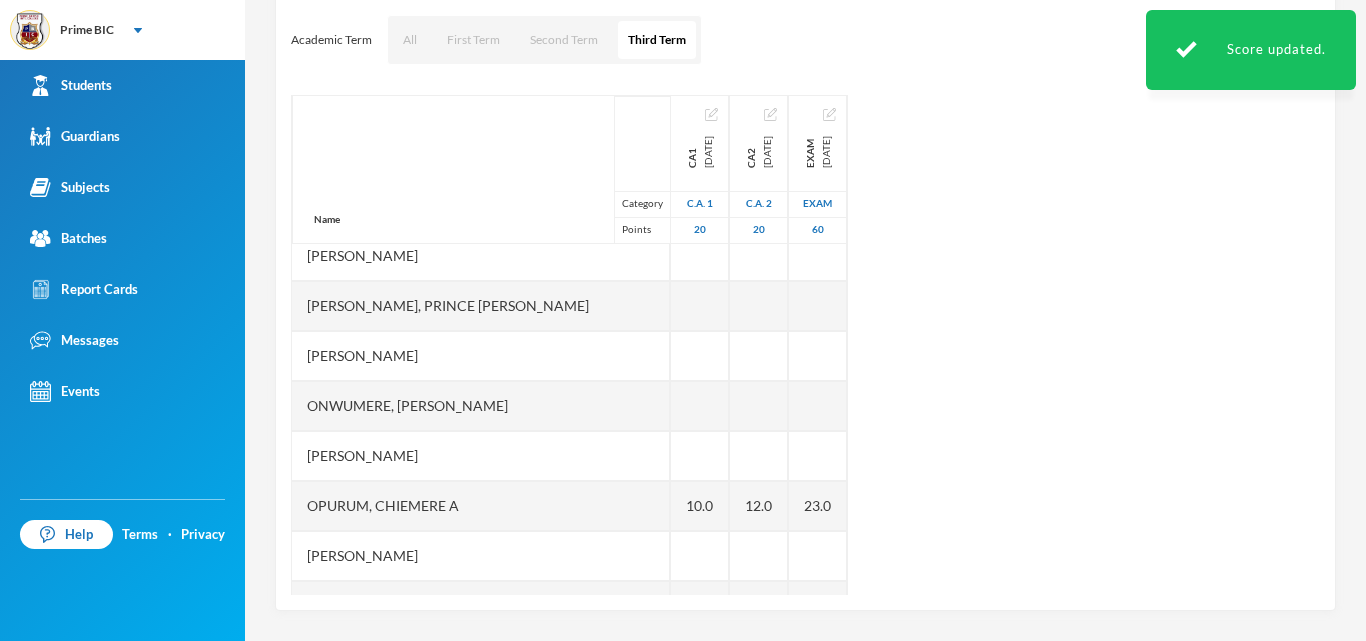 scroll, scrollTop: 933, scrollLeft: 0, axis: vertical 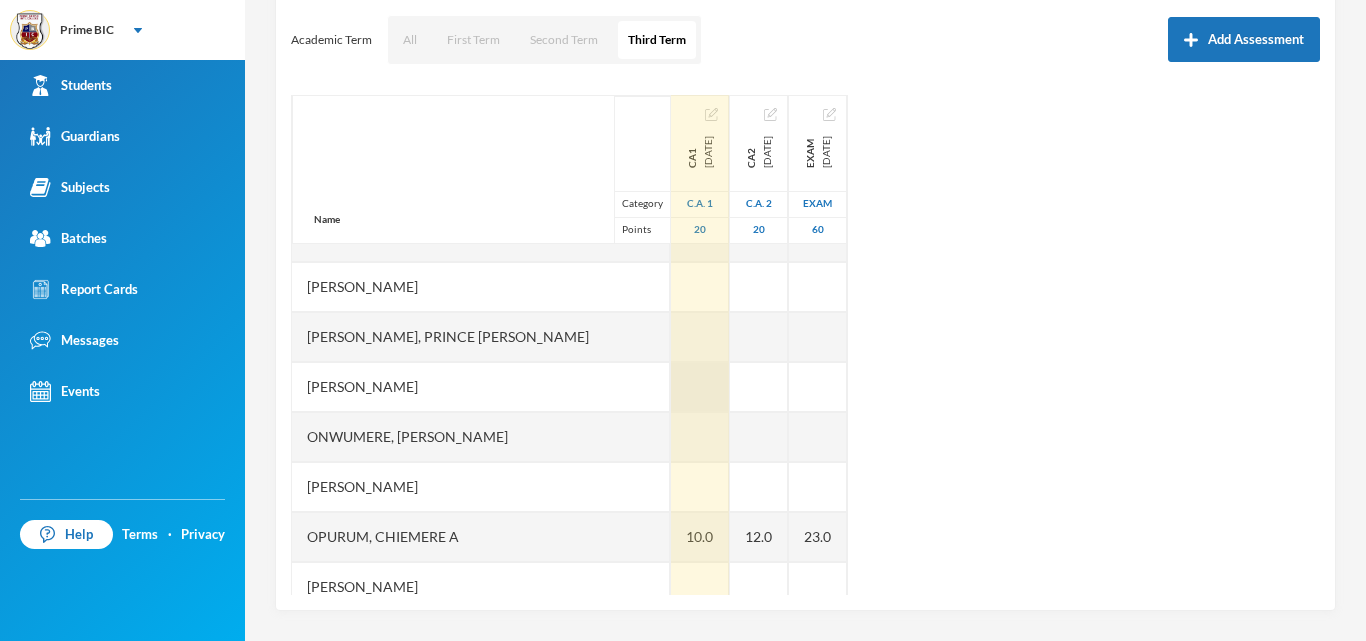 click at bounding box center (700, 387) 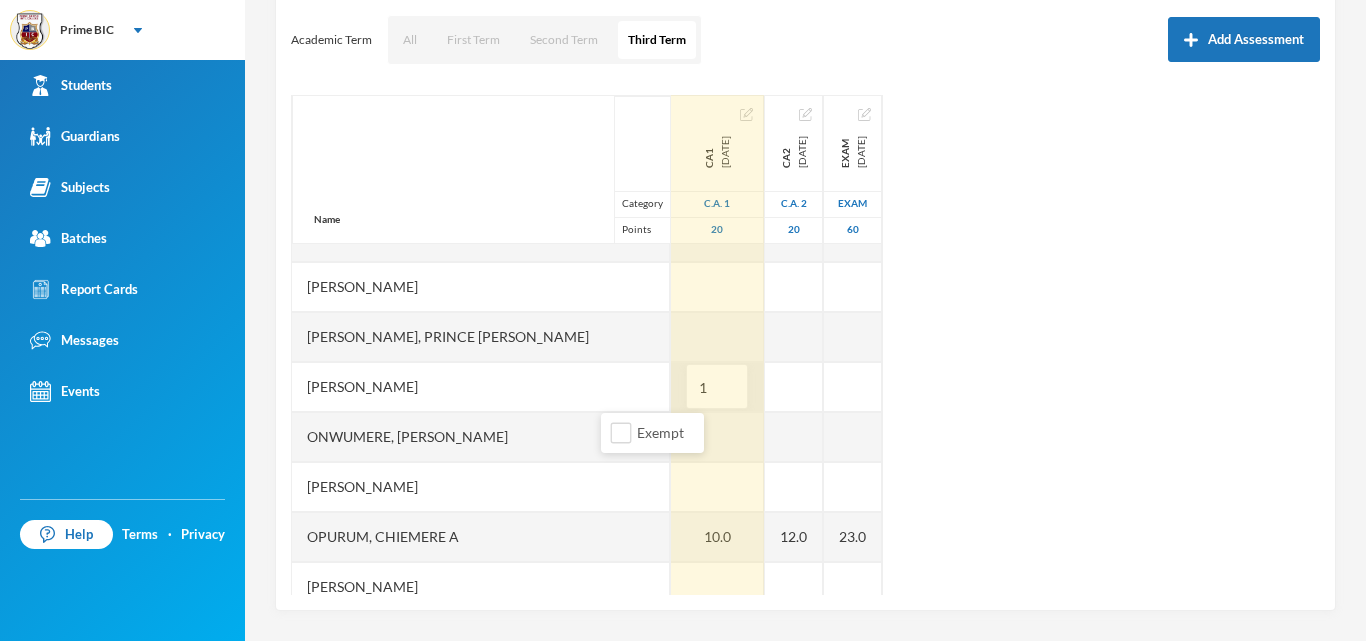 type on "15" 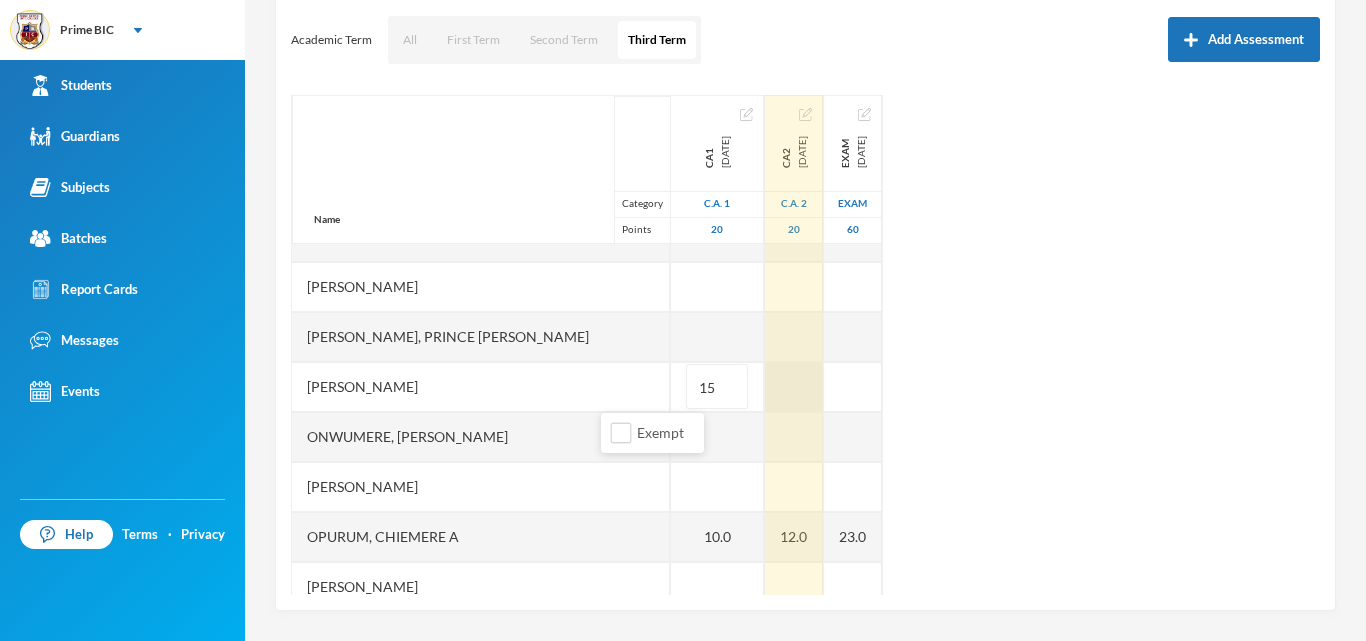 click at bounding box center (794, 387) 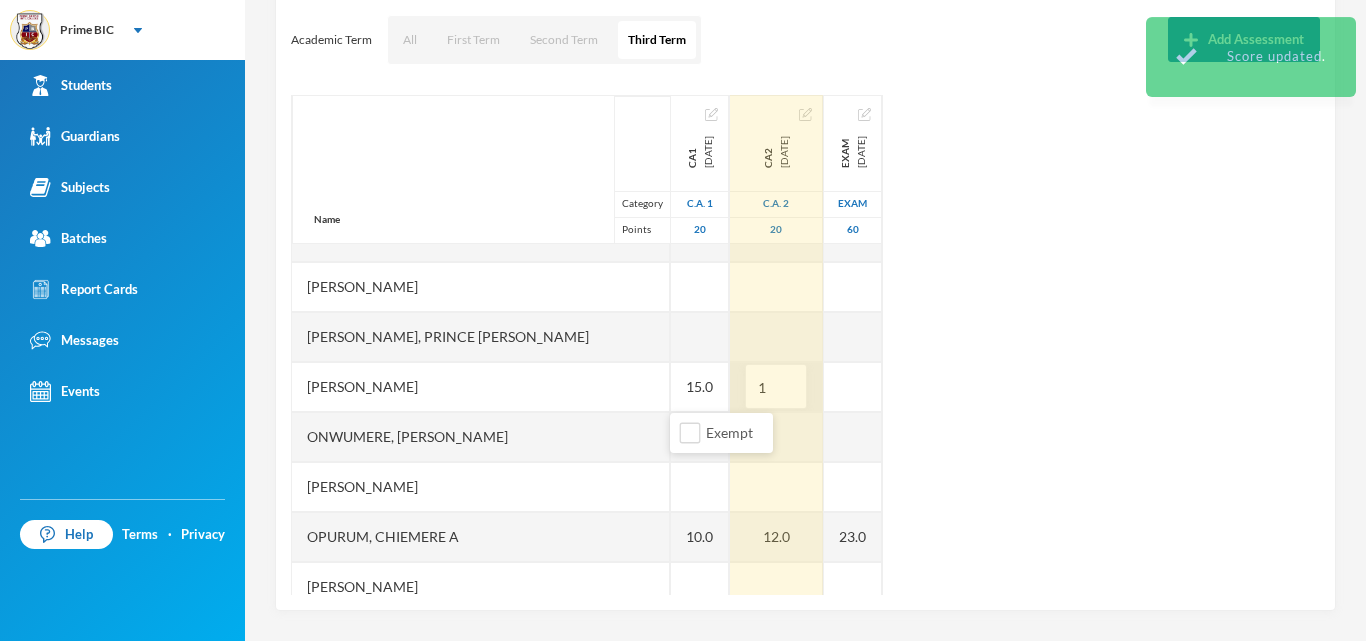 type on "13" 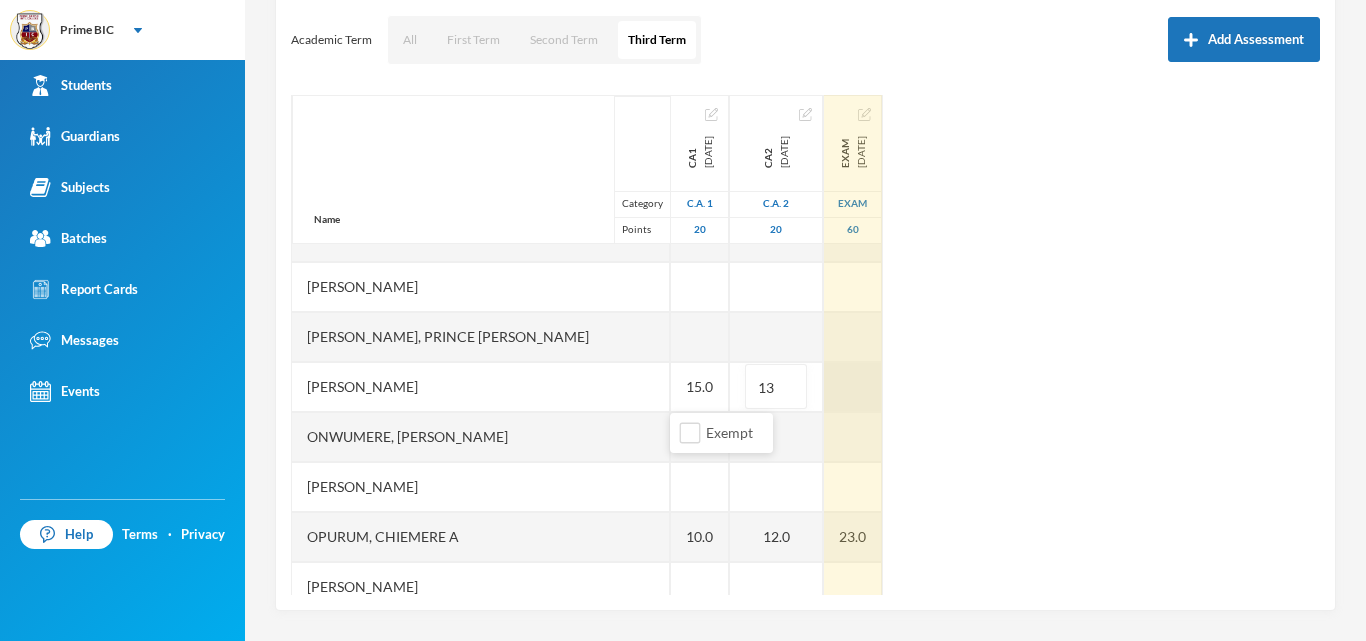 click at bounding box center (853, 387) 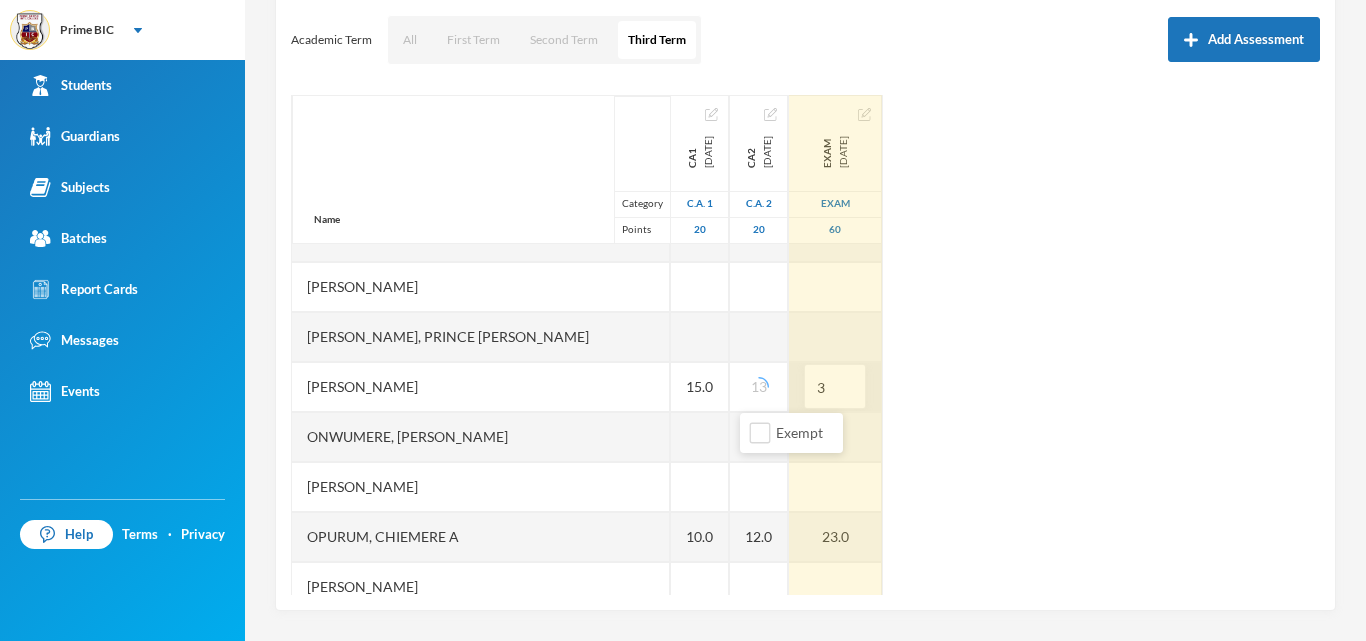 type on "32" 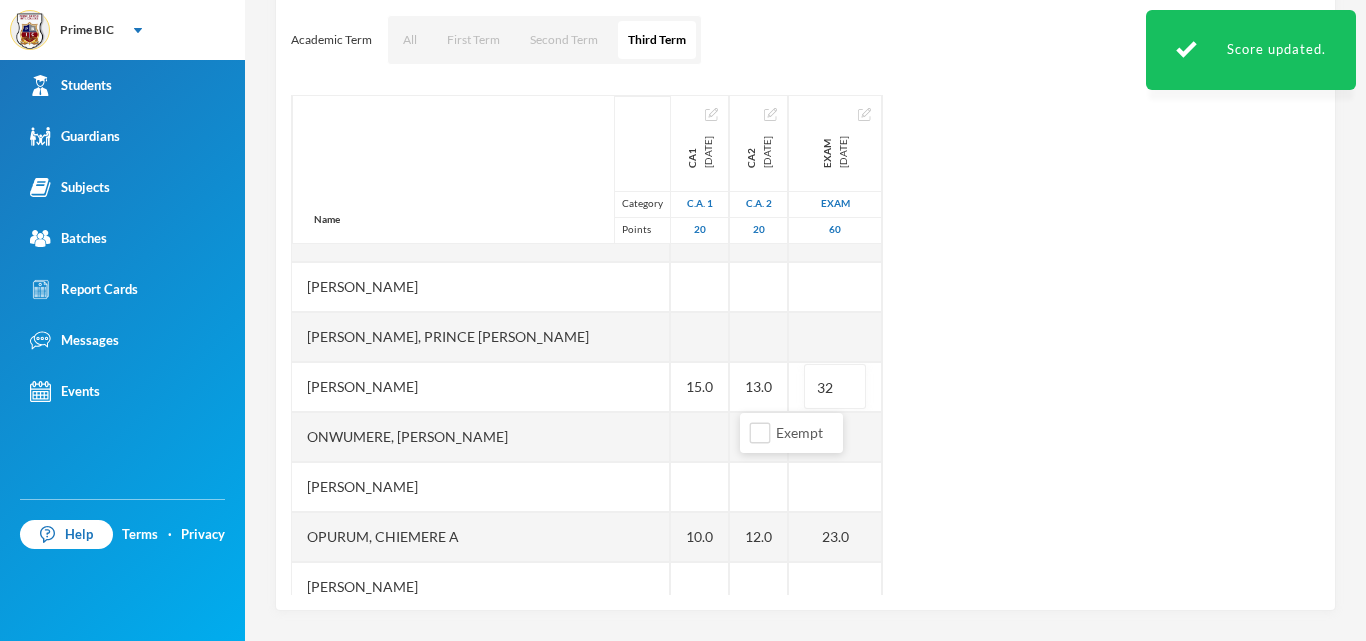 click on "Name   Category Points Agim-stanley, Munachi Kyrium Akobundu, C. Vannessa Chikezie, Chiamaka Peace Chukwudi, Amanda Ekeanyanwu, Chidinma Queen Eke, Chukwuebuka U Emeka, Henry Chukwuma Emeka, Munachimso Elvis Evans-dike, Cherish Oluebube Ihemebirim, Chimamanda Winifred Iwuoha, Chinecherem Admore Iyeh, Chukwuemeka Samuel Nnaa-nwafor, Treasure Oluchi Nwachukwu, Daniel Chidire Nwaeze, Stephanie U. Nwoke, Oluomachukwu Stephenie Obenwa, Somtochukwu Miracle Ogujiofor, Ryan Enyinna Ojonjoku, Victory Chitom Okere, Mitchel Izumunachi Okoro, Prince Kossy Emmanuel Onuoha, Adaugo Sharon Onwumere, Chimezirim Kendrix Onyenze, C. Golden Opurum, Chiemere A Osuji, Munachi Sherry Timothy, Onyekachi Victoria Ukwuoma, E. Chibuike Uzoma, Nmesoma Pleasant CA1 2025-07-11 C.A. 1 20 16.0 15.0 10.0 CA2 2025-07-11 C.A. 2 20 19.0 13.0 12.0 EXAM 2025-07-11 Exam 60 50.0 32 23.0" at bounding box center (805, 345) 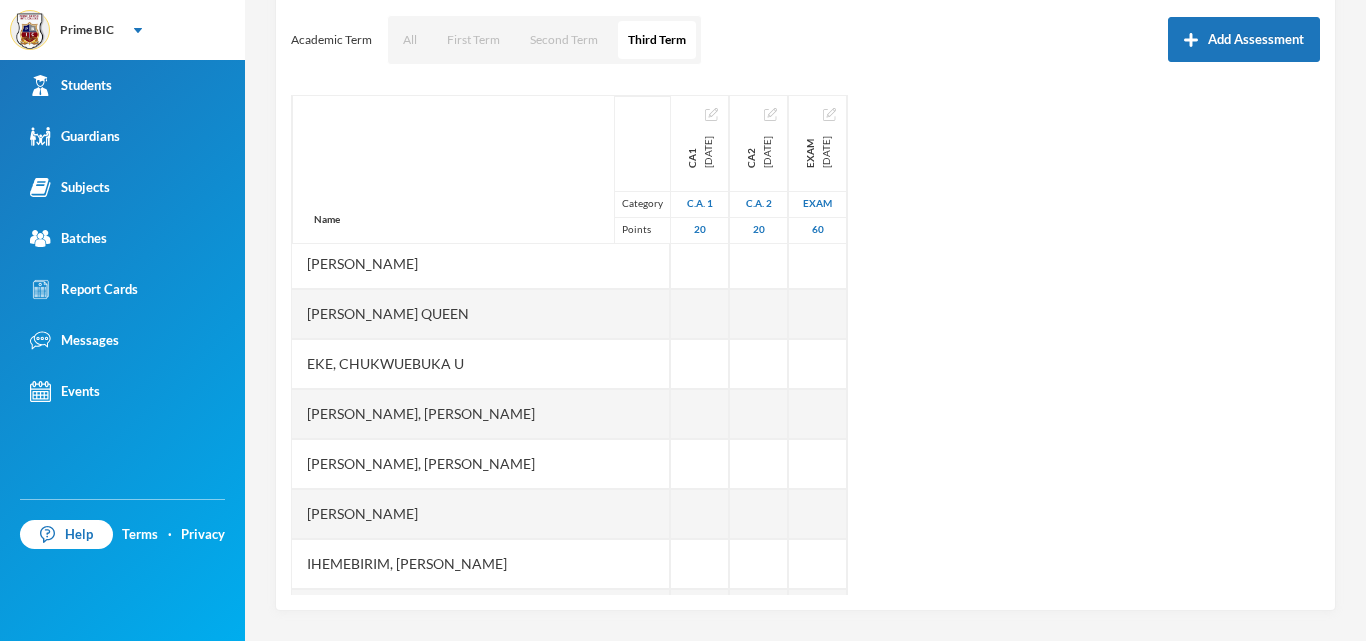 scroll, scrollTop: 149, scrollLeft: 0, axis: vertical 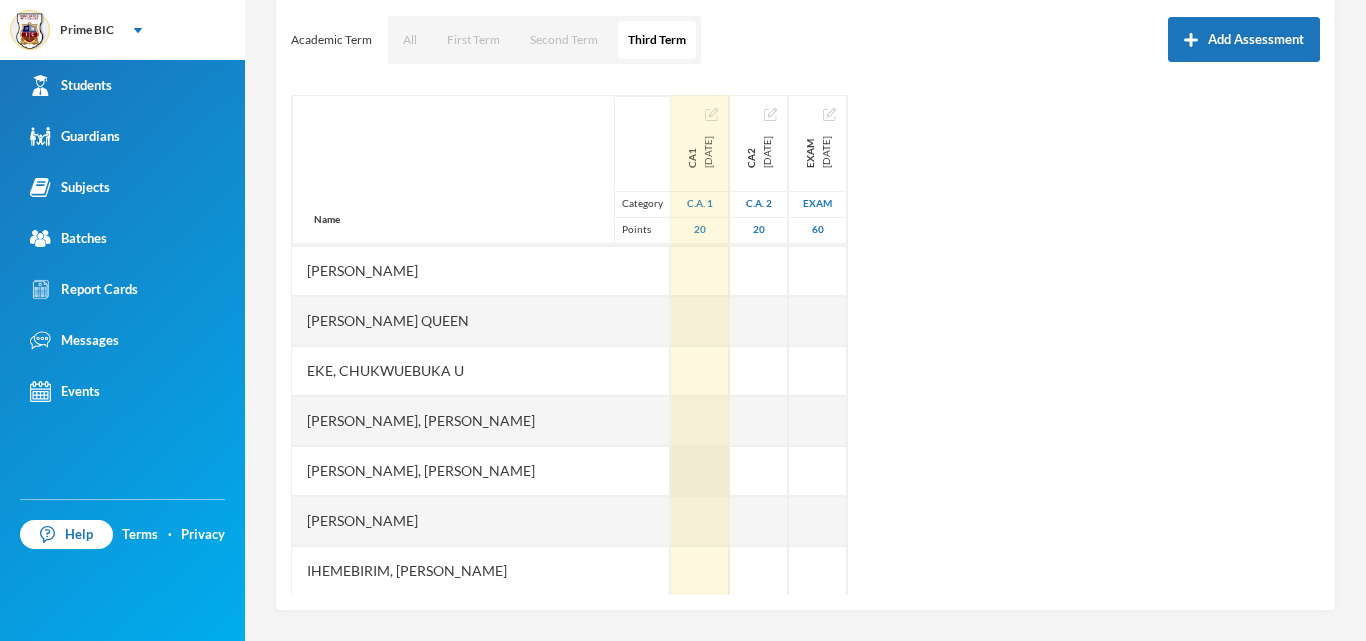 click at bounding box center (700, 471) 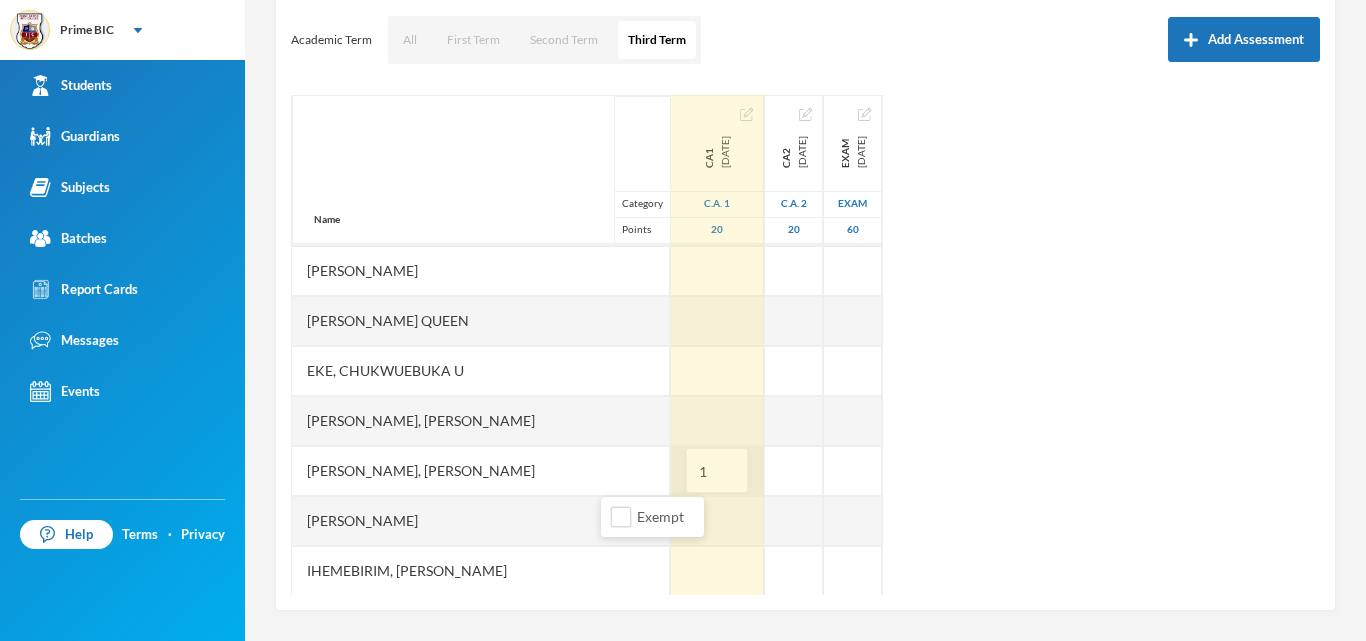 type on "15" 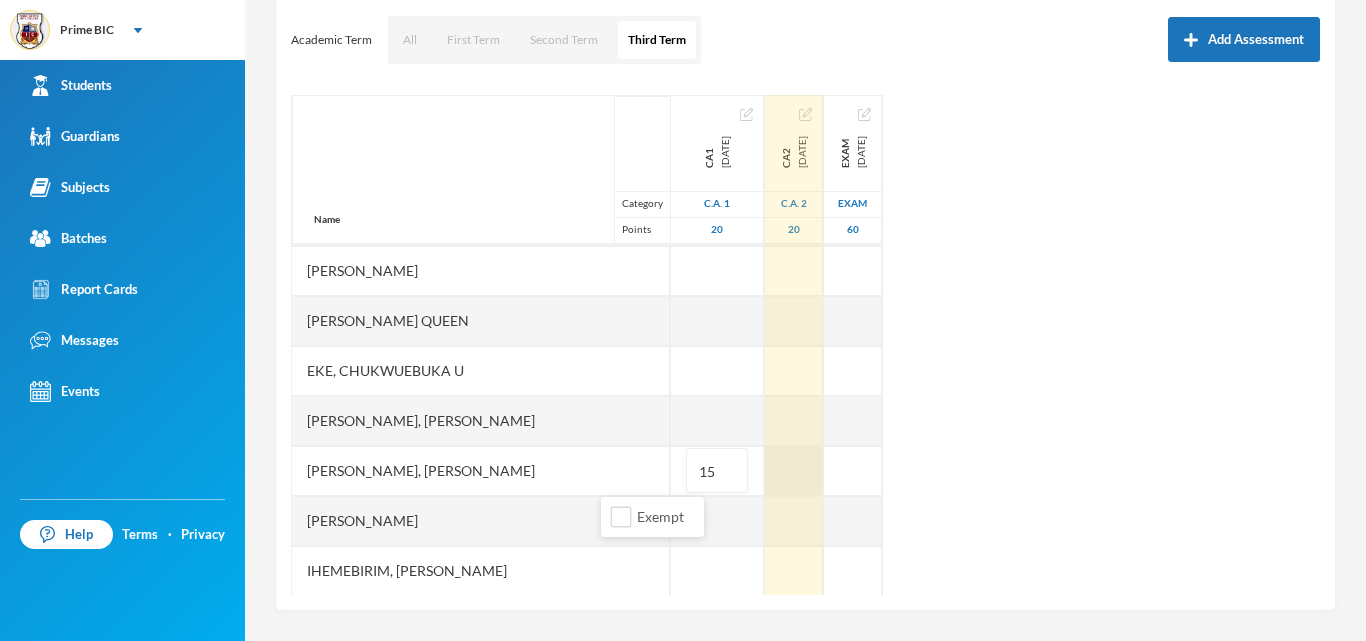 click at bounding box center [794, 471] 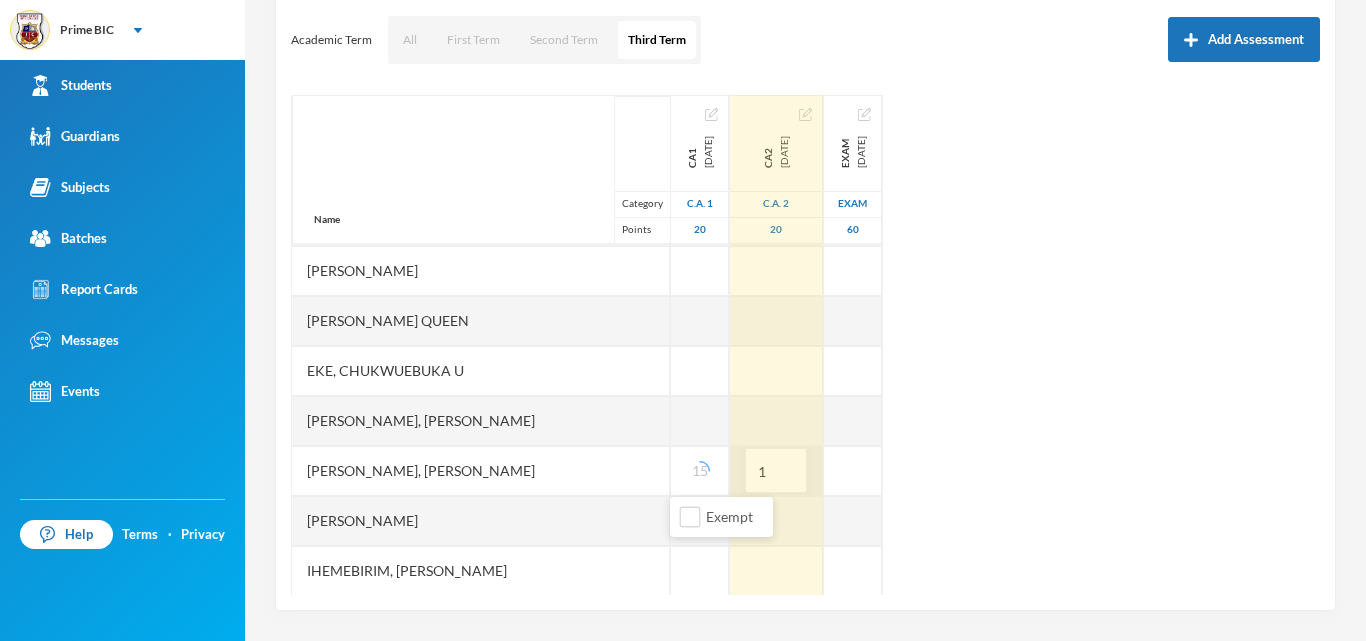 type on "18" 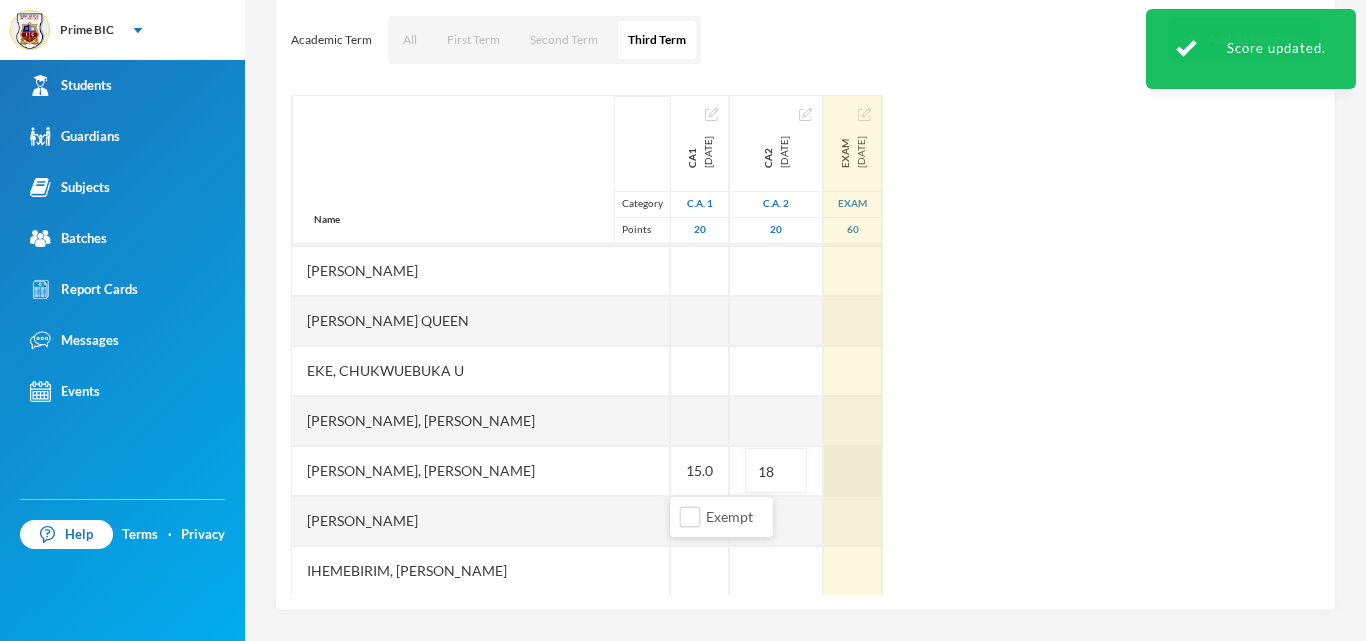 click at bounding box center (853, 471) 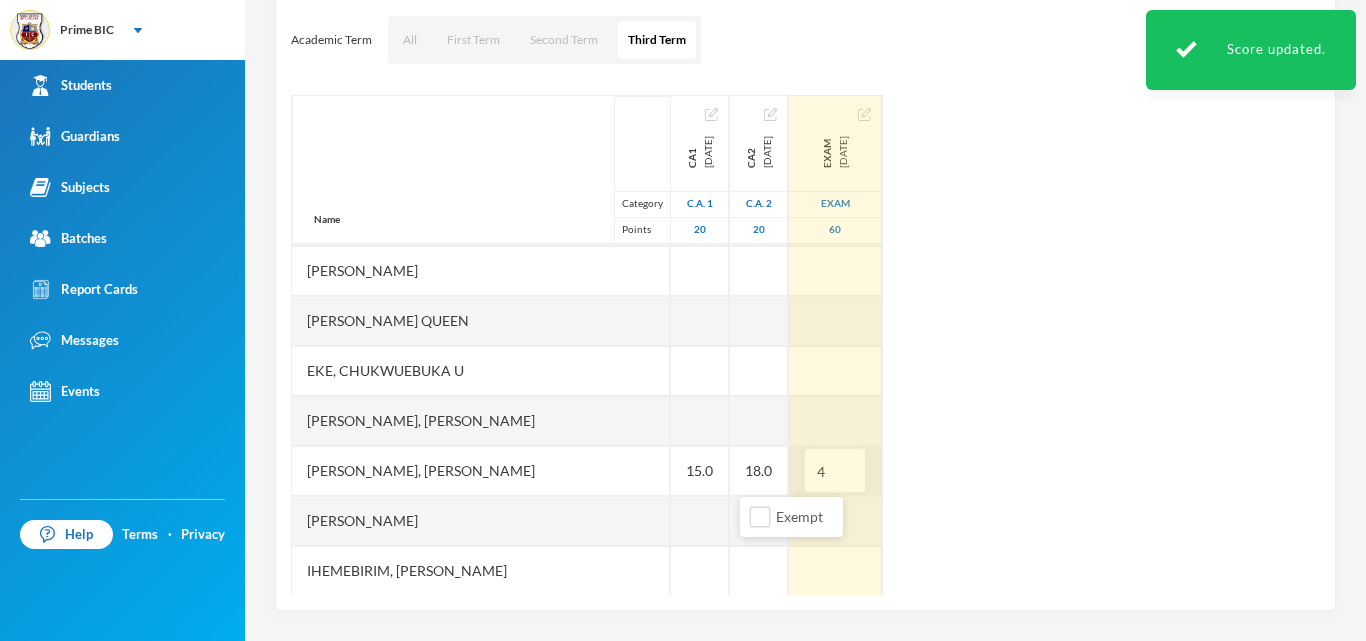 type on "40" 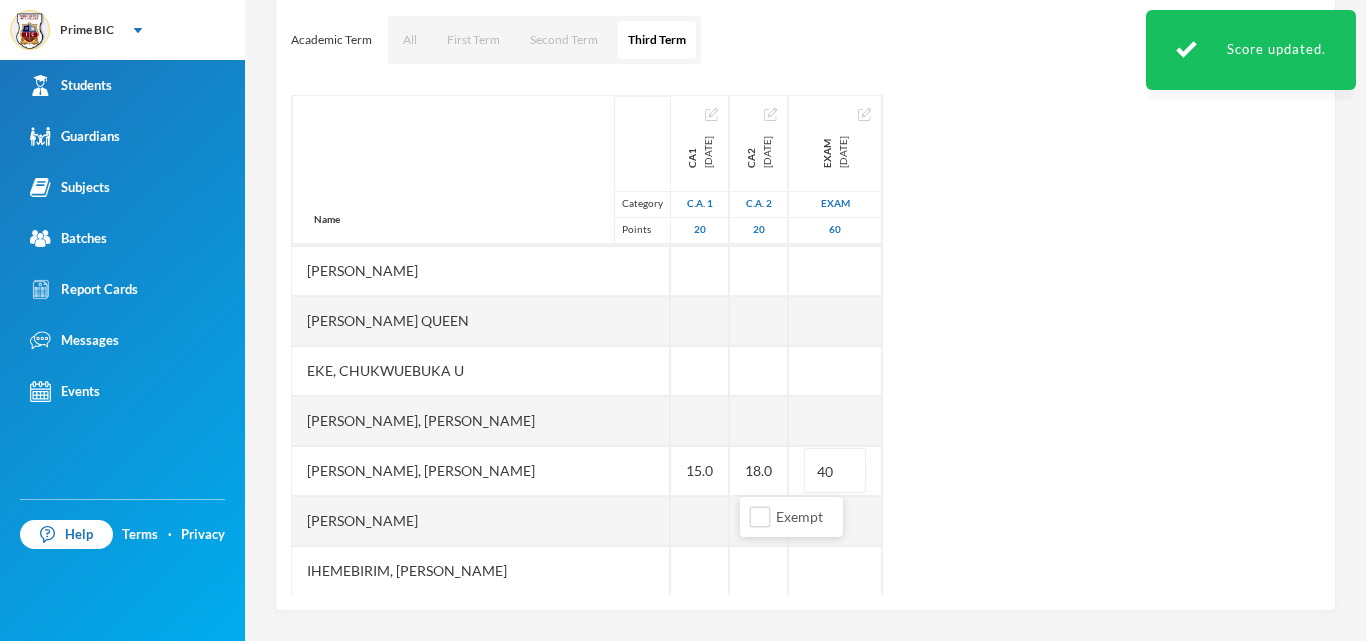 click on "Name   Category Points Agim-stanley, Munachi Kyrium Akobundu, C. Vannessa Chikezie, Chiamaka Peace Chukwudi, Amanda Ekeanyanwu, Chidinma Queen Eke, Chukwuebuka U Emeka, Henry Chukwuma Emeka, Munachimso Elvis Evans-dike, Cherish Oluebube Ihemebirim, Chimamanda Winifred Iwuoha, Chinecherem Admore Iyeh, Chukwuemeka Samuel Nnaa-nwafor, Treasure Oluchi Nwachukwu, Daniel Chidire Nwaeze, Stephanie U. Nwoke, Oluomachukwu Stephenie Obenwa, Somtochukwu Miracle Ogujiofor, Ryan Enyinna Ojonjoku, Victory Chitom Okere, Mitchel Izumunachi Okoro, Prince Kossy Emmanuel Onuoha, Adaugo Sharon Onwumere, Chimezirim Kendrix Onyenze, C. Golden Opurum, Chiemere A Osuji, Munachi Sherry Timothy, Onyekachi Victoria Ukwuoma, E. Chibuike Uzoma, Nmesoma Pleasant CA1 2025-07-11 C.A. 1 20 15.0 16.0 15.0 10.0 CA2 2025-07-11 C.A. 2 20 18.0 19.0 13.0 12.0 EXAM 2025-07-11 Exam 60 40 50.0 32.0 23.0" at bounding box center (805, 345) 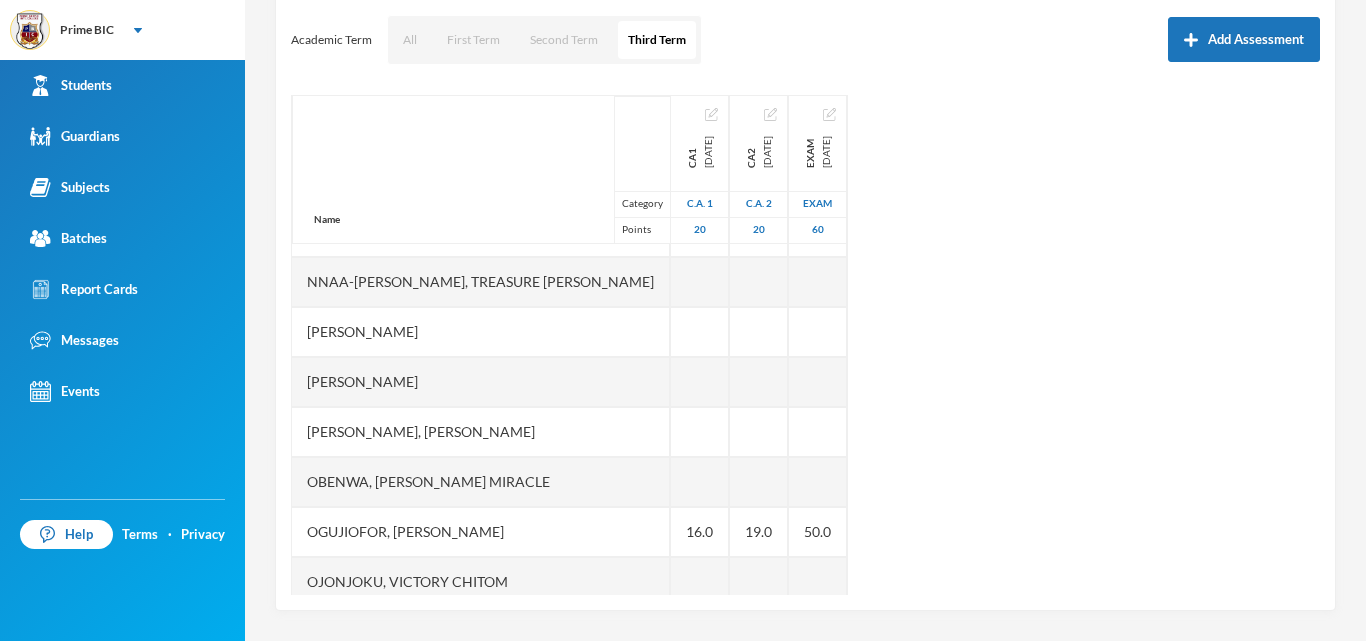 scroll, scrollTop: 589, scrollLeft: 0, axis: vertical 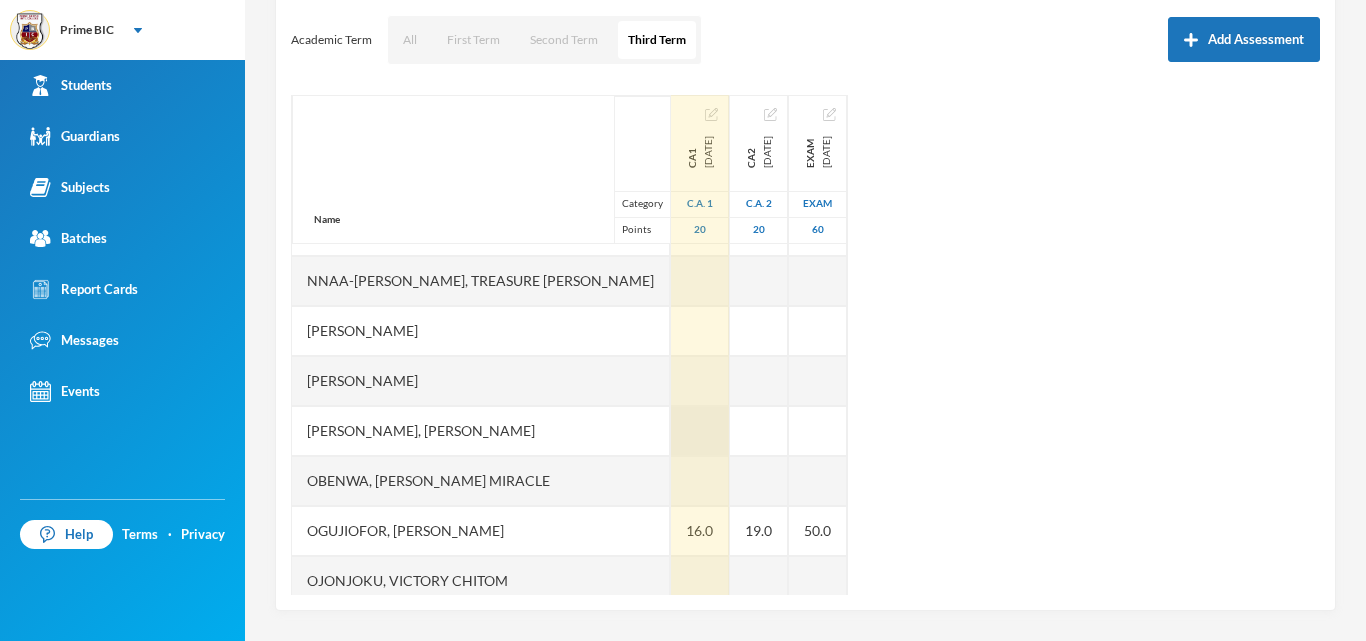 click at bounding box center [700, 431] 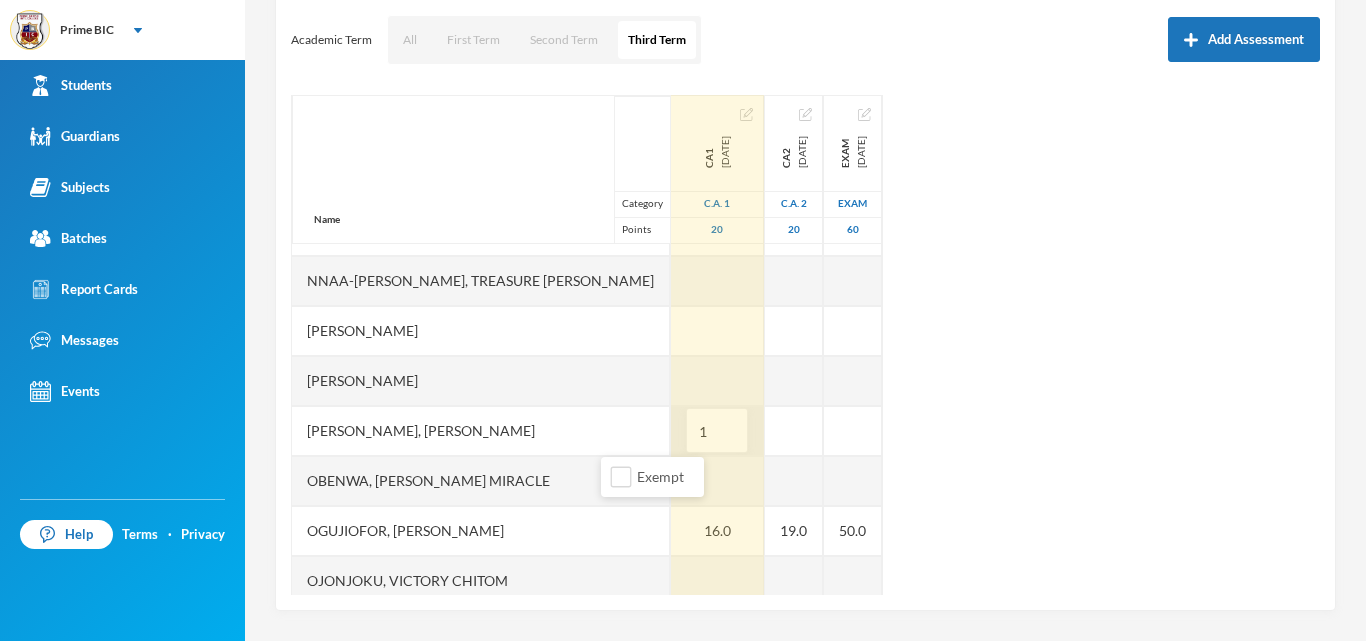 type on "11" 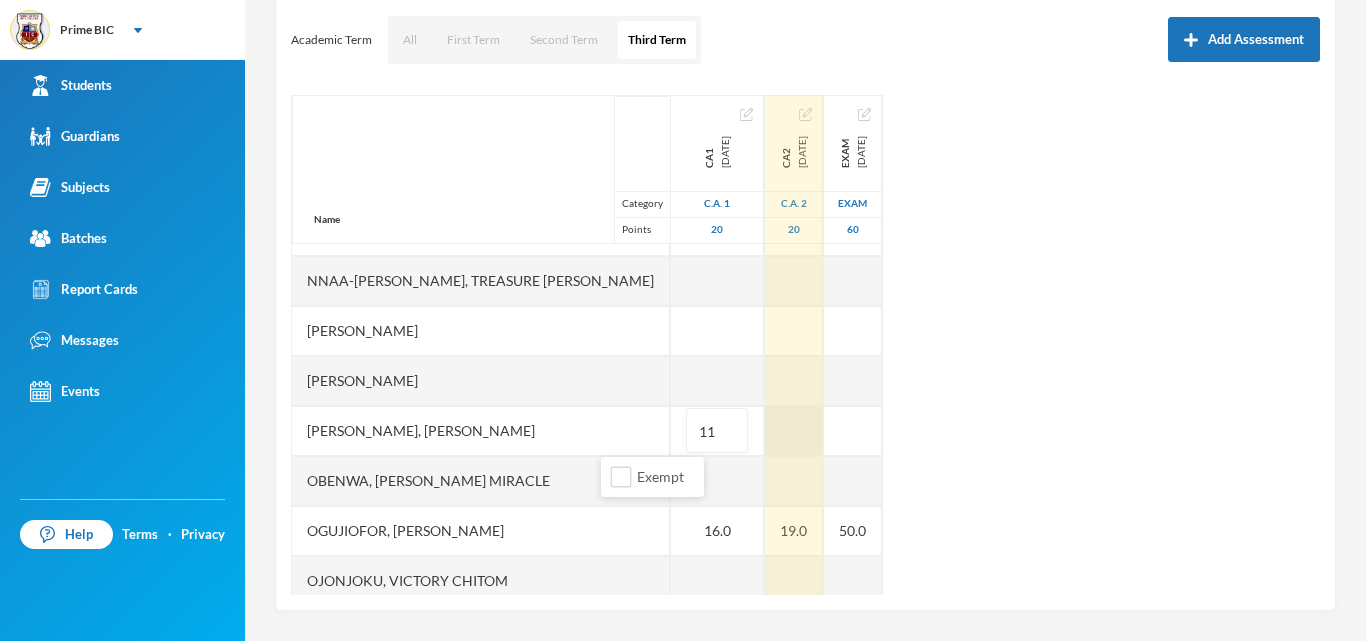 click at bounding box center [794, 431] 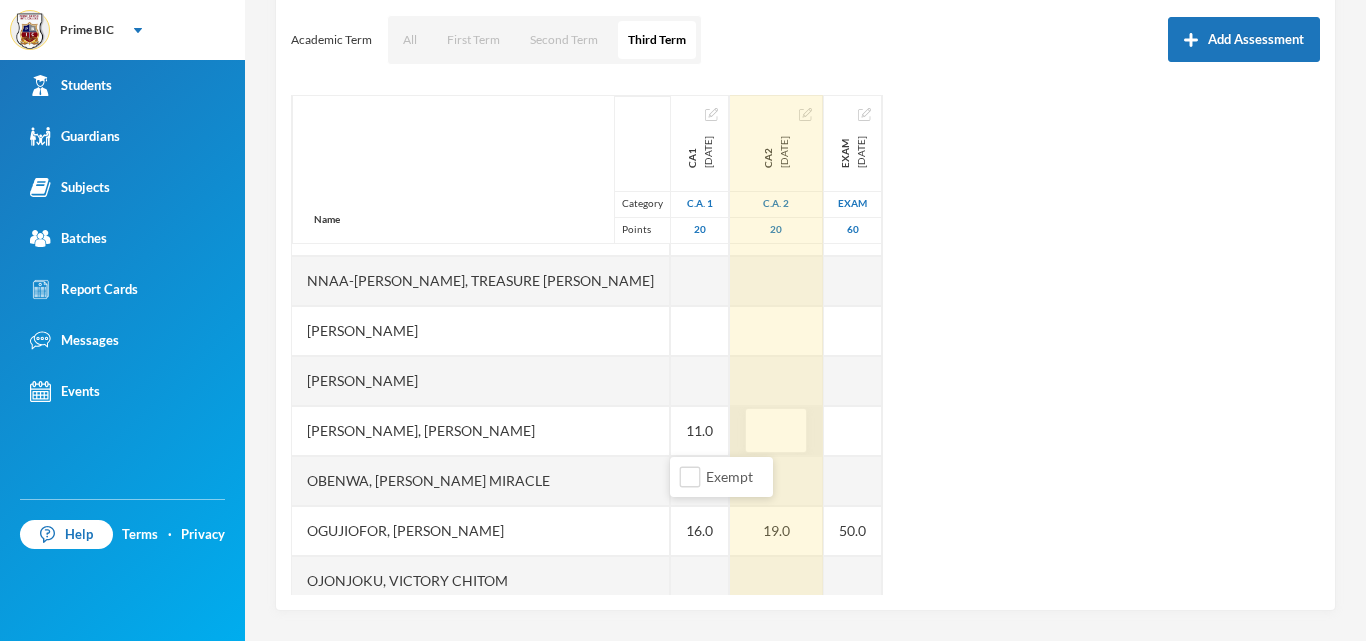 type on "3" 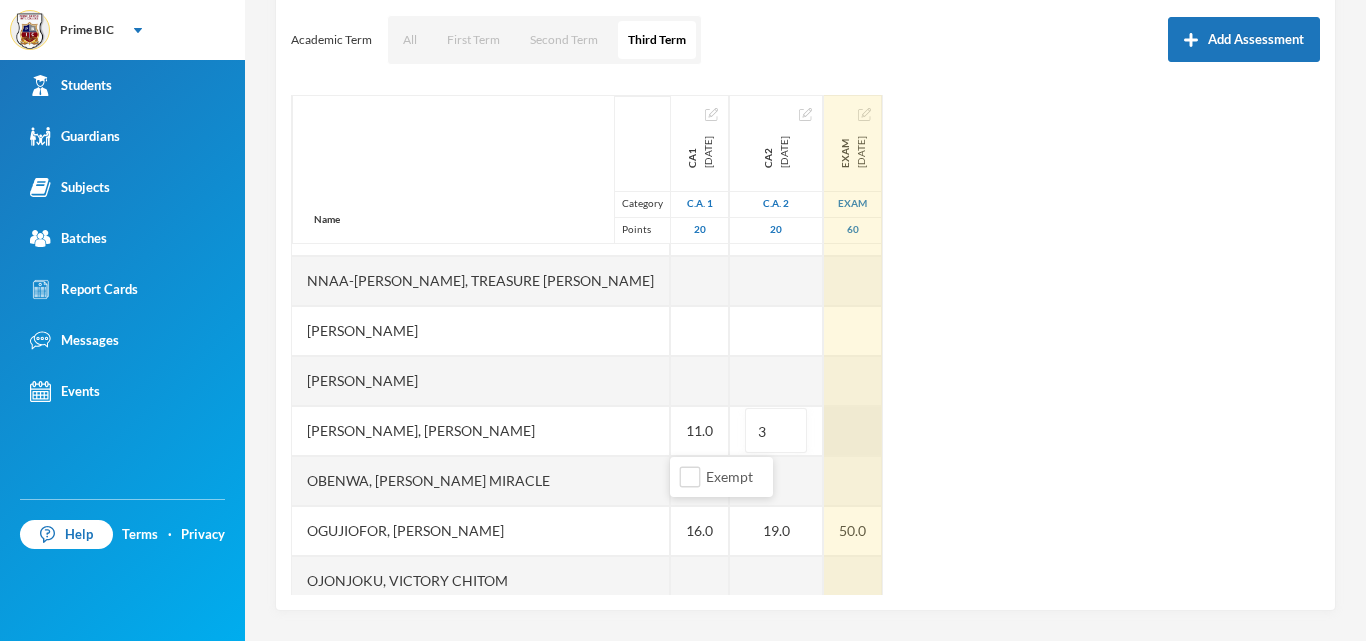 click at bounding box center (853, 431) 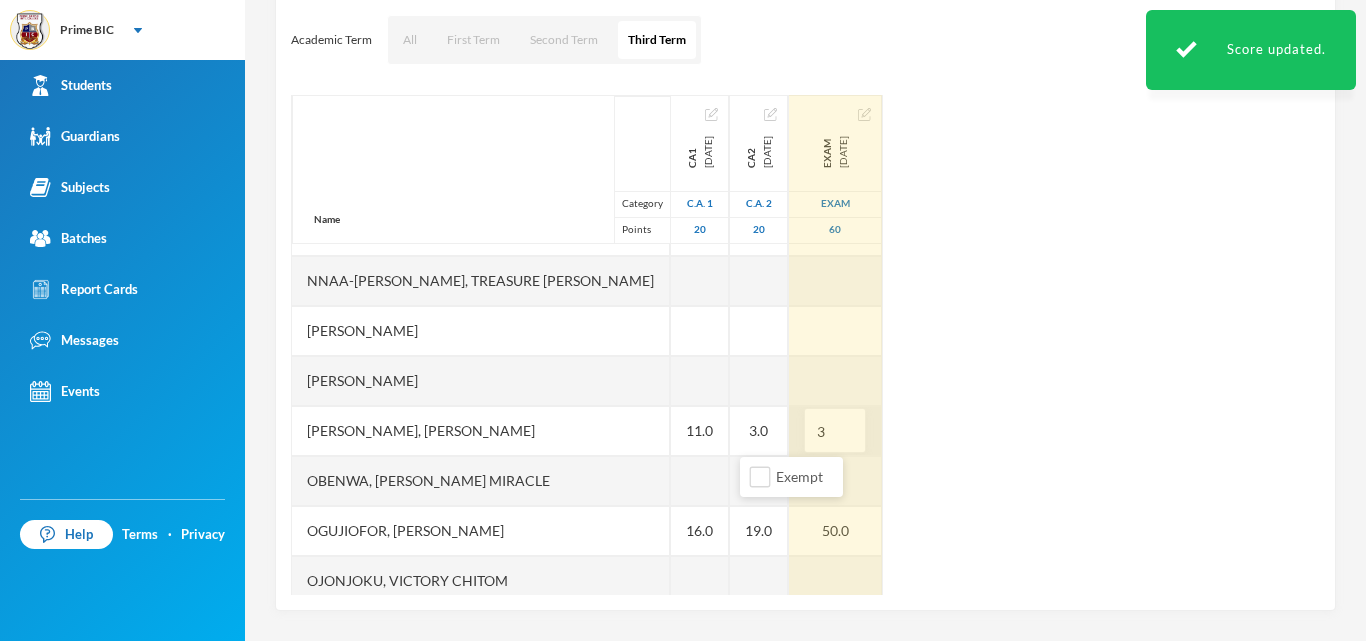 type on "35" 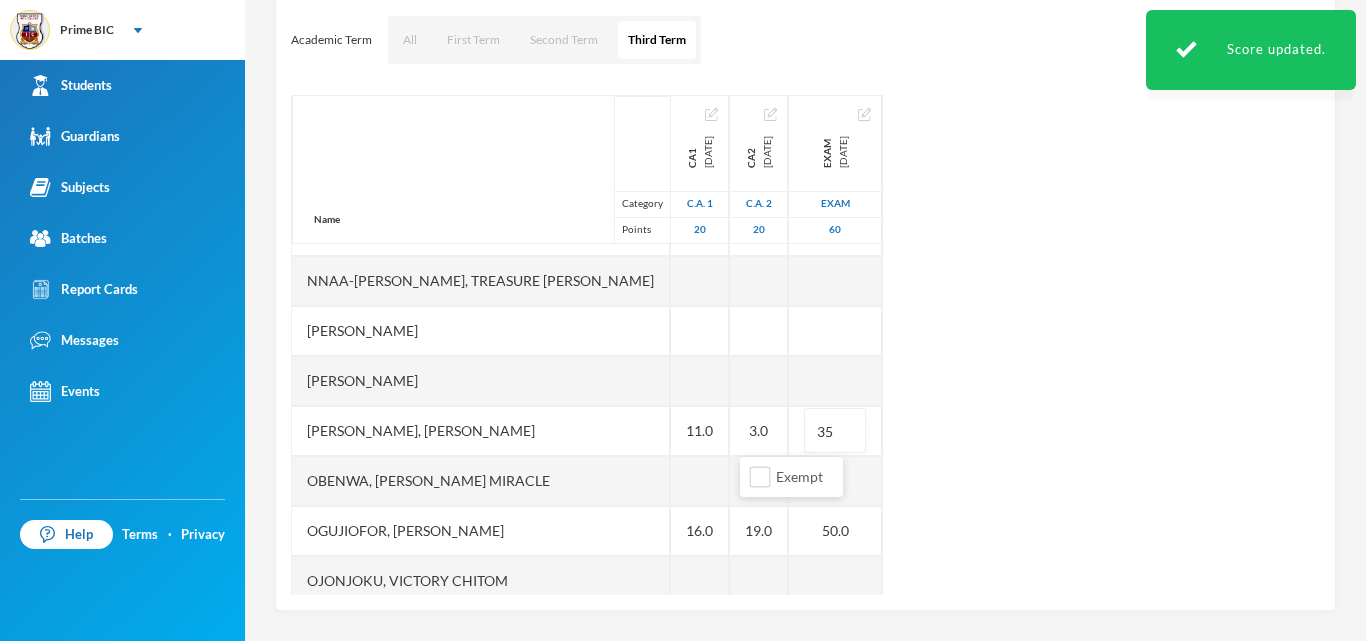 click on "Name   Category Points Agim-stanley, Munachi Kyrium Akobundu, C. Vannessa Chikezie, Chiamaka Peace Chukwudi, Amanda Ekeanyanwu, Chidinma Queen Eke, Chukwuebuka U Emeka, Henry Chukwuma Emeka, Munachimso Elvis Evans-dike, Cherish Oluebube Ihemebirim, Chimamanda Winifred Iwuoha, Chinecherem Admore Iyeh, Chukwuemeka Samuel Nnaa-nwafor, Treasure Oluchi Nwachukwu, Daniel Chidire Nwaeze, Stephanie U. Nwoke, Oluomachukwu Stephenie Obenwa, Somtochukwu Miracle Ogujiofor, Ryan Enyinna Ojonjoku, Victory Chitom Okere, Mitchel Izumunachi Okoro, Prince Kossy Emmanuel Onuoha, Adaugo Sharon Onwumere, Chimezirim Kendrix Onyenze, C. Golden Opurum, Chiemere A Osuji, Munachi Sherry Timothy, Onyekachi Victoria Ukwuoma, E. Chibuike Uzoma, Nmesoma Pleasant CA1 2025-07-11 C.A. 1 20 15.0 11.0 16.0 15.0 10.0 CA2 2025-07-11 C.A. 2 20 18.0 3.0 19.0 13.0 12.0 EXAM 2025-07-11 Exam 60 40.0 35 50.0 32.0 23.0" at bounding box center (805, 345) 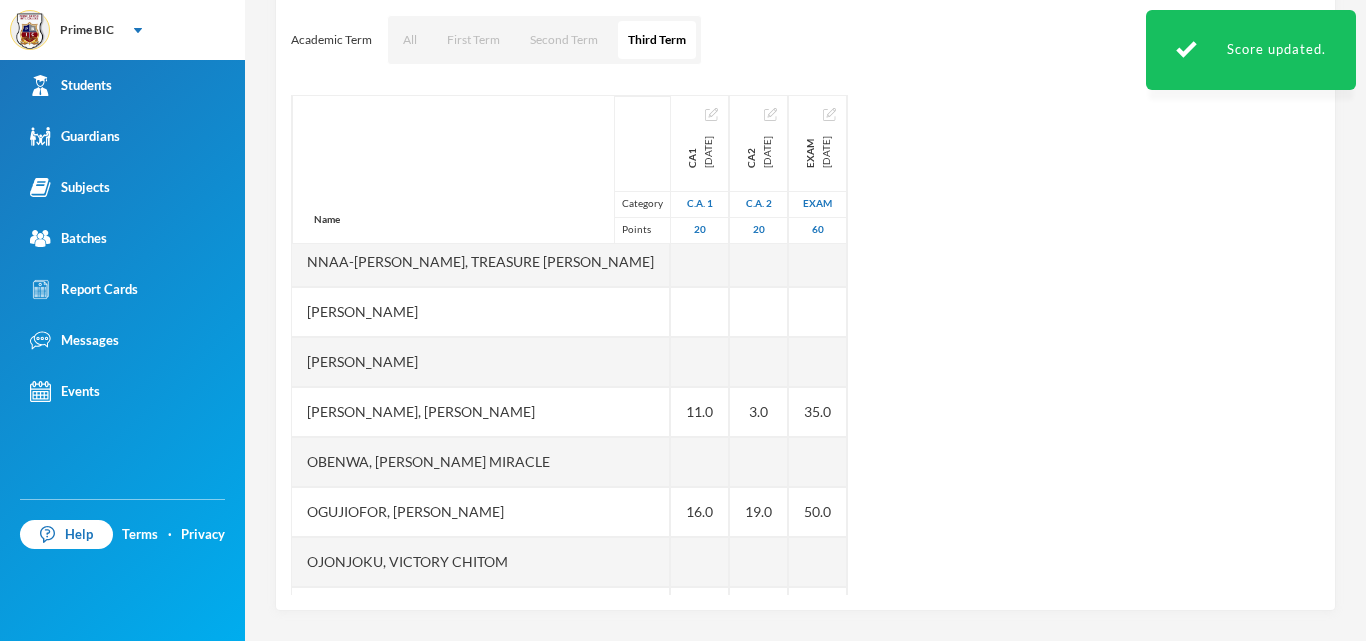 scroll, scrollTop: 605, scrollLeft: 0, axis: vertical 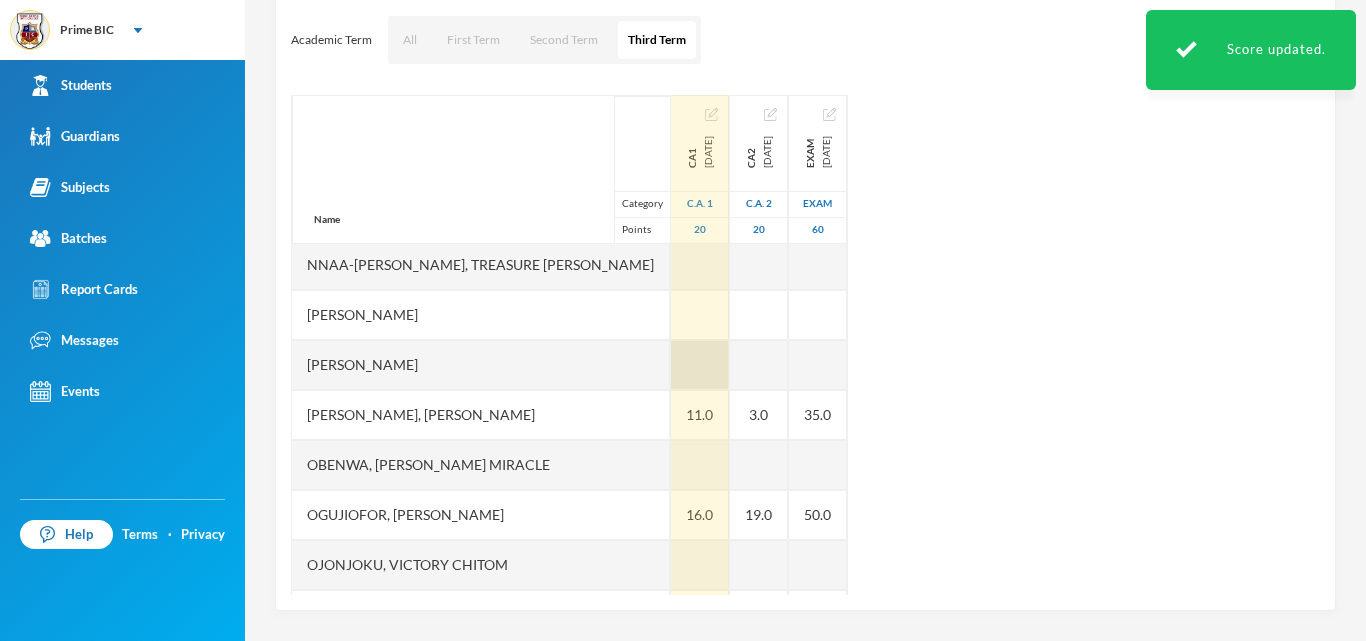 click at bounding box center [700, 365] 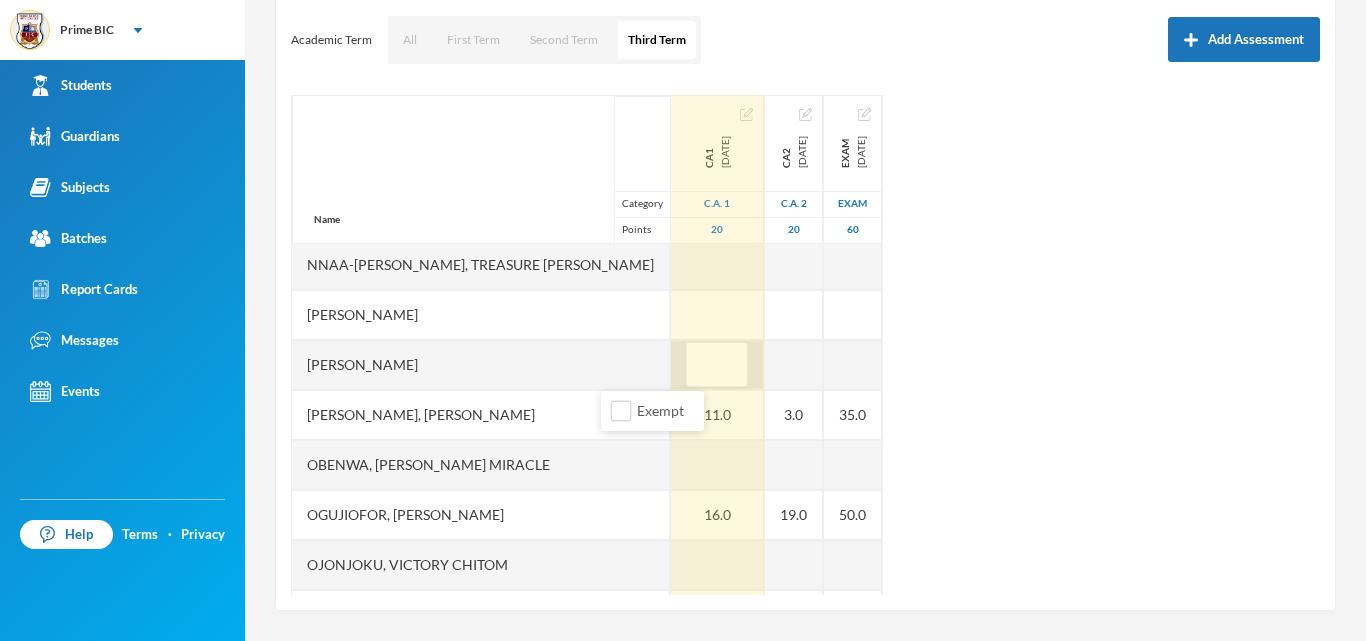 type on "8" 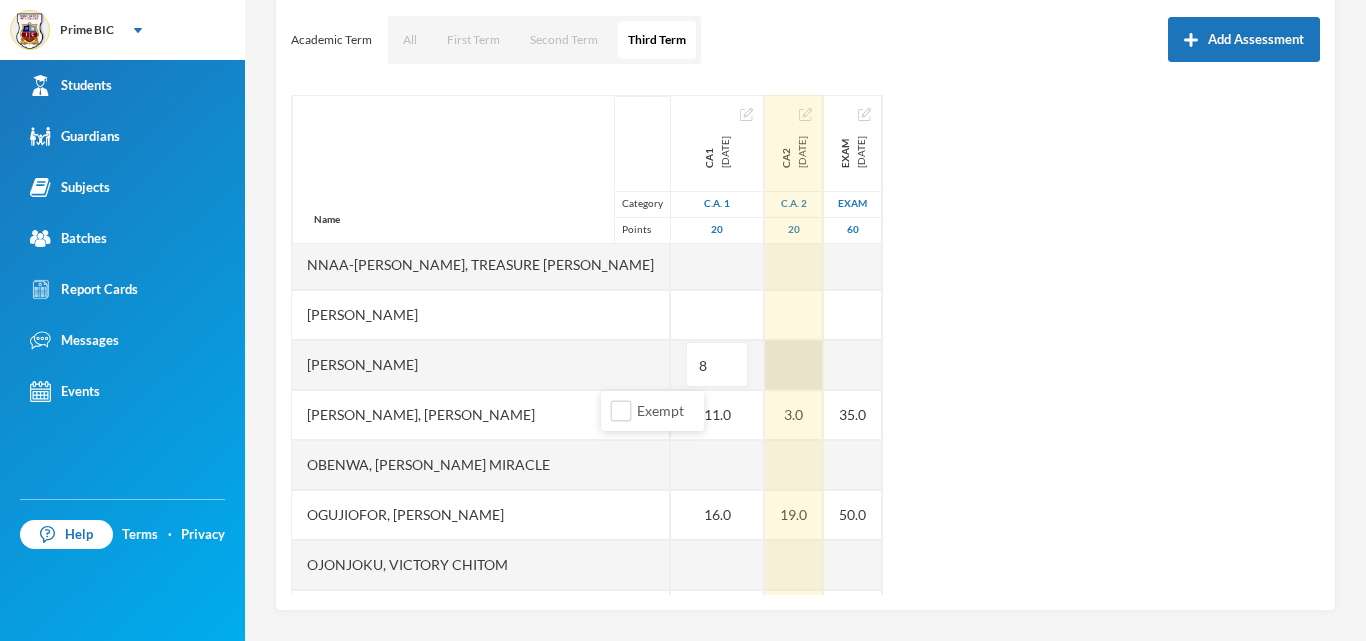 click on "Name   Category Points Agim-stanley, Munachi Kyrium Akobundu, C. Vannessa Chikezie, Chiamaka Peace Chukwudi, Amanda Ekeanyanwu, Chidinma Queen Eke, Chukwuebuka U Emeka, Henry Chukwuma Emeka, Munachimso Elvis Evans-dike, Cherish Oluebube Ihemebirim, Chimamanda Winifred Iwuoha, Chinecherem Admore Iyeh, Chukwuemeka Samuel Nnaa-nwafor, Treasure Oluchi Nwachukwu, Daniel Chidire Nwaeze, Stephanie U. Nwoke, Oluomachukwu Stephenie Obenwa, Somtochukwu Miracle Ogujiofor, Ryan Enyinna Ojonjoku, Victory Chitom Okere, Mitchel Izumunachi Okoro, Prince Kossy Emmanuel Onuoha, Adaugo Sharon Onwumere, Chimezirim Kendrix Onyenze, C. Golden Opurum, Chiemere A Osuji, Munachi Sherry Timothy, Onyekachi Victoria Ukwuoma, E. Chibuike Uzoma, Nmesoma Pleasant CA1 2025-07-11 C.A. 1 20 15.0 8 11.0 16.0 15.0 10.0 CA2 2025-07-11 C.A. 2 20 18.0 3.0 19.0 13.0 12.0 EXAM 2025-07-11 Exam 60 40.0 35.0 50.0 32.0 23.0" at bounding box center (805, 345) 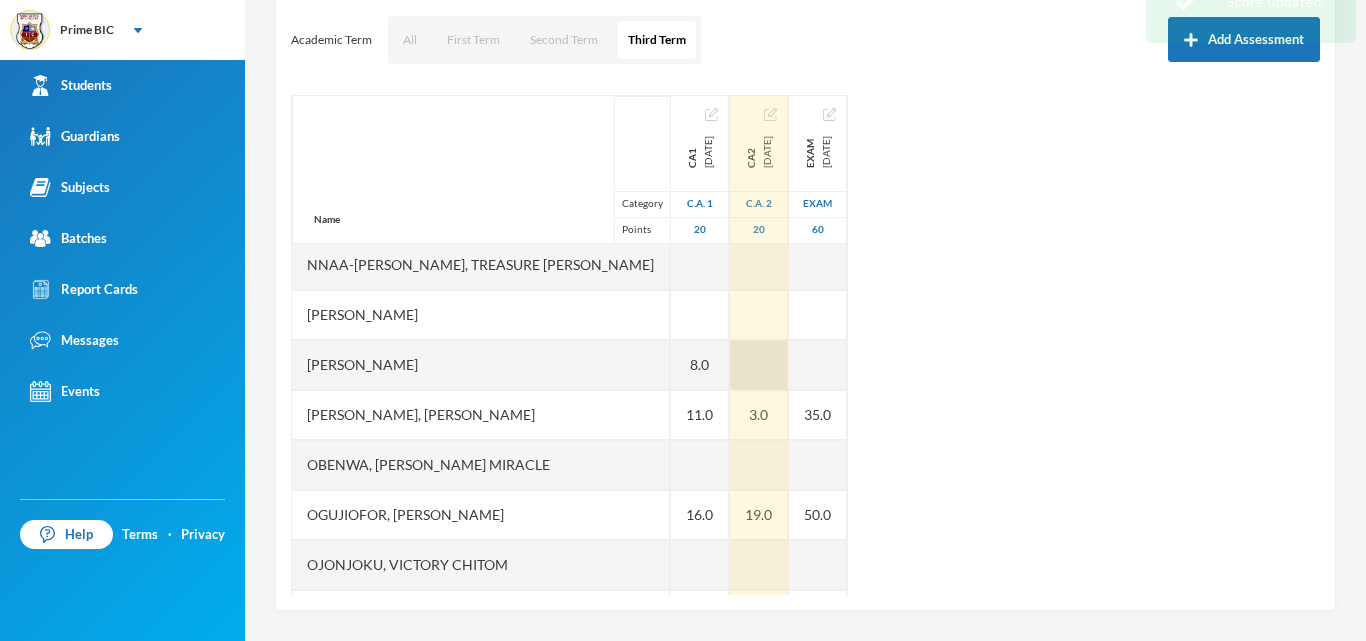 click at bounding box center (759, 365) 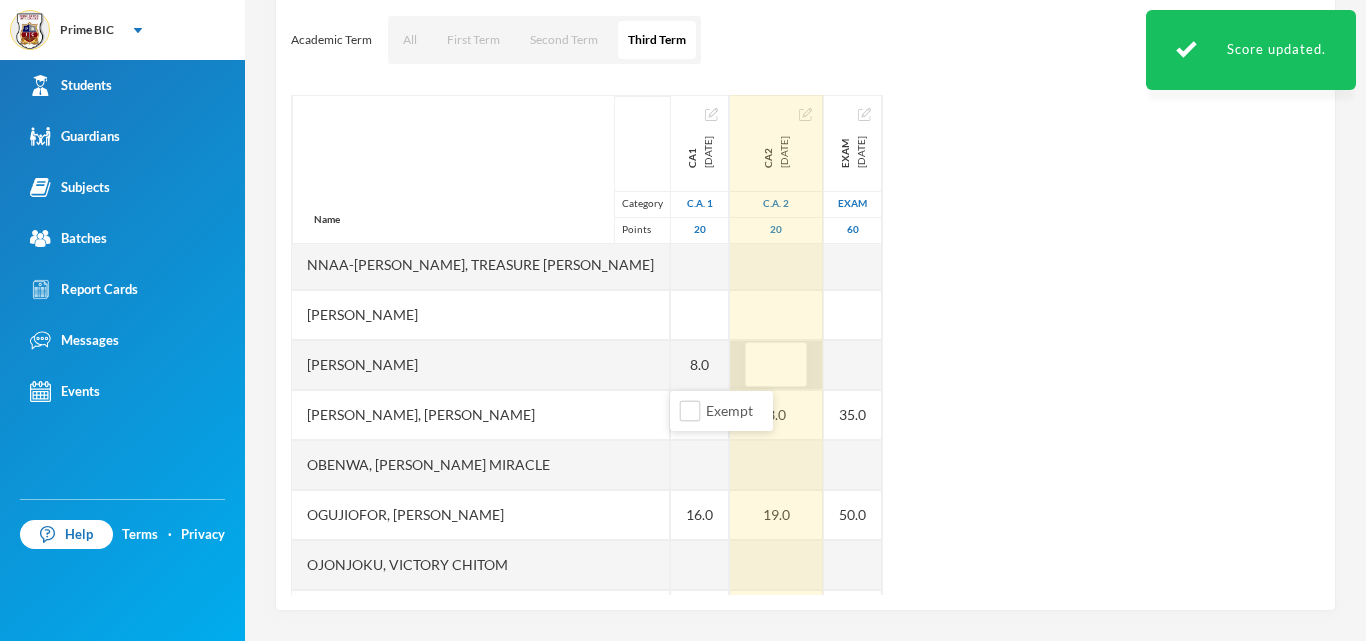 type on "8" 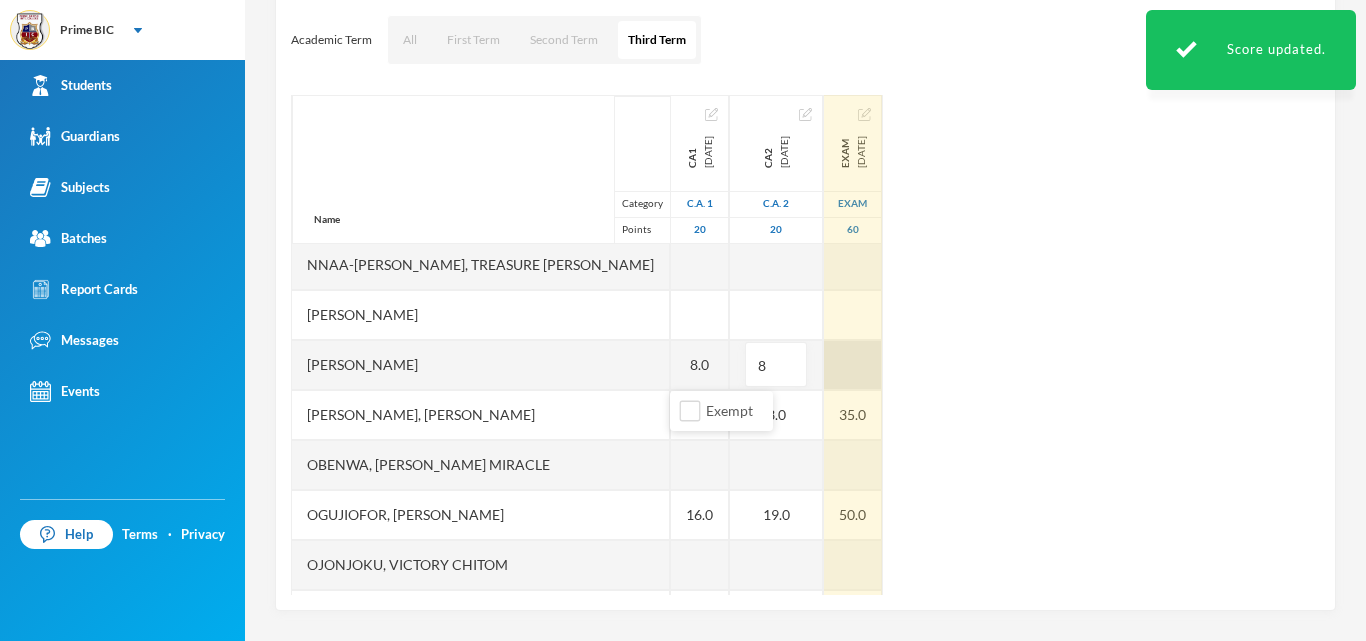 click at bounding box center (853, 365) 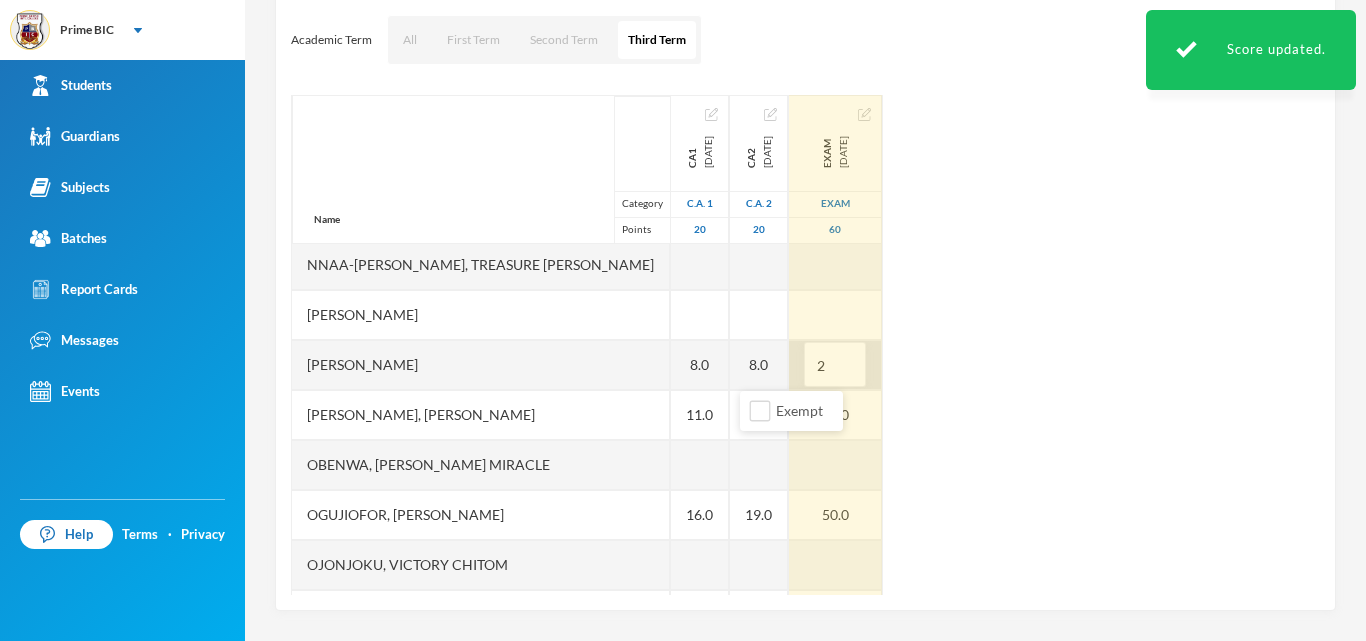 type on "20" 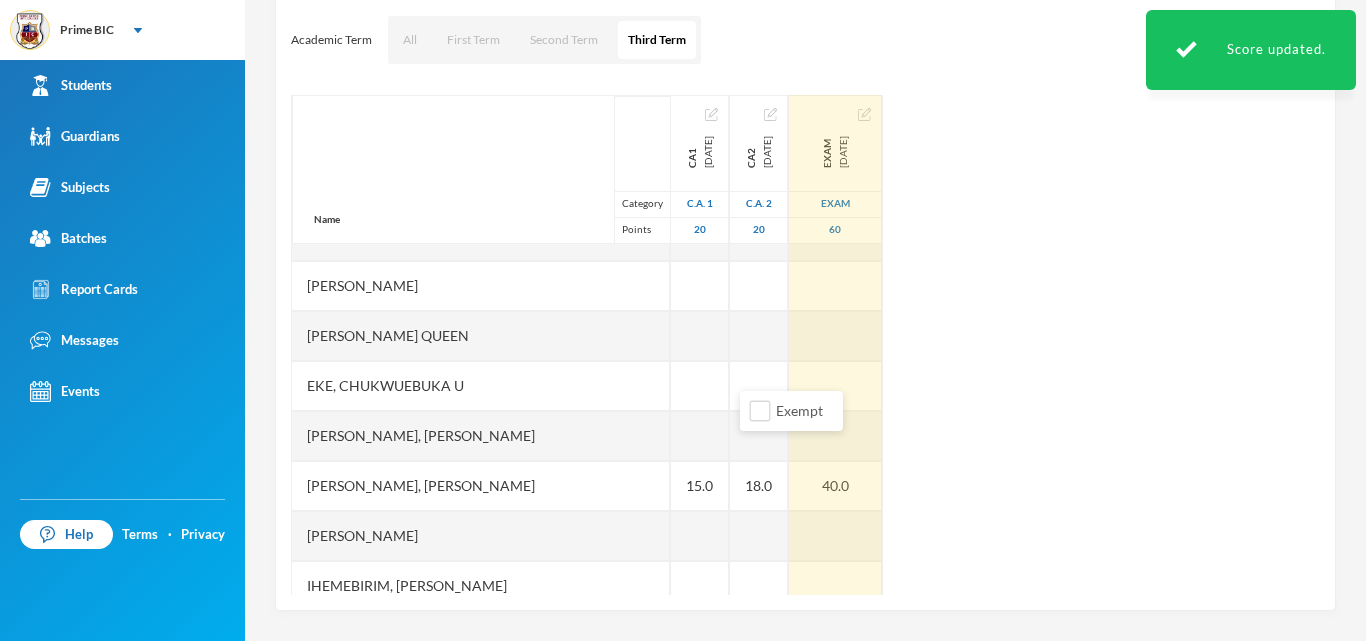 scroll, scrollTop: 0, scrollLeft: 0, axis: both 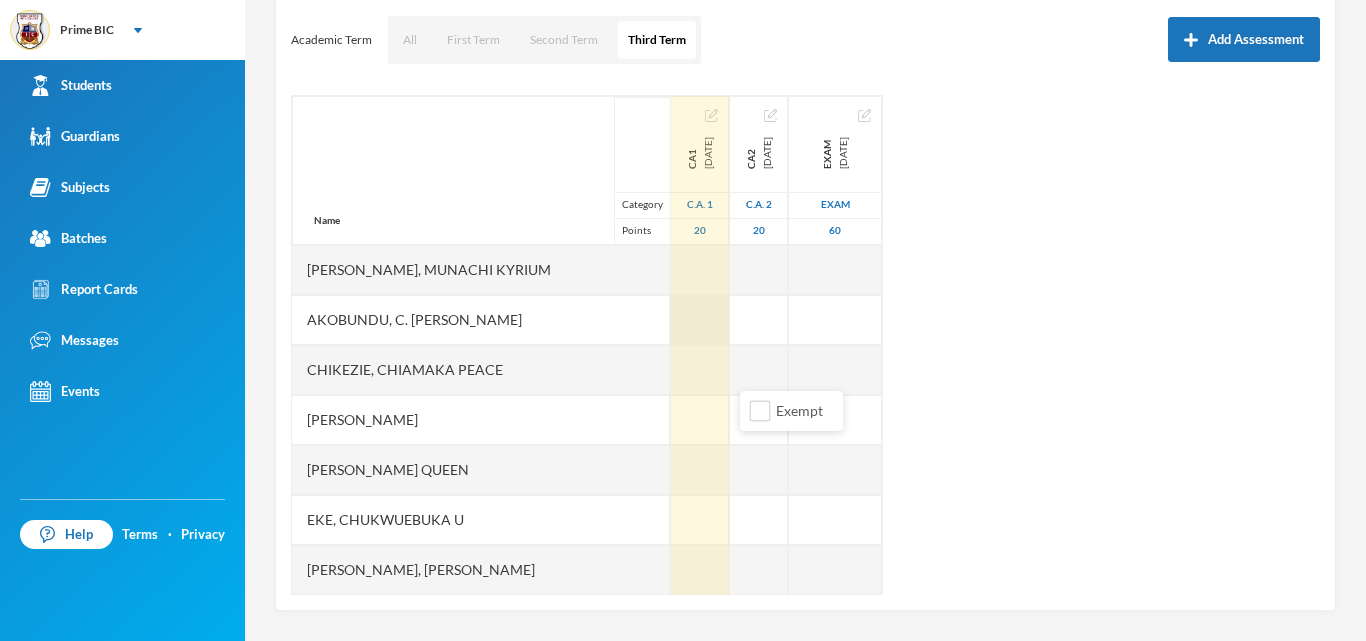 click at bounding box center [700, 320] 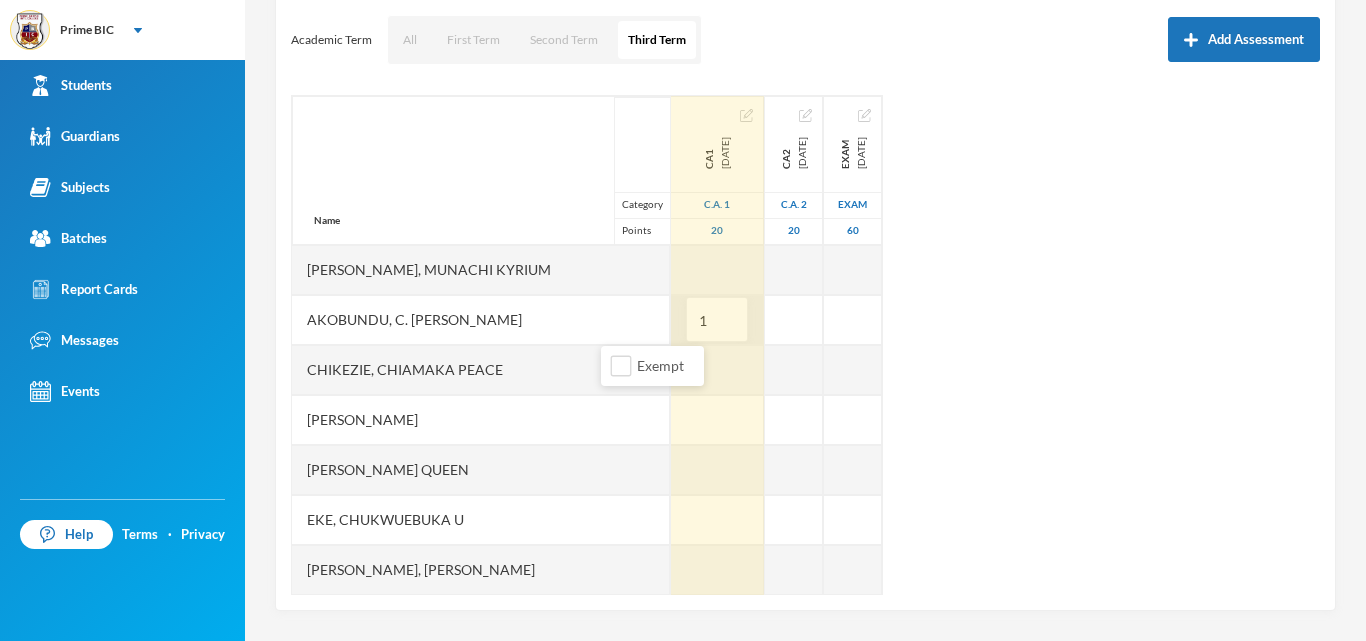 type on "19" 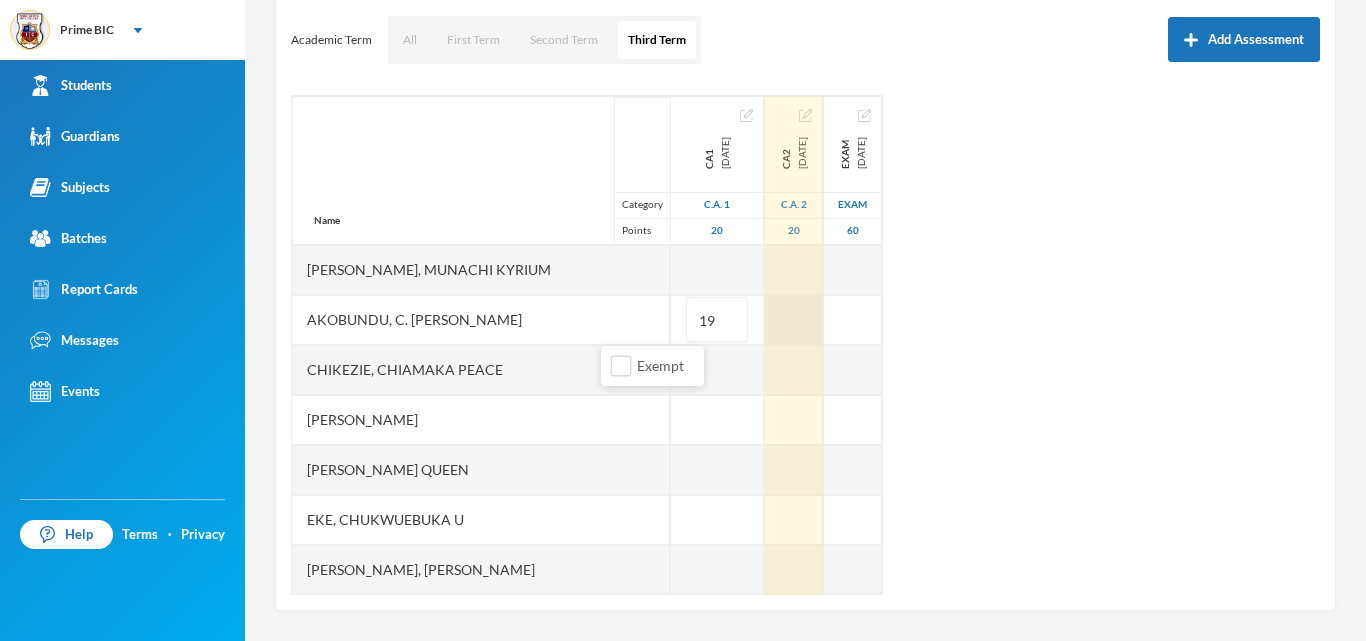 click at bounding box center (794, 320) 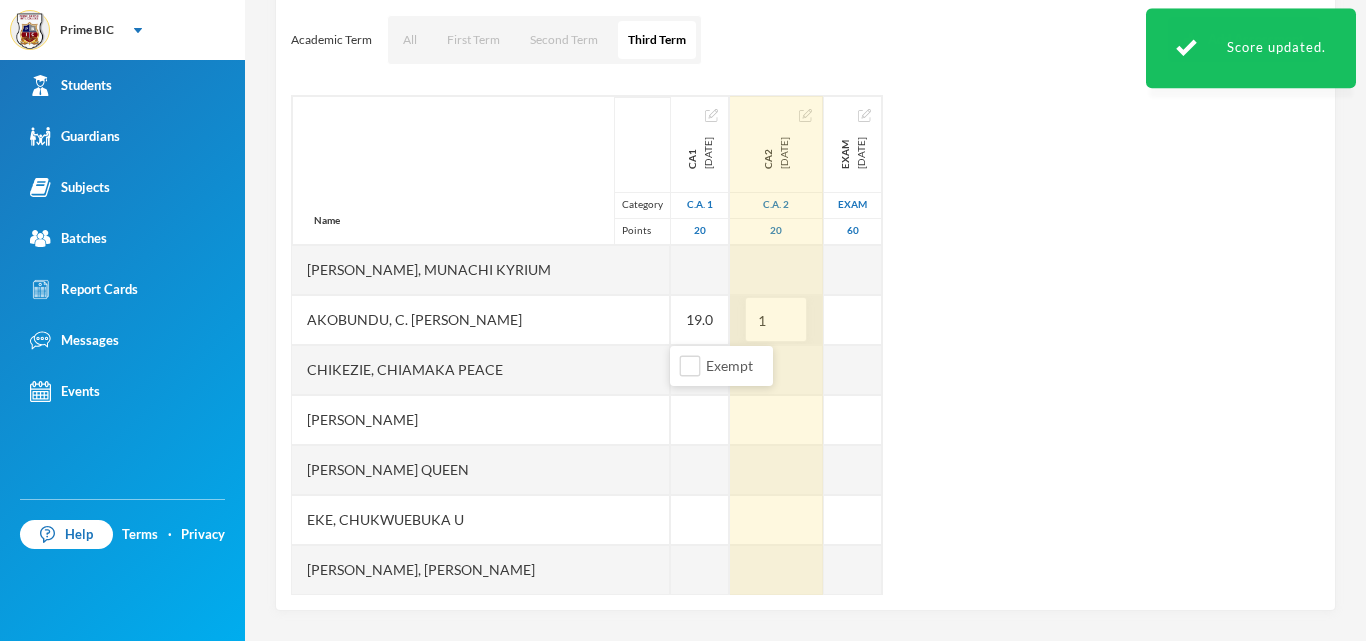 type on "19" 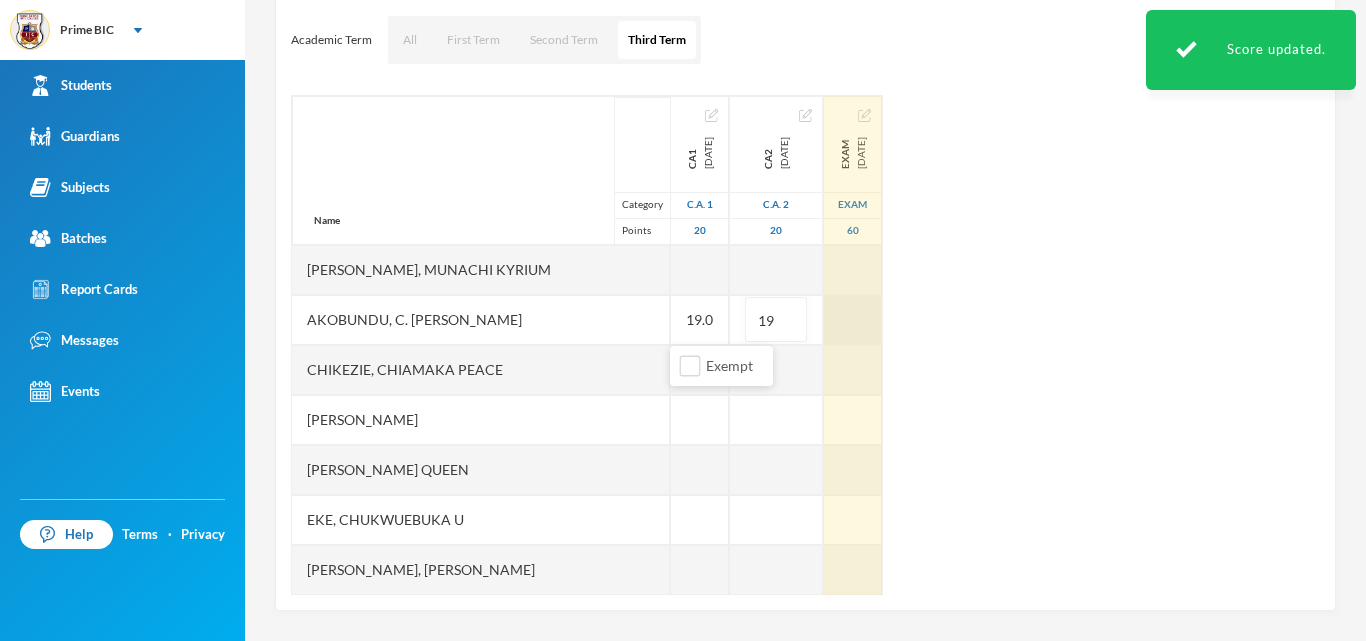 click at bounding box center [853, 320] 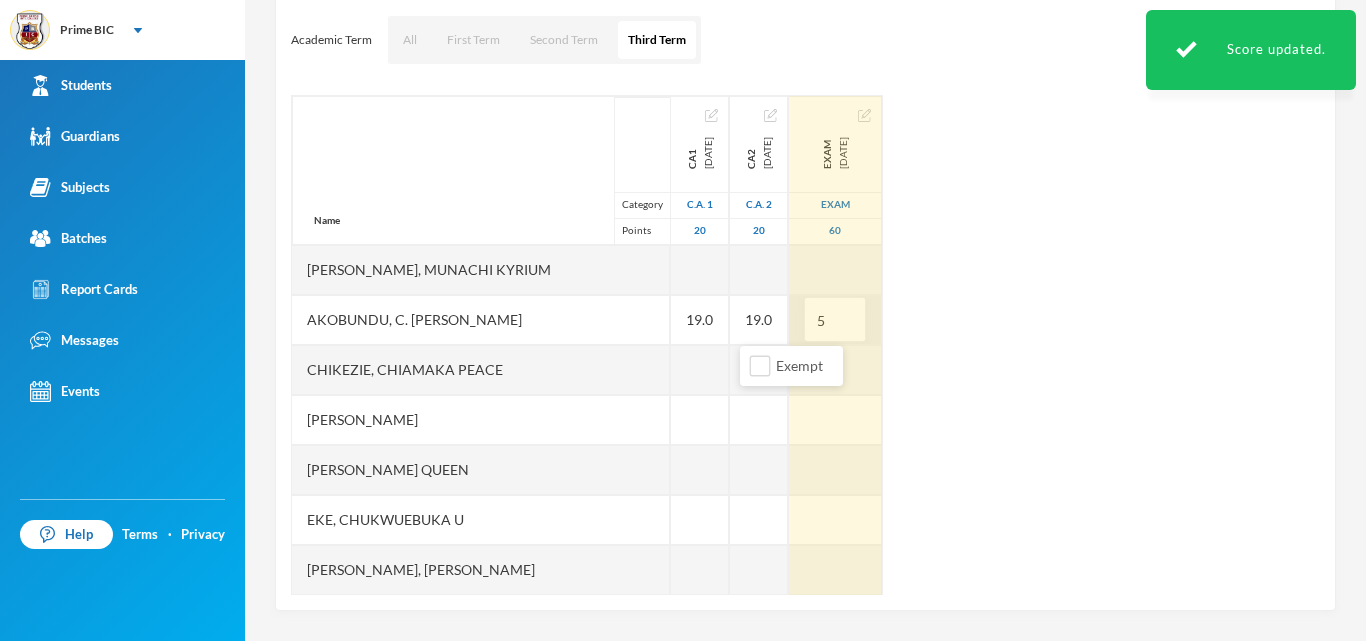 type on "50" 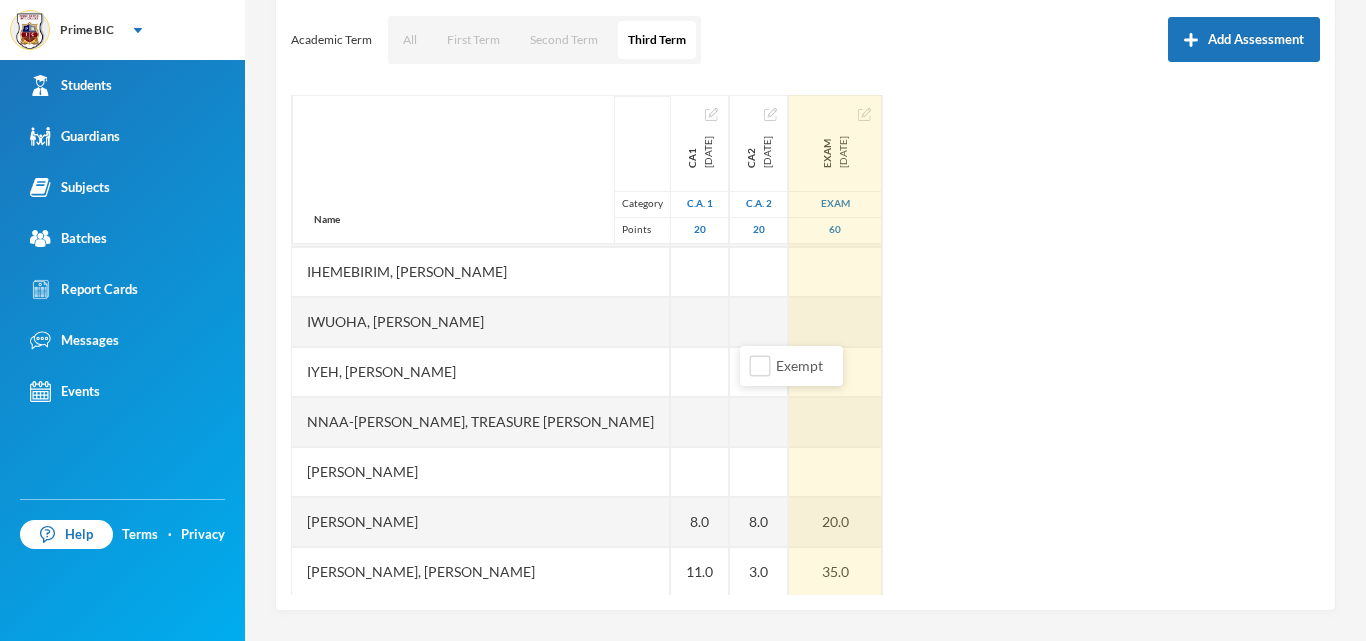 scroll, scrollTop: 452, scrollLeft: 0, axis: vertical 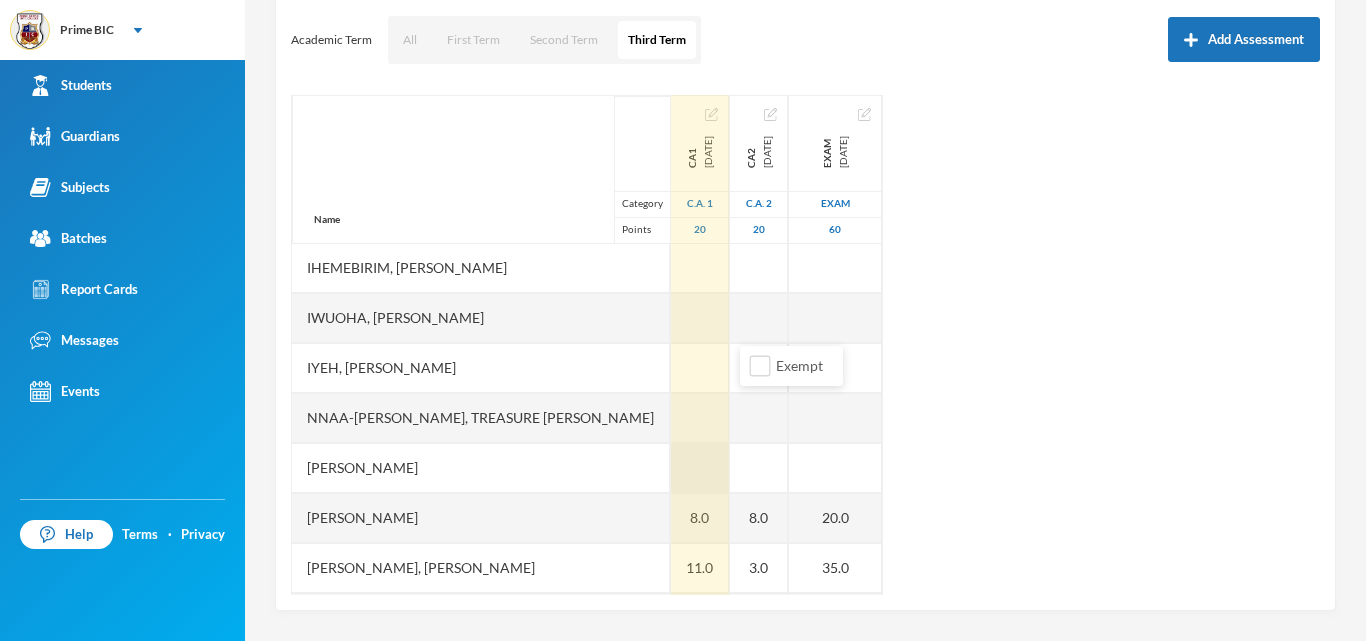 click at bounding box center (700, 468) 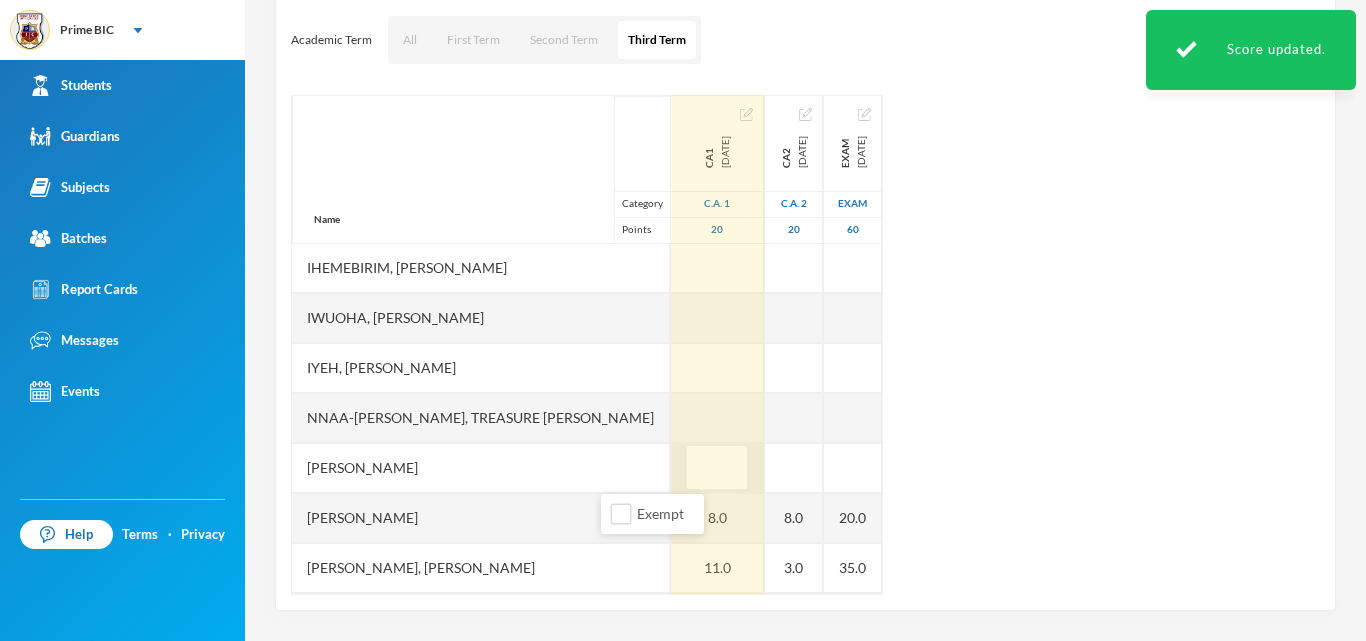 type on "9" 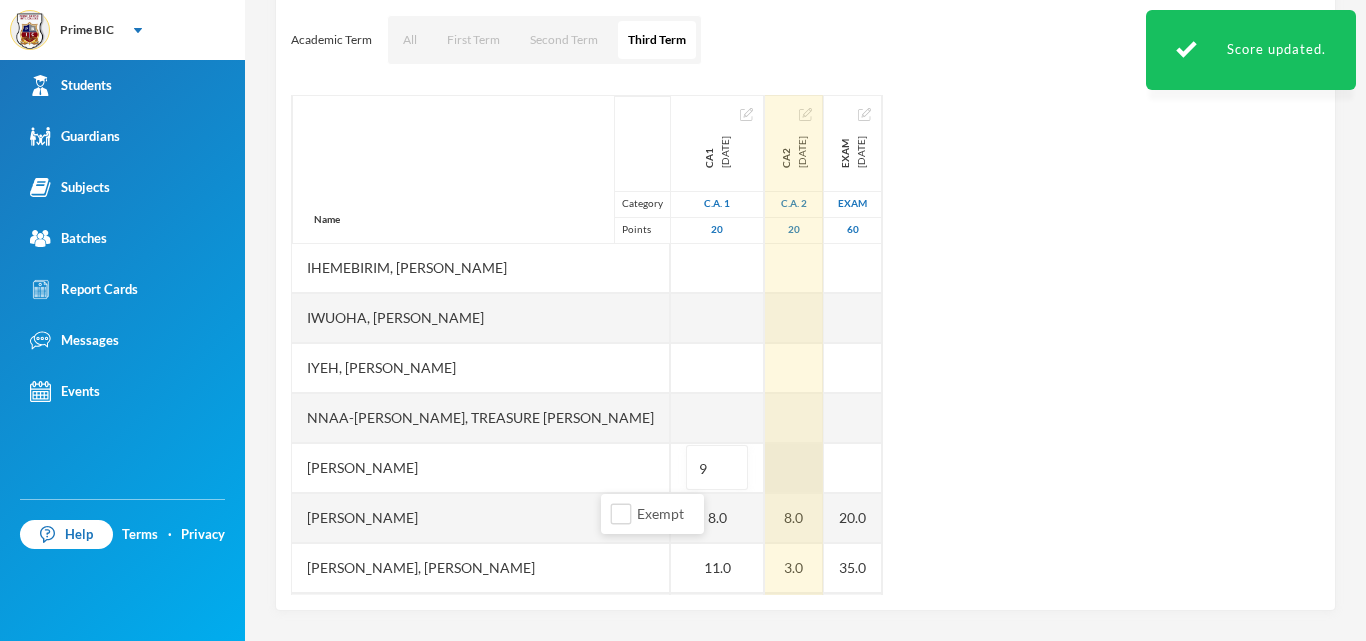 click at bounding box center [794, 468] 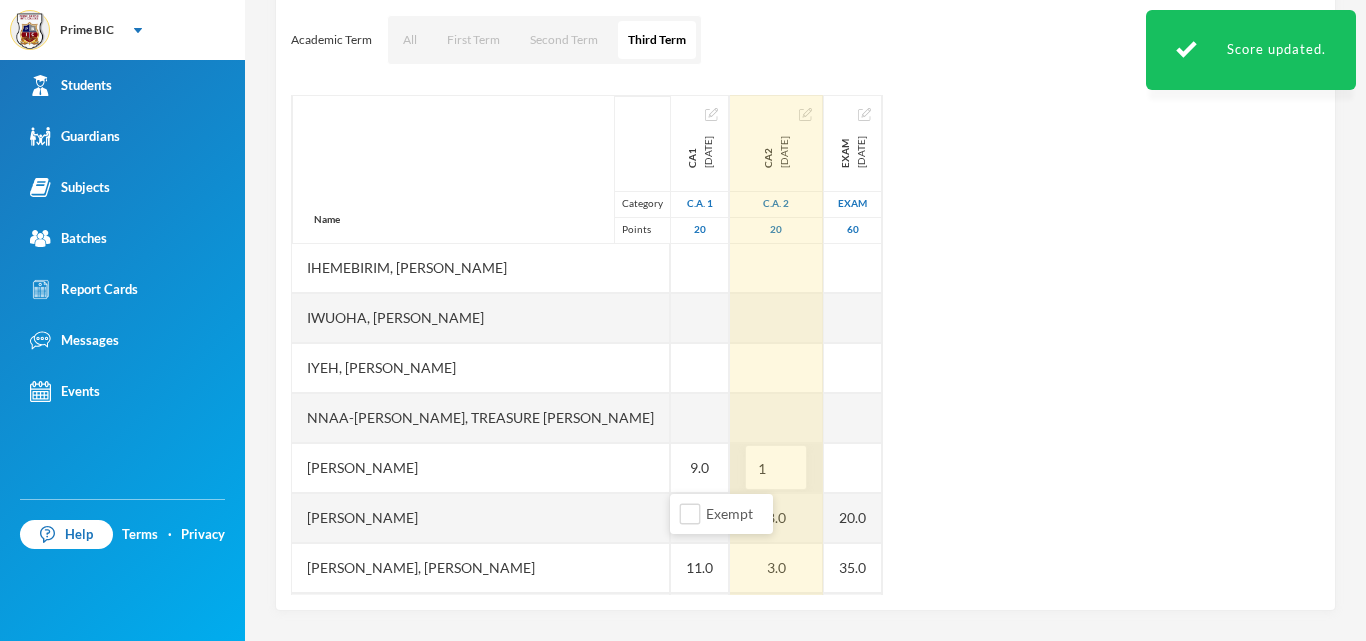 type on "10" 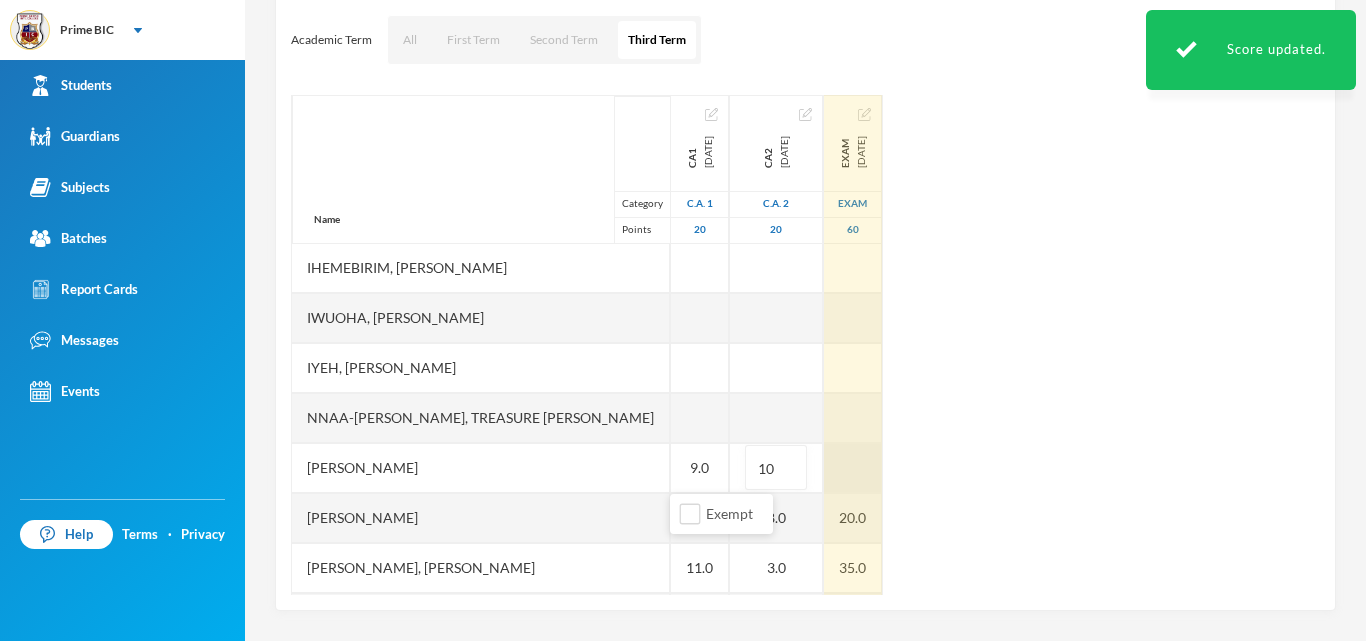 click at bounding box center (853, 468) 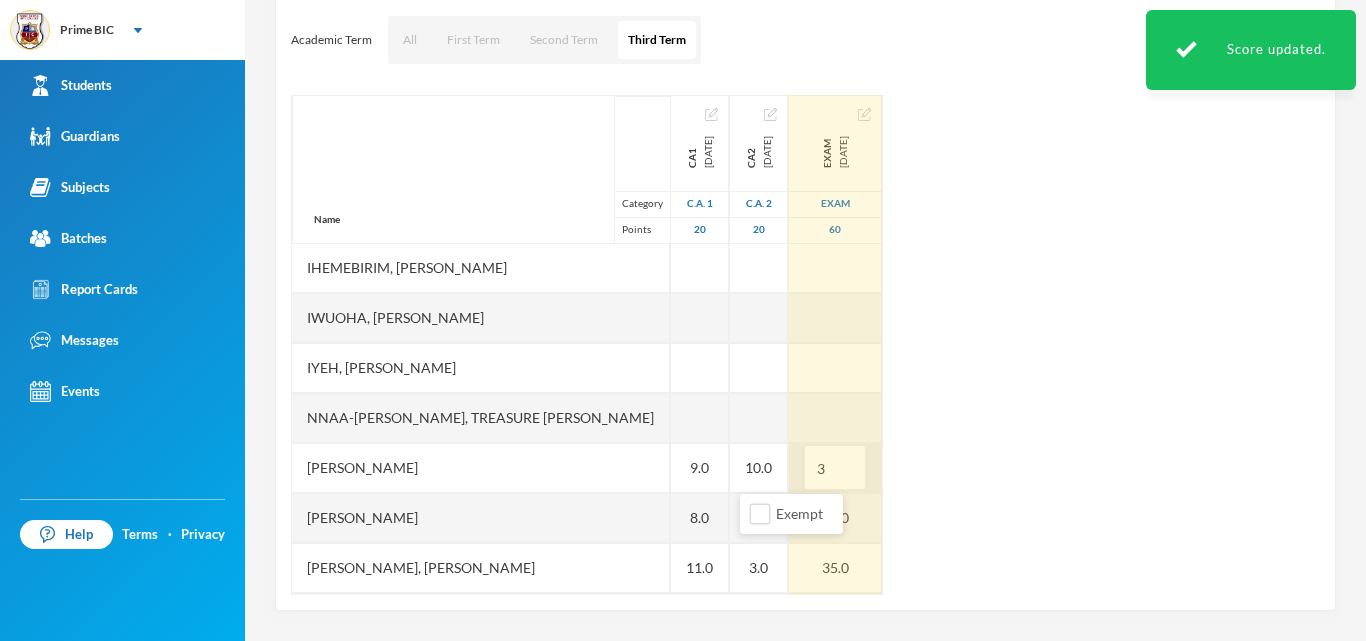 type on "37" 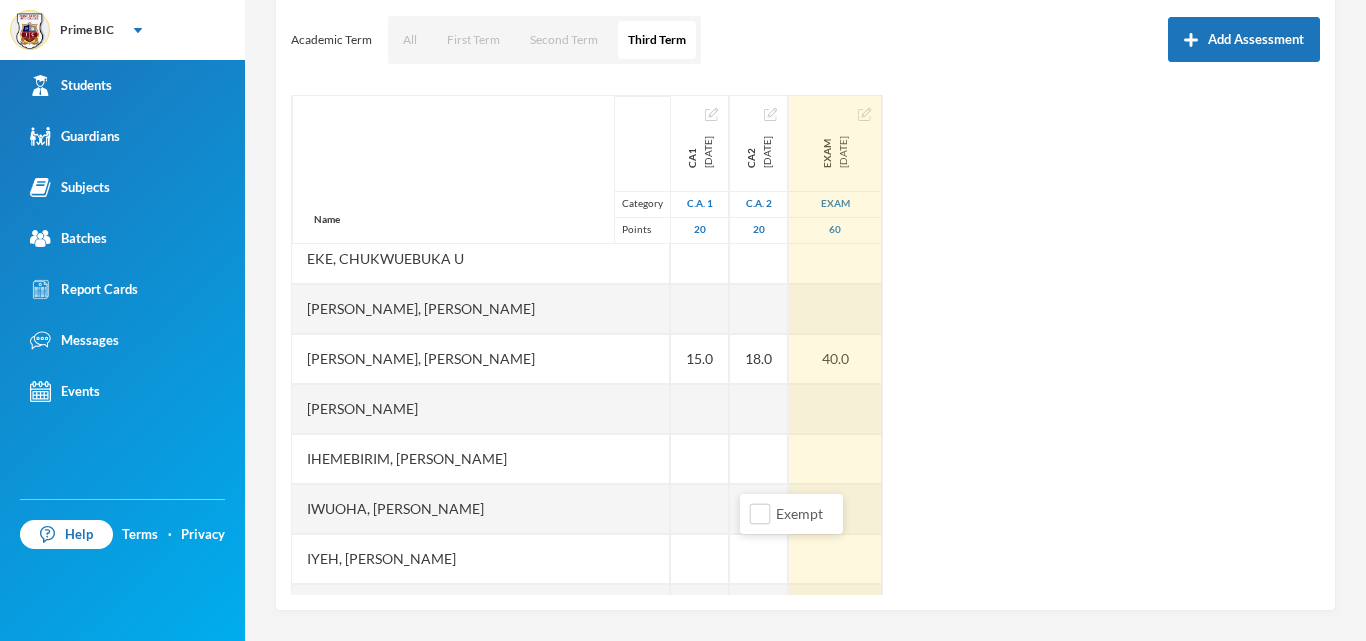 scroll, scrollTop: 256, scrollLeft: 0, axis: vertical 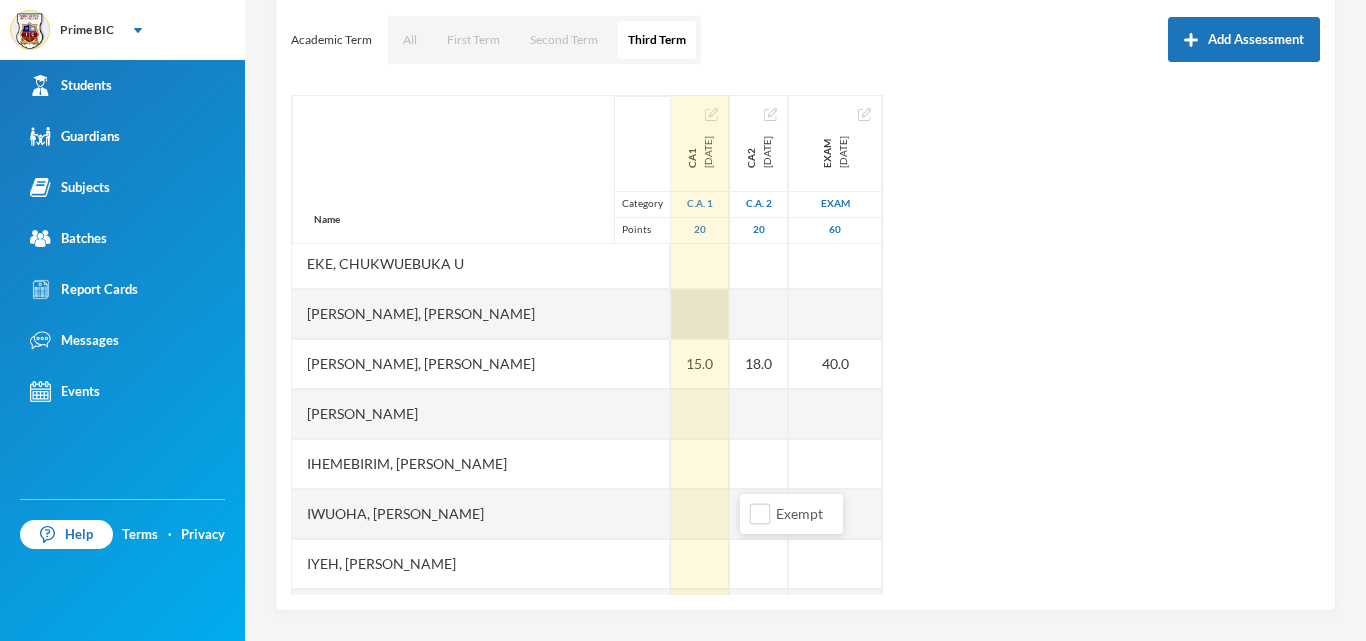 click at bounding box center (700, 314) 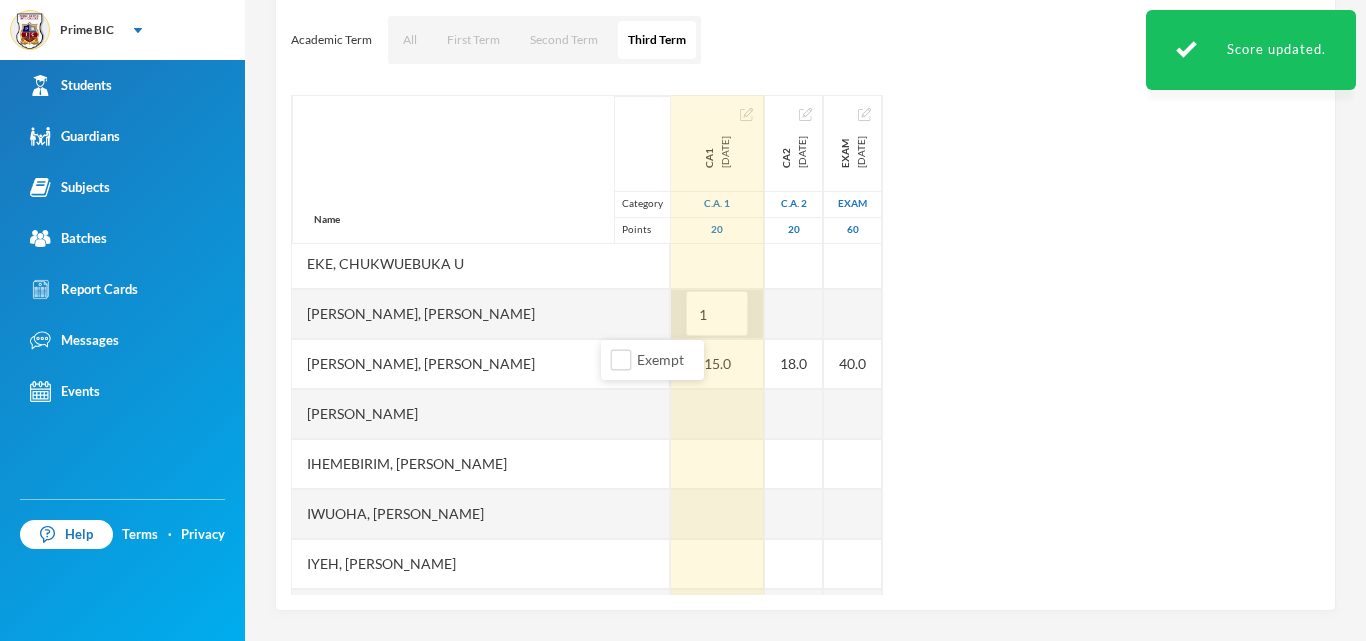 type on "13" 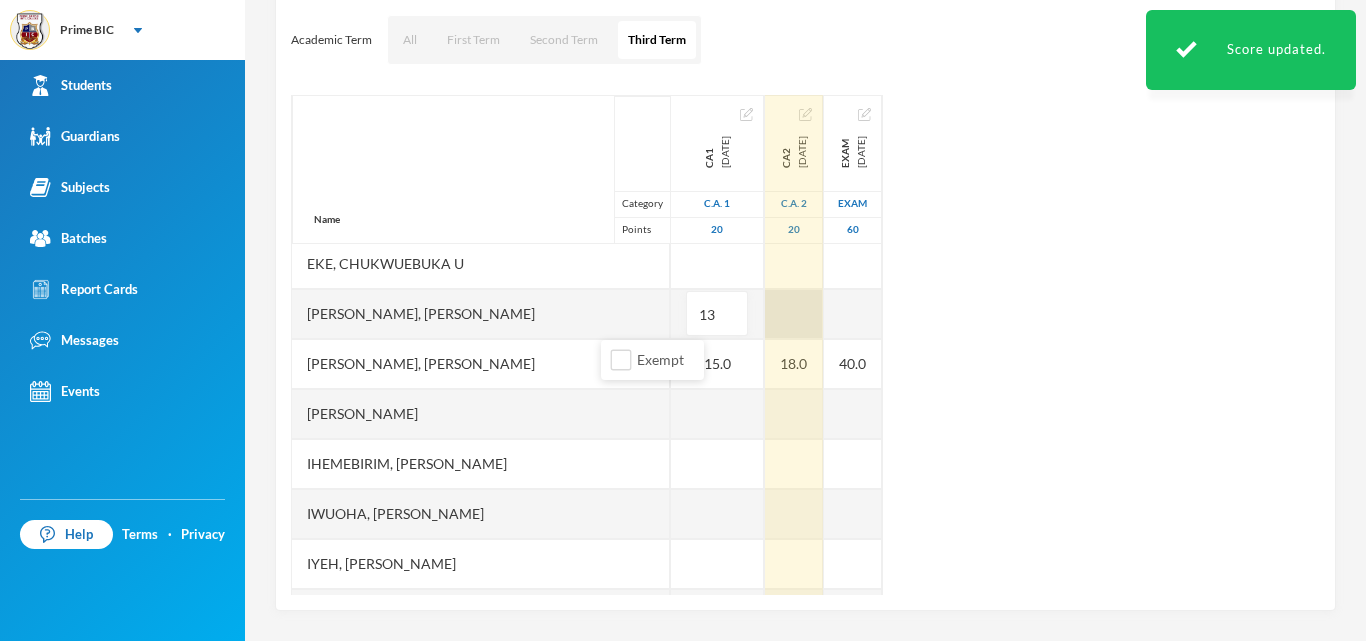 click at bounding box center (794, 314) 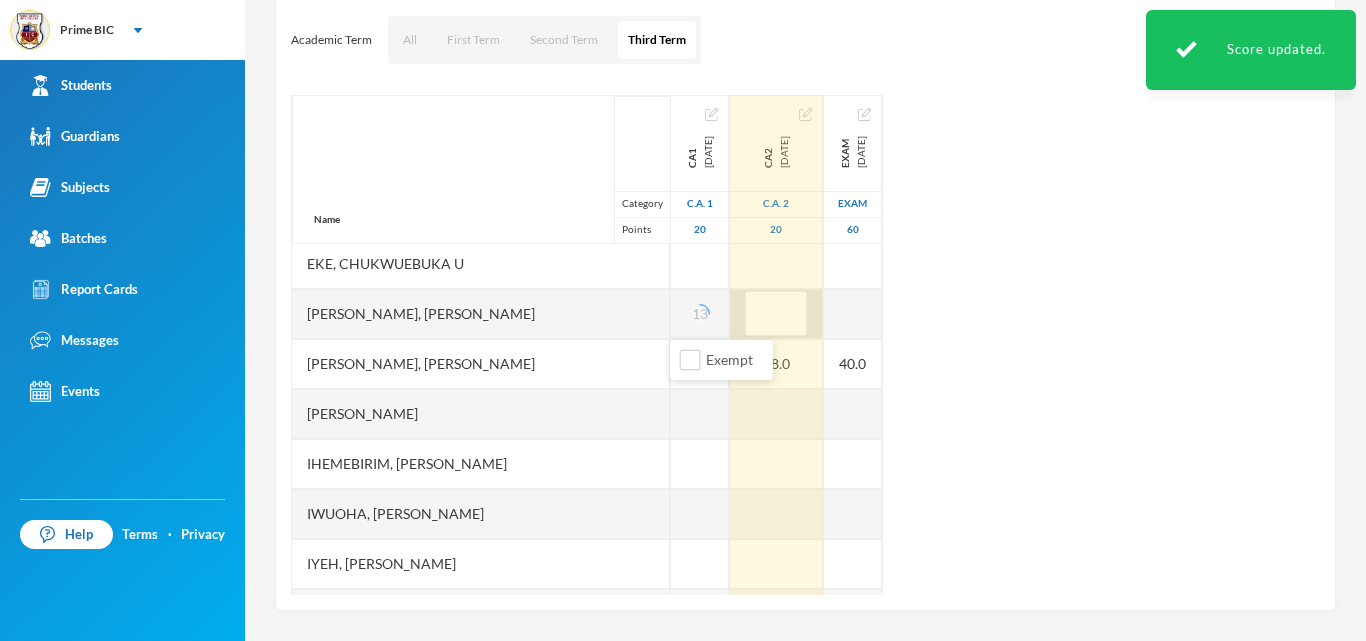 type on "9" 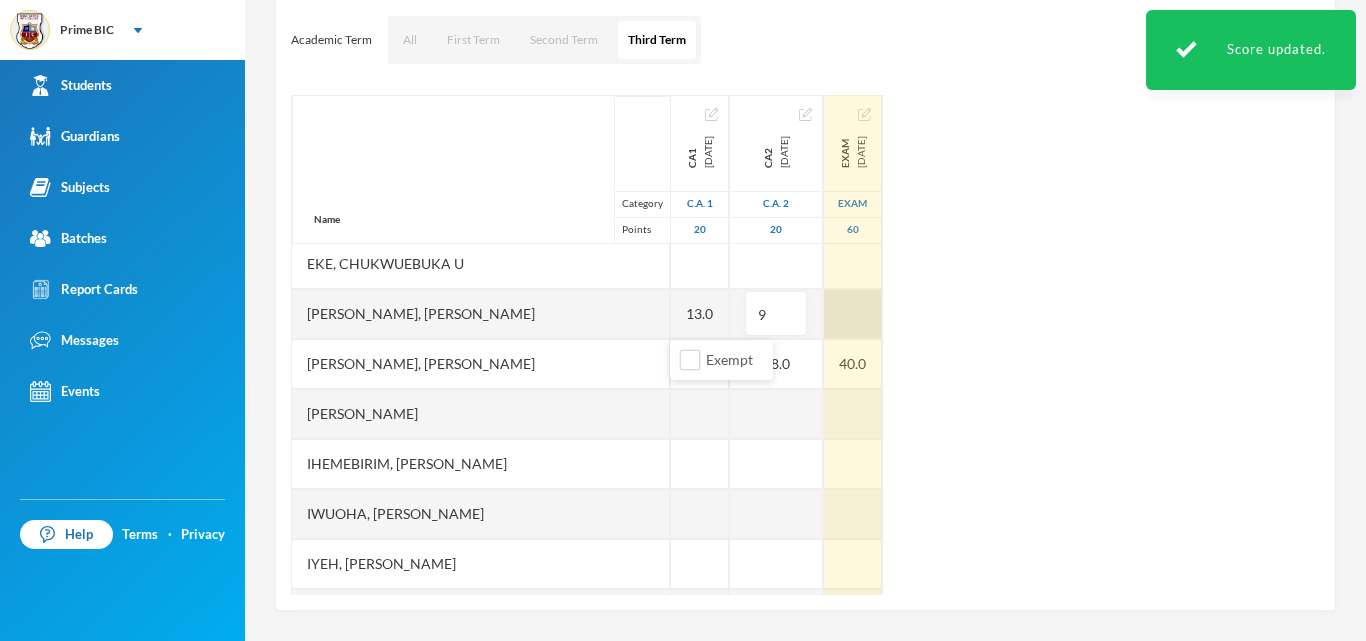 click on "Name   Category Points Agim-stanley, Munachi Kyrium Akobundu, C. Vannessa Chikezie, Chiamaka Peace Chukwudi, Amanda Ekeanyanwu, Chidinma Queen Eke, Chukwuebuka U Emeka, Henry Chukwuma Emeka, Munachimso Elvis Evans-dike, Cherish Oluebube Ihemebirim, Chimamanda Winifred Iwuoha, Chinecherem Admore Iyeh, Chukwuemeka Samuel Nnaa-nwafor, Treasure Oluchi Nwachukwu, Daniel Chidire Nwaeze, Stephanie U. Nwoke, Oluomachukwu Stephenie Obenwa, Somtochukwu Miracle Ogujiofor, Ryan Enyinna Ojonjoku, Victory Chitom Okere, Mitchel Izumunachi Okoro, Prince Kossy Emmanuel Onuoha, Adaugo Sharon Onwumere, Chimezirim Kendrix Onyenze, C. Golden Opurum, Chiemere A Osuji, Munachi Sherry Timothy, Onyekachi Victoria Ukwuoma, E. Chibuike Uzoma, Nmesoma Pleasant CA1 2025-07-11 C.A. 1 20 19.0 13.0 15.0 9.0 8.0 11.0 16.0 15.0 10.0 CA2 2025-07-11 C.A. 2 20 19.0 9 18.0 10.0 8.0 3.0 19.0 13.0 12.0 EXAM 2025-07-11 Exam 60 50.0 40.0 37.0 20.0 35.0 50.0 32.0 23.0" at bounding box center [805, 345] 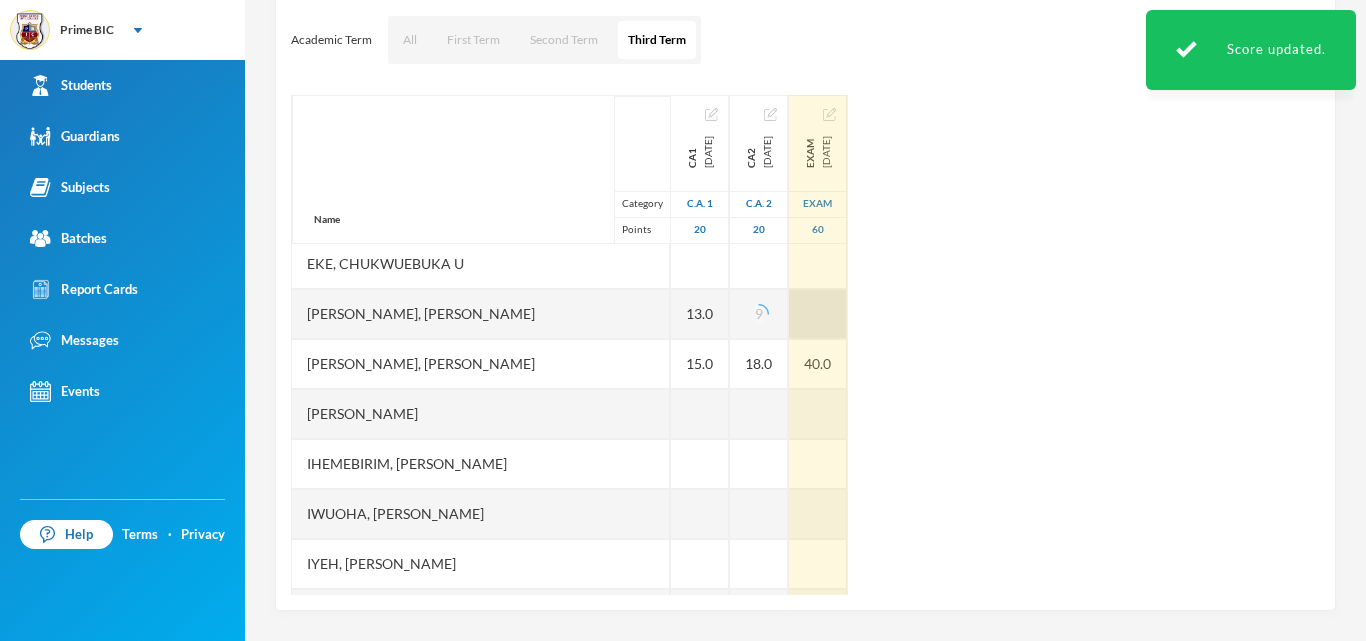 click at bounding box center (818, 314) 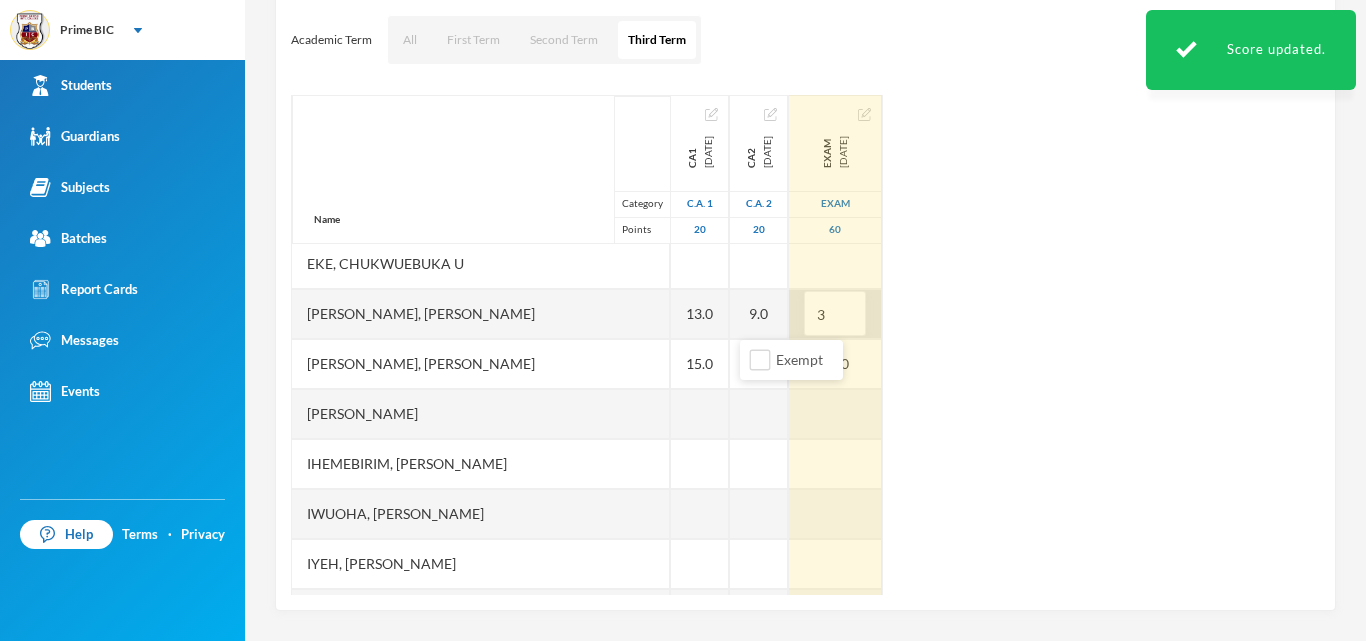 type on "38" 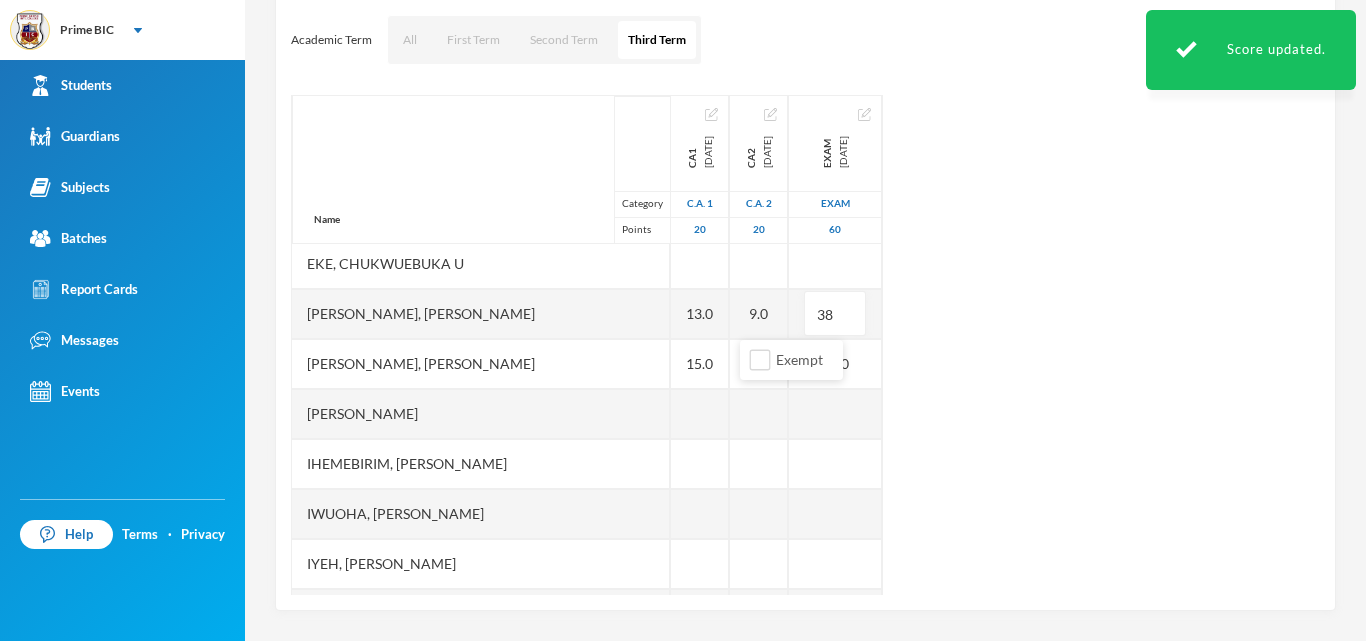 click on "Name   Category Points Agim-stanley, Munachi Kyrium Akobundu, C. Vannessa Chikezie, Chiamaka Peace Chukwudi, Amanda Ekeanyanwu, Chidinma Queen Eke, Chukwuebuka U Emeka, Henry Chukwuma Emeka, Munachimso Elvis Evans-dike, Cherish Oluebube Ihemebirim, Chimamanda Winifred Iwuoha, Chinecherem Admore Iyeh, Chukwuemeka Samuel Nnaa-nwafor, Treasure Oluchi Nwachukwu, Daniel Chidire Nwaeze, Stephanie U. Nwoke, Oluomachukwu Stephenie Obenwa, Somtochukwu Miracle Ogujiofor, Ryan Enyinna Ojonjoku, Victory Chitom Okere, Mitchel Izumunachi Okoro, Prince Kossy Emmanuel Onuoha, Adaugo Sharon Onwumere, Chimezirim Kendrix Onyenze, C. Golden Opurum, Chiemere A Osuji, Munachi Sherry Timothy, Onyekachi Victoria Ukwuoma, E. Chibuike Uzoma, Nmesoma Pleasant CA1 2025-07-11 C.A. 1 20 19.0 13.0 15.0 9.0 8.0 11.0 16.0 15.0 10.0 CA2 2025-07-11 C.A. 2 20 19.0 9.0 18.0 10.0 8.0 3.0 19.0 13.0 12.0 EXAM 2025-07-11 Exam 60 50.0 38 40.0 37.0 20.0 35.0 50.0 32.0 23.0" at bounding box center [805, 345] 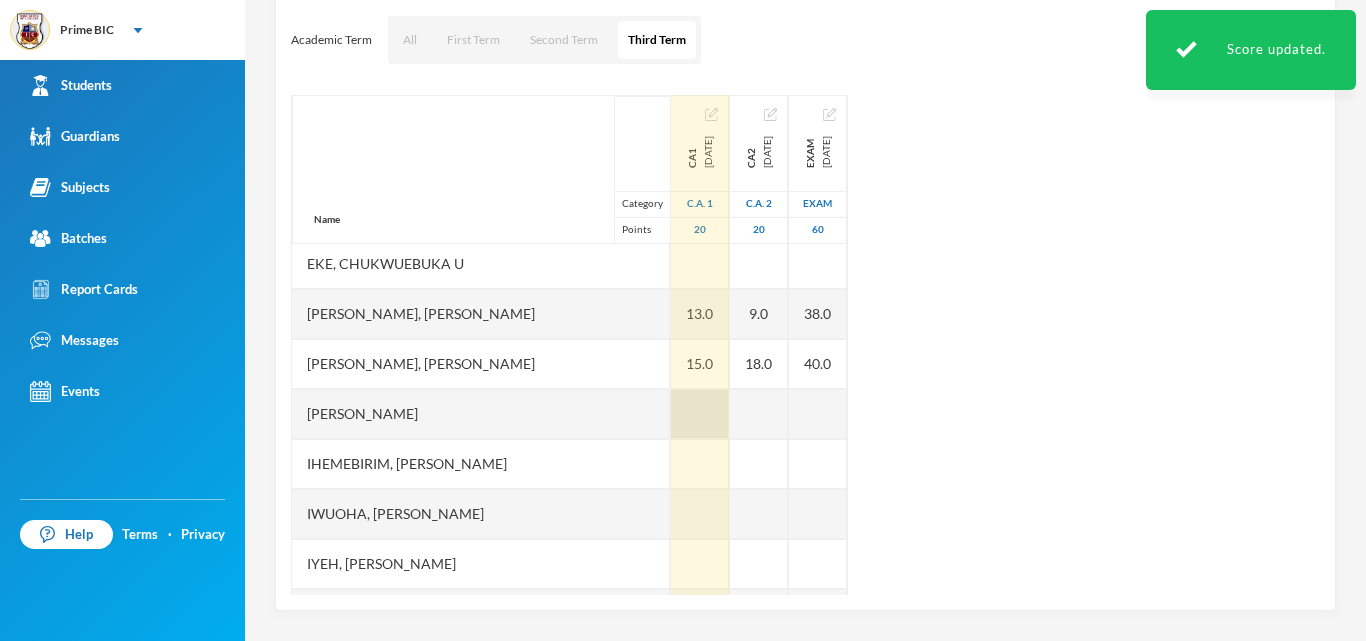 click at bounding box center (700, 414) 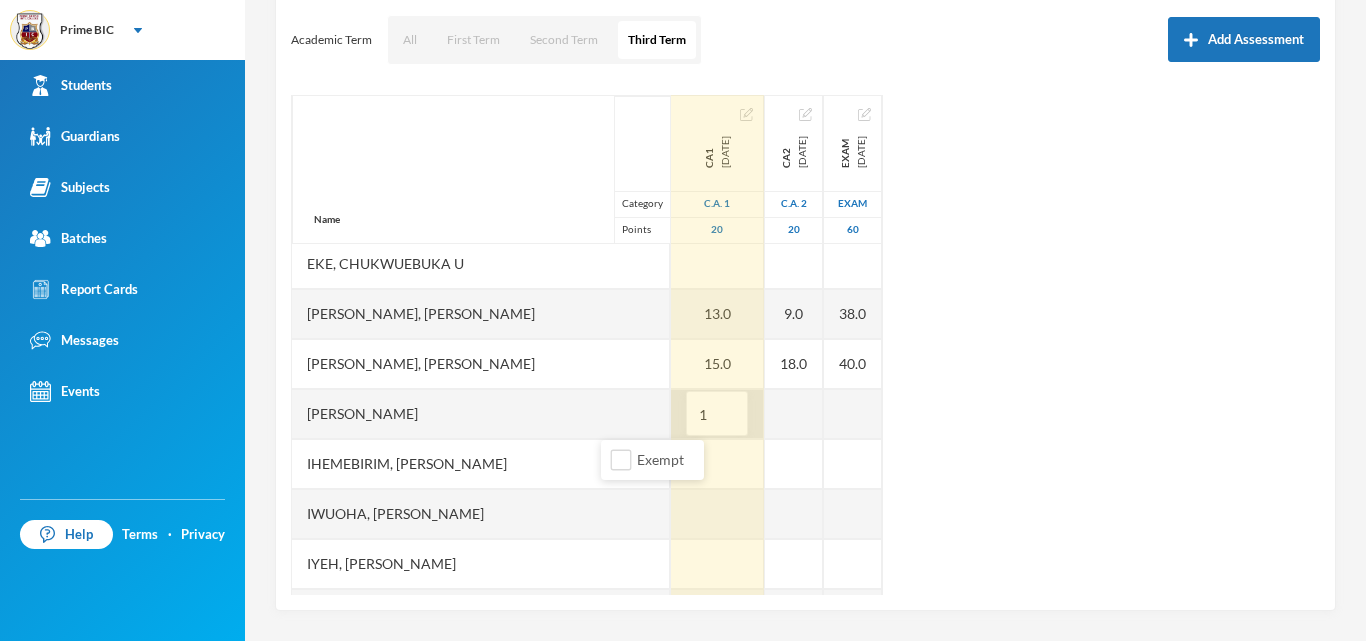 type on "16" 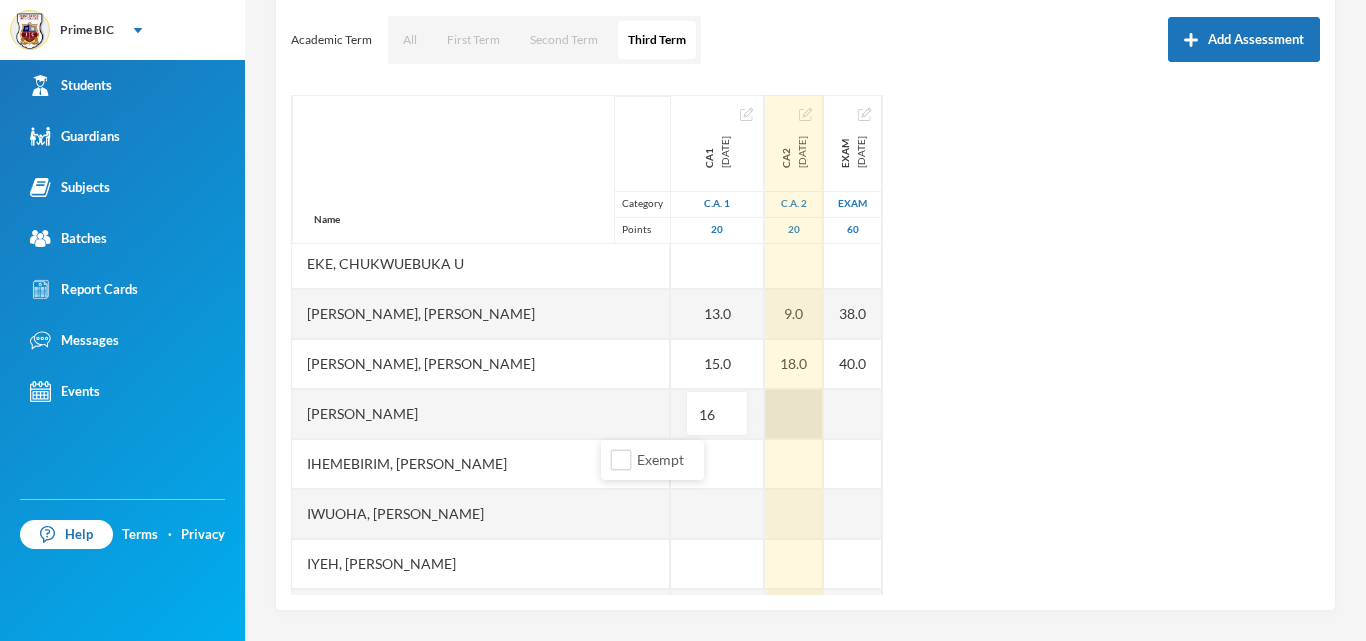 click at bounding box center (794, 414) 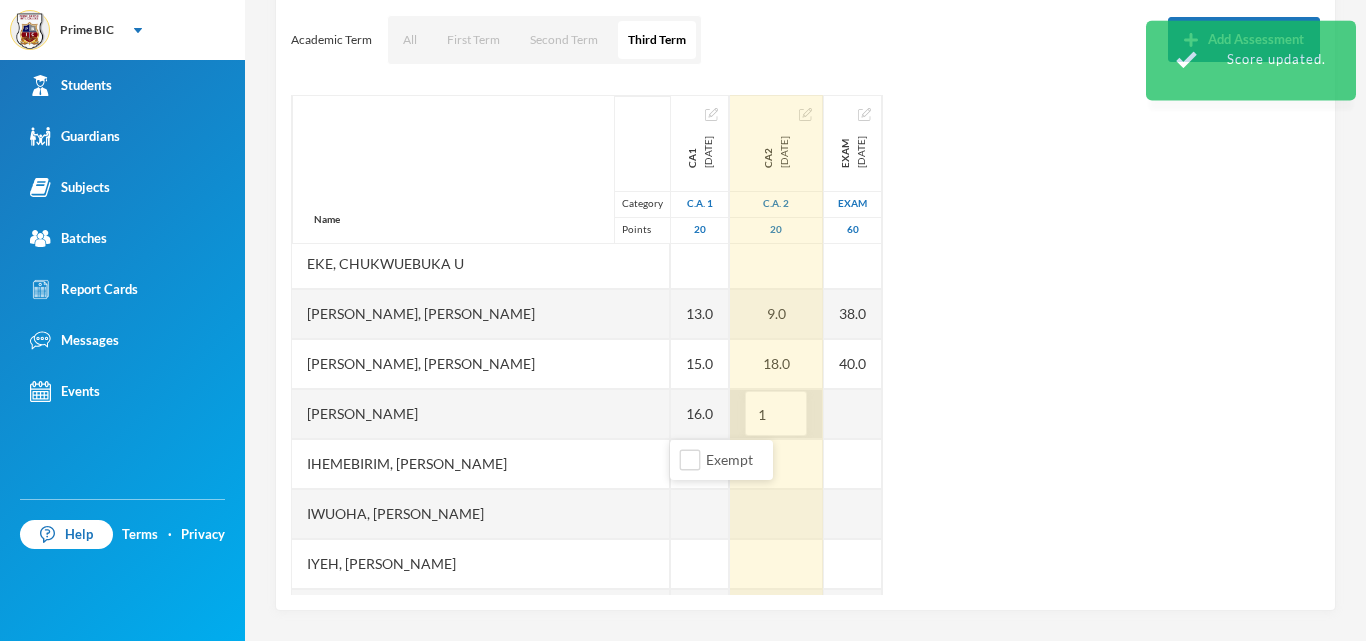 type on "10" 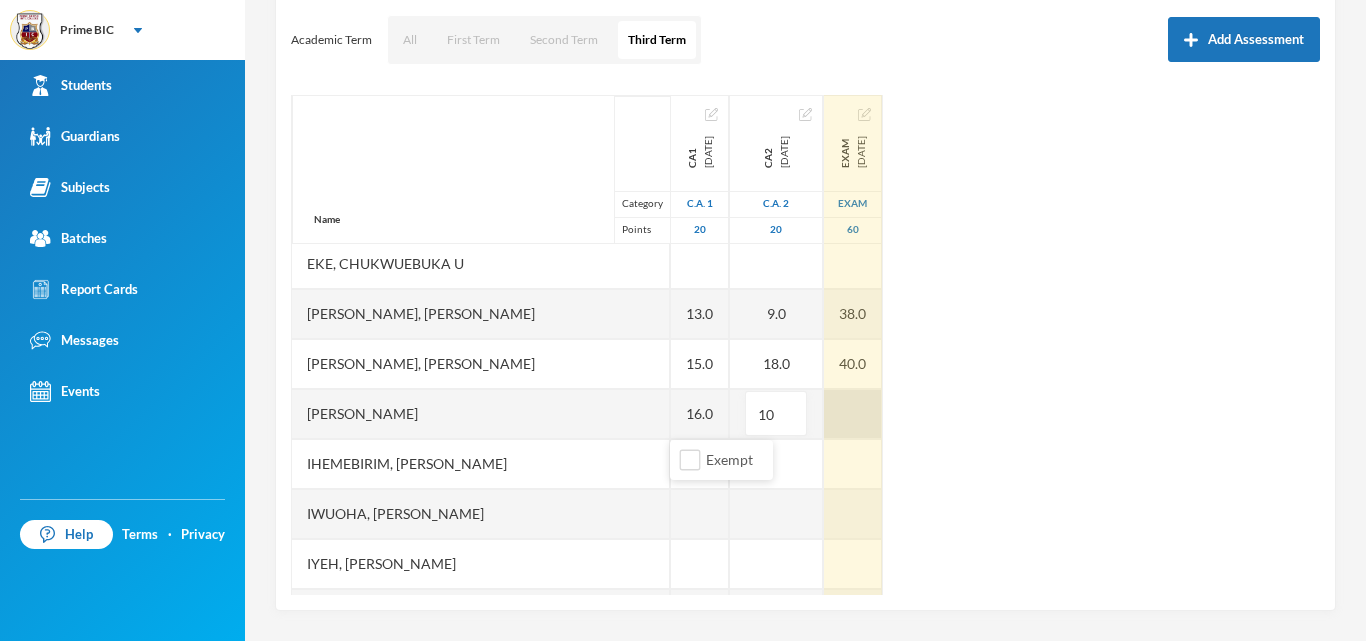 click at bounding box center [853, 414] 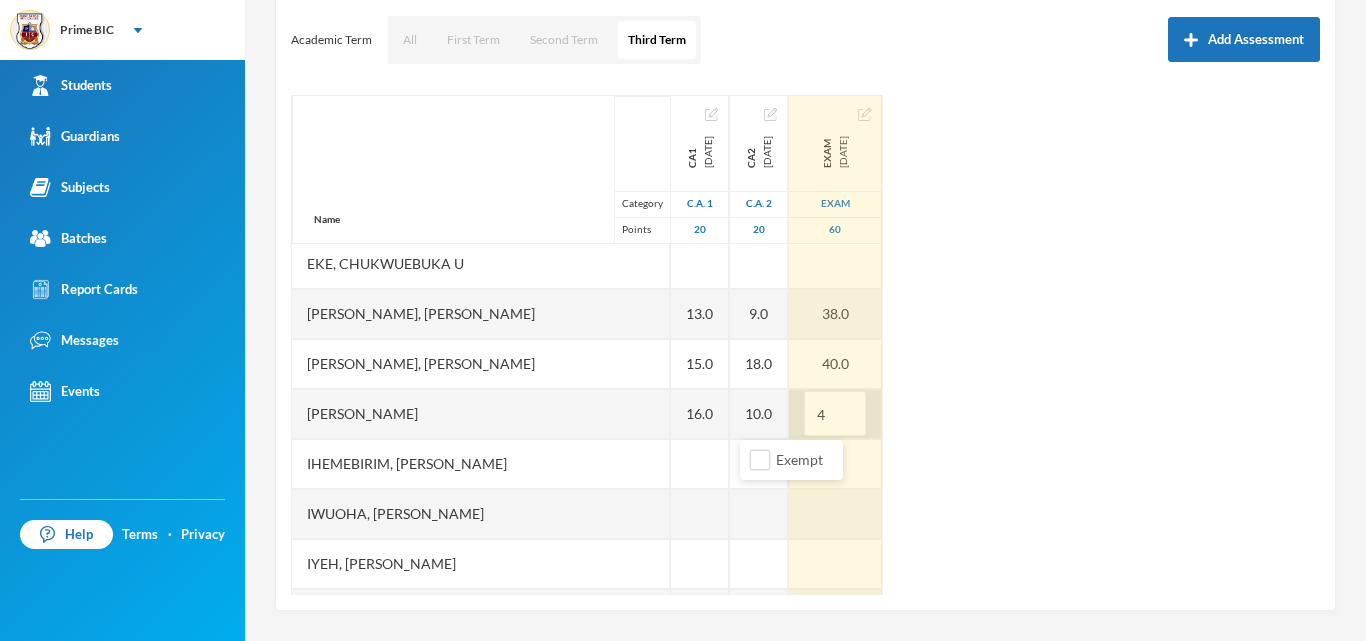 type on "46" 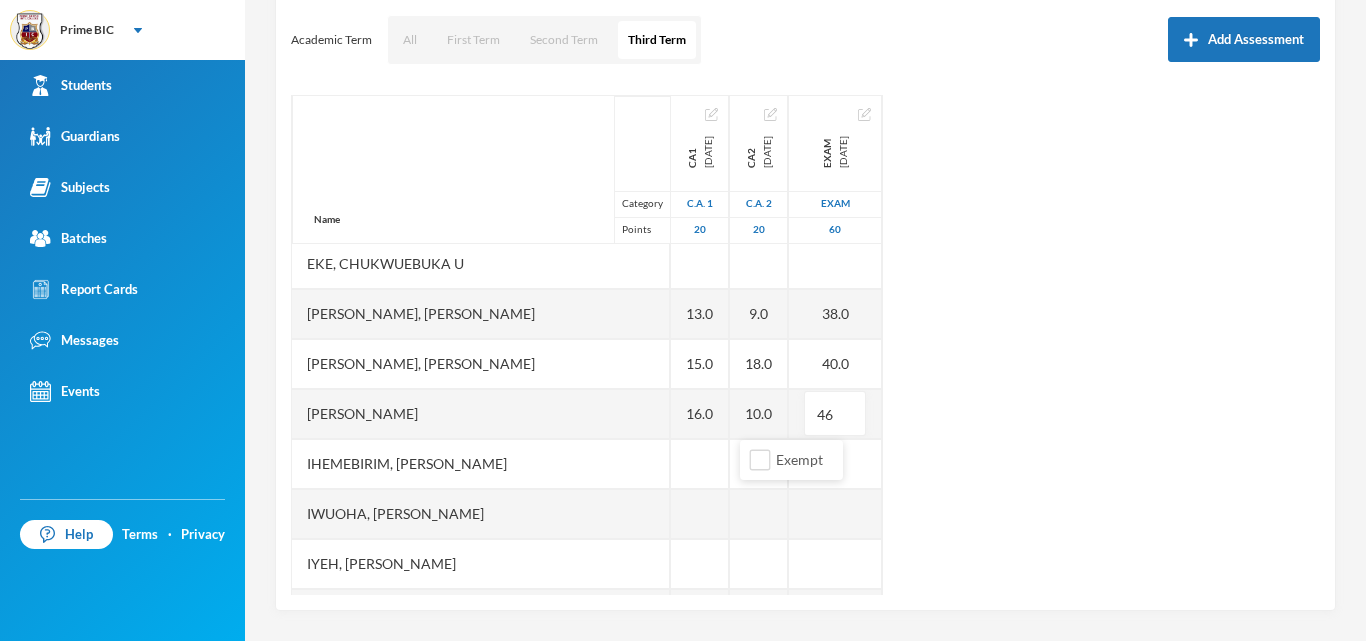 click on "Name   Category Points Agim-stanley, Munachi Kyrium Akobundu, C. Vannessa Chikezie, Chiamaka Peace Chukwudi, Amanda Ekeanyanwu, Chidinma Queen Eke, Chukwuebuka U Emeka, Henry Chukwuma Emeka, Munachimso Elvis Evans-dike, Cherish Oluebube Ihemebirim, Chimamanda Winifred Iwuoha, Chinecherem Admore Iyeh, Chukwuemeka Samuel Nnaa-nwafor, Treasure Oluchi Nwachukwu, Daniel Chidire Nwaeze, Stephanie U. Nwoke, Oluomachukwu Stephenie Obenwa, Somtochukwu Miracle Ogujiofor, Ryan Enyinna Ojonjoku, Victory Chitom Okere, Mitchel Izumunachi Okoro, Prince Kossy Emmanuel Onuoha, Adaugo Sharon Onwumere, Chimezirim Kendrix Onyenze, C. Golden Opurum, Chiemere A Osuji, Munachi Sherry Timothy, Onyekachi Victoria Ukwuoma, E. Chibuike Uzoma, Nmesoma Pleasant CA1 2025-07-11 C.A. 1 20 19.0 13.0 15.0 16.0 9.0 8.0 11.0 16.0 15.0 10.0 CA2 2025-07-11 C.A. 2 20 19.0 9.0 18.0 10.0 10.0 8.0 3.0 19.0 13.0 12.0 EXAM 2025-07-11 Exam 60 50.0 38.0 40.0 46 37.0 20.0 35.0 50.0 32.0 23.0" at bounding box center [805, 345] 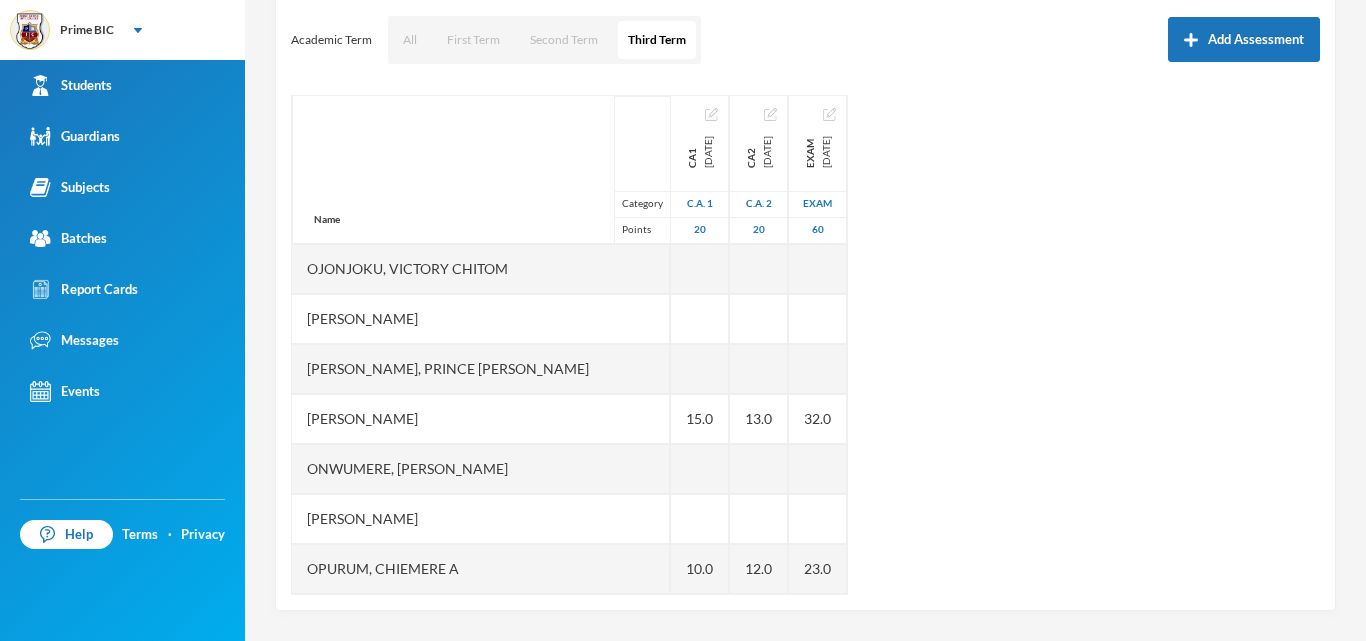 scroll, scrollTop: 902, scrollLeft: 0, axis: vertical 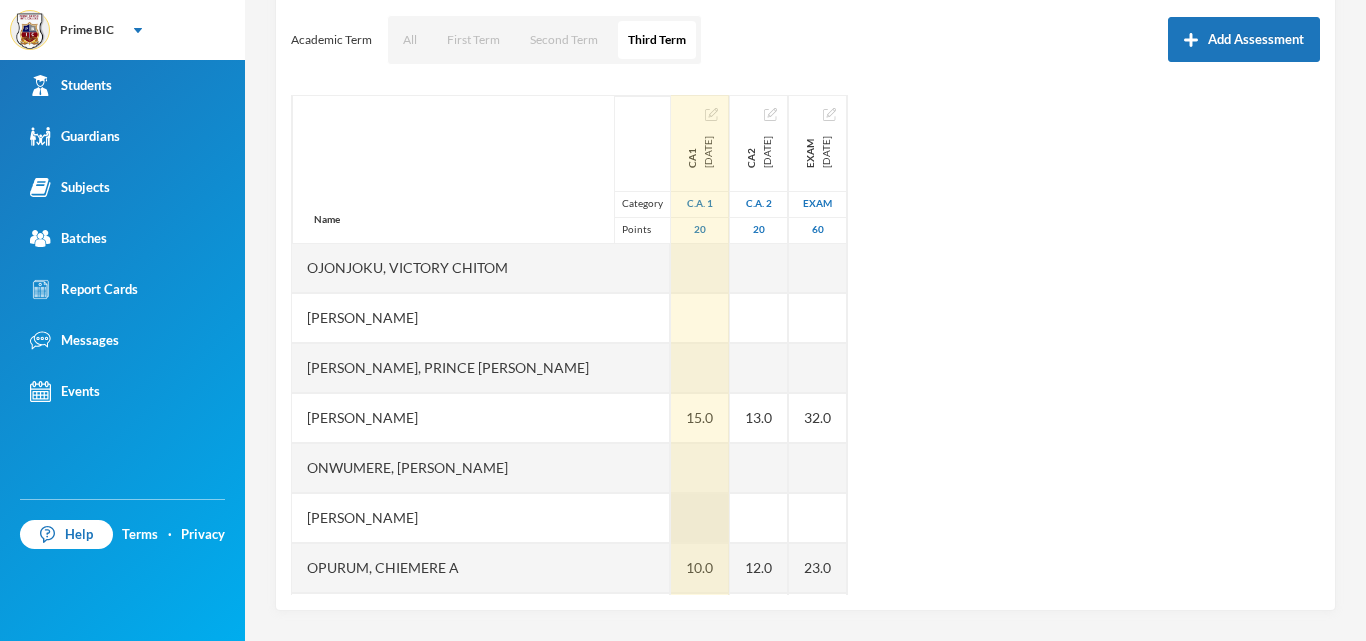 click at bounding box center [700, 518] 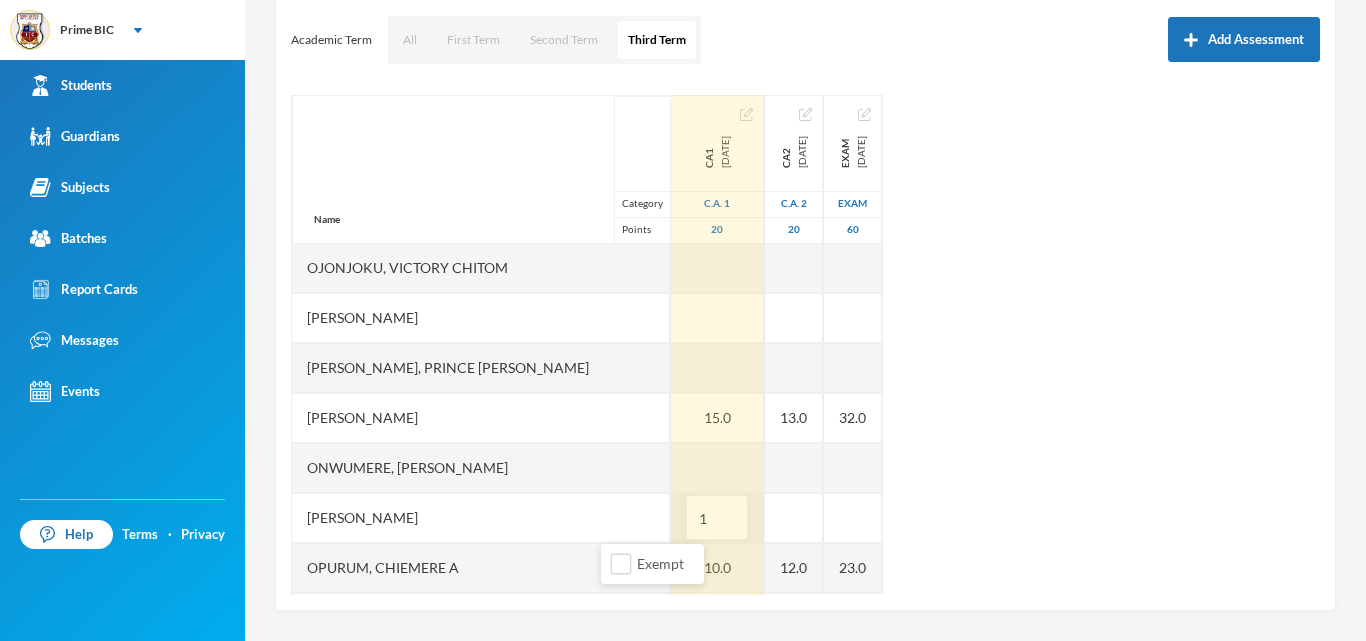 type on "11" 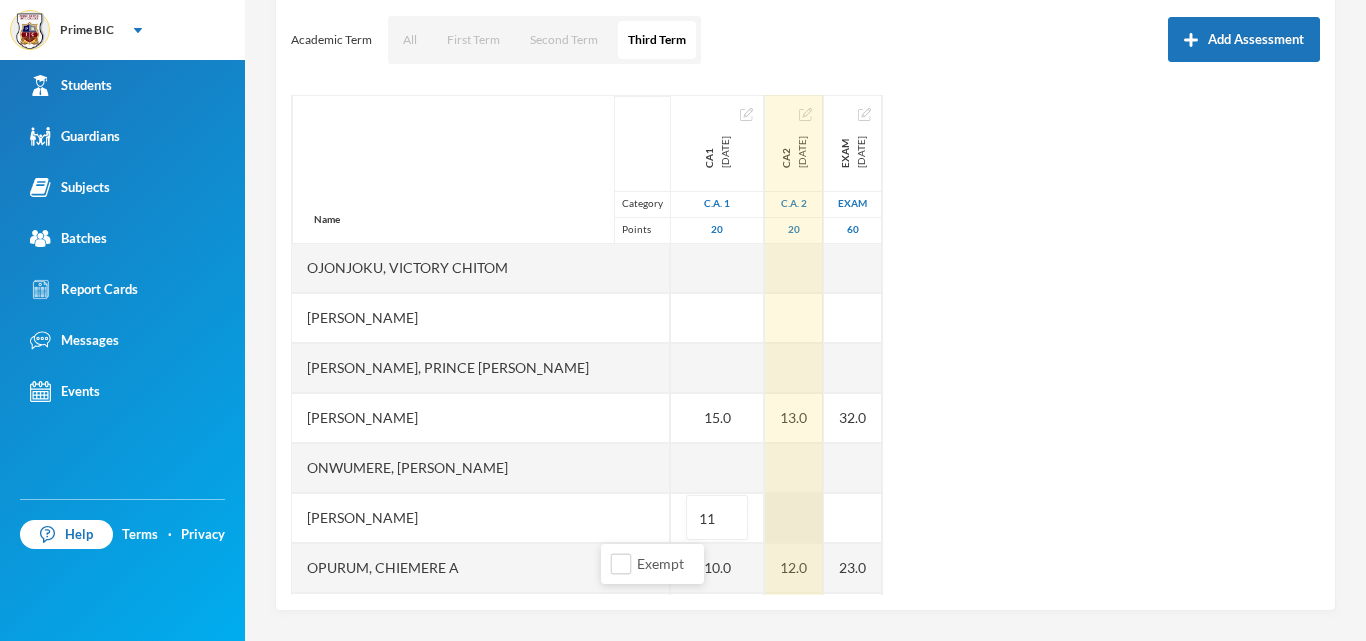 click at bounding box center (794, 518) 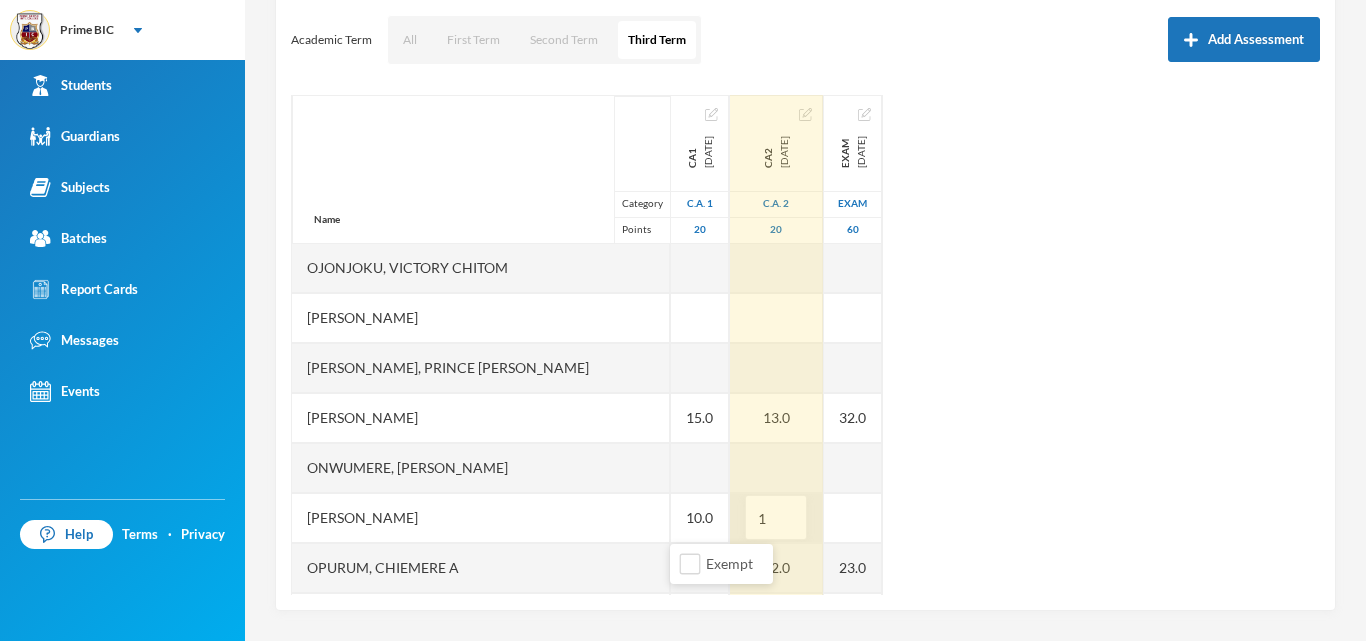 type on "16" 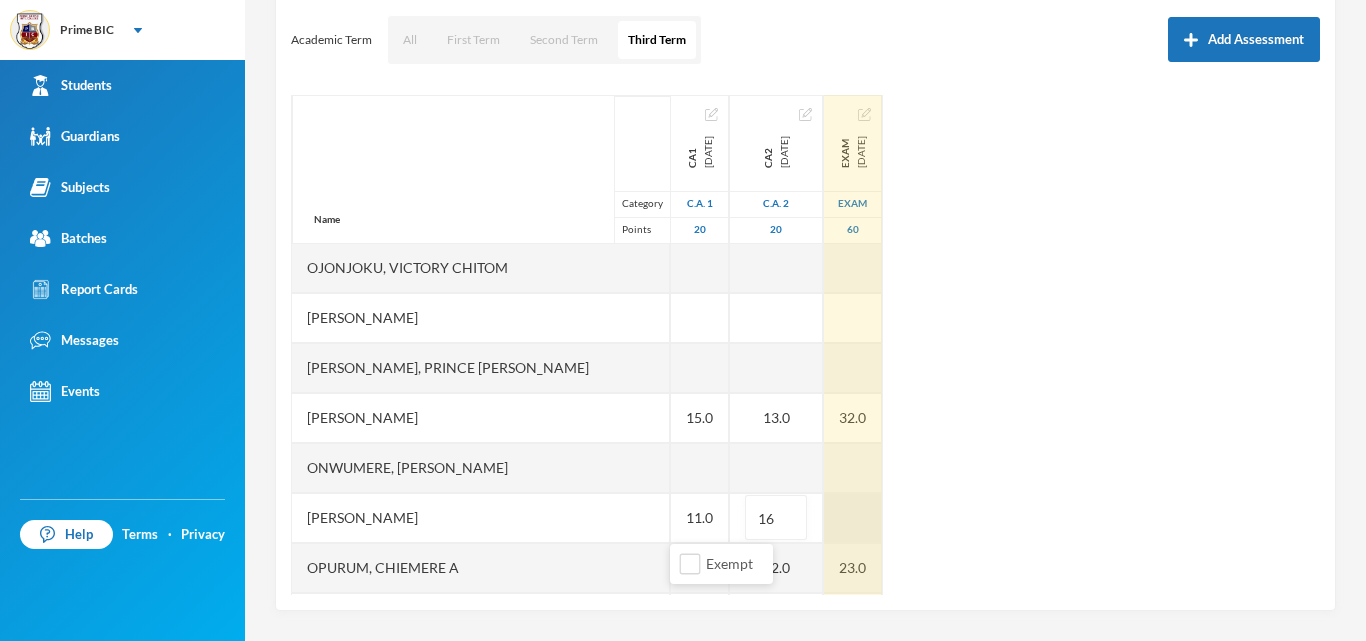 click at bounding box center [853, 518] 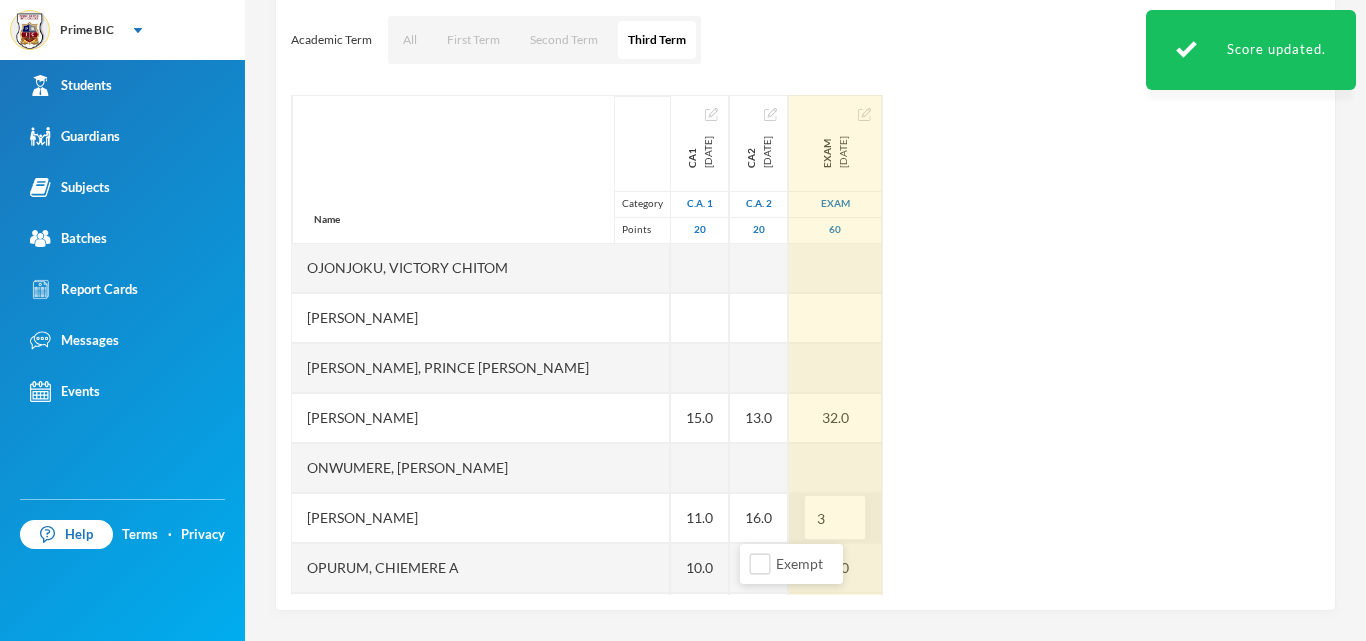 type on "33" 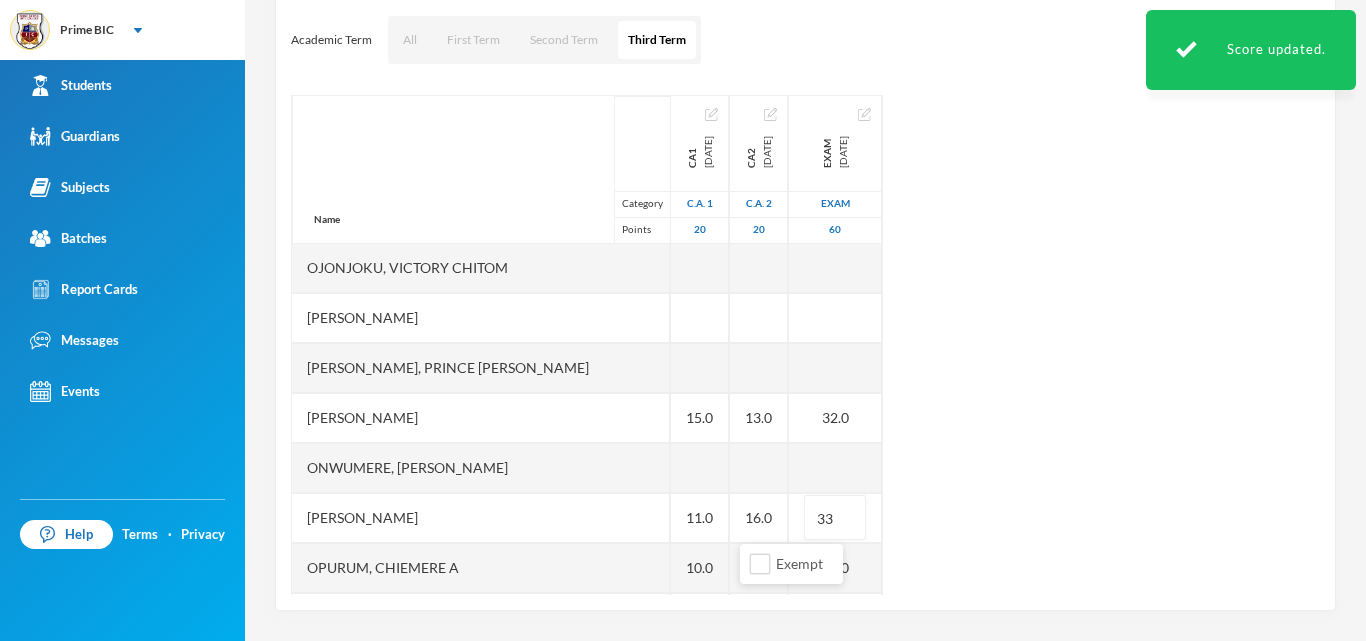 click on "Name   Category Points Agim-stanley, Munachi Kyrium Akobundu, C. Vannessa Chikezie, Chiamaka Peace Chukwudi, Amanda Ekeanyanwu, Chidinma Queen Eke, Chukwuebuka U Emeka, Henry Chukwuma Emeka, Munachimso Elvis Evans-dike, Cherish Oluebube Ihemebirim, Chimamanda Winifred Iwuoha, Chinecherem Admore Iyeh, Chukwuemeka Samuel Nnaa-nwafor, Treasure Oluchi Nwachukwu, Daniel Chidire Nwaeze, Stephanie U. Nwoke, Oluomachukwu Stephenie Obenwa, Somtochukwu Miracle Ogujiofor, Ryan Enyinna Ojonjoku, Victory Chitom Okere, Mitchel Izumunachi Okoro, Prince Kossy Emmanuel Onuoha, Adaugo Sharon Onwumere, Chimezirim Kendrix Onyenze, C. Golden Opurum, Chiemere A Osuji, Munachi Sherry Timothy, Onyekachi Victoria Ukwuoma, E. Chibuike Uzoma, Nmesoma Pleasant CA1 2025-07-11 C.A. 1 20 19.0 13.0 15.0 16.0 9.0 8.0 11.0 16.0 15.0 11.0 10.0 CA2 2025-07-11 C.A. 2 20 19.0 9.0 18.0 10.0 10.0 8.0 3.0 19.0 13.0 16.0 12.0 EXAM 2025-07-11 Exam 60 50.0 38.0 40.0 46.0 37.0 20.0 35.0 50.0 32.0 33 23.0" at bounding box center (805, 345) 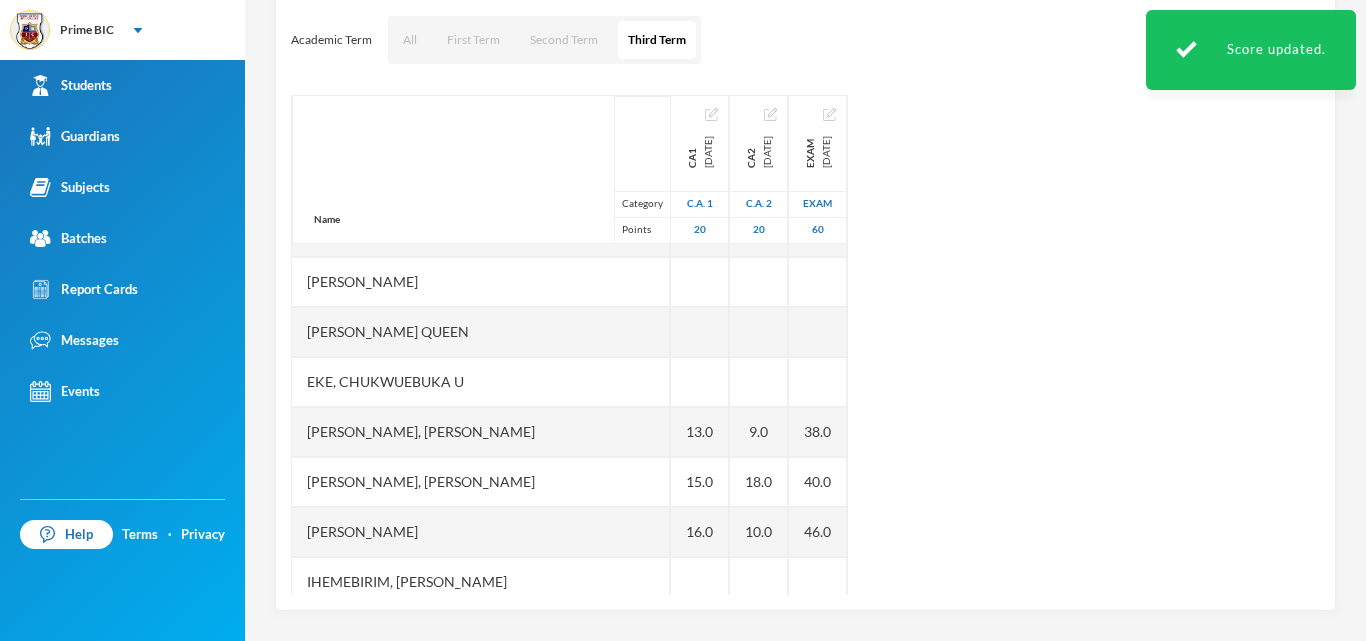 scroll, scrollTop: 130, scrollLeft: 0, axis: vertical 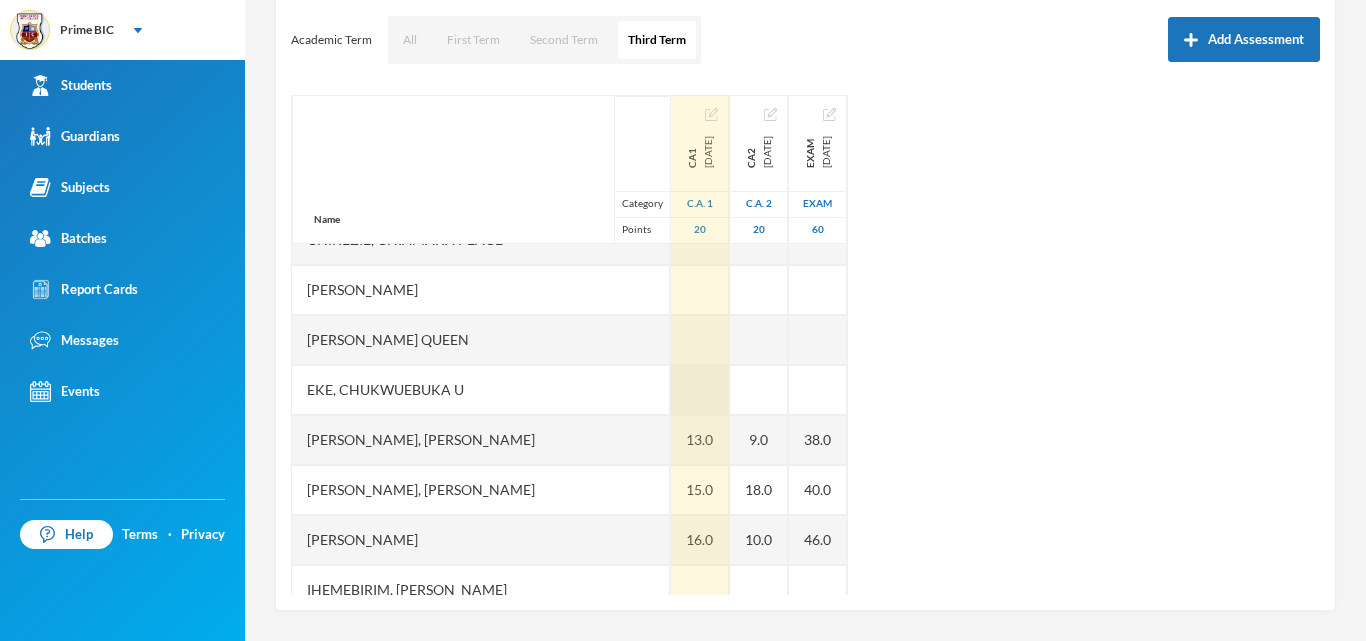 click at bounding box center [700, 390] 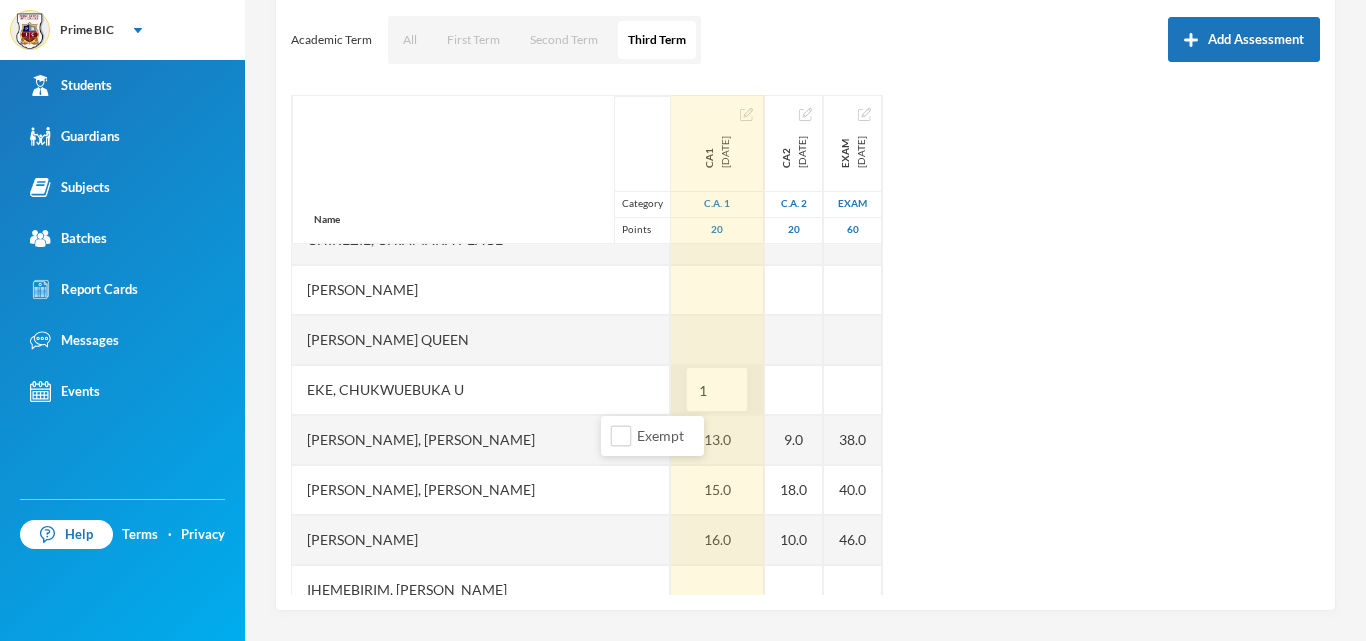 type on "12" 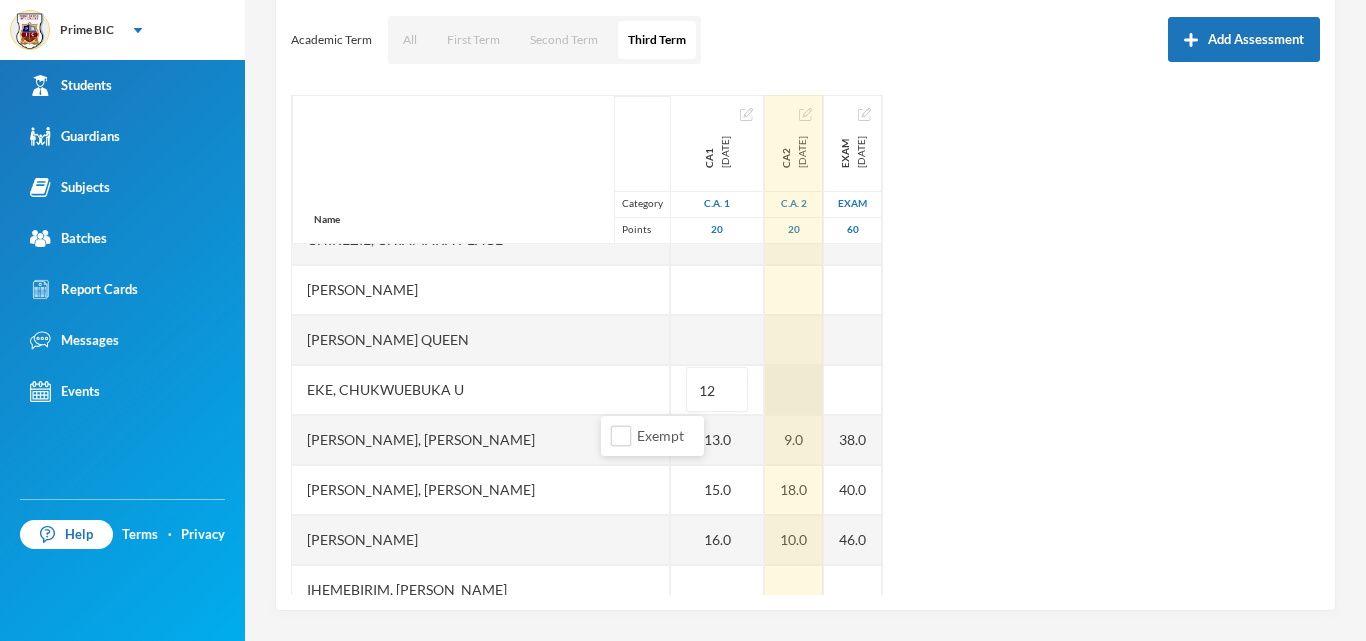 click at bounding box center [794, 390] 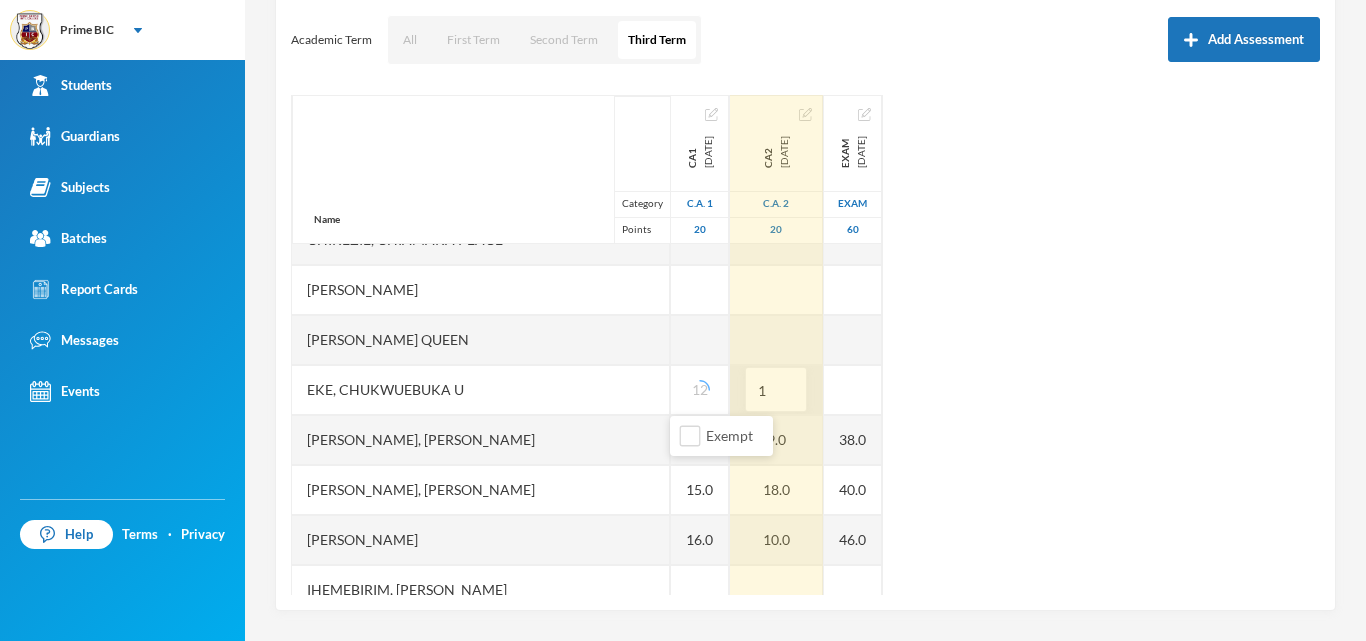 type on "13" 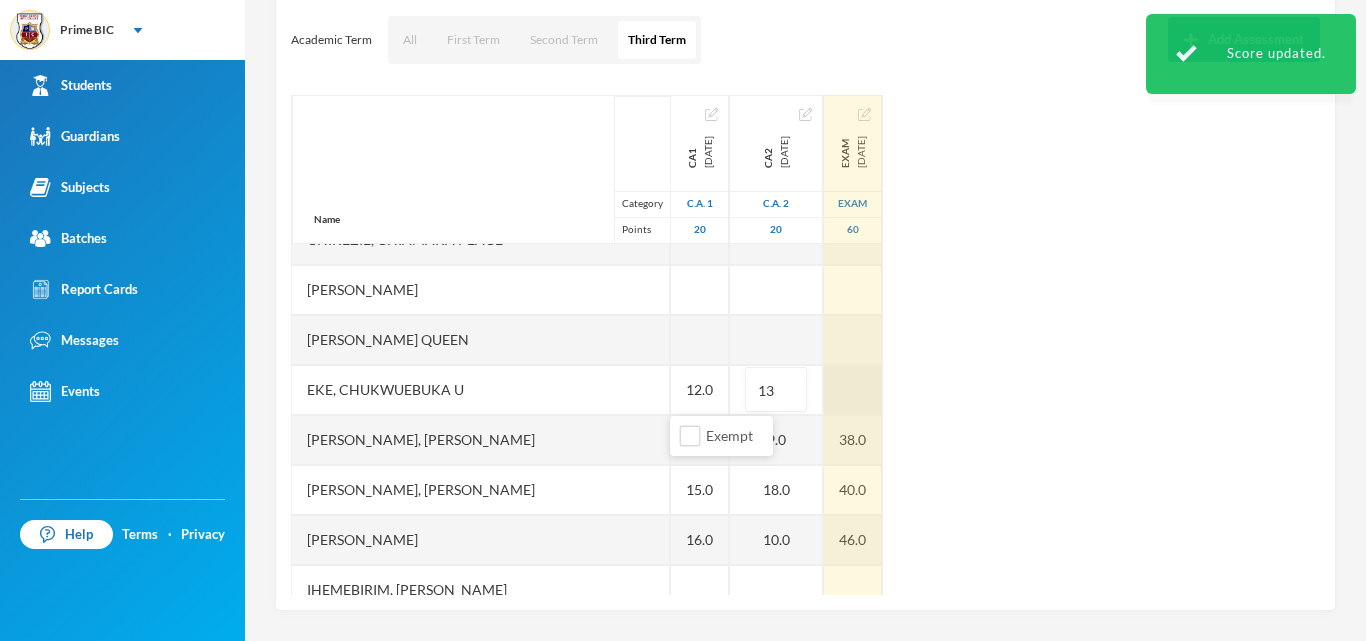 click at bounding box center [853, 390] 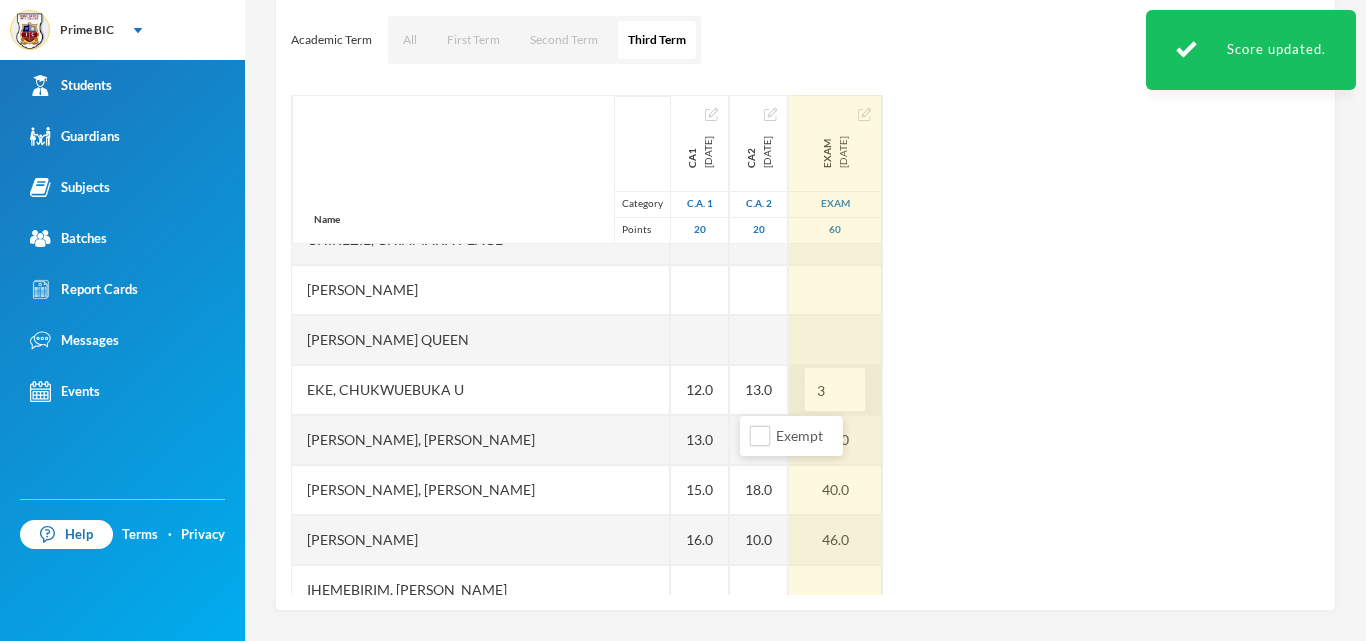 type on "36" 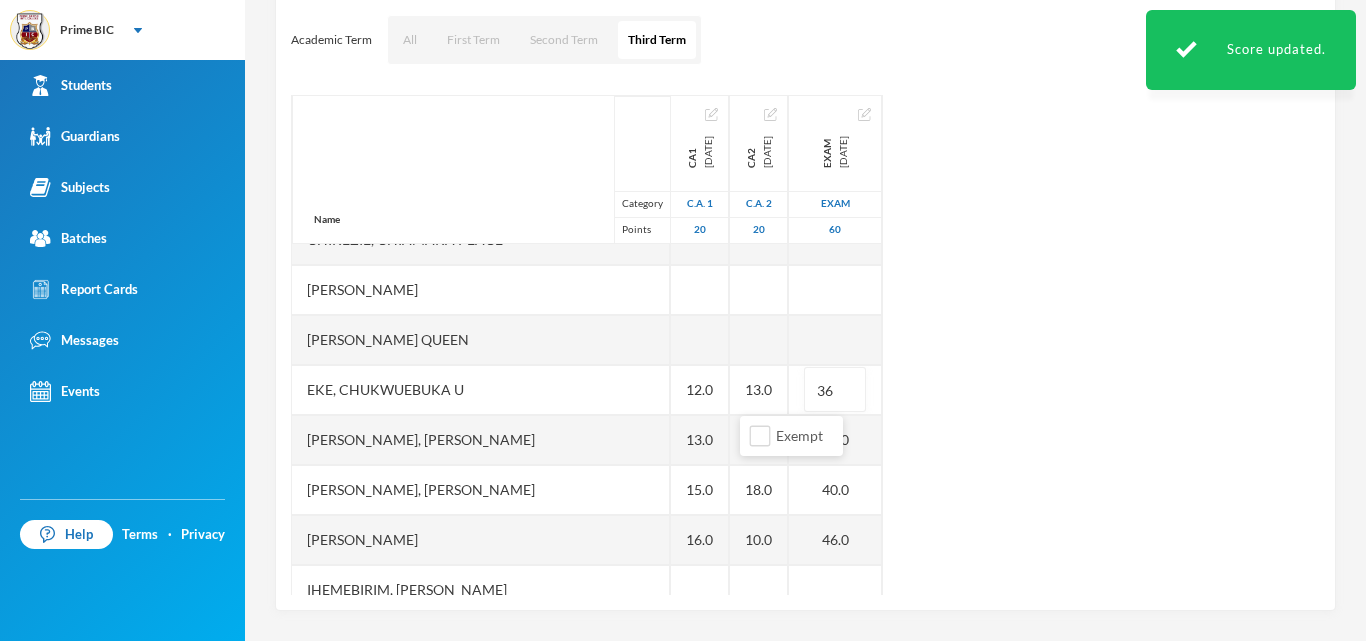 click on "Name   Category Points Agim-stanley, Munachi Kyrium Akobundu, C. Vannessa Chikezie, Chiamaka Peace Chukwudi, Amanda Ekeanyanwu, Chidinma Queen Eke, Chukwuebuka U Emeka, Henry Chukwuma Emeka, Munachimso Elvis Evans-dike, Cherish Oluebube Ihemebirim, Chimamanda Winifred Iwuoha, Chinecherem Admore Iyeh, Chukwuemeka Samuel Nnaa-nwafor, Treasure Oluchi Nwachukwu, Daniel Chidire Nwaeze, Stephanie U. Nwoke, Oluomachukwu Stephenie Obenwa, Somtochukwu Miracle Ogujiofor, Ryan Enyinna Ojonjoku, Victory Chitom Okere, Mitchel Izumunachi Okoro, Prince Kossy Emmanuel Onuoha, Adaugo Sharon Onwumere, Chimezirim Kendrix Onyenze, C. Golden Opurum, Chiemere A Osuji, Munachi Sherry Timothy, Onyekachi Victoria Ukwuoma, E. Chibuike Uzoma, Nmesoma Pleasant CA1 2025-07-11 C.A. 1 20 19.0 12.0 13.0 15.0 16.0 9.0 8.0 11.0 16.0 15.0 11.0 10.0 CA2 2025-07-11 C.A. 2 20 19.0 13.0 9.0 18.0 10.0 10.0 8.0 3.0 19.0 13.0 16.0 12.0 EXAM 2025-07-11 Exam 60 50.0 36 38.0 40.0 46.0 37.0 20.0 35.0 50.0 32.0 33.0 23.0" at bounding box center [805, 345] 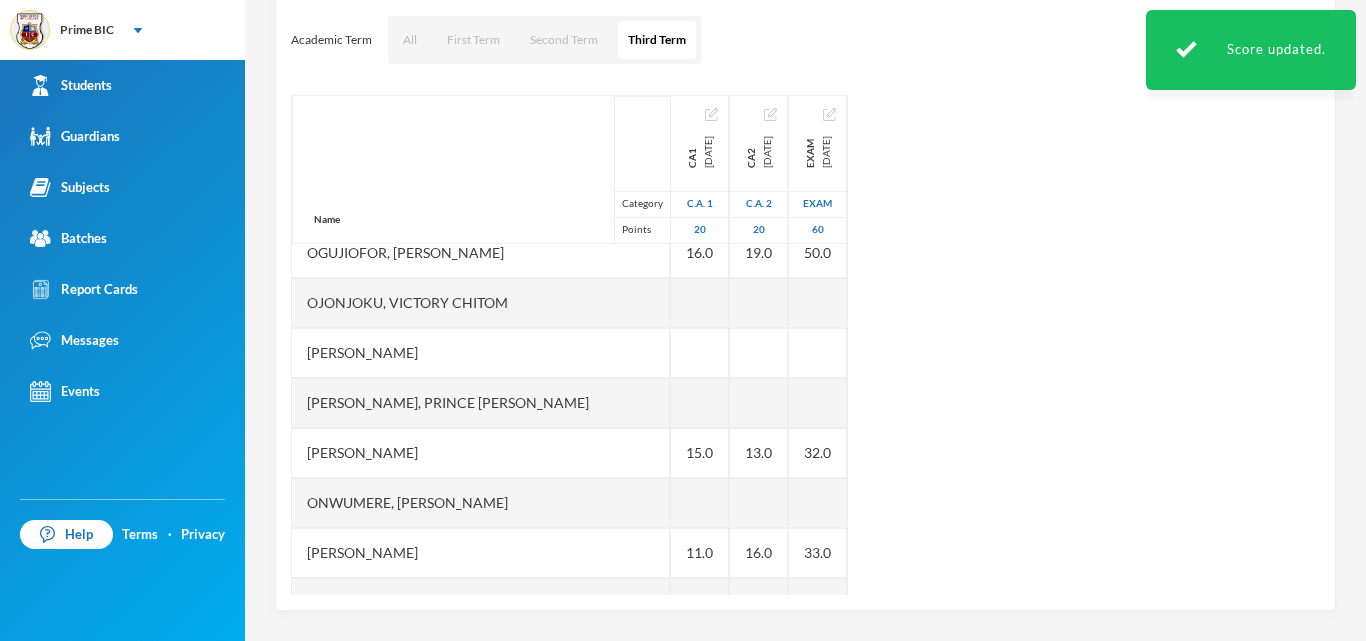 scroll, scrollTop: 868, scrollLeft: 0, axis: vertical 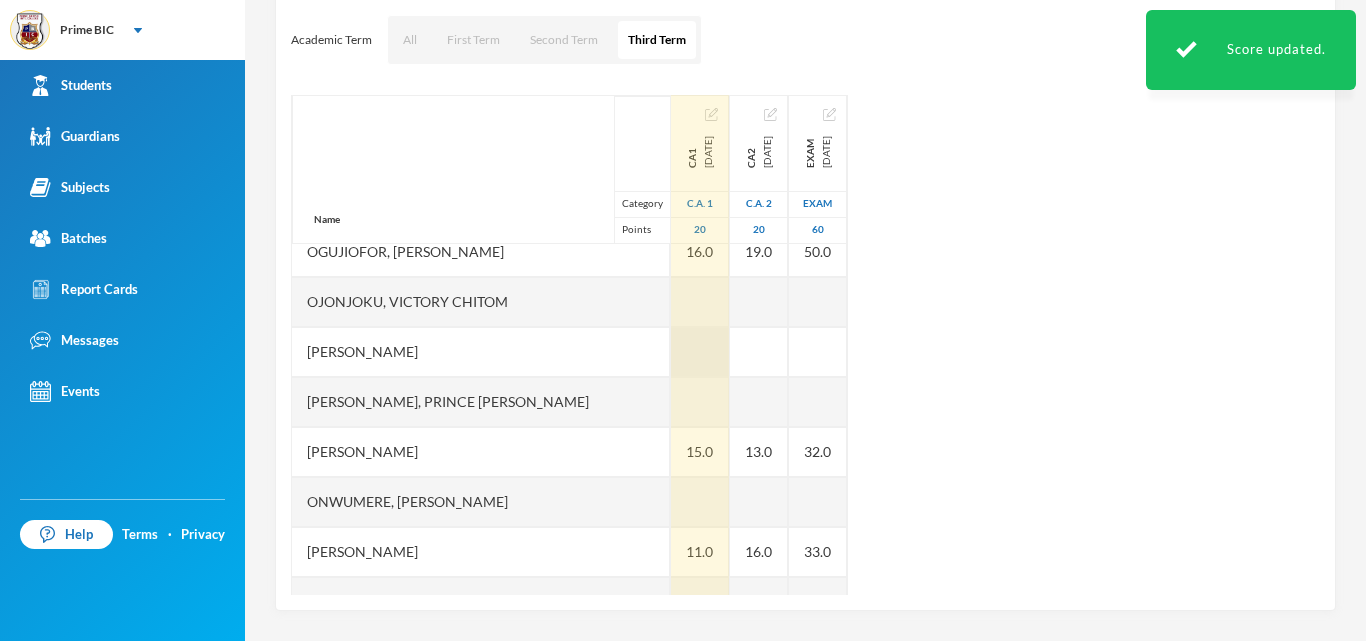 click at bounding box center [700, 352] 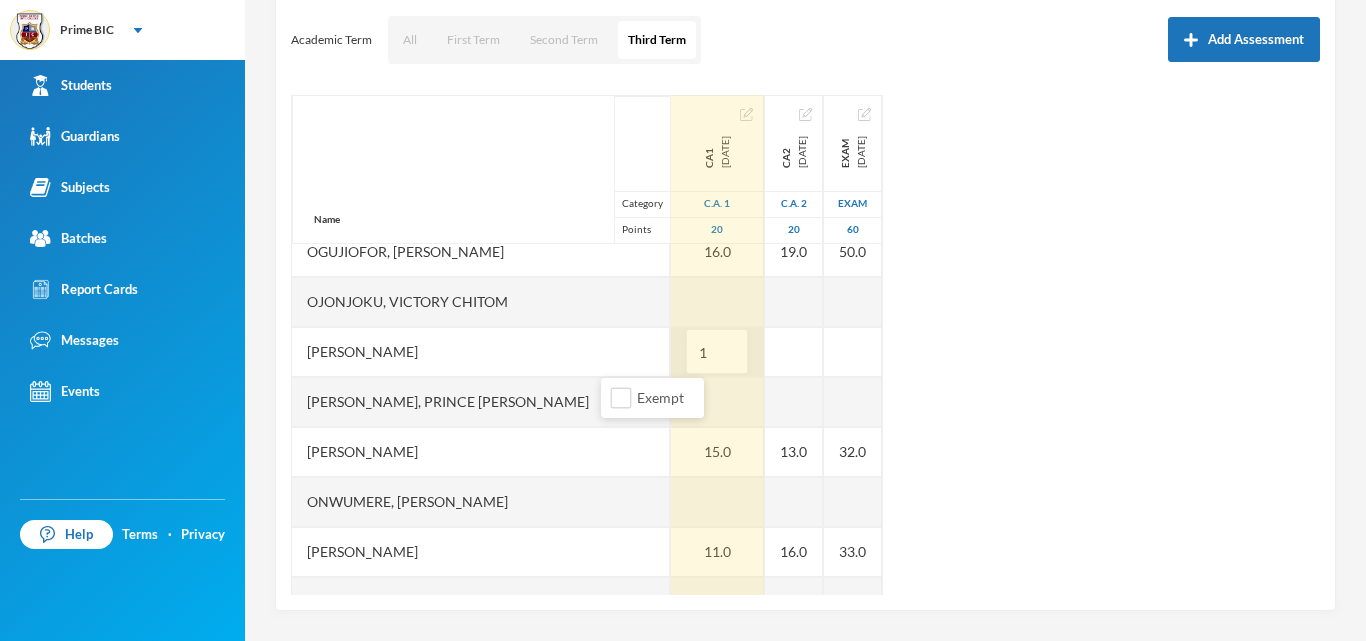 type on "18" 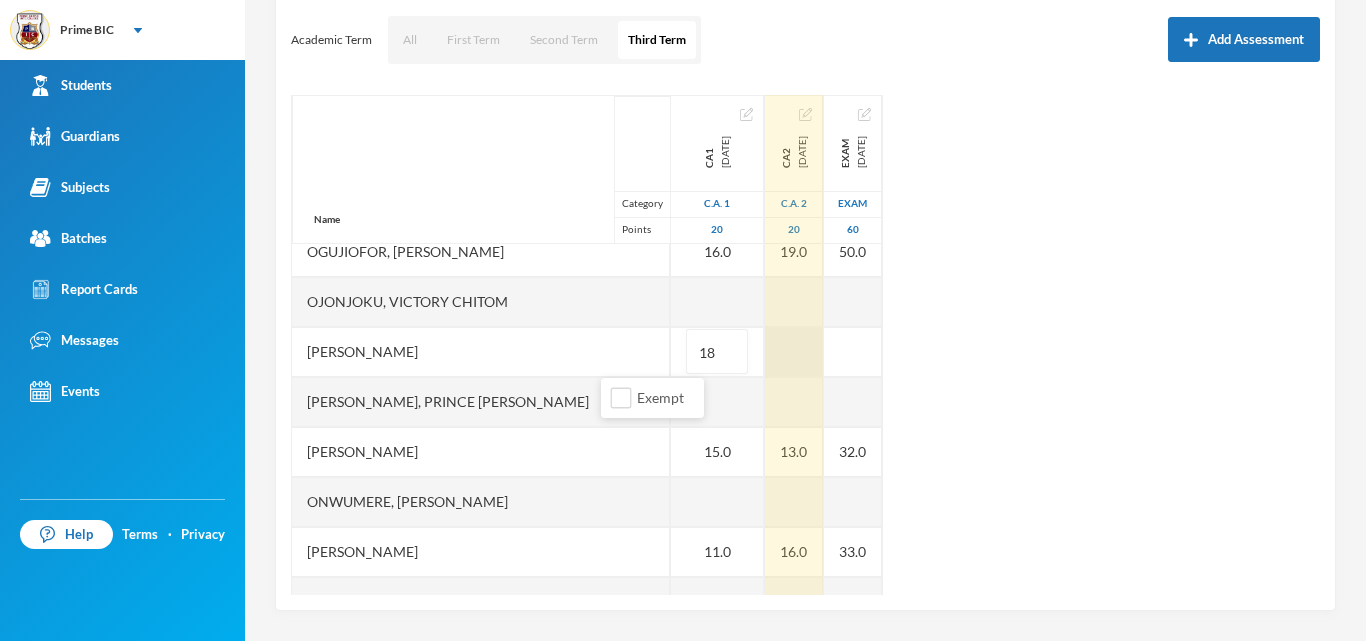 click at bounding box center [794, 352] 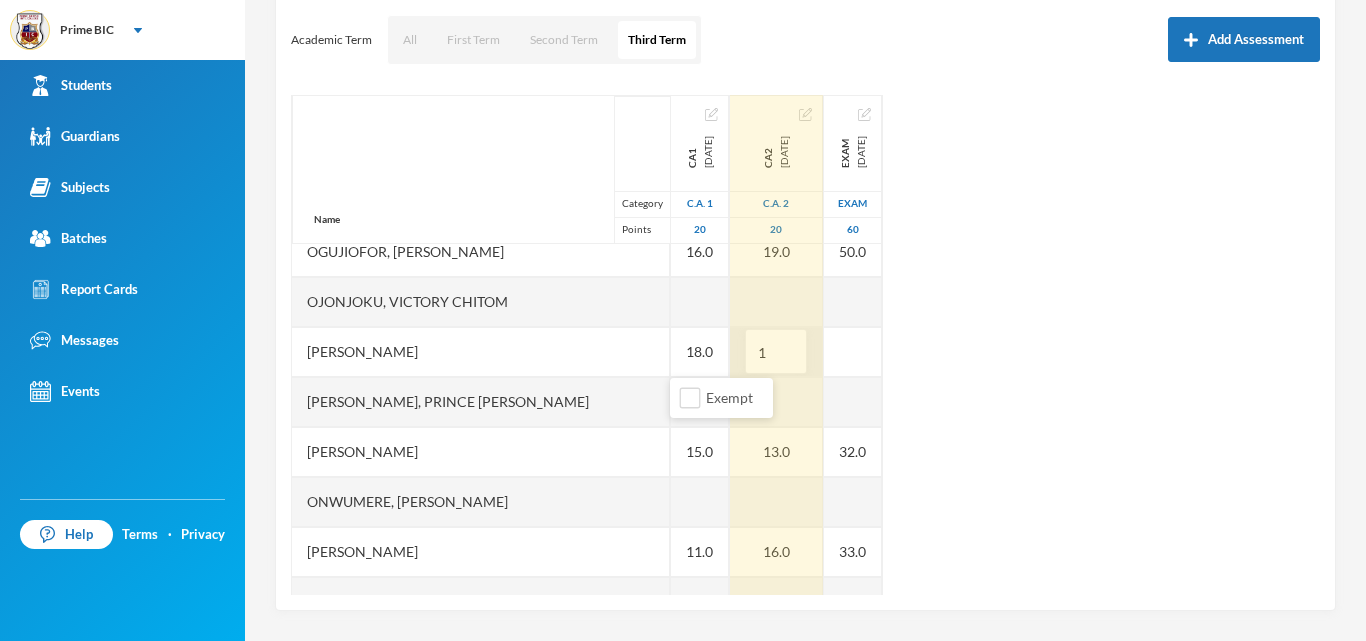 type on "18" 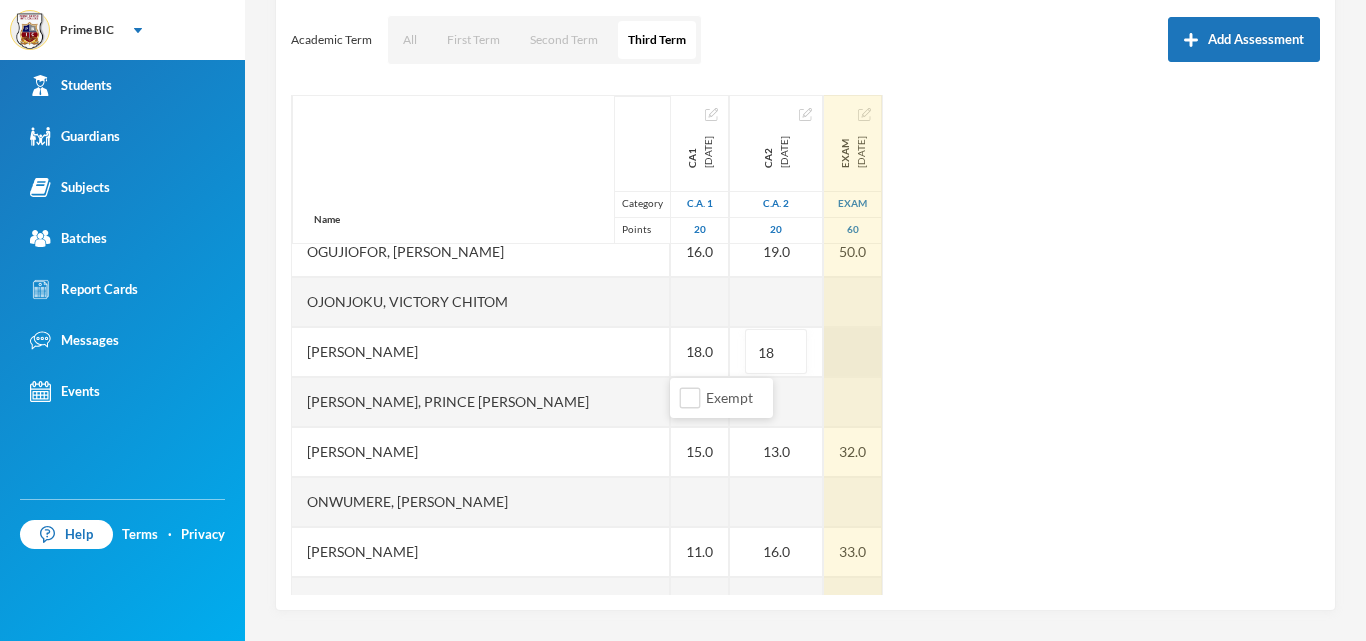 click at bounding box center [853, 352] 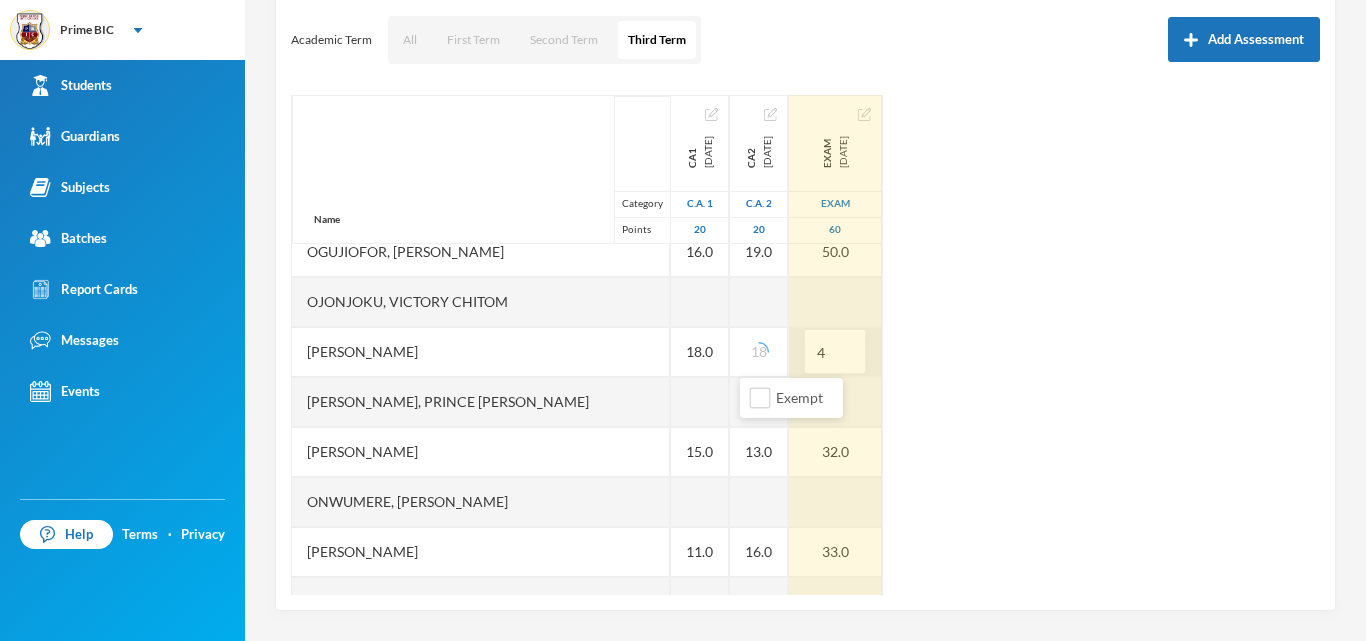 type on "43" 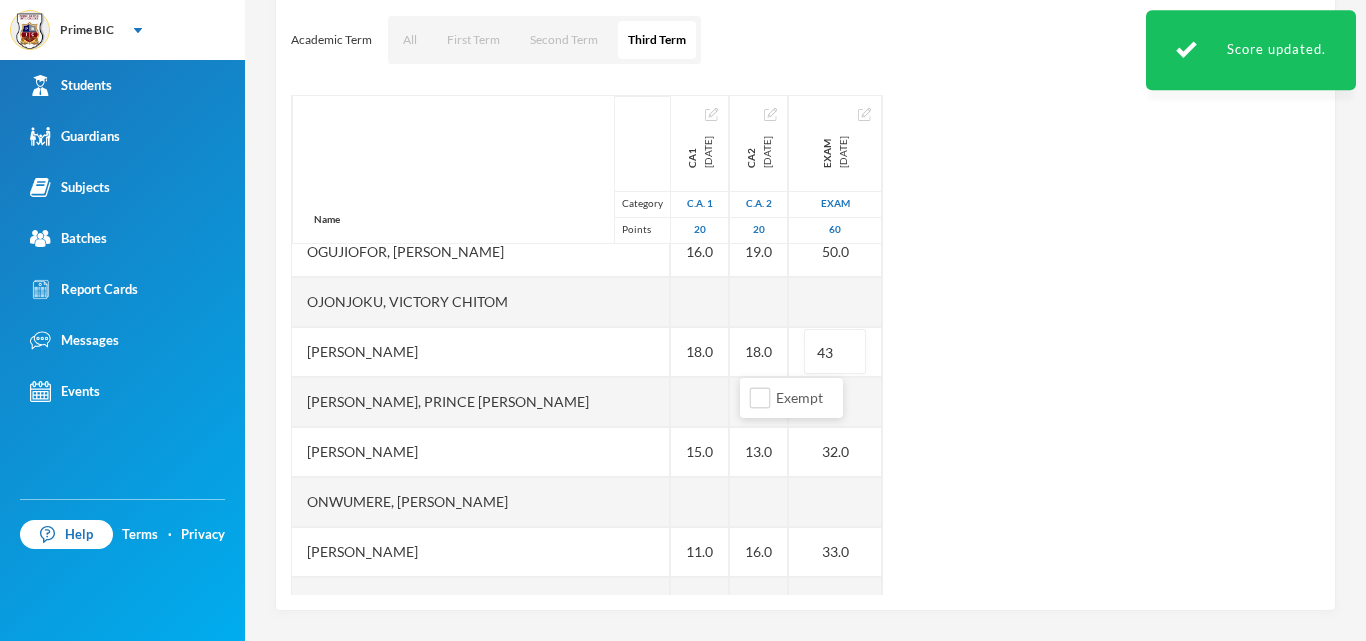 click on "Name   Category Points Agim-stanley, Munachi Kyrium Akobundu, C. Vannessa Chikezie, Chiamaka Peace Chukwudi, Amanda Ekeanyanwu, Chidinma Queen Eke, Chukwuebuka U Emeka, Henry Chukwuma Emeka, Munachimso Elvis Evans-dike, Cherish Oluebube Ihemebirim, Chimamanda Winifred Iwuoha, Chinecherem Admore Iyeh, Chukwuemeka Samuel Nnaa-nwafor, Treasure Oluchi Nwachukwu, Daniel Chidire Nwaeze, Stephanie U. Nwoke, Oluomachukwu Stephenie Obenwa, Somtochukwu Miracle Ogujiofor, Ryan Enyinna Ojonjoku, Victory Chitom Okere, Mitchel Izumunachi Okoro, Prince Kossy Emmanuel Onuoha, Adaugo Sharon Onwumere, Chimezirim Kendrix Onyenze, C. Golden Opurum, Chiemere A Osuji, Munachi Sherry Timothy, Onyekachi Victoria Ukwuoma, E. Chibuike Uzoma, Nmesoma Pleasant CA1 2025-07-11 C.A. 1 20 19.0 12.0 13.0 15.0 16.0 9.0 8.0 11.0 16.0 18.0 15.0 11.0 10.0 CA2 2025-07-11 C.A. 2 20 19.0 13.0 9.0 18.0 10.0 10.0 8.0 3.0 19.0 18.0 13.0 16.0 12.0 EXAM 2025-07-11 Exam 60 50.0 36.0 38.0 40.0 46.0 37.0 20.0 35.0 50.0 43 32.0 33.0 23.0" at bounding box center (805, 345) 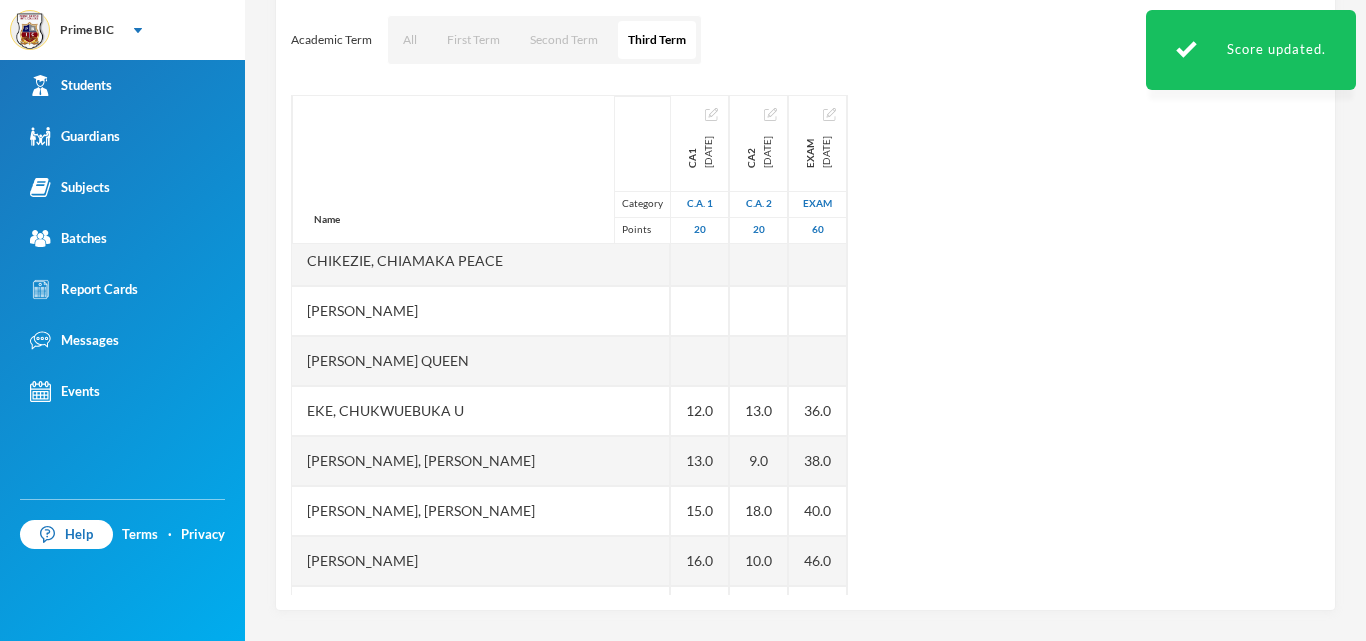 scroll, scrollTop: 108, scrollLeft: 0, axis: vertical 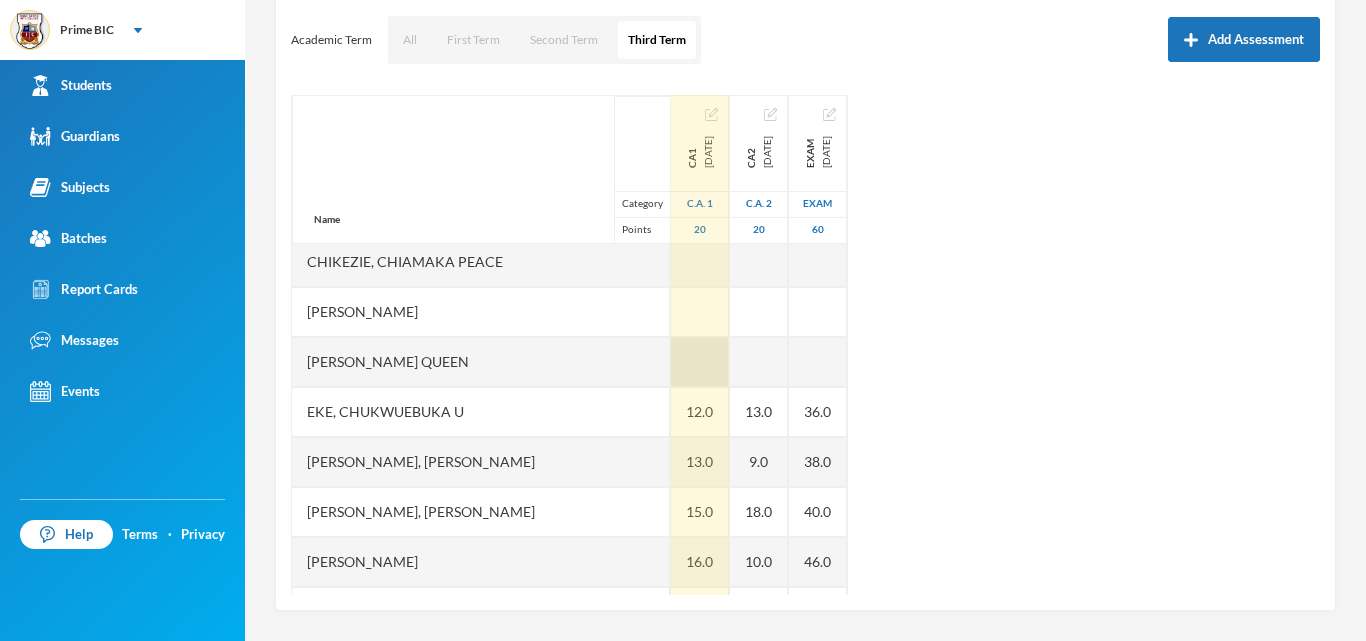 click at bounding box center (700, 362) 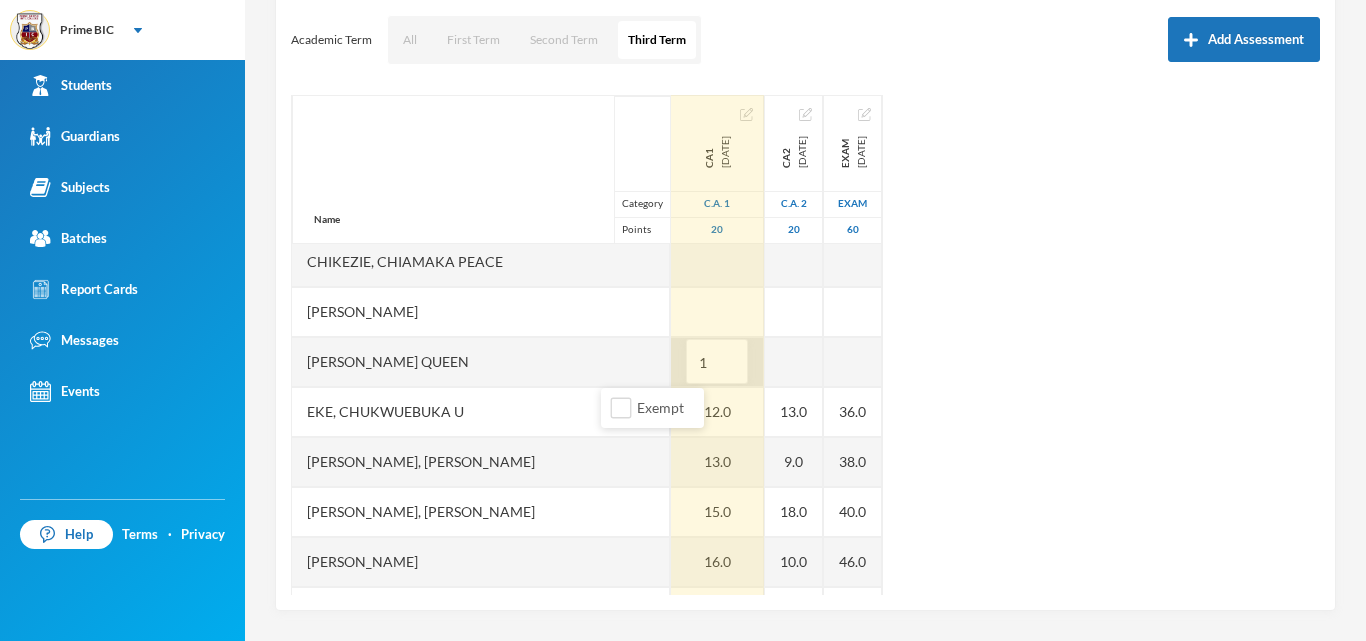 type on "10" 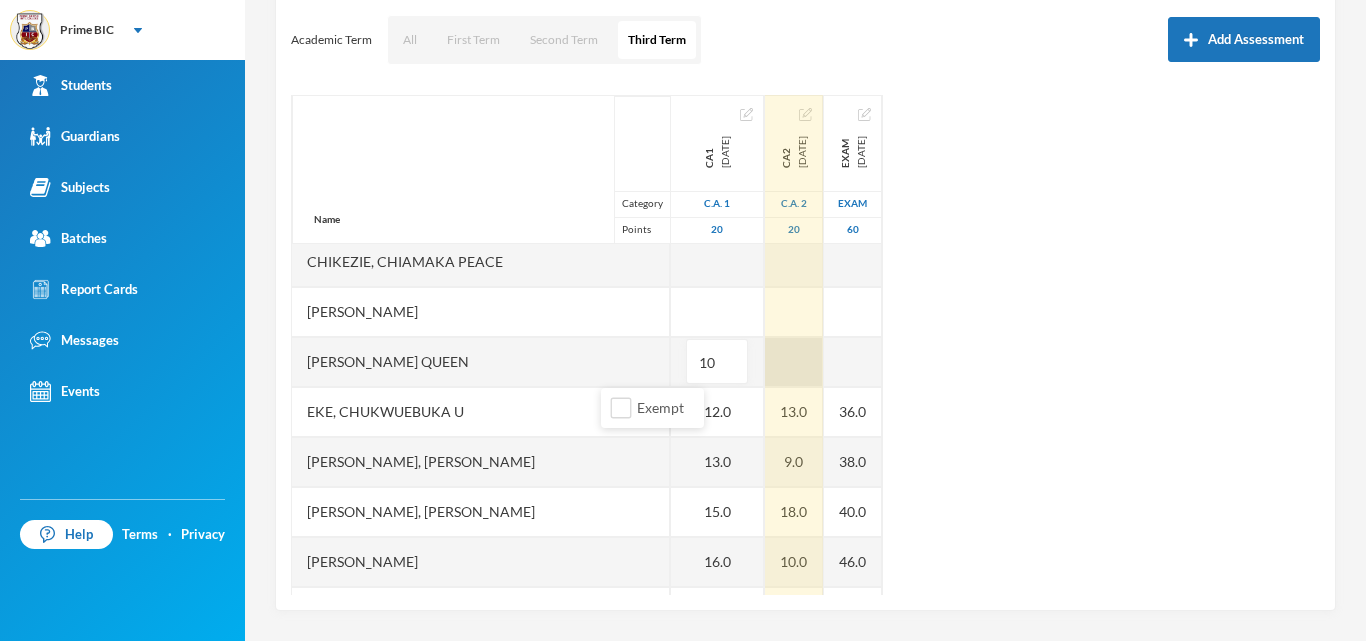 click at bounding box center (794, 362) 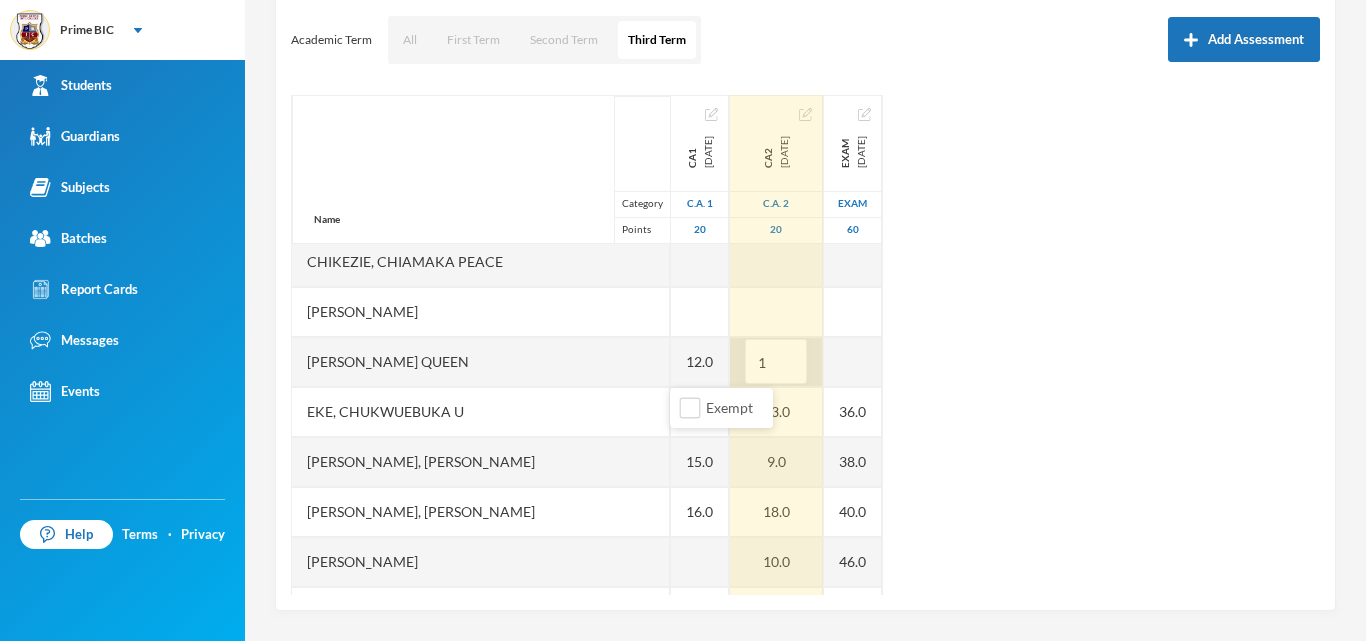 type on "15" 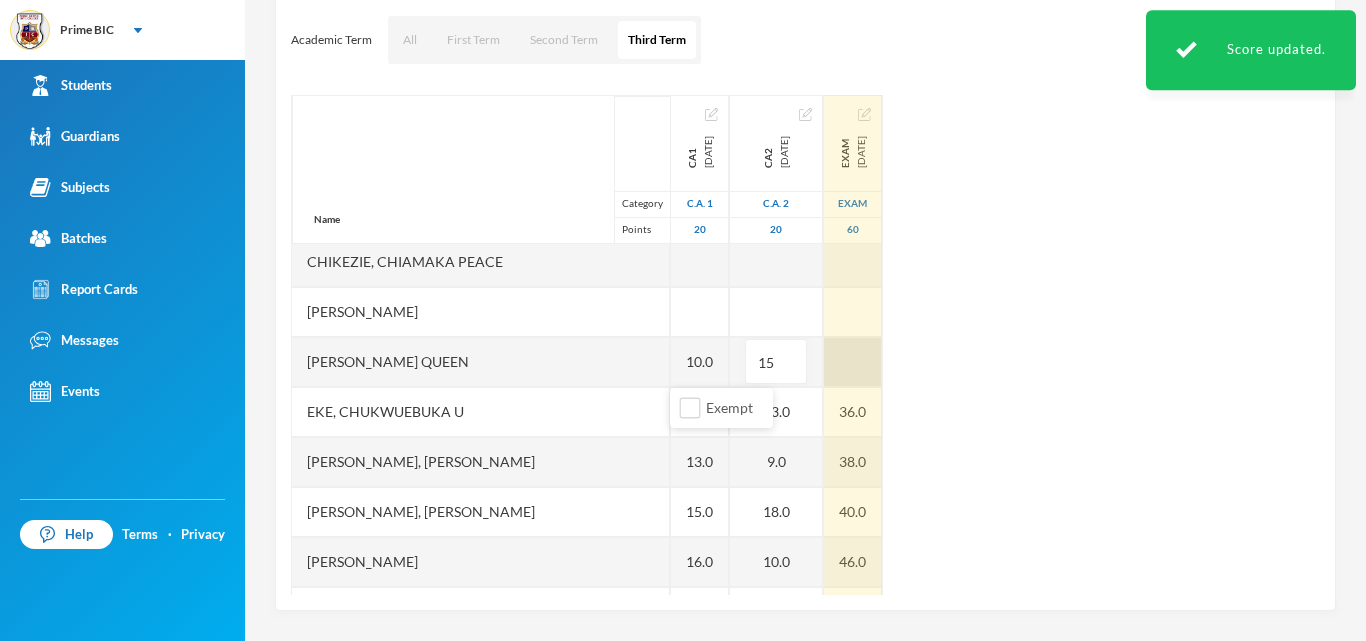 click at bounding box center [853, 362] 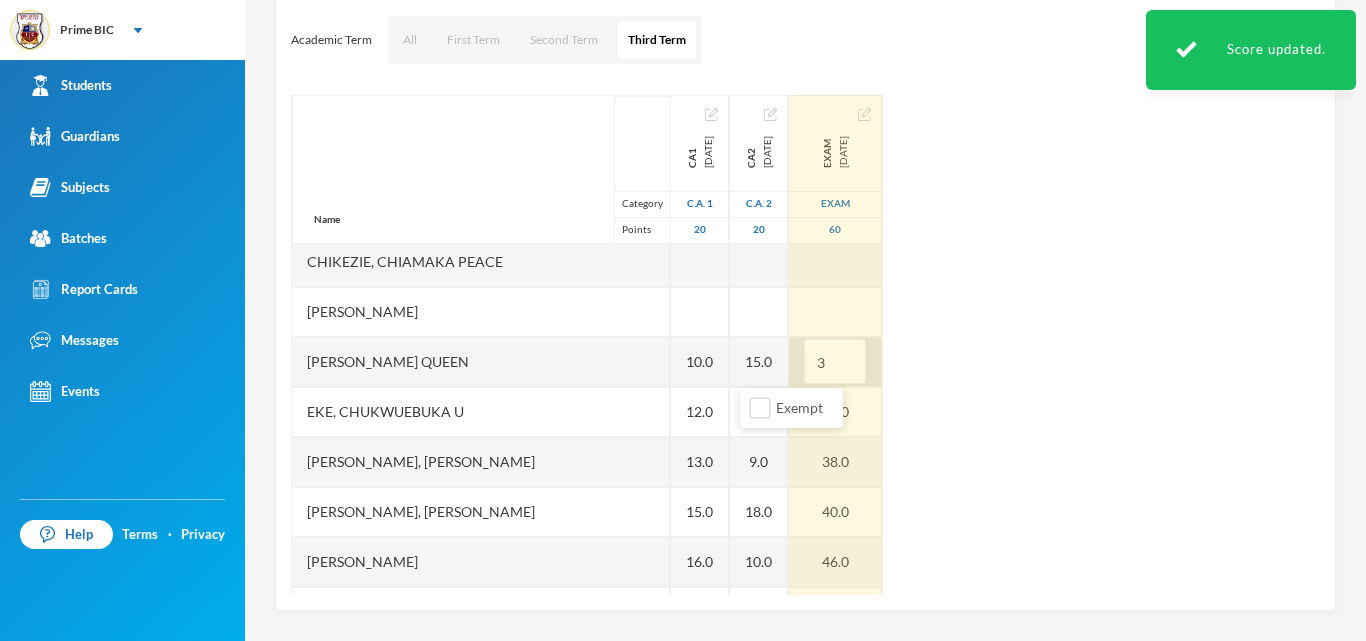 type on "30" 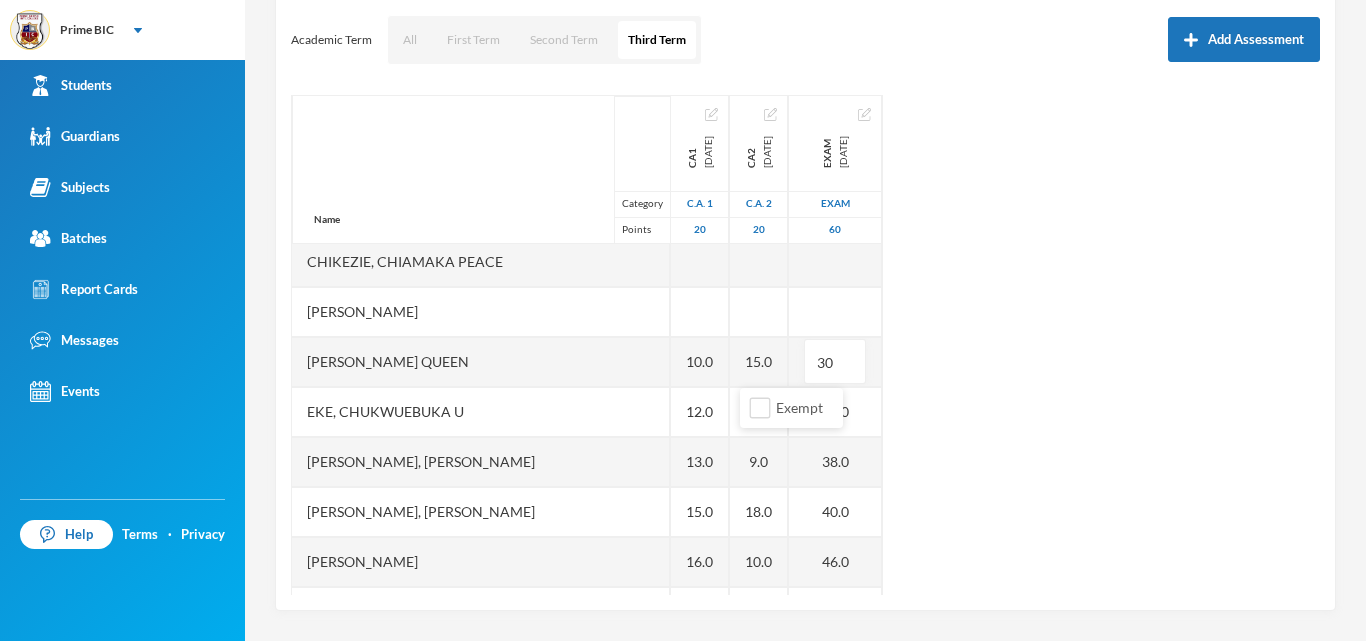 click on "Name   Category Points Agim-stanley, Munachi Kyrium Akobundu, C. Vannessa Chikezie, Chiamaka Peace Chukwudi, Amanda Ekeanyanwu, Chidinma Queen Eke, Chukwuebuka U Emeka, Henry Chukwuma Emeka, Munachimso Elvis Evans-dike, Cherish Oluebube Ihemebirim, Chimamanda Winifred Iwuoha, Chinecherem Admore Iyeh, Chukwuemeka Samuel Nnaa-nwafor, Treasure Oluchi Nwachukwu, Daniel Chidire Nwaeze, Stephanie U. Nwoke, Oluomachukwu Stephenie Obenwa, Somtochukwu Miracle Ogujiofor, Ryan Enyinna Ojonjoku, Victory Chitom Okere, Mitchel Izumunachi Okoro, Prince Kossy Emmanuel Onuoha, Adaugo Sharon Onwumere, Chimezirim Kendrix Onyenze, C. Golden Opurum, Chiemere A Osuji, Munachi Sherry Timothy, Onyekachi Victoria Ukwuoma, E. Chibuike Uzoma, Nmesoma Pleasant CA1 2025-07-11 C.A. 1 20 19.0 10.0 12.0 13.0 15.0 16.0 9.0 8.0 11.0 16.0 18.0 15.0 11.0 10.0 CA2 2025-07-11 C.A. 2 20 19.0 15.0 13.0 9.0 18.0 10.0 10.0 8.0 3.0 19.0 18.0 13.0 16.0 12.0 EXAM 2025-07-11 Exam 60 50.0 30 36.0 38.0 40.0 46.0 37.0 20.0 35.0 50.0 43.0 32.0 33.0 23.0" at bounding box center [805, 345] 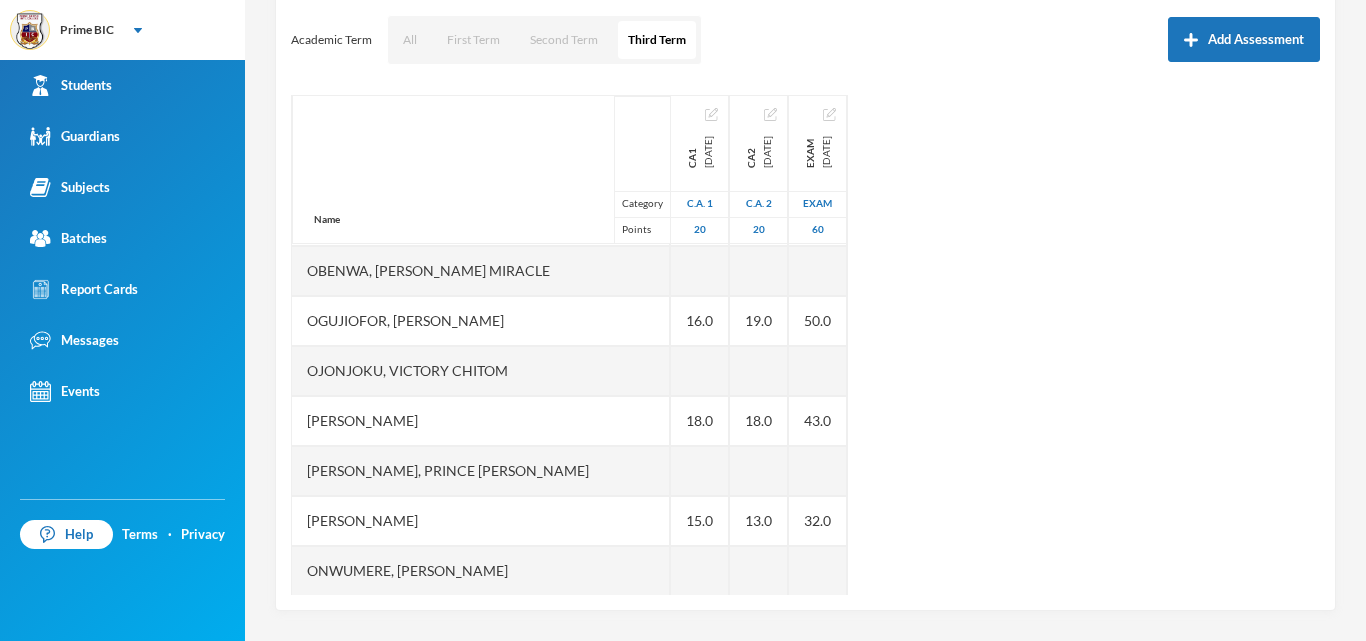scroll, scrollTop: 804, scrollLeft: 0, axis: vertical 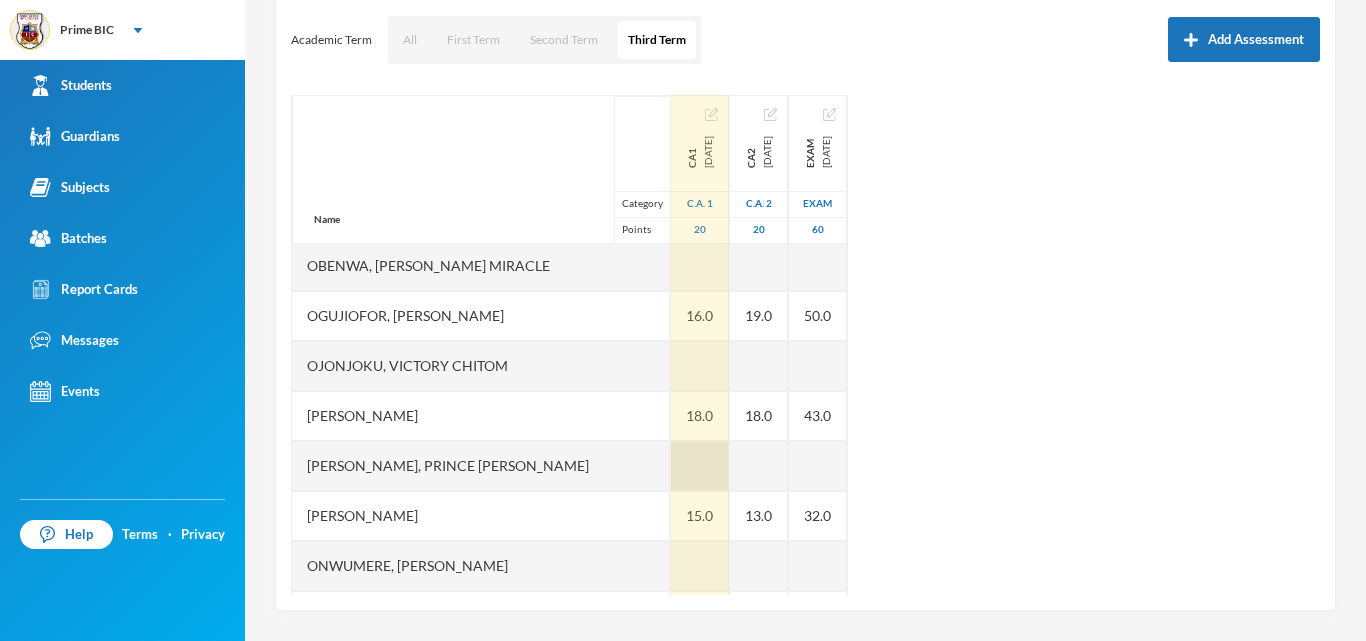 click at bounding box center (700, 466) 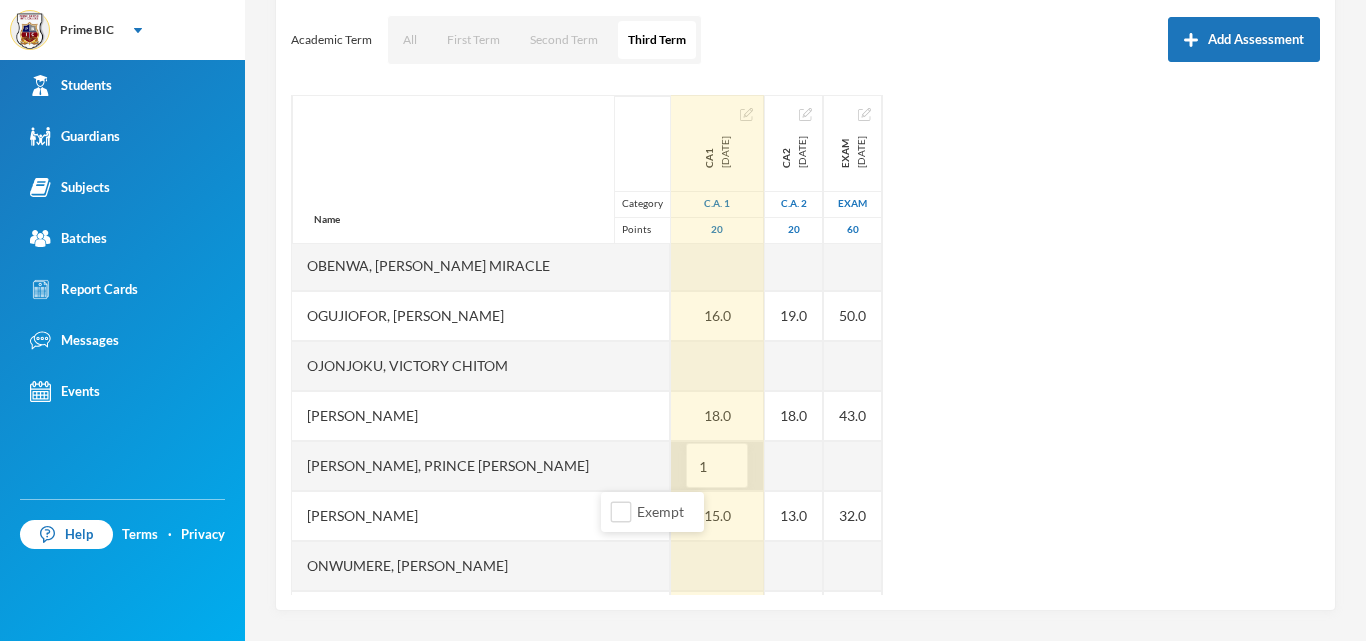 type on "11" 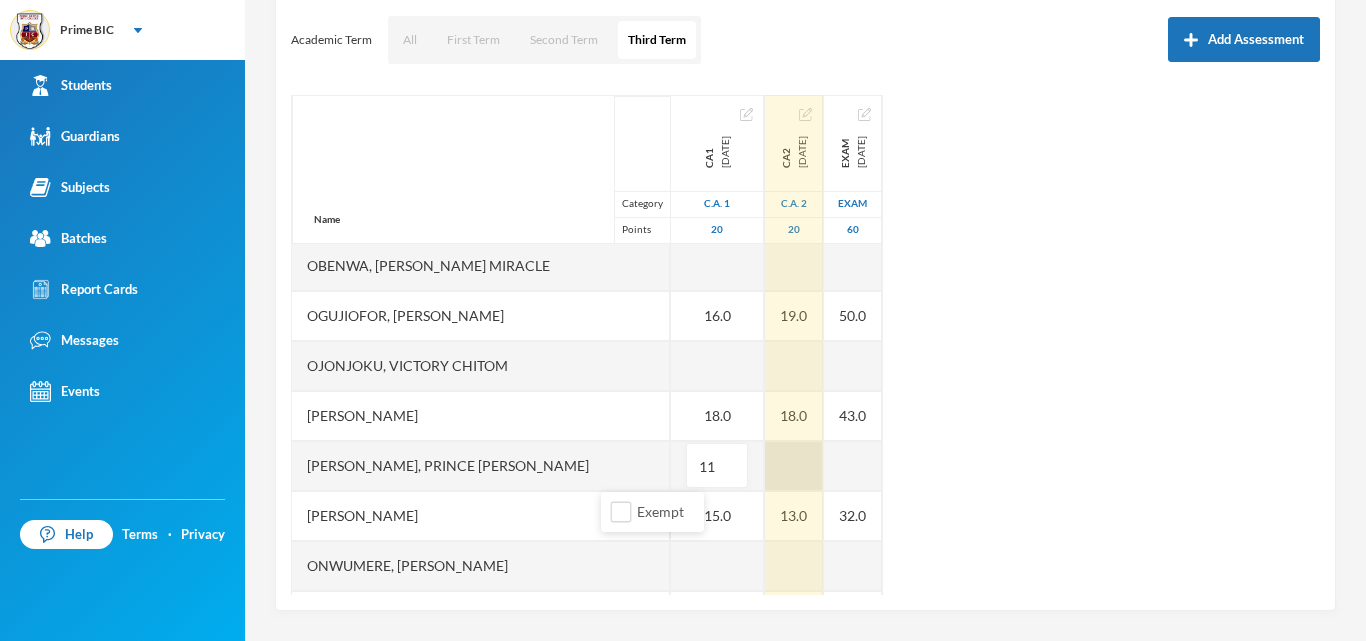 click at bounding box center (794, 466) 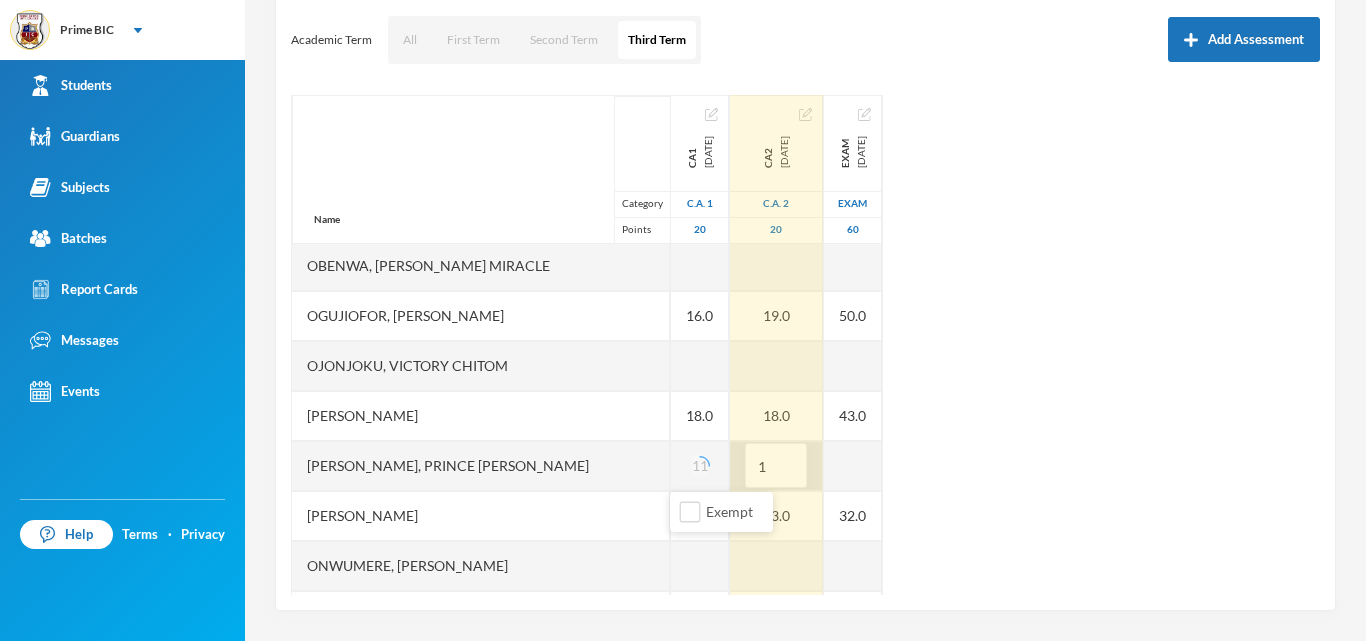 type on "11" 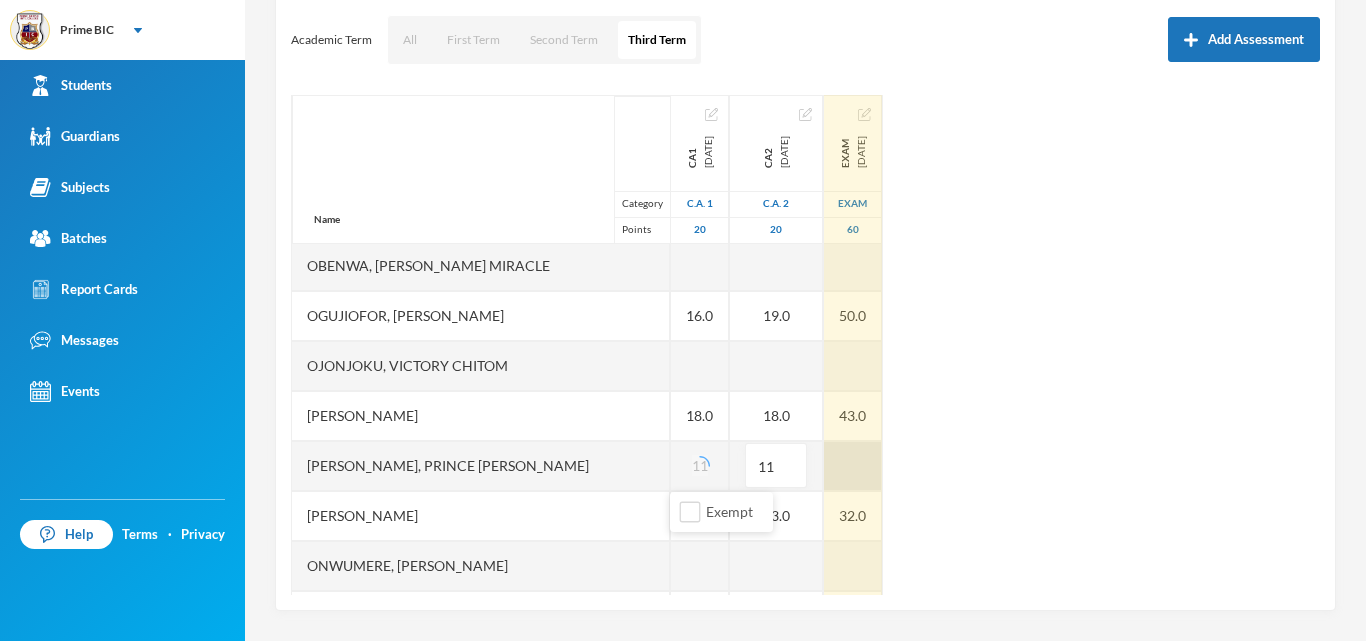 click at bounding box center [853, 466] 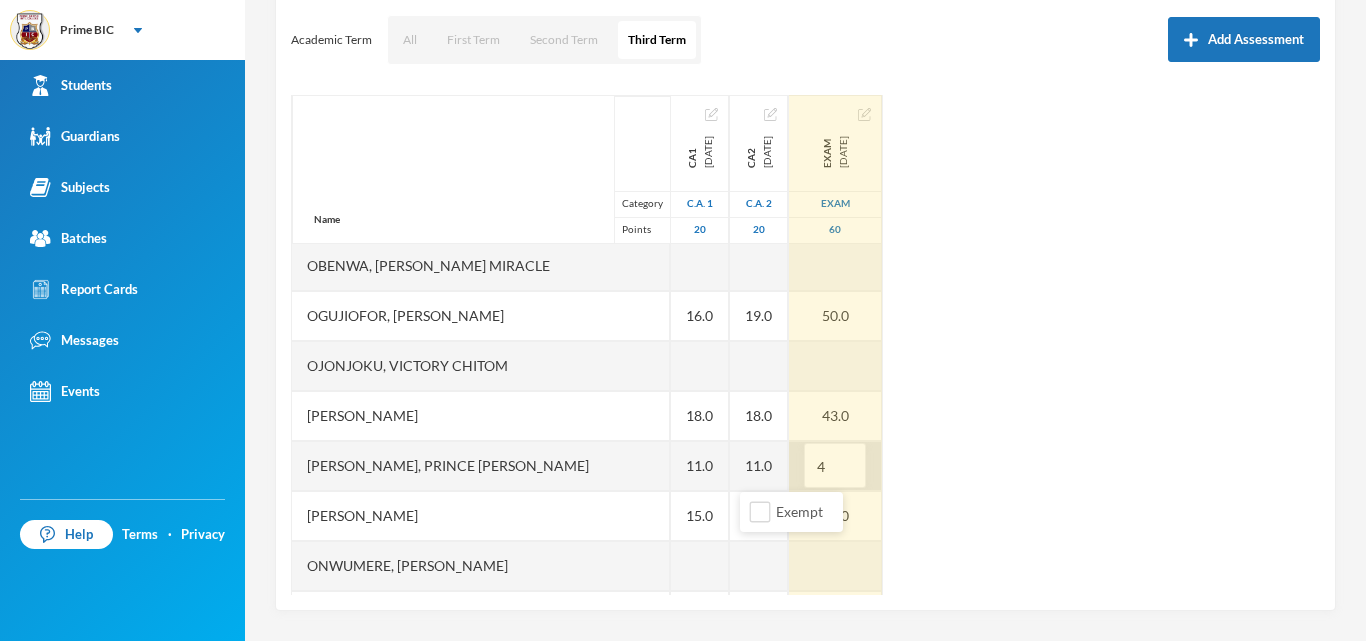 type on "43" 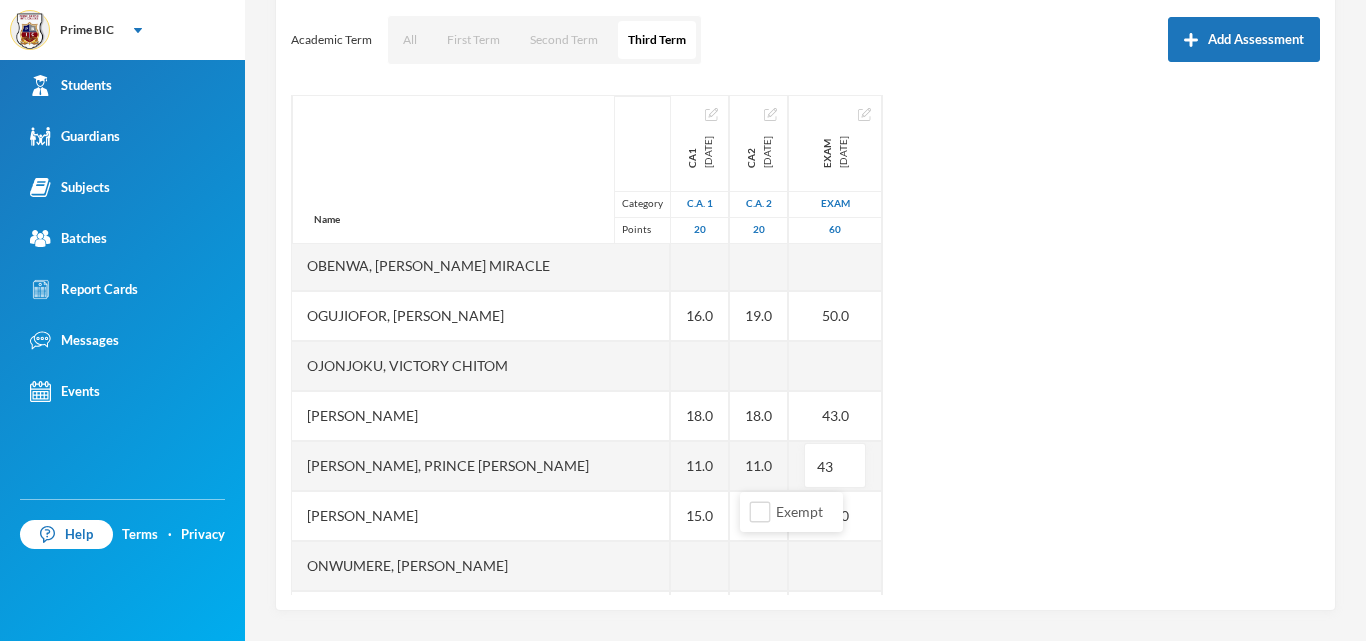 click on "Name   Category Points Agim-stanley, Munachi Kyrium Akobundu, C. Vannessa Chikezie, Chiamaka Peace Chukwudi, Amanda Ekeanyanwu, Chidinma Queen Eke, Chukwuebuka U Emeka, Henry Chukwuma Emeka, Munachimso Elvis Evans-dike, Cherish Oluebube Ihemebirim, Chimamanda Winifred Iwuoha, Chinecherem Admore Iyeh, Chukwuemeka Samuel Nnaa-nwafor, Treasure Oluchi Nwachukwu, Daniel Chidire Nwaeze, Stephanie U. Nwoke, Oluomachukwu Stephenie Obenwa, Somtochukwu Miracle Ogujiofor, Ryan Enyinna Ojonjoku, Victory Chitom Okere, Mitchel Izumunachi Okoro, Prince Kossy Emmanuel Onuoha, Adaugo Sharon Onwumere, Chimezirim Kendrix Onyenze, C. Golden Opurum, Chiemere A Osuji, Munachi Sherry Timothy, Onyekachi Victoria Ukwuoma, E. Chibuike Uzoma, Nmesoma Pleasant CA1 2025-07-11 C.A. 1 20 19.0 10.0 12.0 13.0 15.0 16.0 9.0 8.0 11.0 16.0 18.0 11.0 15.0 11.0 10.0 CA2 2025-07-11 C.A. 2 20 19.0 15.0 13.0 9.0 18.0 10.0 10.0 8.0 3.0 19.0 18.0 11.0 13.0 16.0 12.0 EXAM 2025-07-11 Exam 60 50.0 30.0 36.0 38.0 40.0 46.0 37.0 20.0 35.0 50.0 43.0 43" at bounding box center [805, 345] 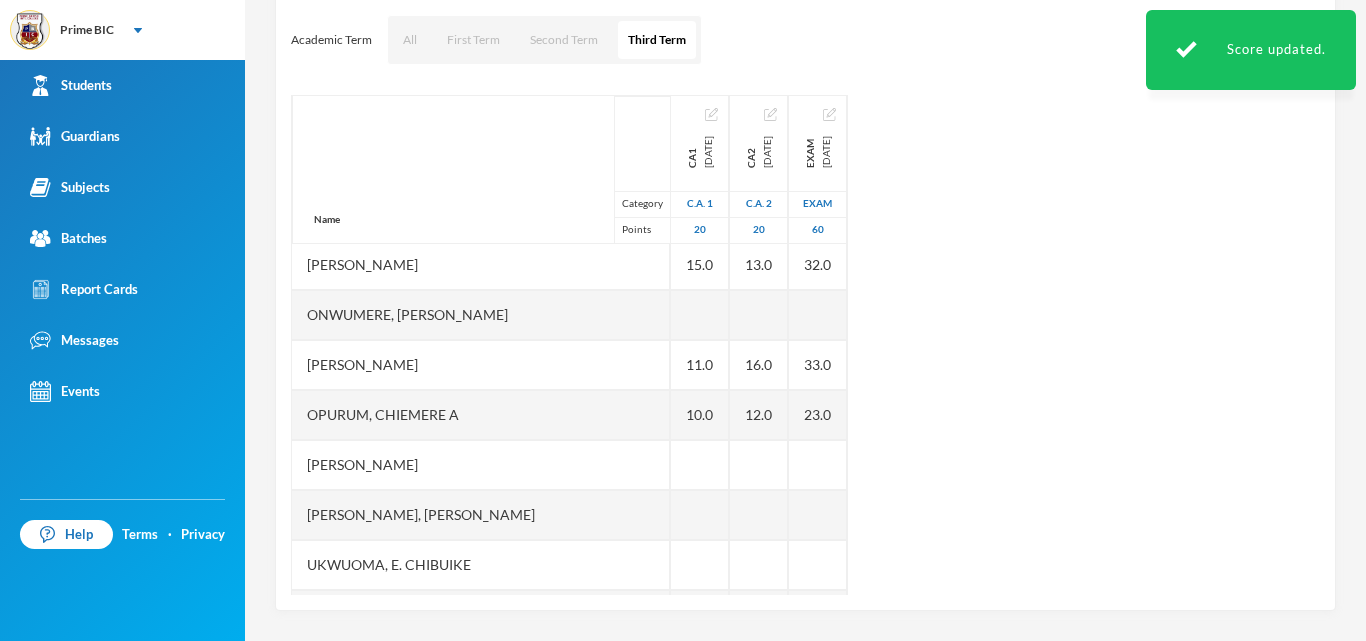 scroll, scrollTop: 1101, scrollLeft: 0, axis: vertical 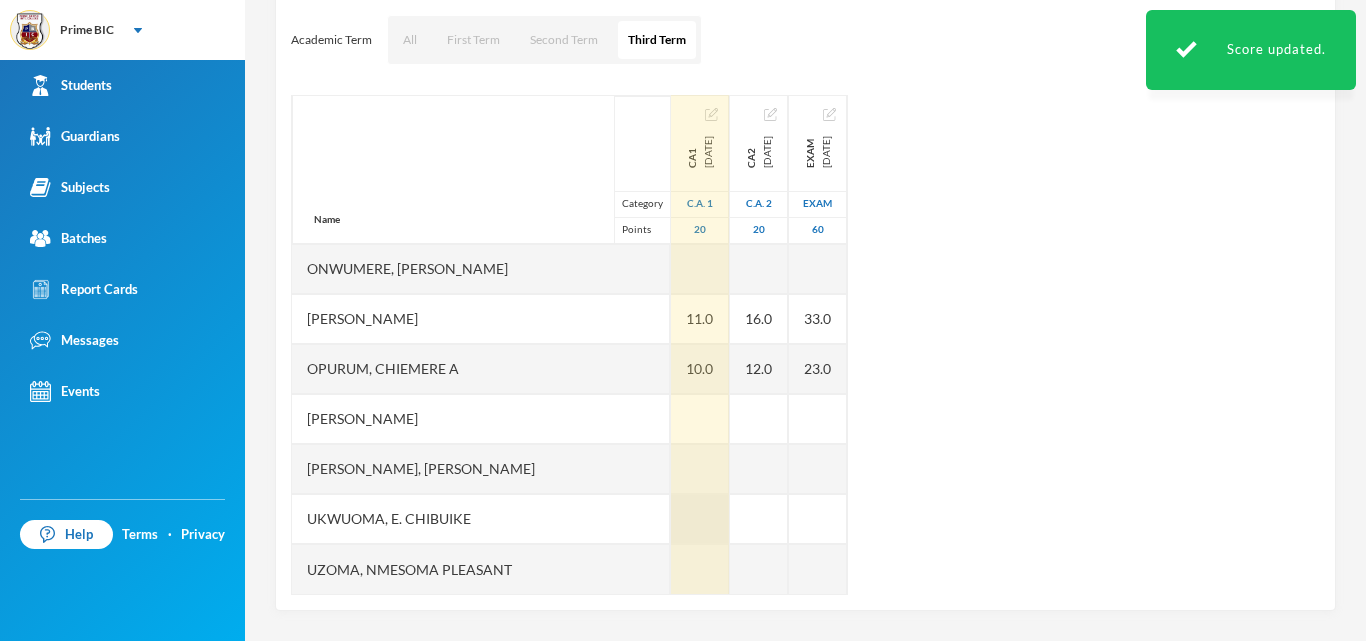 click at bounding box center (700, 519) 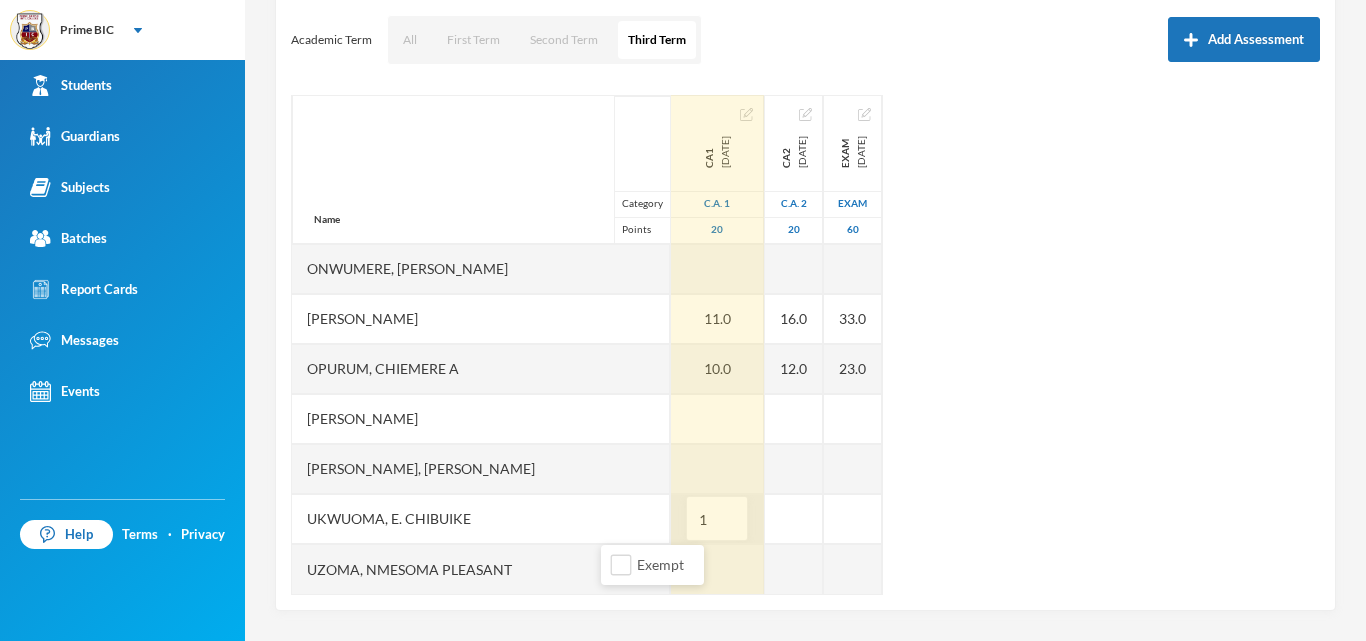 type on "11" 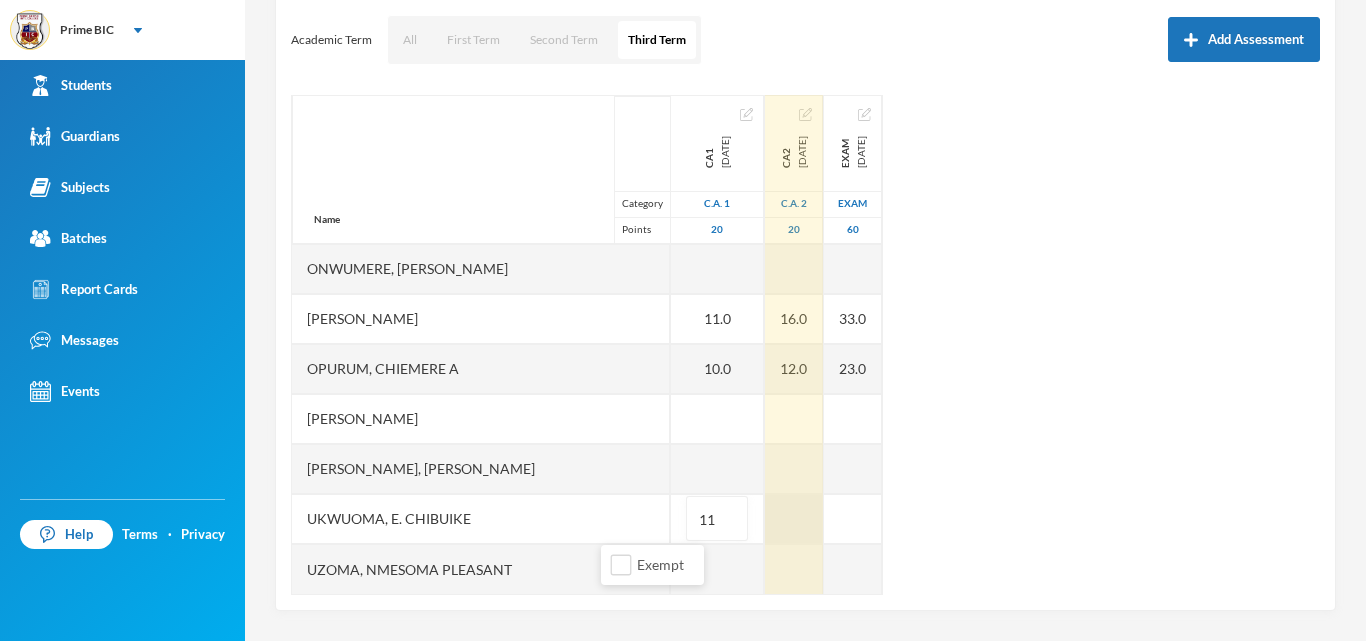 click at bounding box center (794, 519) 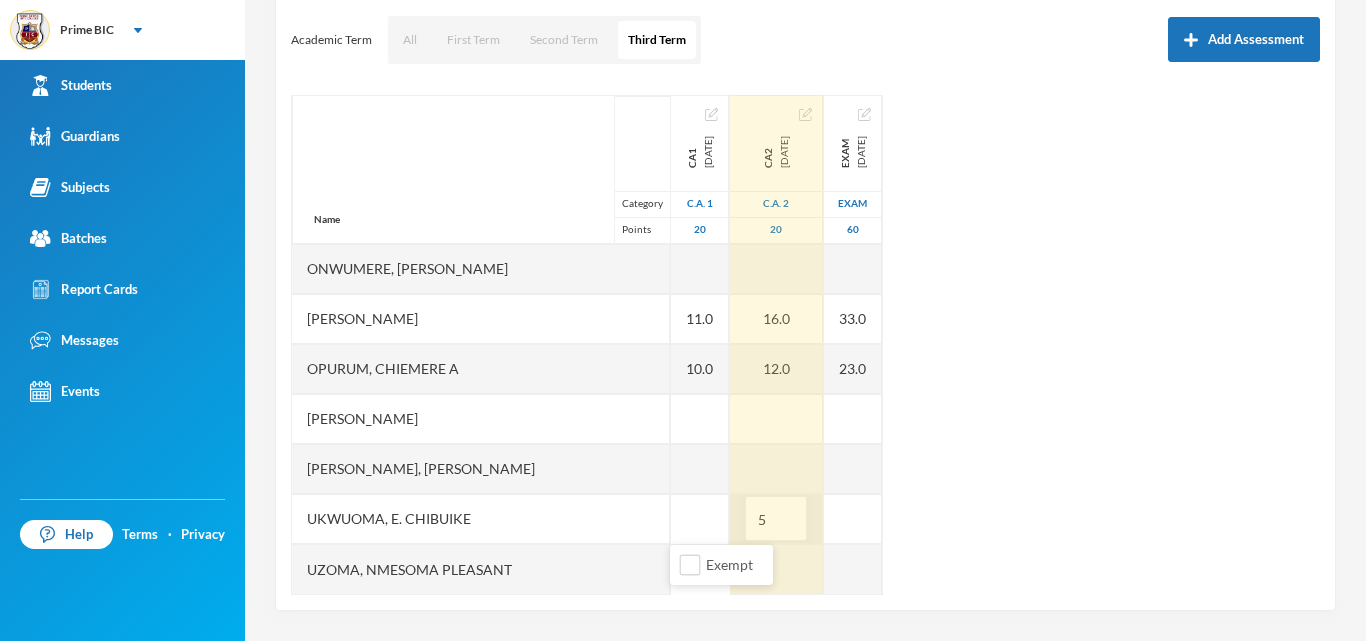type on "5" 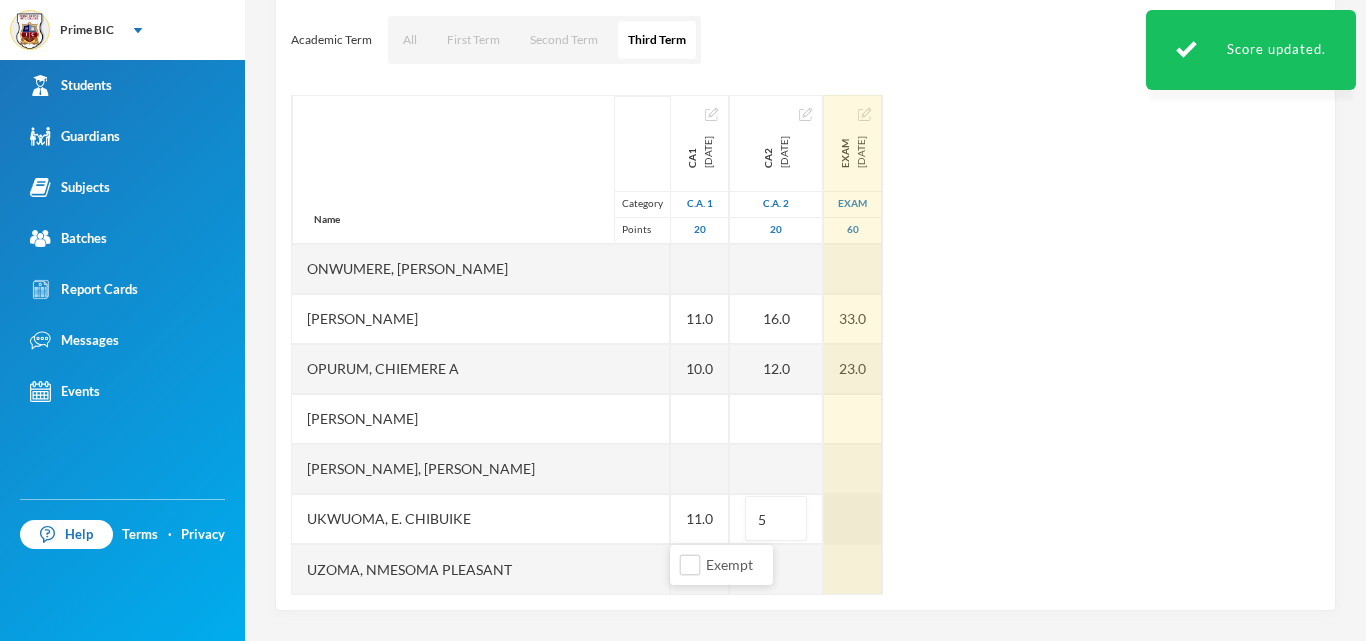 click at bounding box center [853, 519] 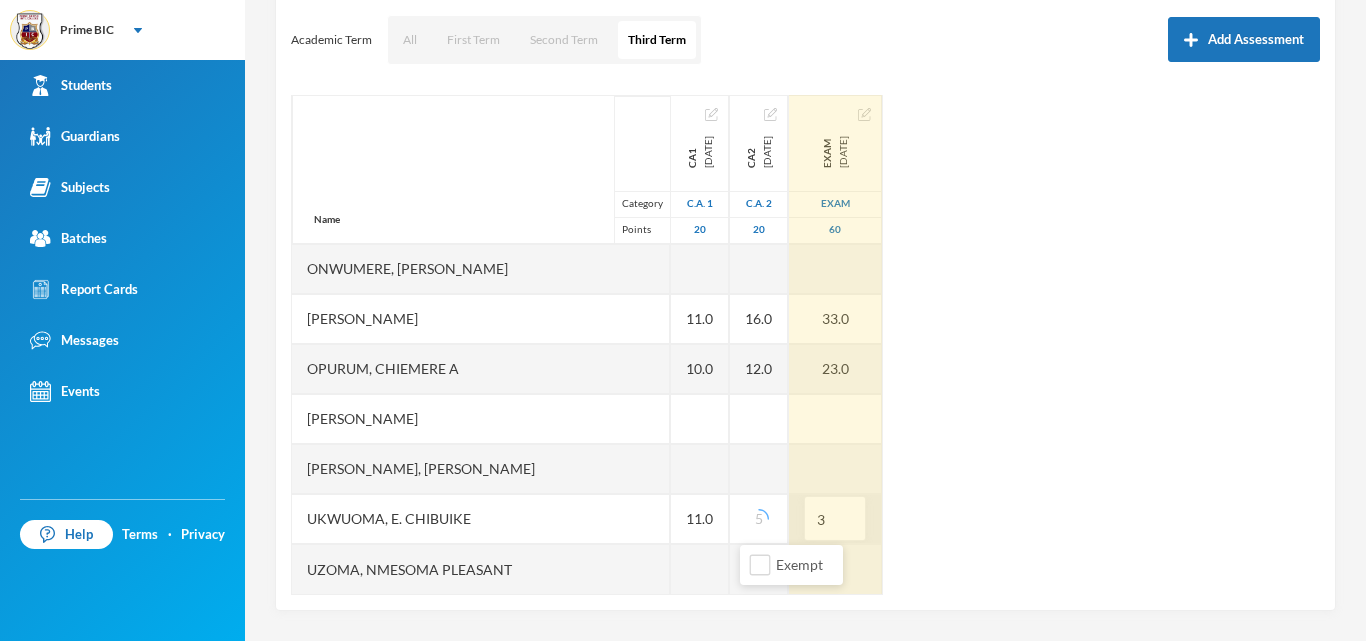 type on "31" 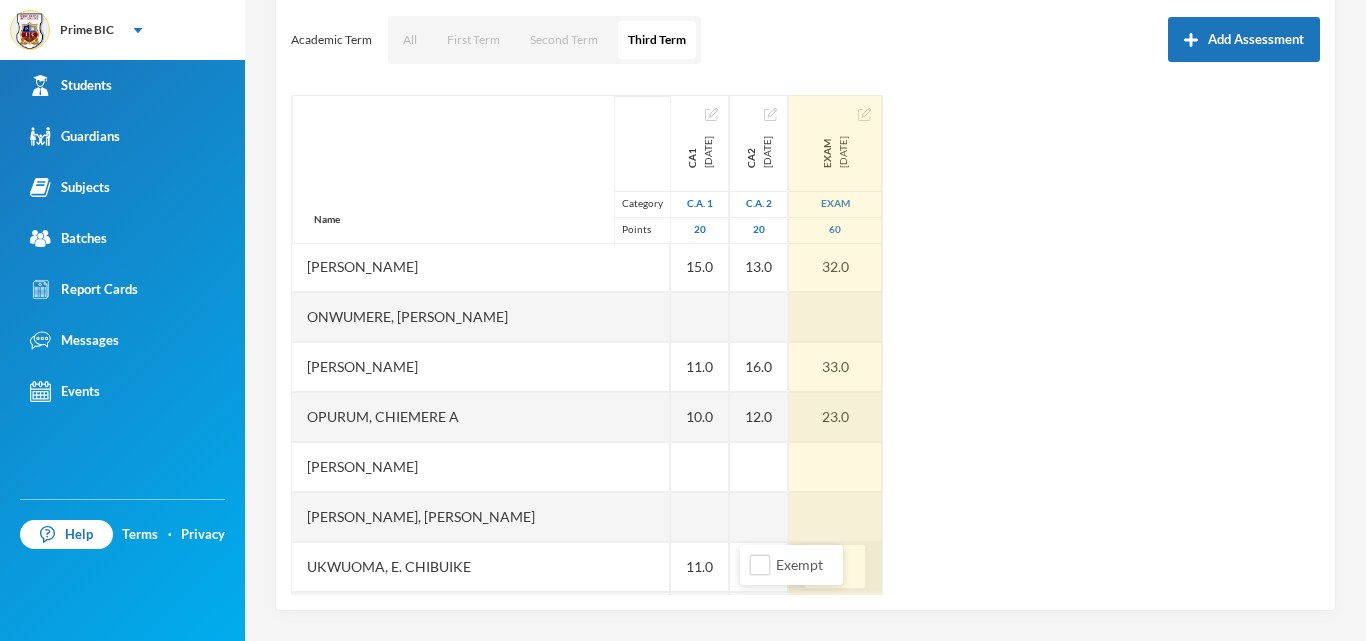 scroll, scrollTop: 1101, scrollLeft: 0, axis: vertical 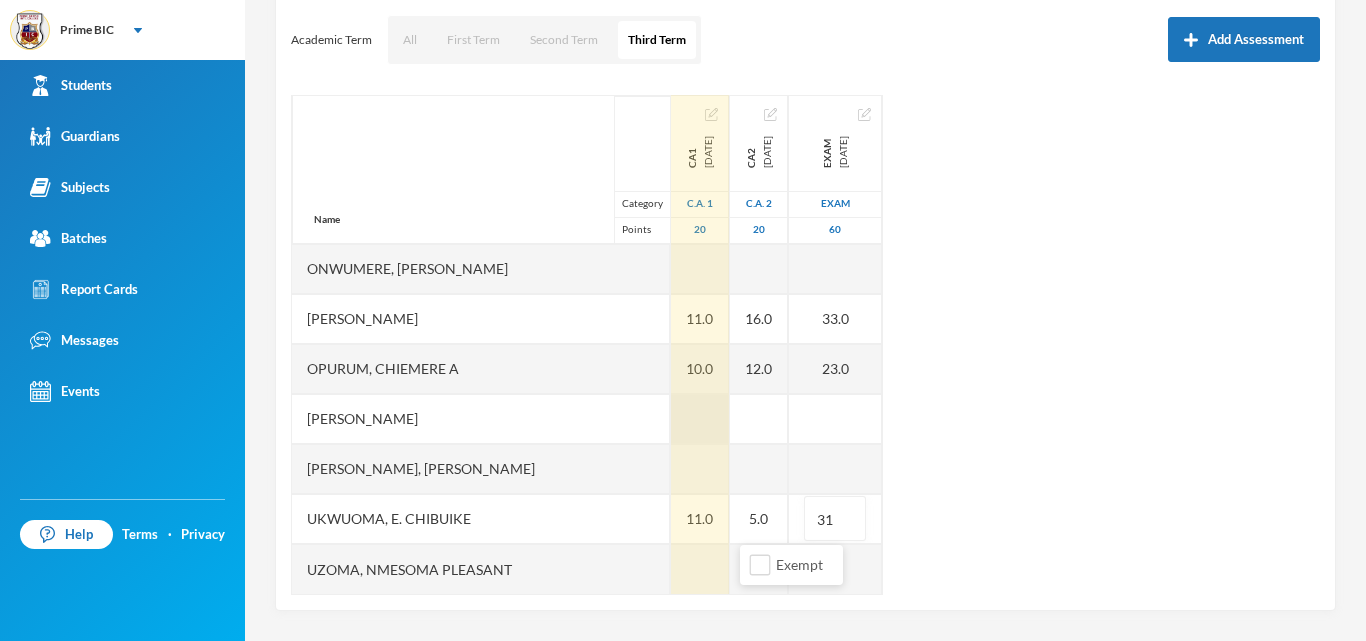 click at bounding box center (700, 419) 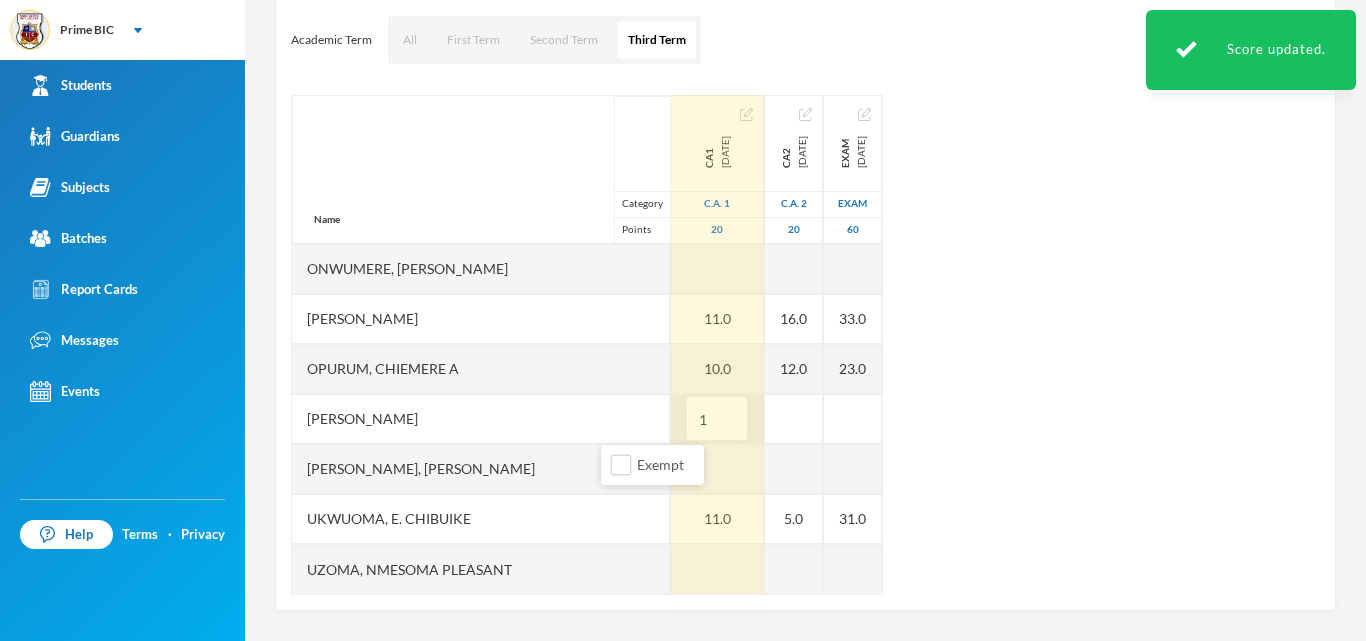 type on "13" 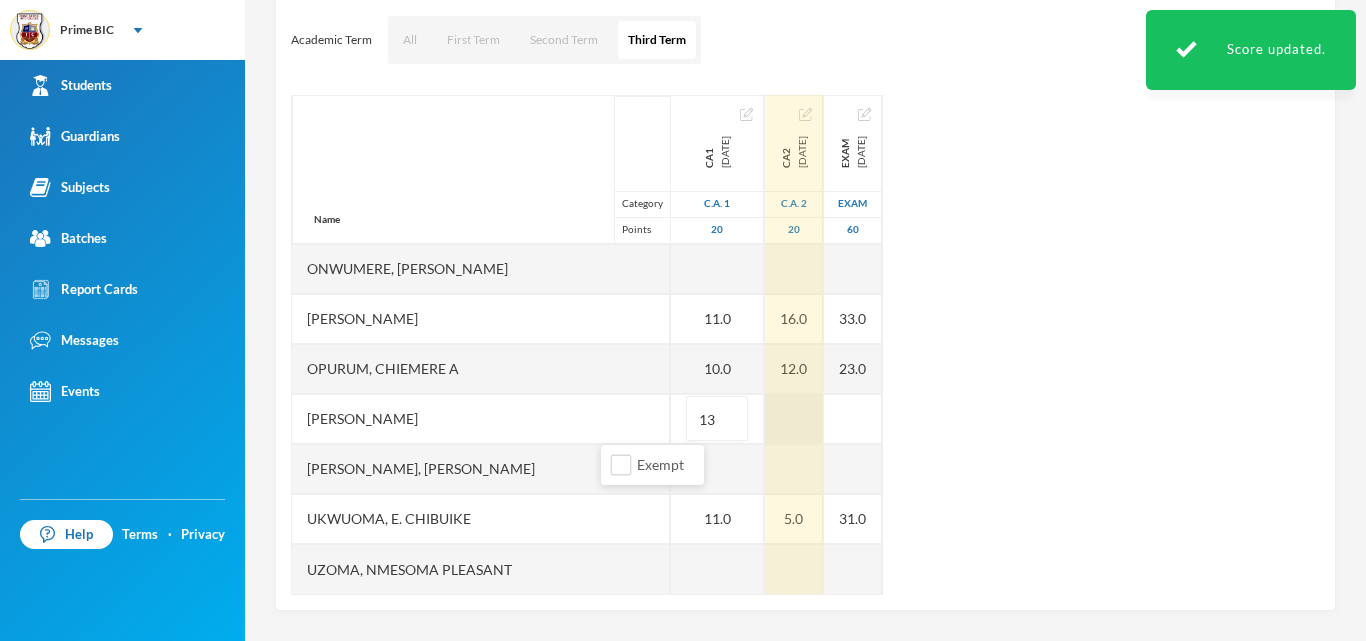 click at bounding box center (794, 419) 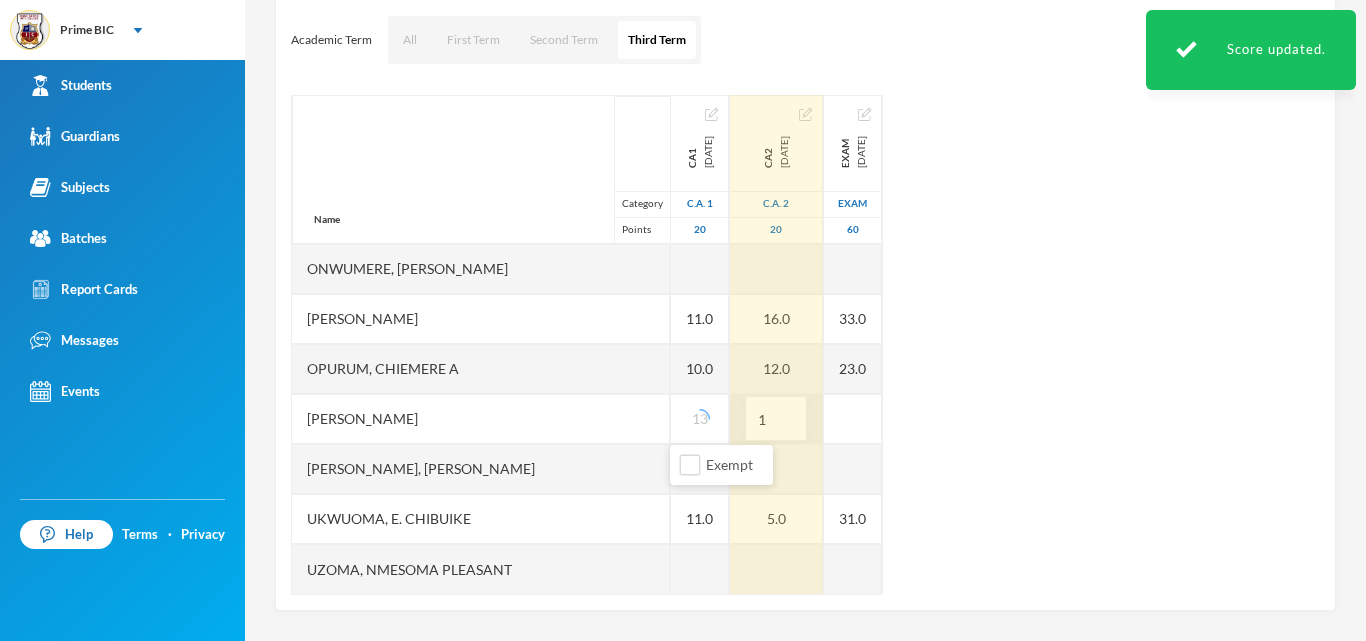 type on "11" 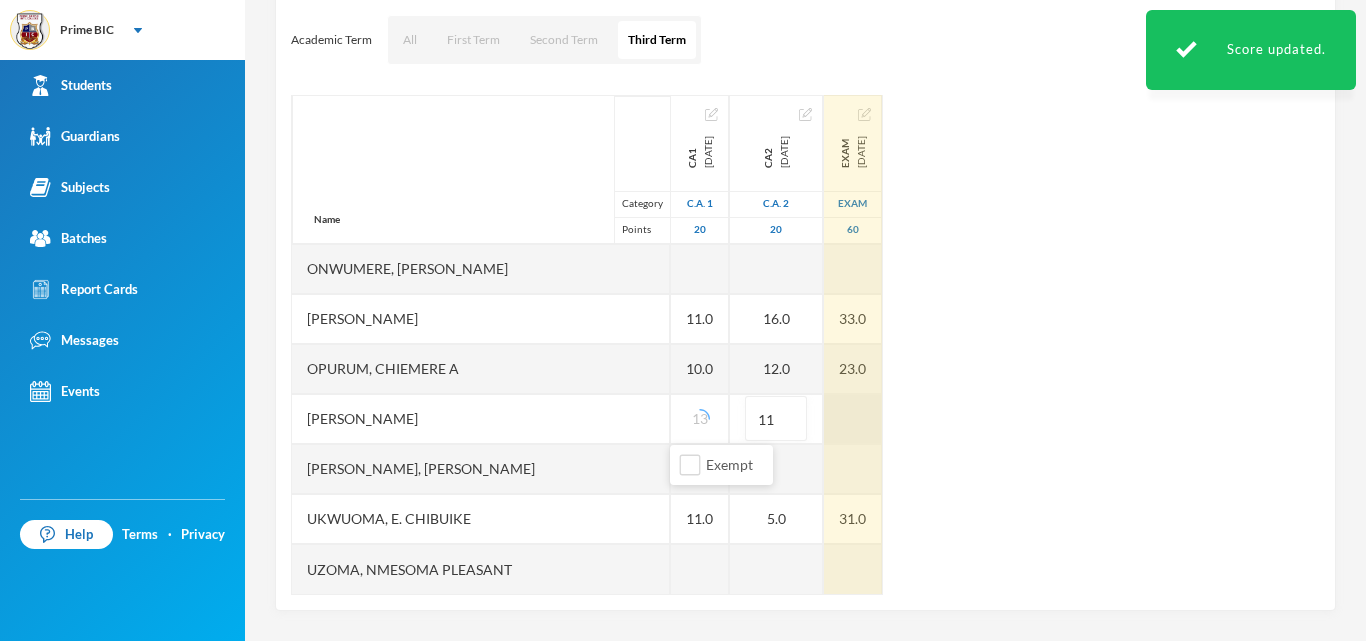 click at bounding box center [853, 419] 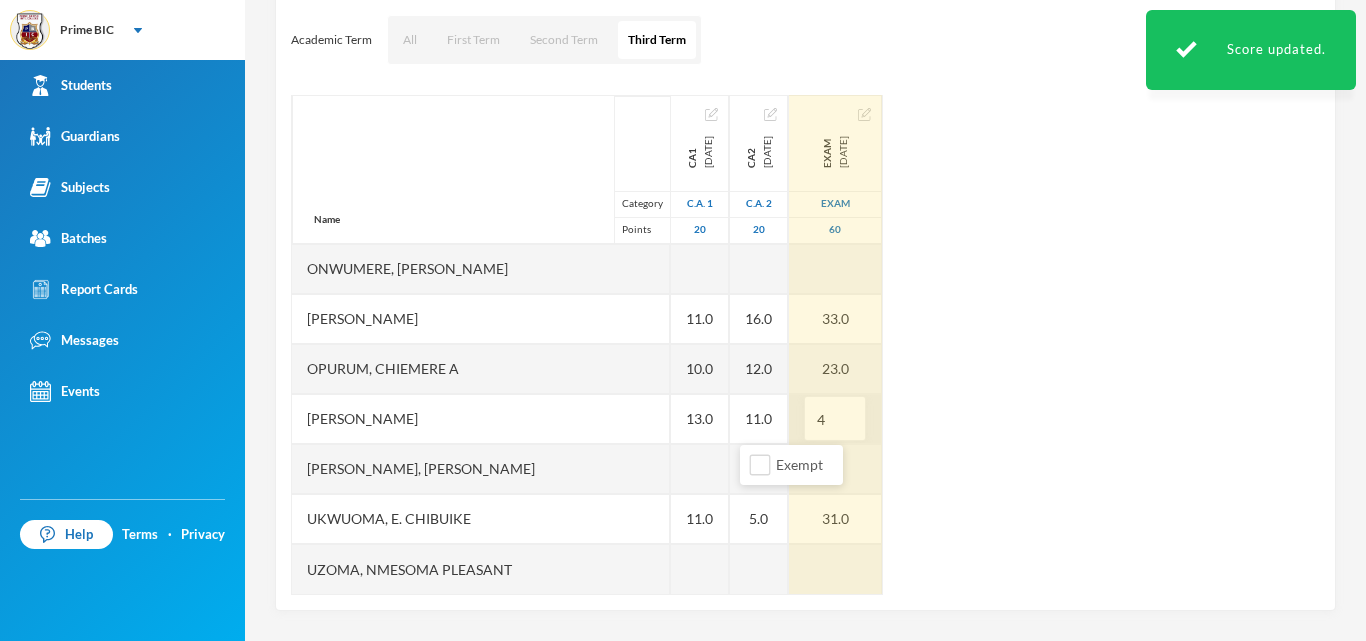 type on "43" 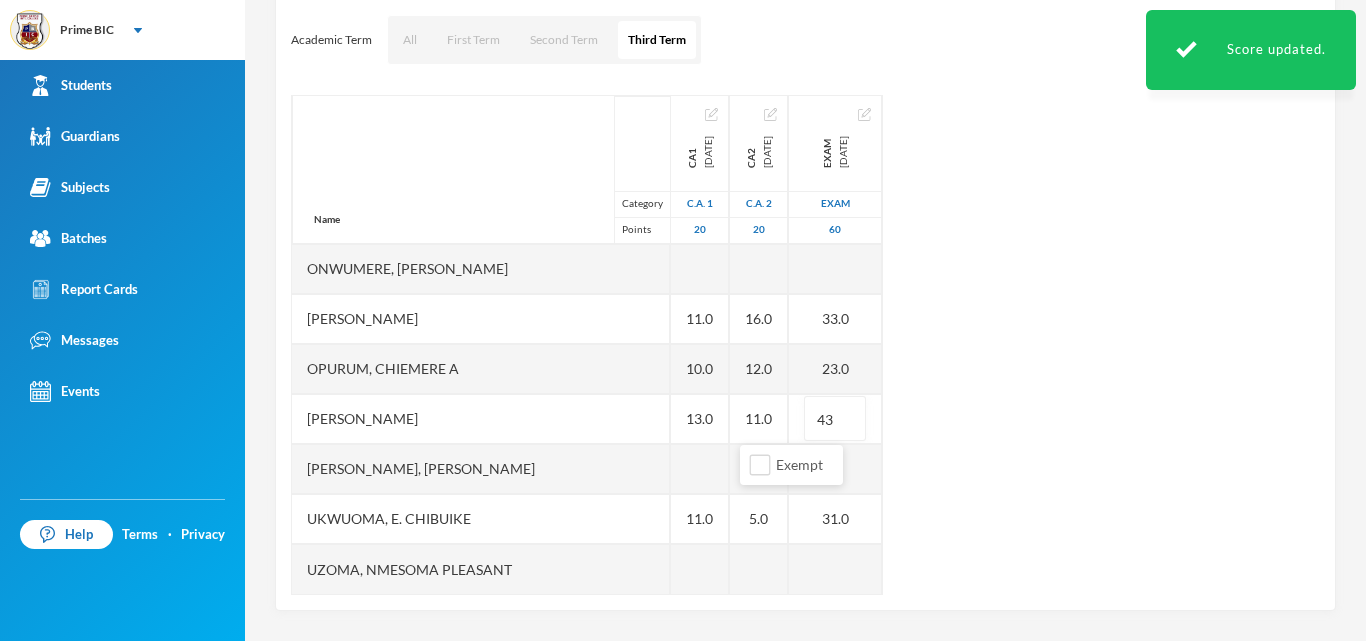 click on "Name   Category Points Agim-stanley, Munachi Kyrium Akobundu, C. Vannessa Chikezie, Chiamaka Peace Chukwudi, Amanda Ekeanyanwu, Chidinma Queen Eke, Chukwuebuka U Emeka, Henry Chukwuma Emeka, Munachimso Elvis Evans-dike, Cherish Oluebube Ihemebirim, Chimamanda Winifred Iwuoha, Chinecherem Admore Iyeh, Chukwuemeka Samuel Nnaa-nwafor, Treasure Oluchi Nwachukwu, Daniel Chidire Nwaeze, Stephanie U. Nwoke, Oluomachukwu Stephenie Obenwa, Somtochukwu Miracle Ogujiofor, Ryan Enyinna Ojonjoku, Victory Chitom Okere, Mitchel Izumunachi Okoro, Prince Kossy Emmanuel Onuoha, Adaugo Sharon Onwumere, Chimezirim Kendrix Onyenze, C. Golden Opurum, Chiemere A Osuji, Munachi Sherry Timothy, Onyekachi Victoria Ukwuoma, E. Chibuike Uzoma, Nmesoma Pleasant CA1 2025-07-11 C.A. 1 20 19.0 10.0 12.0 13.0 15.0 16.0 9.0 8.0 11.0 16.0 18.0 11.0 15.0 11.0 10.0 13.0 11.0 CA2 2025-07-11 C.A. 2 20 19.0 15.0 13.0 9.0 18.0 10.0 10.0 8.0 3.0 19.0 18.0 11.0 13.0 16.0 12.0 11.0 5.0 EXAM 2025-07-11 Exam 60 50.0 30.0 36.0 38.0 40.0 46.0 37.0 20.0 43" at bounding box center (805, 345) 